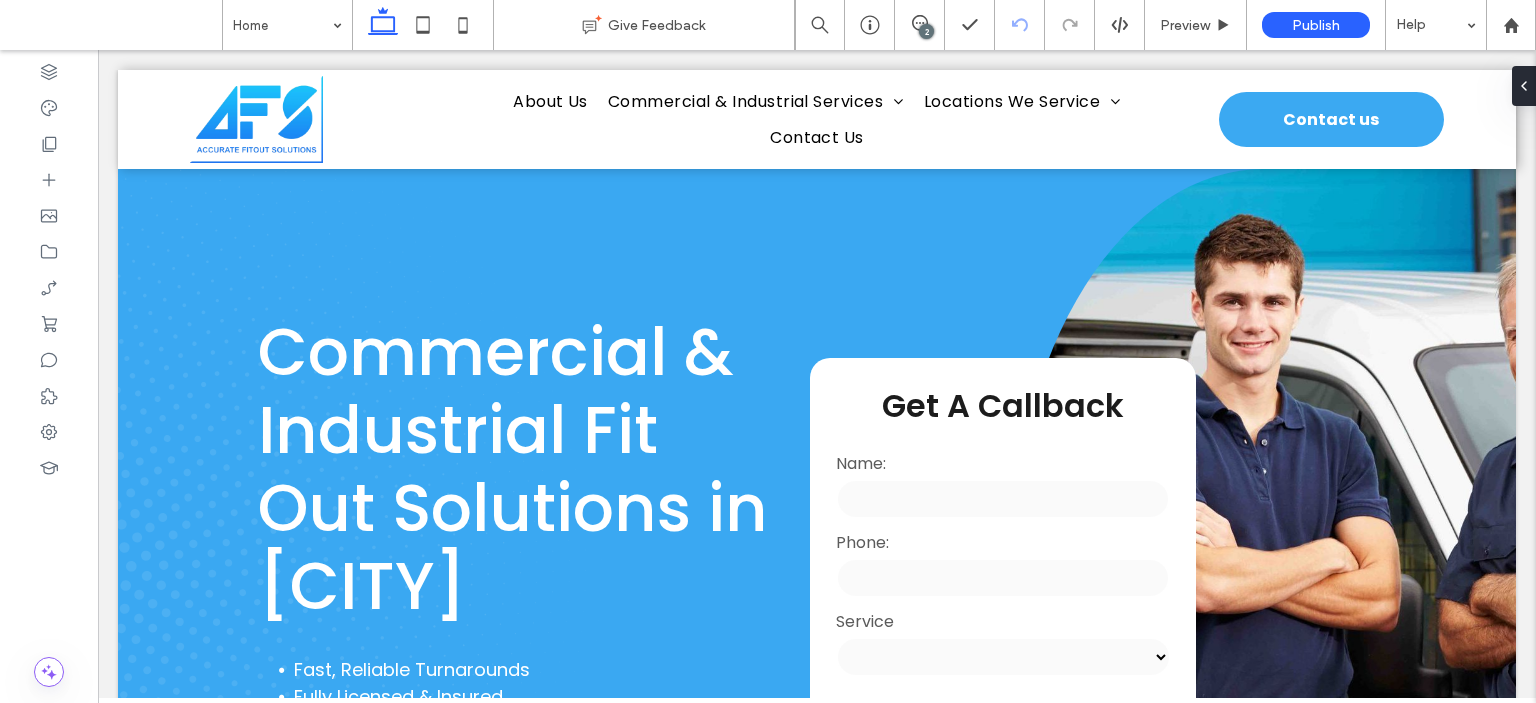 scroll, scrollTop: 3500, scrollLeft: 0, axis: vertical 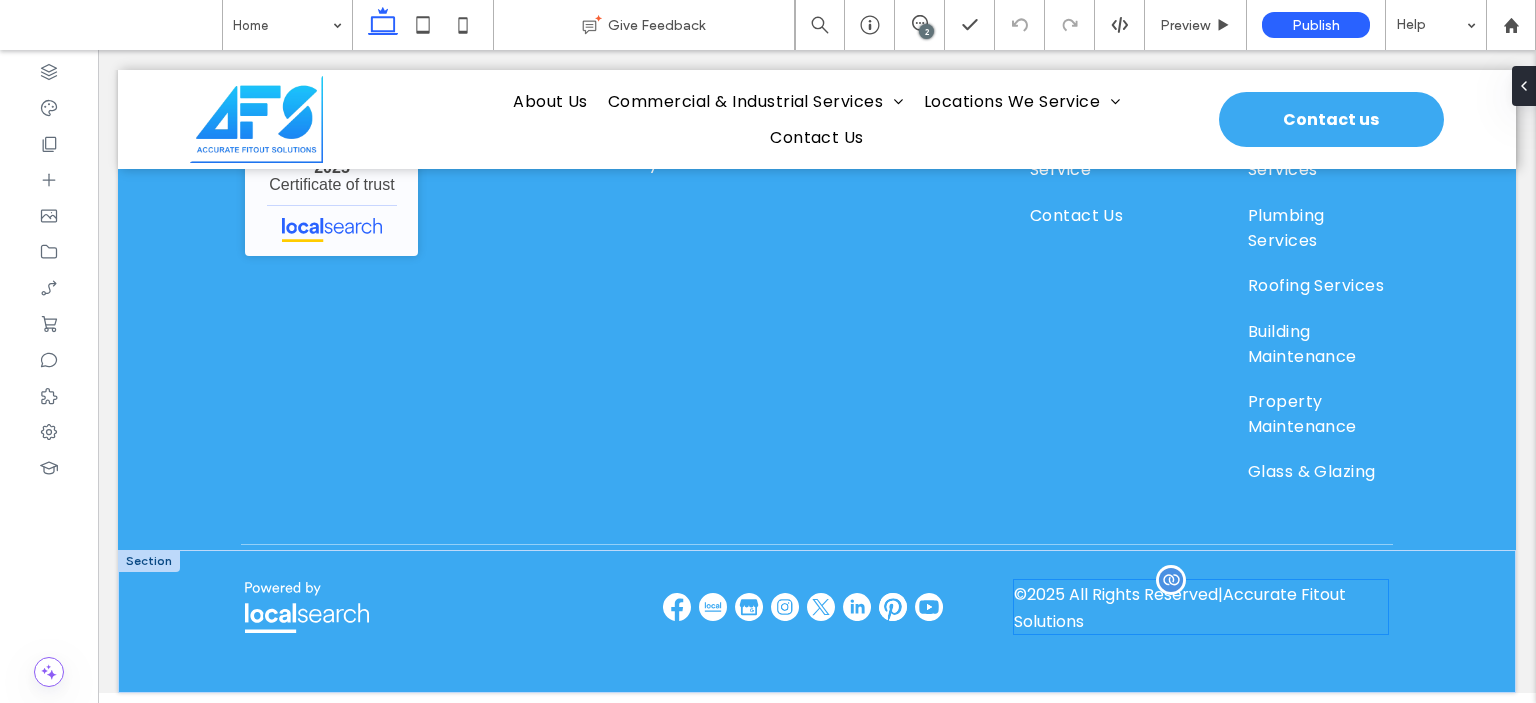 click on "©  2025
All Rights Reserved
|  Accurate Fitout Solutions" at bounding box center (1201, 607) 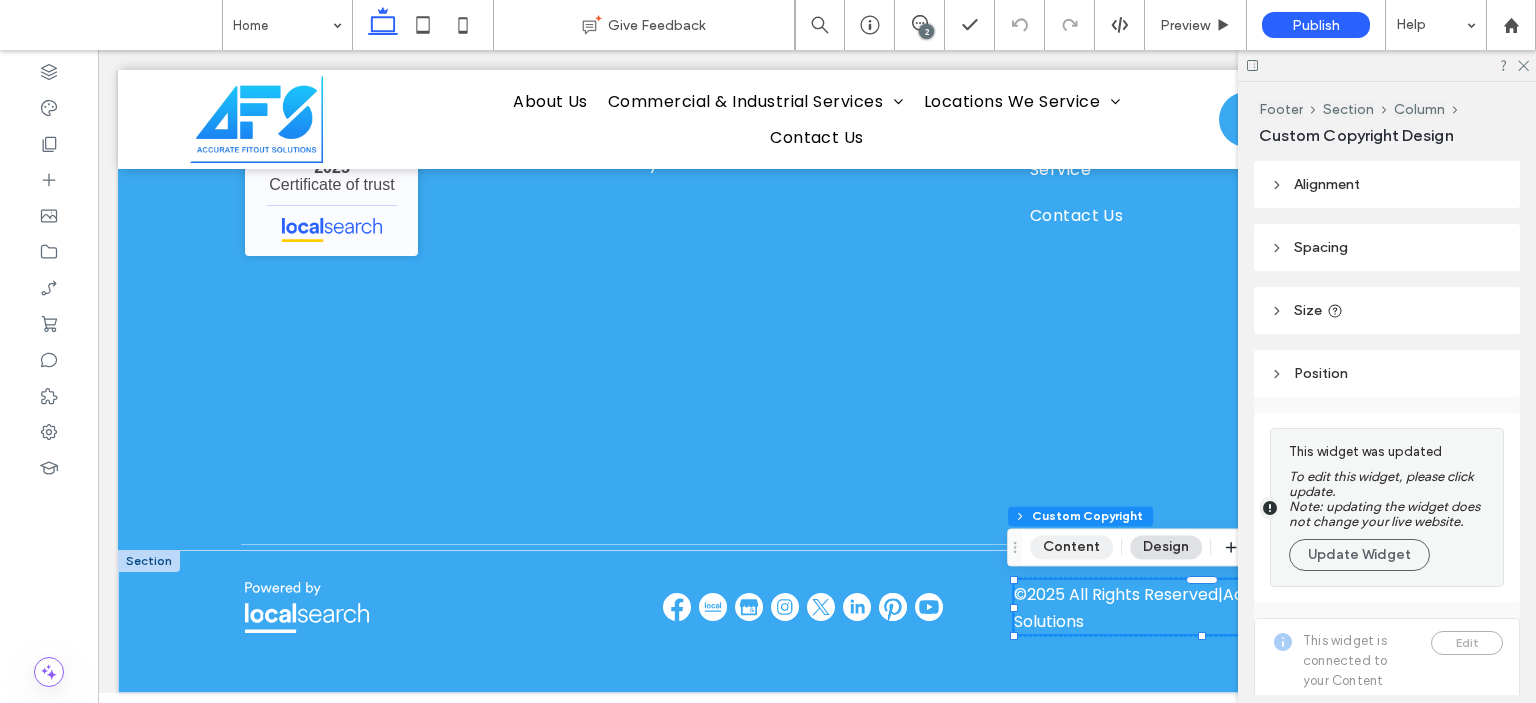 click on "Content" at bounding box center [1071, 547] 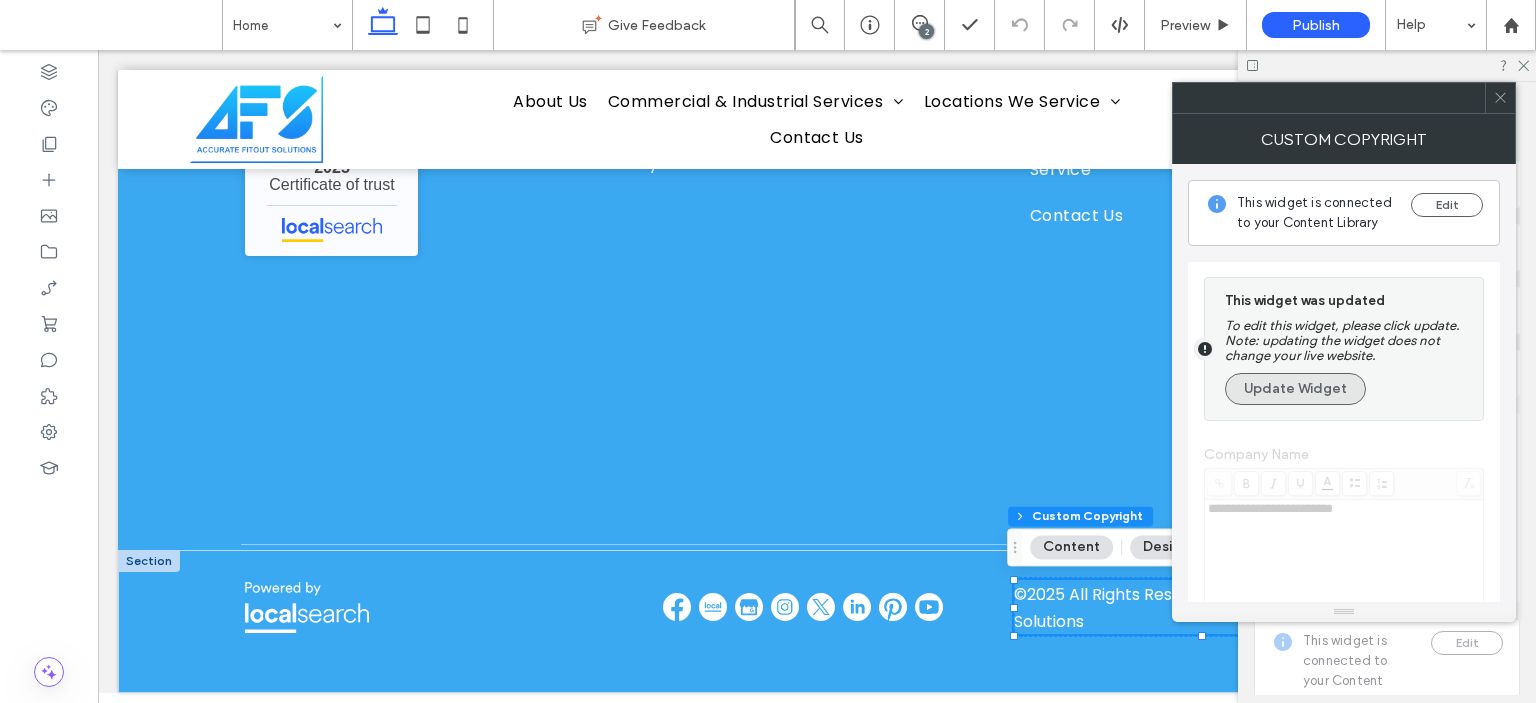 click on "Update Widget" at bounding box center (1295, 389) 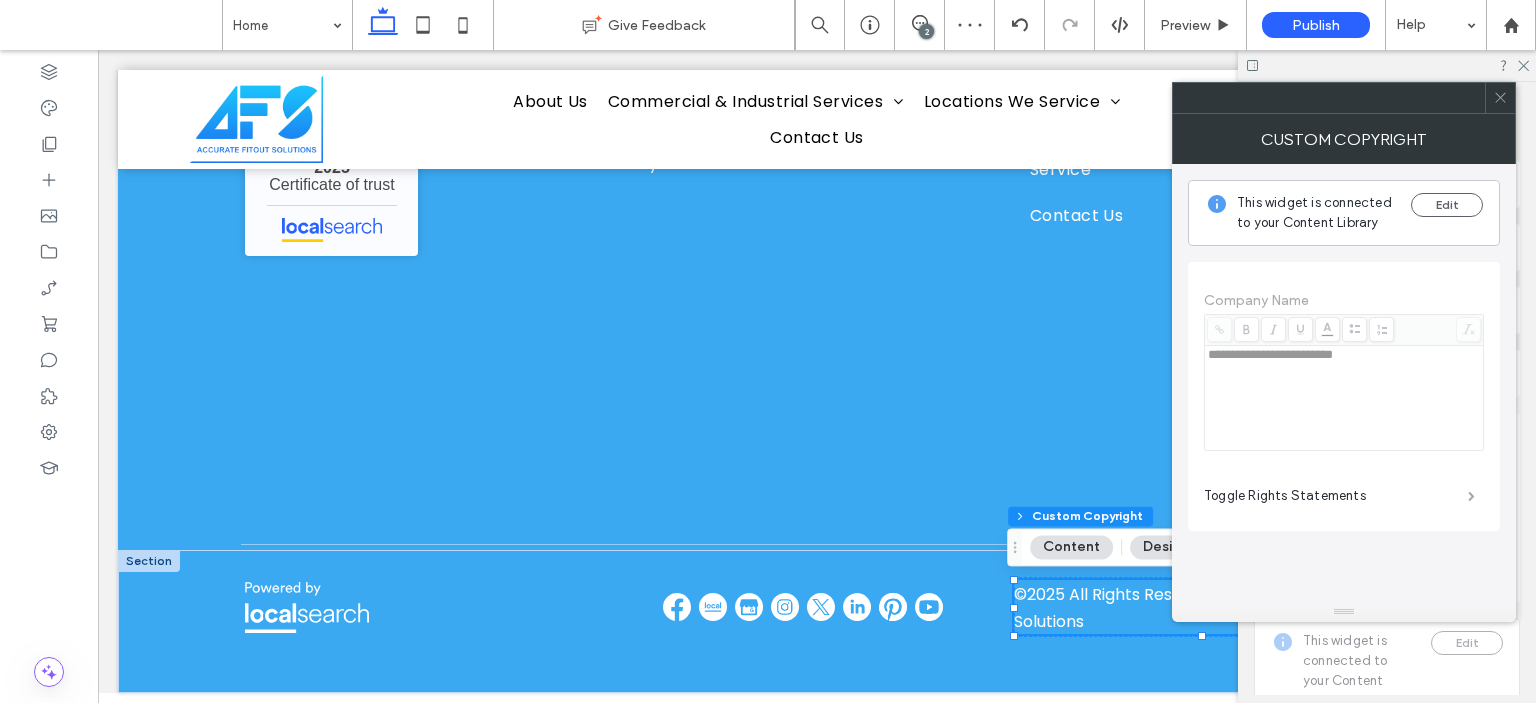 click at bounding box center (1471, 496) 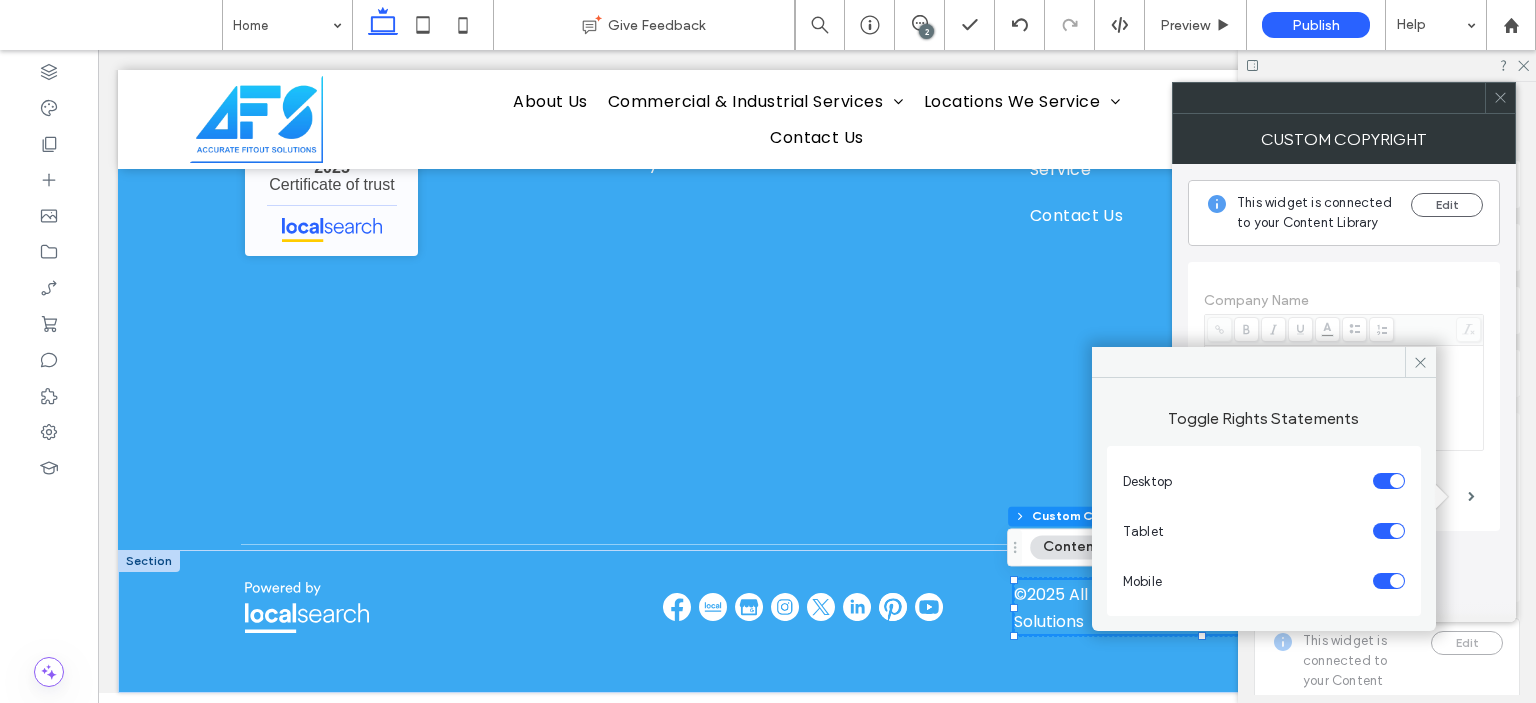 click at bounding box center [1389, 481] 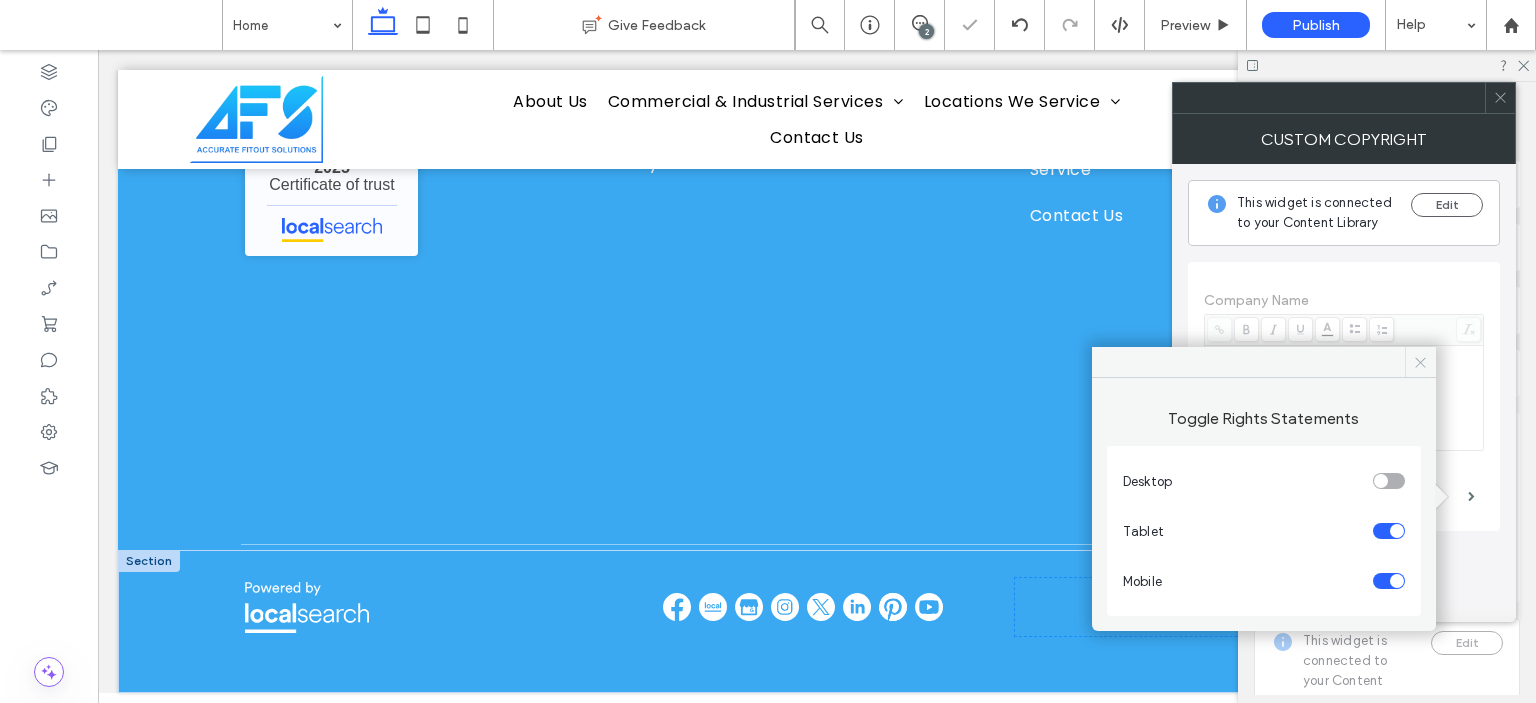 click 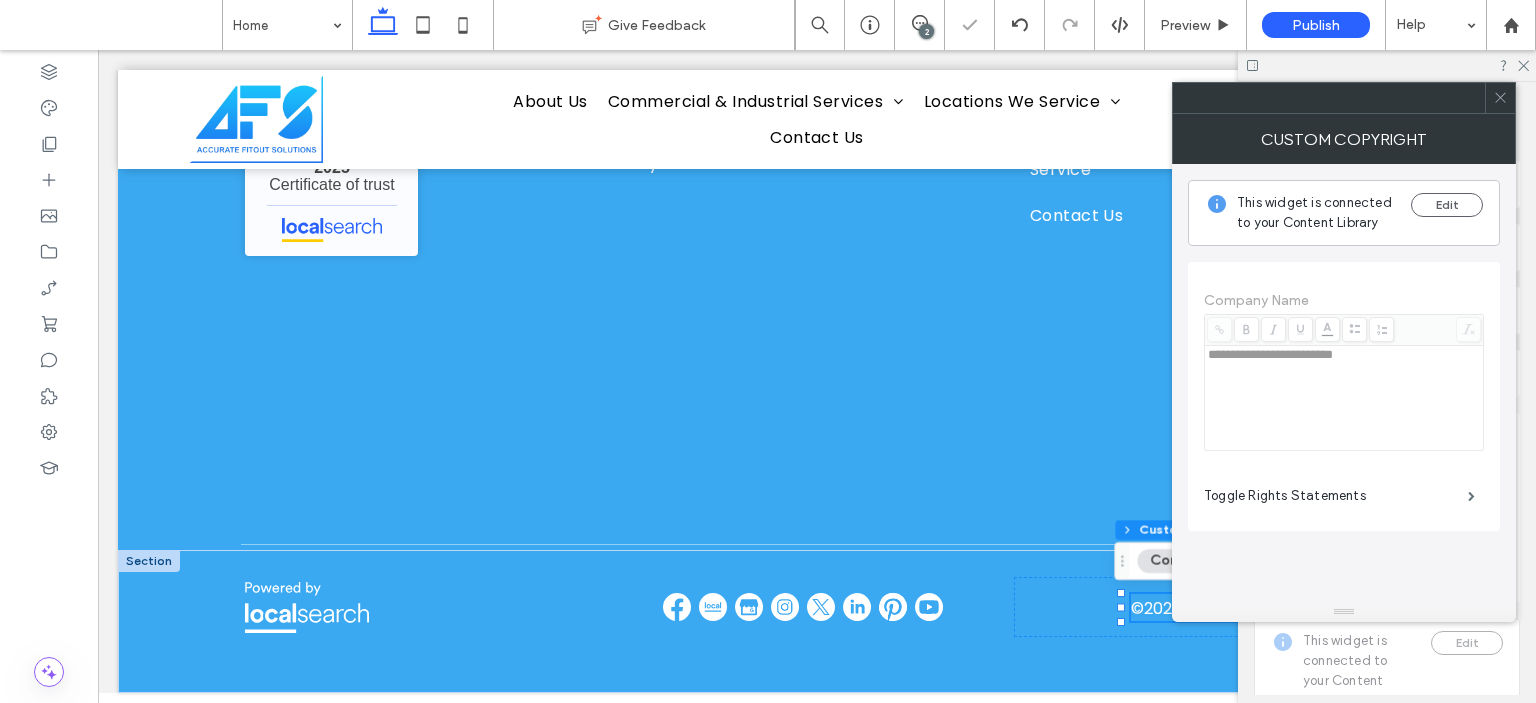 click at bounding box center (1500, 98) 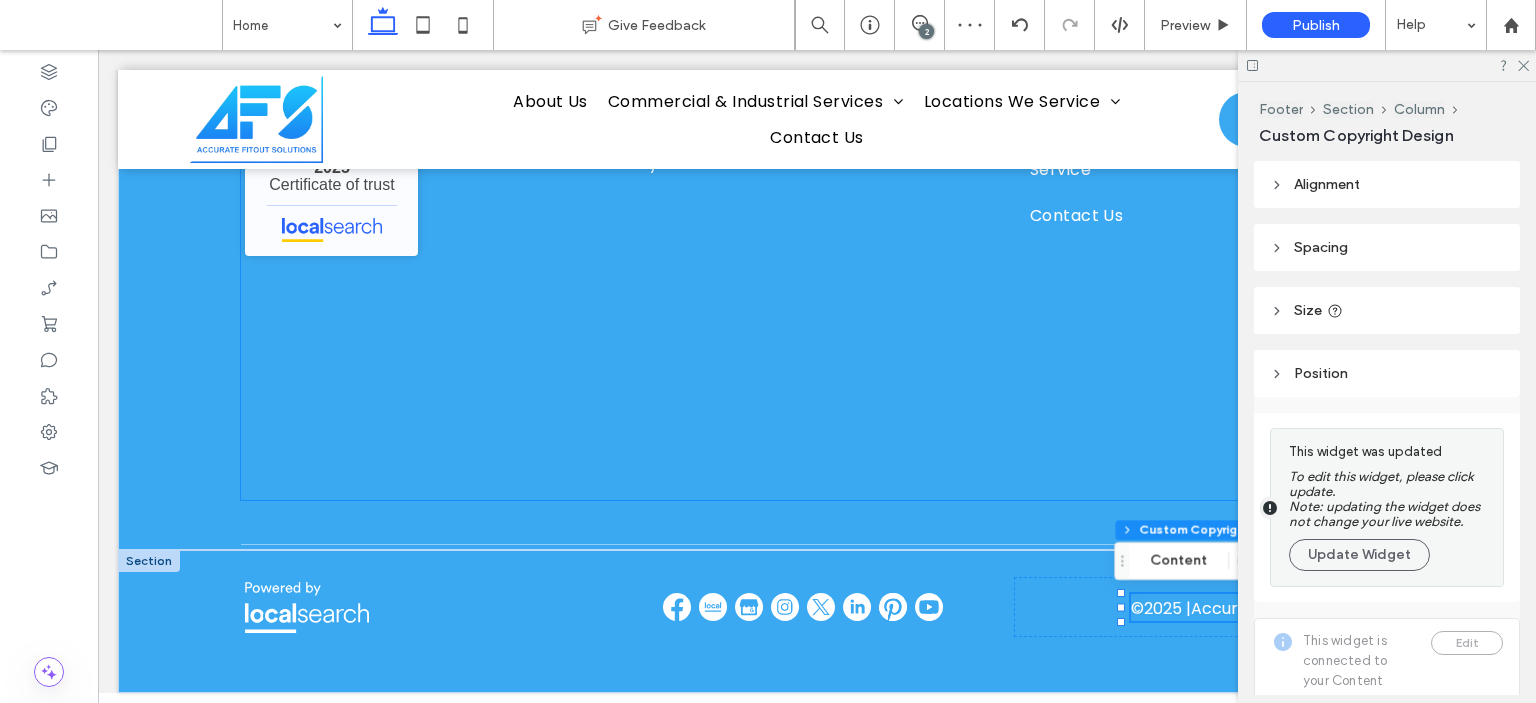 click on "SITE LINKS
Home
About Us
Commercial & Industrial Services
Locations We Service
Contact Us
SERVICES
HVAC Services
Partitioning & Facade
Gas Radiant Heaters
Electrical Services
Plumbing Services
Roofing Services
Building Maintenance
Property Maintenance
Glass & Glazing" at bounding box center (1211, 200) 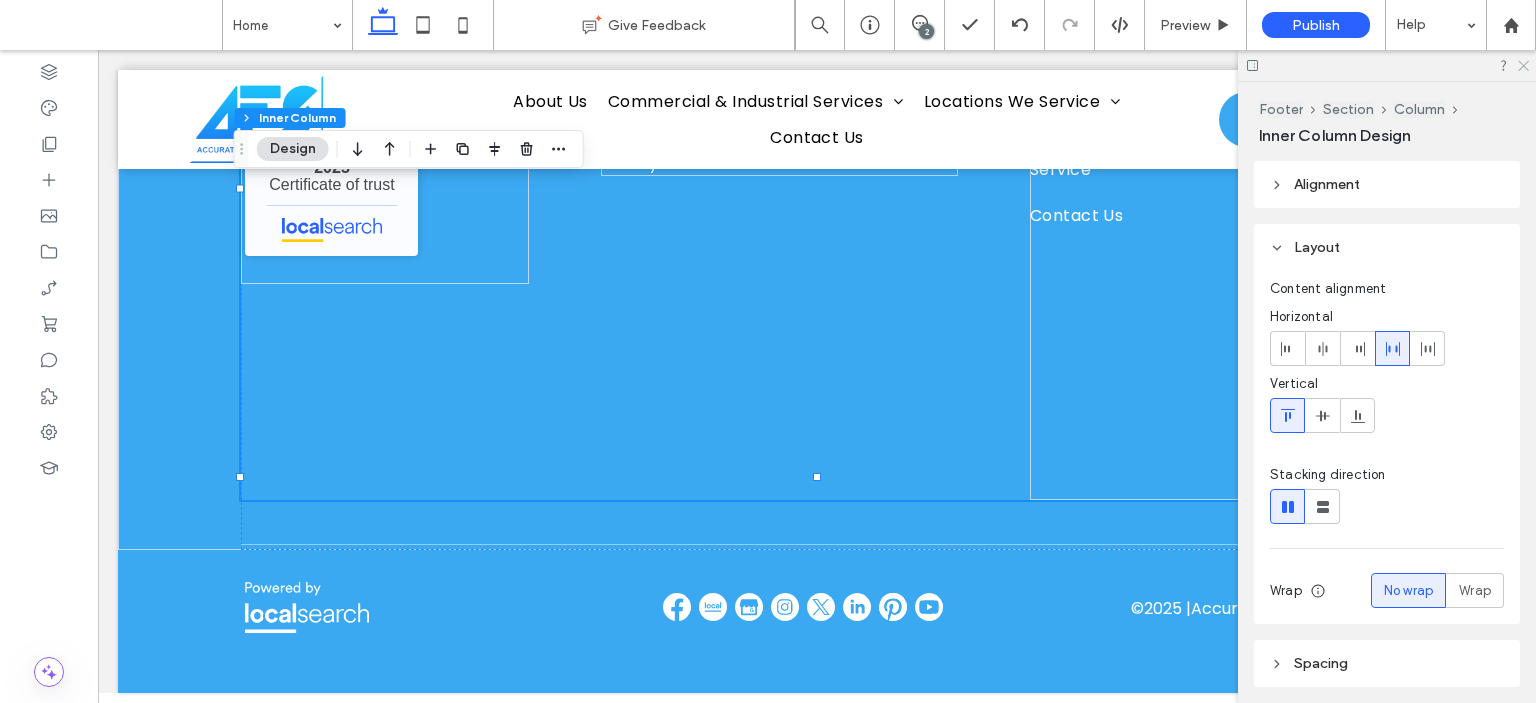 click 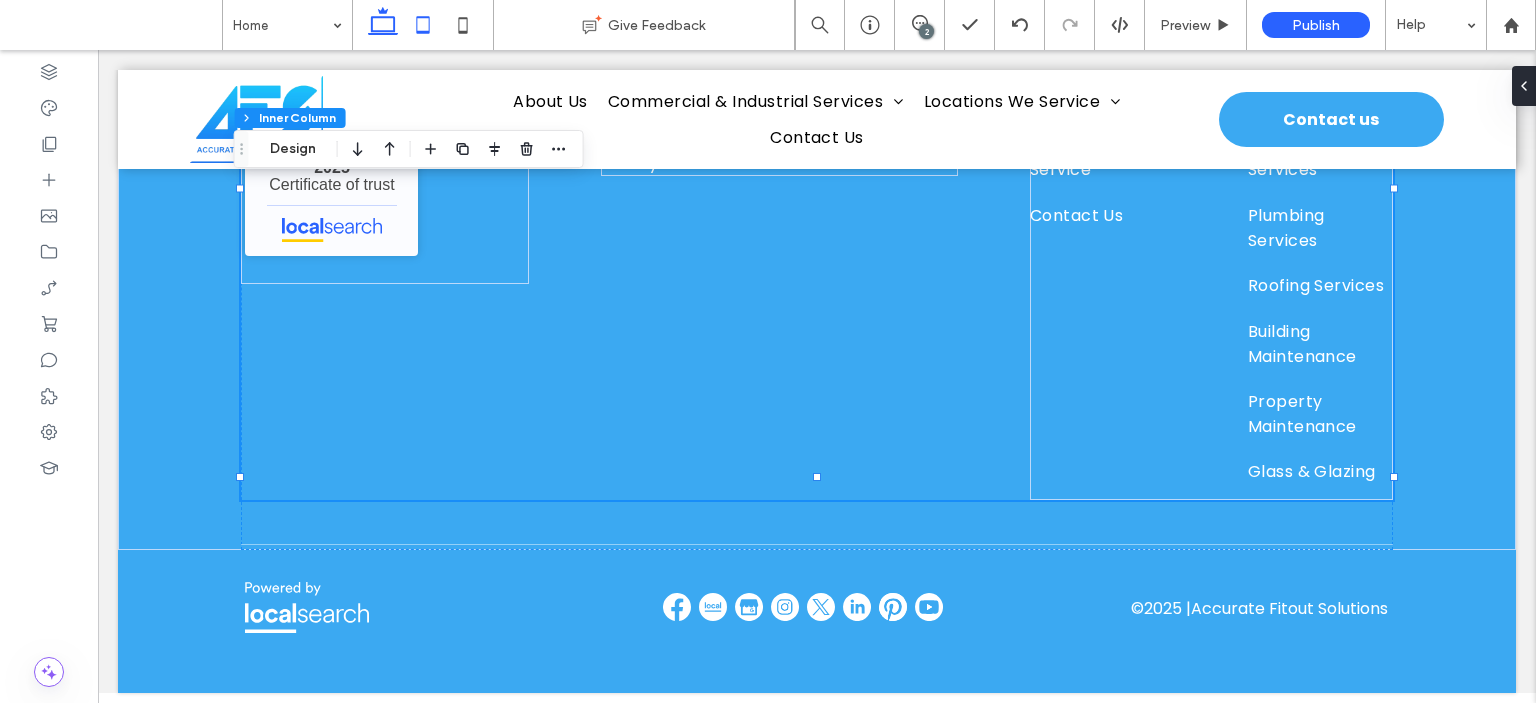 click 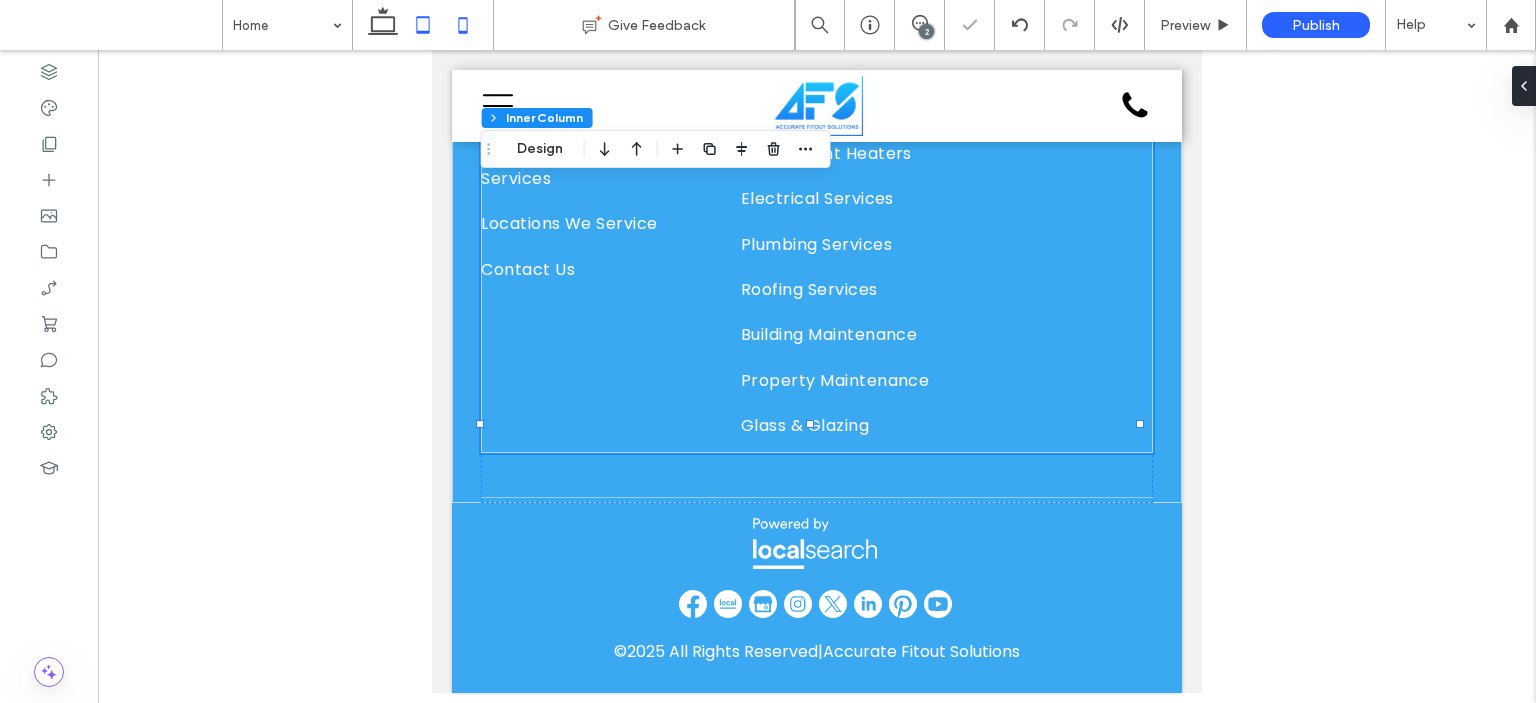 click 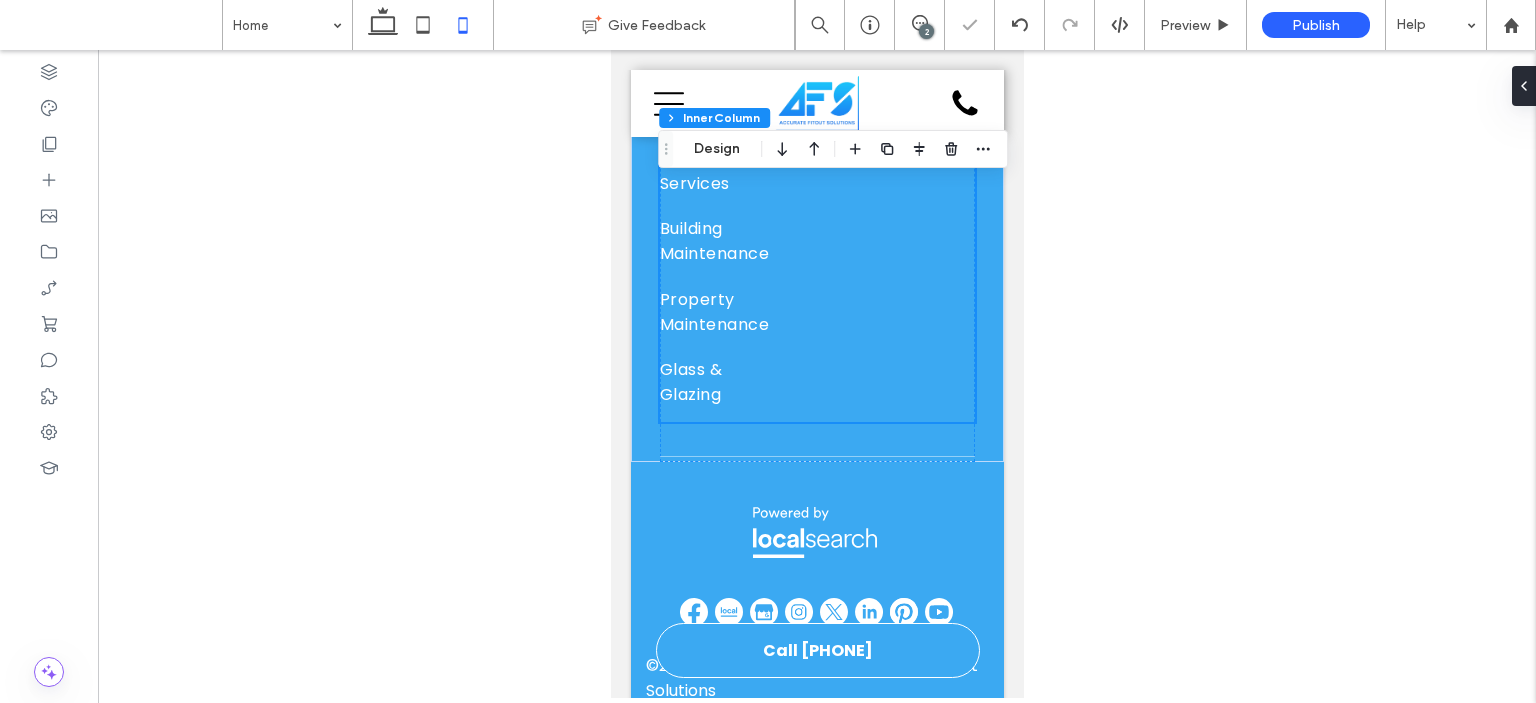 scroll, scrollTop: 8030, scrollLeft: 0, axis: vertical 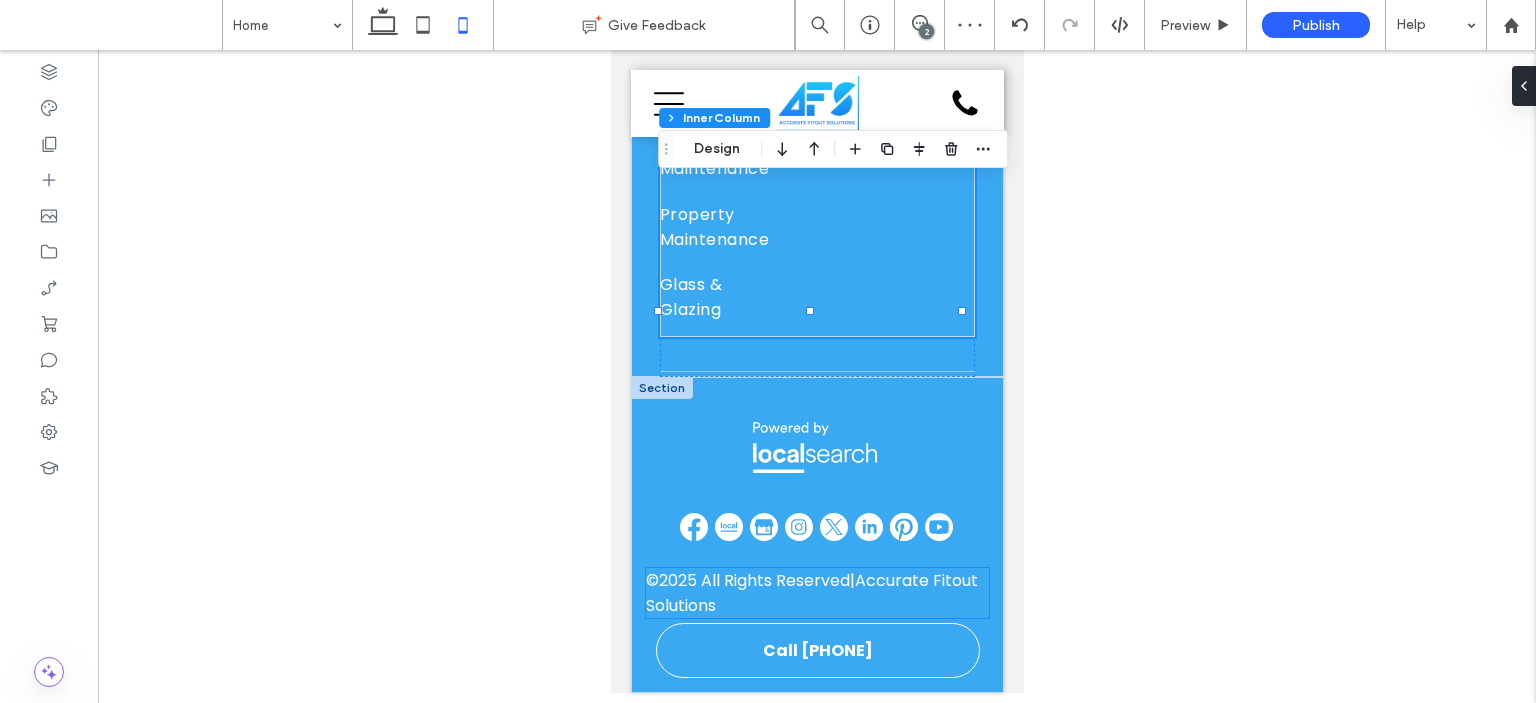 click on "©  2025
All Rights Reserved
|  Accurate Fitout Solutions" at bounding box center (816, 593) 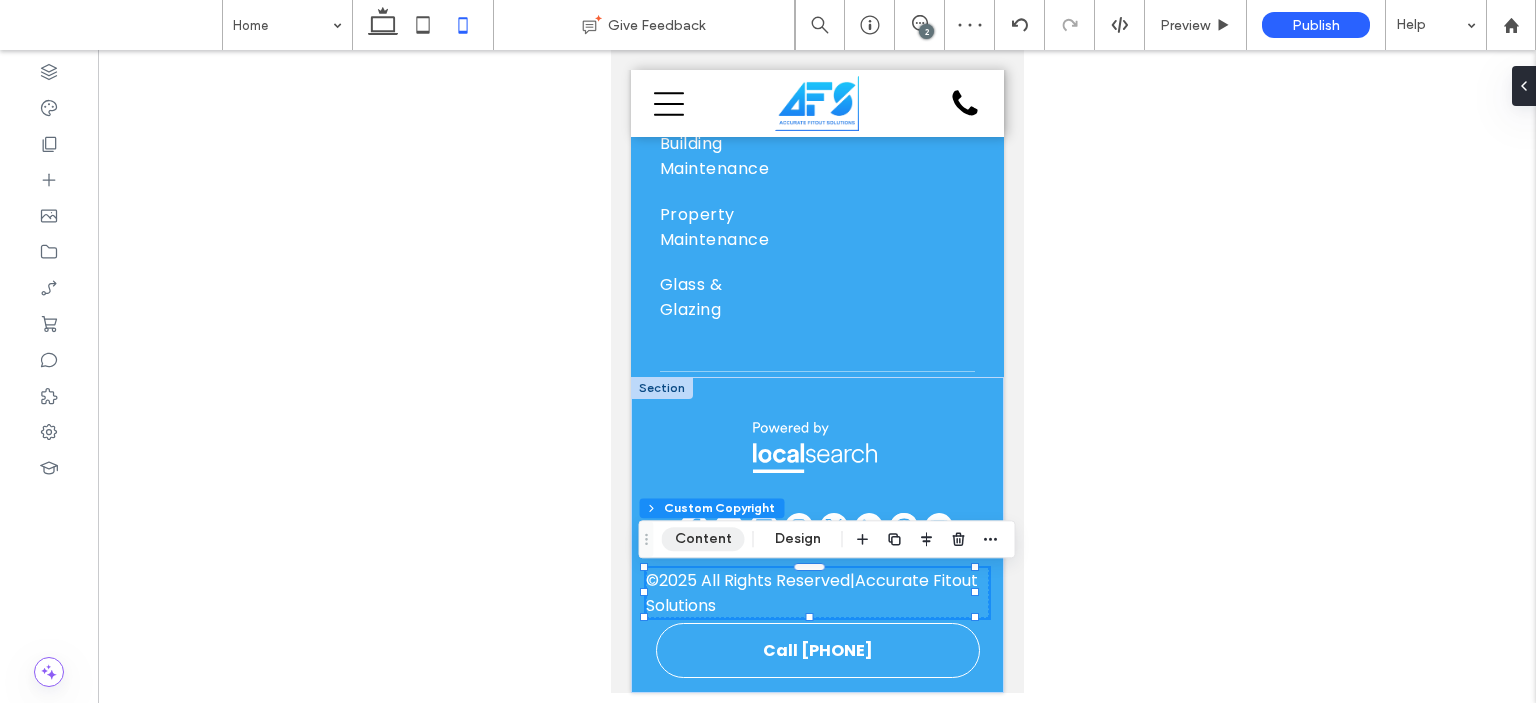 drag, startPoint x: 728, startPoint y: 537, endPoint x: 371, endPoint y: 465, distance: 364.18814 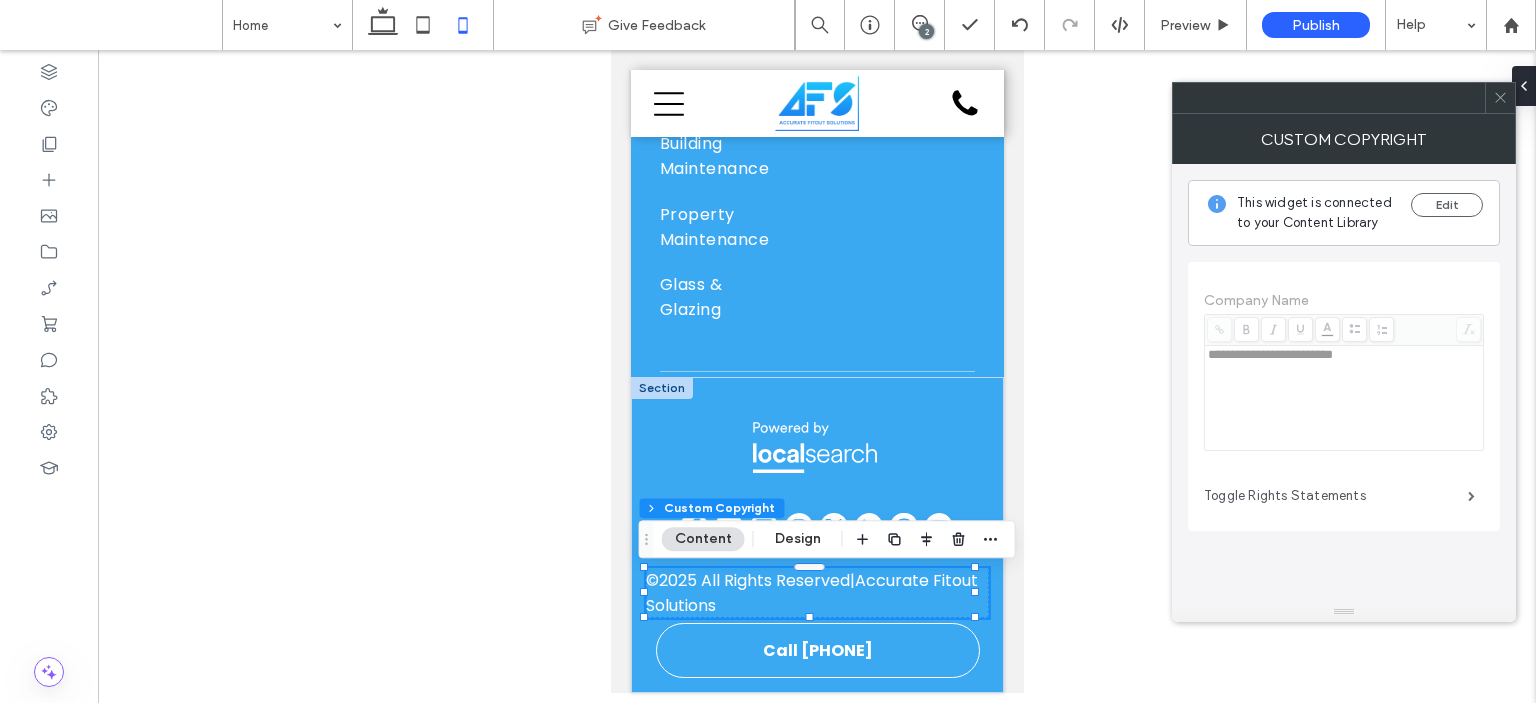 click on "Toggle Rights Statements" at bounding box center [1336, 496] 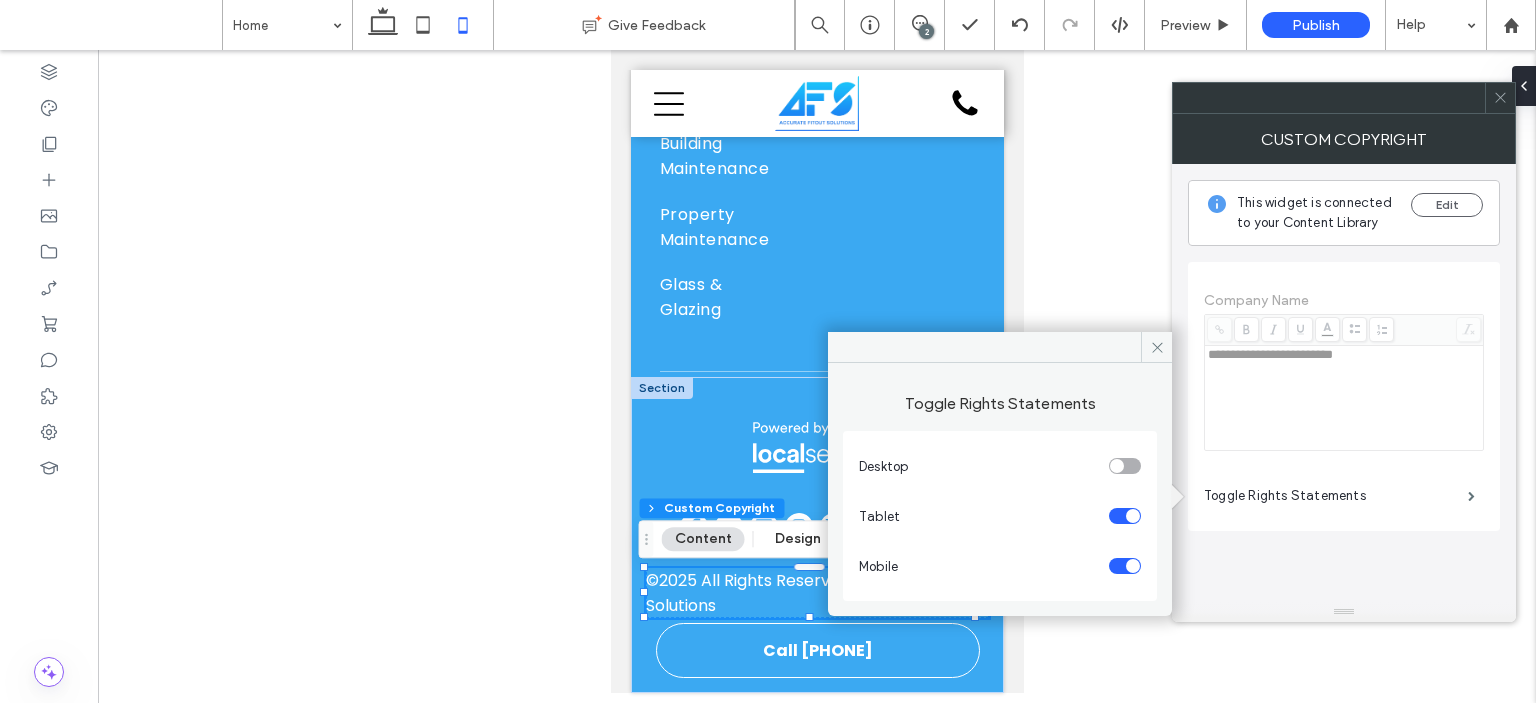 click at bounding box center (1125, 566) 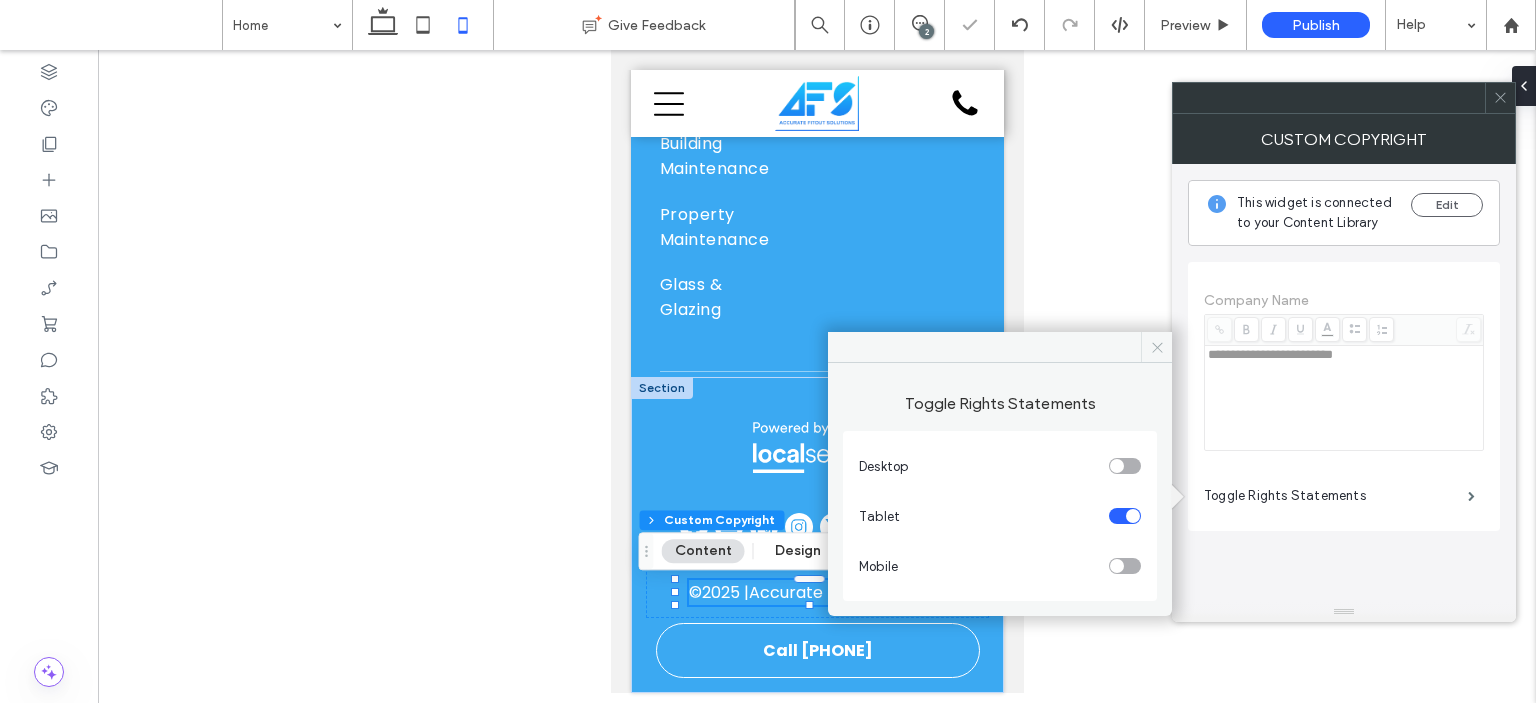 click at bounding box center (1156, 347) 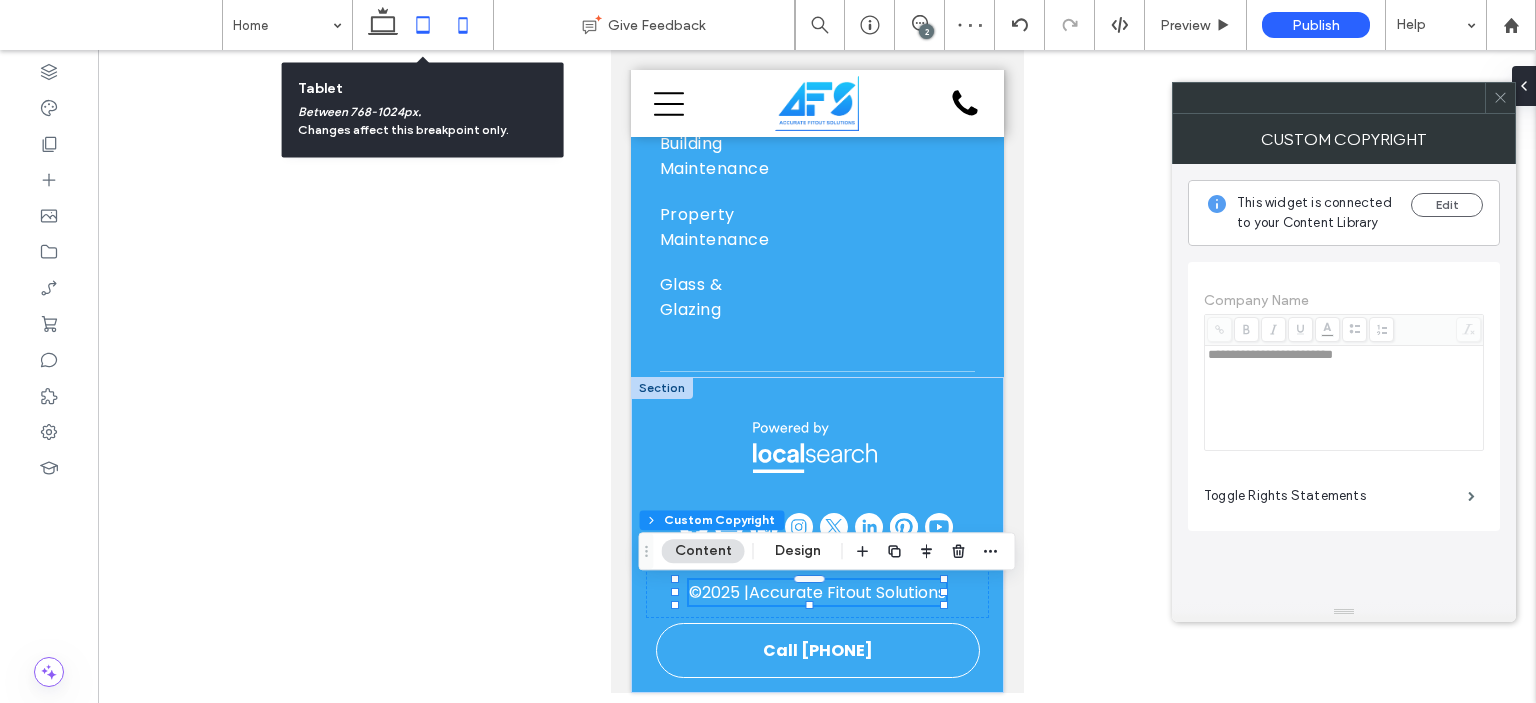 click 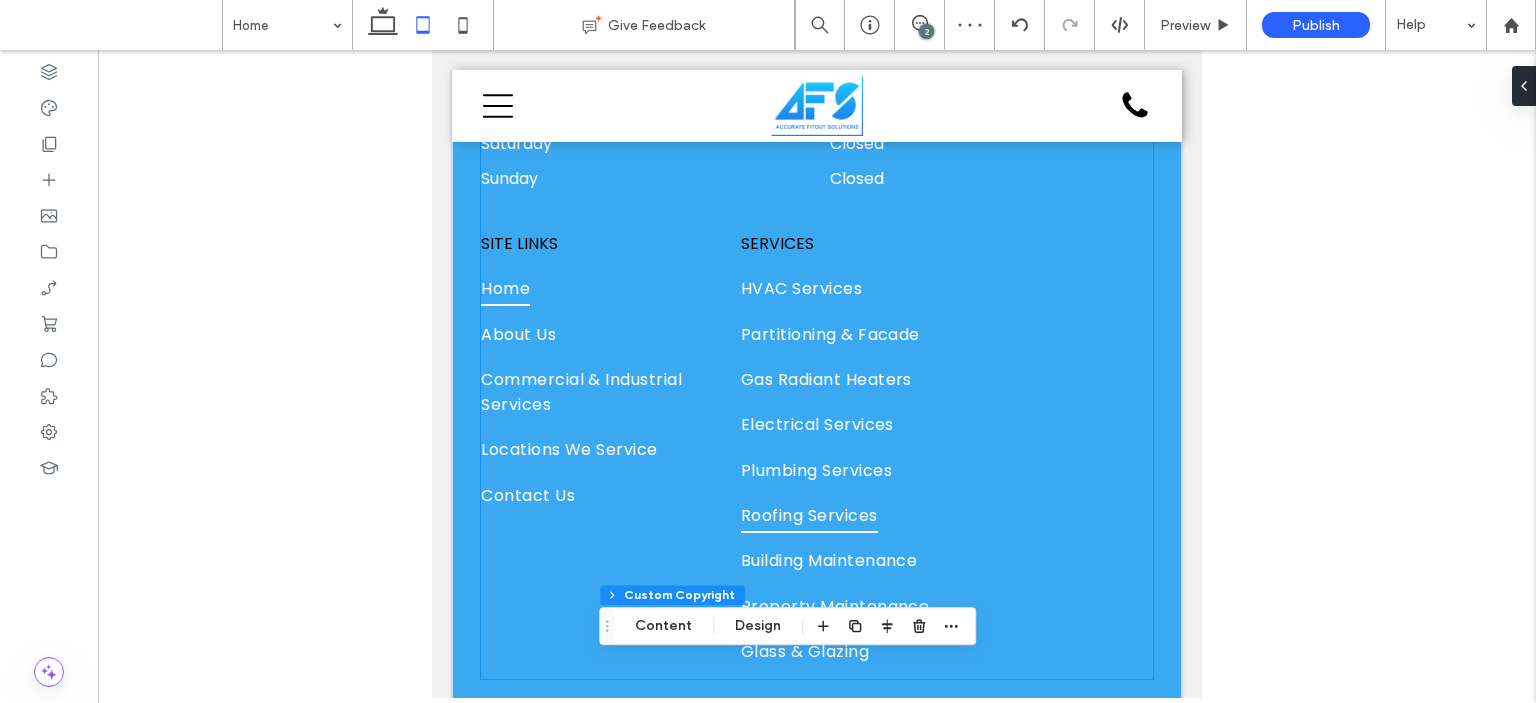 scroll, scrollTop: 6771, scrollLeft: 0, axis: vertical 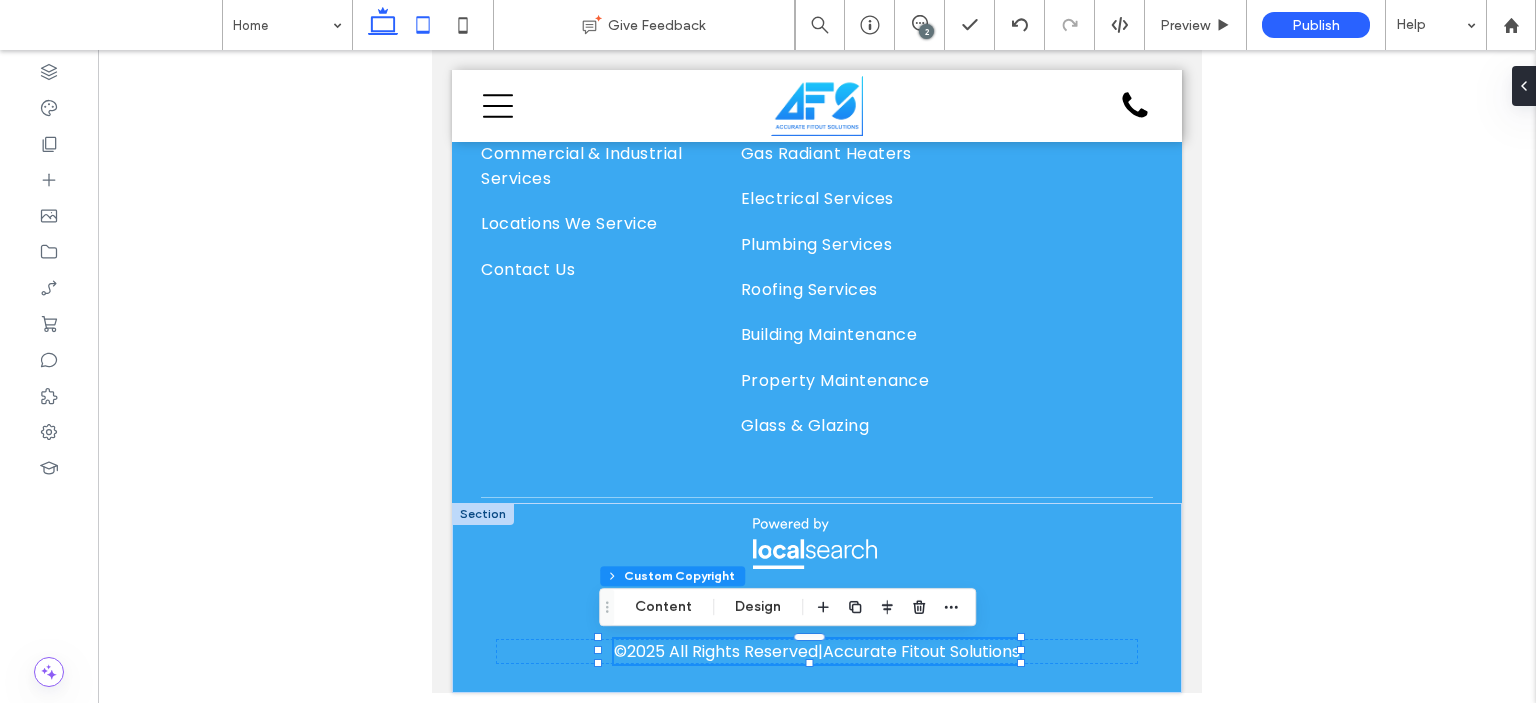 click 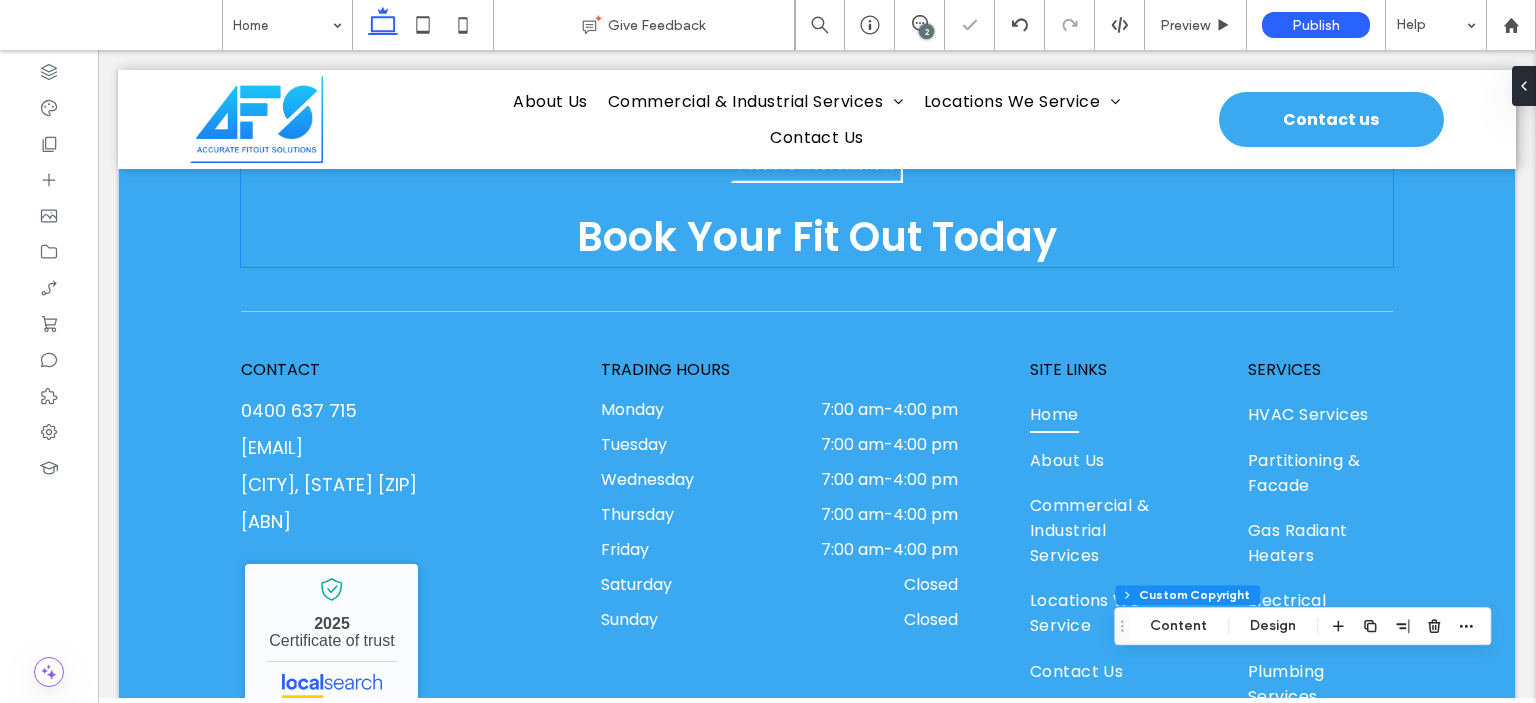 scroll, scrollTop: 6016, scrollLeft: 0, axis: vertical 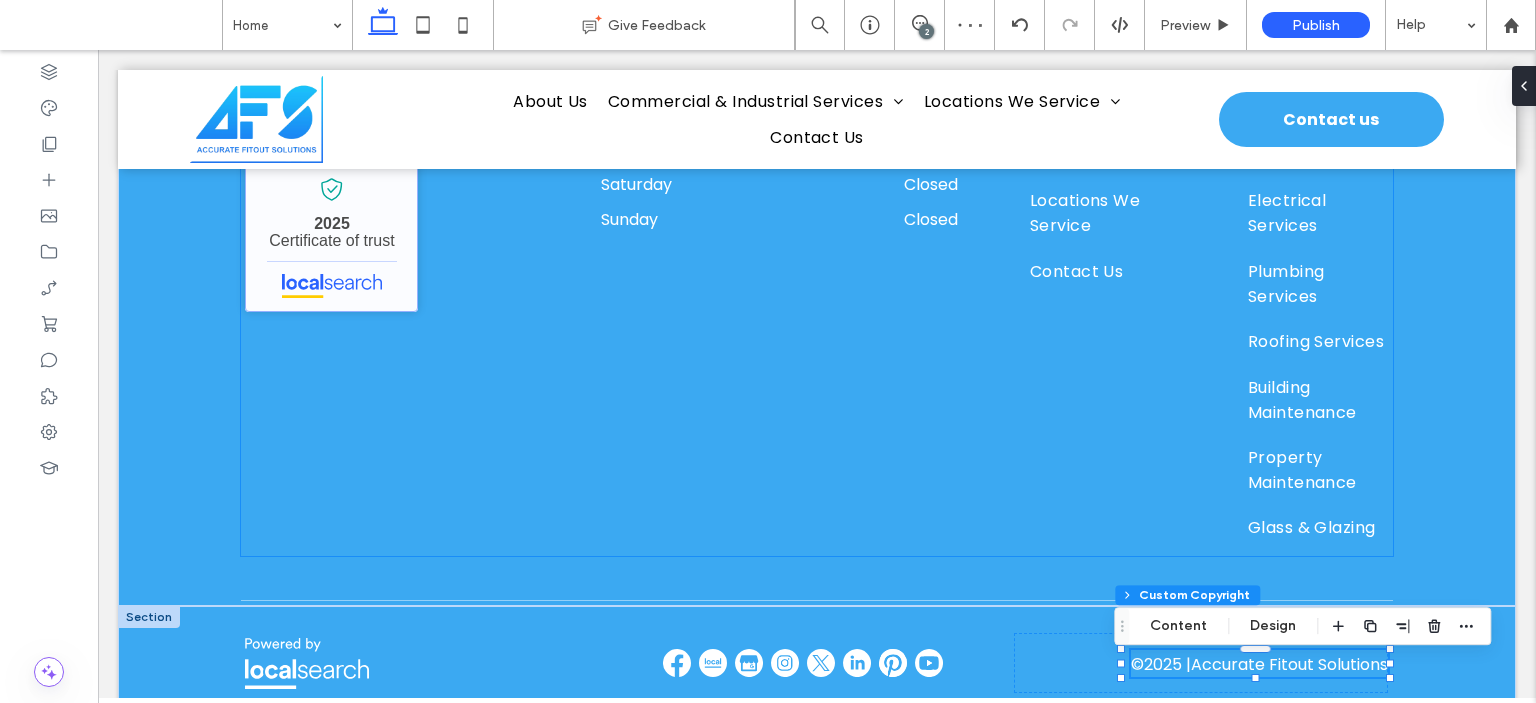 click on "Accurate Fitout Solutions - Localsearch verified business" at bounding box center [331, 238] 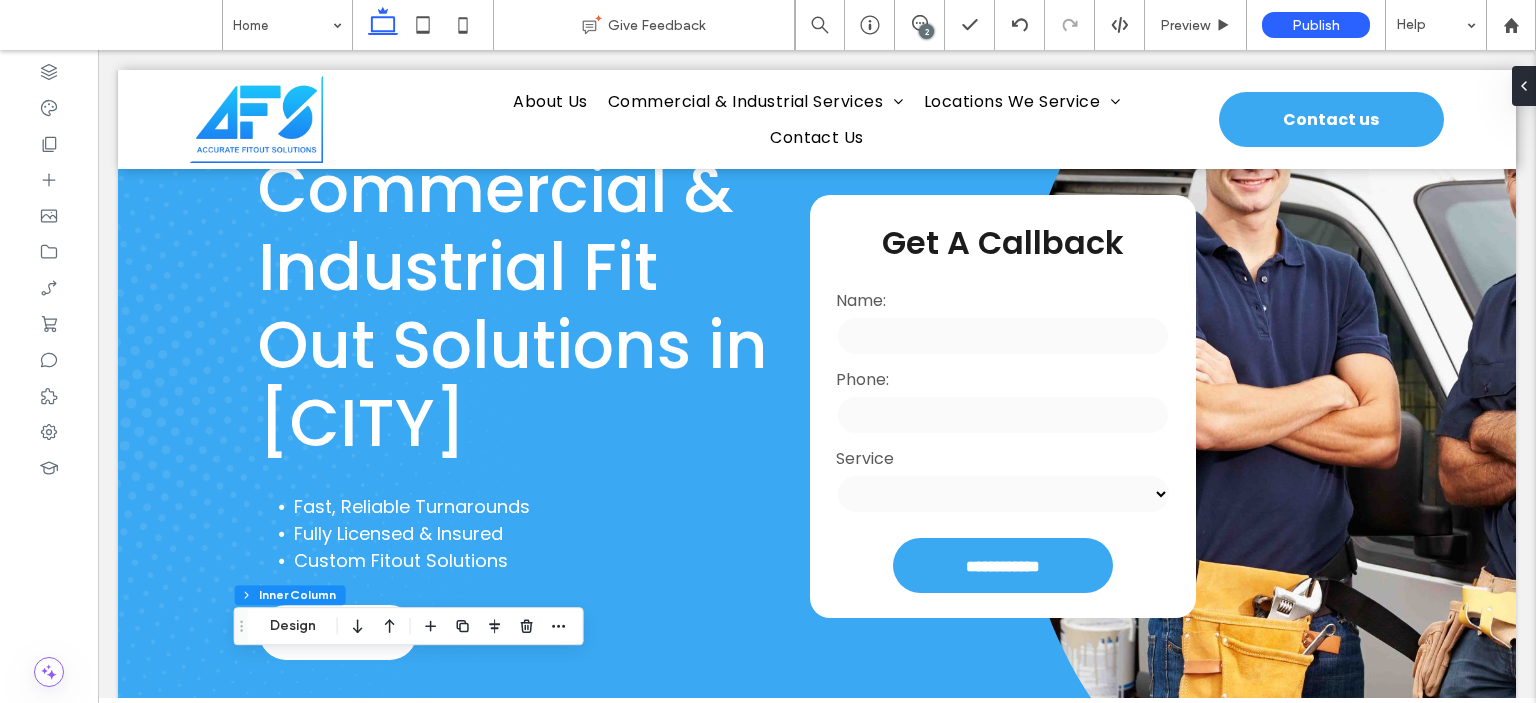 scroll, scrollTop: 16, scrollLeft: 0, axis: vertical 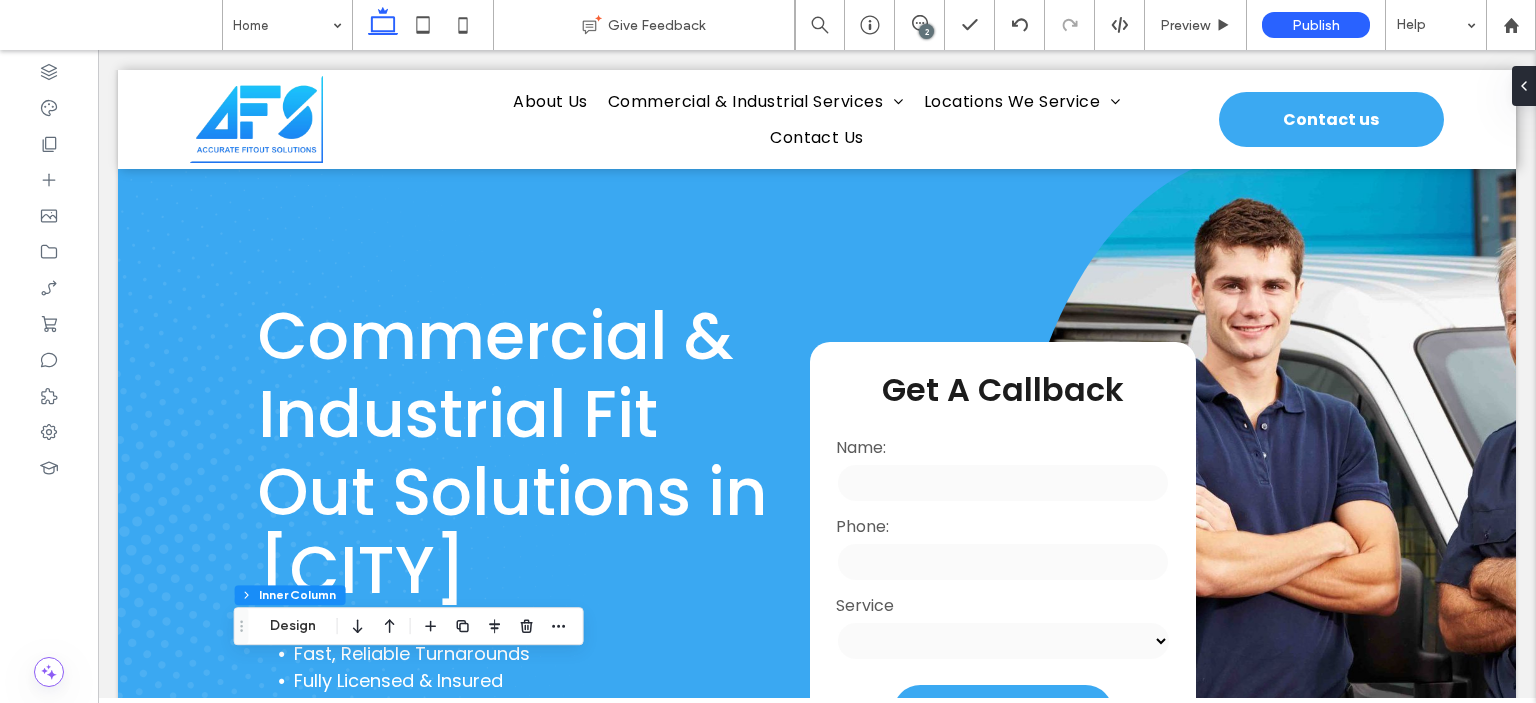 drag, startPoint x: 925, startPoint y: 27, endPoint x: 858, endPoint y: 0, distance: 72.235725 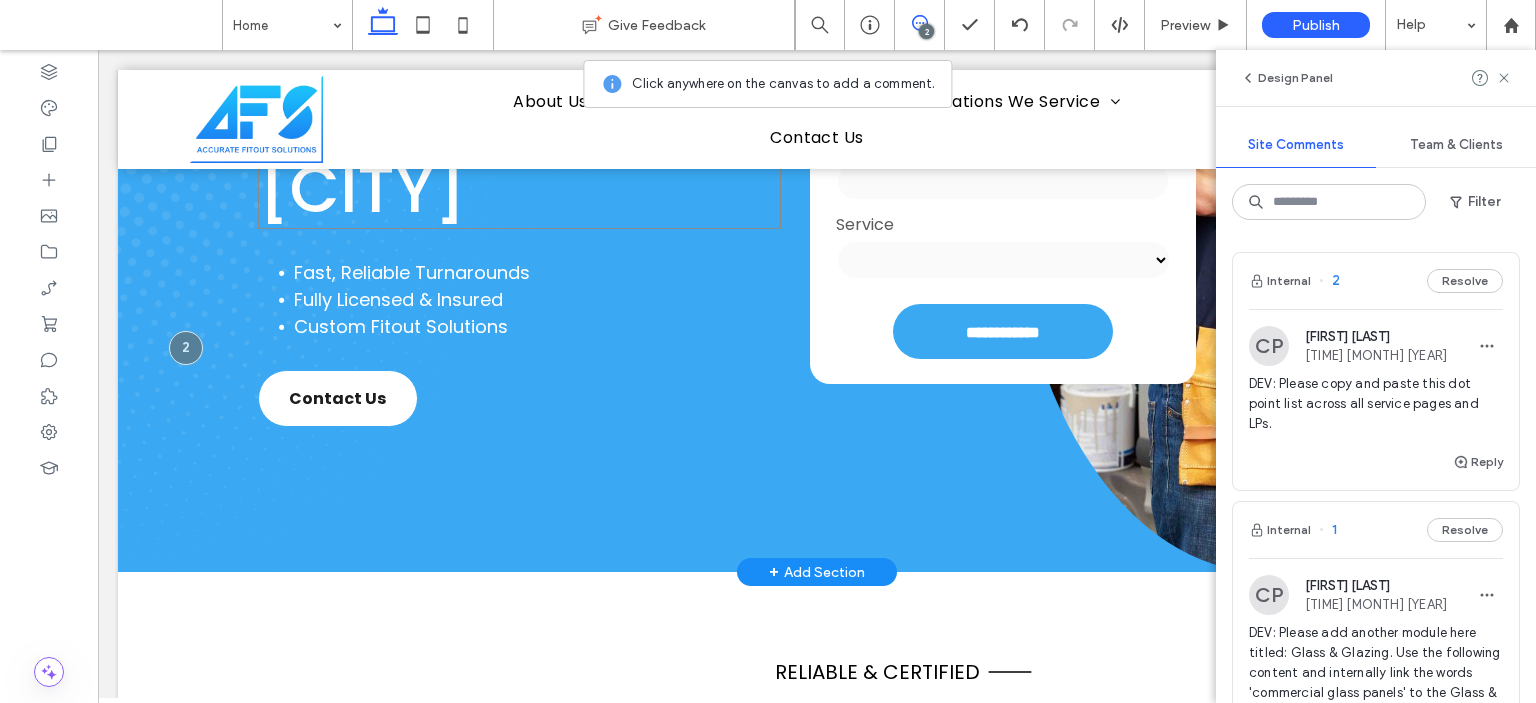 scroll, scrollTop: 400, scrollLeft: 0, axis: vertical 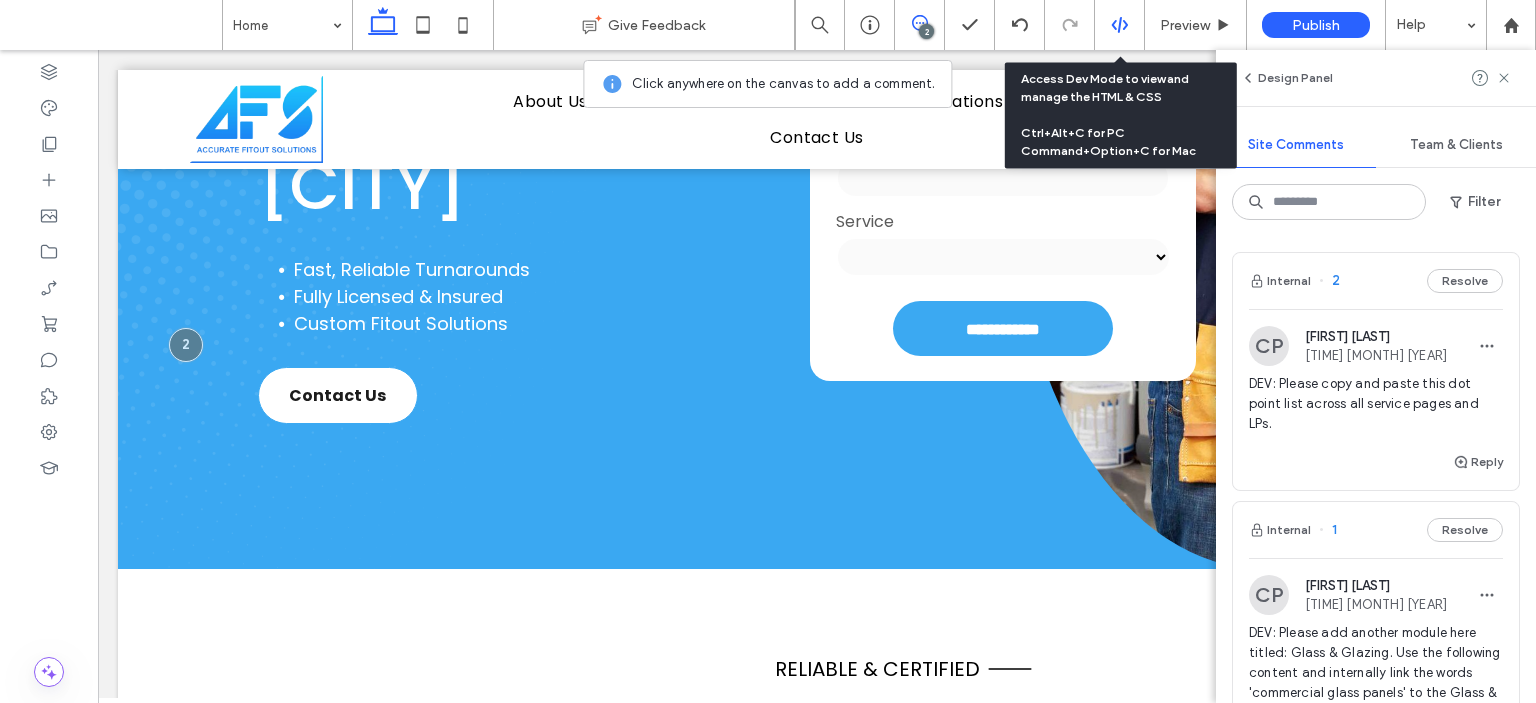 click at bounding box center (1120, 25) 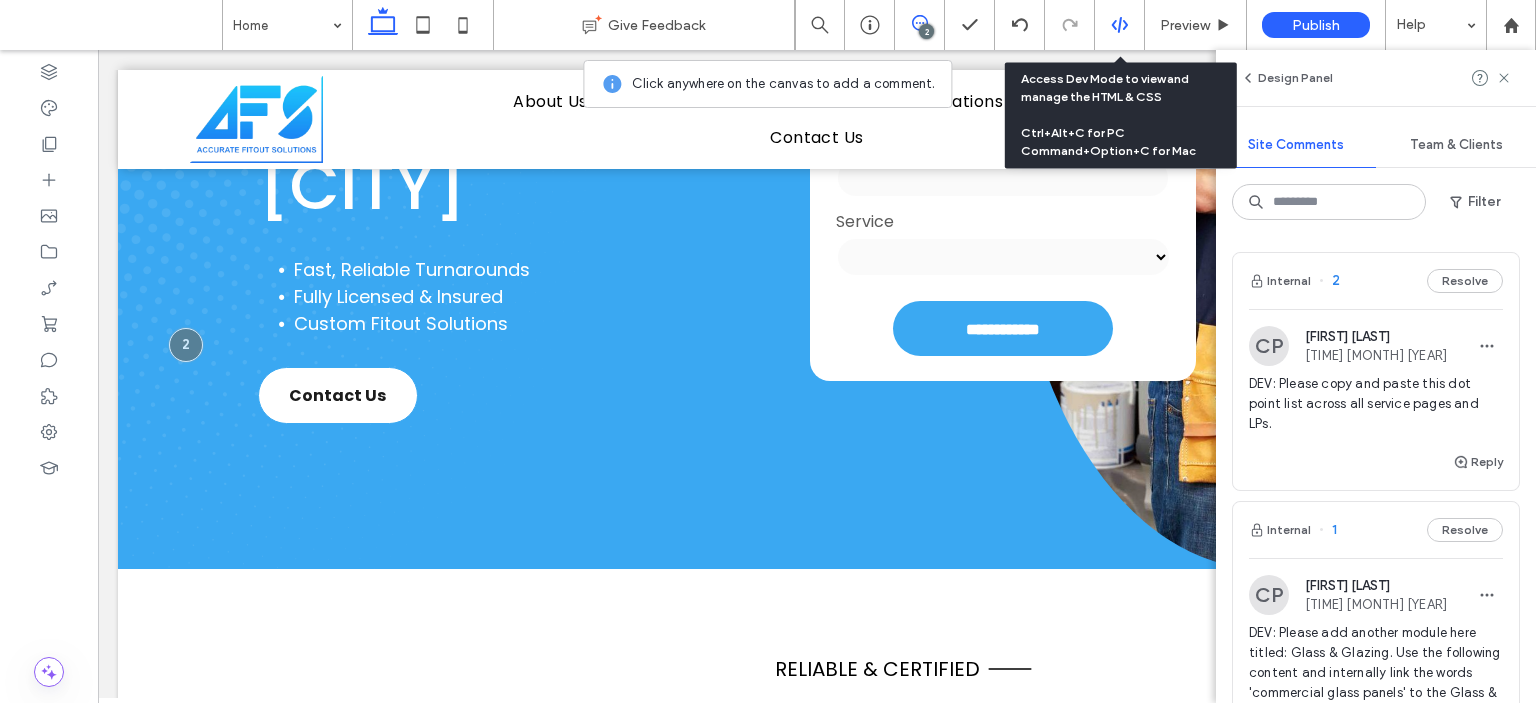 click 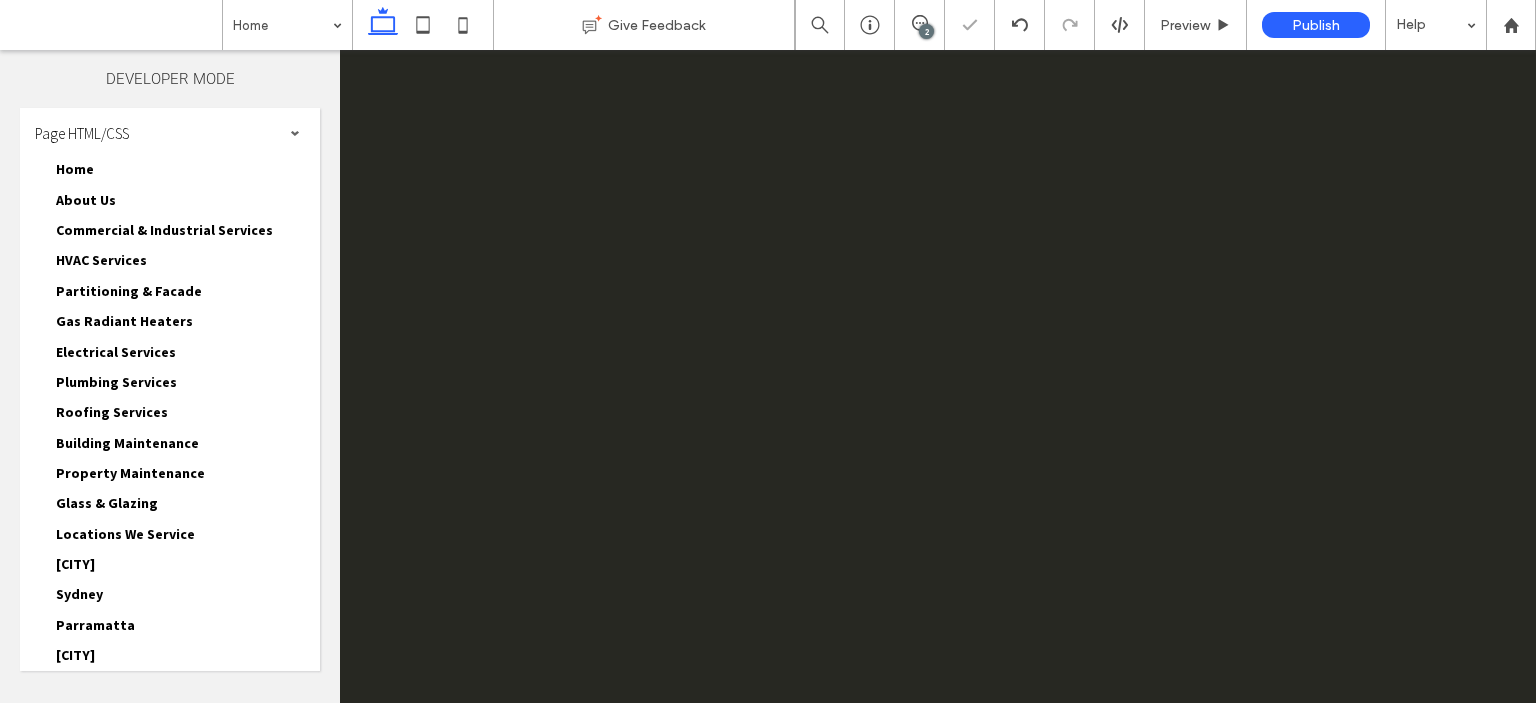 scroll, scrollTop: 0, scrollLeft: 0, axis: both 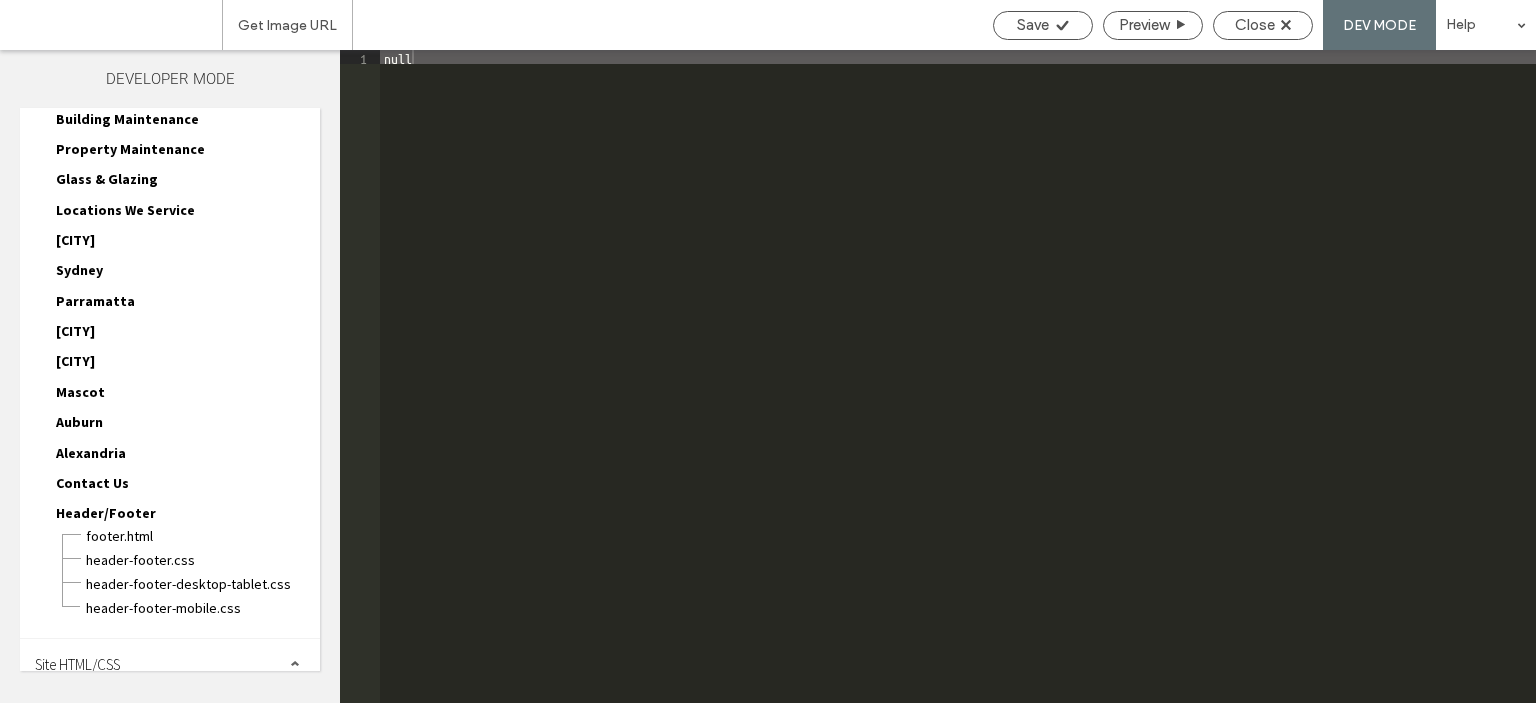 click on "Site HTML/CSS" at bounding box center (170, 664) 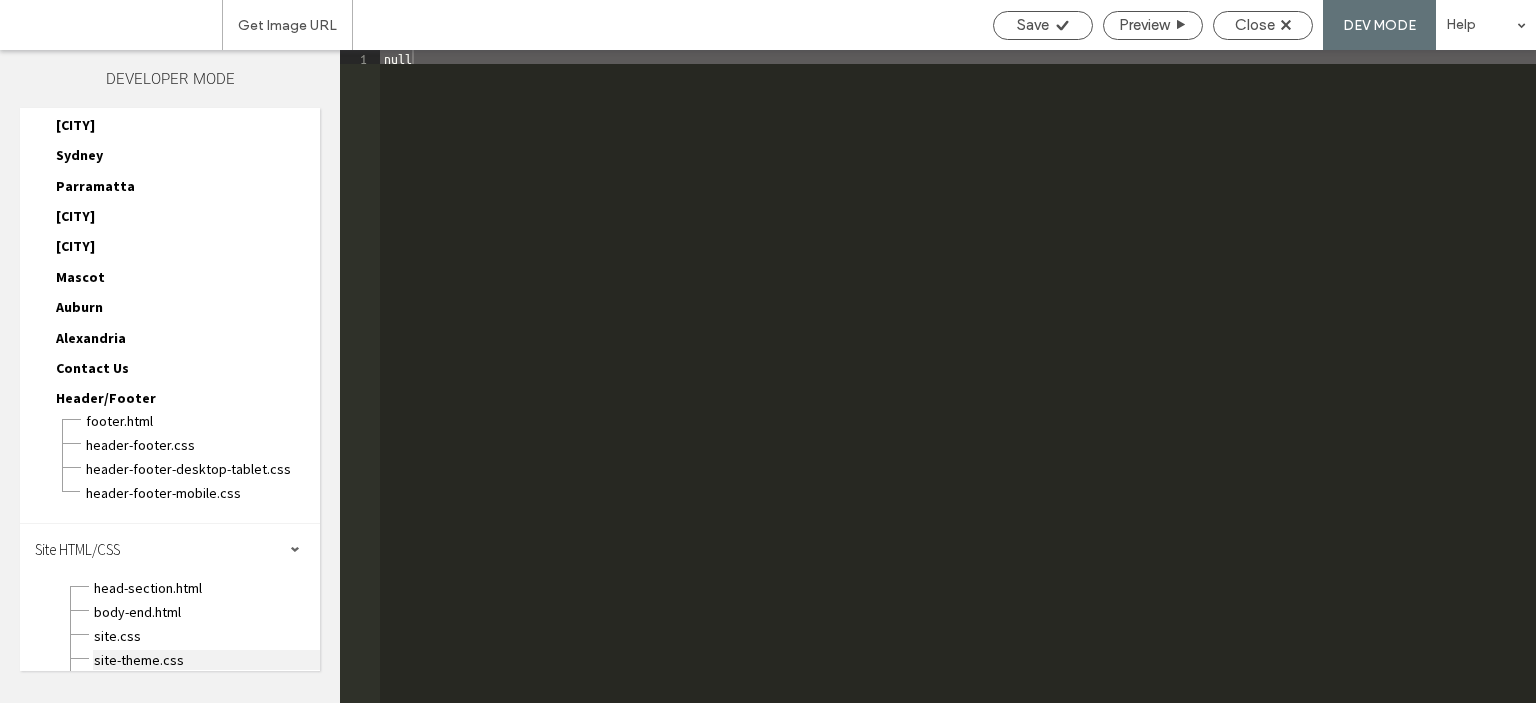 scroll, scrollTop: 501, scrollLeft: 0, axis: vertical 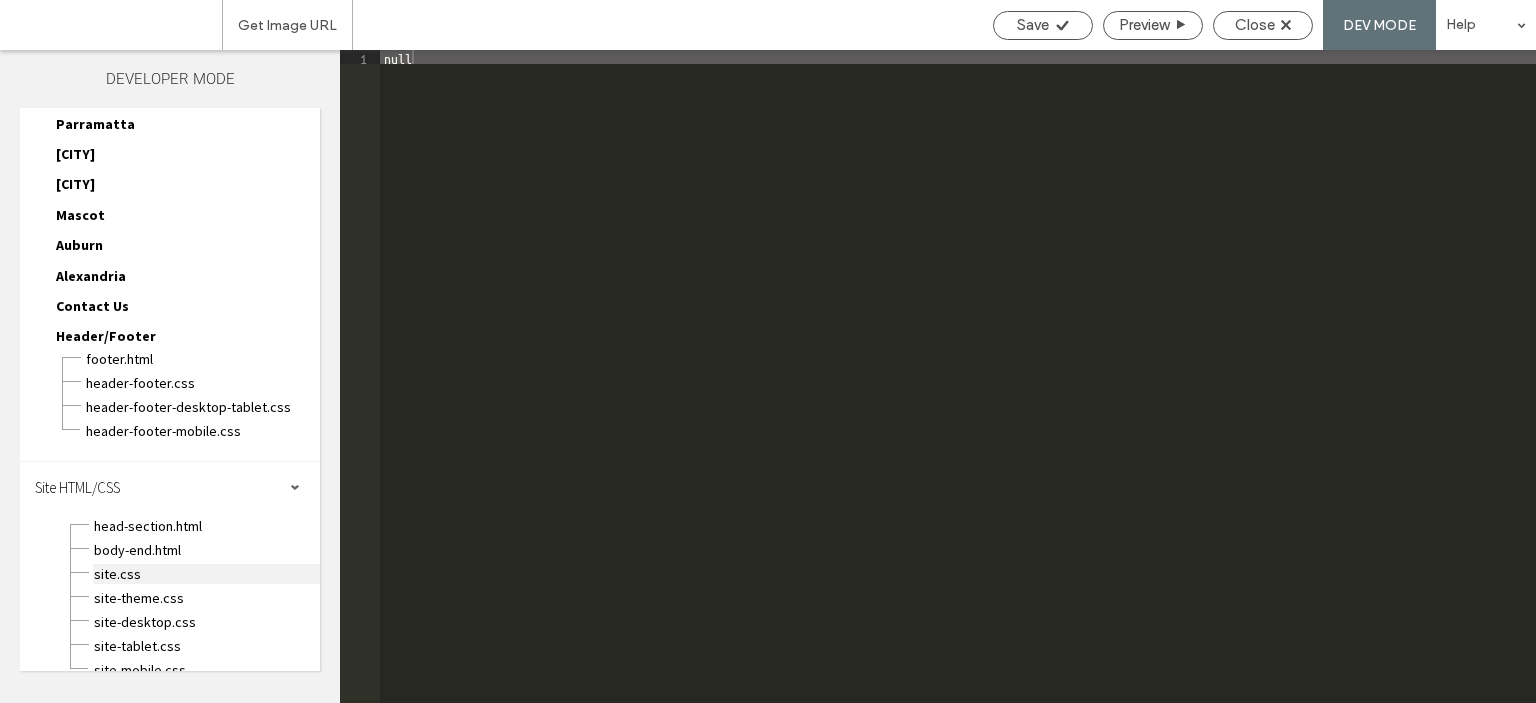 click on "site.css" at bounding box center [206, 574] 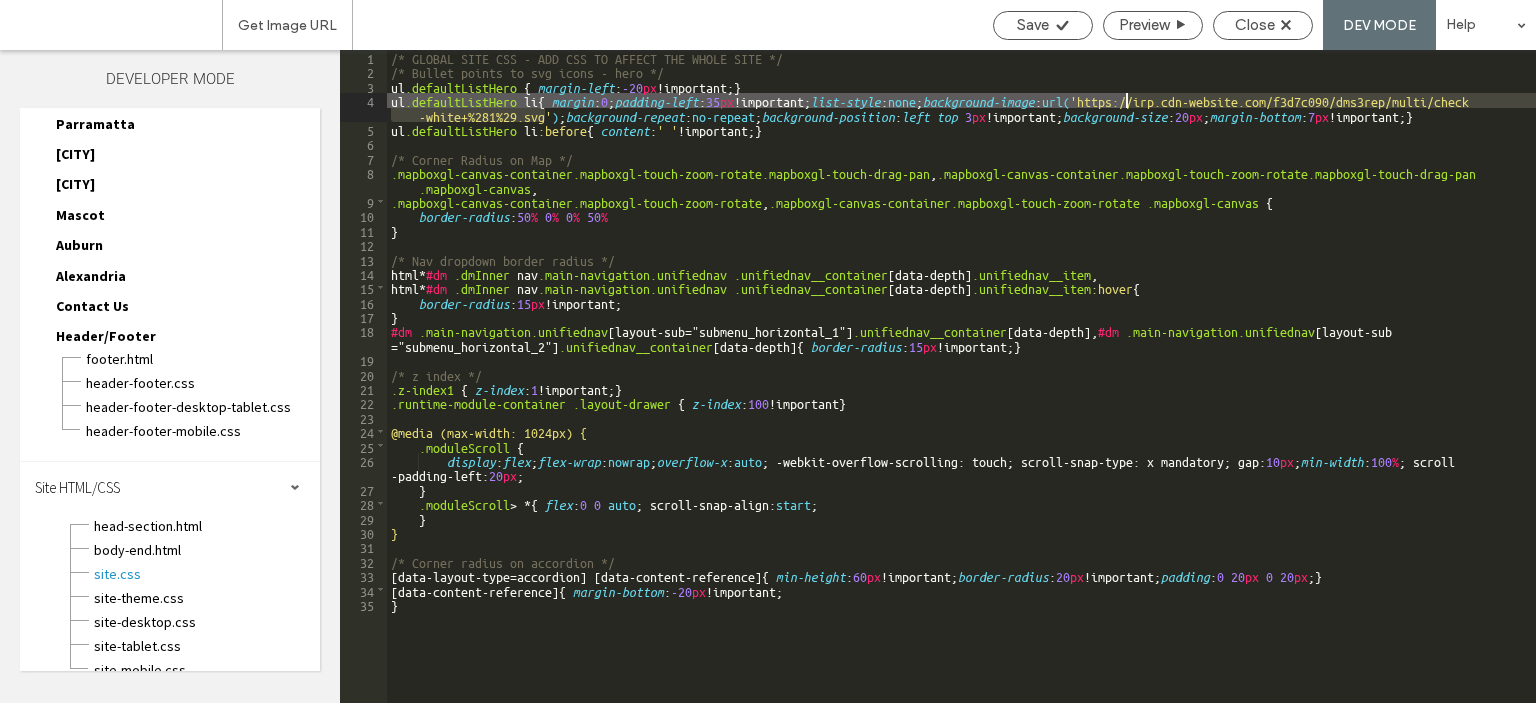 drag, startPoint x: 543, startPoint y: 114, endPoint x: 1124, endPoint y: 99, distance: 581.1936 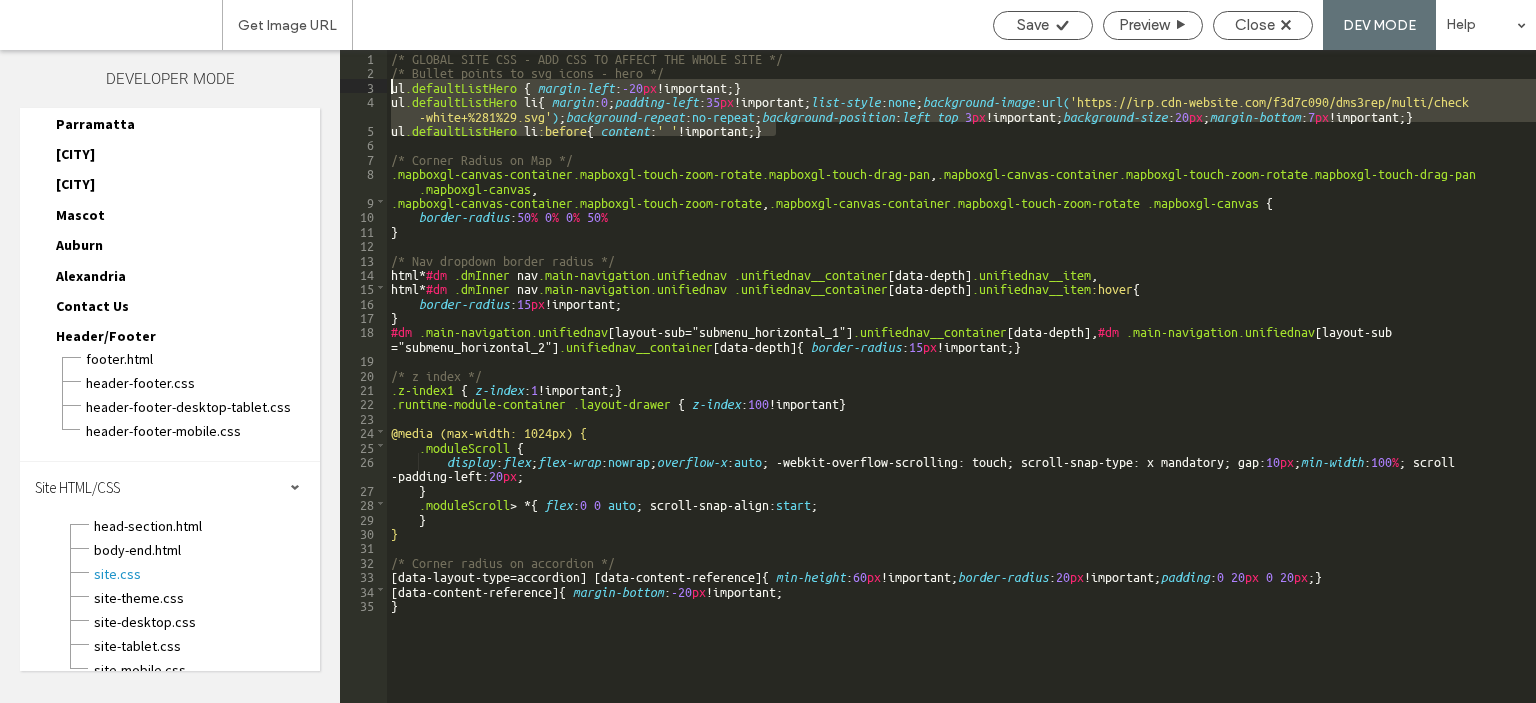 drag, startPoint x: 794, startPoint y: 131, endPoint x: 331, endPoint y: 83, distance: 465.48148 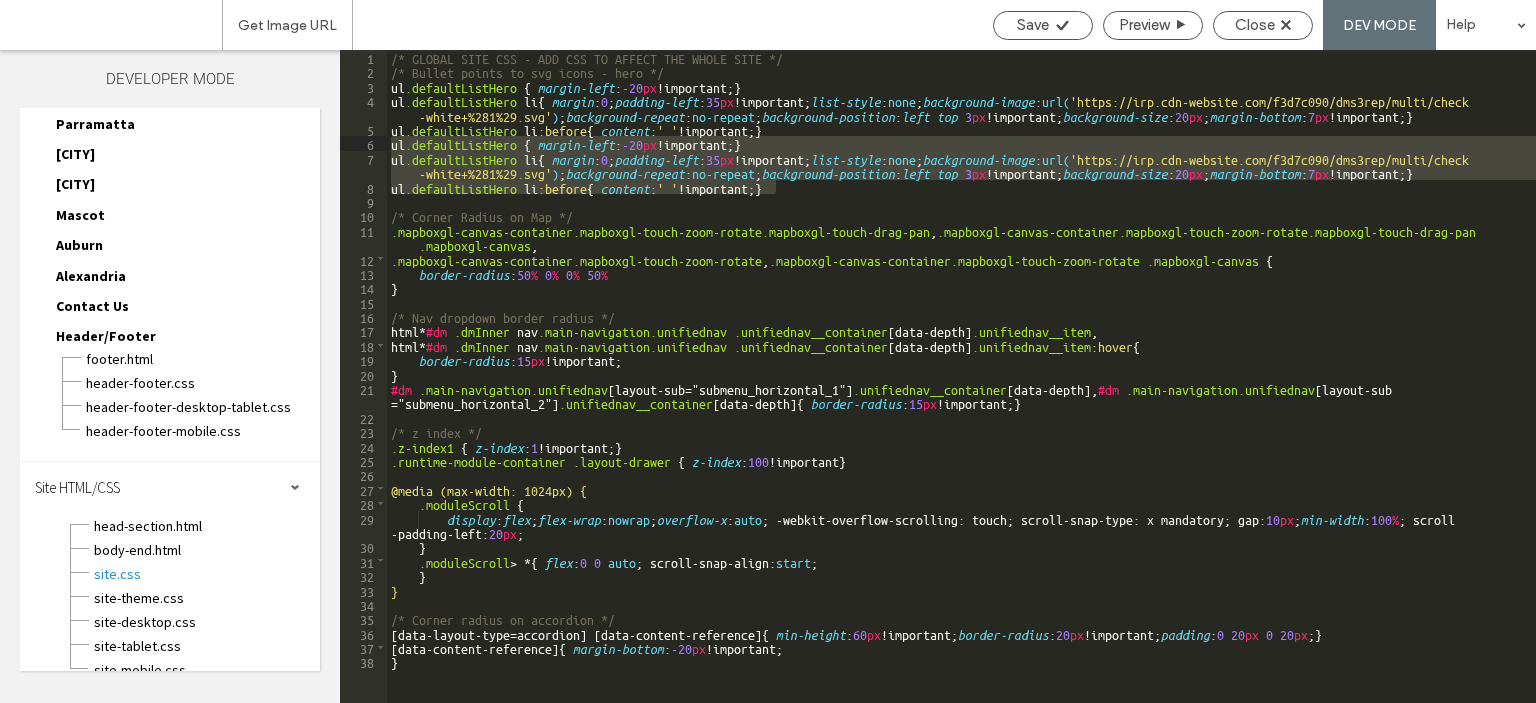 click on "/* GLOBAL SITE CSS - ADD CSS TO AFFECT THE WHOLE SITE */ /* Bullet points to svg icons - hero */ ul .defaultListHero   {   margin-left : -20 px !important;  } ul .defaultListHero   li {   margin :  0 ;  padding-left :  35 px !important;  list-style :  none ;  background-image :  url( 'https://irp.cdn-website.com/f3d7c090/dms3rep/multi/check      -white+%281%29.svg' ) ;  background-repeat :  no-repeat ;  background-position :  left   top   3 px  !important;  background-size :  20 px ;  margin-bottom :  7 px  !important;  } ul .defaultListHero   li :before {   content : ' '  !important;  } ul .defaultListHero   {   margin-left : -20 px !important;  } ul .defaultListHero   li {   margin :  0 ;  padding-left :  35 px !important;  list-style :  none ;  background-image :  url( 'https://irp.cdn-website.com/f3d7c090/dms3rep/multi/check      -white+%281%29.svg' ) ;  background-repeat :  no-repeat ;  background-position :  left   top   3 px  !important;  background-size :  20 px ;  margin-bottom :  7 px } ul" at bounding box center [961, 391] 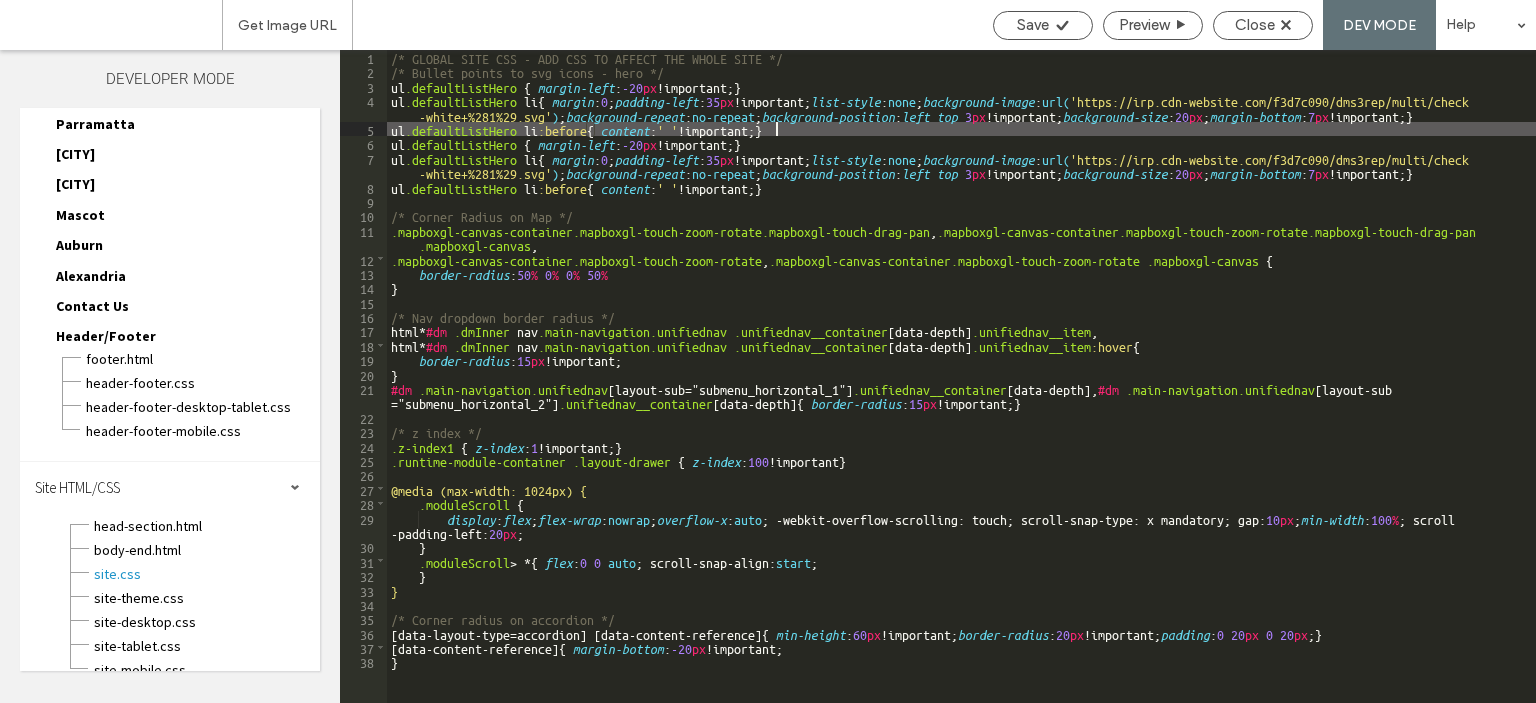type on "**" 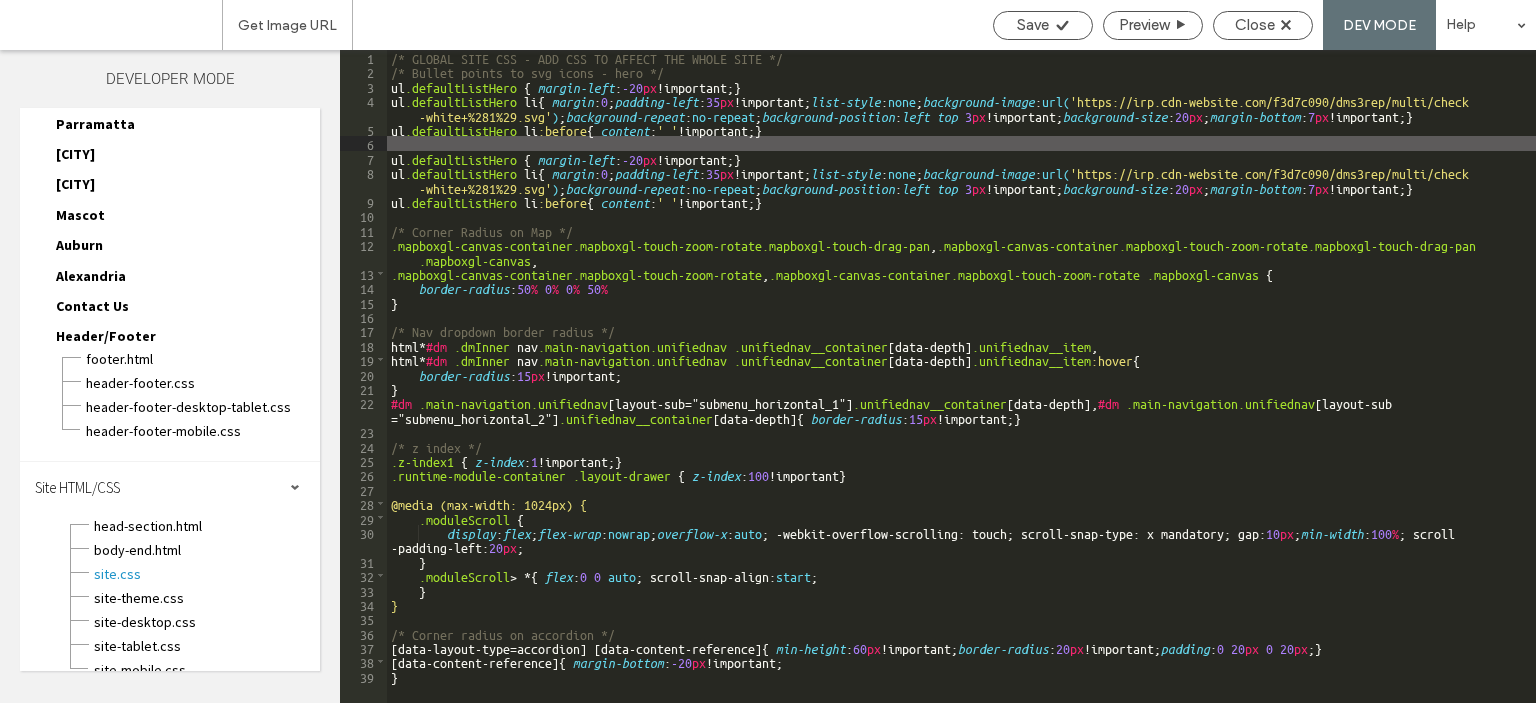 click on "/* GLOBAL SITE CSS - ADD CSS TO AFFECT THE WHOLE SITE */ /* Bullet points to svg icons - hero */ ul .defaultListHero   {   margin-left : -20 px !important;  } ul .defaultListHero   li {   margin :  0 ;  padding-left :  35 px !important;  list-style :  none ;  background-image :  url( 'https://irp.cdn-website.com/f3d7c090/dms3rep/multi/check      -white+%281%29.svg' ) ;  background-repeat :  no-repeat ;  background-position :  left   top   3 px  !important;  background-size :  20 px ;  margin-bottom :  7 px  !important;  } ul .defaultListHero   li :before {   content : ' '  !important;  } ul .defaultListHero   {   margin-left : -20 px !important;  } ul .defaultListHero   li {   margin :  0 ;  padding-left :  35 px !important;  list-style :  none ;  background-image :  url( 'https://irp.cdn-website.com/f3d7c090/dms3rep/multi/check      -white+%281%29.svg' ) ;  background-repeat :  no-repeat ;  background-position :  left   top   3 px  !important;  background-size :  20 px ;  margin-bottom :  7 px } ul" at bounding box center [961, 391] 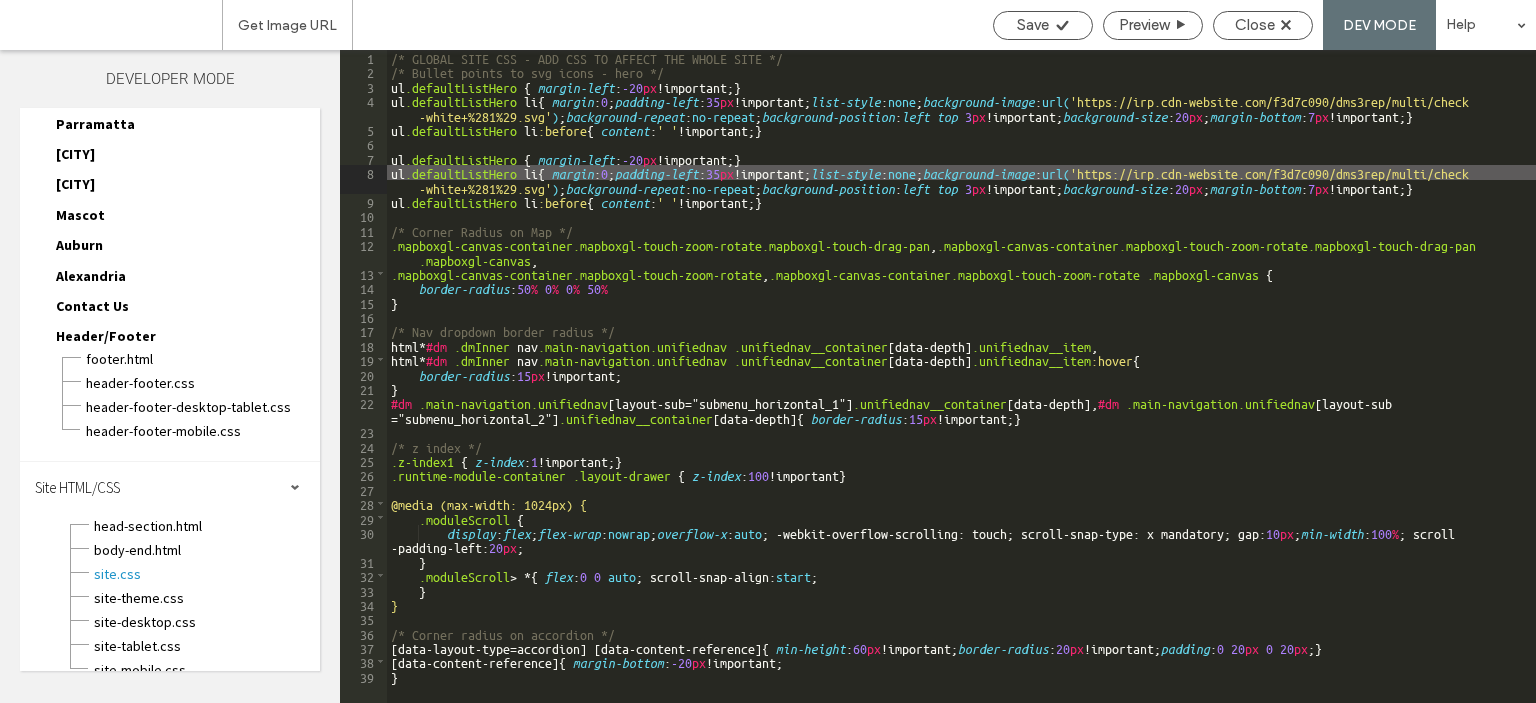 click on "/* GLOBAL SITE CSS - ADD CSS TO AFFECT THE WHOLE SITE */ /* Bullet points to svg icons - hero */ ul .defaultListHero   {   margin-left : -20 px !important;  } ul .defaultListHero   li {   margin :  0 ;  padding-left :  35 px !important;  list-style :  none ;  background-image :  url( 'https://irp.cdn-website.com/f3d7c090/dms3rep/multi/check      -white+%281%29.svg' ) ;  background-repeat :  no-repeat ;  background-position :  left   top   3 px  !important;  background-size :  20 px ;  margin-bottom :  7 px  !important;  } ul .defaultListHero   li :before {   content : ' '  !important;  } ul .defaultListHero   {   margin-left : -20 px !important;  } ul .defaultListHero   li {   margin :  0 ;  padding-left :  35 px !important;  list-style :  none ;  background-image :  url( 'https://irp.cdn-website.com/f3d7c090/dms3rep/multi/check      -white+%281%29.svg' ) ;  background-repeat :  no-repeat ;  background-position :  left   top   3 px  !important;  background-size :  20 px ;  margin-bottom :  7 px } ul" at bounding box center (961, 391) 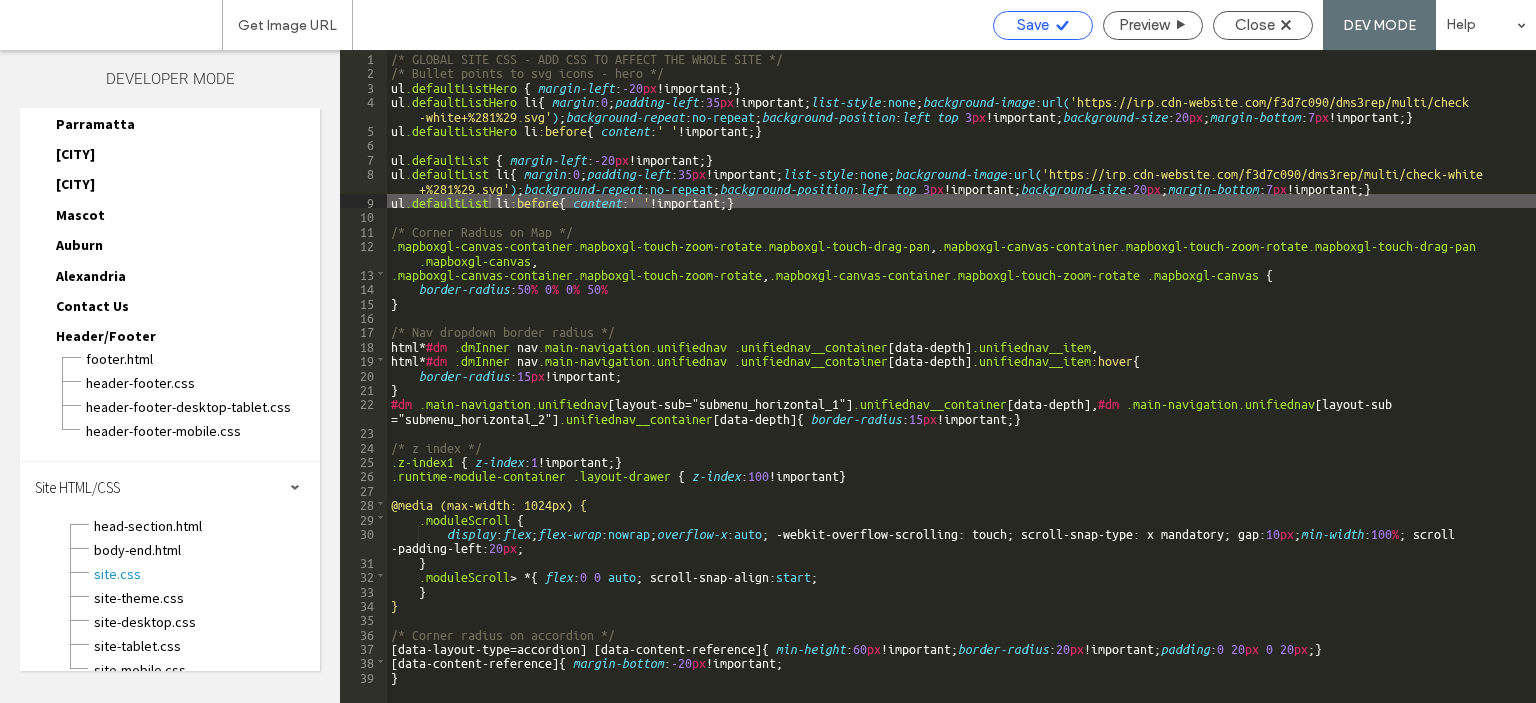 click on "Save" at bounding box center (1033, 25) 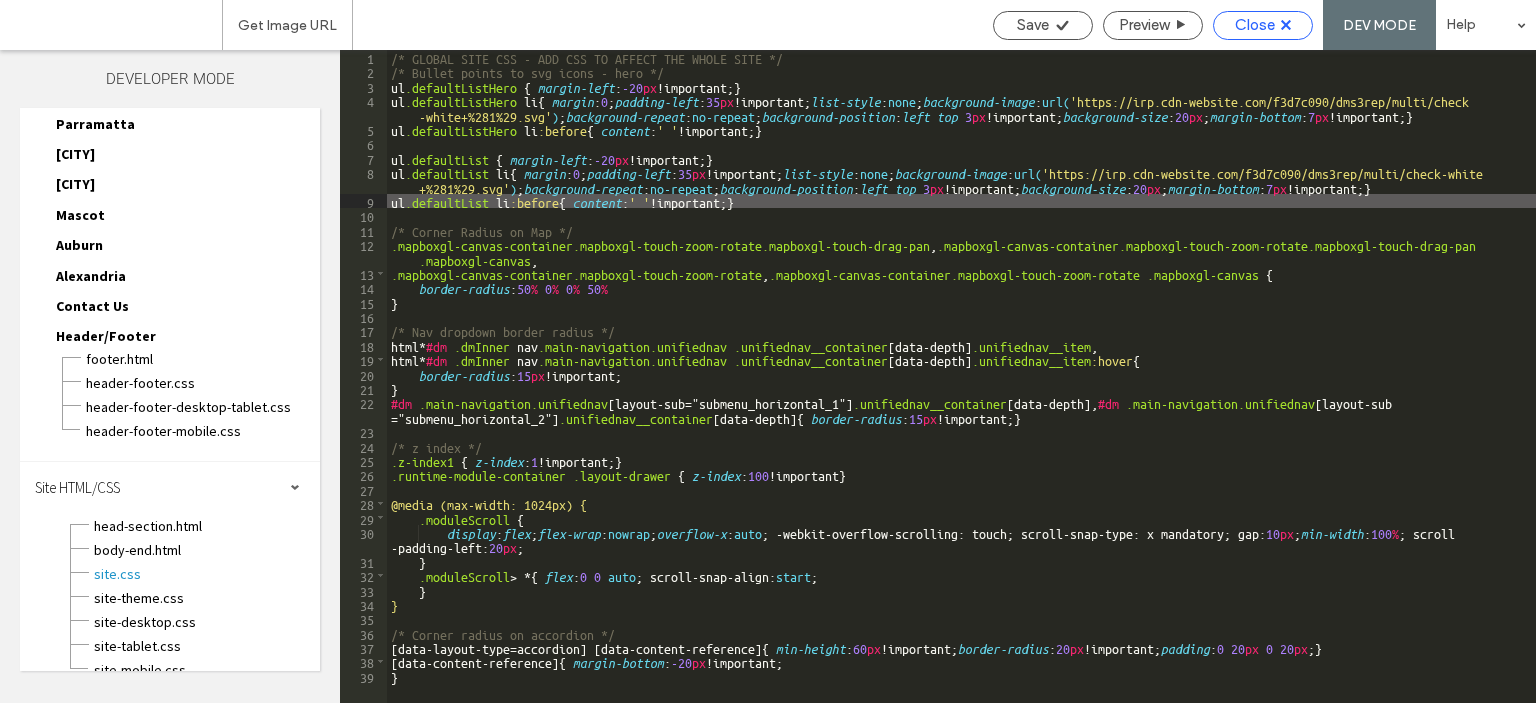 click on "Close" at bounding box center (1255, 25) 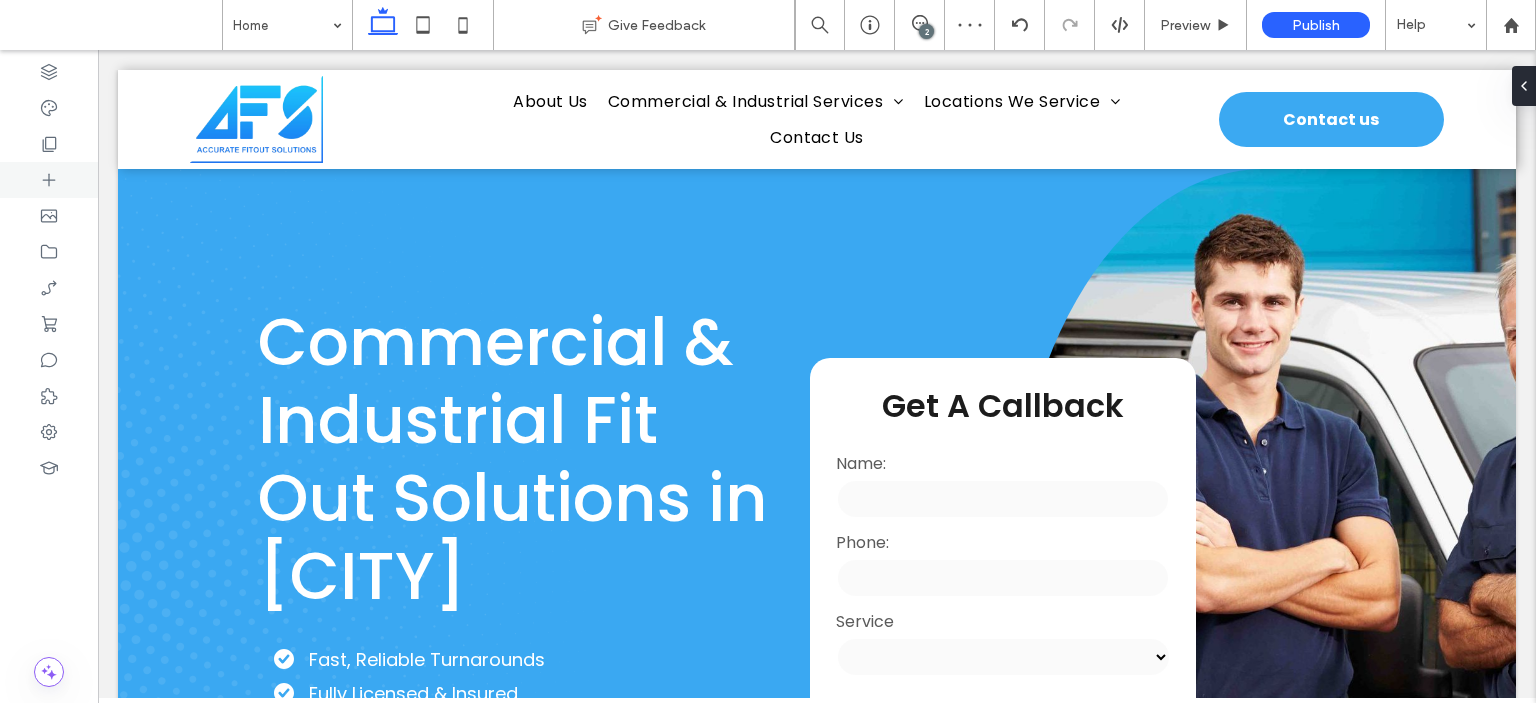 scroll, scrollTop: 0, scrollLeft: 0, axis: both 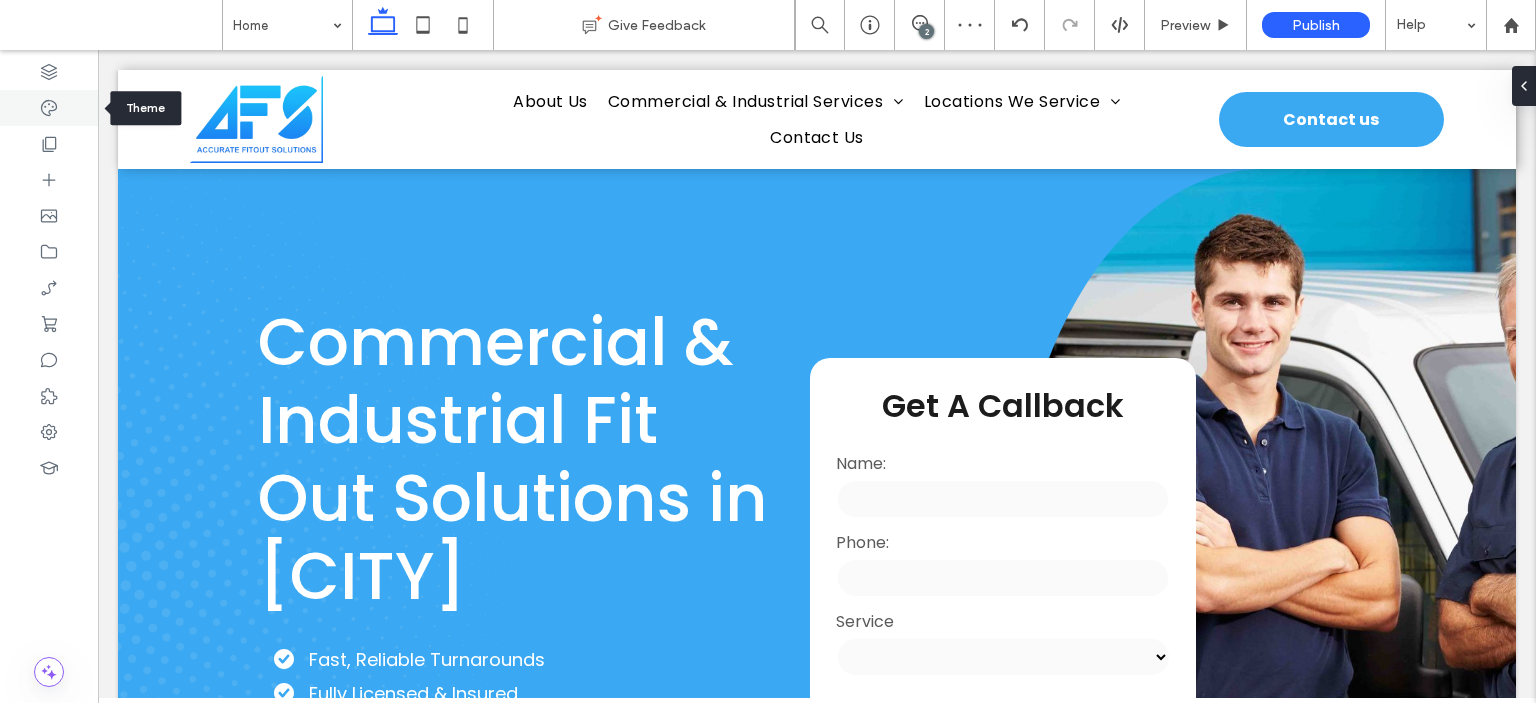 click at bounding box center [49, 108] 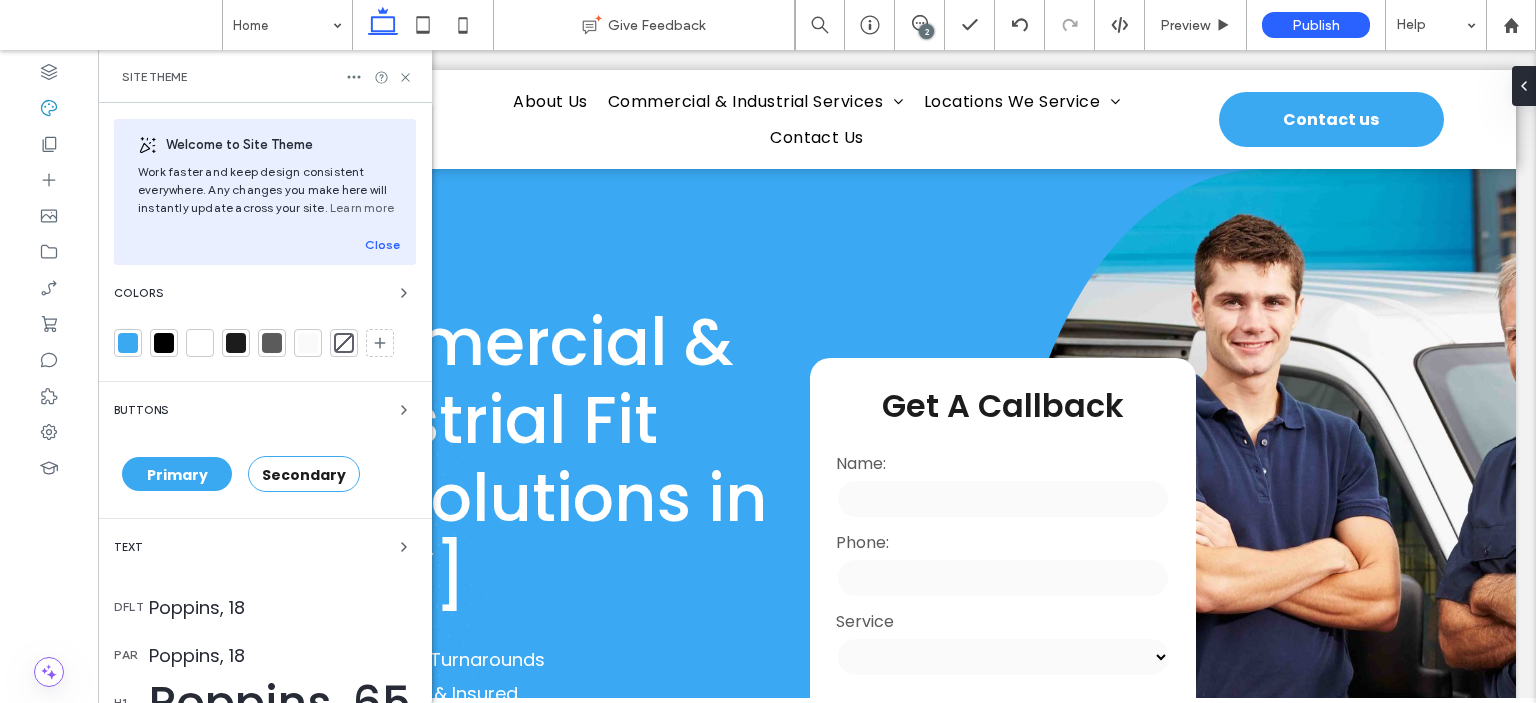scroll, scrollTop: 449, scrollLeft: 0, axis: vertical 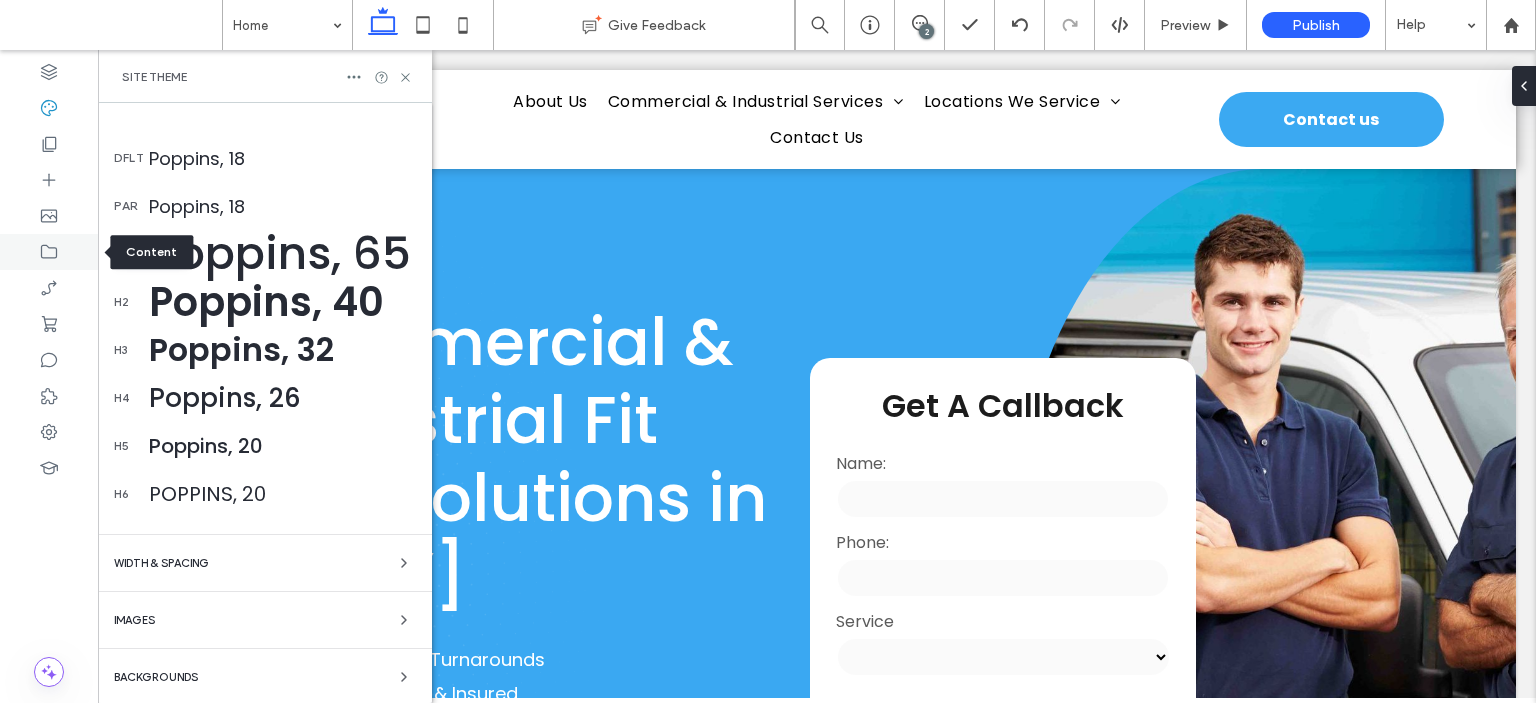 click 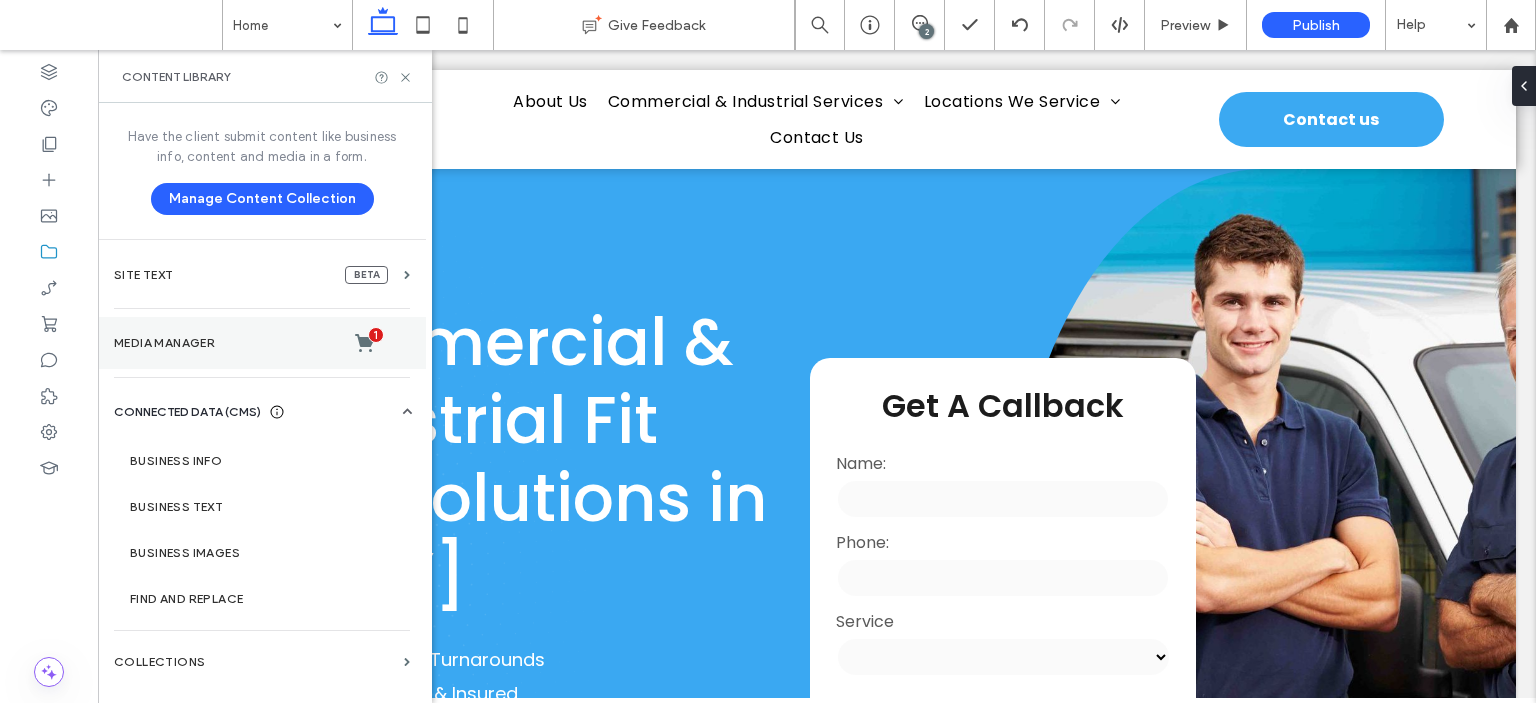 click on "Media Manager 1" at bounding box center (262, 343) 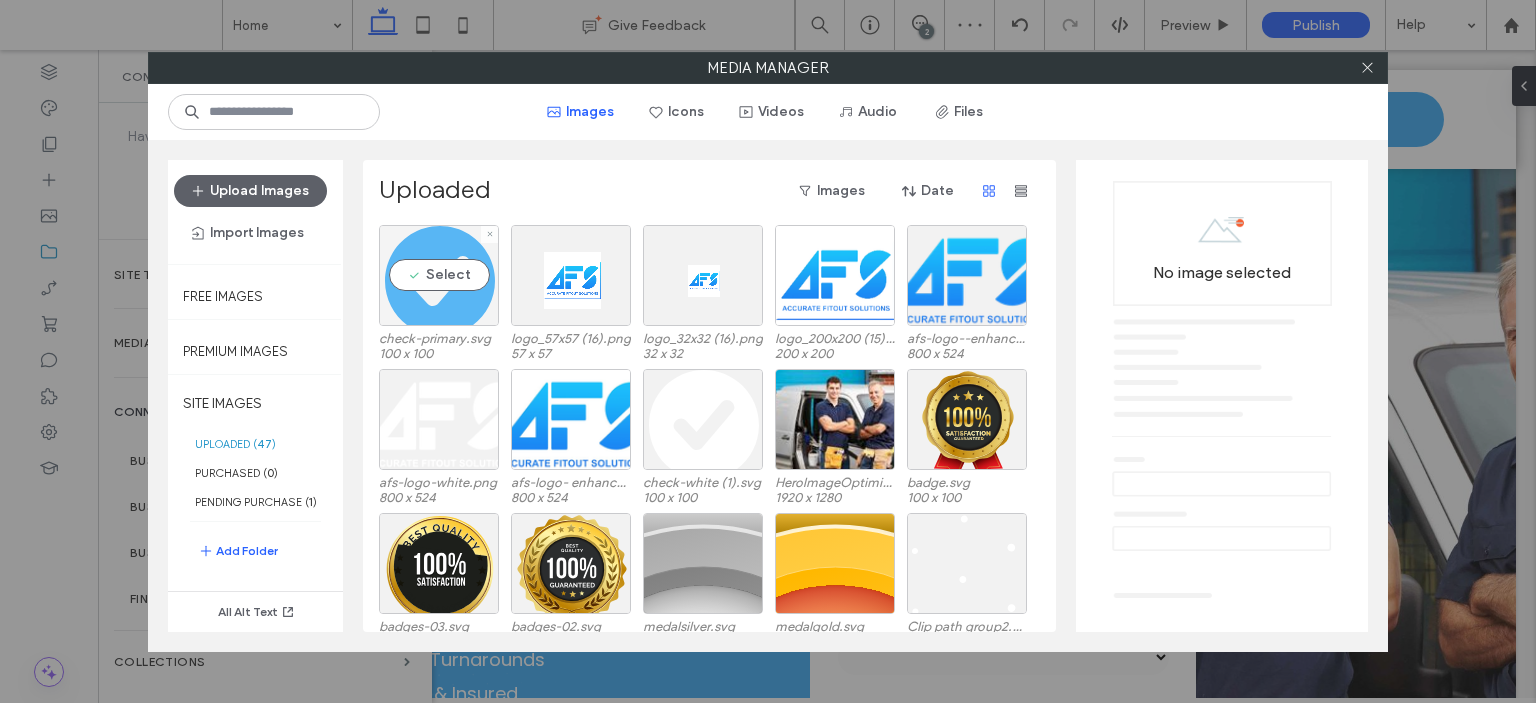 click on "Select" at bounding box center [439, 275] 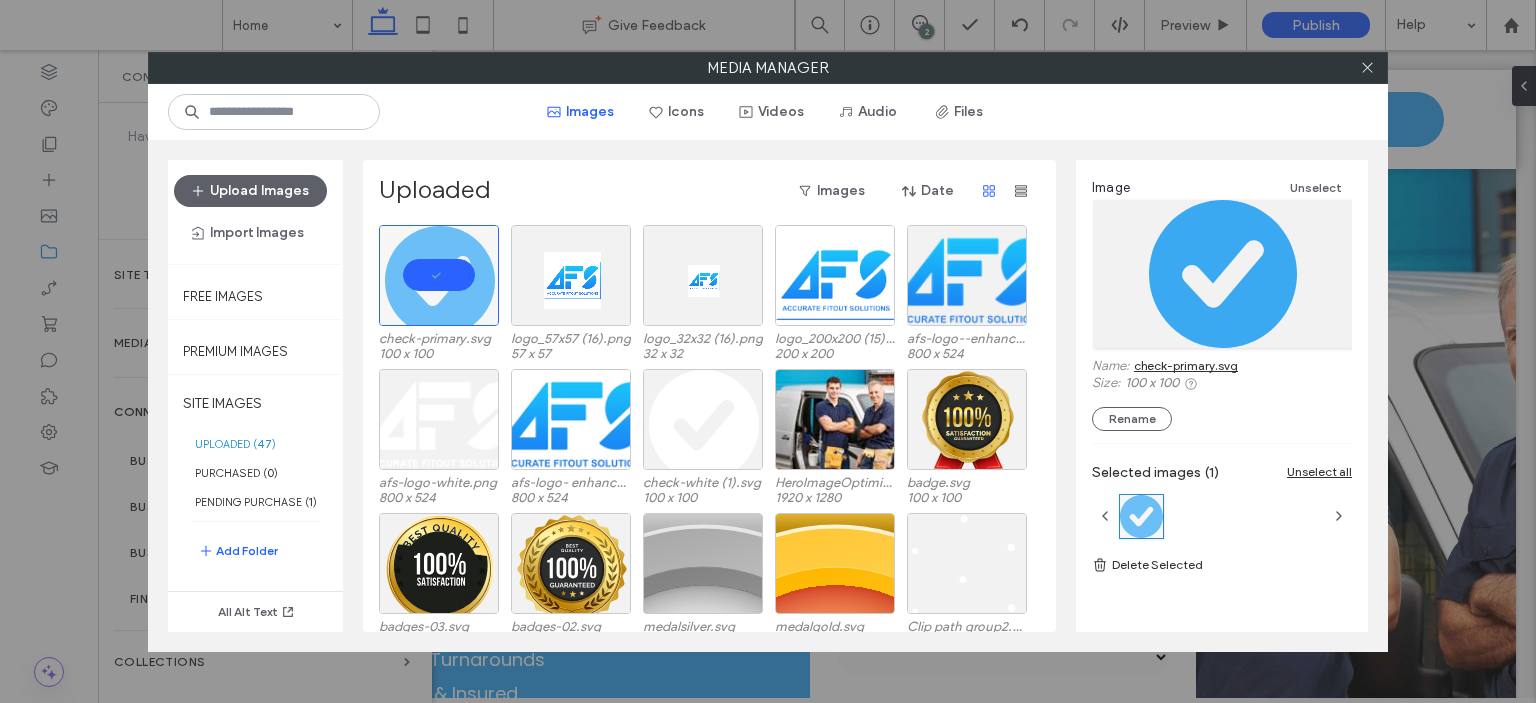 click on "check-primary.svg" at bounding box center (1186, 365) 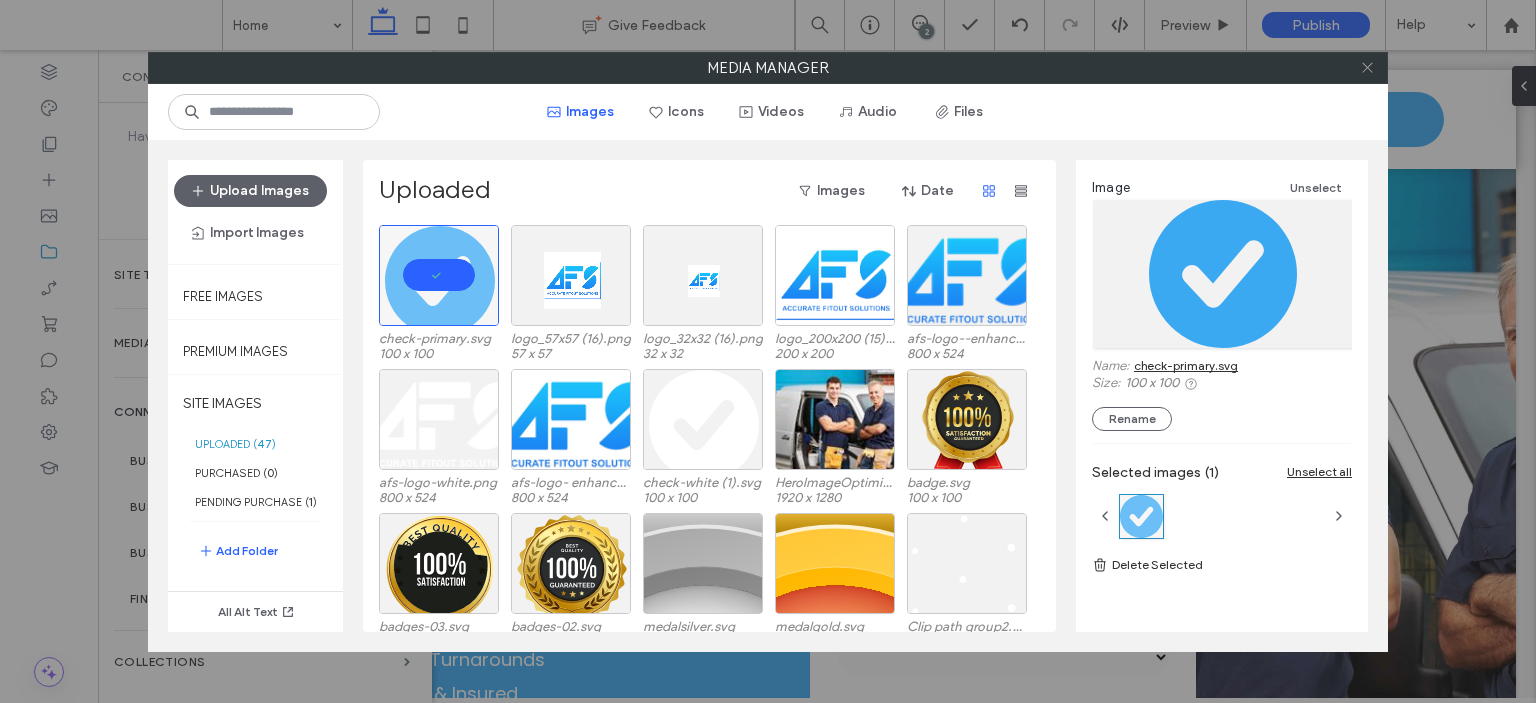 click 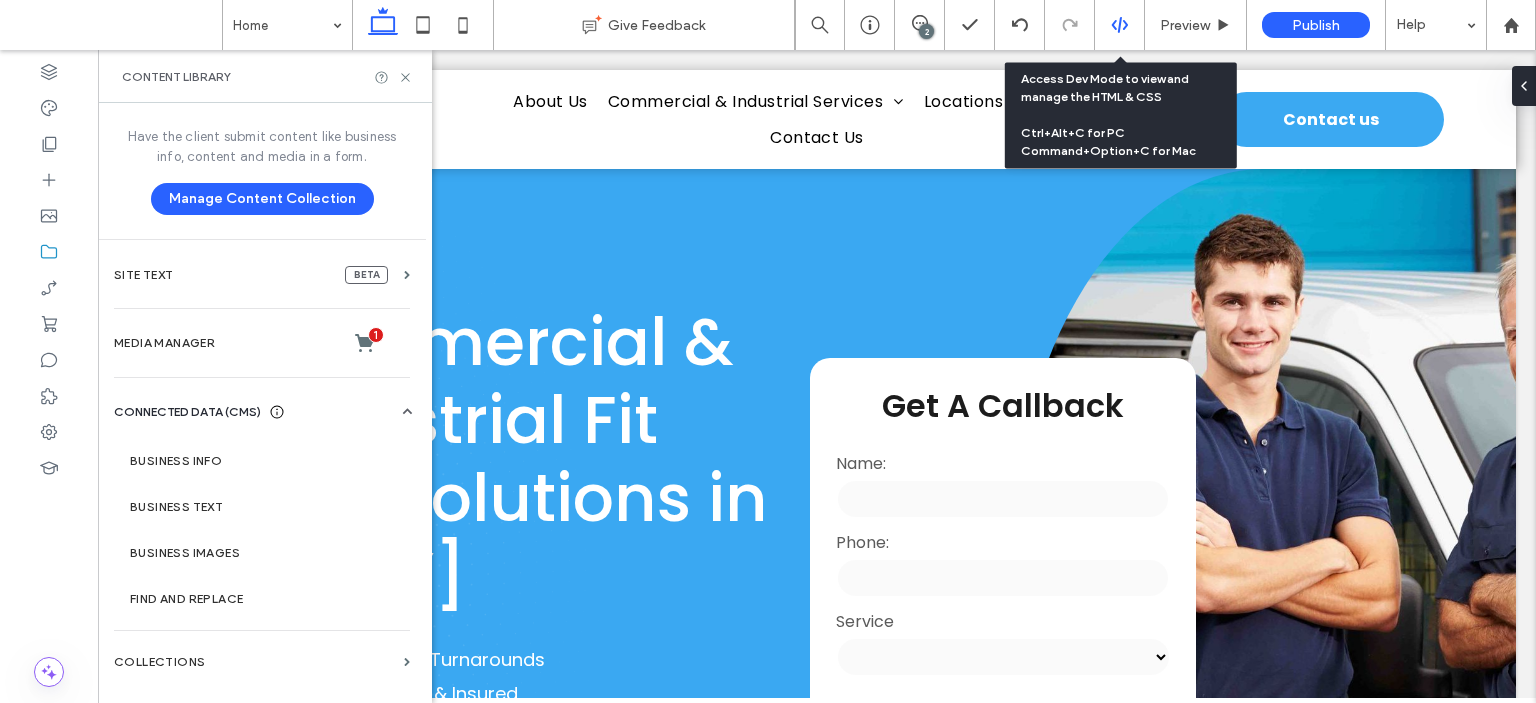 click at bounding box center (1120, 25) 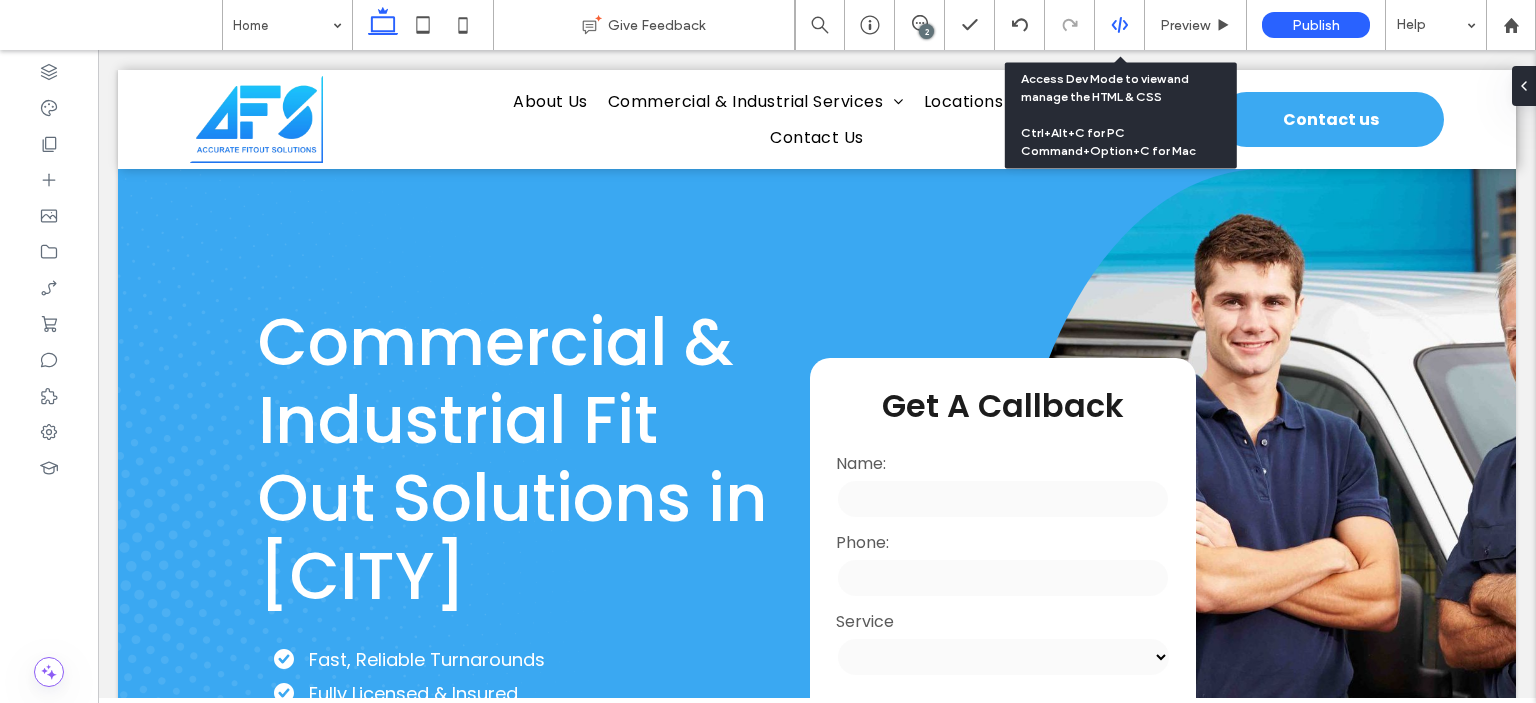 click 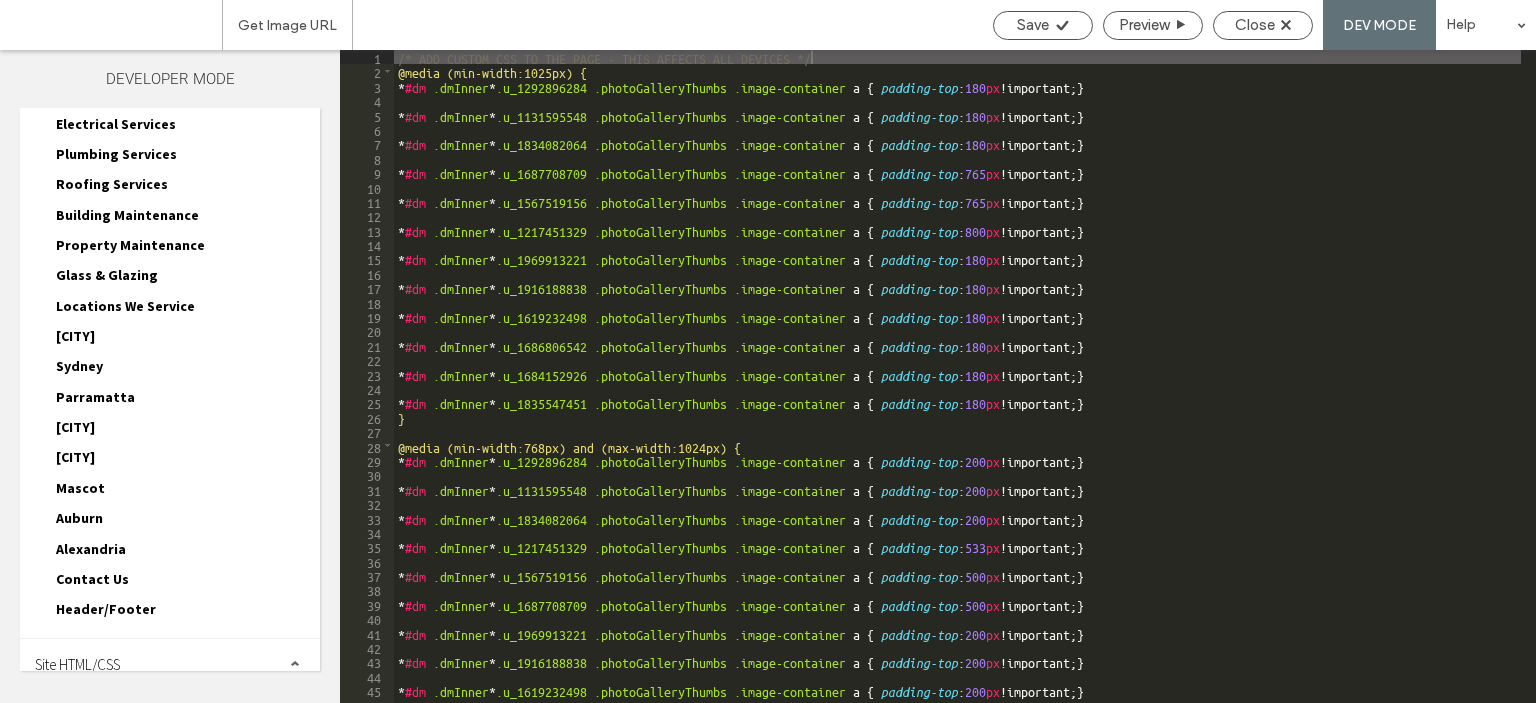 click on "Site HTML/CSS" at bounding box center [170, 664] 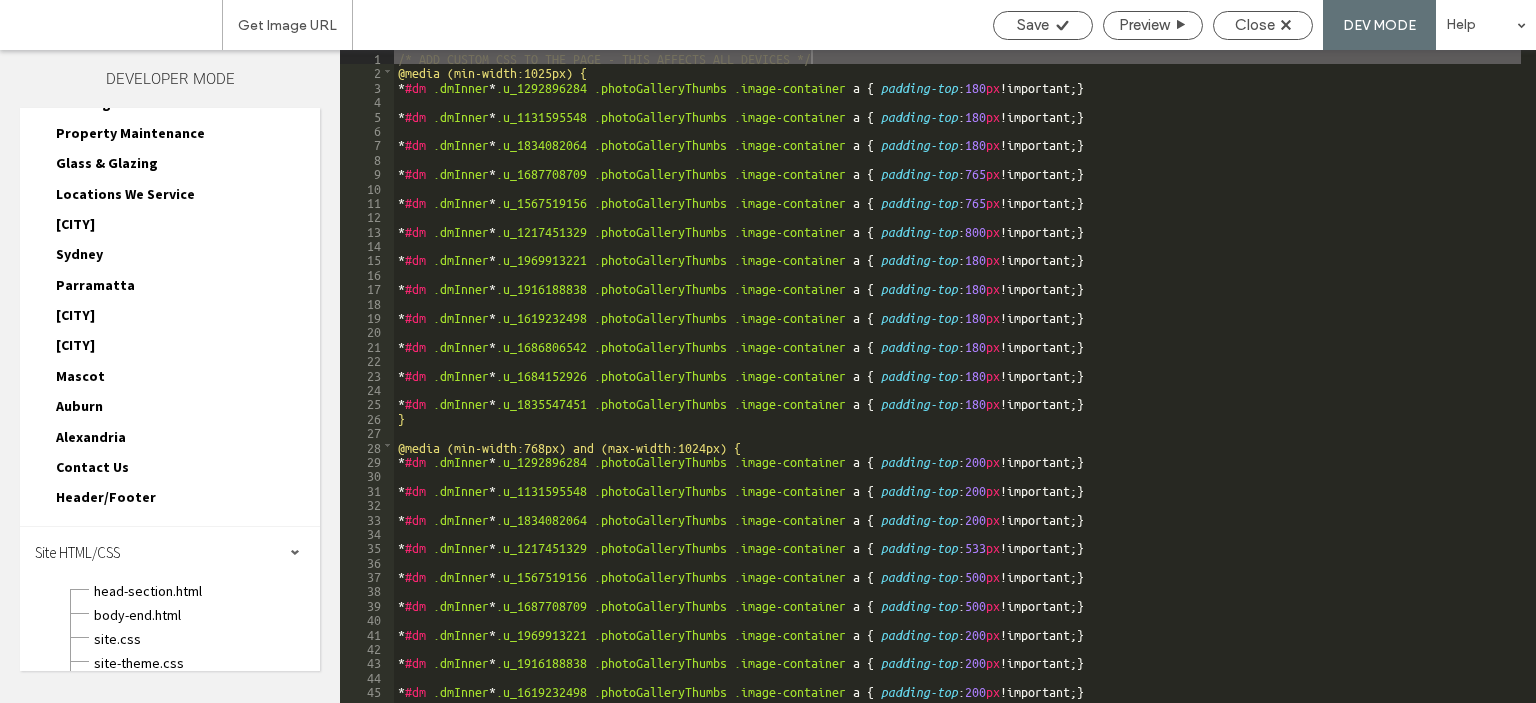 scroll, scrollTop: 525, scrollLeft: 0, axis: vertical 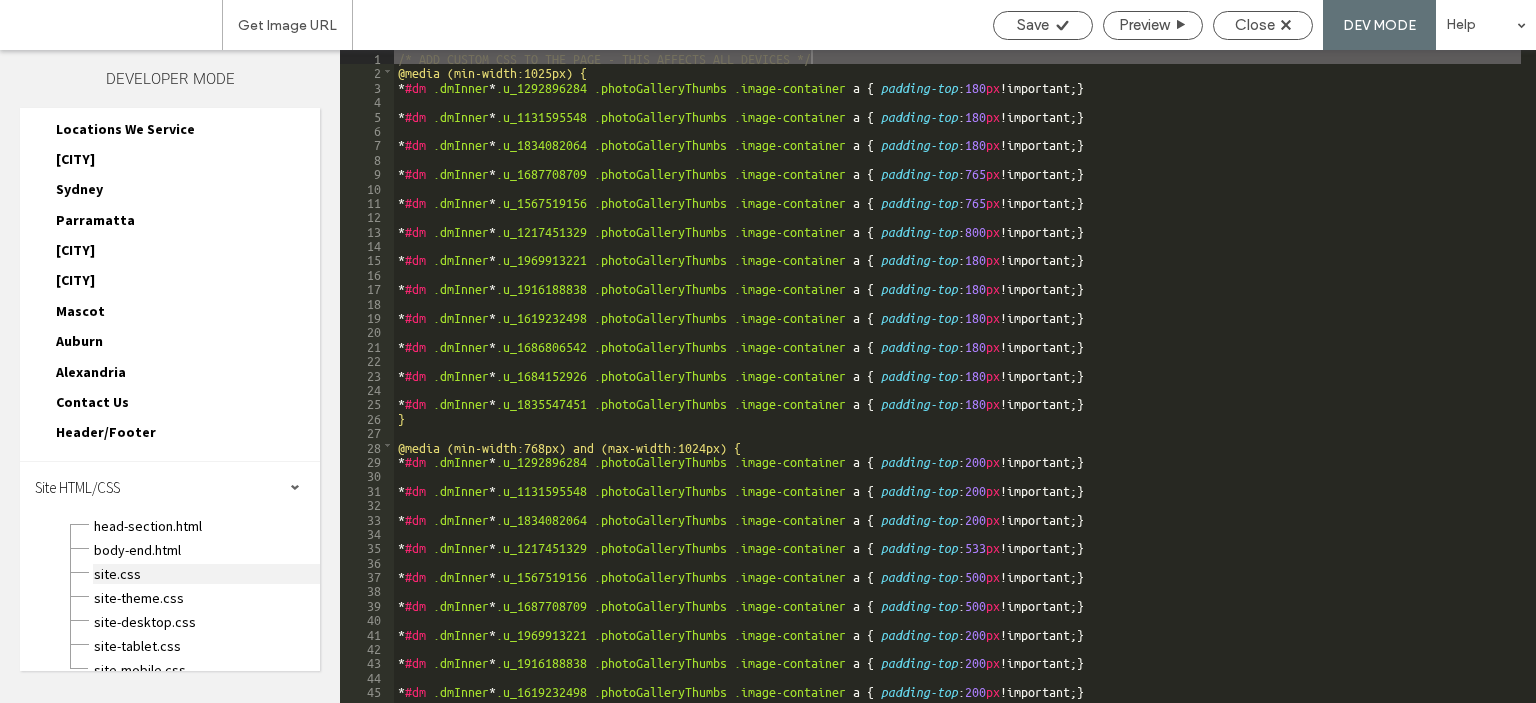 click on "site.css" at bounding box center (206, 574) 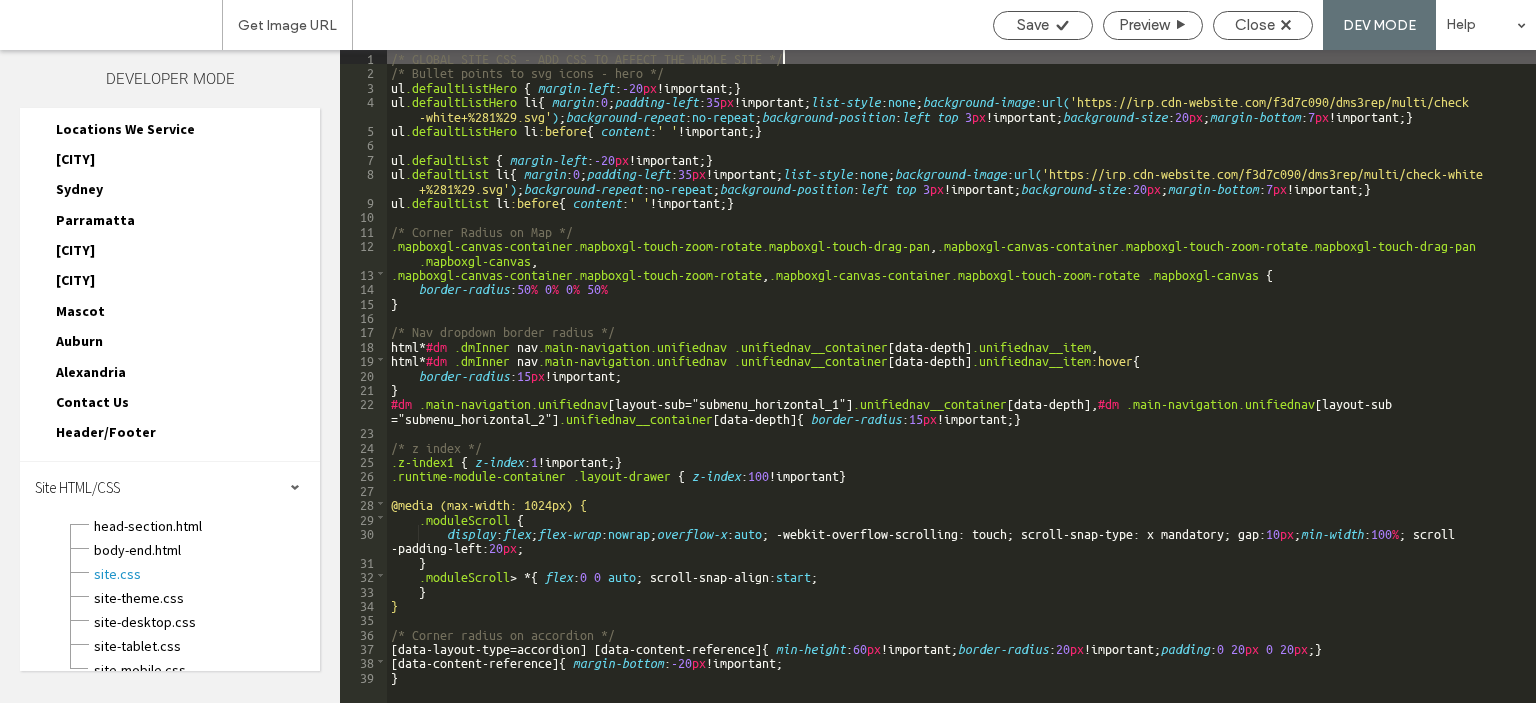 click on "/* GLOBAL SITE CSS - ADD CSS TO AFFECT THE WHOLE SITE */ /* Bullet points to svg icons - hero */ ul .defaultListHero   {   margin-left : -20 px !important;  } ul .defaultListHero   li {   margin :  0 ;  padding-left :  35 px !important;  list-style :  none ;  background-image :  url( 'https://irp.cdn-website.com/f3d7c090/dms3rep/multi/check      -white+%281%29.svg' ) ;  background-repeat :  no-repeat ;  background-position :  left   top   3 px  !important;  background-size :  20 px ;  margin-bottom :  7 px  !important;  } ul .defaultListHero   li :before {   content : ' '  !important;  } ul .defaultList   {   margin-left : -20 px !important;  } ul .defaultList   li {   margin :  0 ;  padding-left :  35 px !important;  list-style :  none ;  background-image :  url( 'https://irp.cdn-website.com/f3d7c090/dms3rep/multi/check-white      +%281%29.svg' ) ;  background-repeat :  no-repeat ;  background-position :  left   top   3 px  !important;  background-size :  20 px ;  margin-bottom :  7 px  !important;" at bounding box center (961, 391) 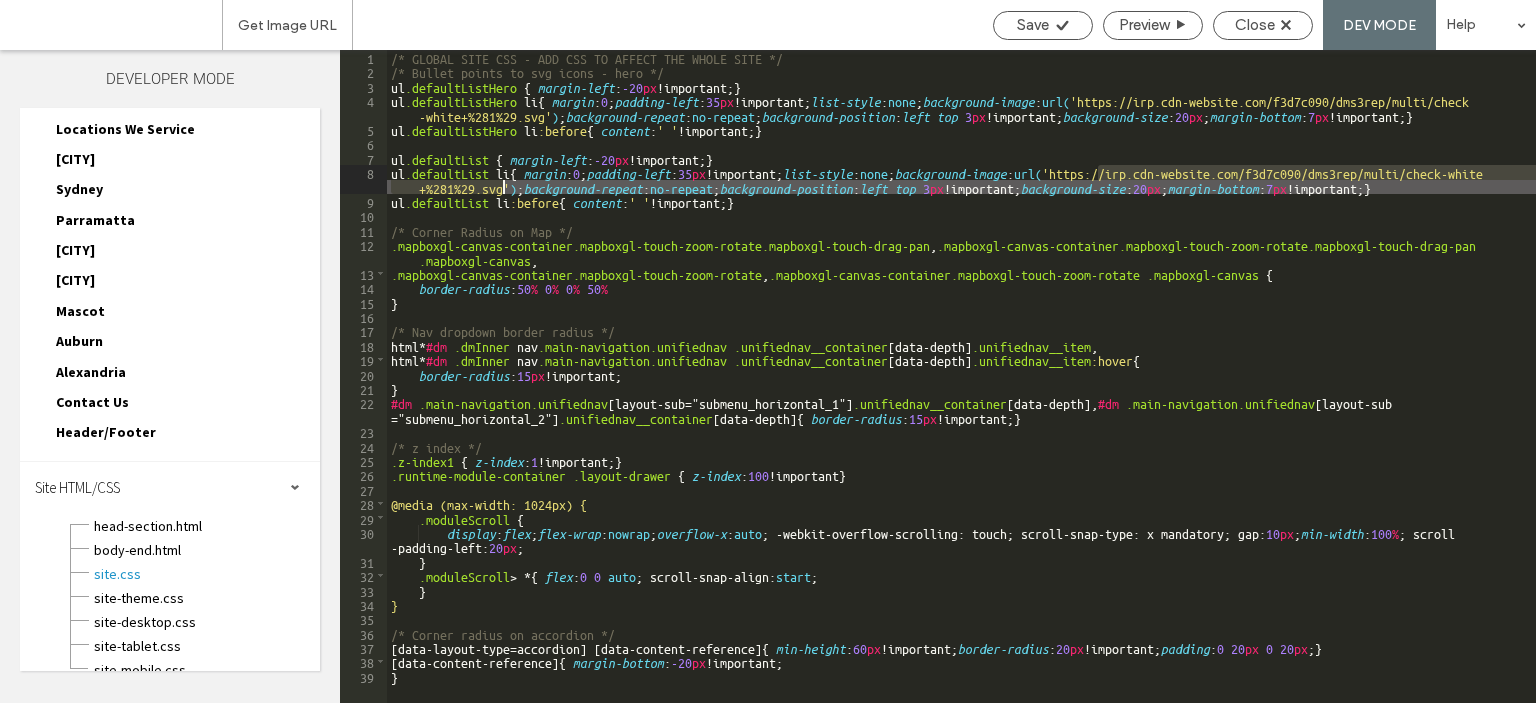 drag, startPoint x: 1100, startPoint y: 173, endPoint x: 504, endPoint y: 185, distance: 596.1208 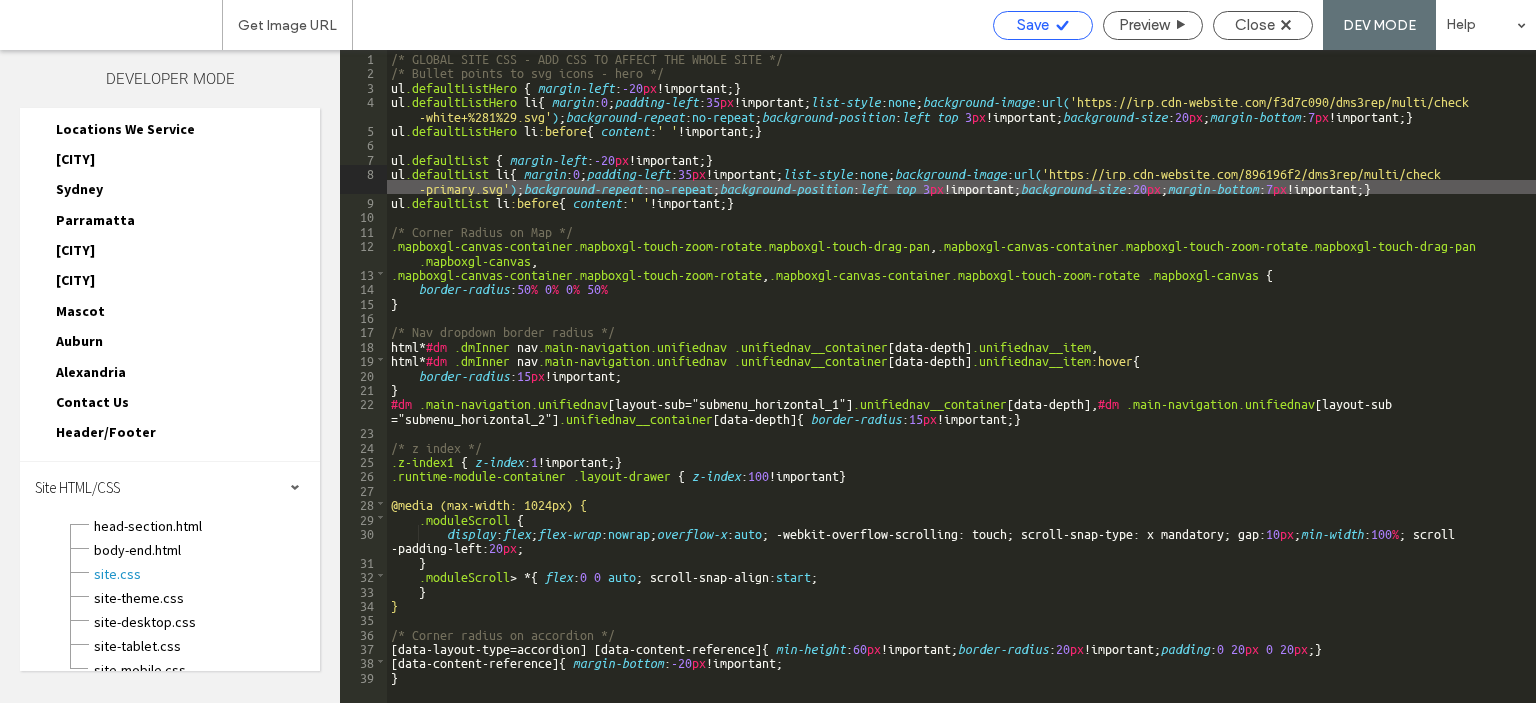 click on "Save" at bounding box center [1043, 25] 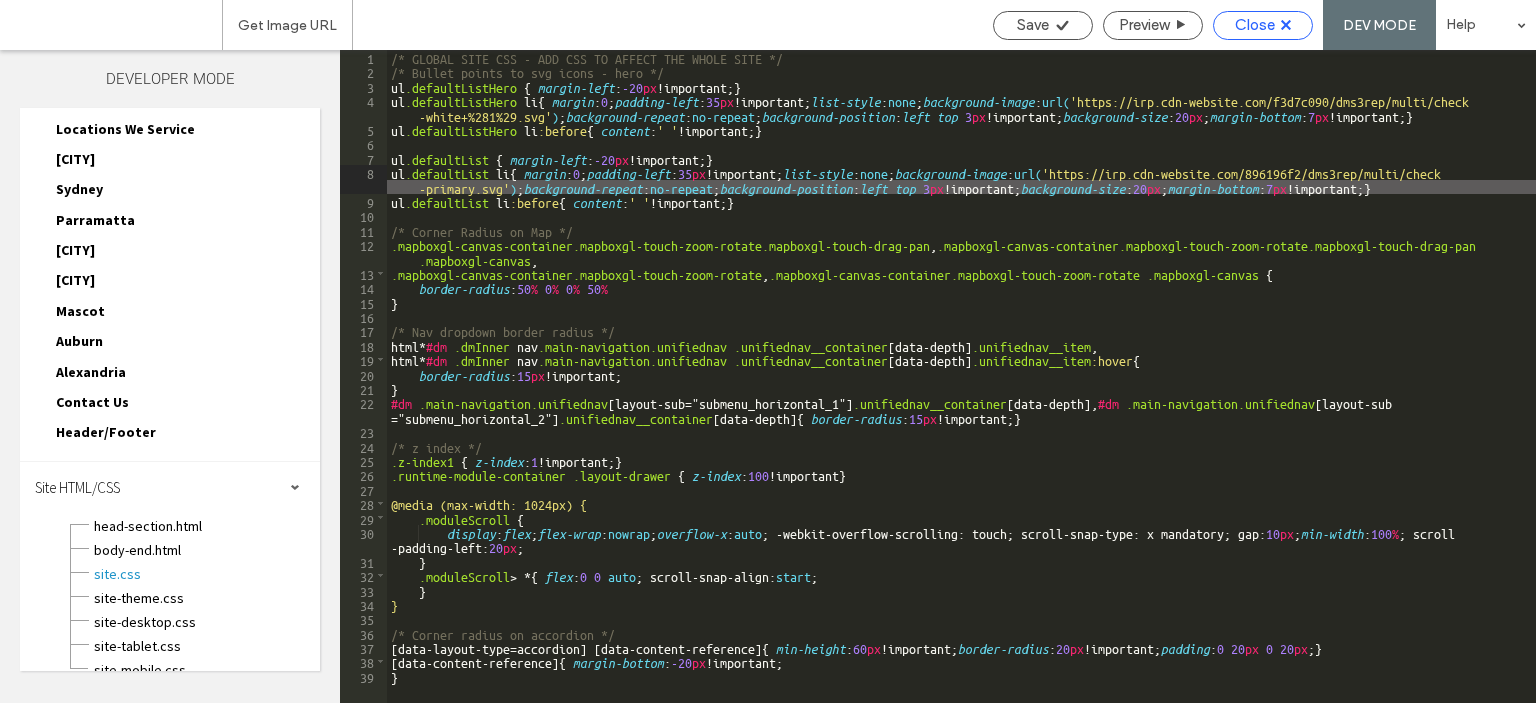 click on "Close" at bounding box center [1263, 25] 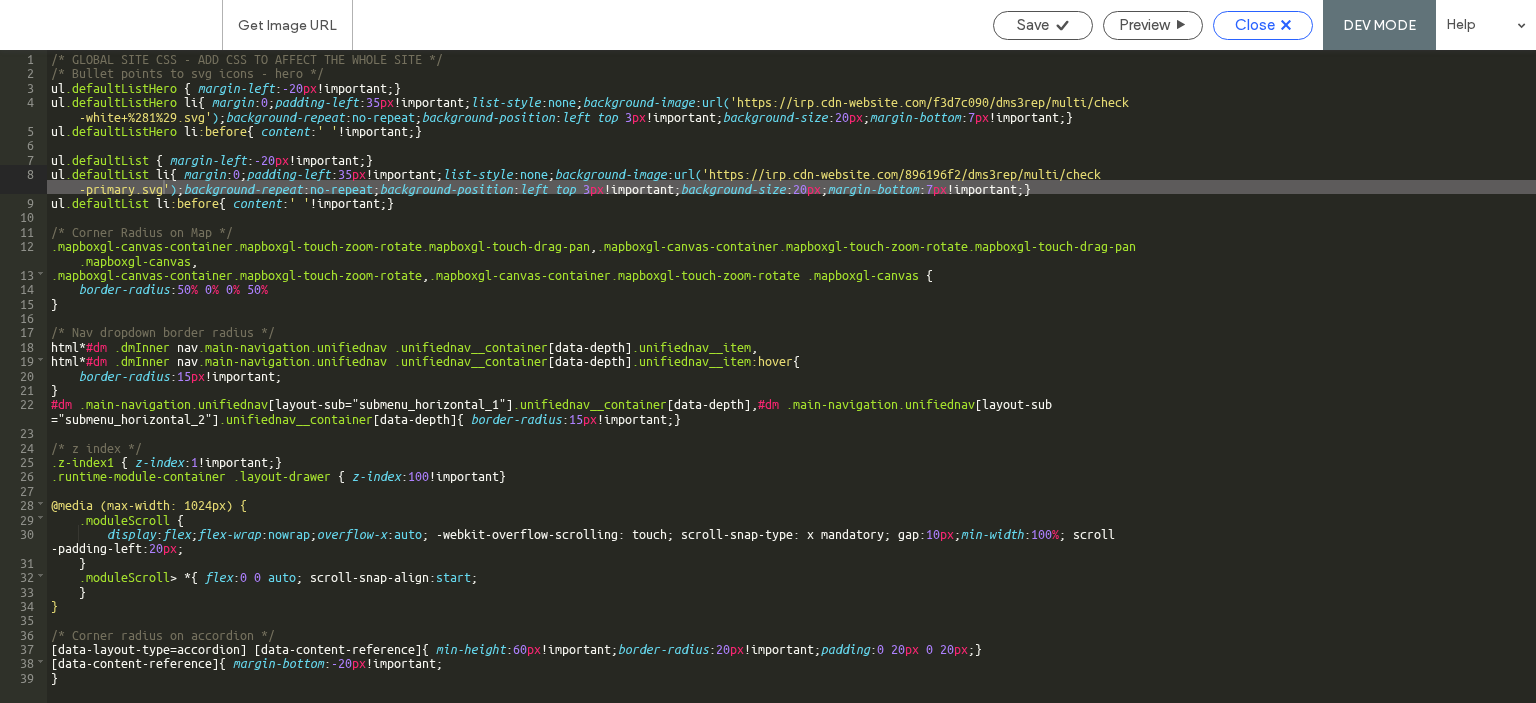 scroll, scrollTop: 475, scrollLeft: 0, axis: vertical 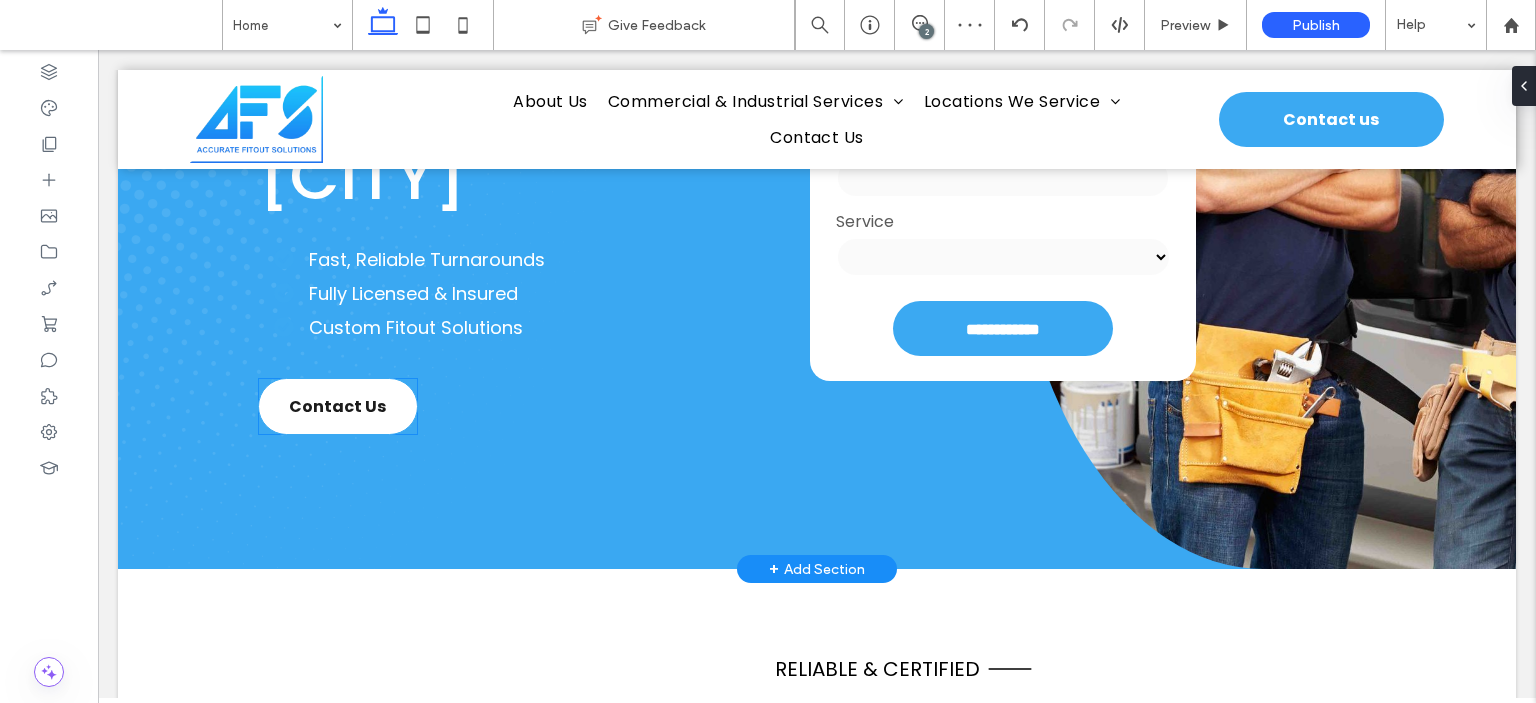 click on "Fully Licensed & Insured" at bounding box center (413, 293) 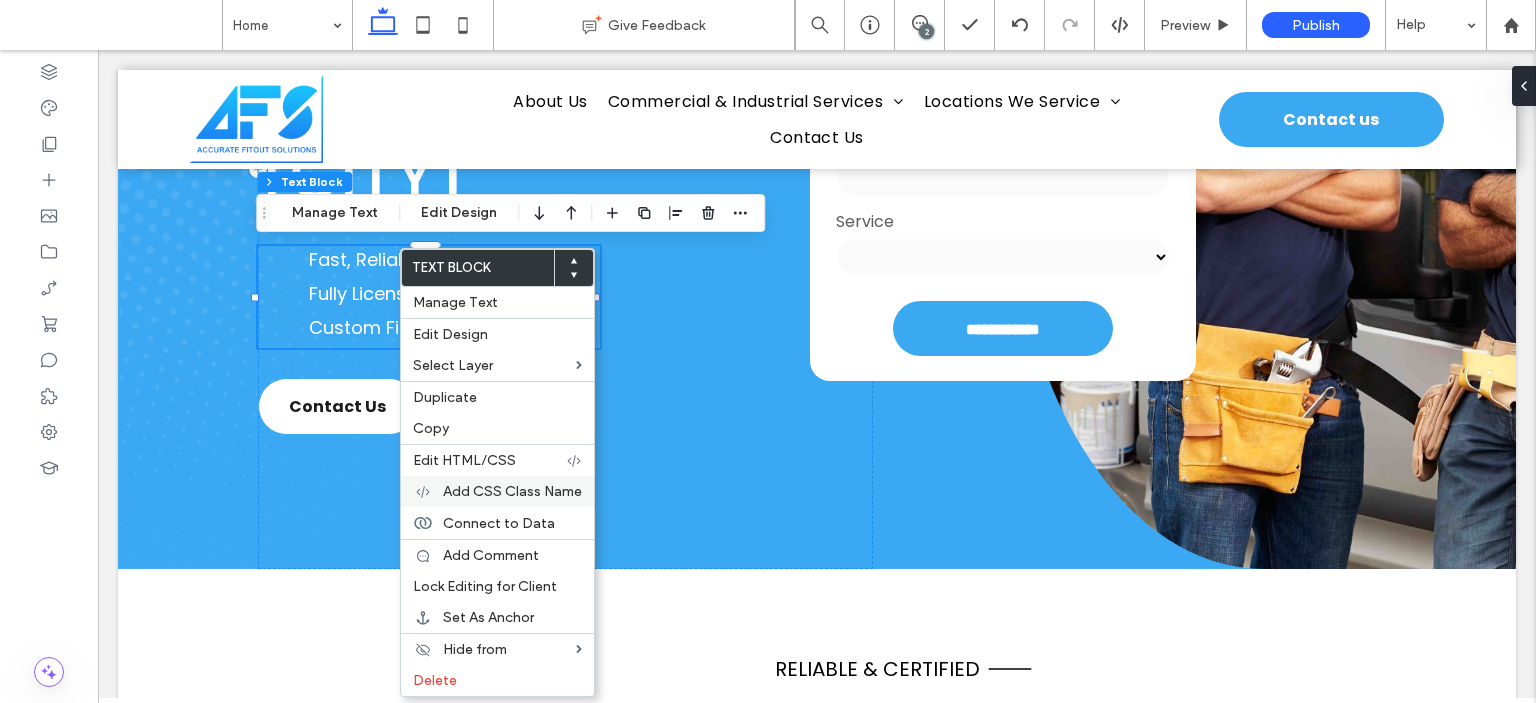 click on "Add CSS Class Name" at bounding box center (512, 491) 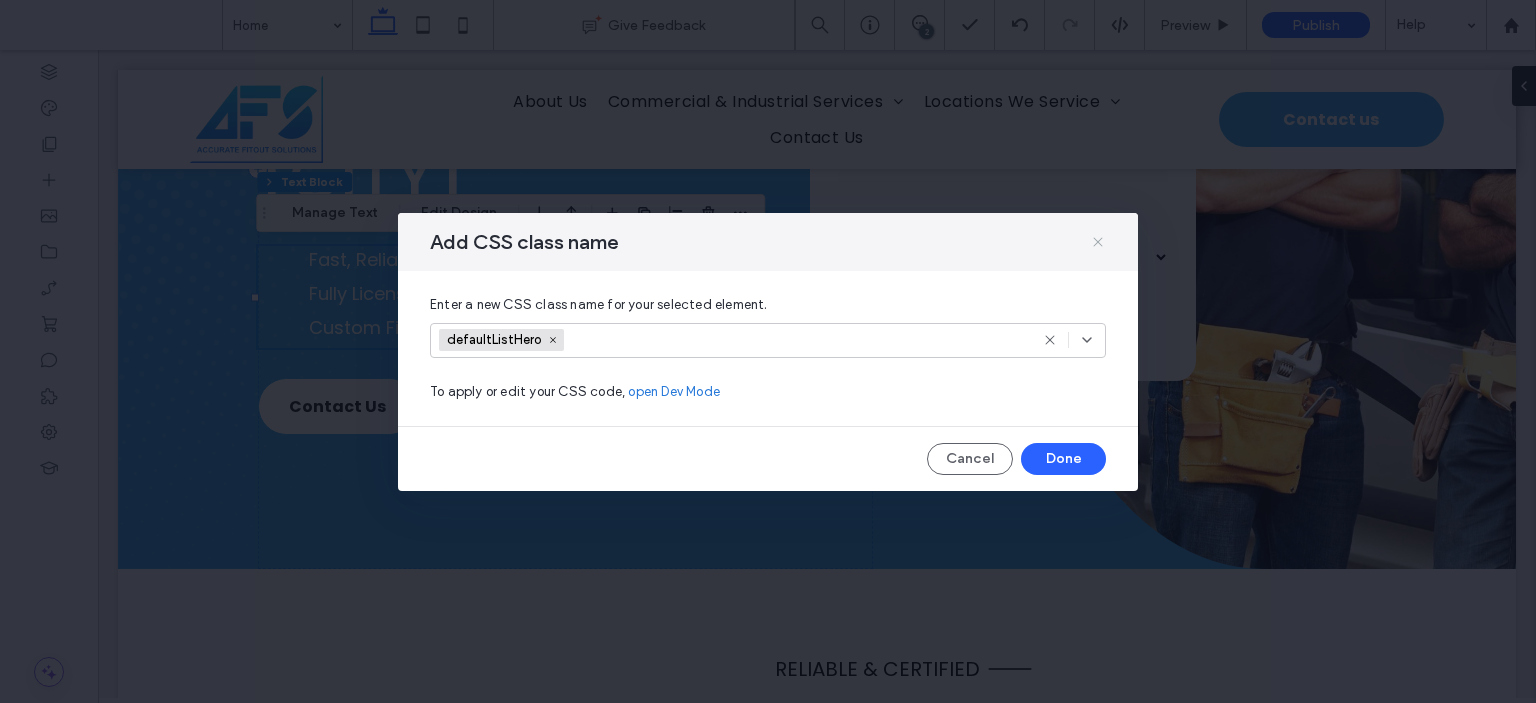 click 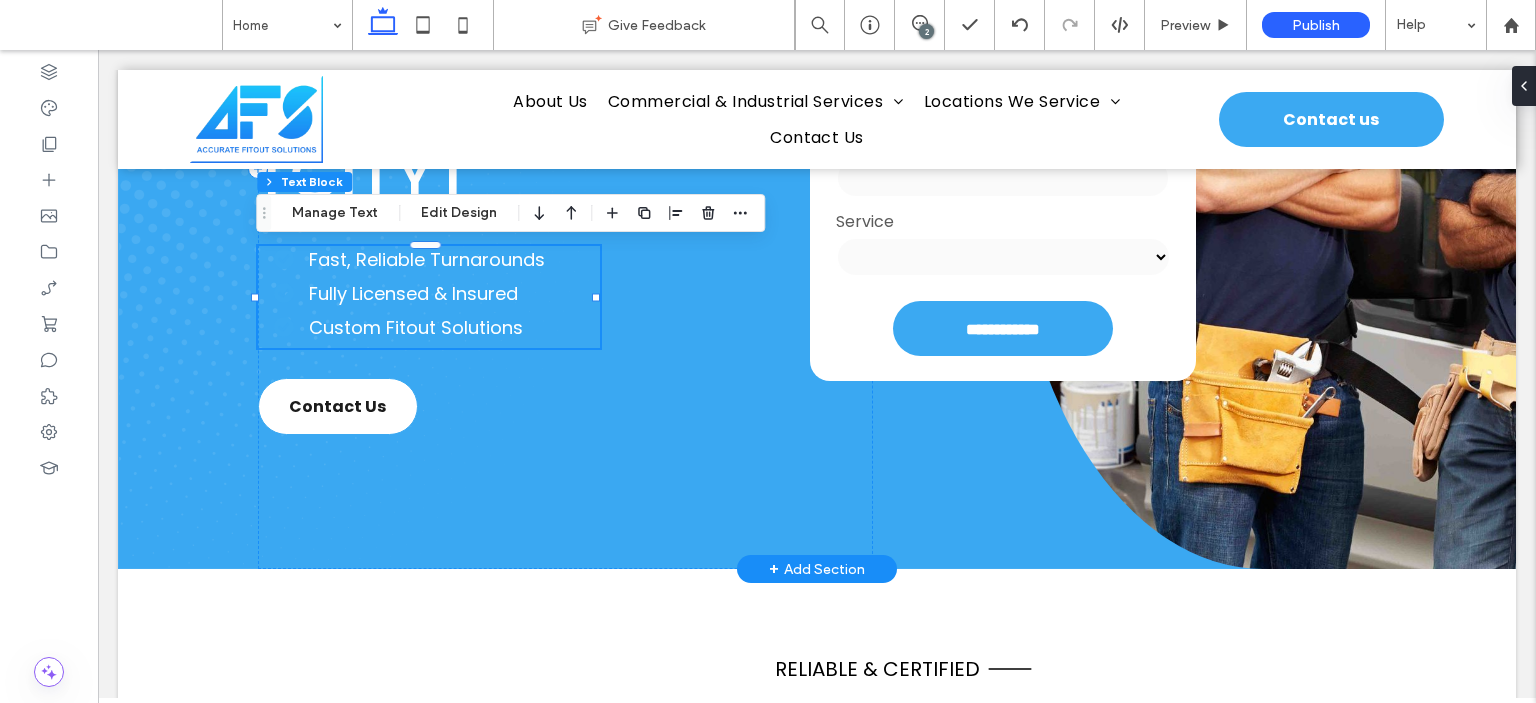 click on "Fully Licensed & Insured" at bounding box center (413, 293) 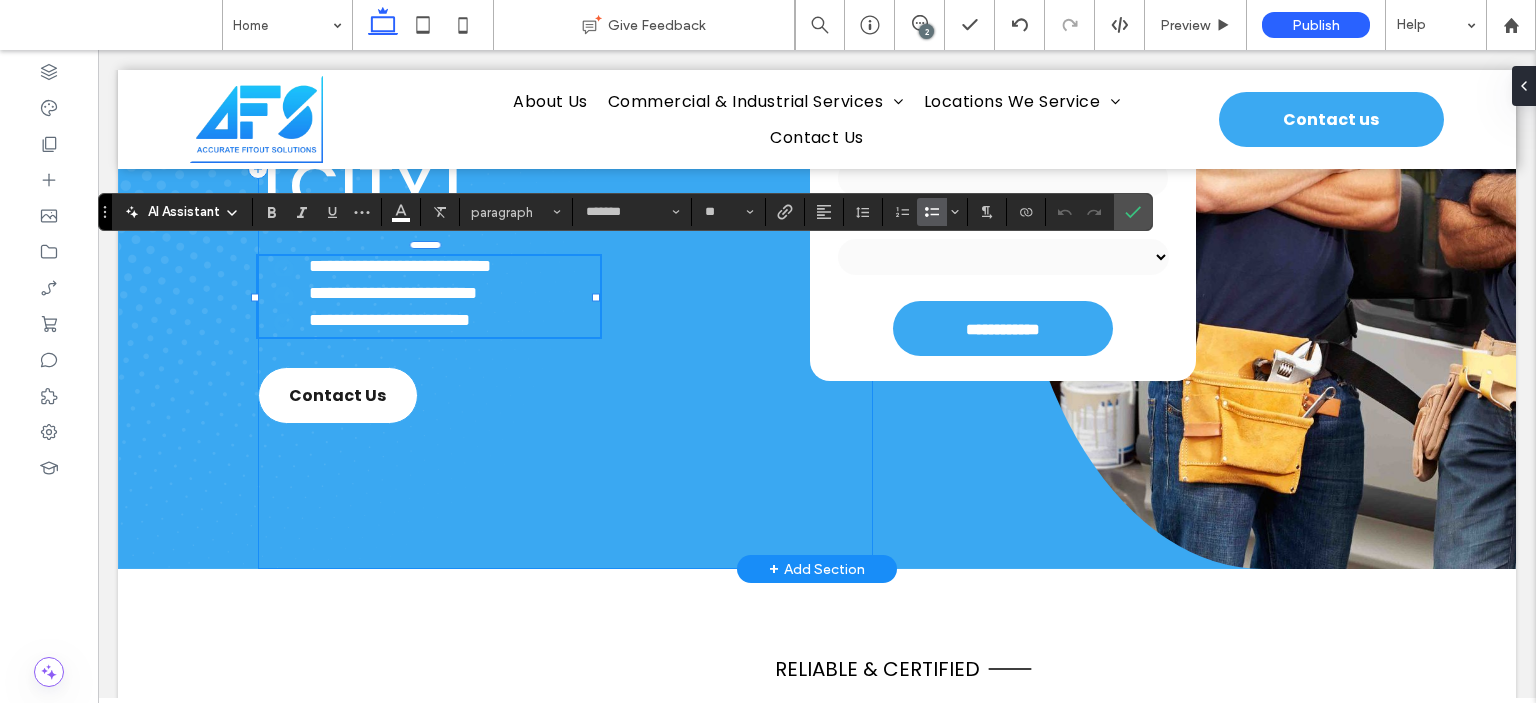 click on "**********" at bounding box center (565, 169) 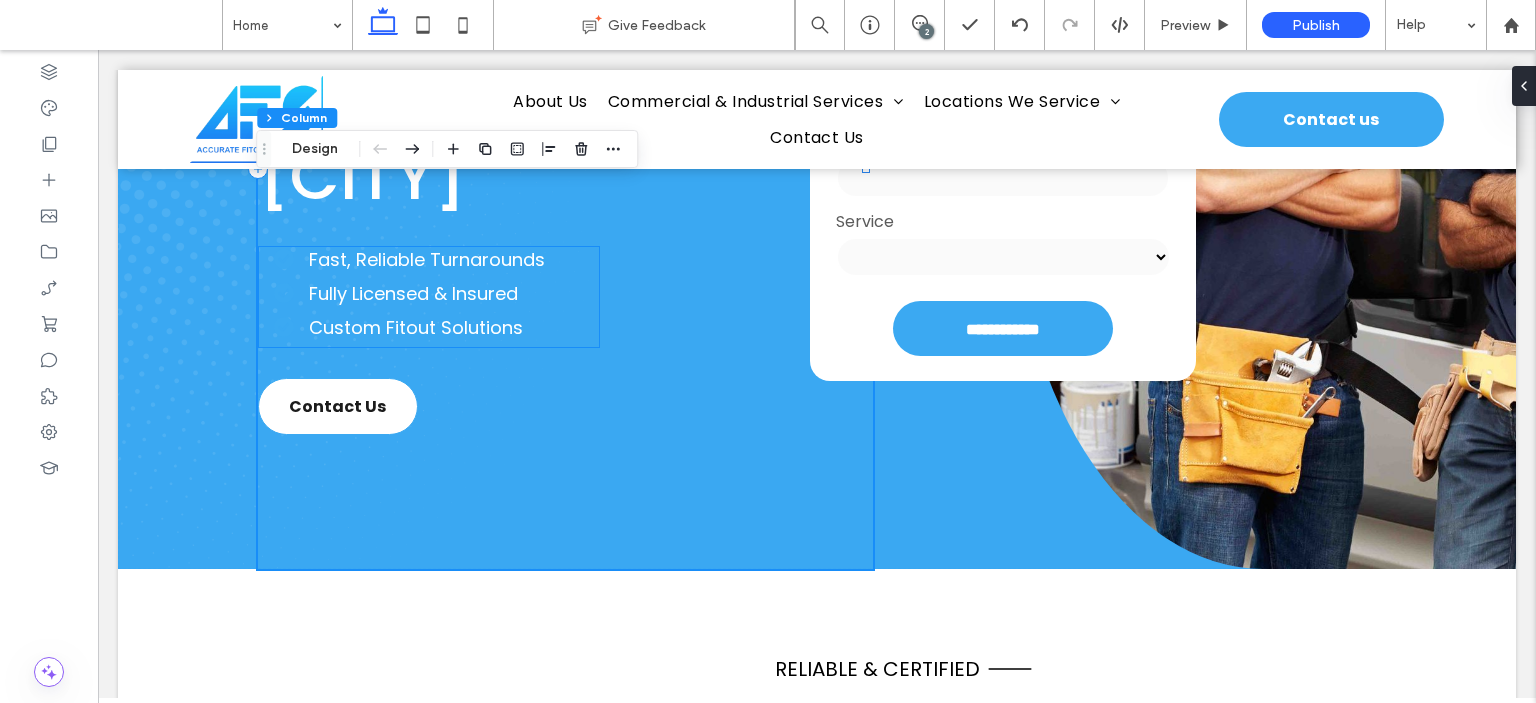 click on "Fast, Reliable Turnarounds" at bounding box center (427, 259) 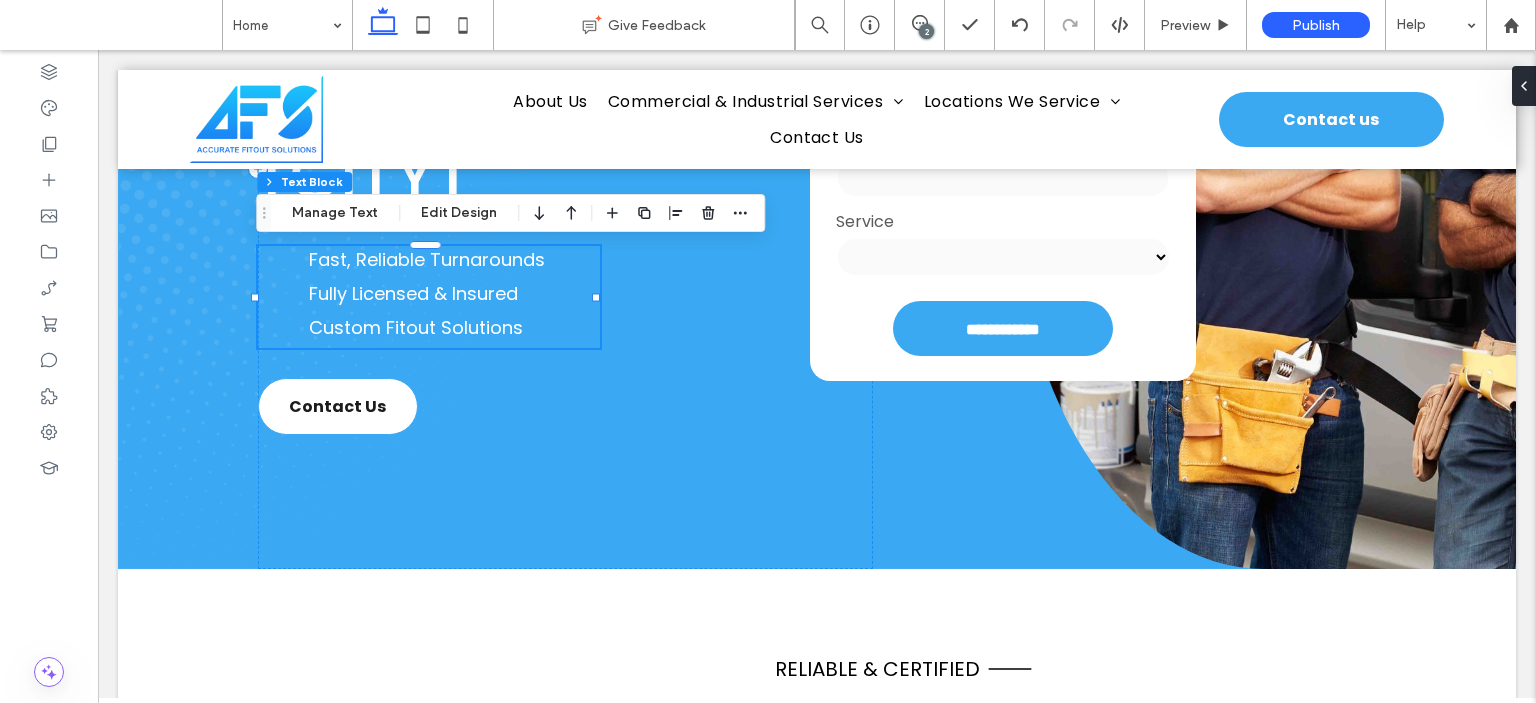 click on "Fast, Reliable Turnarounds" at bounding box center (427, 259) 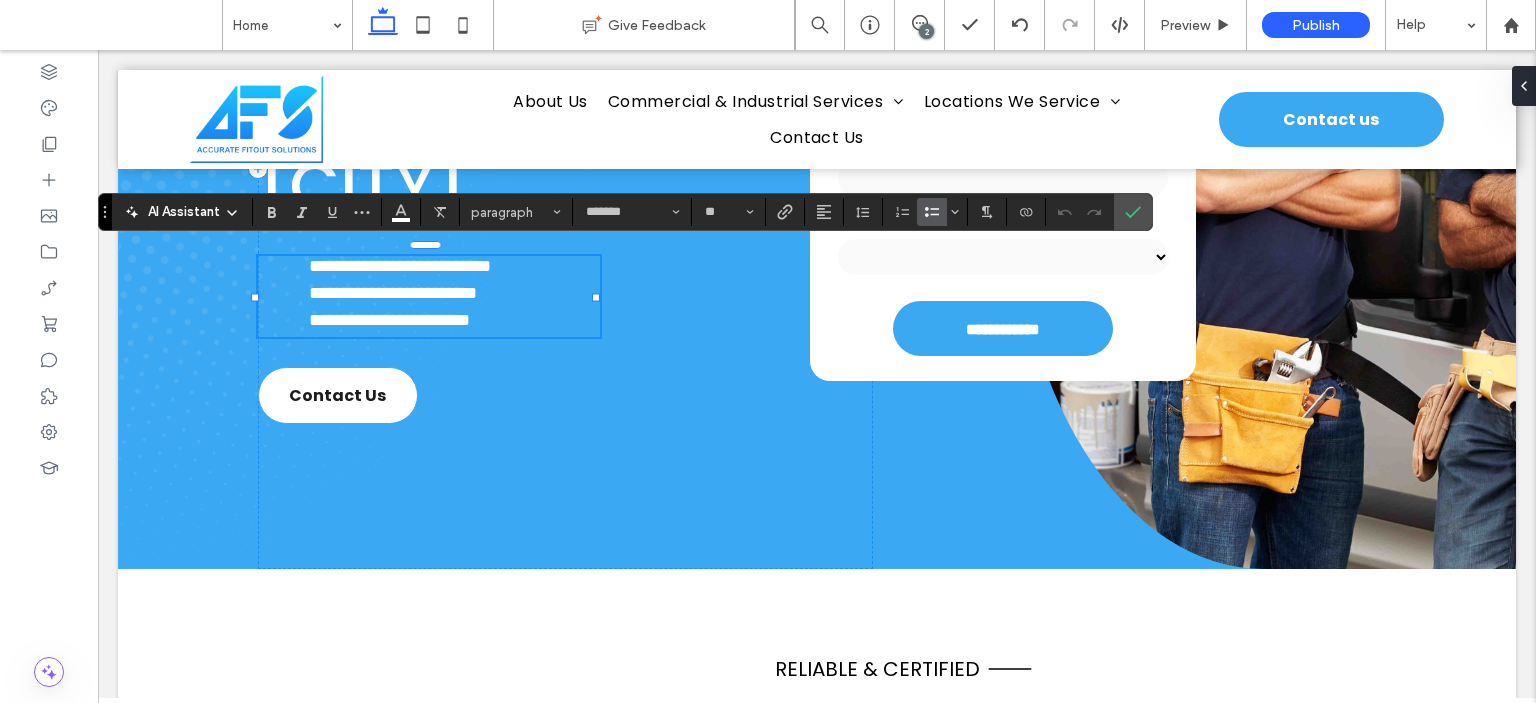 click on "**********" at bounding box center [400, 266] 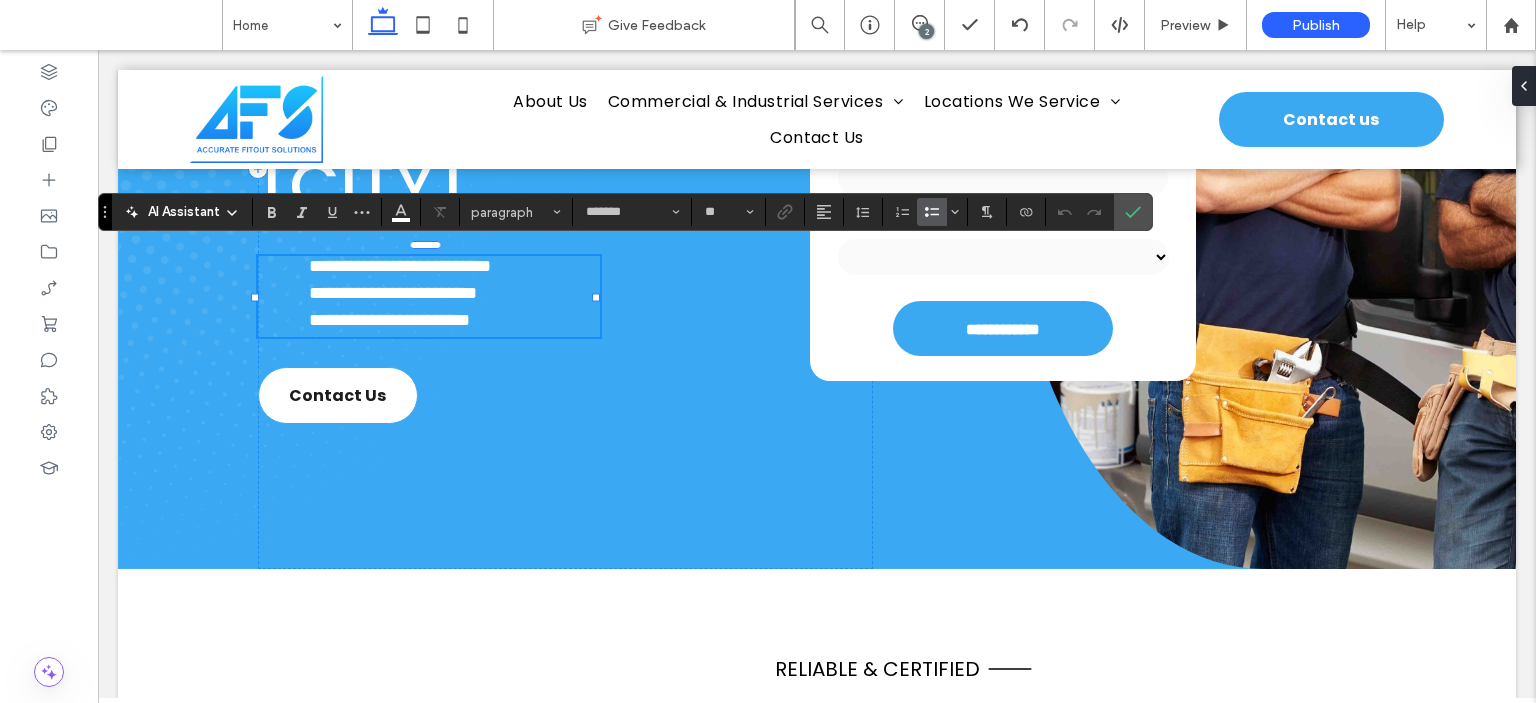 scroll, scrollTop: 403, scrollLeft: 0, axis: vertical 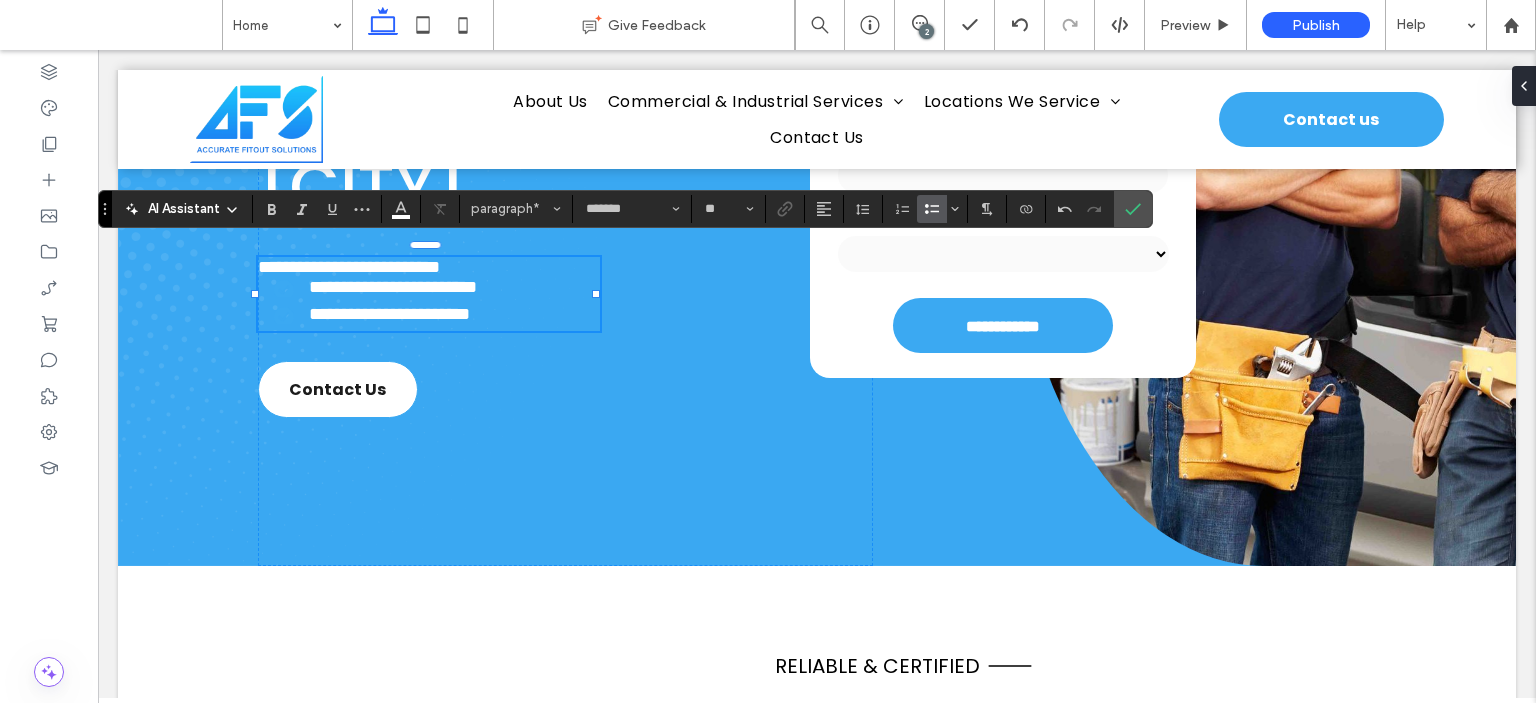 click 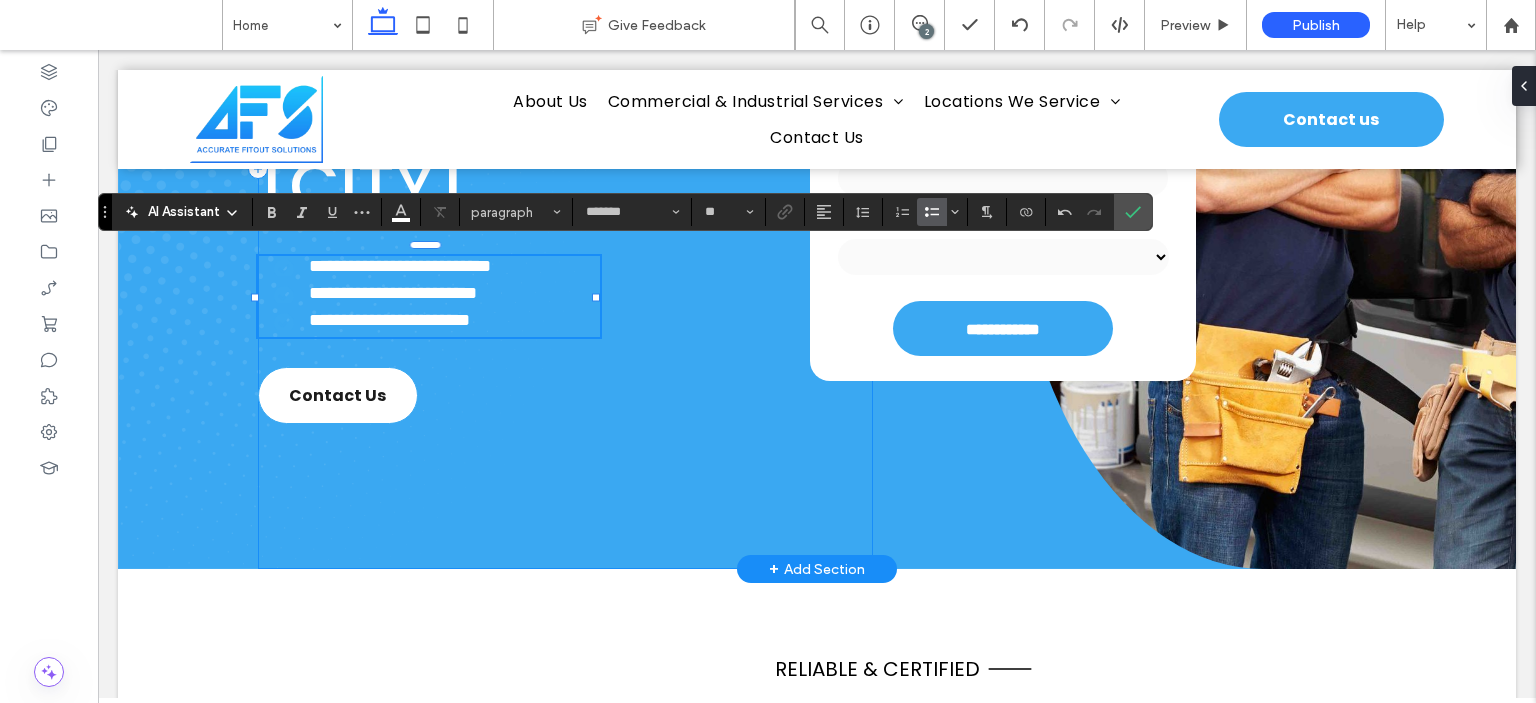 click on "**********" at bounding box center (565, 169) 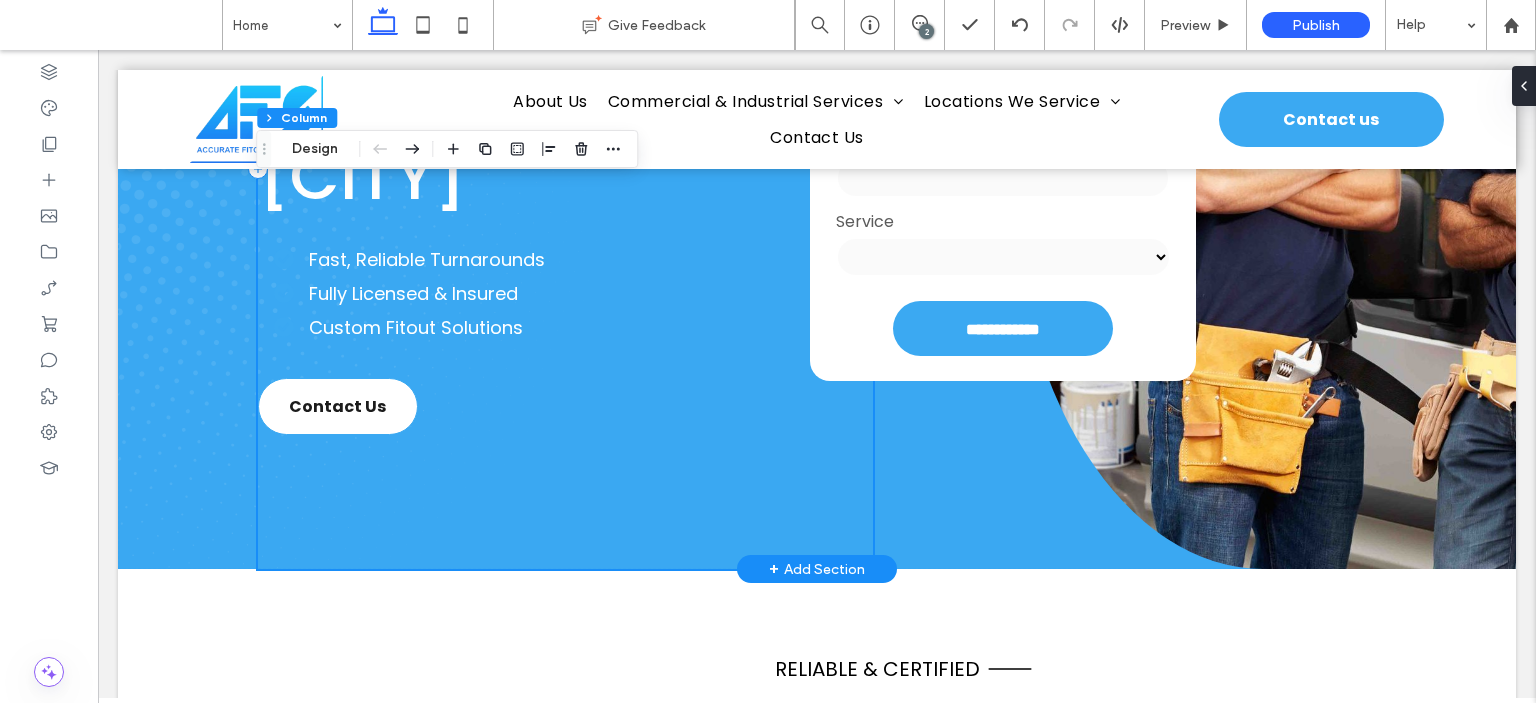 scroll, scrollTop: 200, scrollLeft: 0, axis: vertical 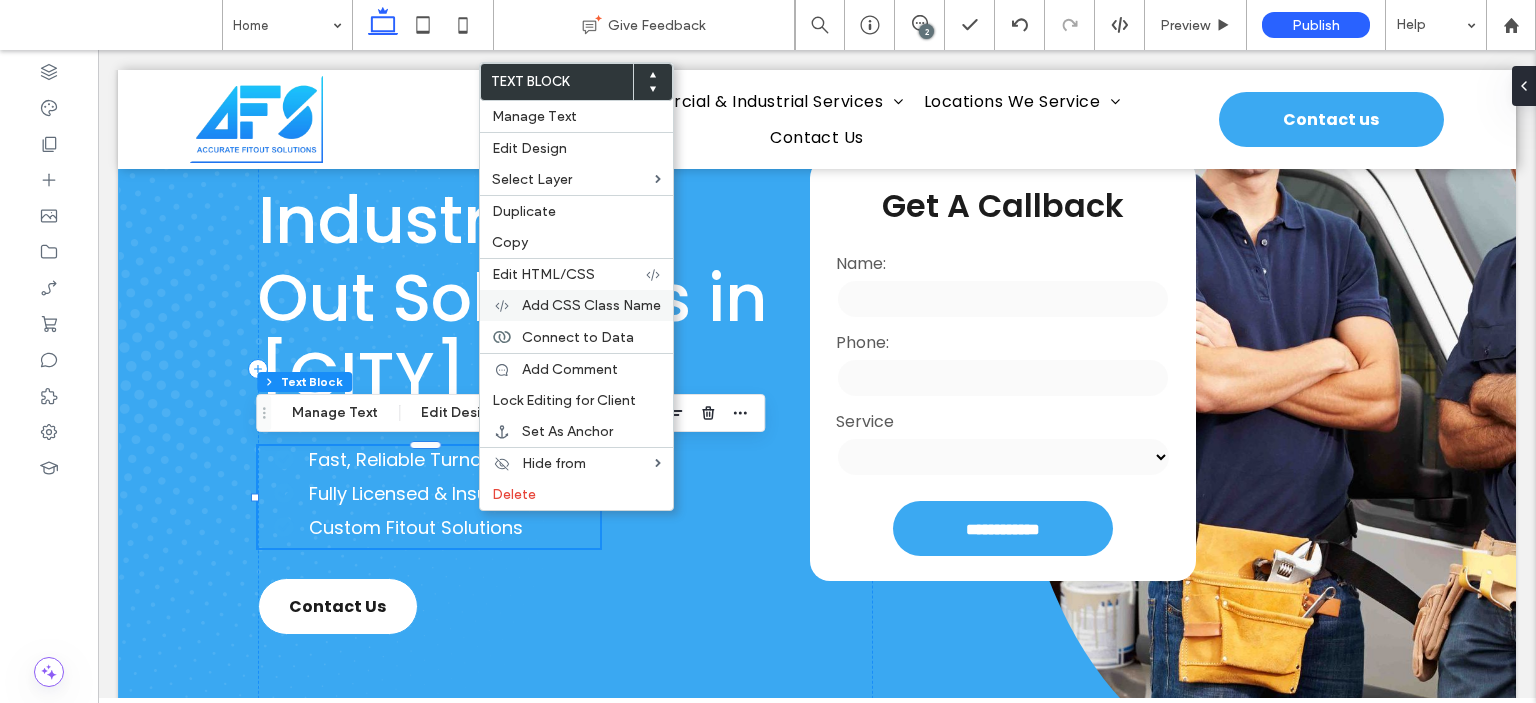 click on "Add CSS Class Name" at bounding box center (591, 305) 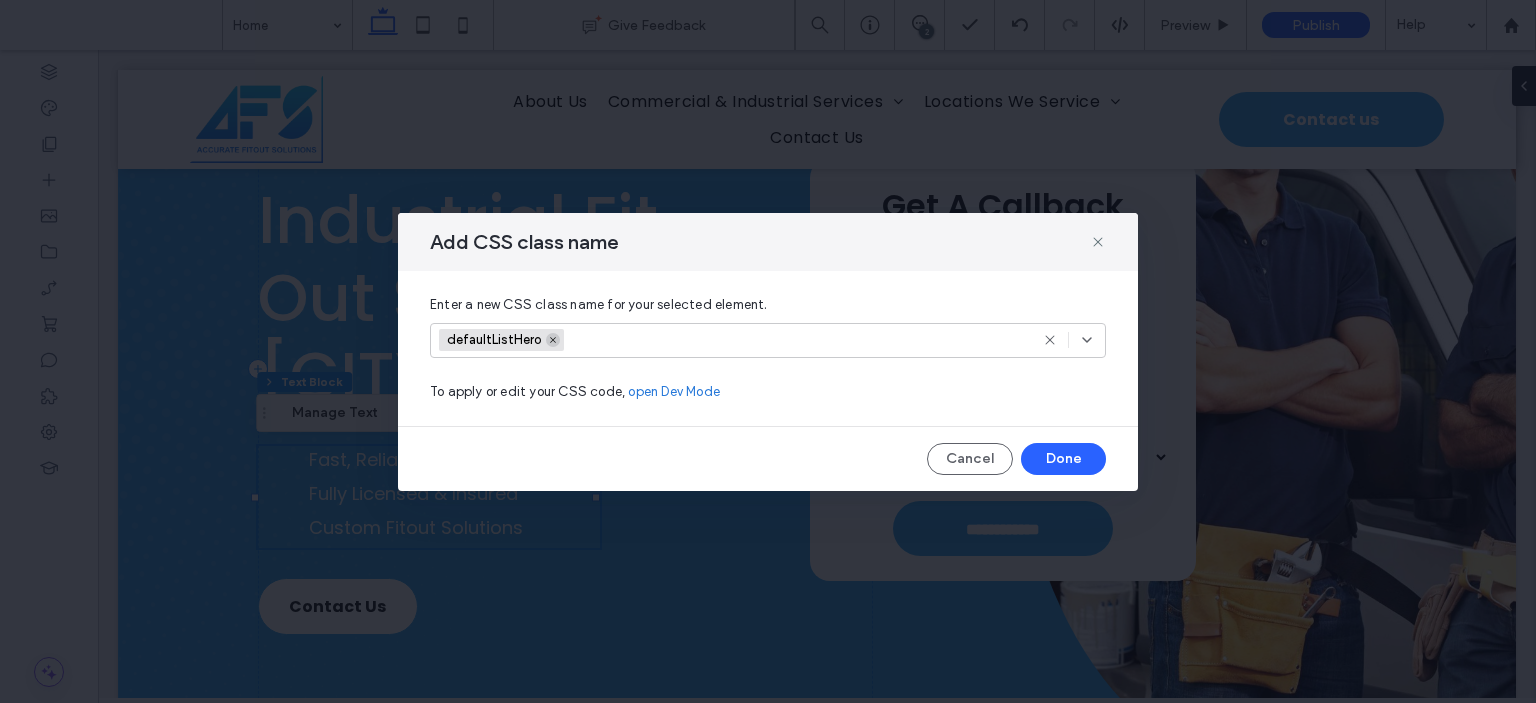 click at bounding box center (553, 340) 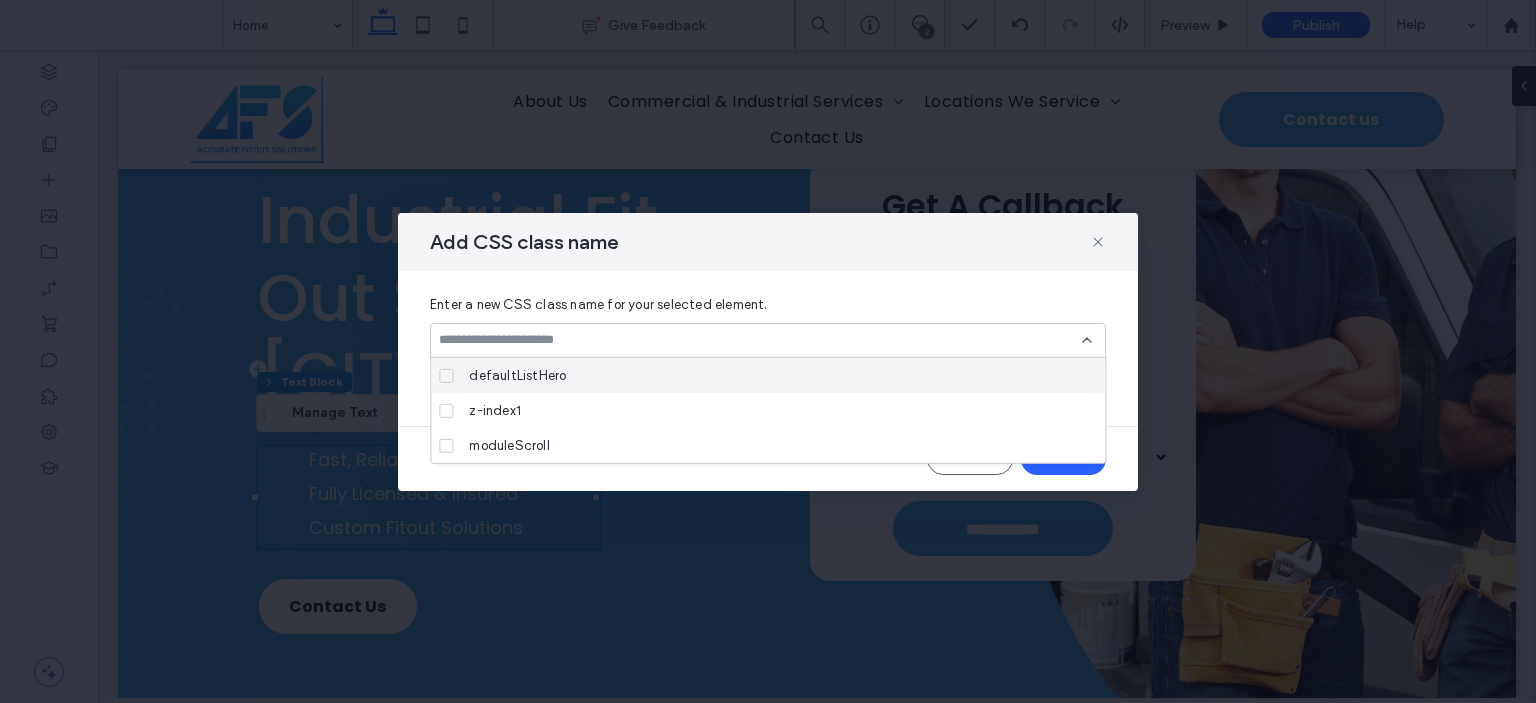 click 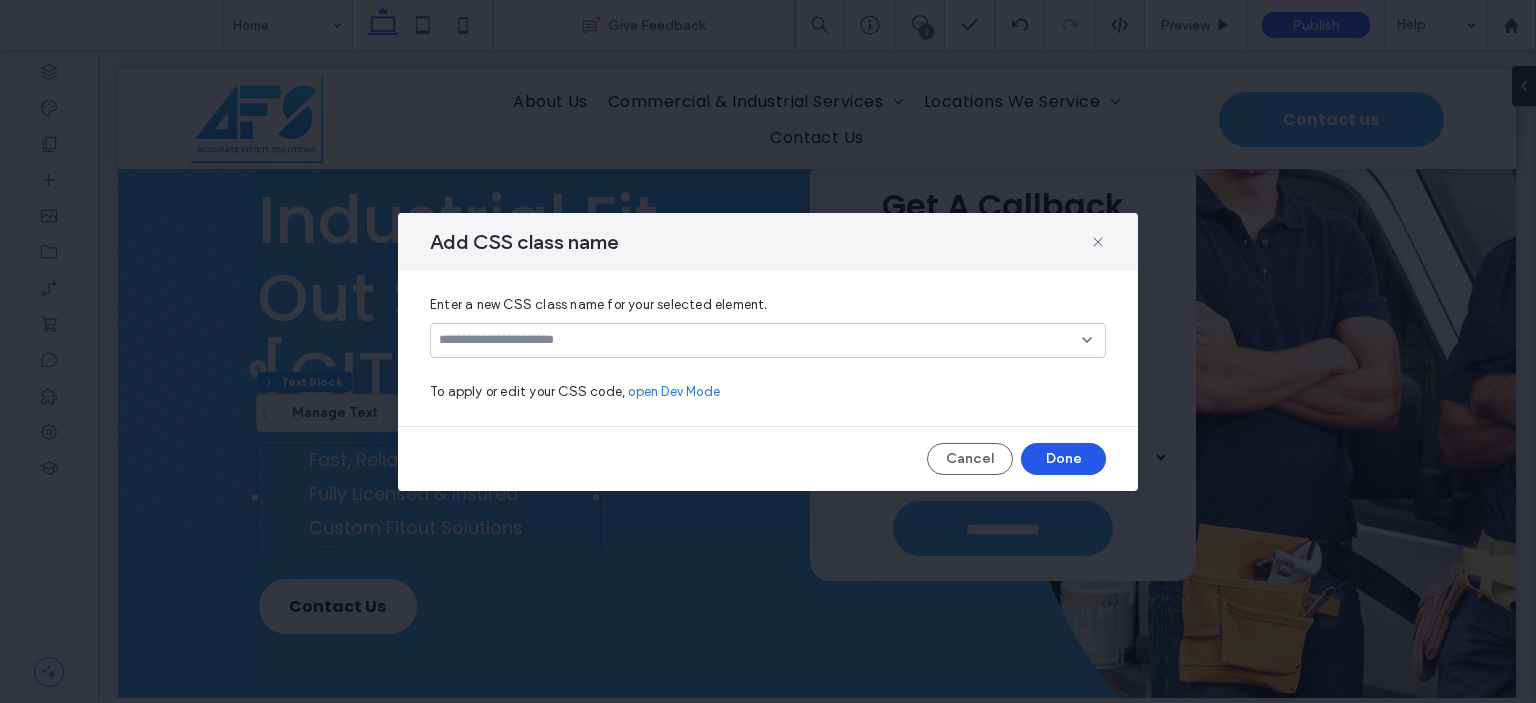 click on "Done" at bounding box center (1063, 459) 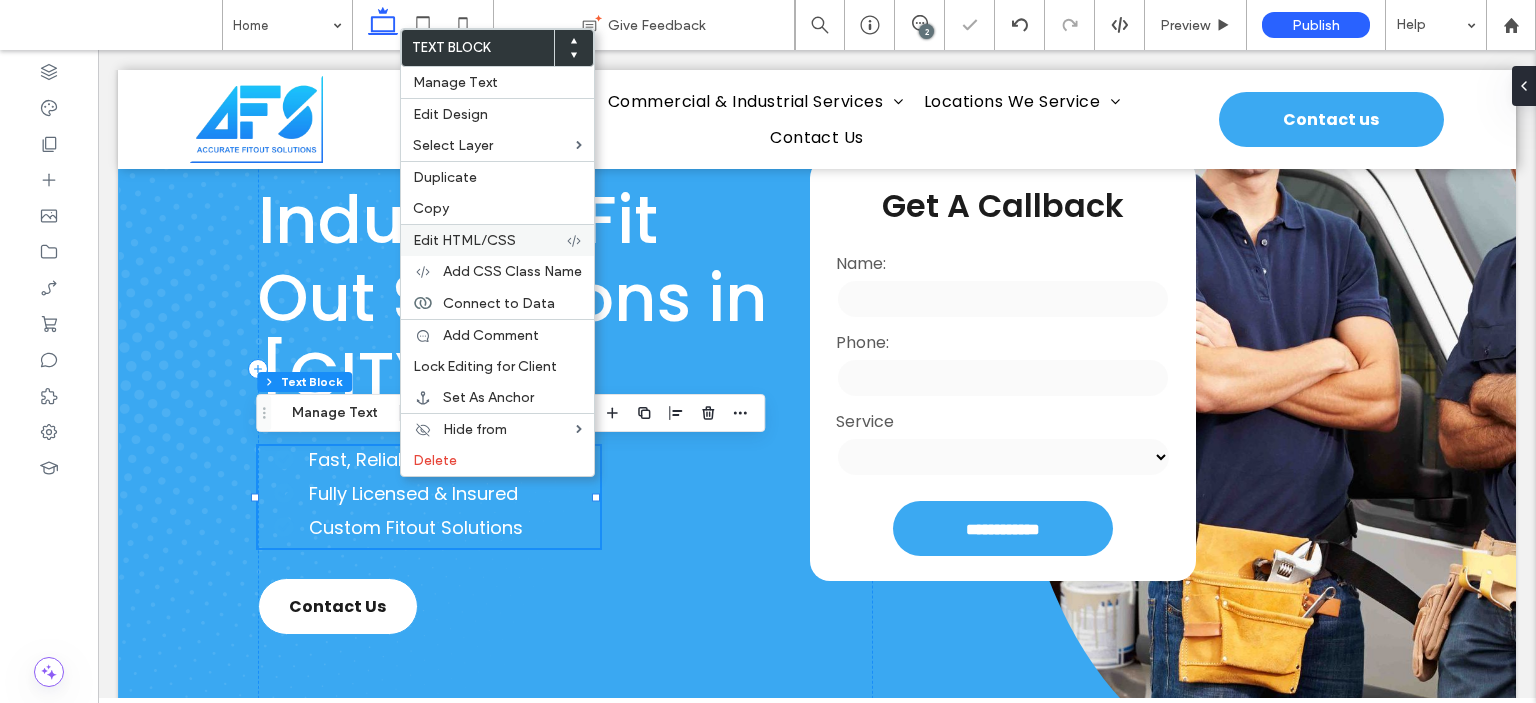 click on "Edit HTML/CSS" at bounding box center [464, 240] 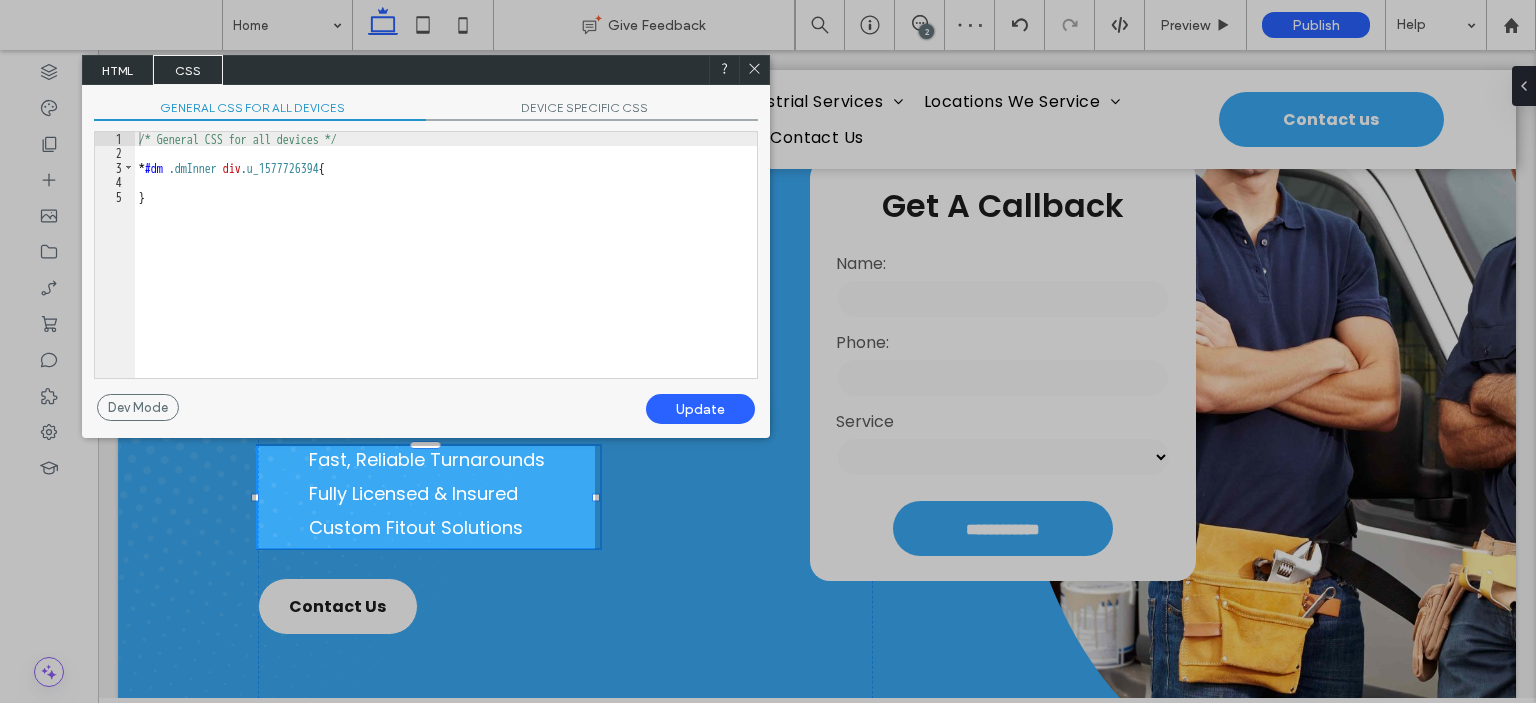 click on "HTML" at bounding box center [118, 70] 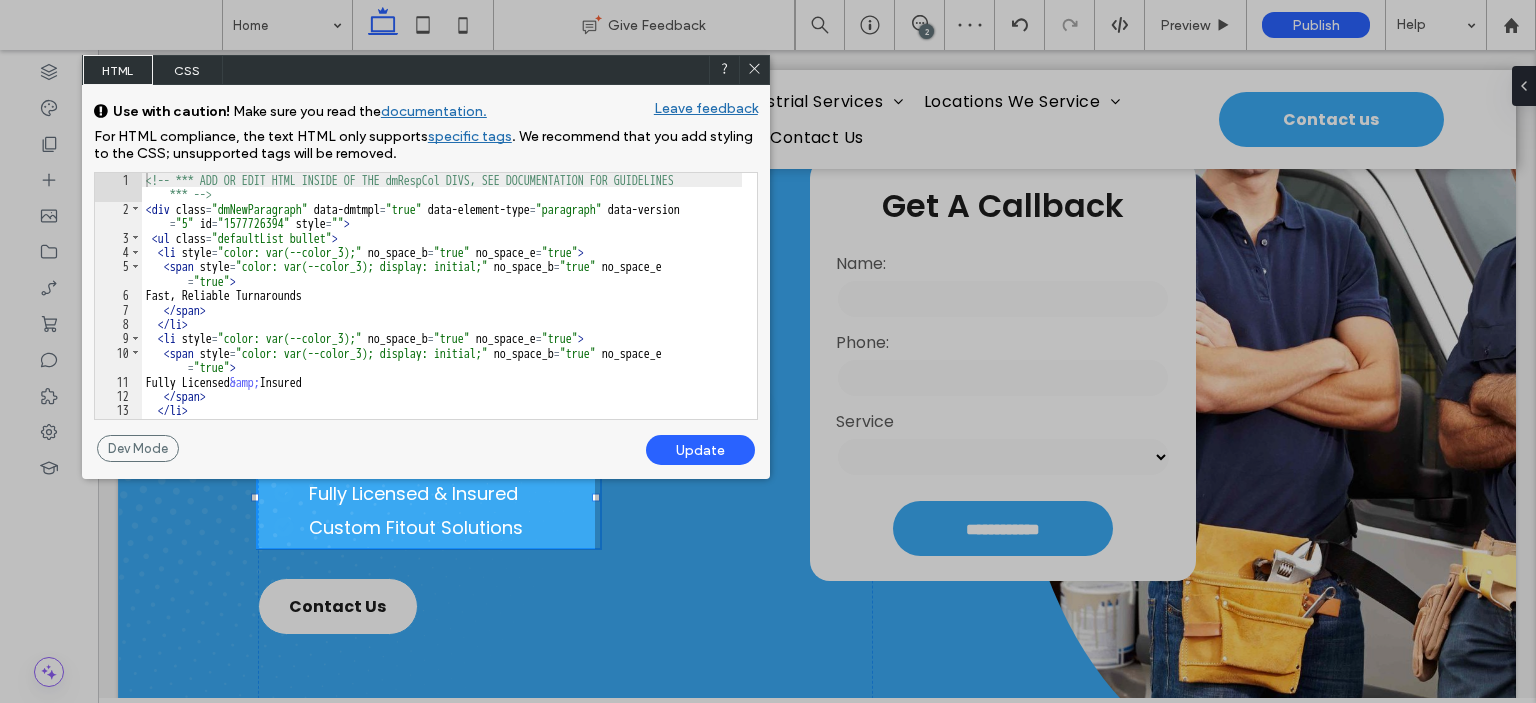 click on "<!-- *** ADD OR EDIT HTML INSIDE OF THE dmRespCol DIVS, SEE DOCUMENTATION FOR GUIDELINES       *** --> < div   class = "dmNewParagraph"   data-dmtmpl = "true"   data-element-type = "paragraph"   data-version      = "5"   id = "1577726394"   style = "" >   < ul   class = "defaultList bullet" >    < li   style = "color: var(--color_3);"   no_space_b = "true"   no_space_e = "true" >     < span   style = "color: var(--color_3); display: initial;"   no_space_b = "true"   no_space_e         = "true" >     Fast, Reliable Turnarounds     </ span >    </ li >    < li   style = "color: var(--color_3);"   no_space_b = "true"   no_space_e = "true" >     < span   style = "color: var(--color_3); display: initial;"   no_space_b = "true"   no_space_e         = "true" >     Fully Licensed  &amp;  Insured     </ span >    </ li >    < li   class = "m-text-align-left text-align-left"   style = "color: var(--color_3);"   no_space_b        = "true"   no_space_e = "true" >" at bounding box center [442, 325] 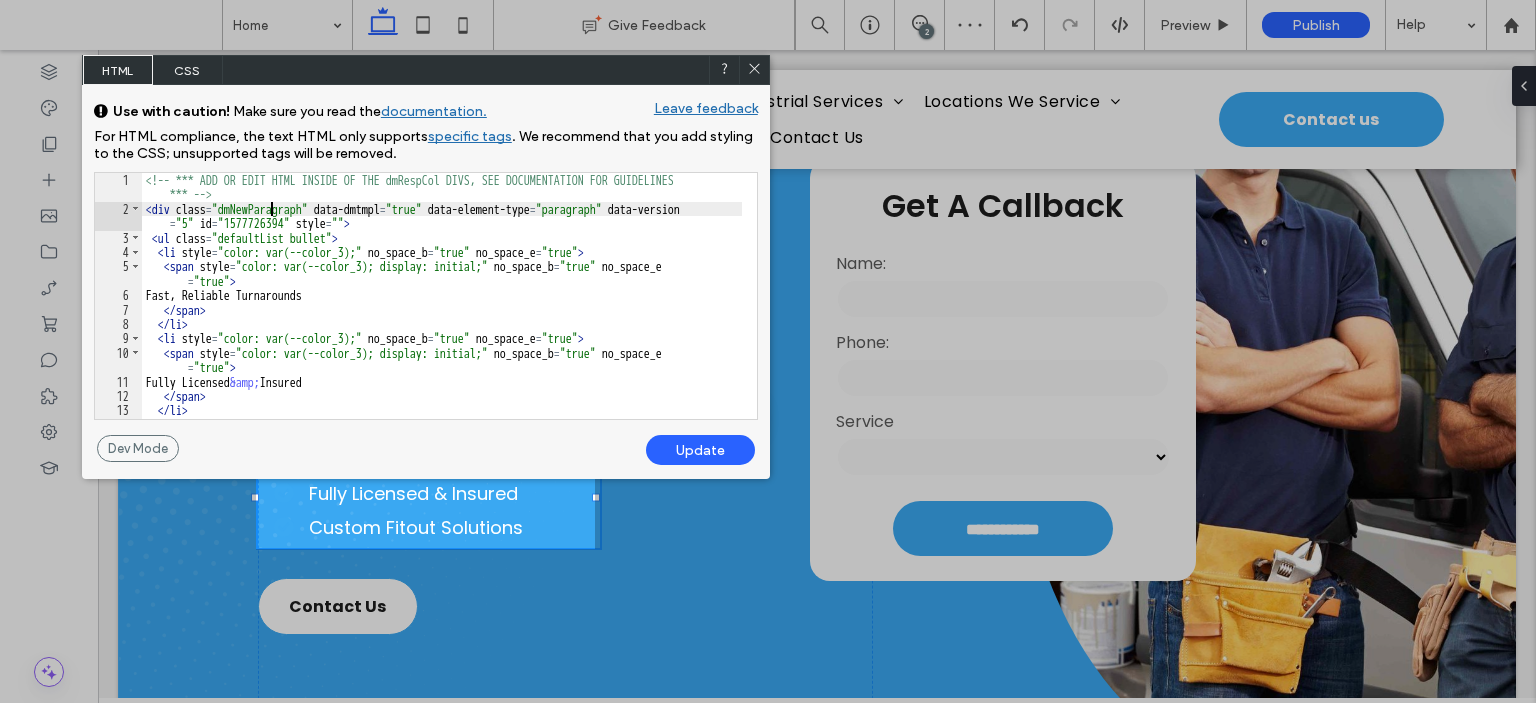 click on "<!-- *** ADD OR EDIT HTML INSIDE OF THE dmRespCol DIVS, SEE DOCUMENTATION FOR GUIDELINES       *** --> < div   class = "dmNewParagraph"   data-dmtmpl = "true"   data-element-type = "paragraph"   data-version      = "5"   id = "1577726394"   style = "" >   < ul   class = "defaultList bullet" >    < li   style = "color: var(--color_3);"   no_space_b = "true"   no_space_e = "true" >     < span   style = "color: var(--color_3); display: initial;"   no_space_b = "true"   no_space_e         = "true" >     Fast, Reliable Turnarounds     </ span >    </ li >    < li   style = "color: var(--color_3);"   no_space_b = "true"   no_space_e = "true" >     < span   style = "color: var(--color_3); display: initial;"   no_space_b = "true"   no_space_e         = "true" >     Fully Licensed  &amp;  Insured     </ span >    </ li >    < li   class = "m-text-align-left text-align-left"   style = "color: var(--color_3);"   no_space_b        = "true"   no_space_e = "true" >" at bounding box center (442, 325) 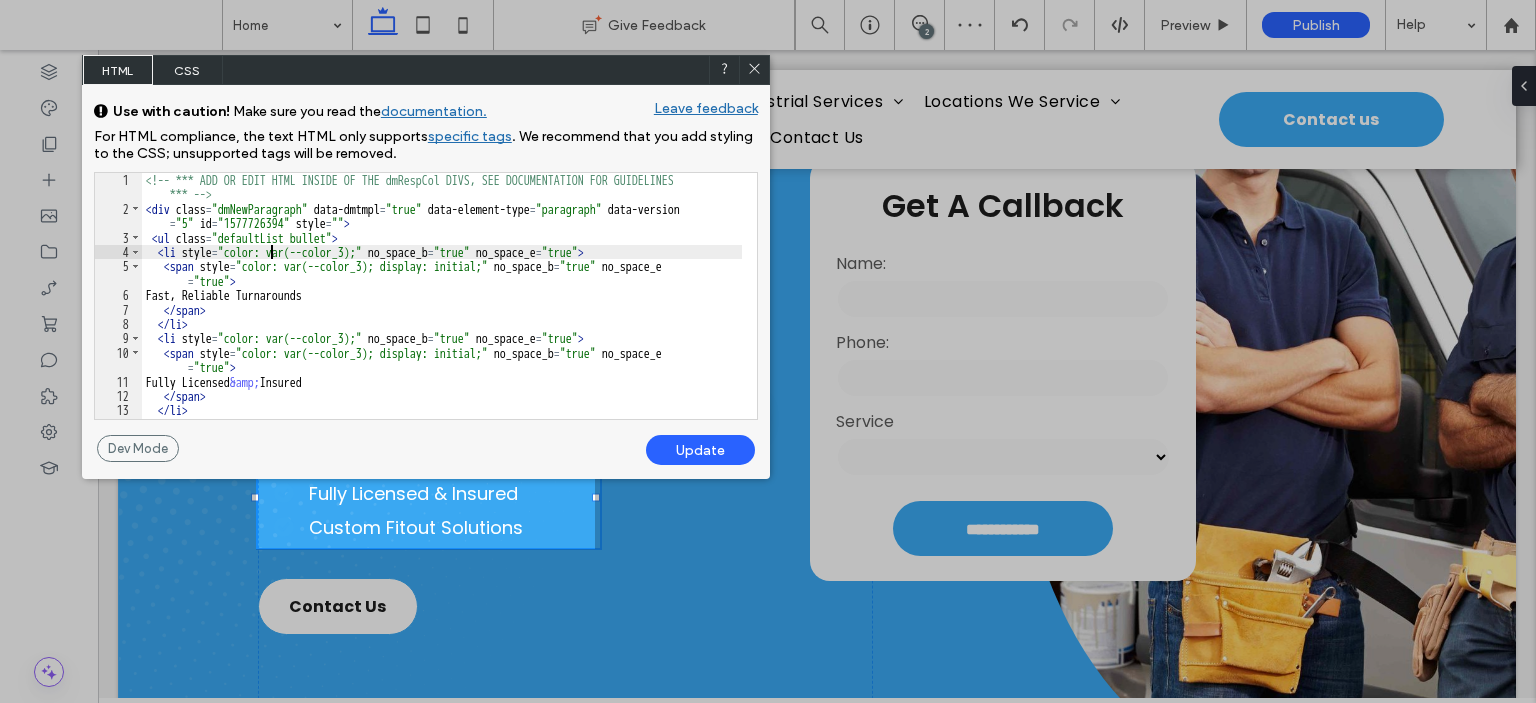 click on "<!-- *** ADD OR EDIT HTML INSIDE OF THE dmRespCol DIVS, SEE DOCUMENTATION FOR GUIDELINES       *** --> < div   class = "dmNewParagraph"   data-dmtmpl = "true"   data-element-type = "paragraph"   data-version      = "5"   id = "1577726394"   style = "" >   < ul   class = "defaultList bullet" >    < li   style = "color: var(--color_3);"   no_space_b = "true"   no_space_e = "true" >     < span   style = "color: var(--color_3); display: initial;"   no_space_b = "true"   no_space_e         = "true" >     Fast, Reliable Turnarounds     </ span >    </ li >    < li   style = "color: var(--color_3);"   no_space_b = "true"   no_space_e = "true" >     < span   style = "color: var(--color_3); display: initial;"   no_space_b = "true"   no_space_e         = "true" >     Fully Licensed  &amp;  Insured     </ span >    </ li >    < li   class = "m-text-align-left text-align-left"   style = "color: var(--color_3);"   no_space_b        = "true"   no_space_e = "true" >" at bounding box center (442, 325) 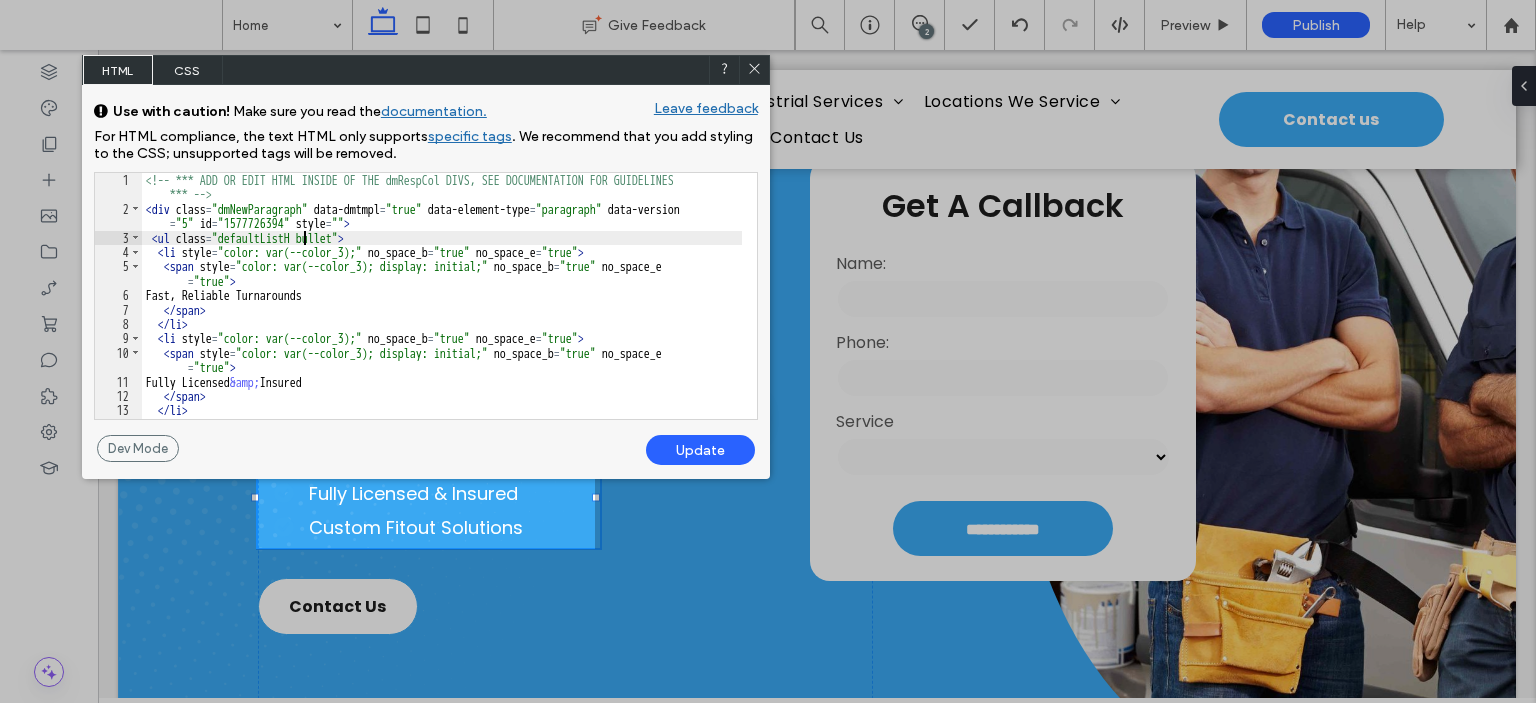 type on "**" 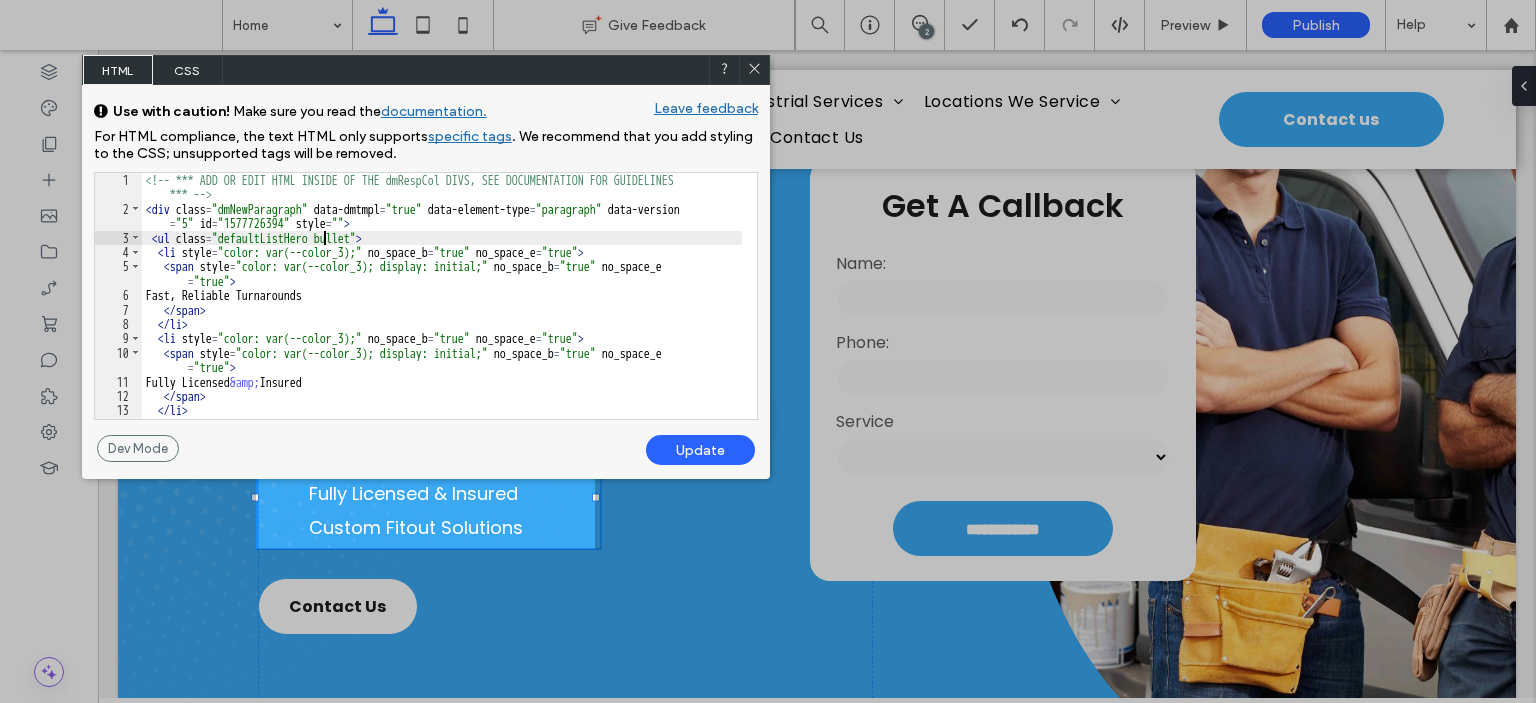 click on "Update" at bounding box center [700, 450] 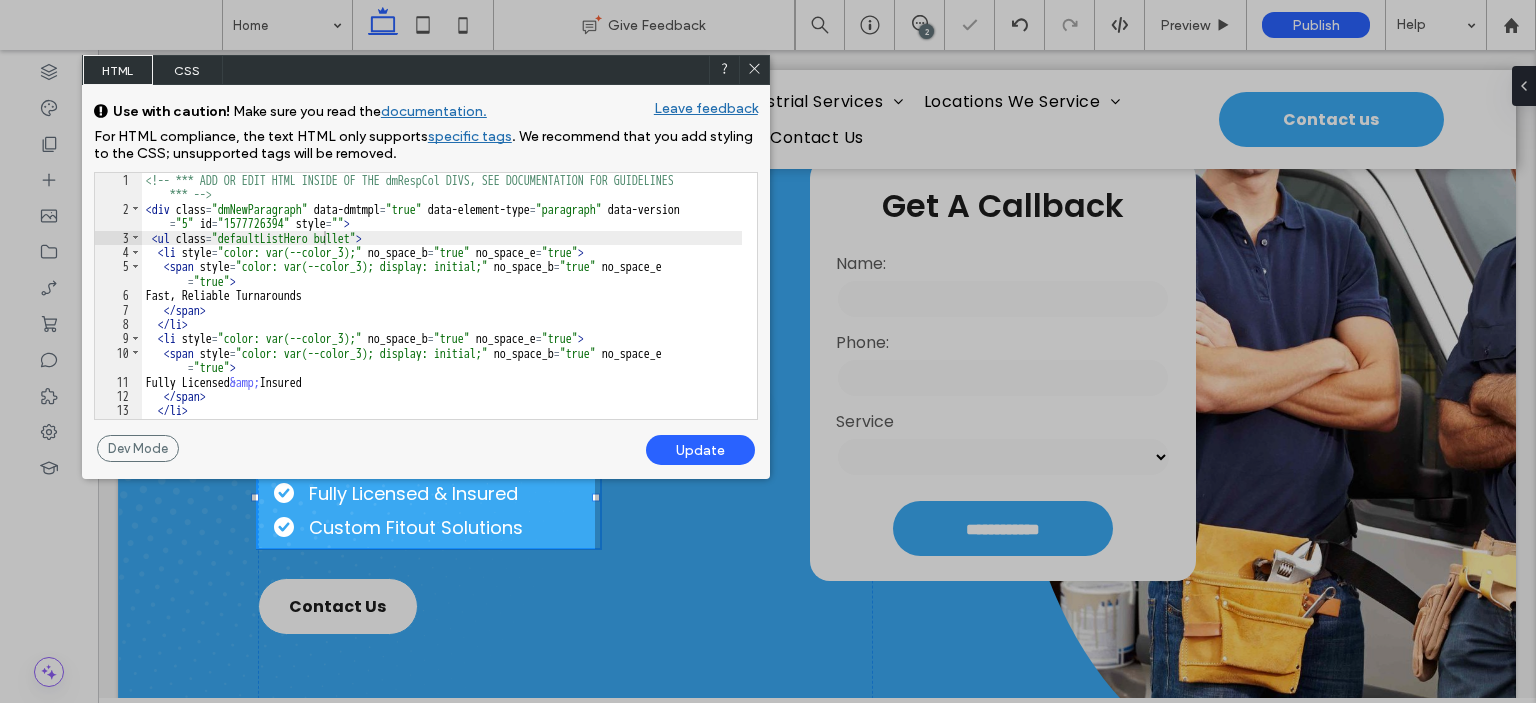 click 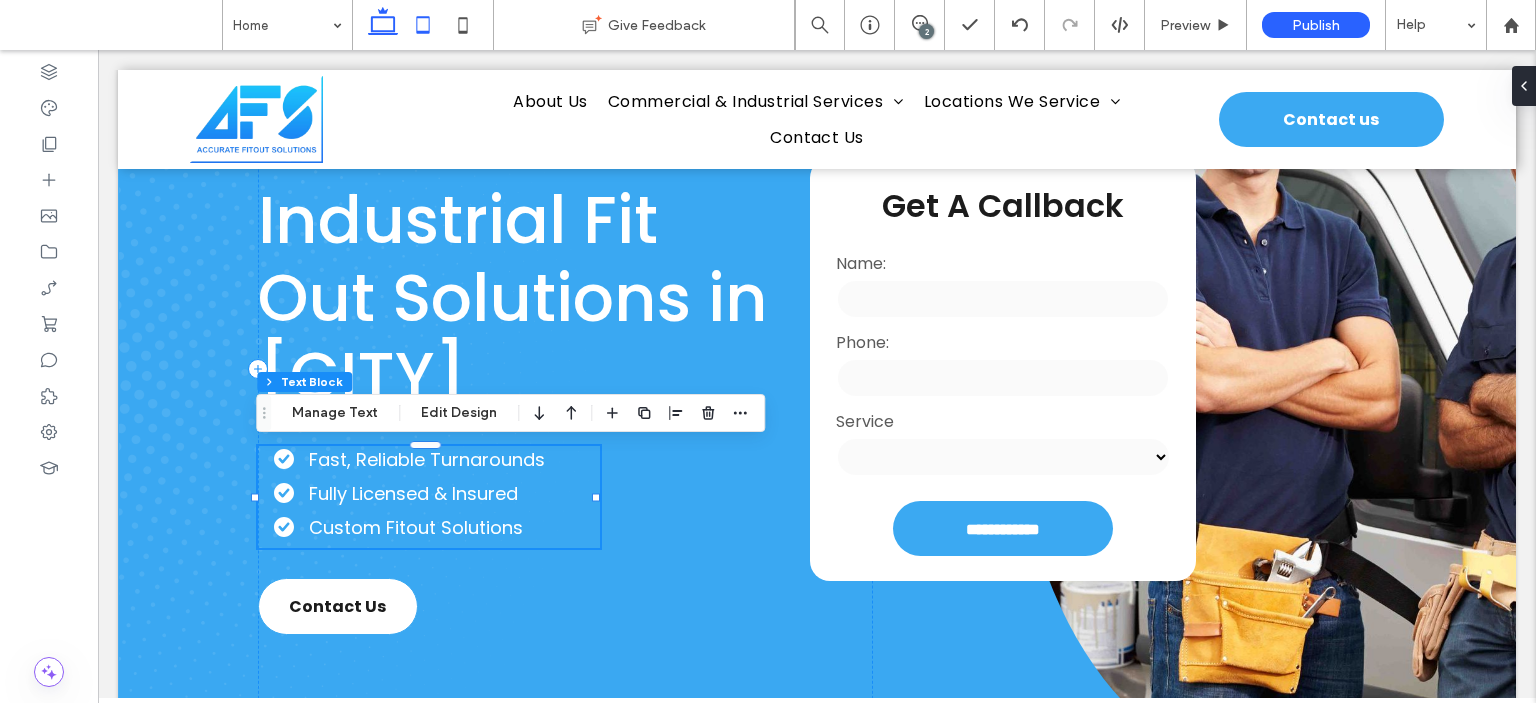 click 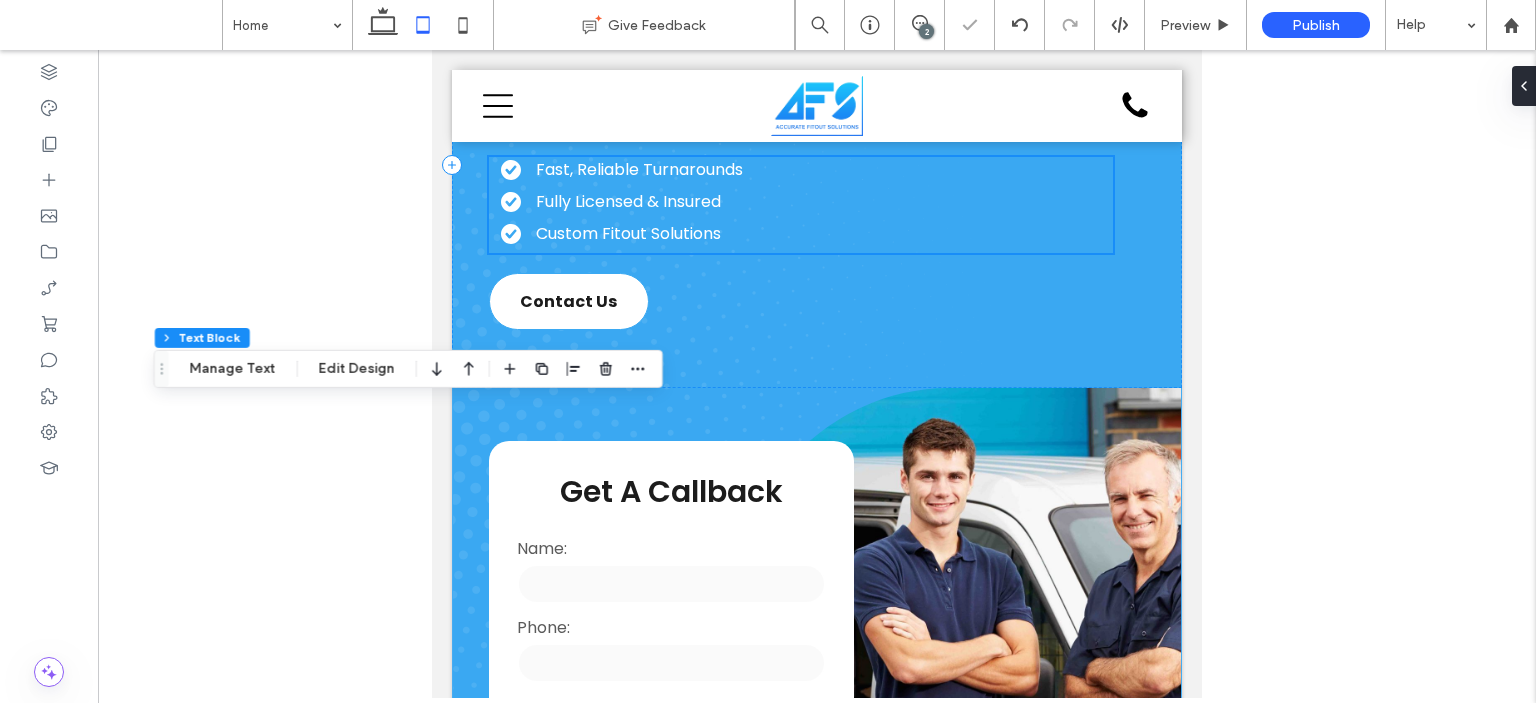 type on "**" 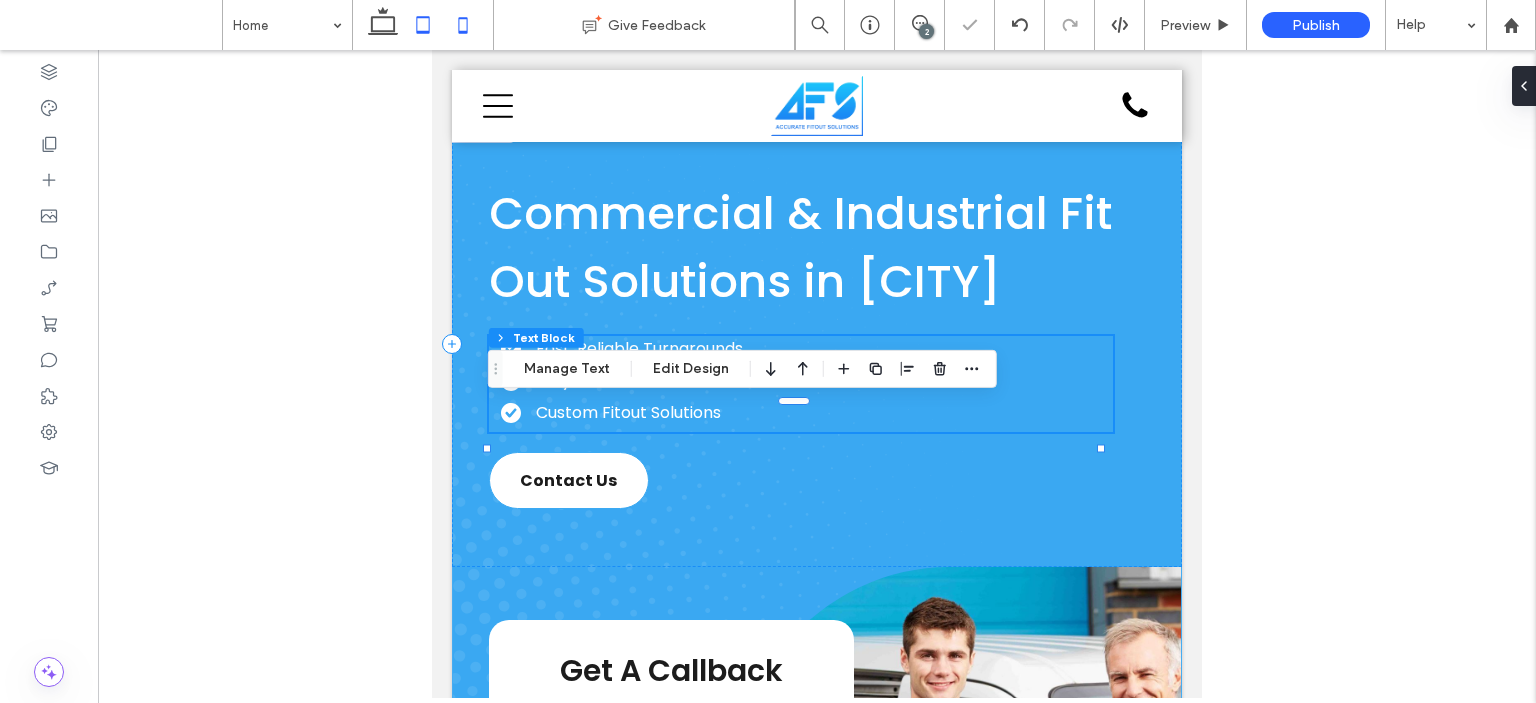 click 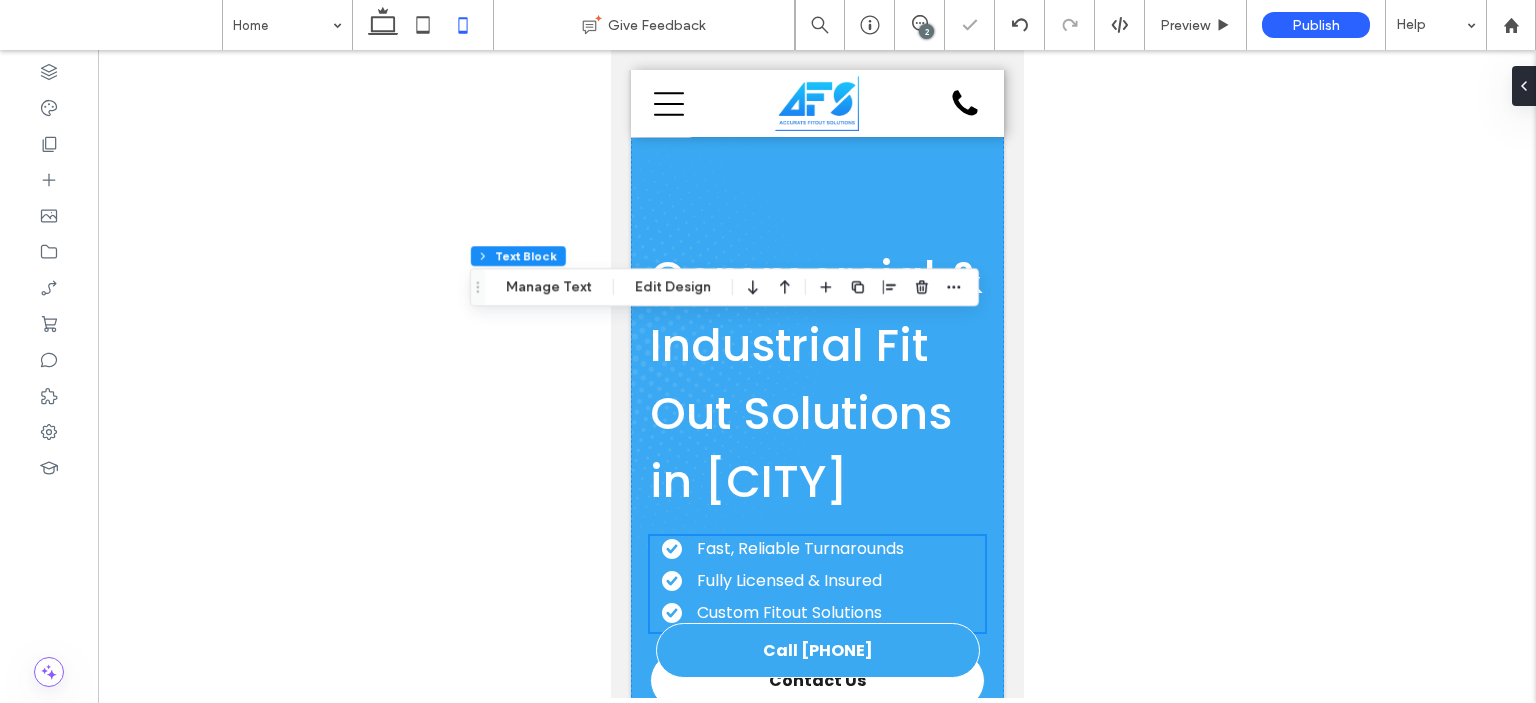 type on "***" 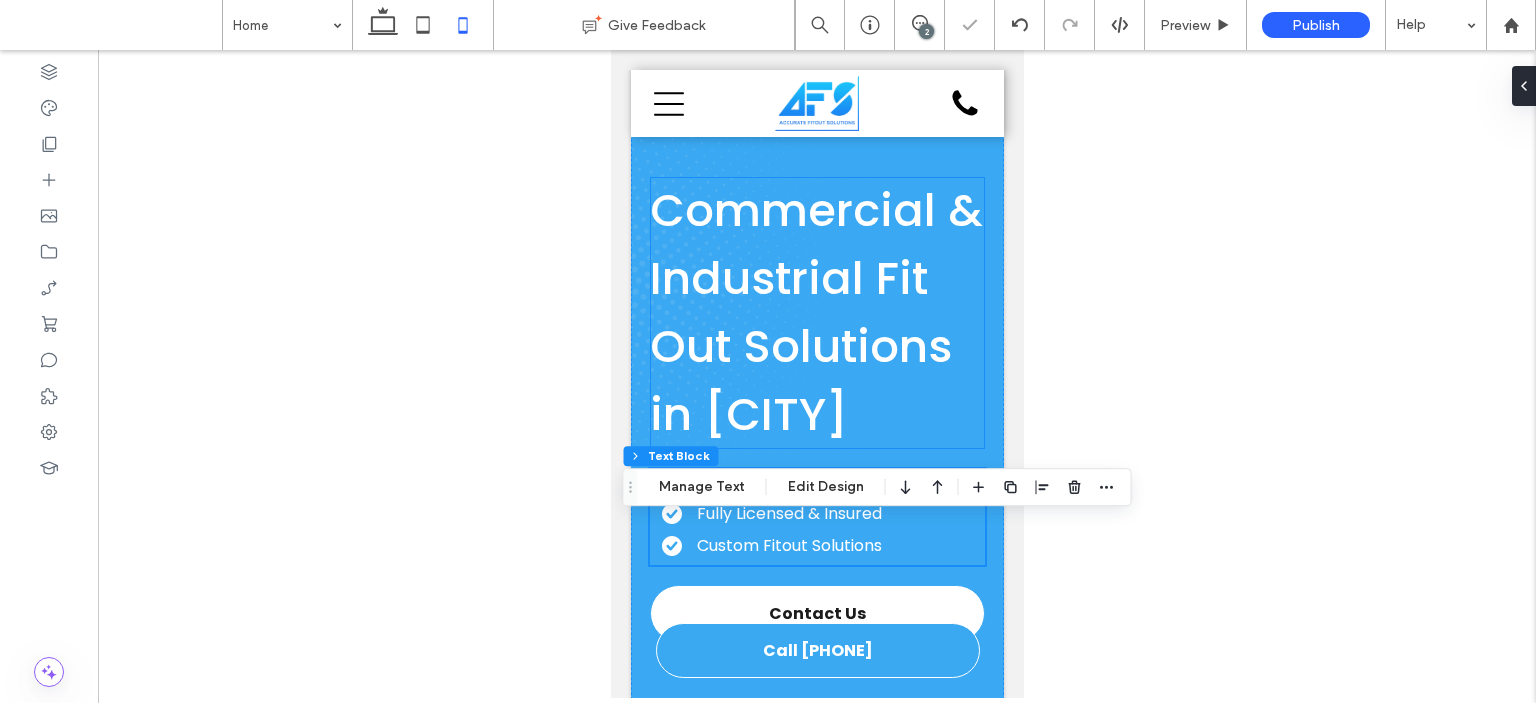 scroll, scrollTop: 72, scrollLeft: 0, axis: vertical 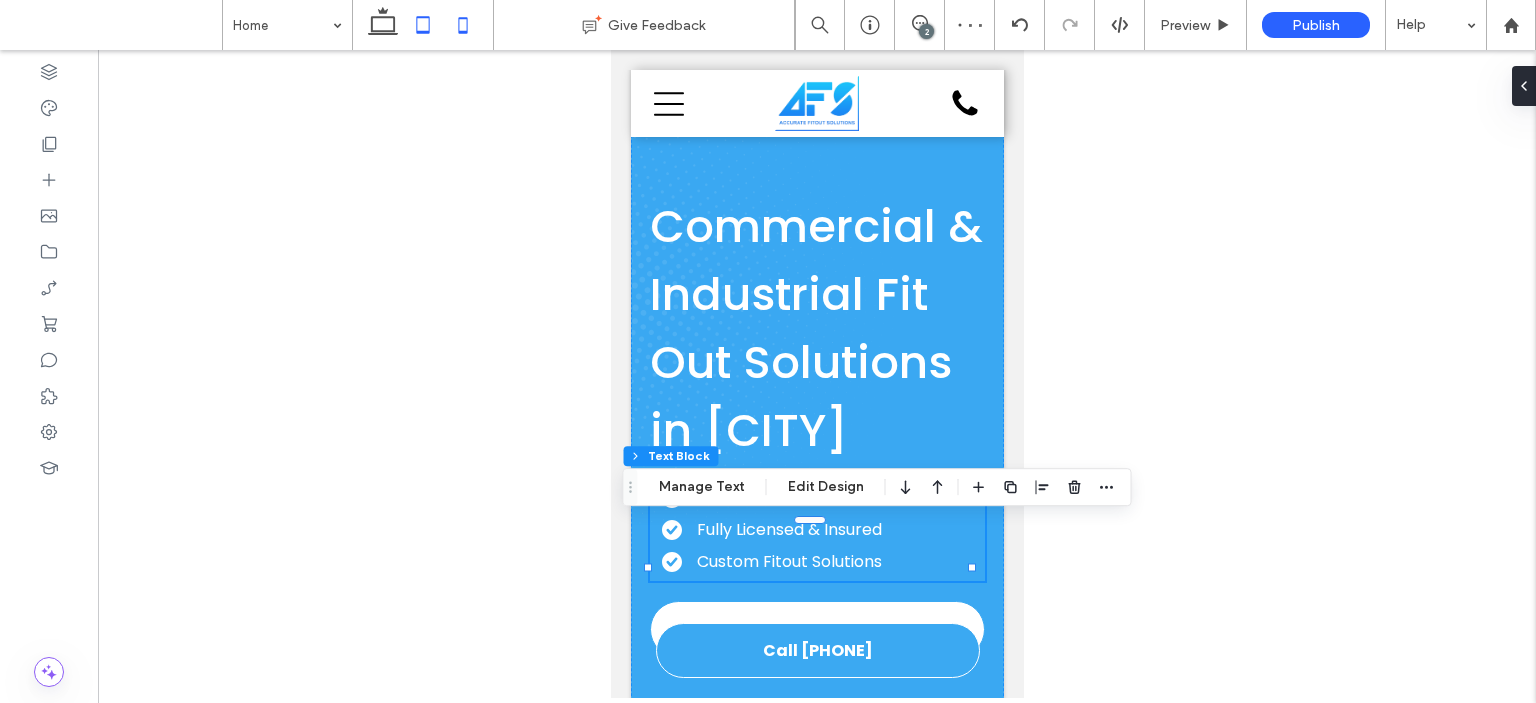 click 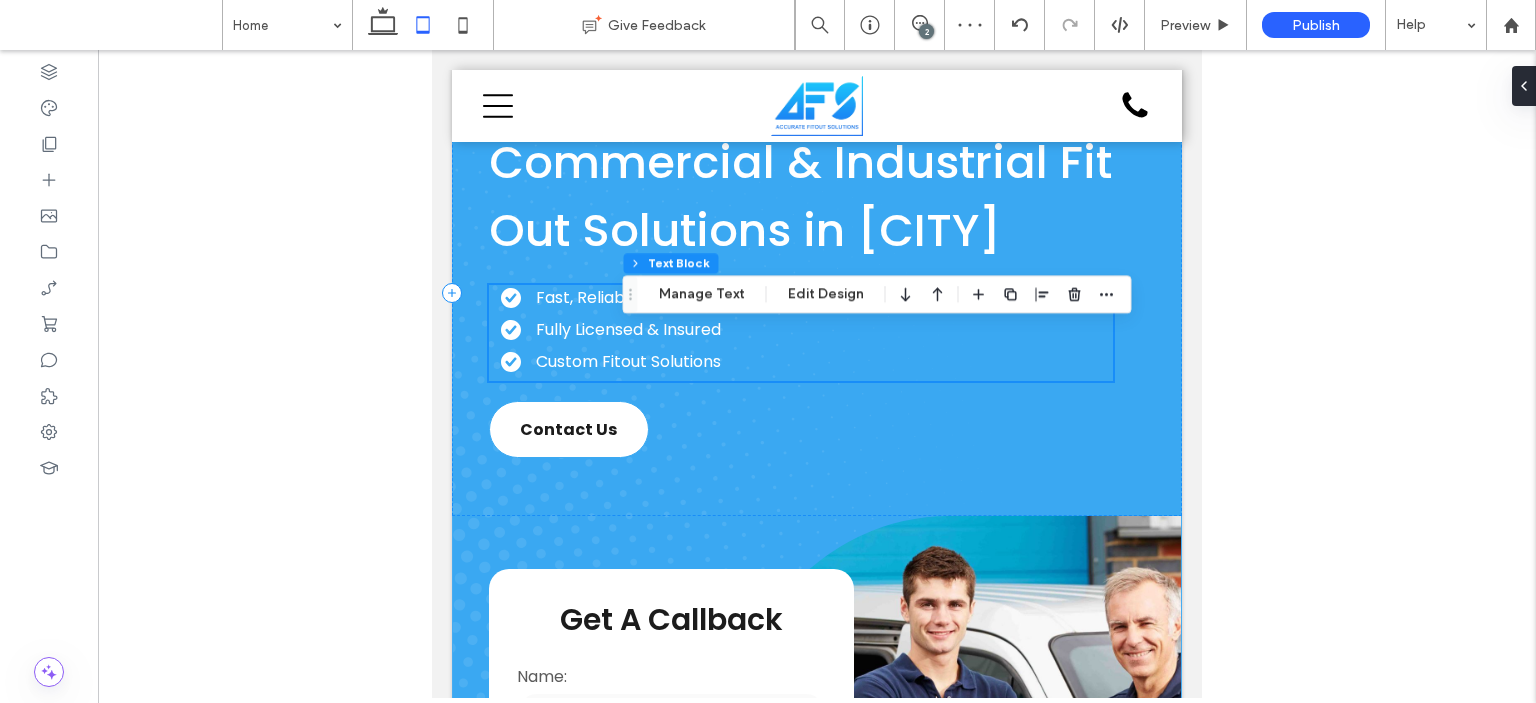 type on "**" 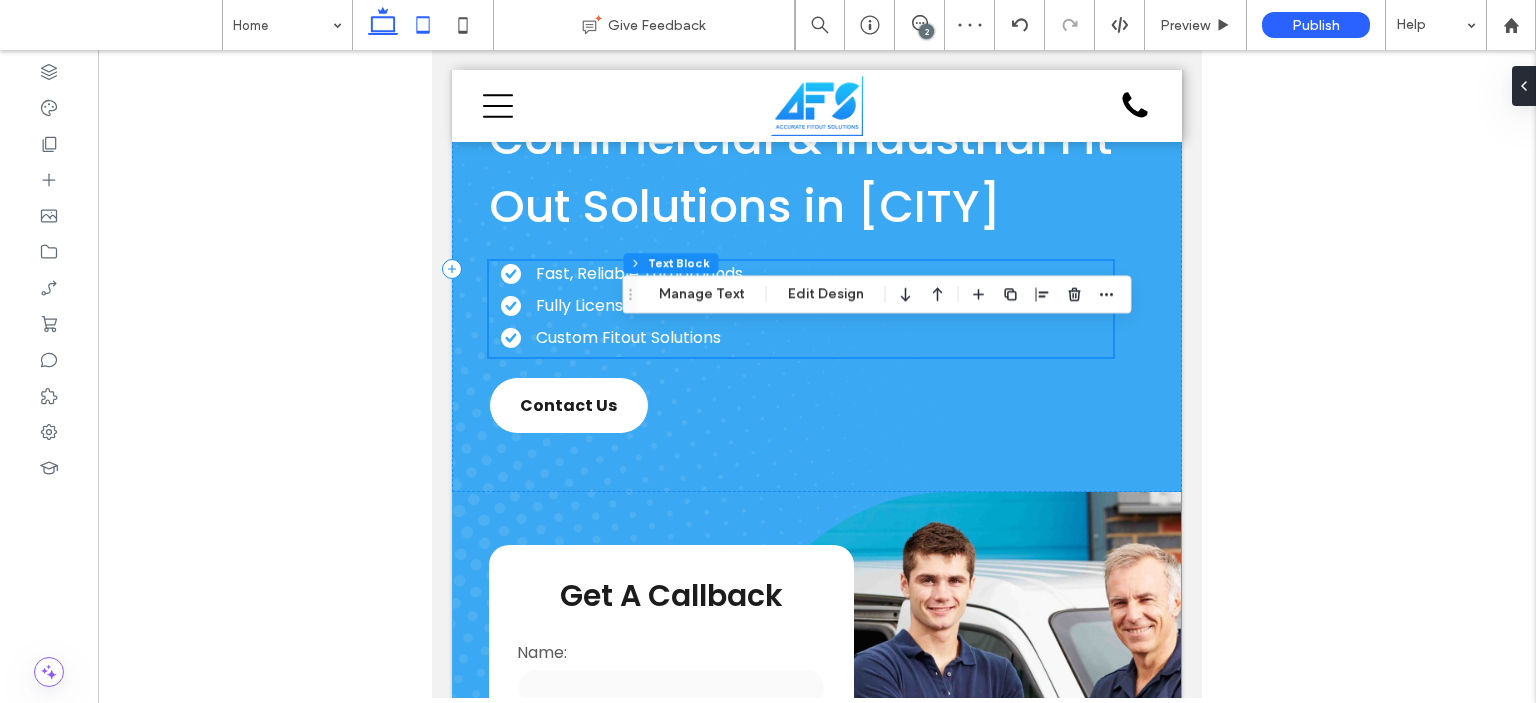 click 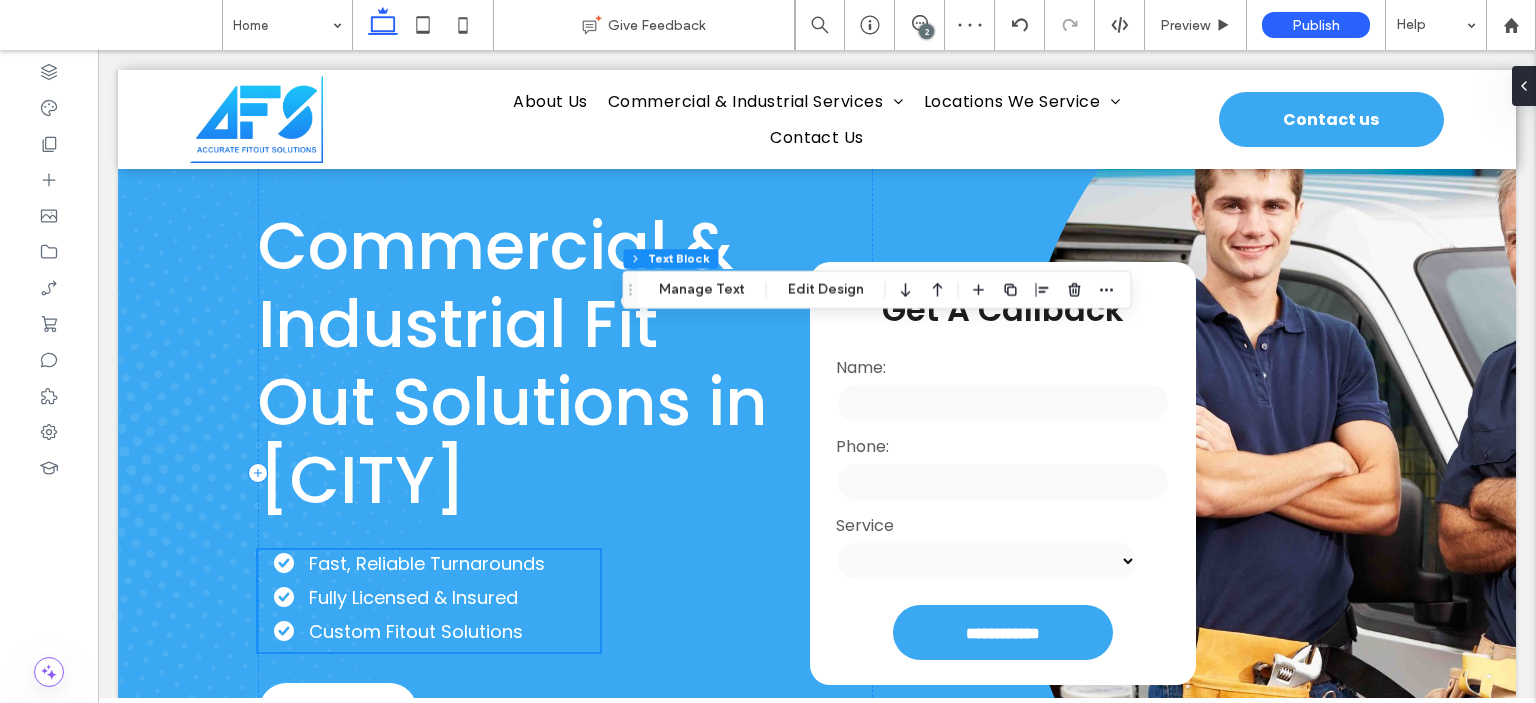 type on "**" 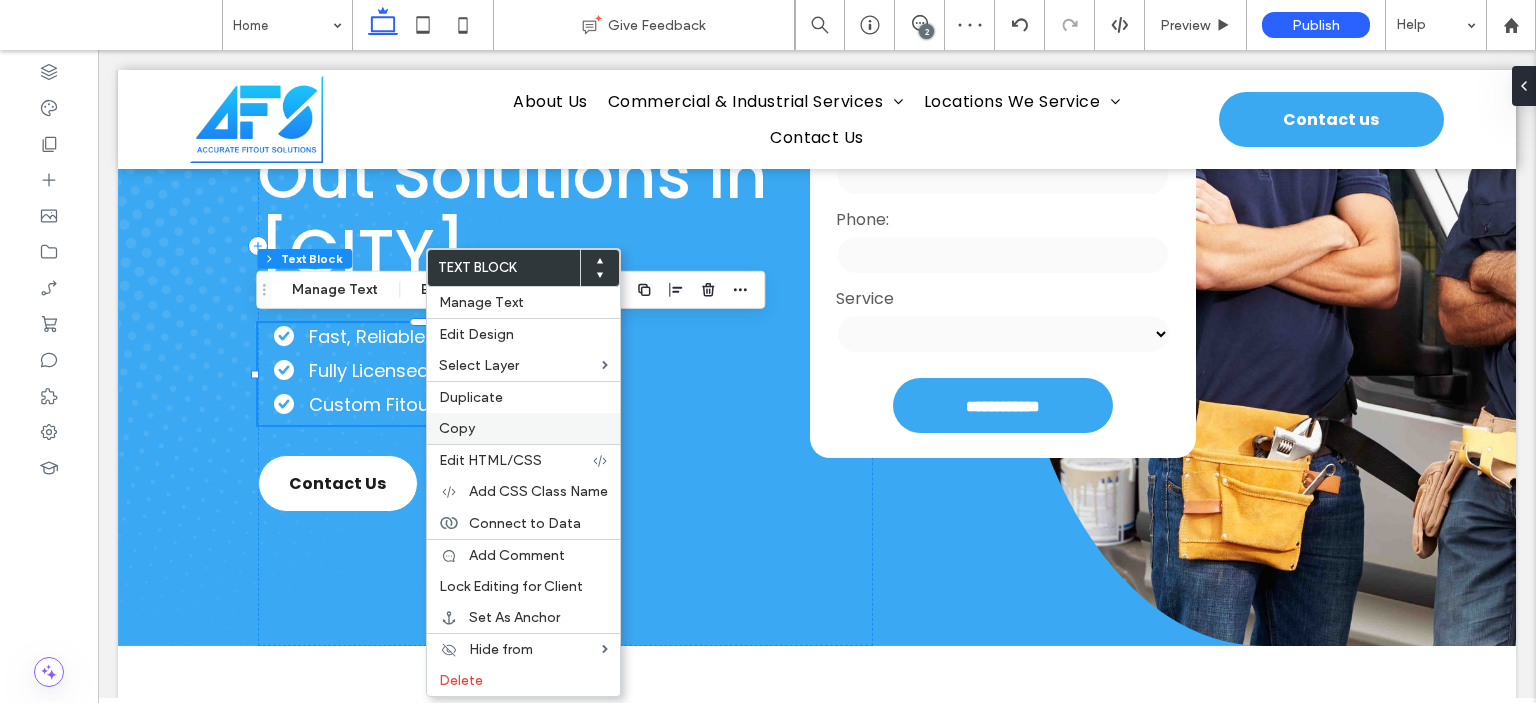 click on "Copy" at bounding box center [523, 428] 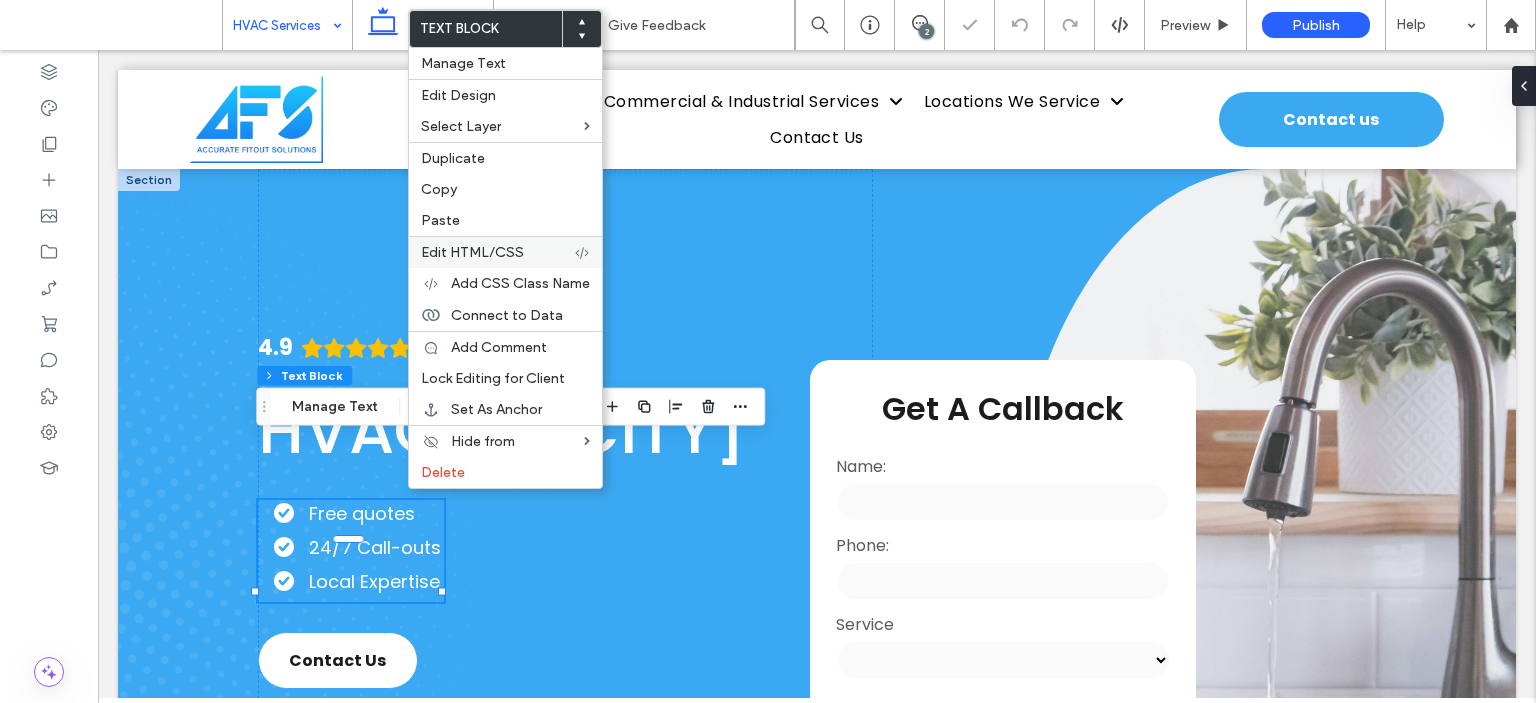 scroll, scrollTop: 100, scrollLeft: 0, axis: vertical 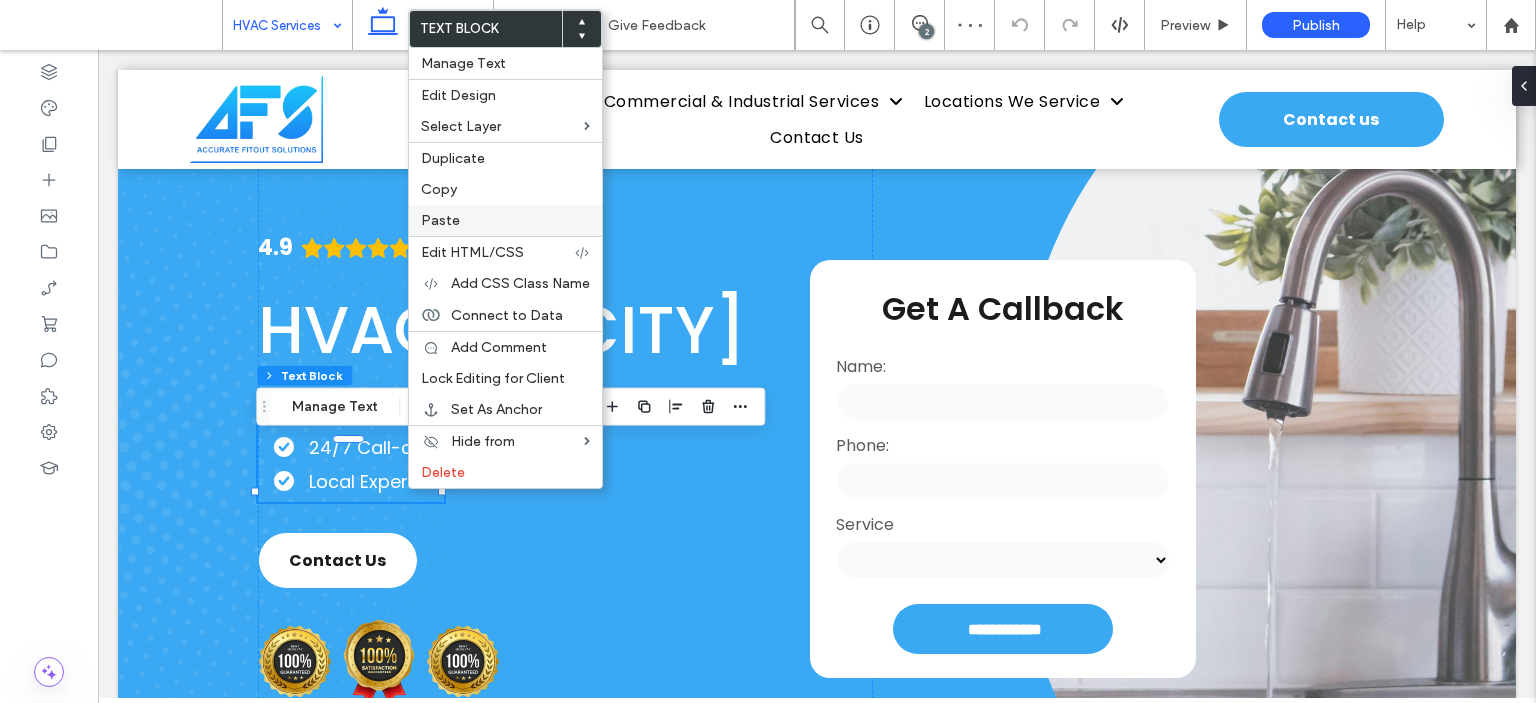 click on "Paste" at bounding box center [440, 220] 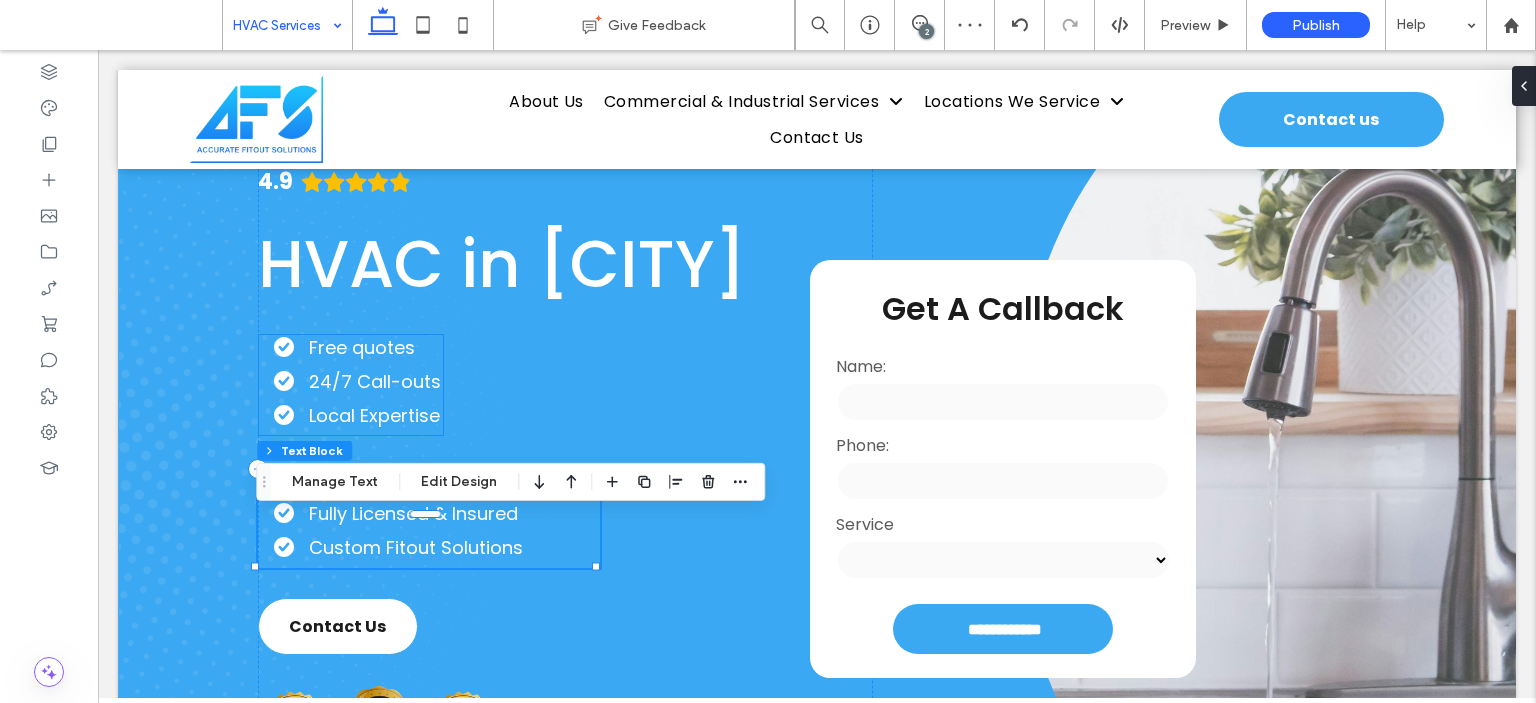 click on "24/7 Call-outs" at bounding box center (375, 381) 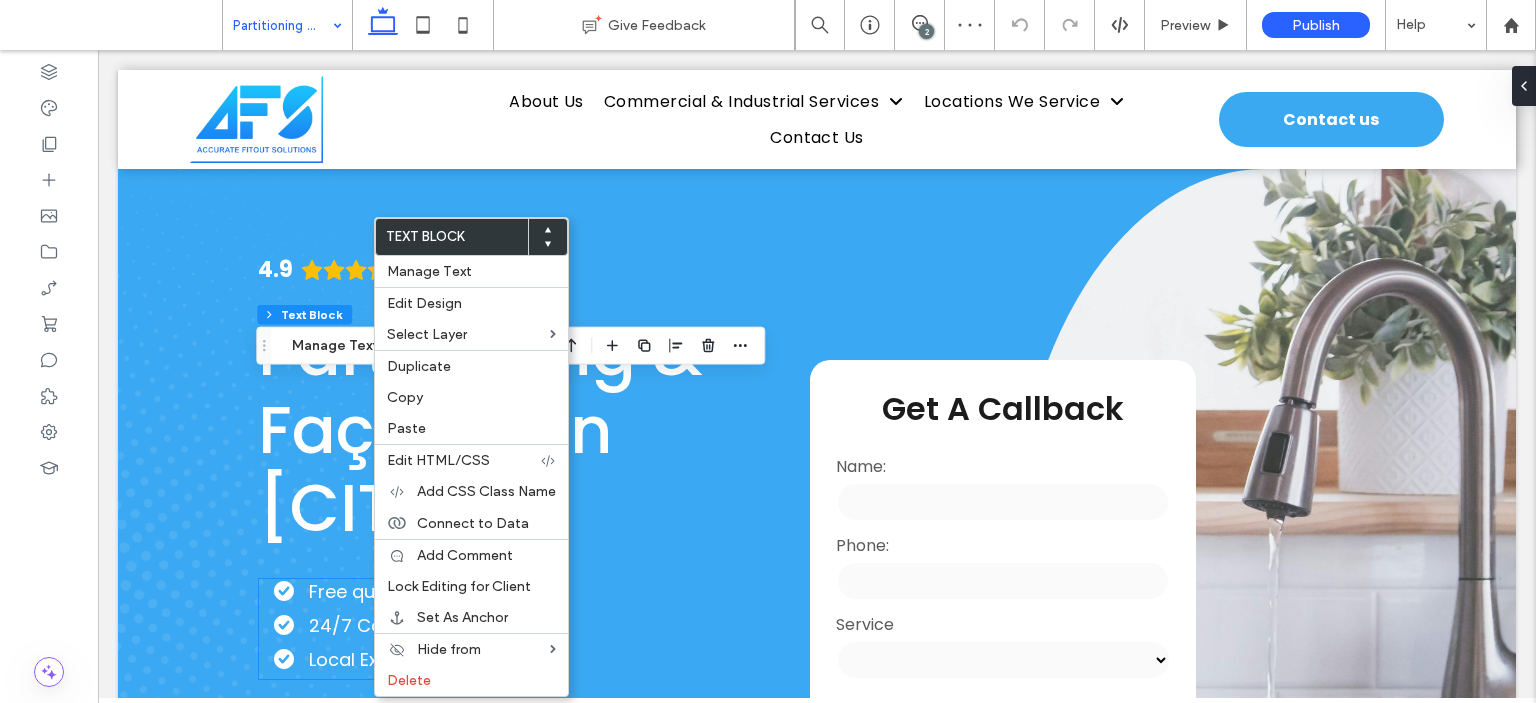 scroll, scrollTop: 200, scrollLeft: 0, axis: vertical 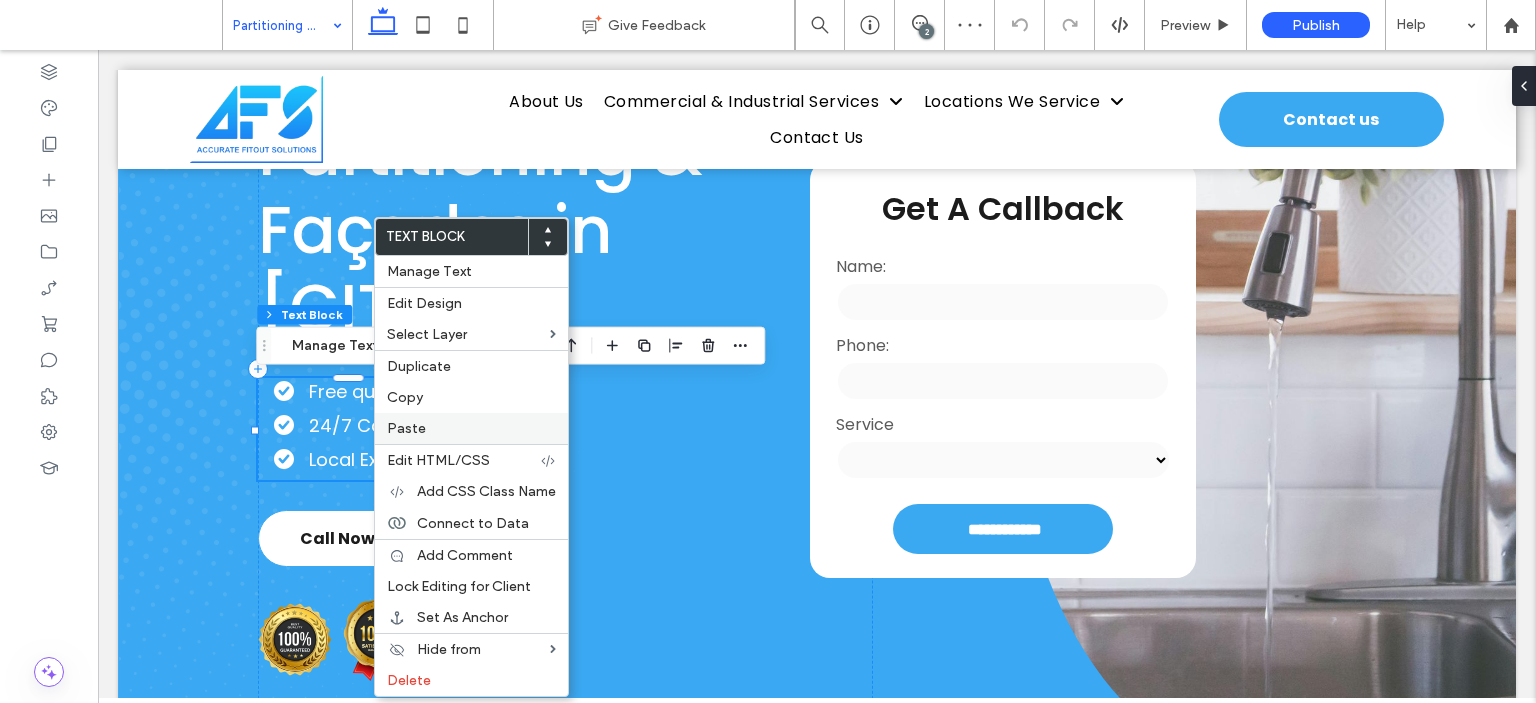 click on "Paste" at bounding box center [406, 428] 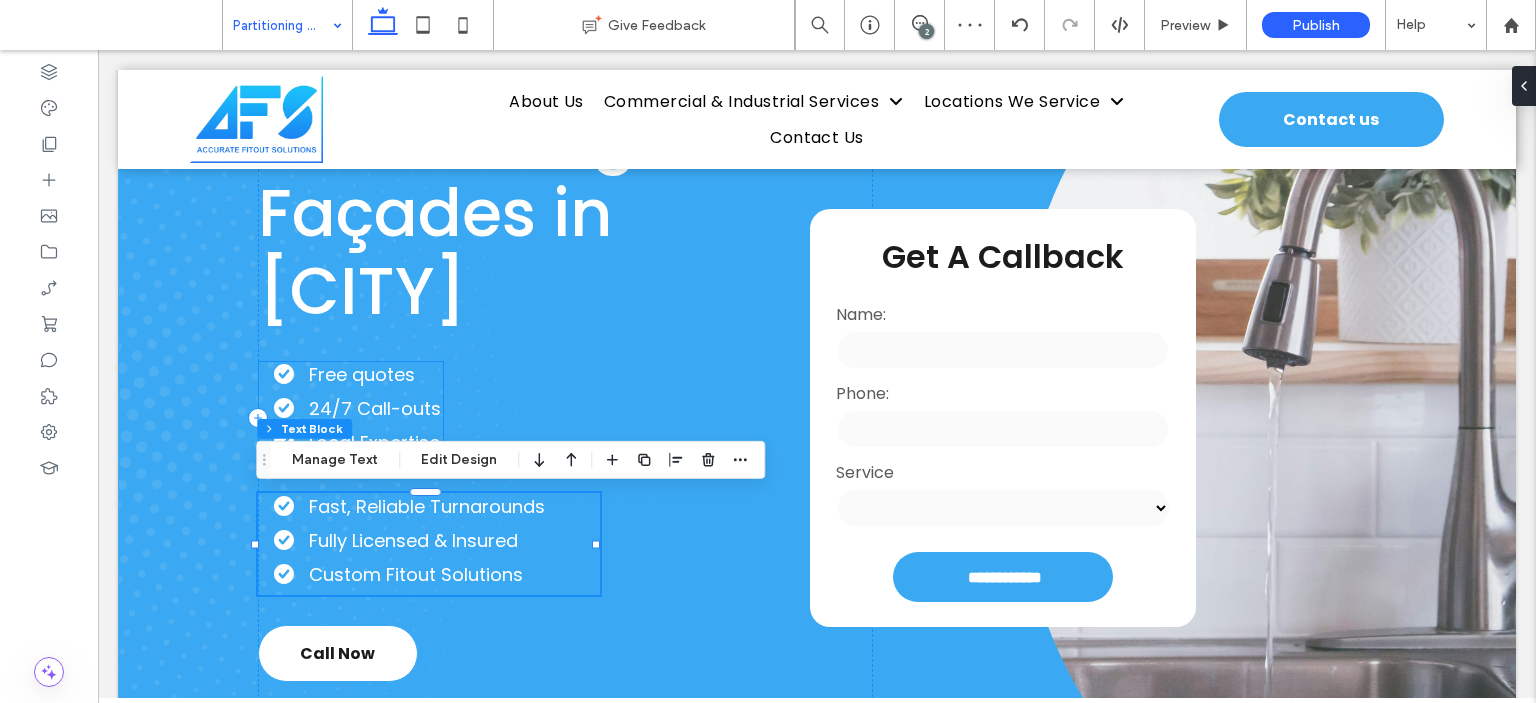 click on "24/7 Call-outs" at bounding box center [375, 408] 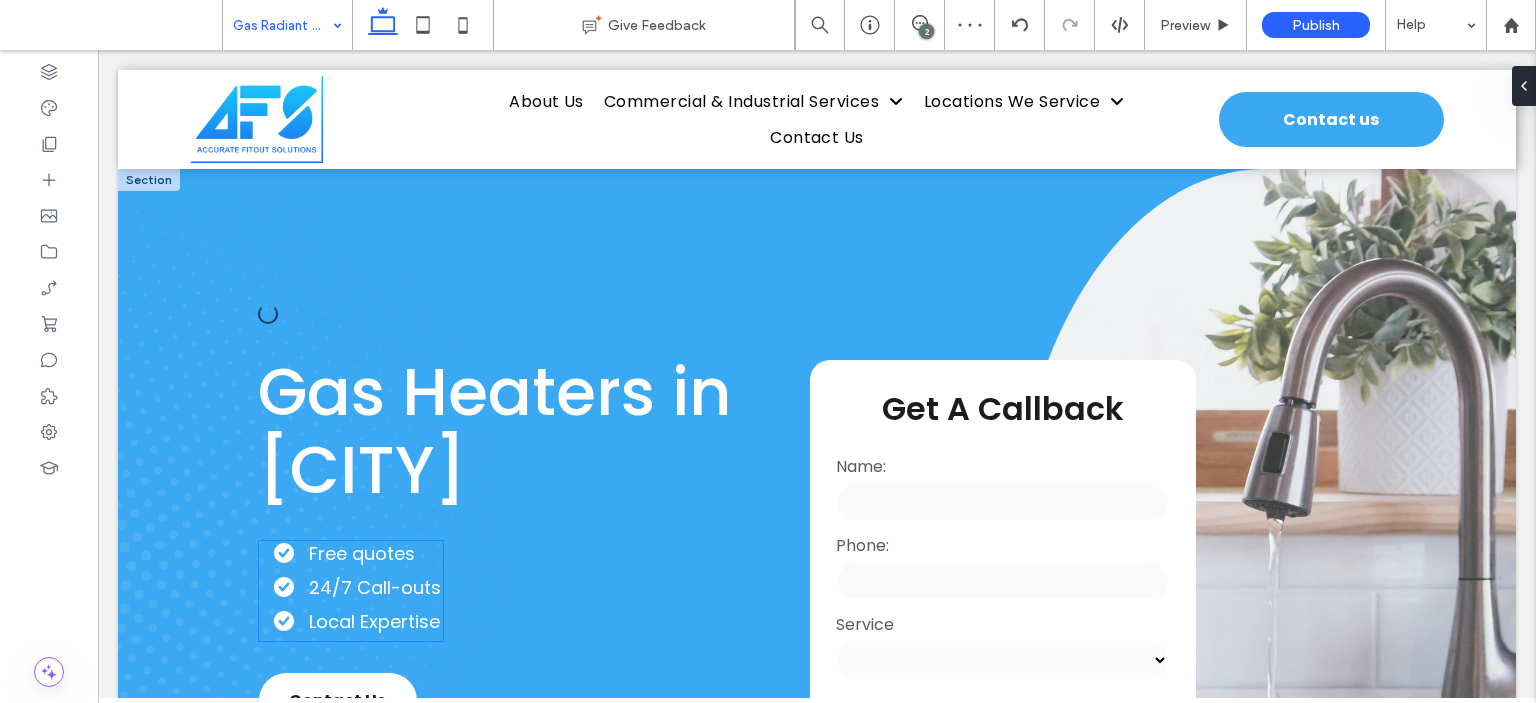 scroll, scrollTop: 0, scrollLeft: 0, axis: both 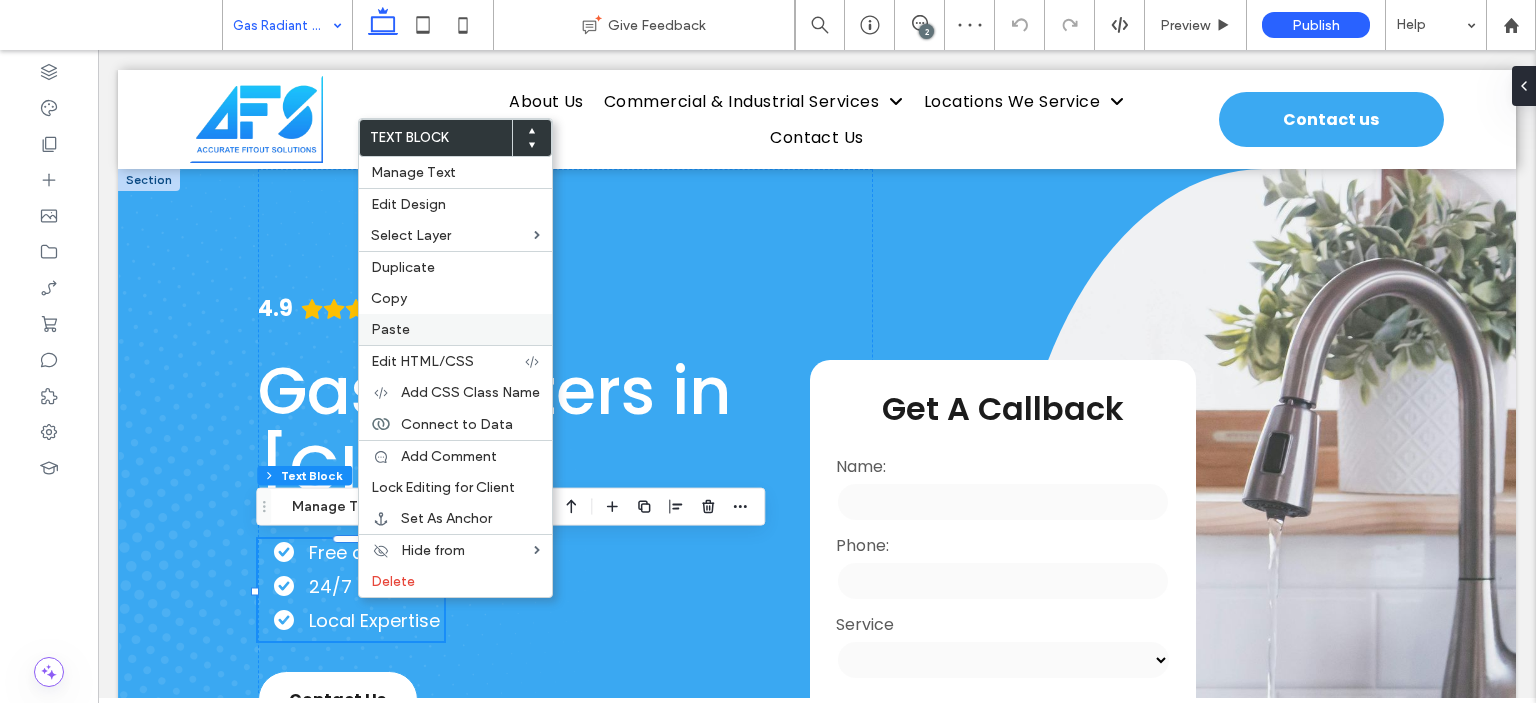 click on "Paste" at bounding box center (455, 329) 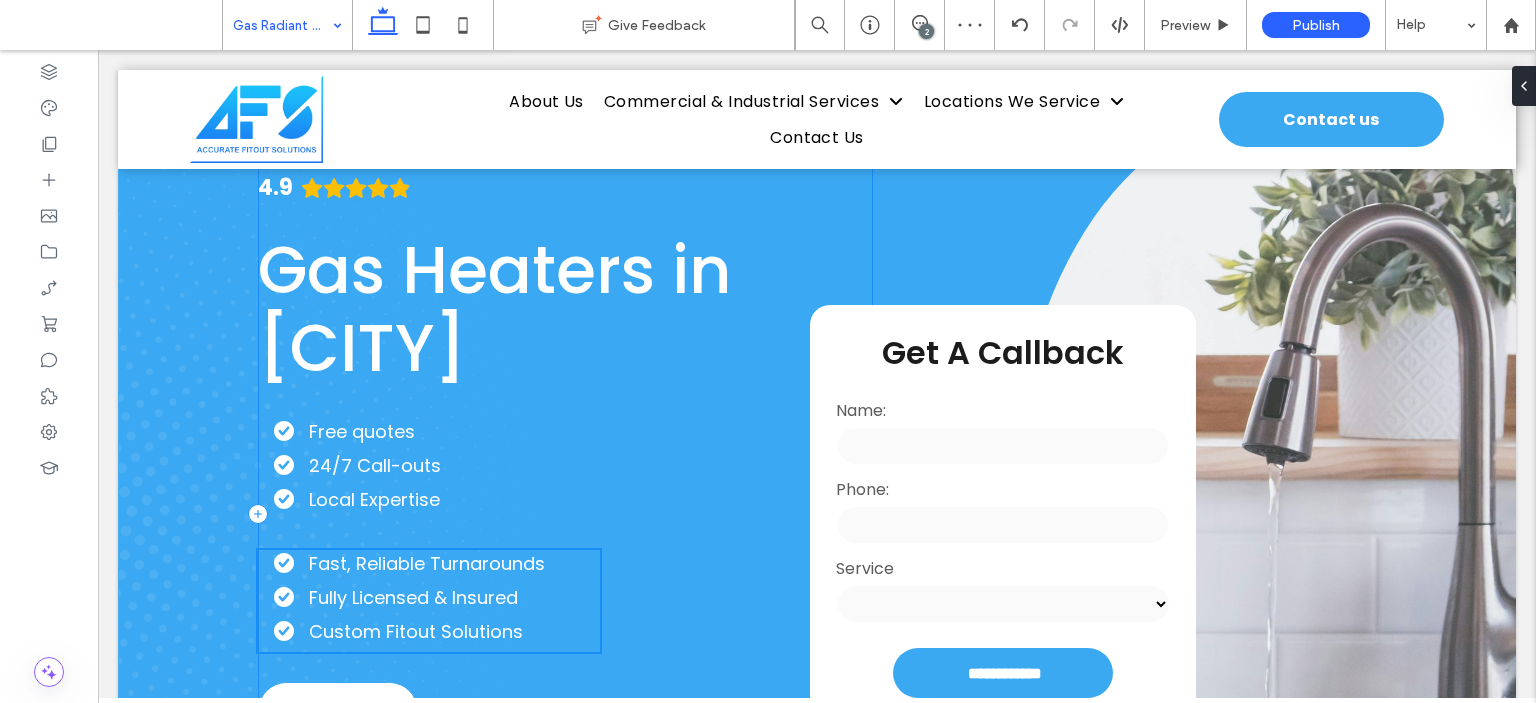 scroll, scrollTop: 100, scrollLeft: 0, axis: vertical 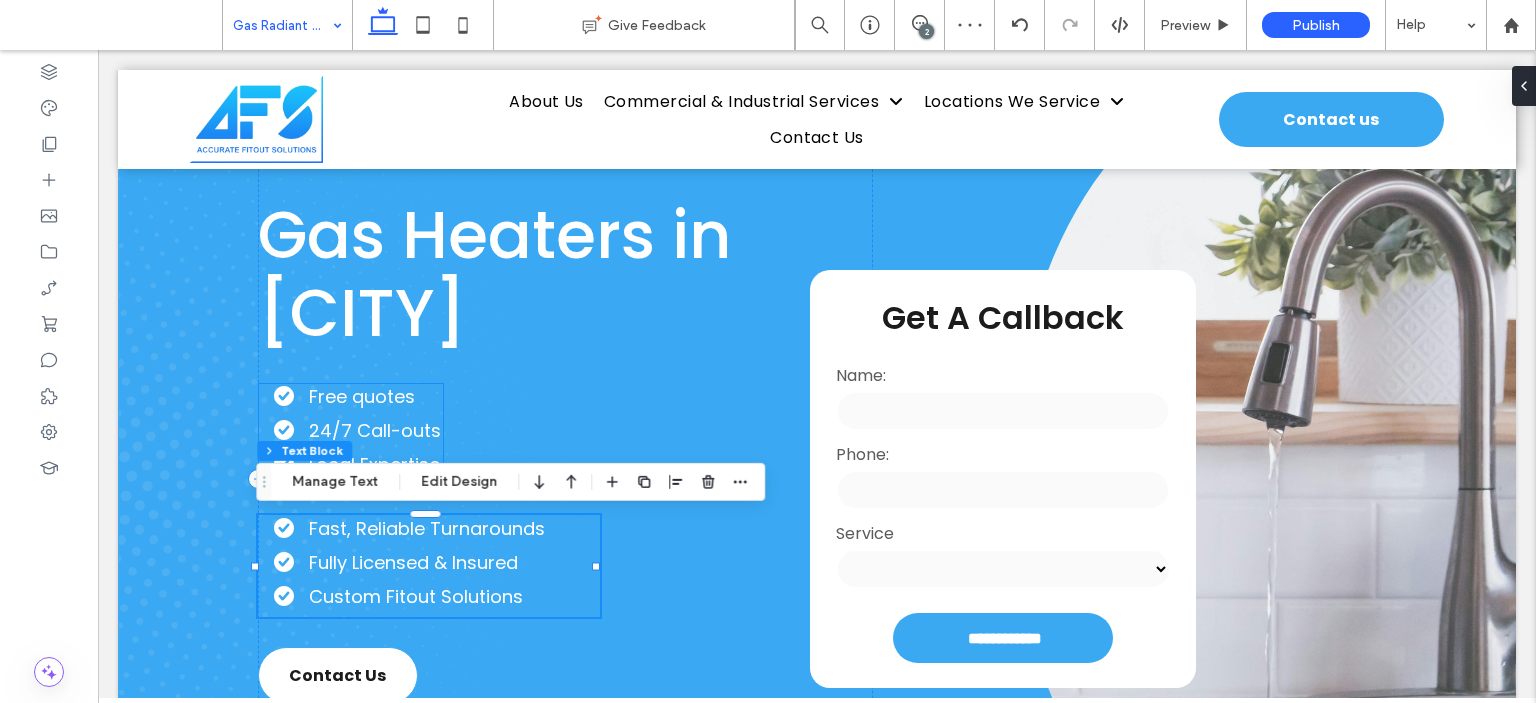 click on "24/7 Call-outs" at bounding box center [375, 430] 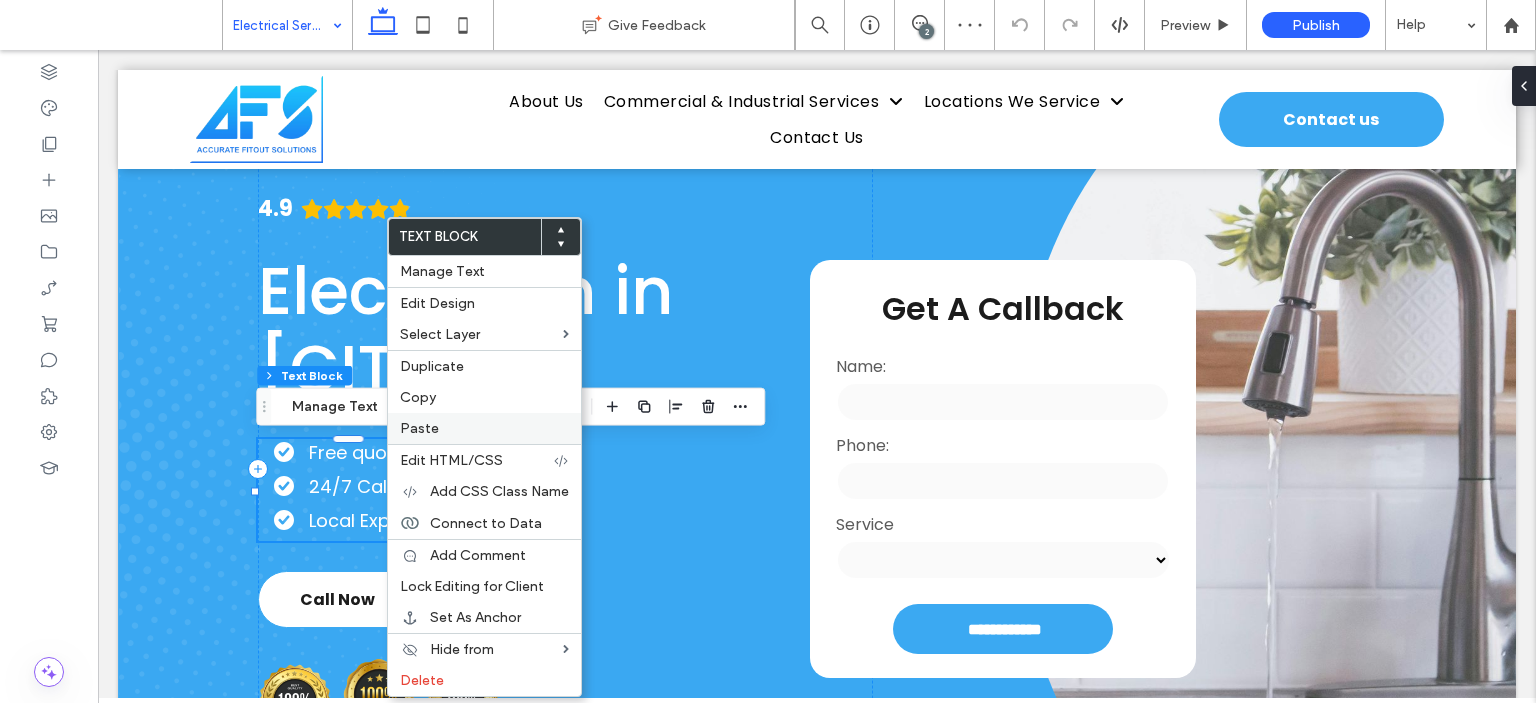 scroll, scrollTop: 100, scrollLeft: 0, axis: vertical 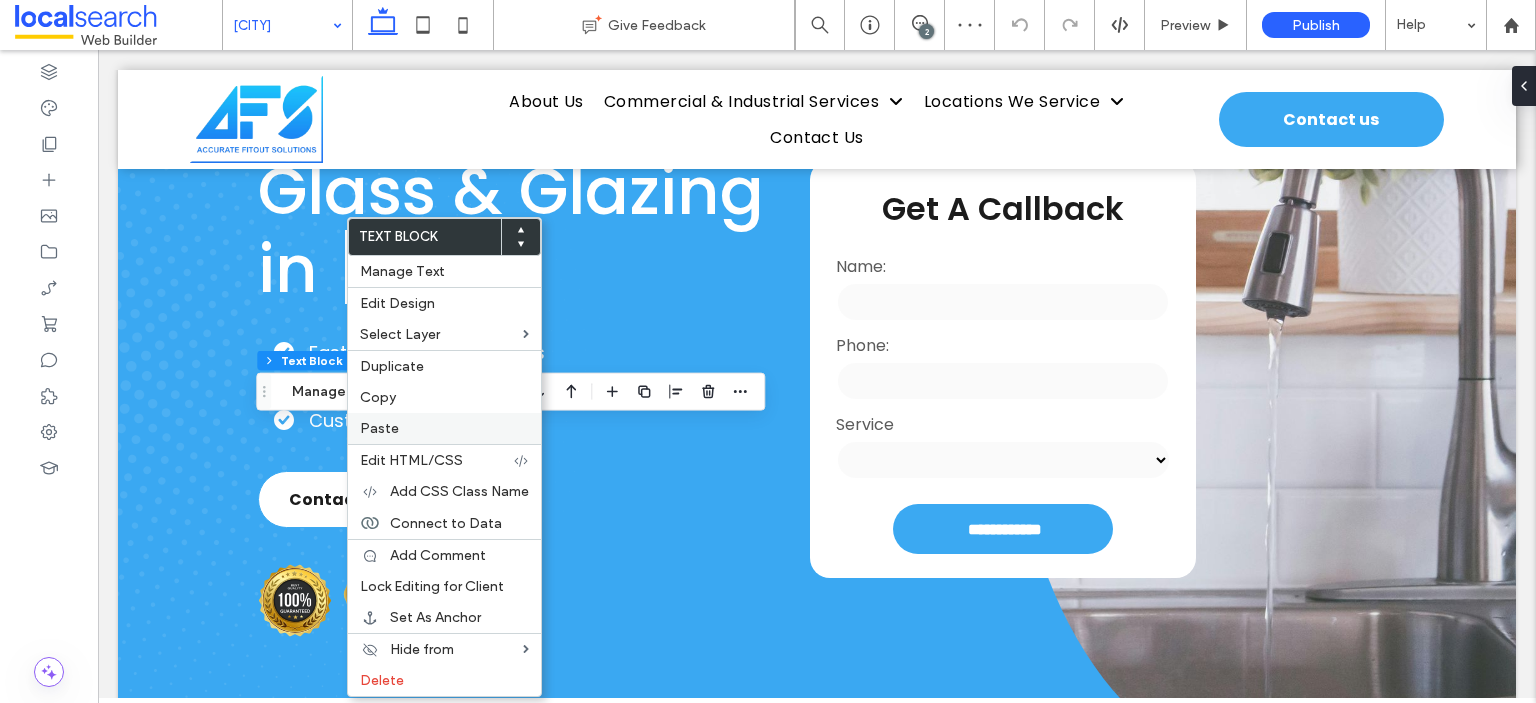 click on "Paste" at bounding box center (379, 428) 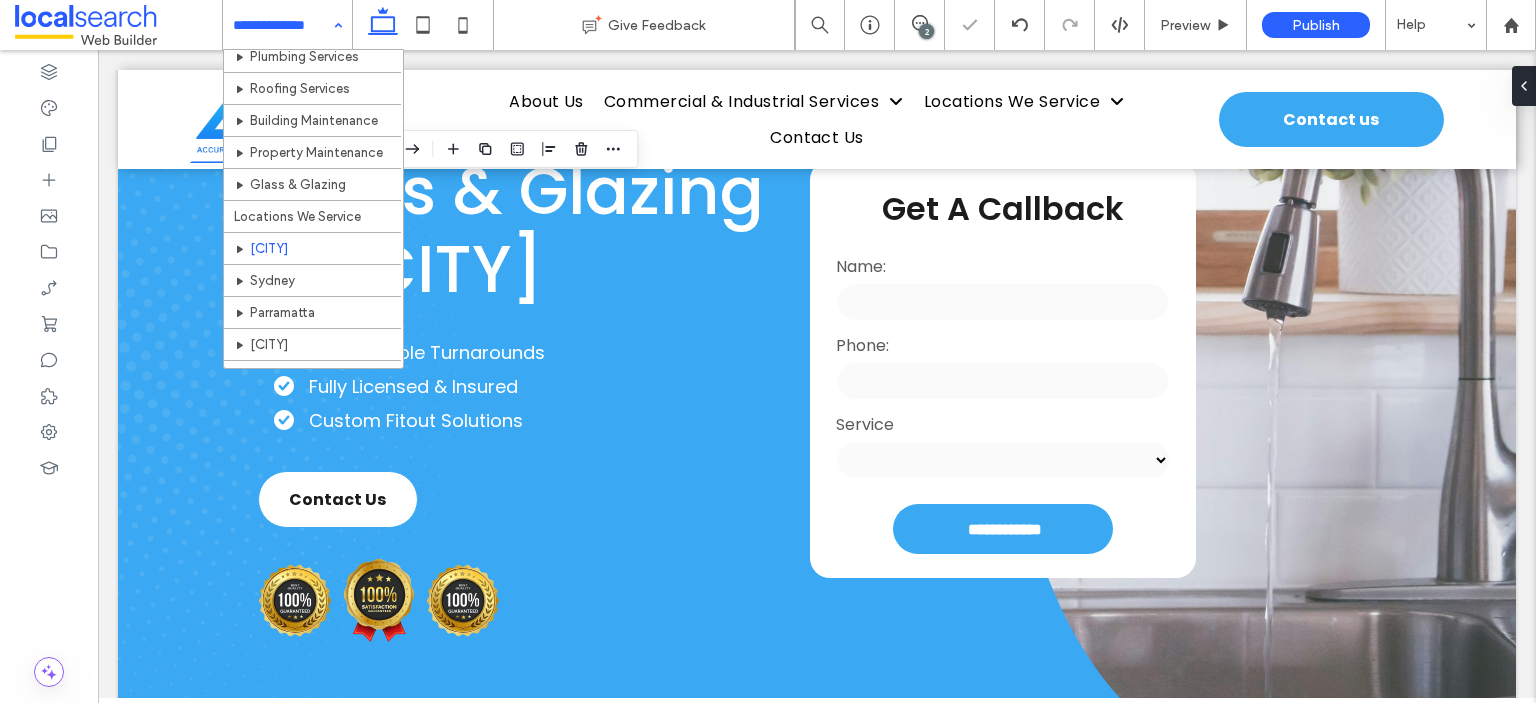 scroll, scrollTop: 400, scrollLeft: 0, axis: vertical 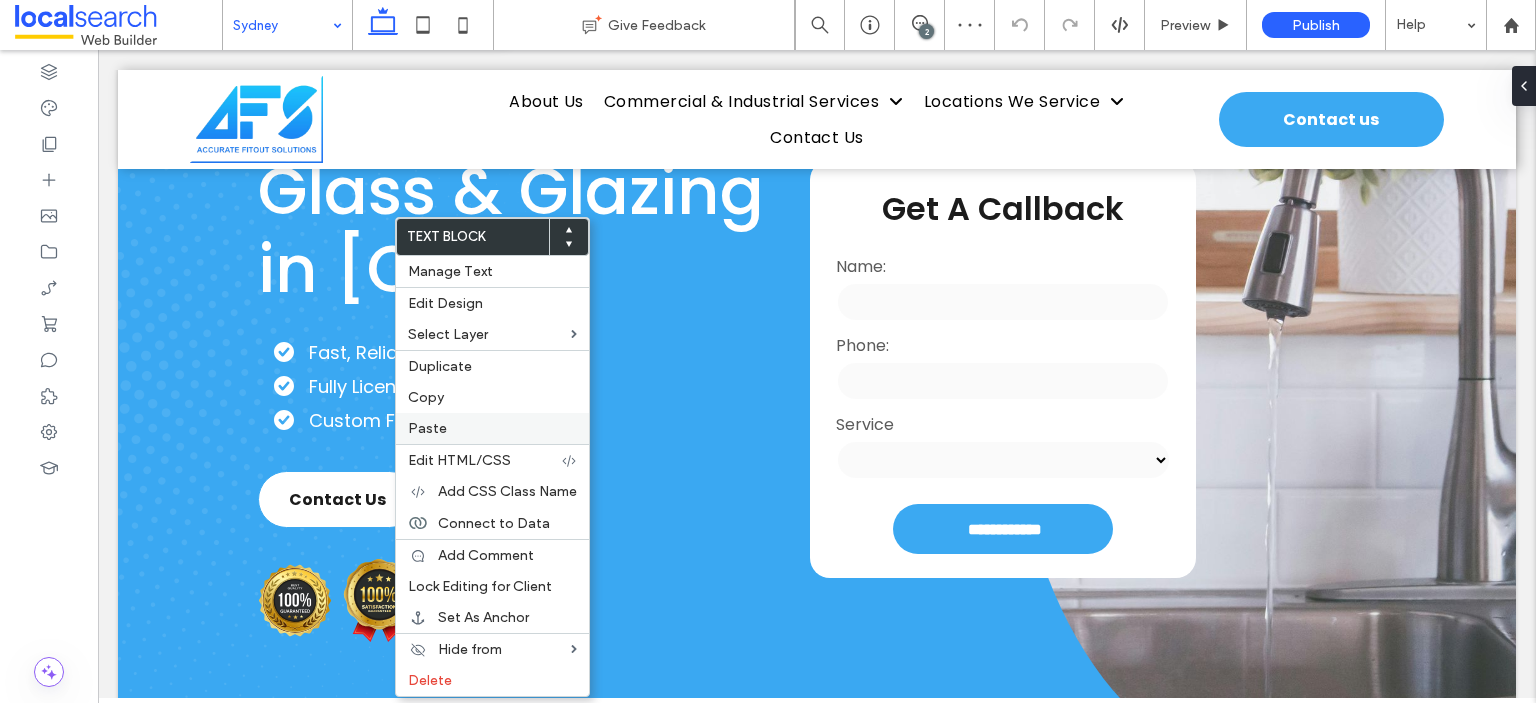 click on "Paste" at bounding box center (427, 428) 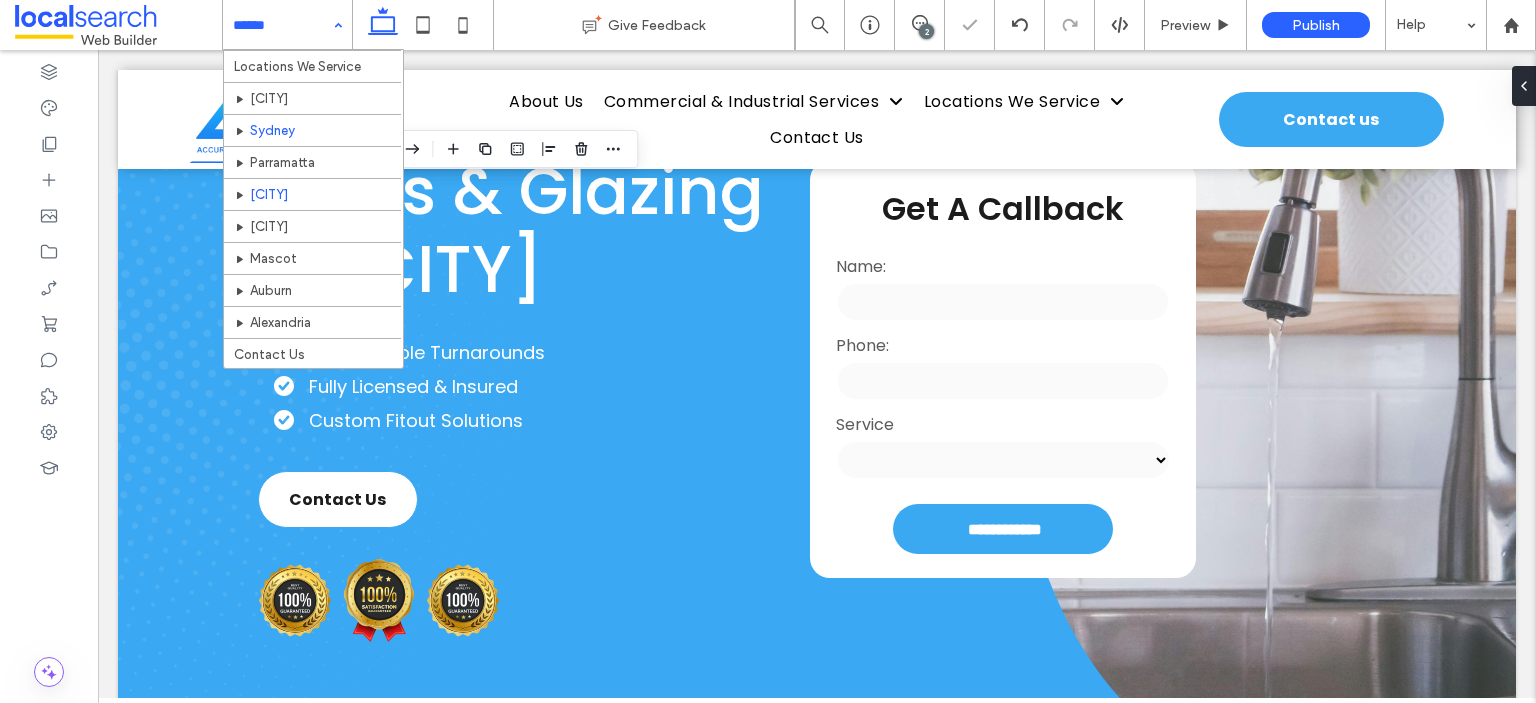 scroll, scrollTop: 400, scrollLeft: 0, axis: vertical 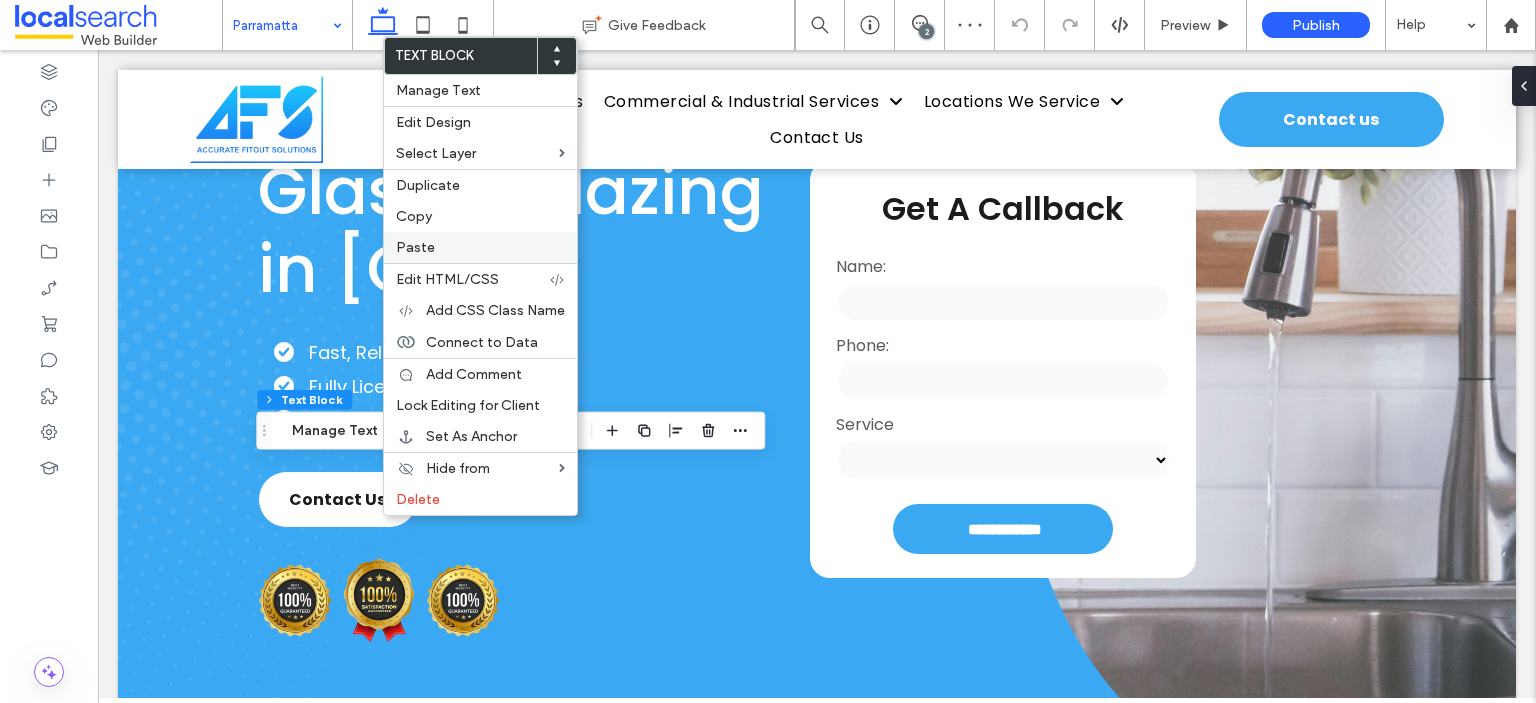click on "Paste" at bounding box center [480, 247] 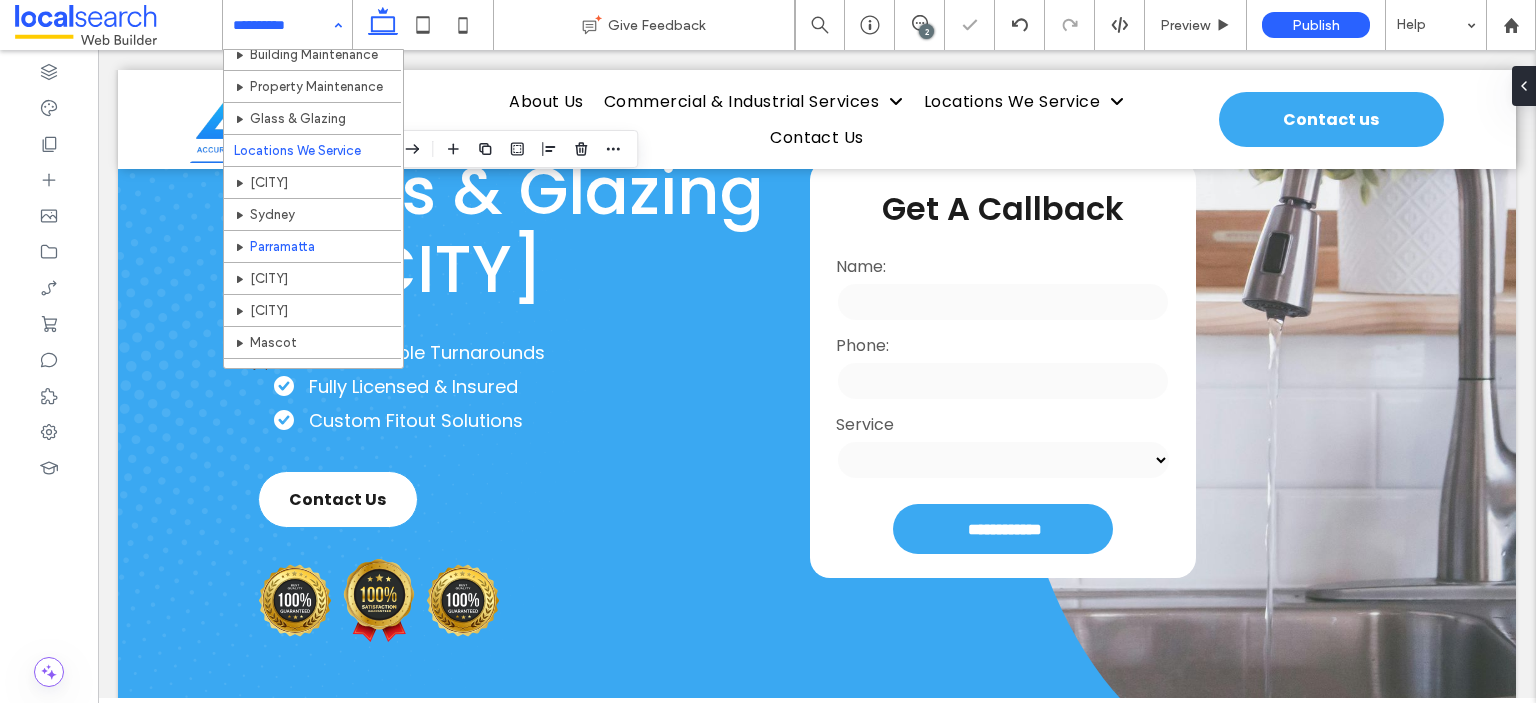 scroll, scrollTop: 300, scrollLeft: 0, axis: vertical 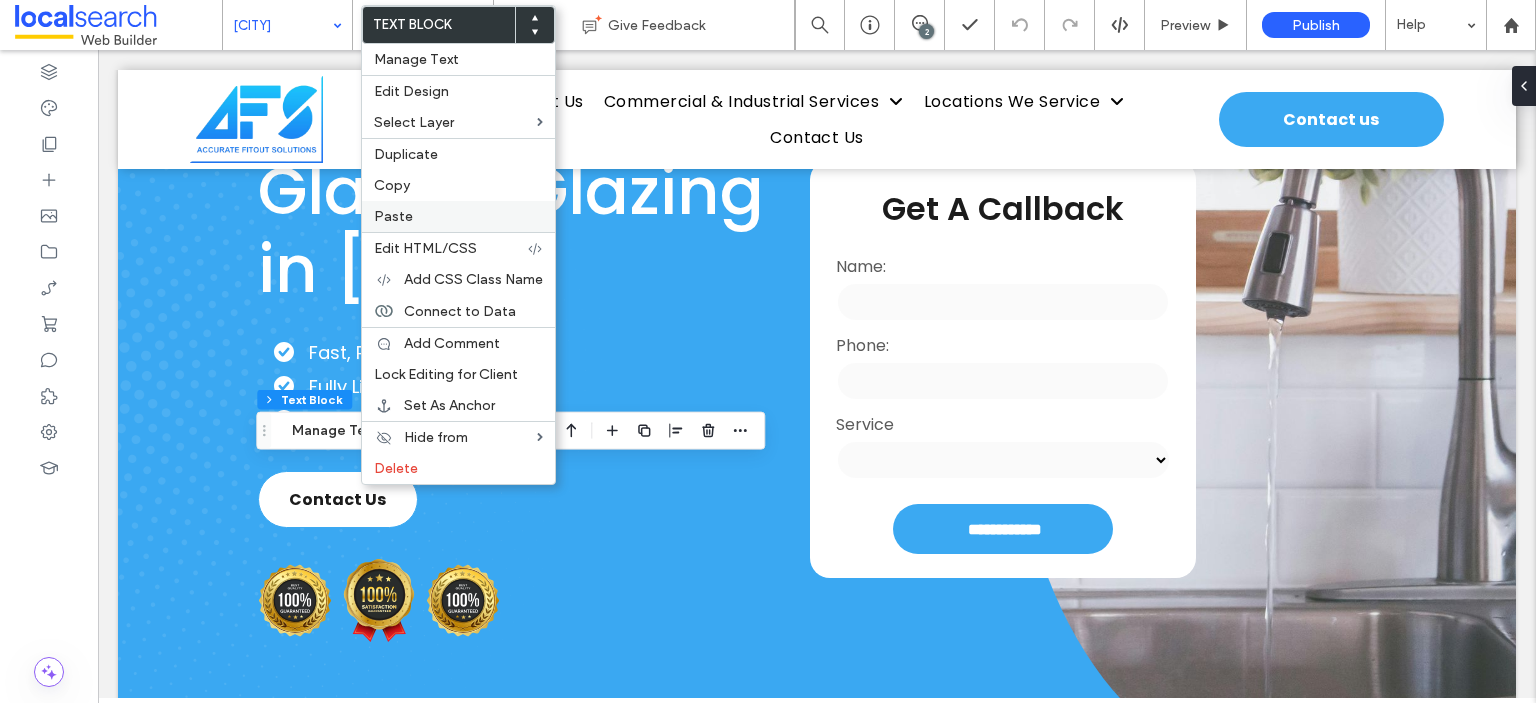 click on "Paste" at bounding box center (458, 216) 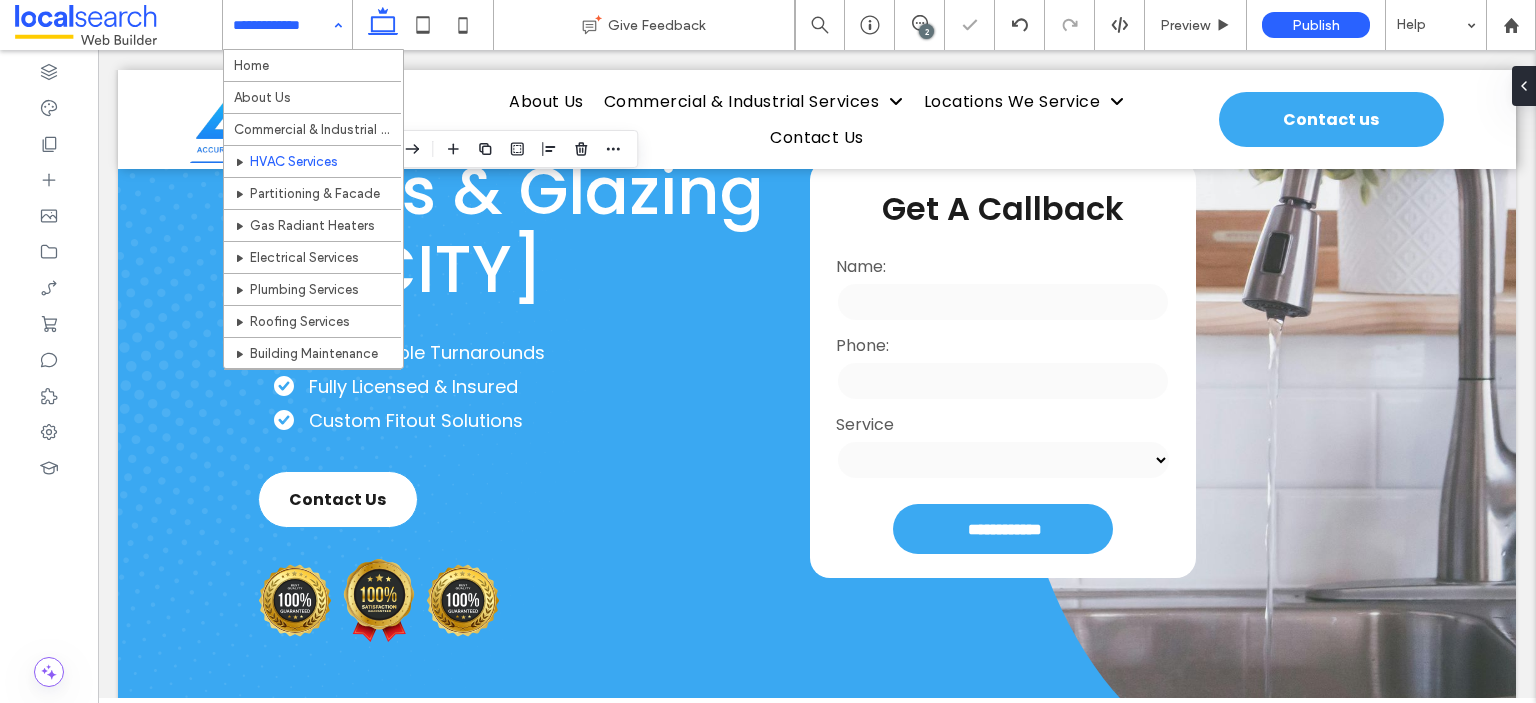 scroll, scrollTop: 300, scrollLeft: 0, axis: vertical 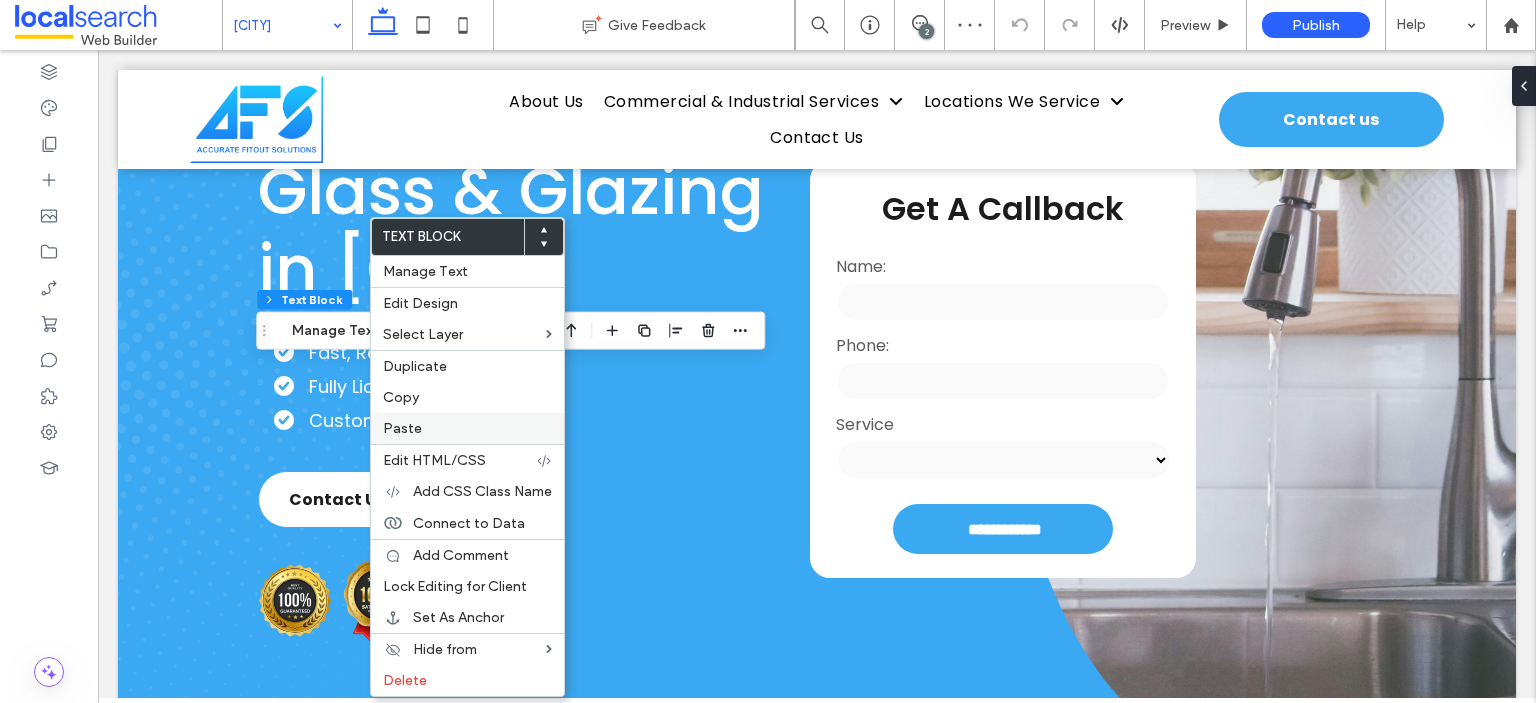 click on "Paste" at bounding box center (402, 428) 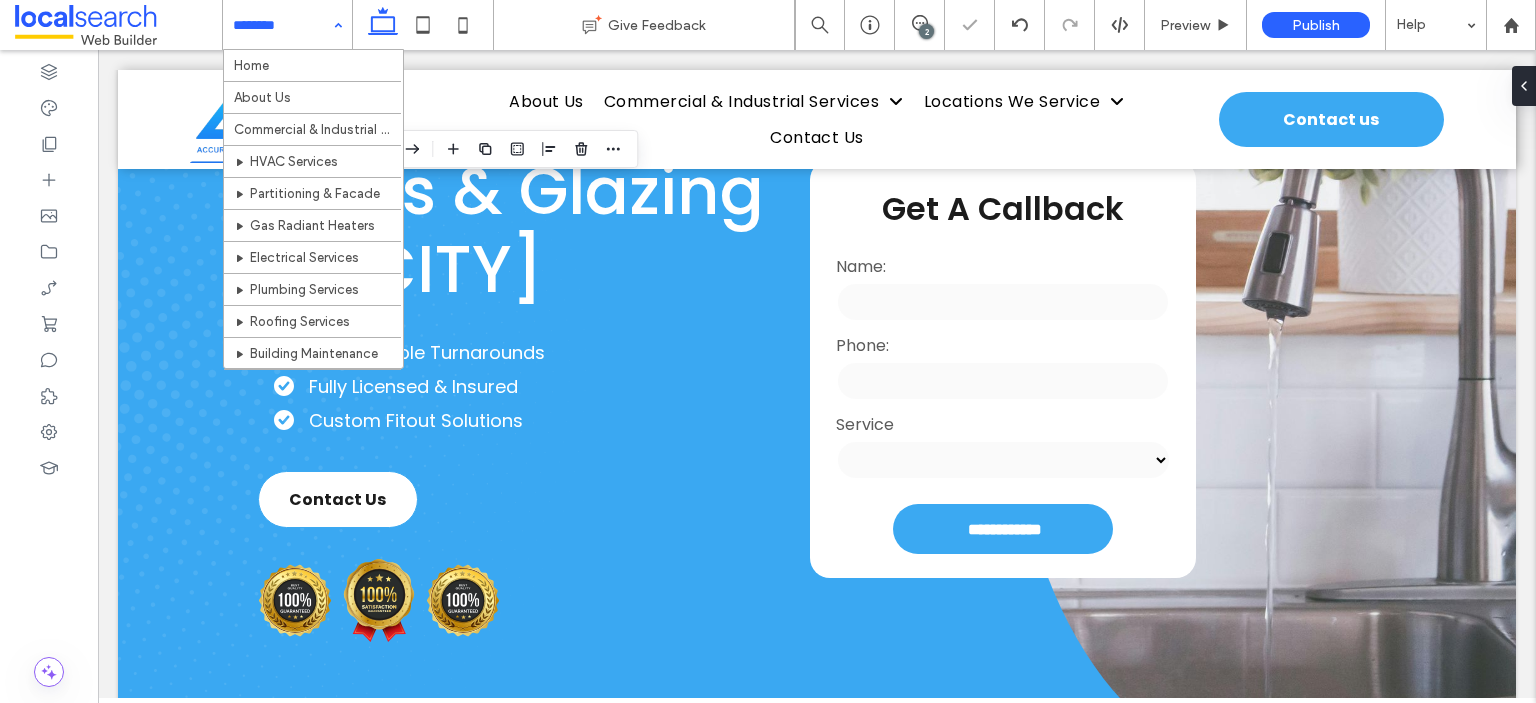 scroll, scrollTop: 400, scrollLeft: 0, axis: vertical 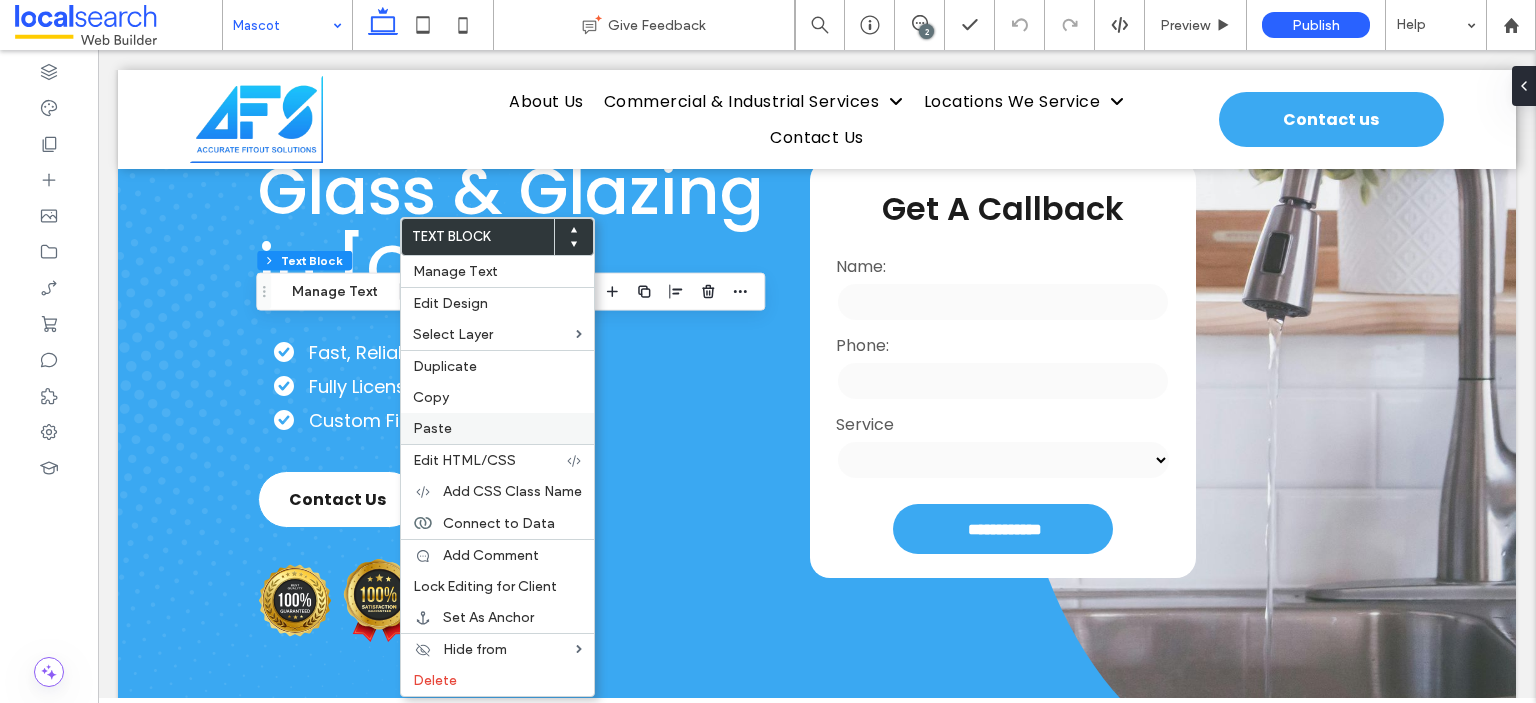 click on "Paste" at bounding box center (497, 428) 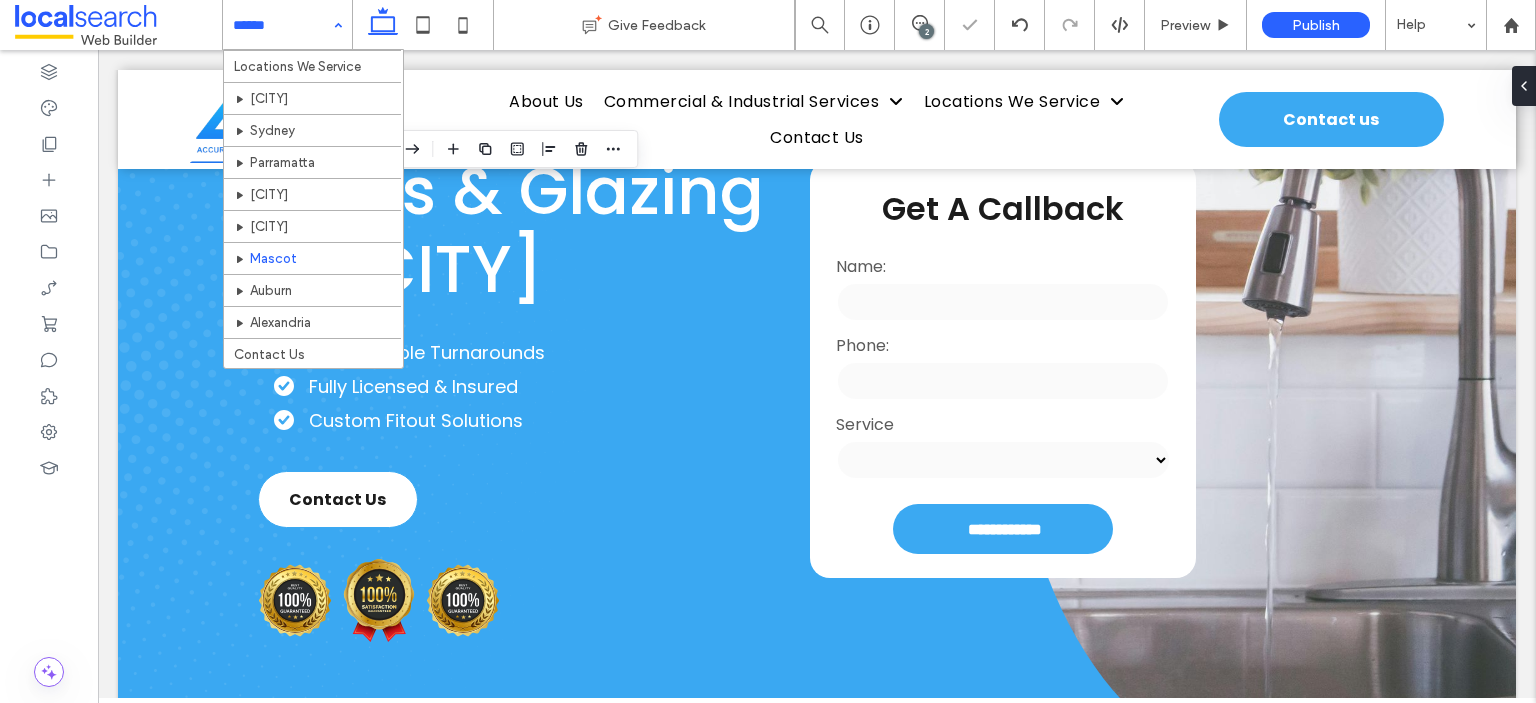 scroll, scrollTop: 400, scrollLeft: 0, axis: vertical 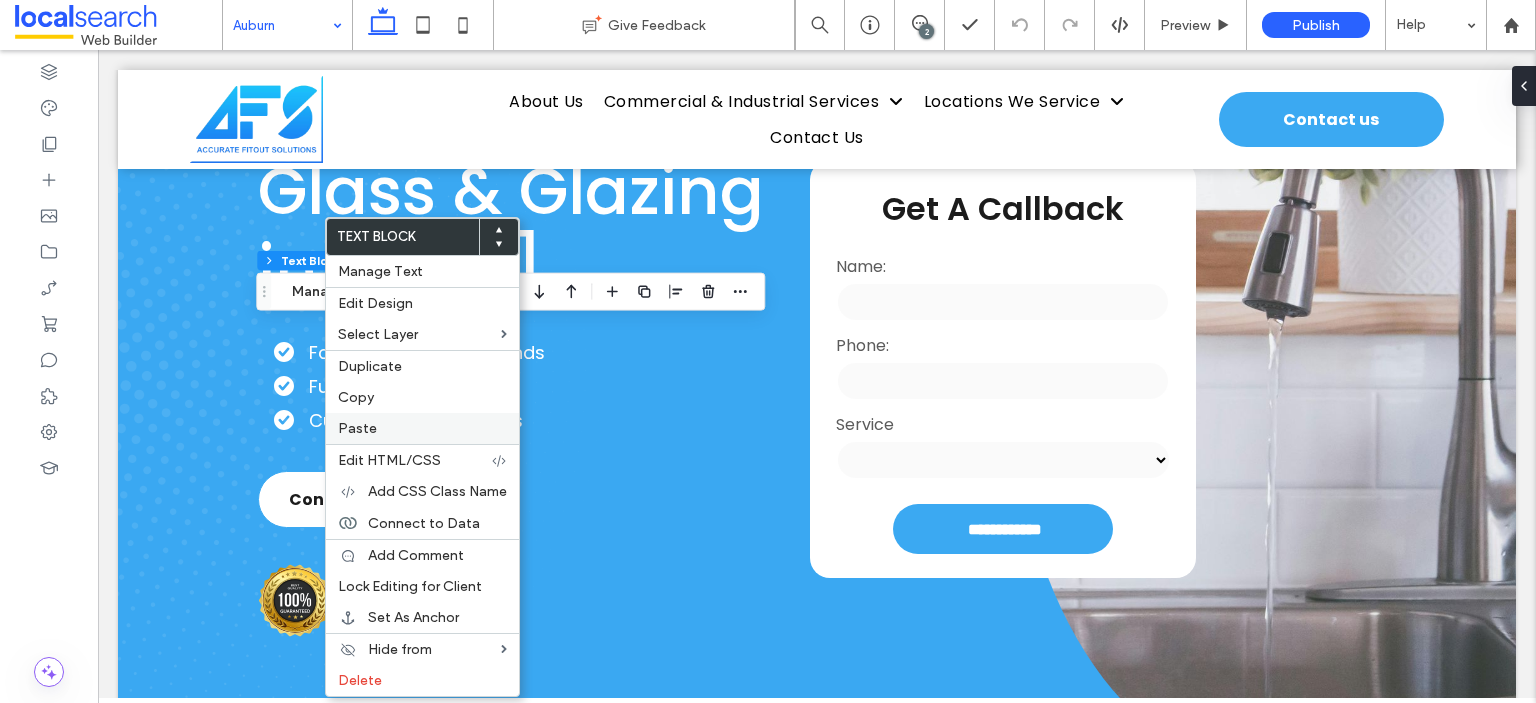 click on "Paste" at bounding box center (357, 428) 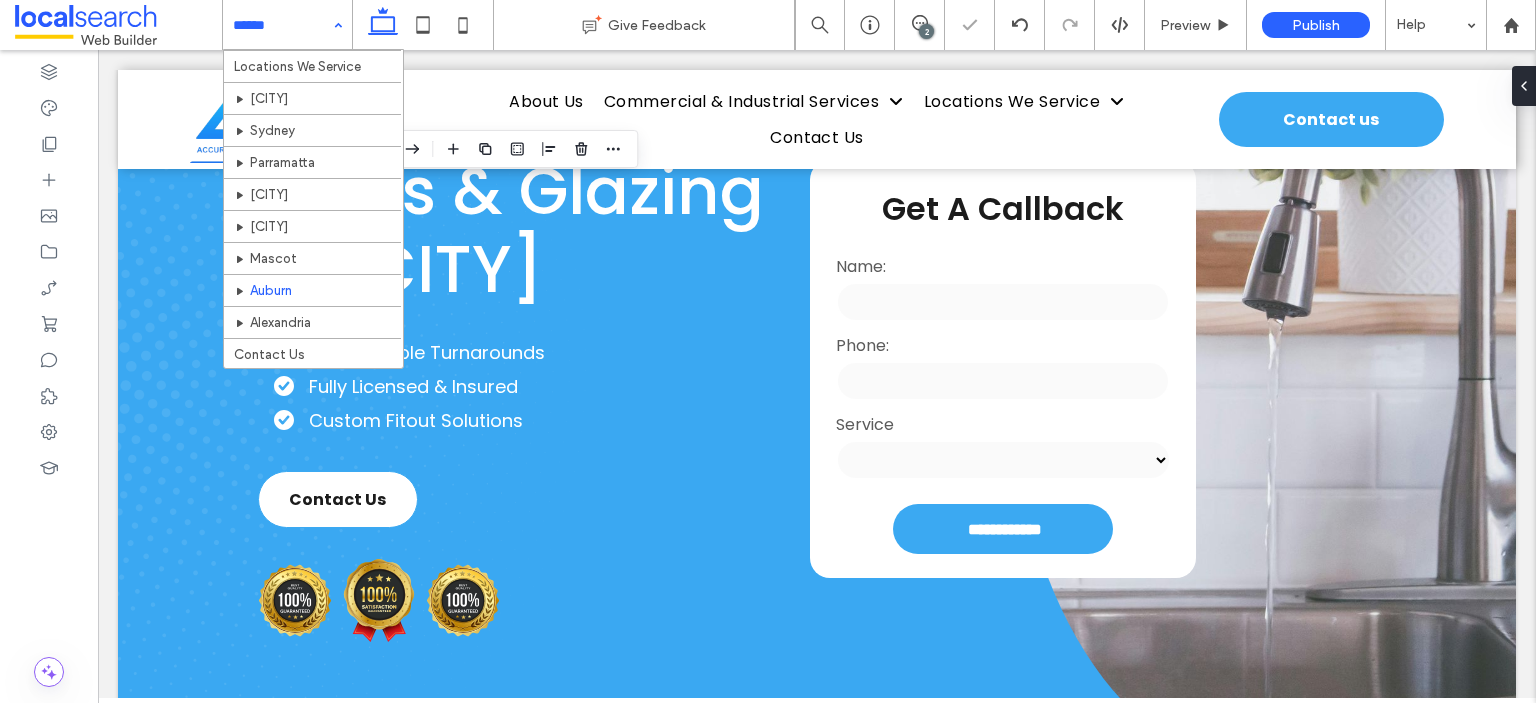 scroll, scrollTop: 400, scrollLeft: 0, axis: vertical 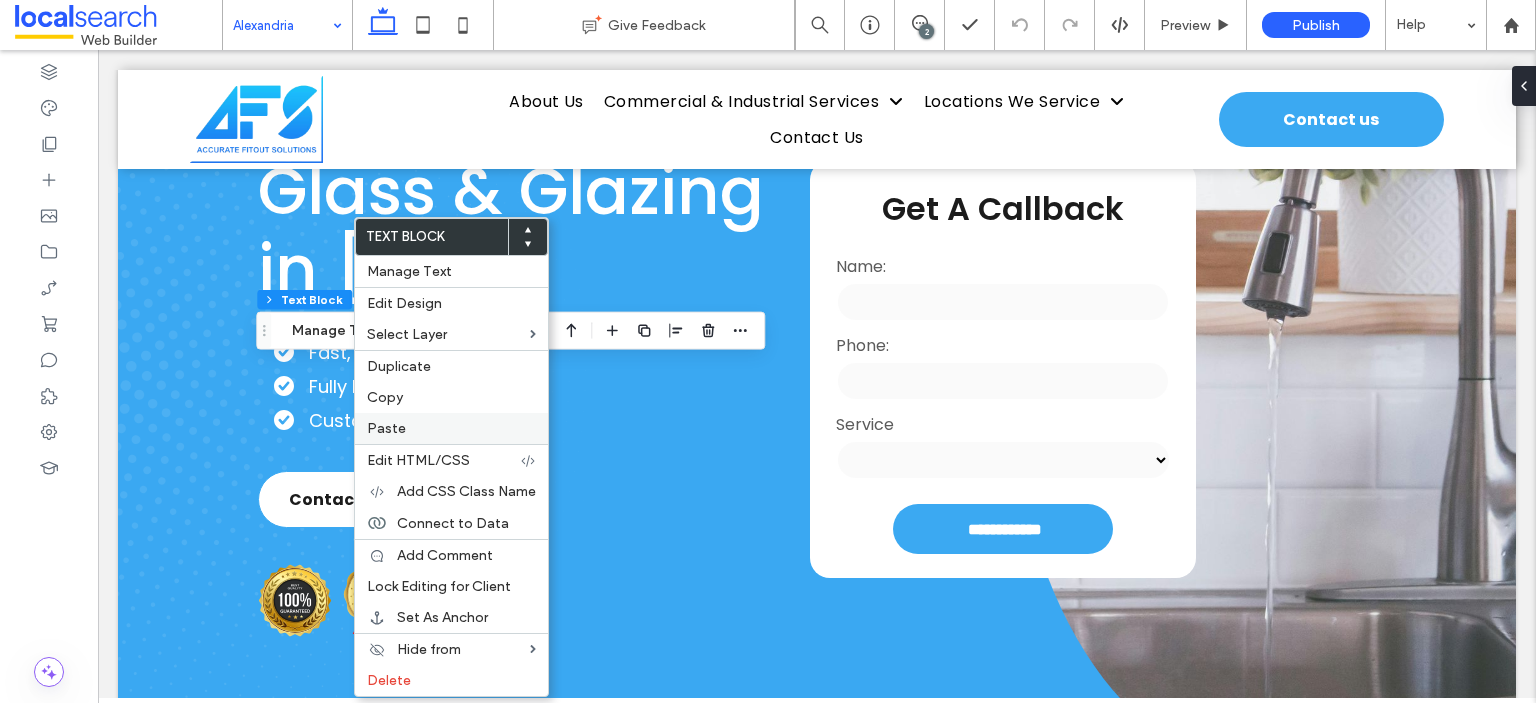 click on "Paste" at bounding box center [386, 428] 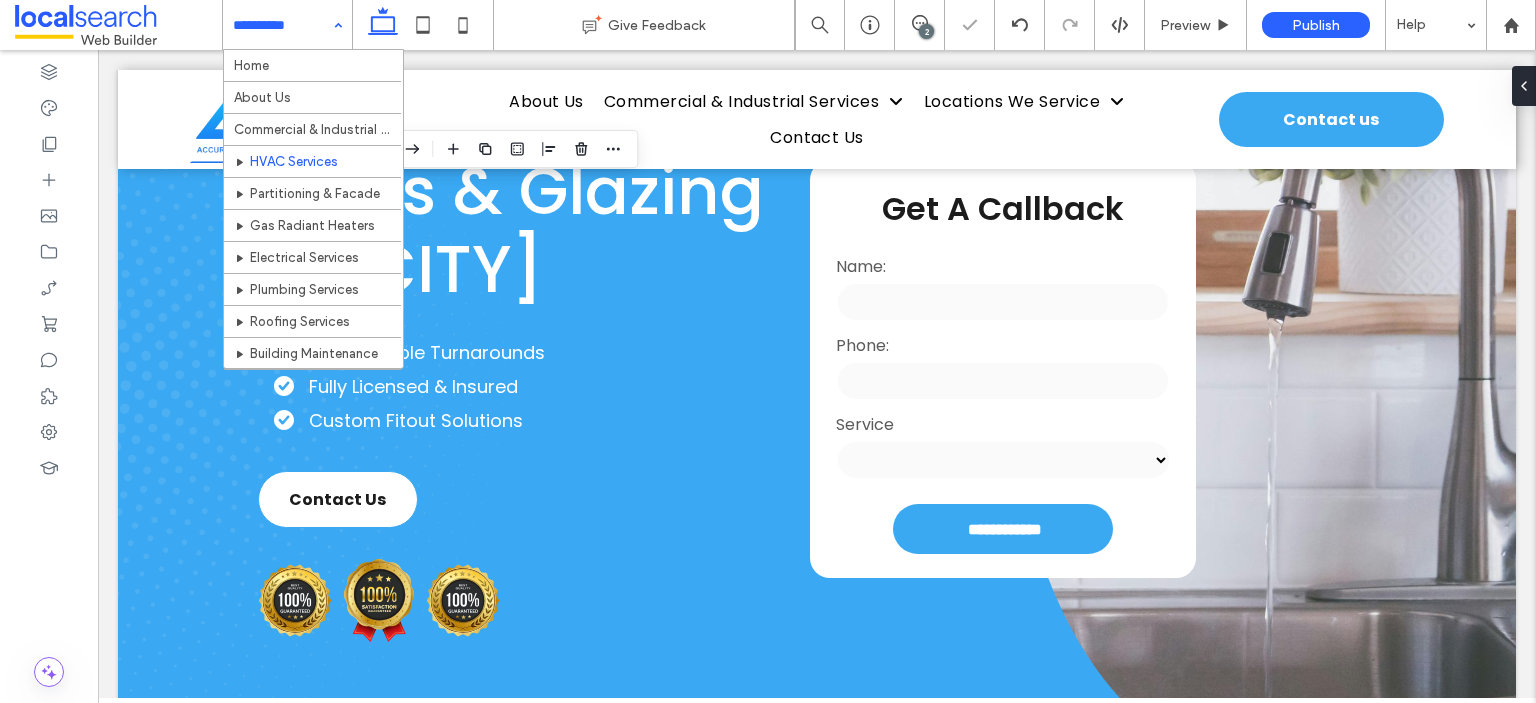 scroll, scrollTop: 400, scrollLeft: 0, axis: vertical 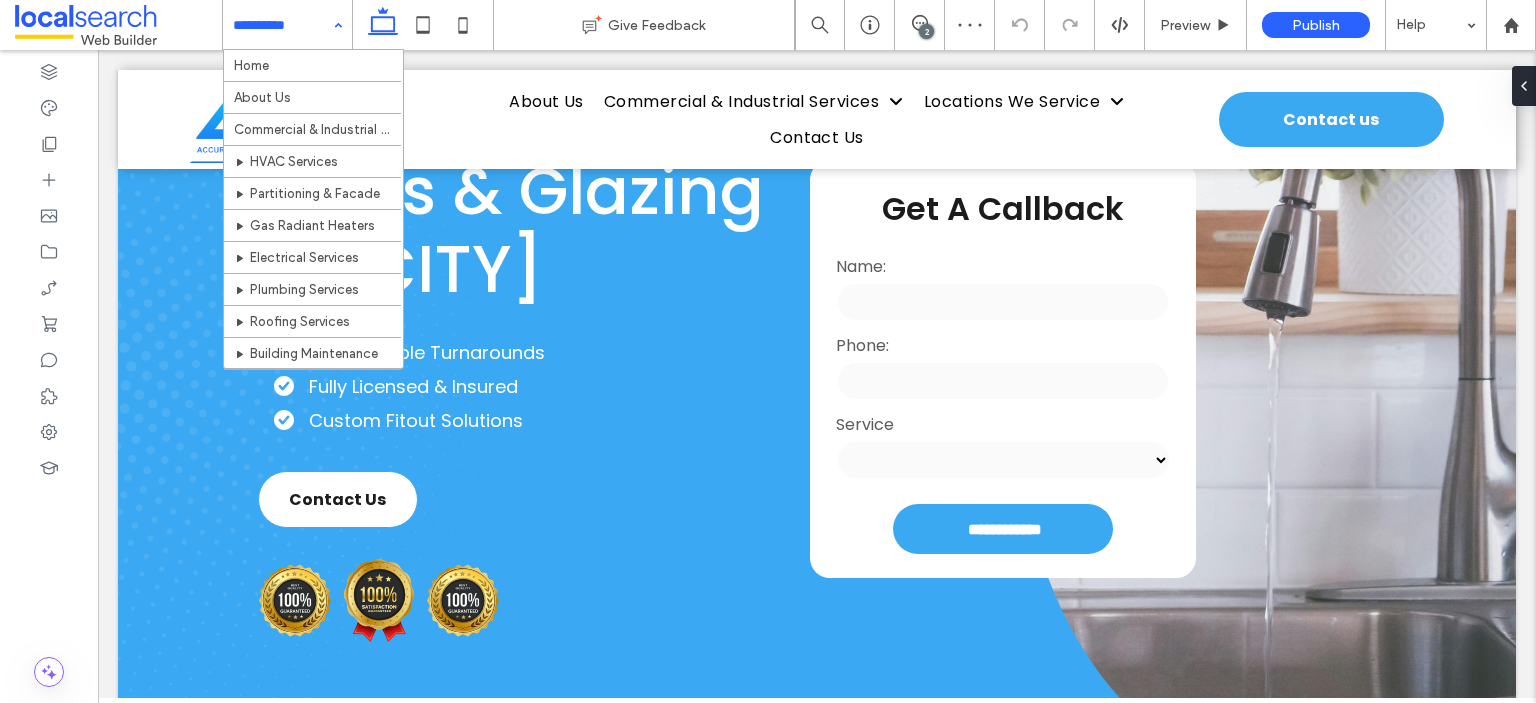 click at bounding box center (282, 25) 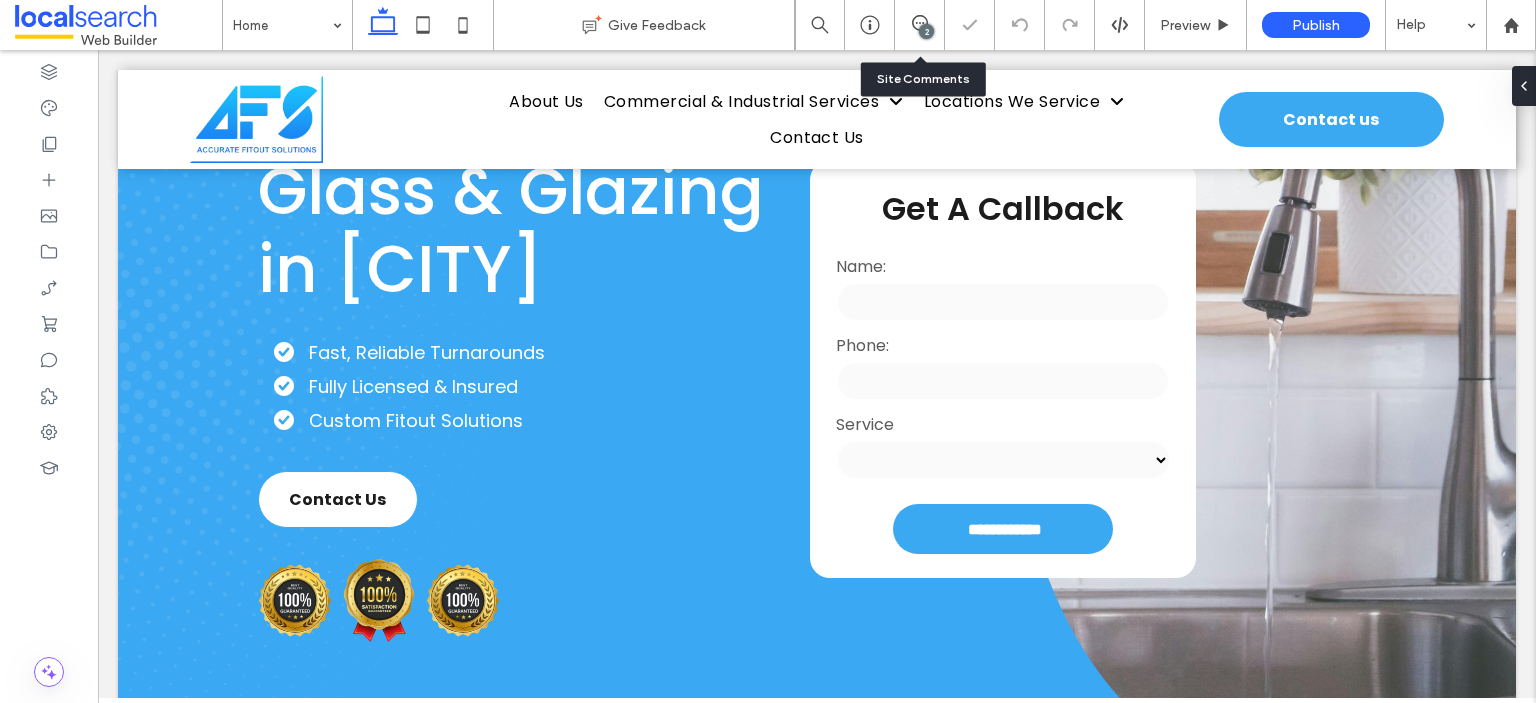 click on "2" at bounding box center (920, 25) 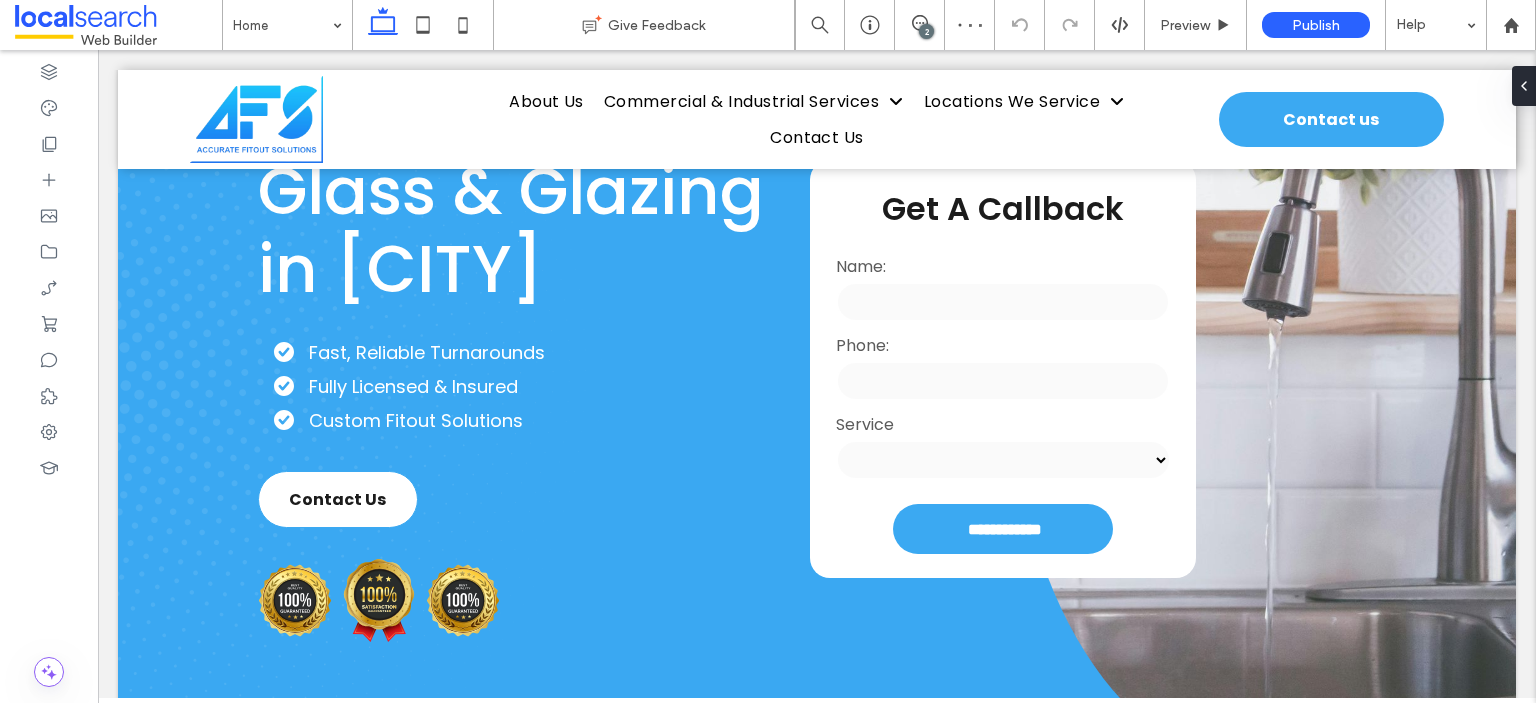 click on "2" at bounding box center (926, 31) 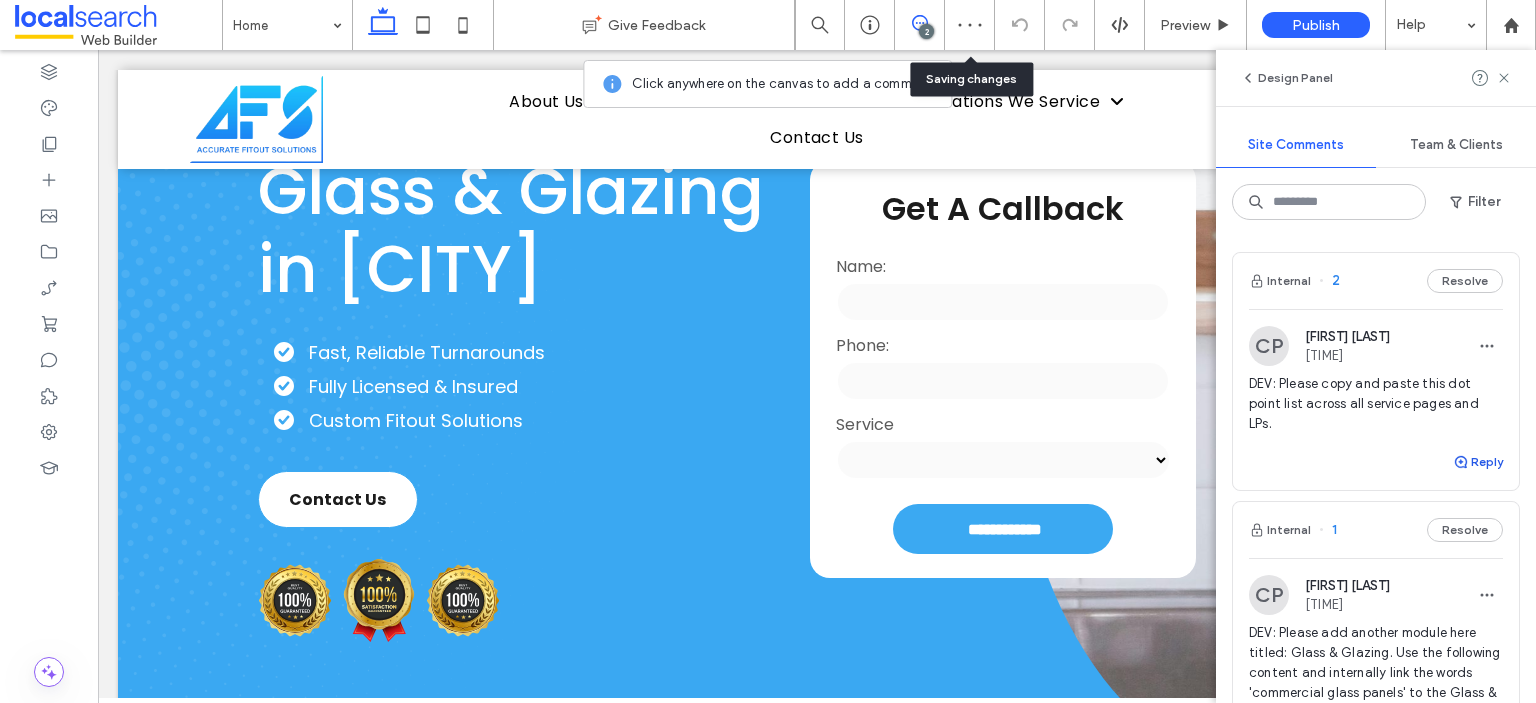 click 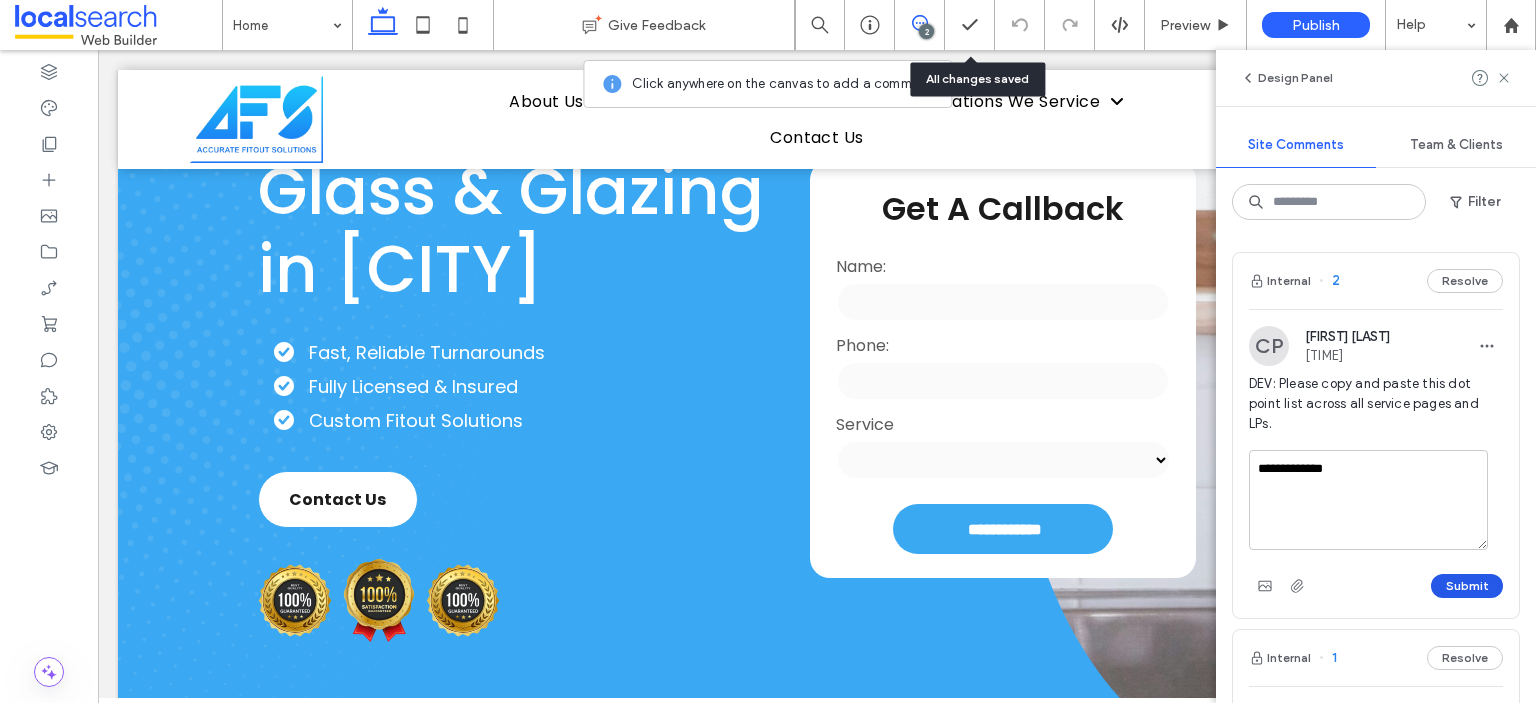 type on "**********" 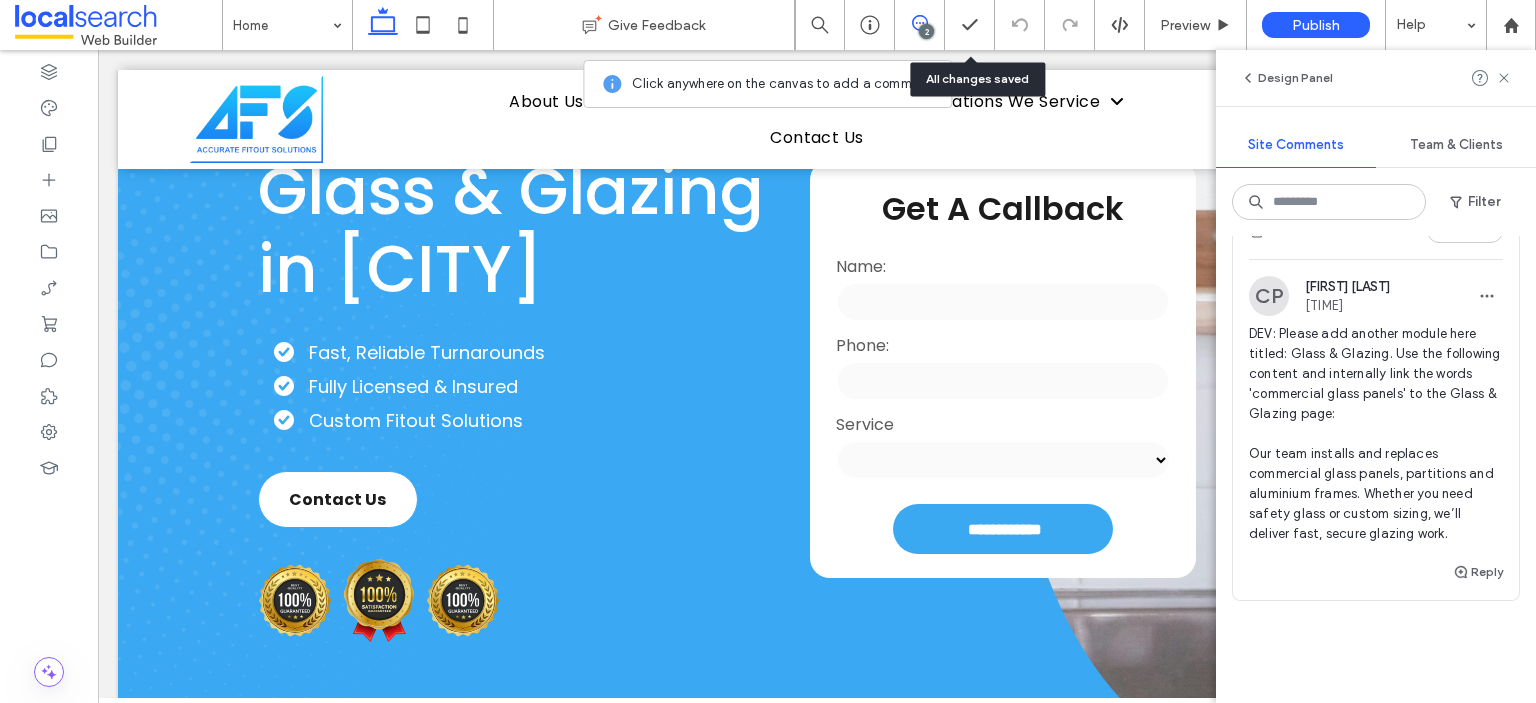 scroll, scrollTop: 300, scrollLeft: 0, axis: vertical 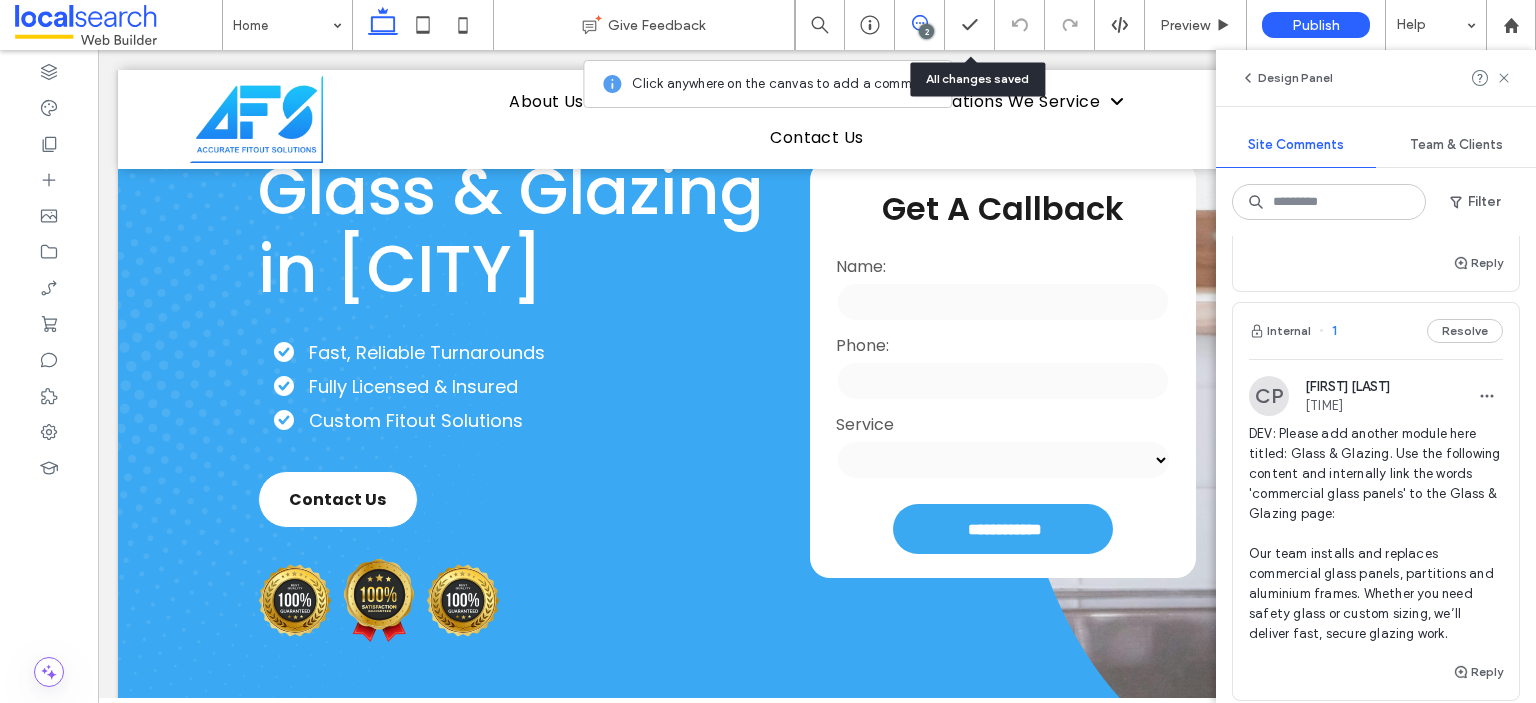 click on "1" at bounding box center [1328, 331] 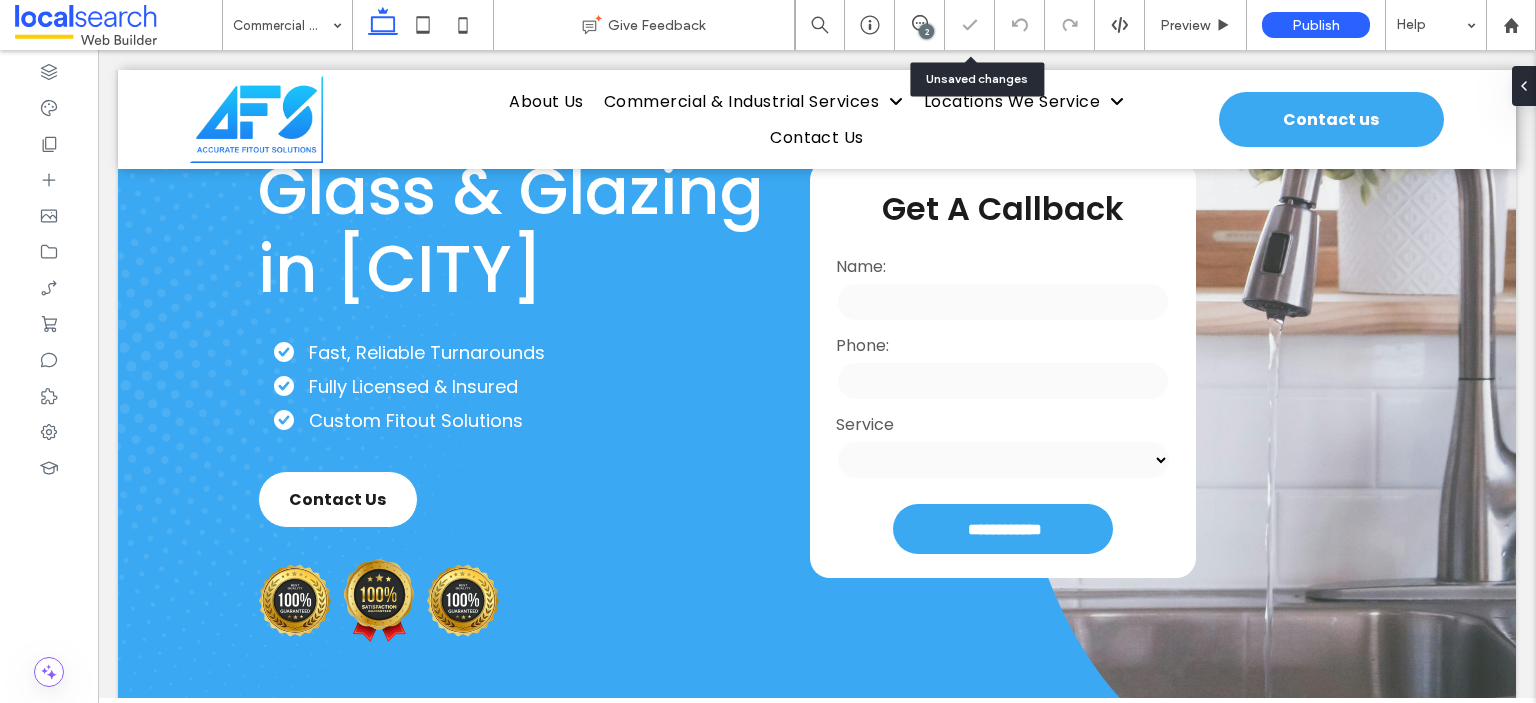 scroll, scrollTop: 0, scrollLeft: 0, axis: both 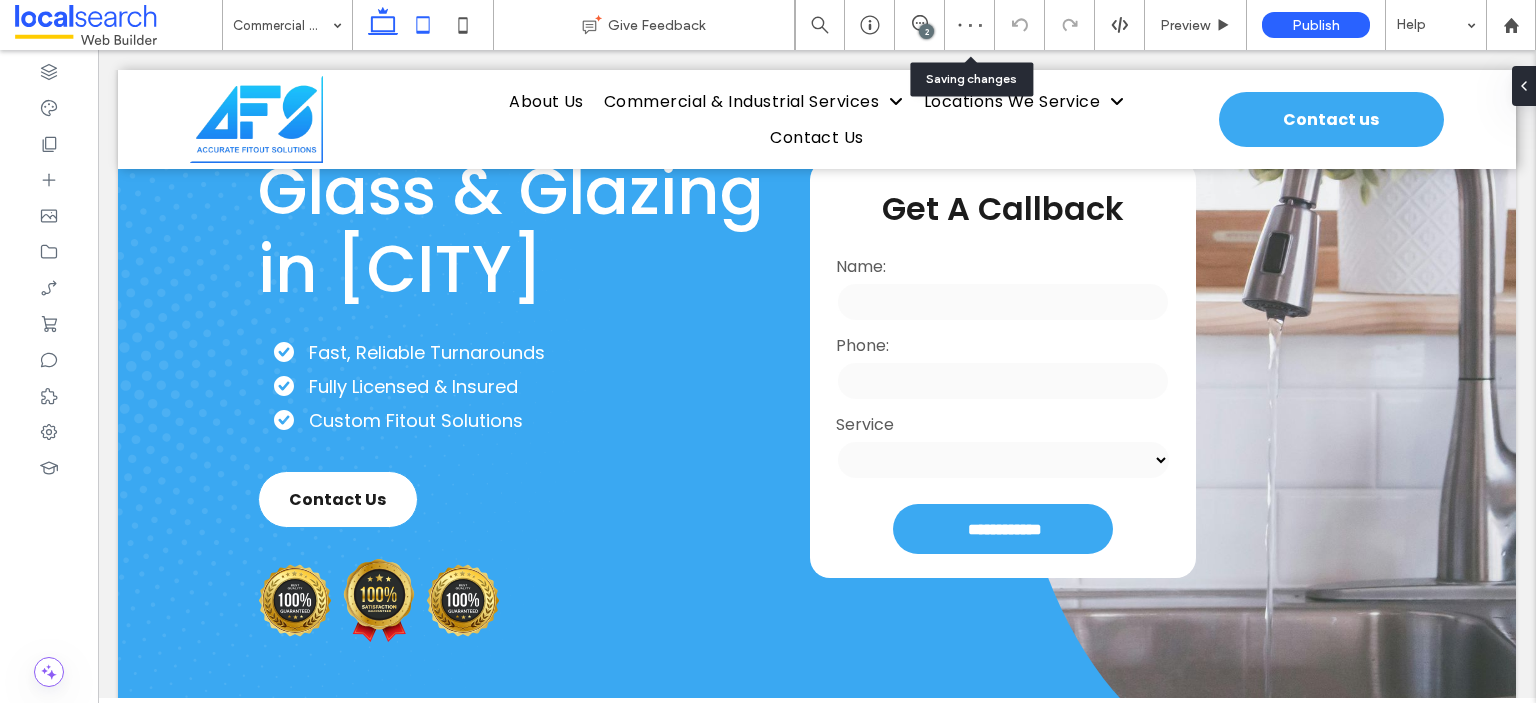click 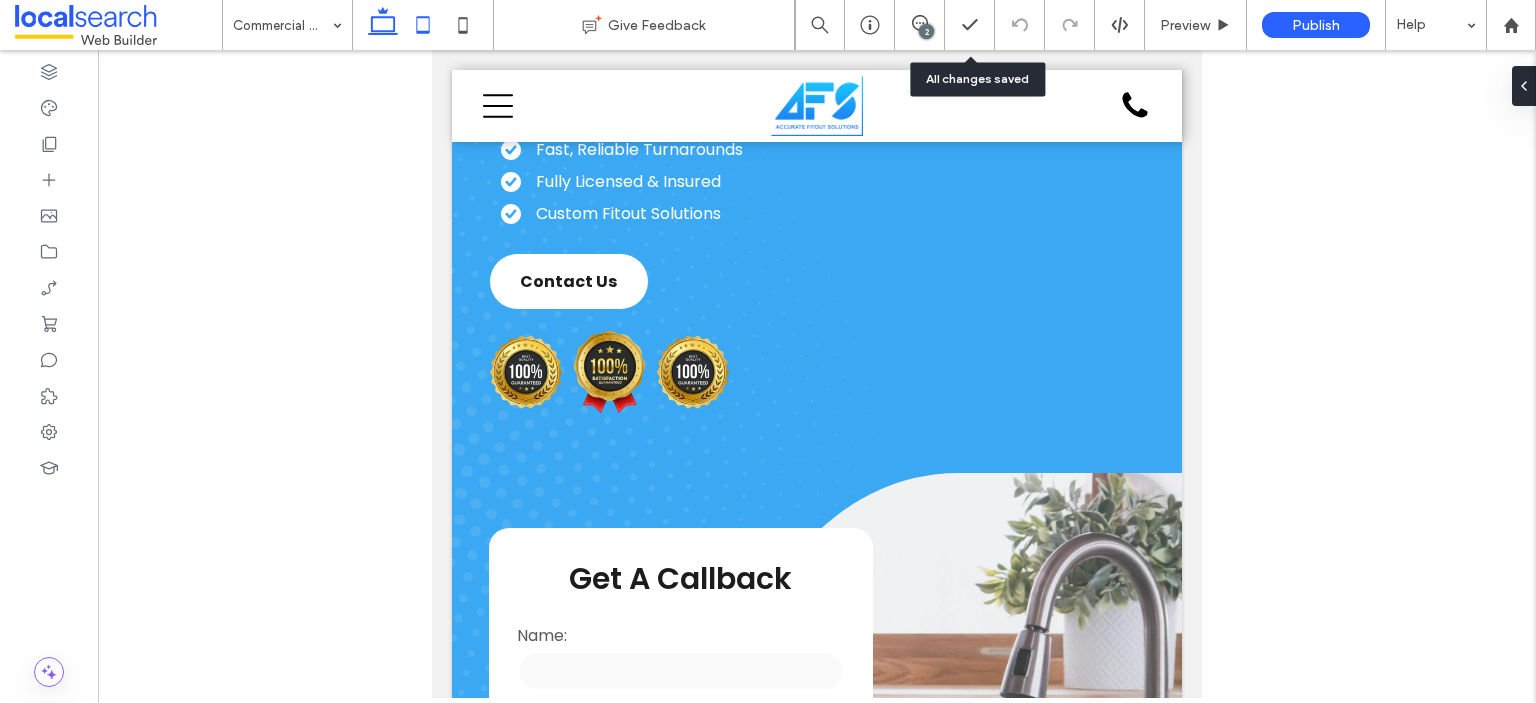 click 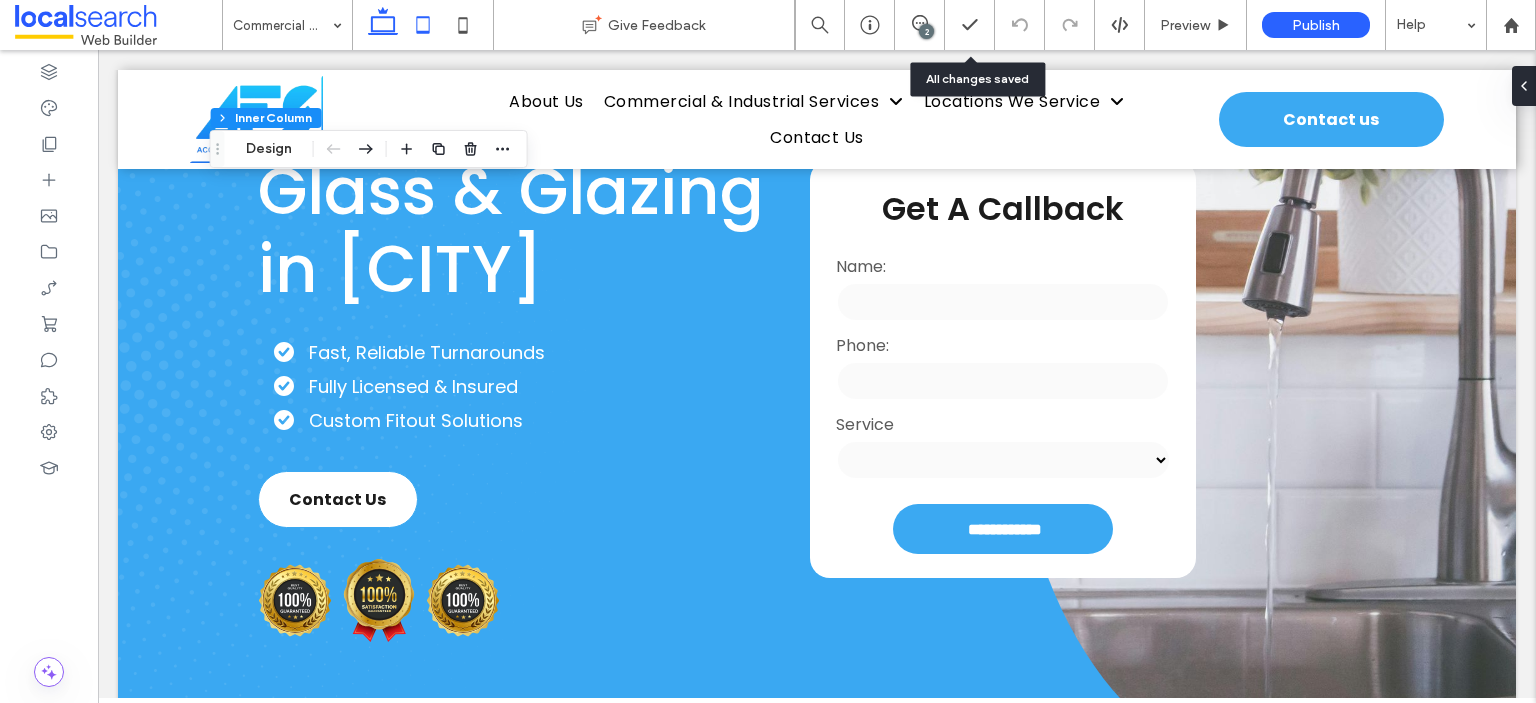 click 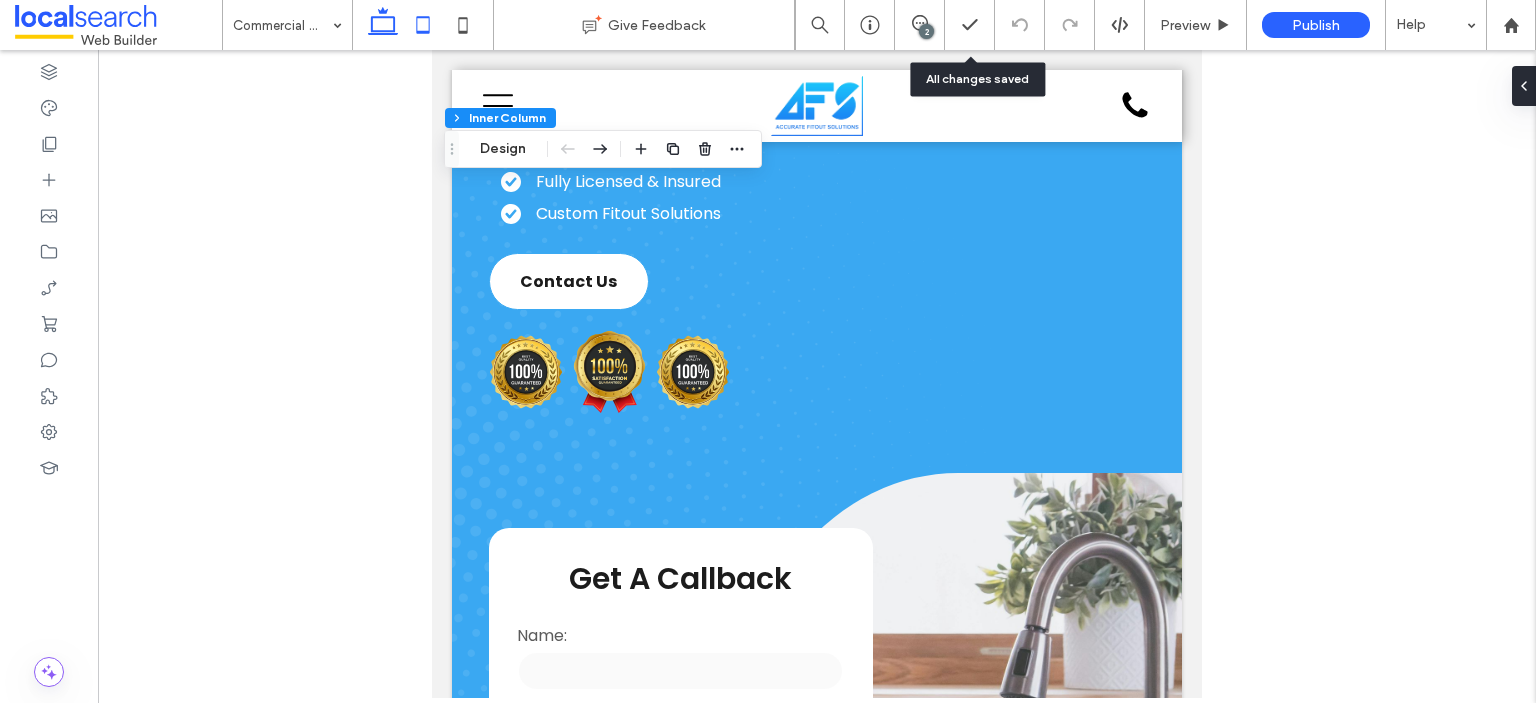 click 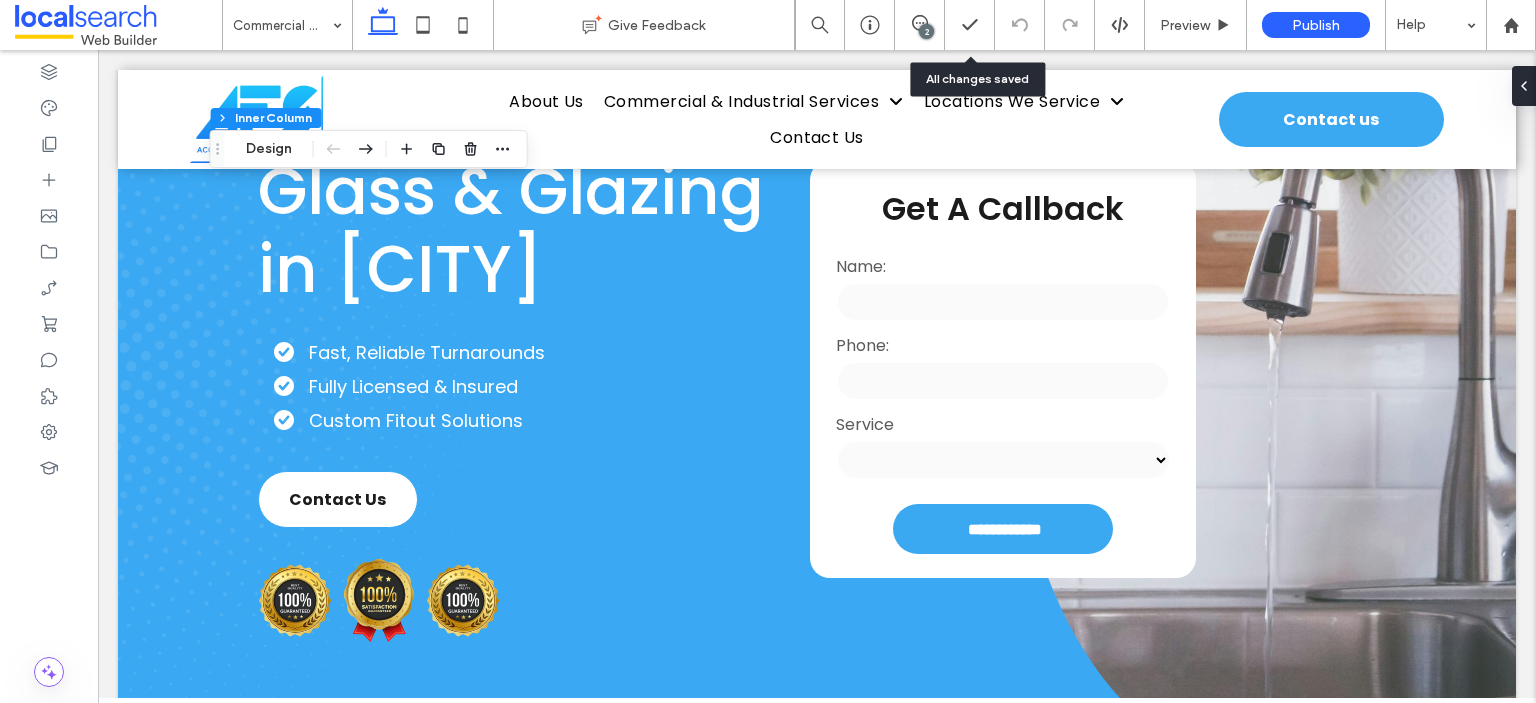 scroll, scrollTop: 0, scrollLeft: 0, axis: both 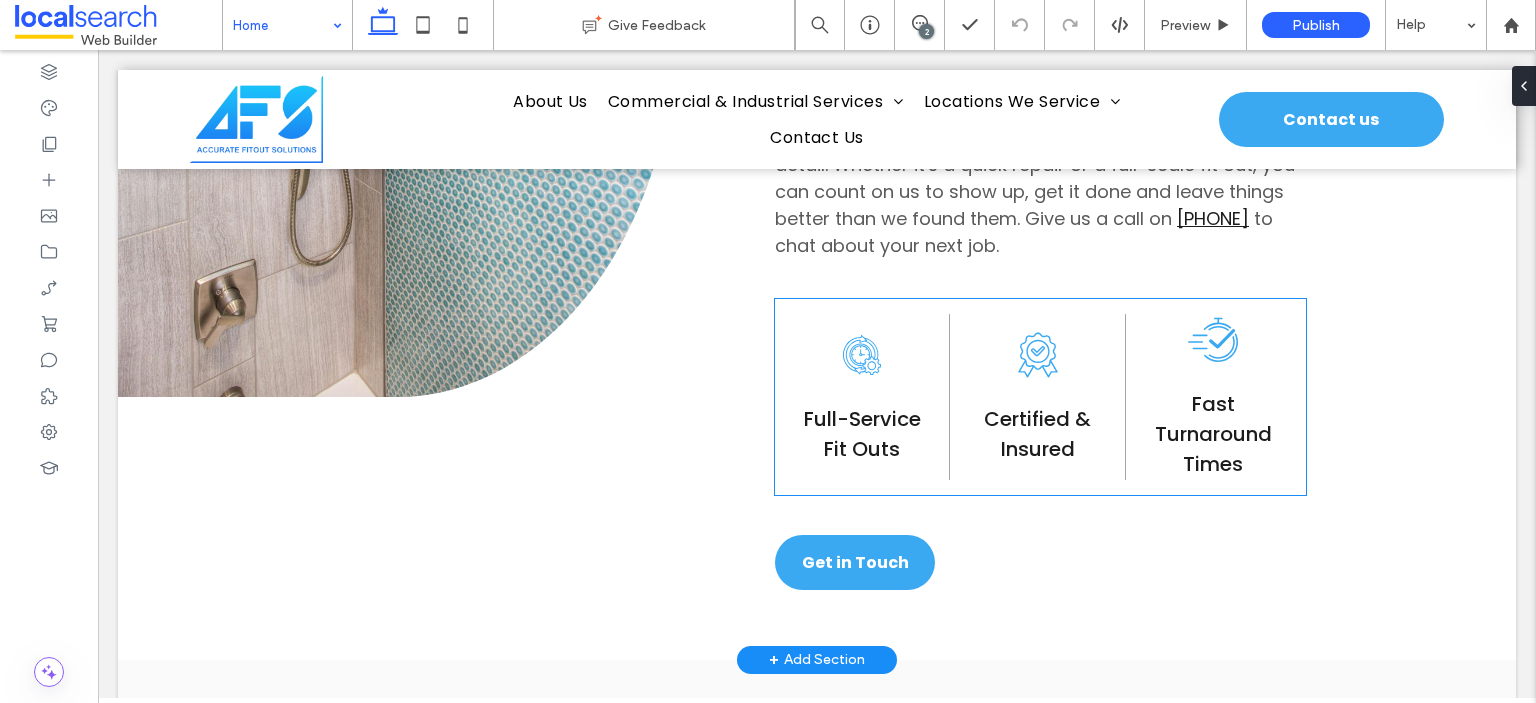 click on "Clock Icon
Full-Service Fit Outs" at bounding box center (862, 397) 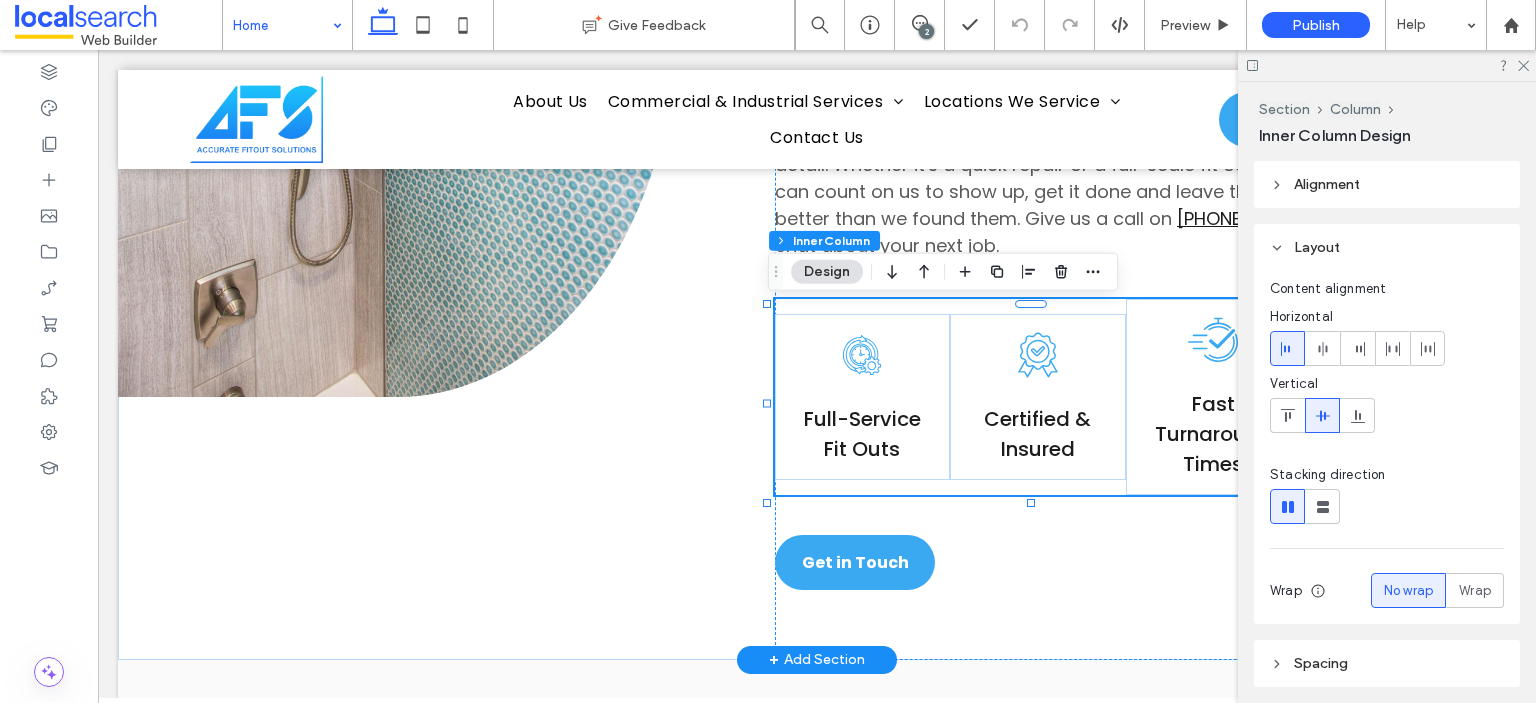 click on "Clock Icon
Full-Service Fit Outs" at bounding box center (862, 397) 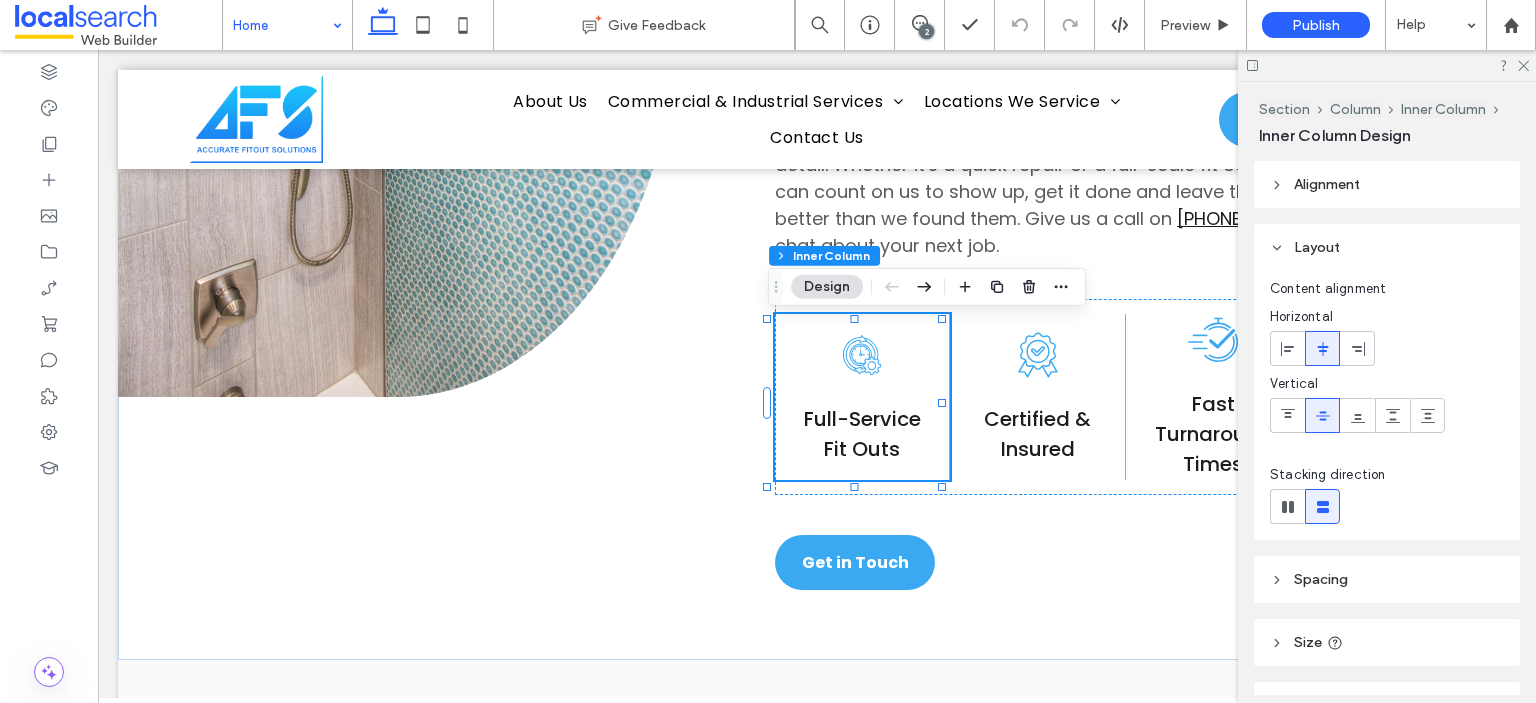click on "Alignment" at bounding box center [1327, 184] 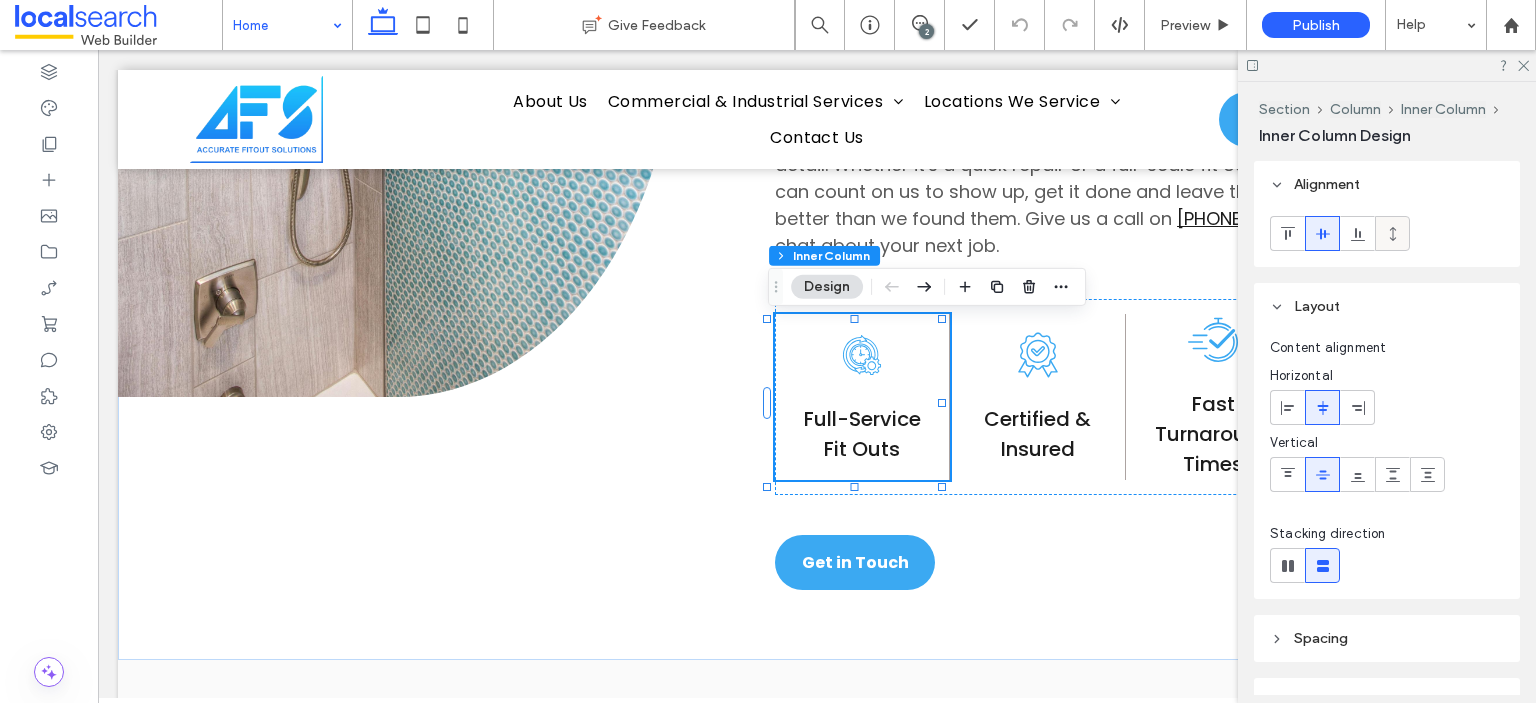 click 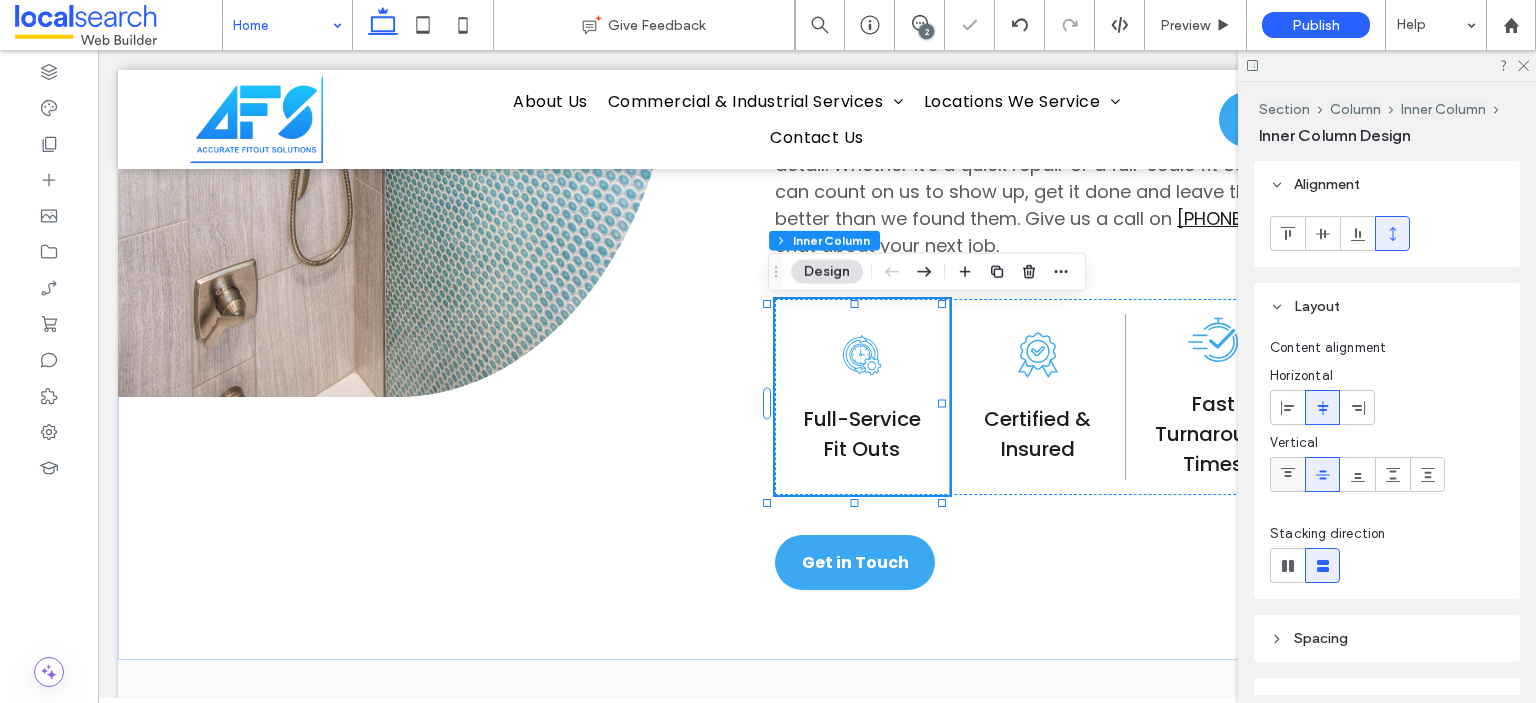 click at bounding box center [1287, 474] 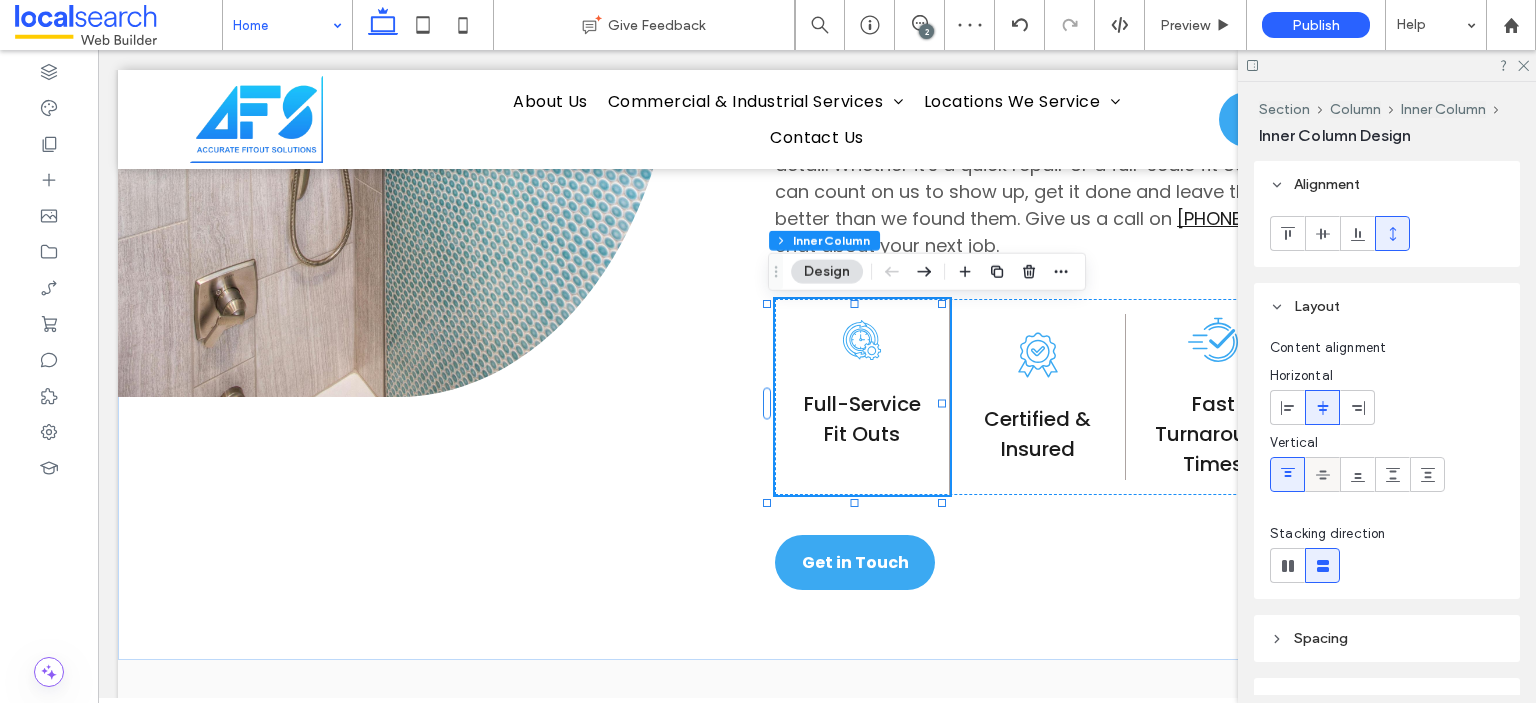 click 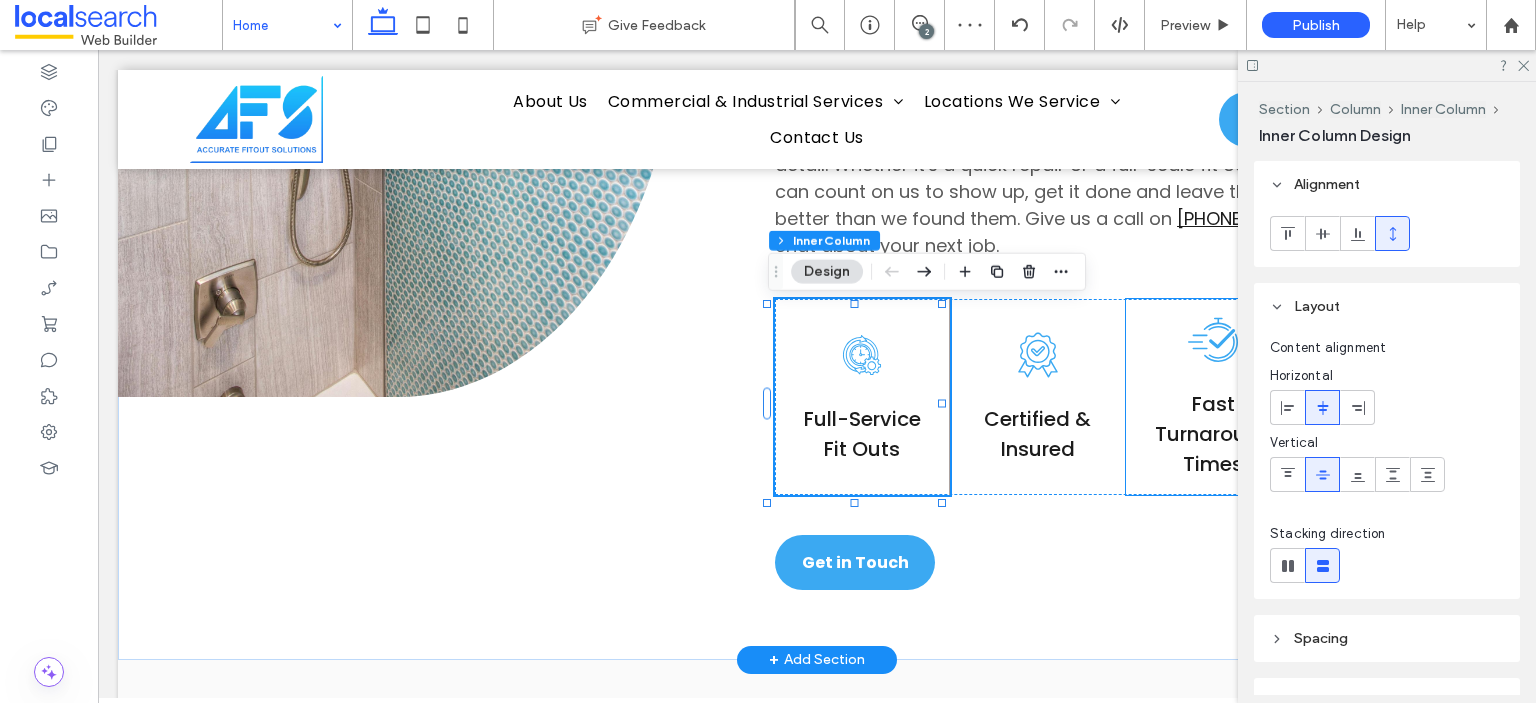 click on "Fast Clock Icon
Fast Turnaround Times" at bounding box center (1213, 397) 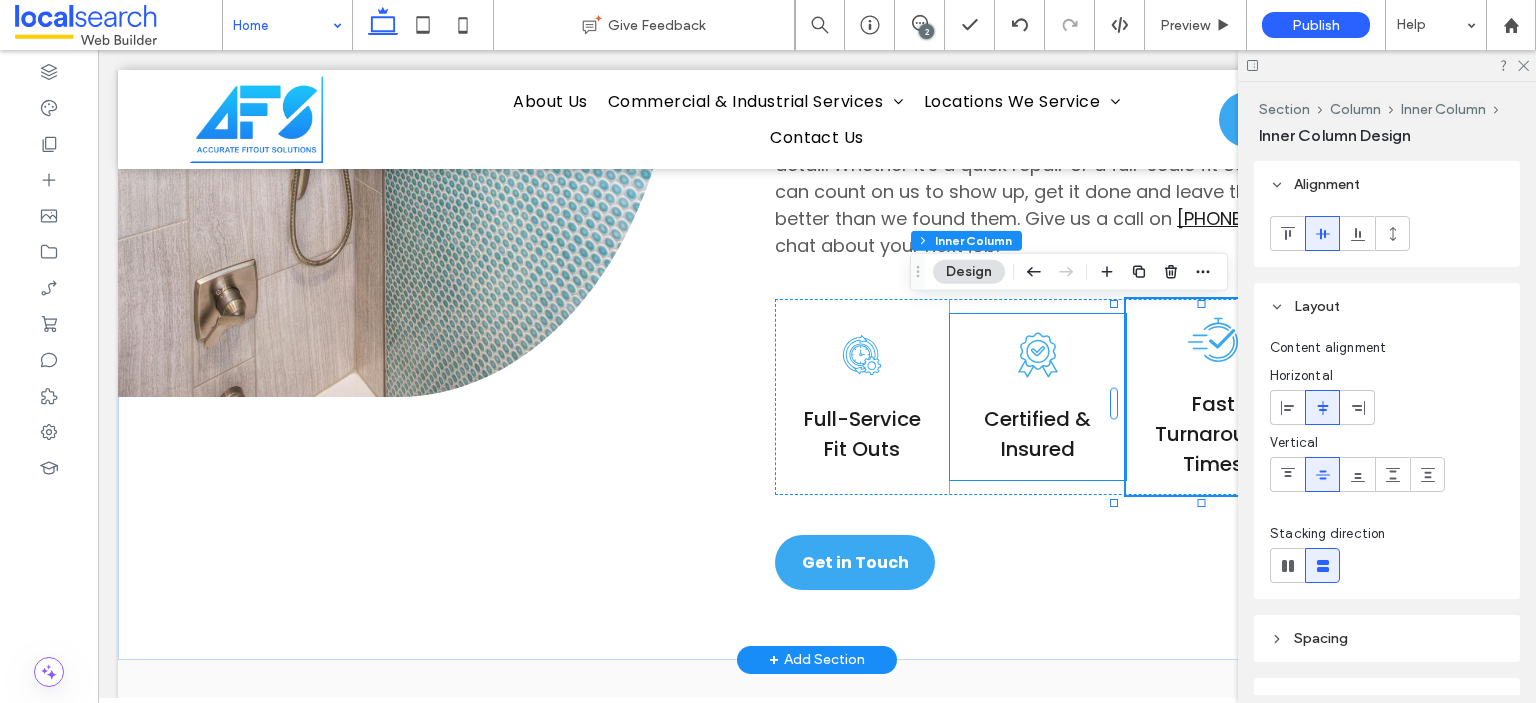 click on "Check Ribbon Icon
Certified & Insured" at bounding box center [1037, 397] 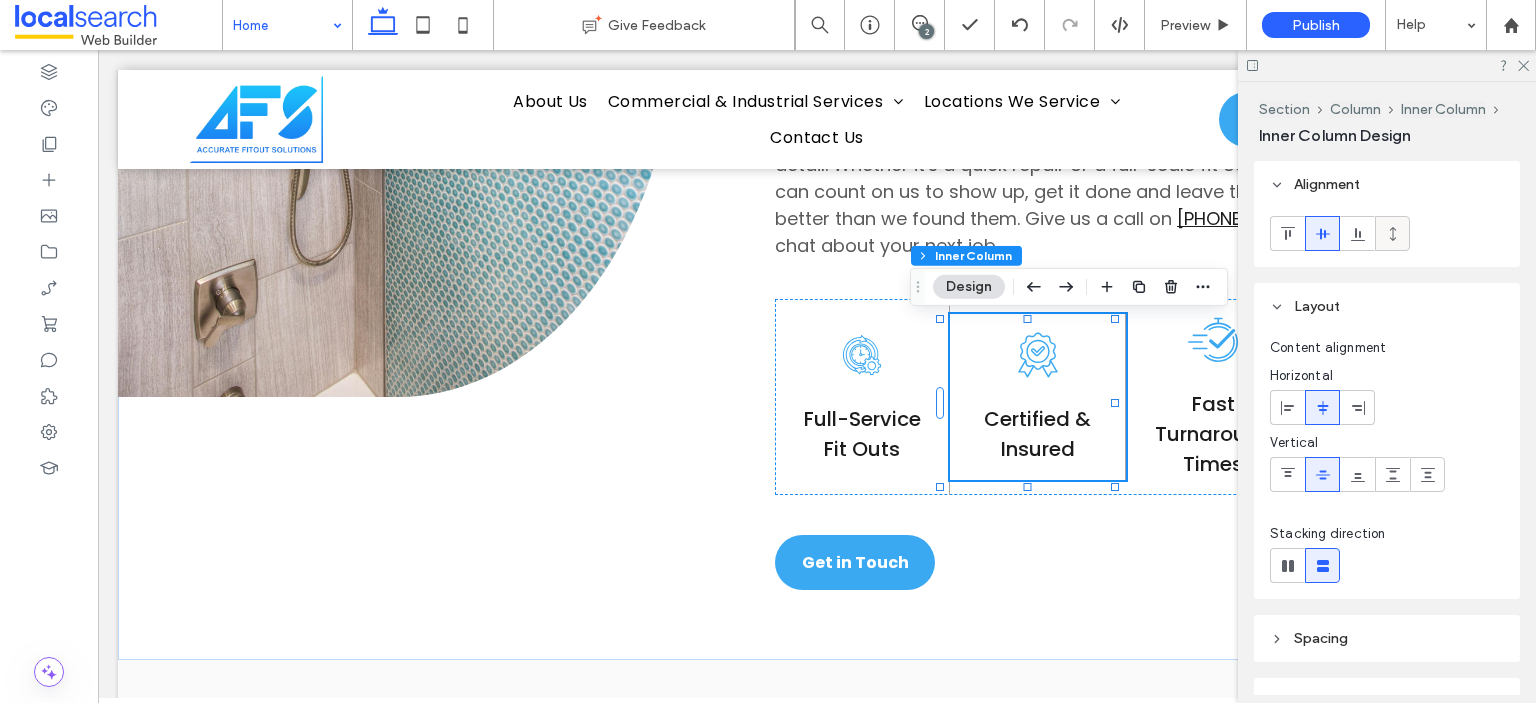 click at bounding box center [1392, 233] 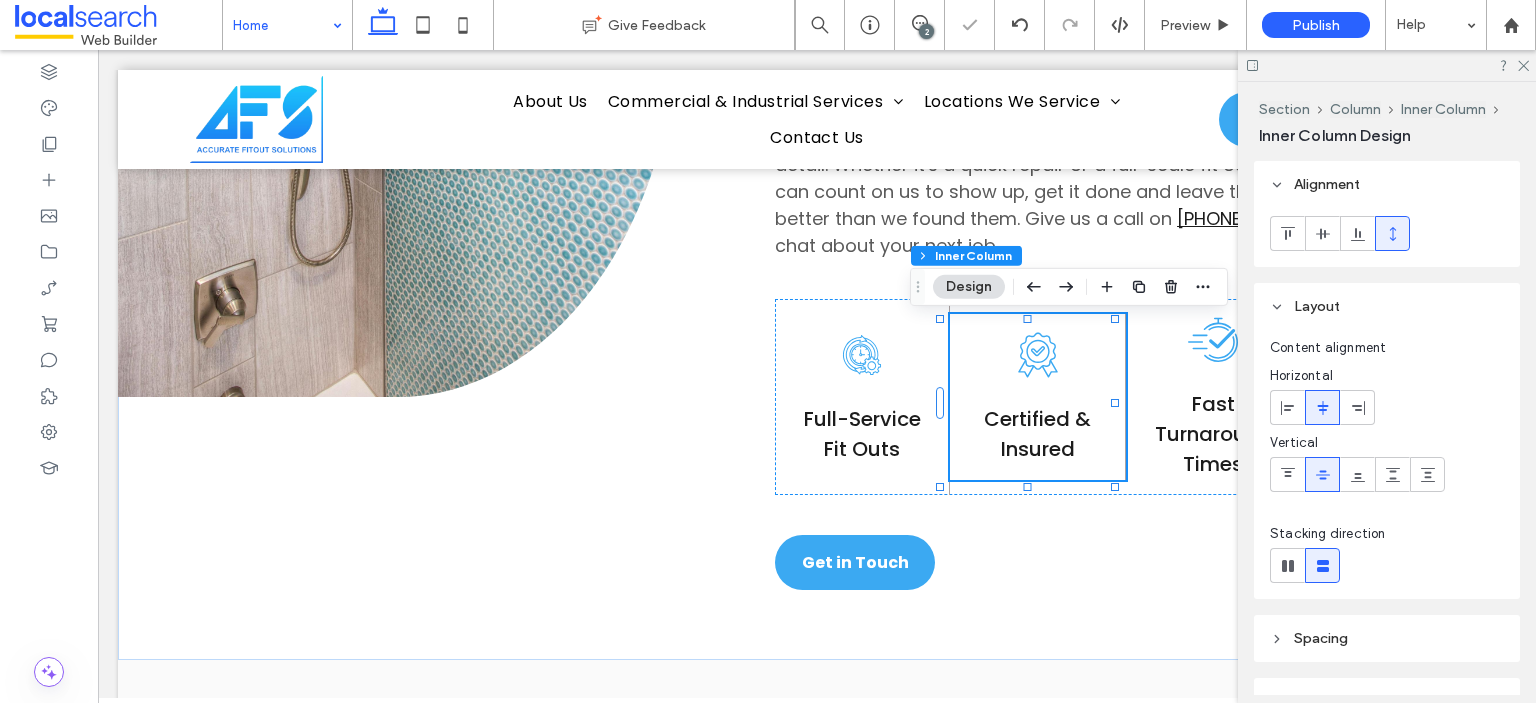 type on "***" 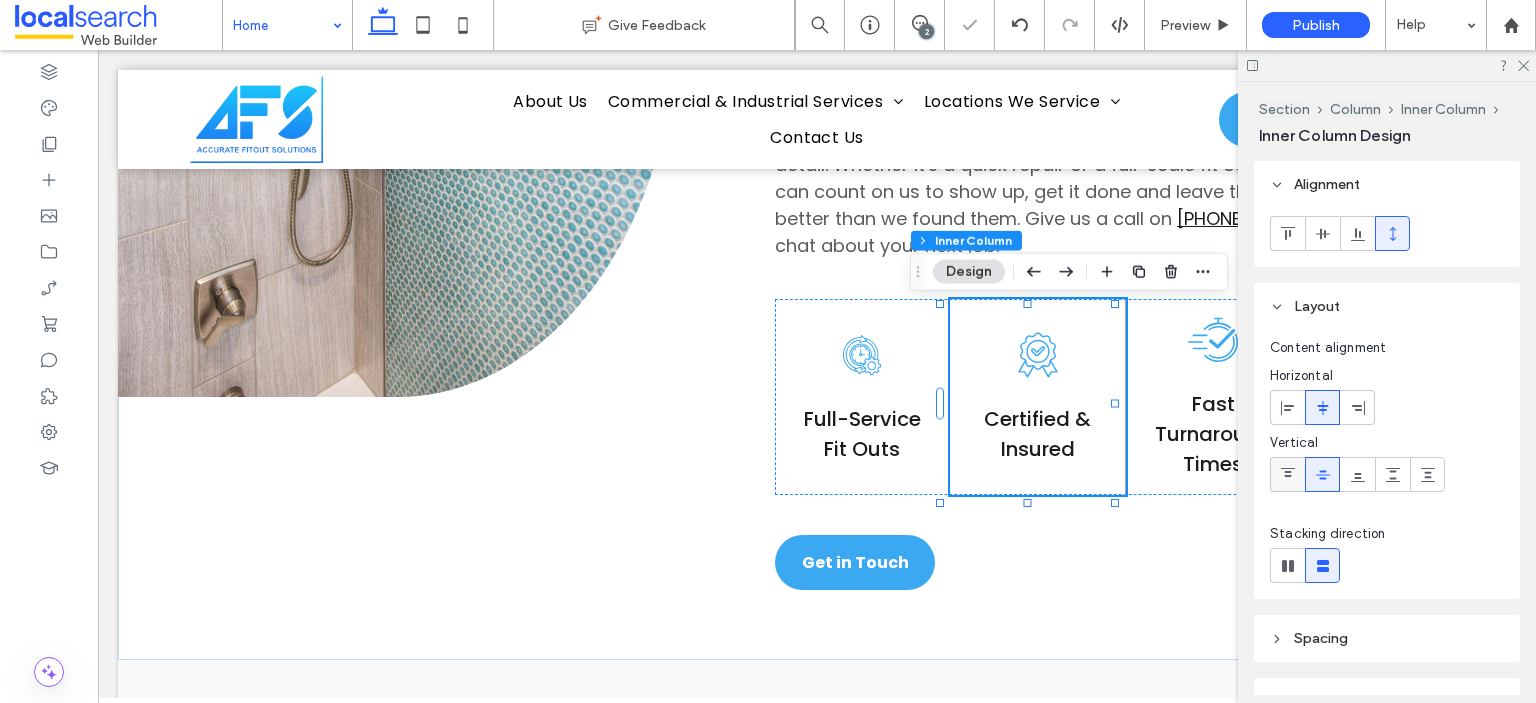 click 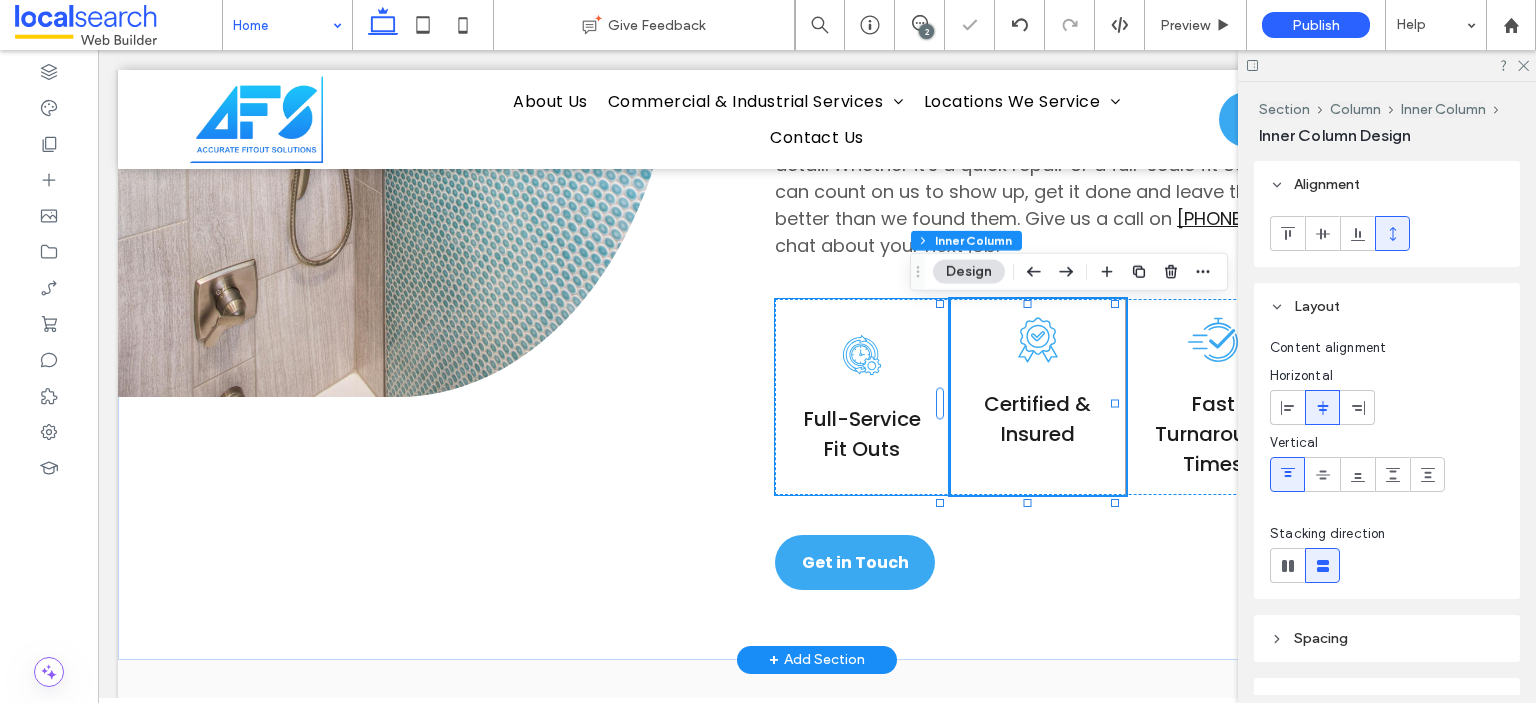 click on "Clock Icon
Full-Service Fit Outs" at bounding box center (862, 397) 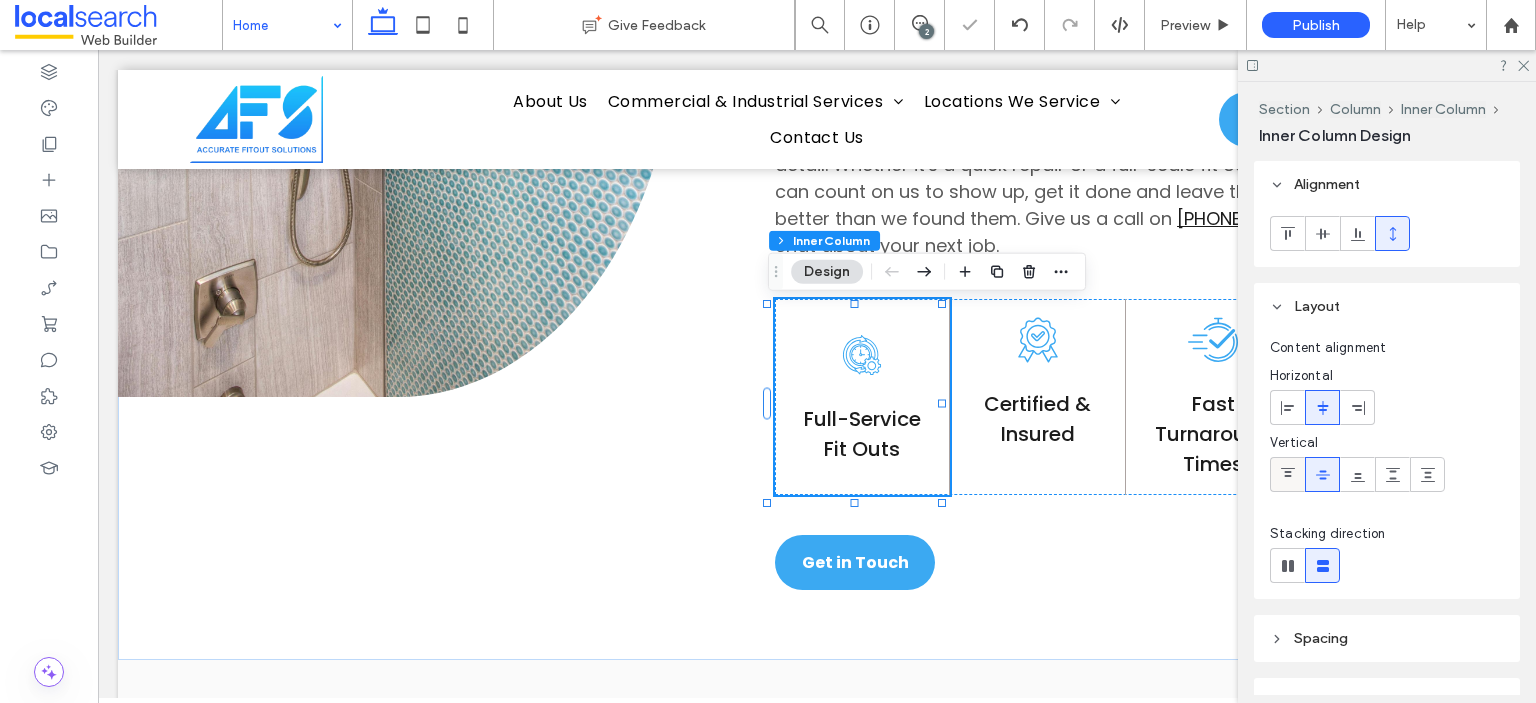 click at bounding box center (1287, 474) 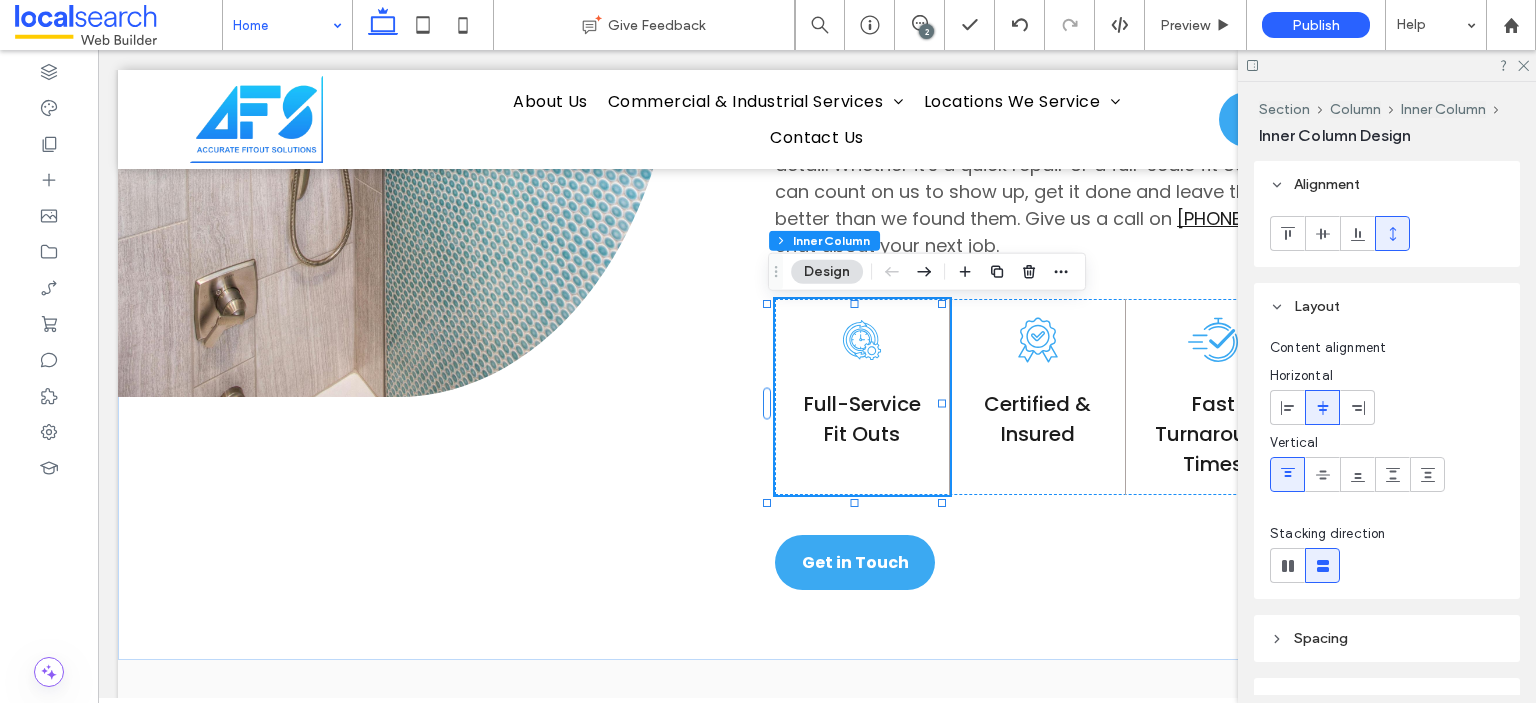 scroll, scrollTop: 297, scrollLeft: 0, axis: vertical 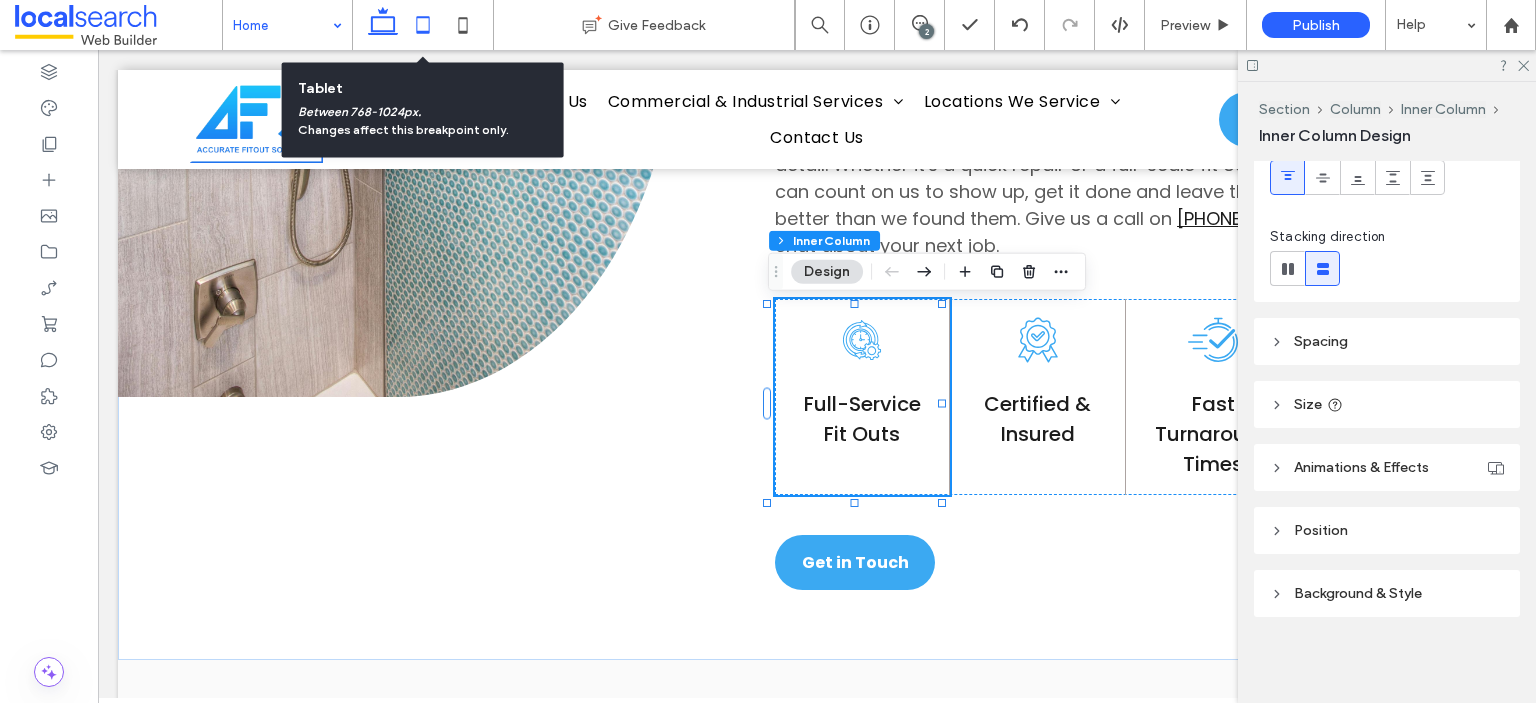 click 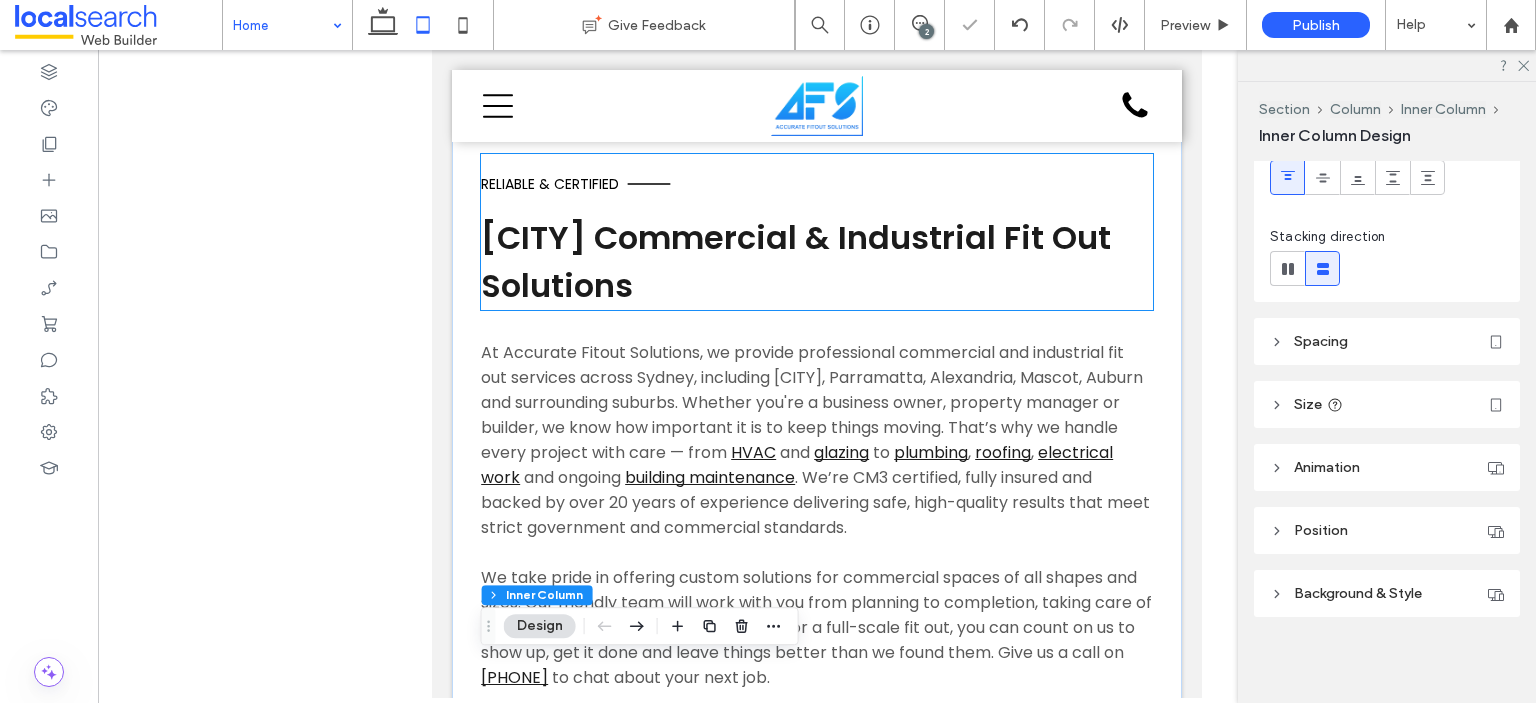 scroll, scrollTop: 1940, scrollLeft: 0, axis: vertical 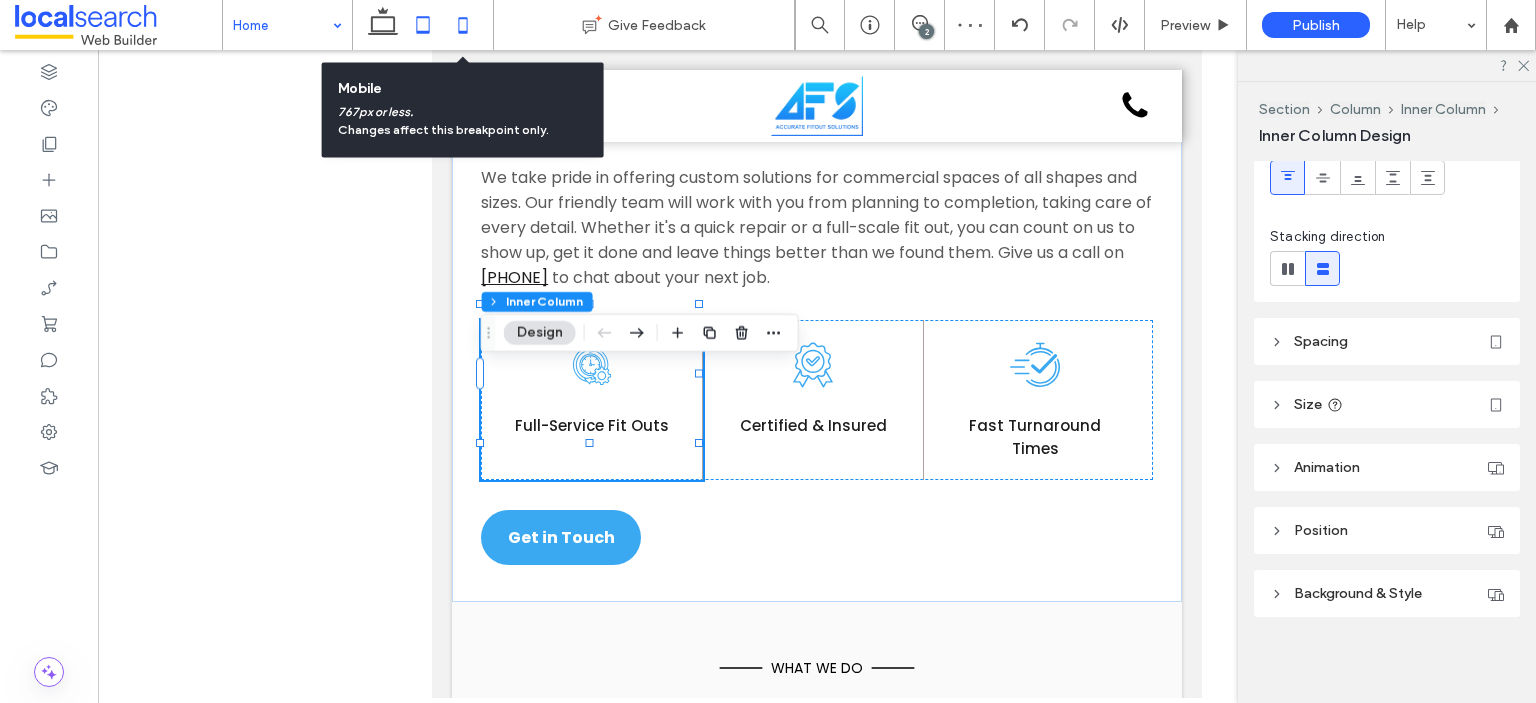 click 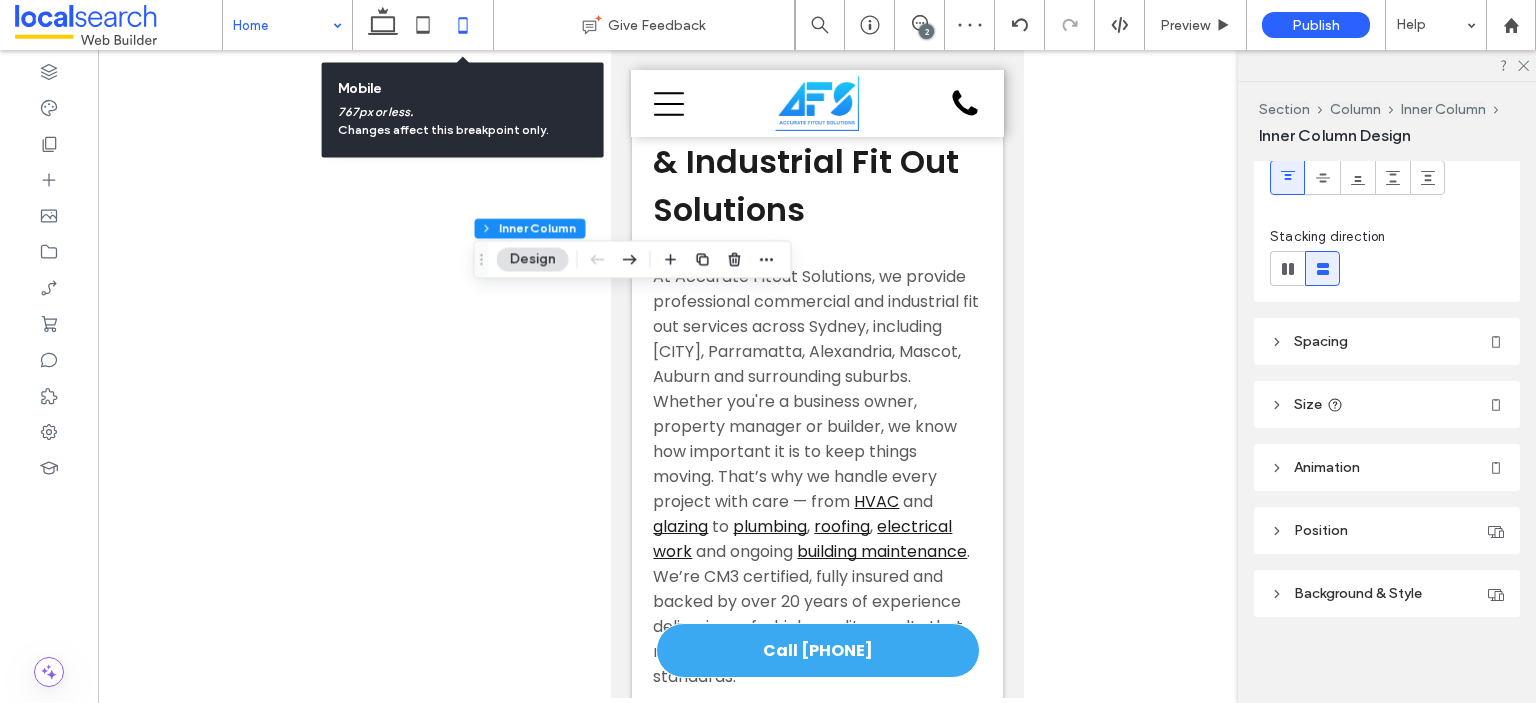 scroll, scrollTop: 2684, scrollLeft: 0, axis: vertical 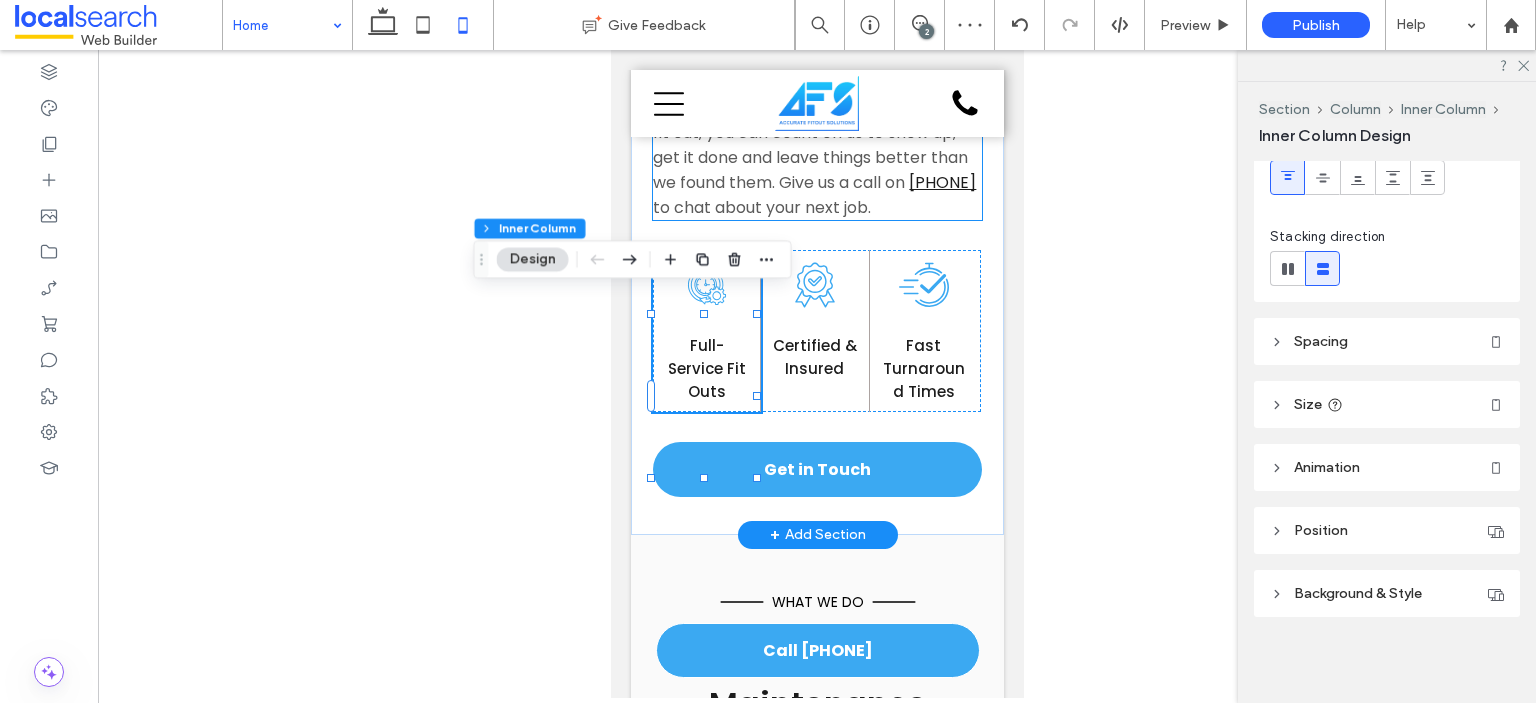 click on "We take pride in offering custom solutions for commercial spaces of all shapes and sizes. Our friendly team will work with you from planning to completion, taking care of every detail. Whether it's a quick repair or a full-scale fit out, you can count on us to show up, get it done and leave things better than we found them. Give us a call on
0400 637 715   to chat about your next job." at bounding box center (816, 95) 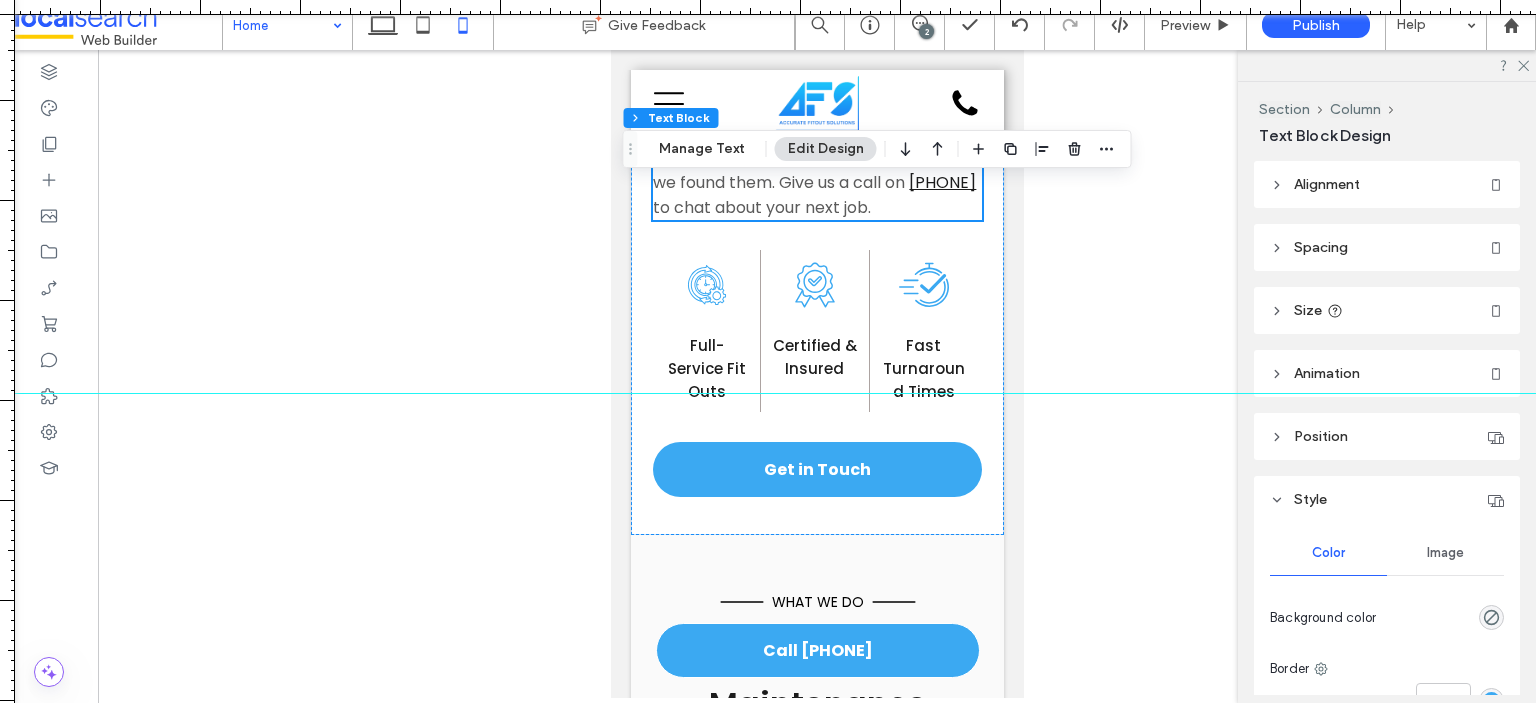 drag, startPoint x: 906, startPoint y: 11, endPoint x: 1032, endPoint y: 393, distance: 402.2437 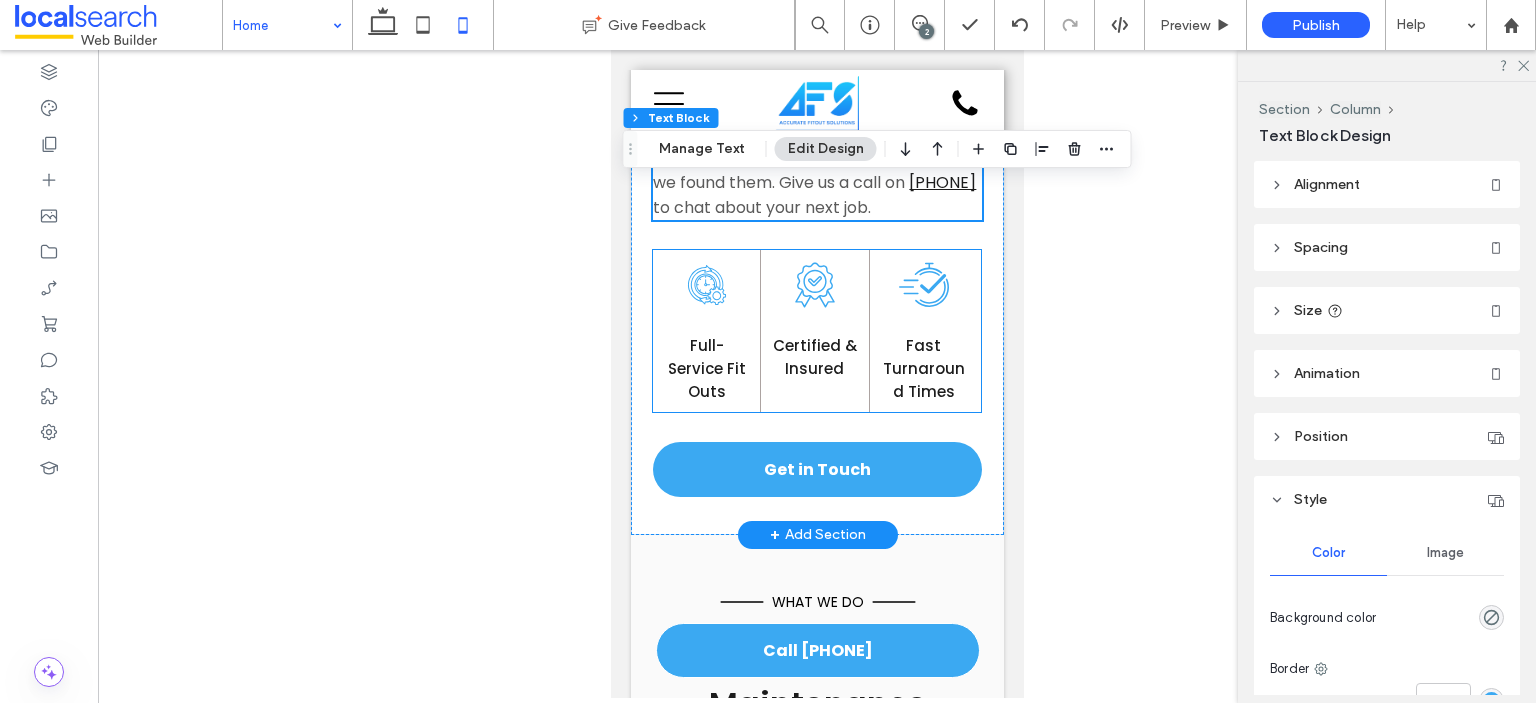 click on "Fast Clock Icon
Fast Turnaround Times" at bounding box center (923, 331) 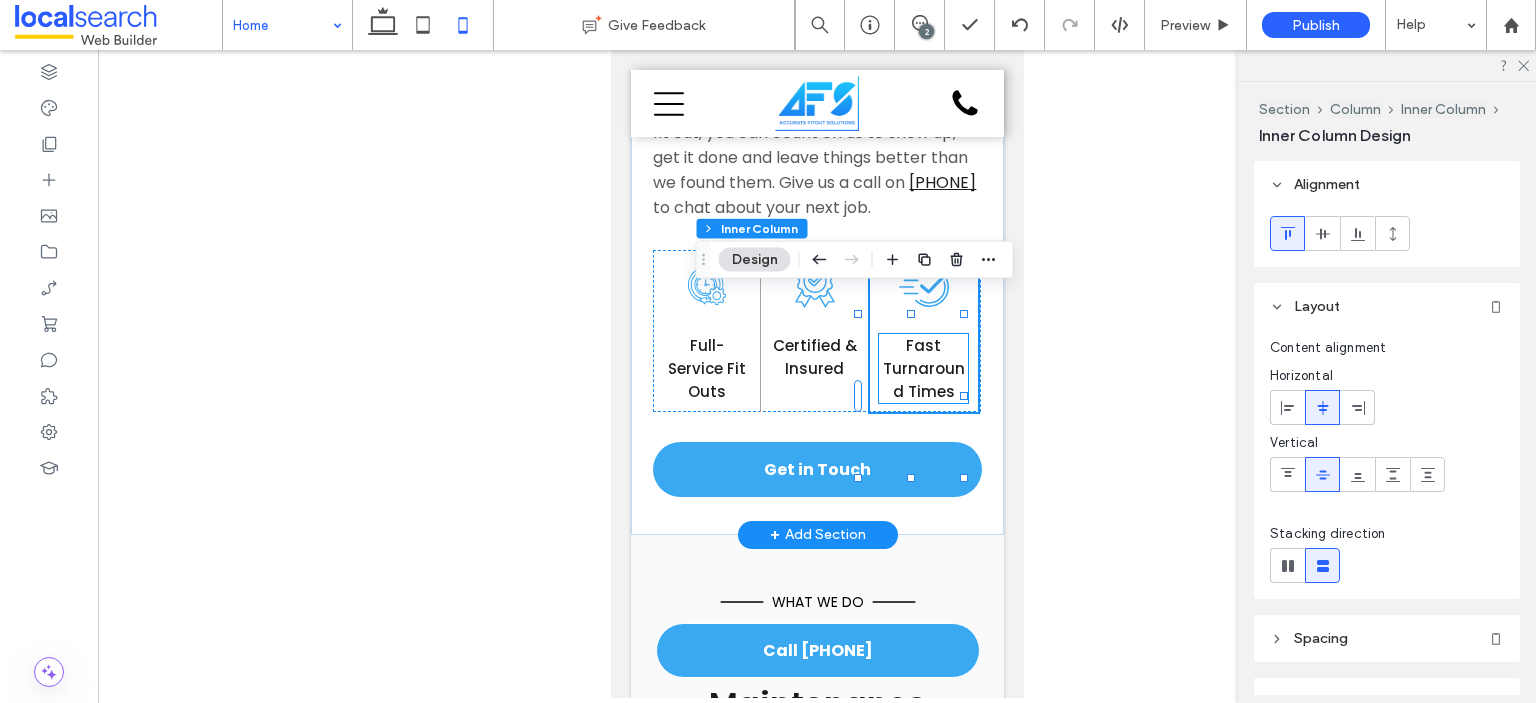 click on "Fast Turnaround Times" at bounding box center [923, 368] 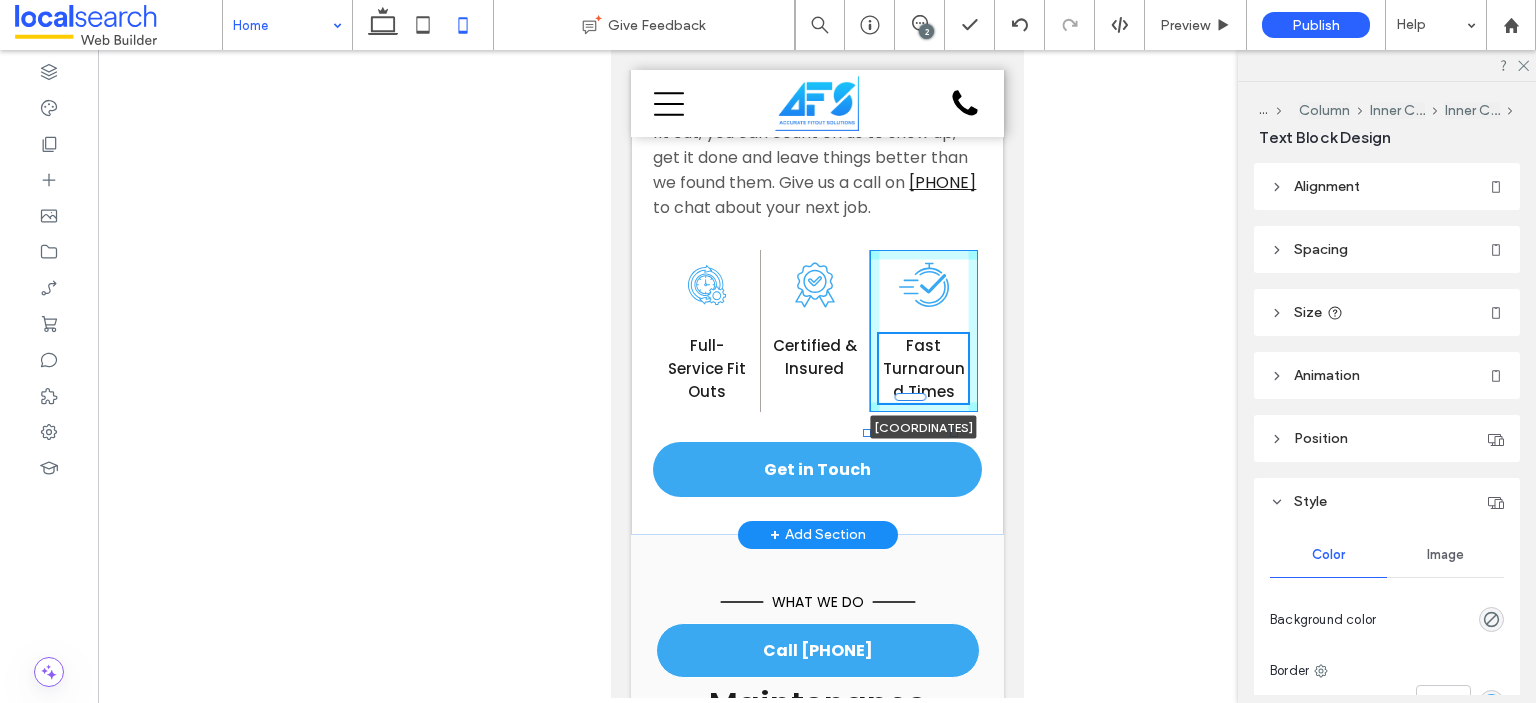click at bounding box center (953, 433) 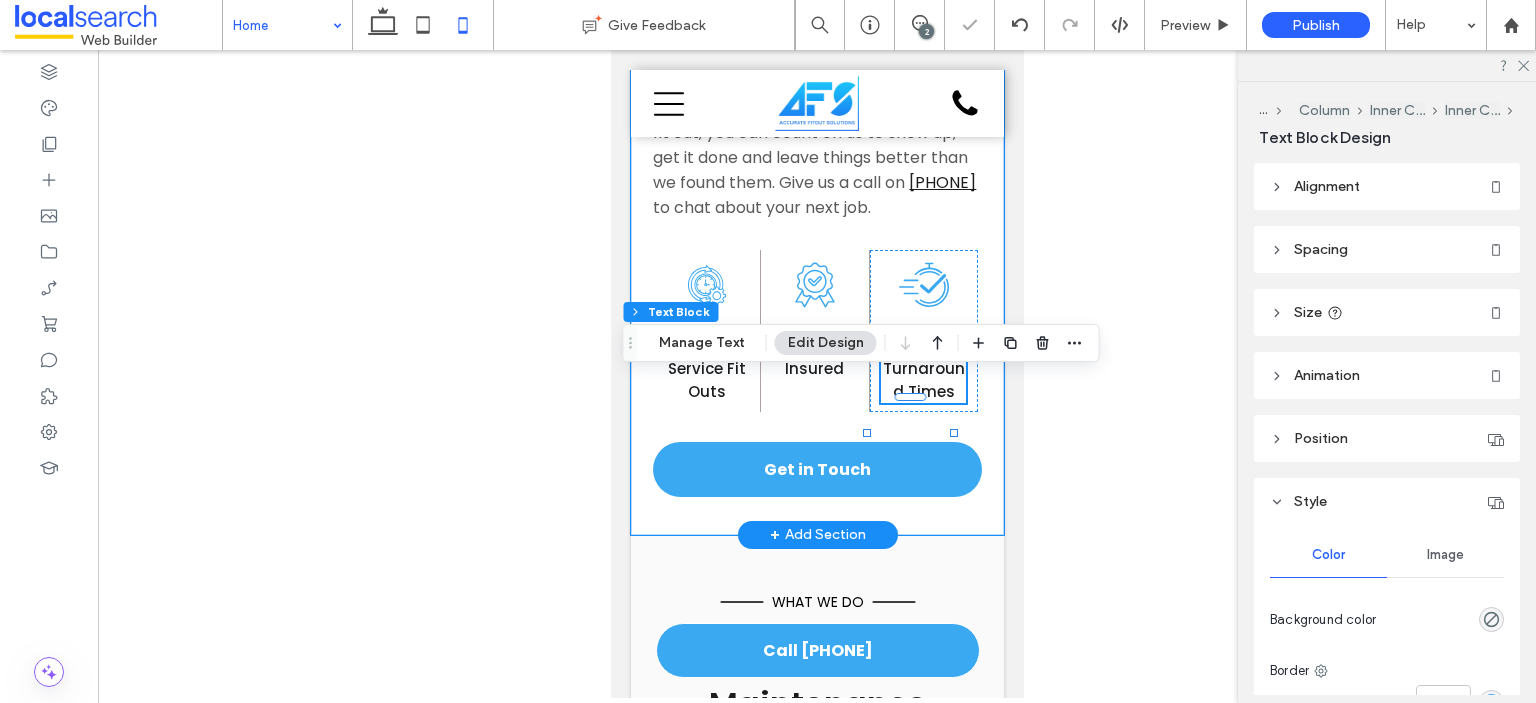 click on "Reliable & Certified
Wetherill Park Commercial & Industrial Fit Out Solutions
At Accurate Fitout Solutions, we provide professional commercial and industrial fit out services across Sydney, including Wetherill Park, Parramatta, Alexandria, Mascot, Auburn and surrounding suburbs. Whether you're a business owner, property manager or builder, we know how important it is to keep things moving. That’s why we handle every project with care — from
HVAC   and
glazing   to
plumbing ,
roofing ,
electrical work   and ongoing
building maintenance . We’re CM3 certified, fully insured and backed by over 20 years of experience delivering safe, high-quality results that meet strict government and commercial standards.
0400 637 715   to chat about your next job.
Check Ribbon Icon
Certified & Insured
Clock Icon
Full-Service Fit Outs" at bounding box center [816, -108] 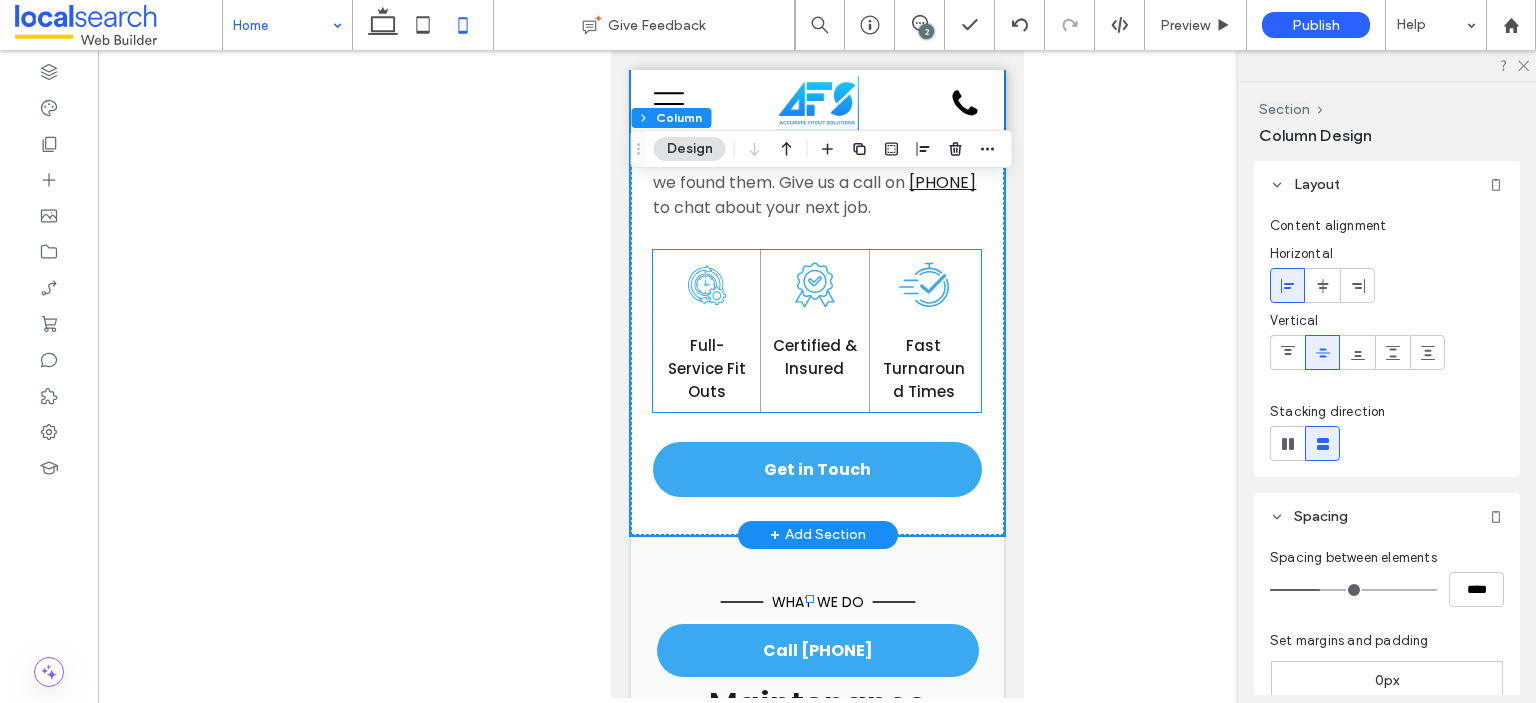 click on "Check Ribbon Icon
Certified & Insured" at bounding box center [814, 331] 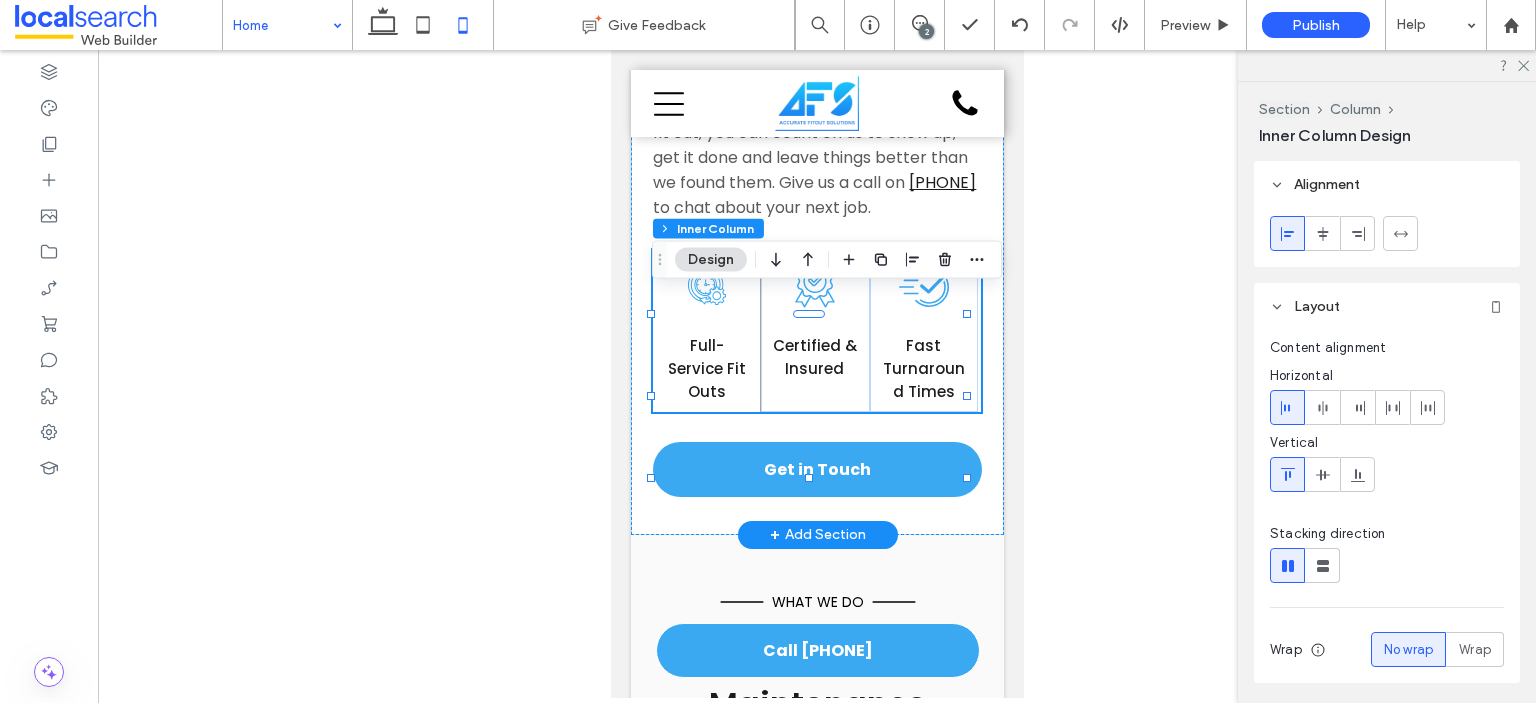 click on "Clock Icon
Full-Service Fit Outs" at bounding box center (706, 331) 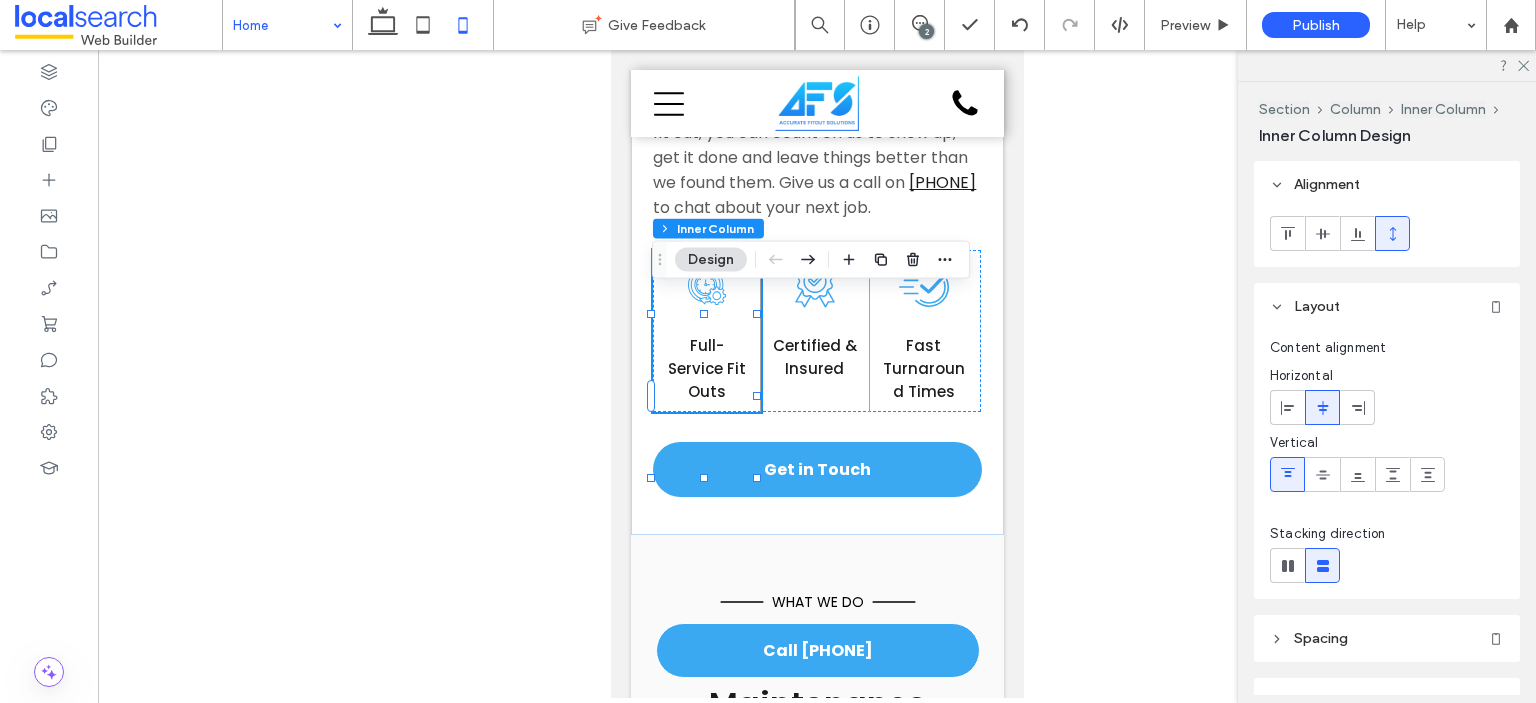 scroll, scrollTop: 297, scrollLeft: 0, axis: vertical 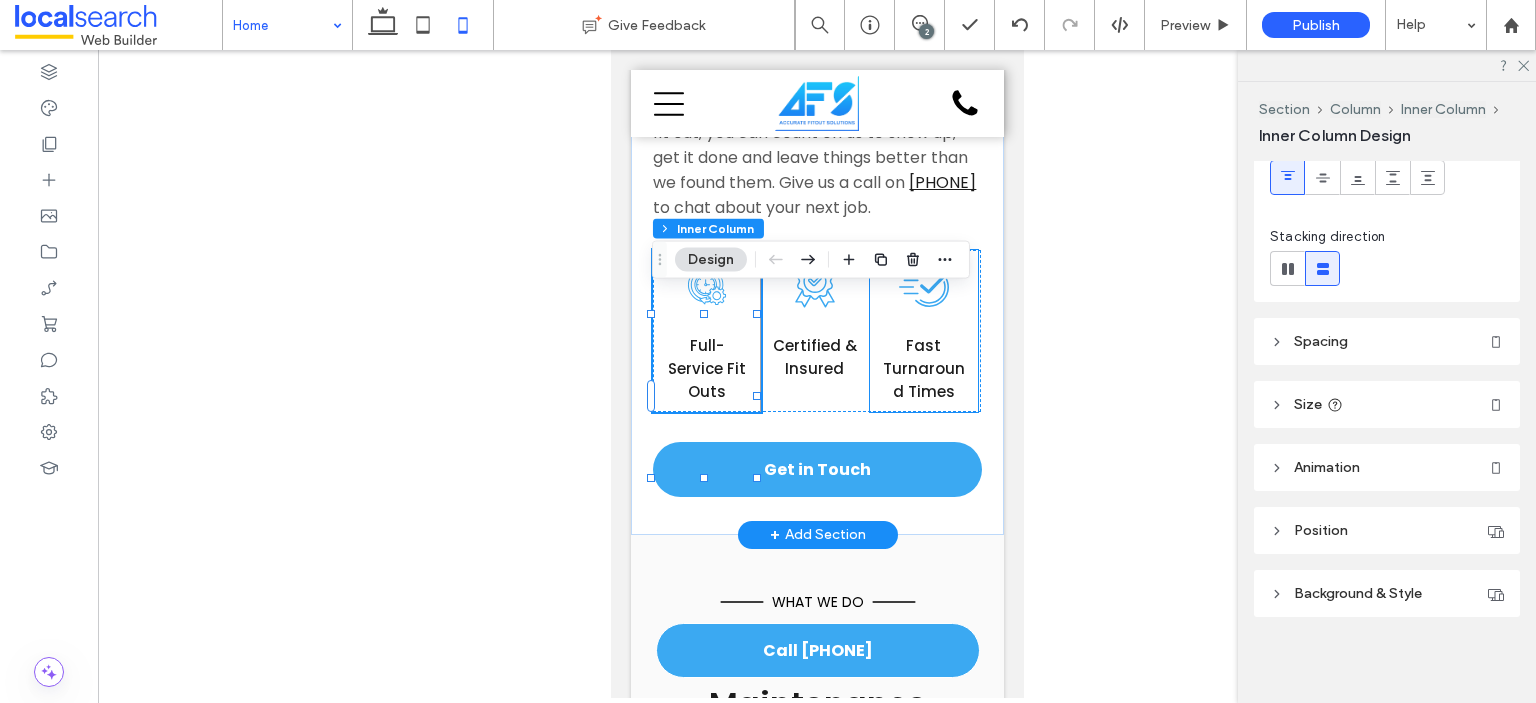 click on "Fast Clock Icon
Fast Turnaround Times" at bounding box center (923, 331) 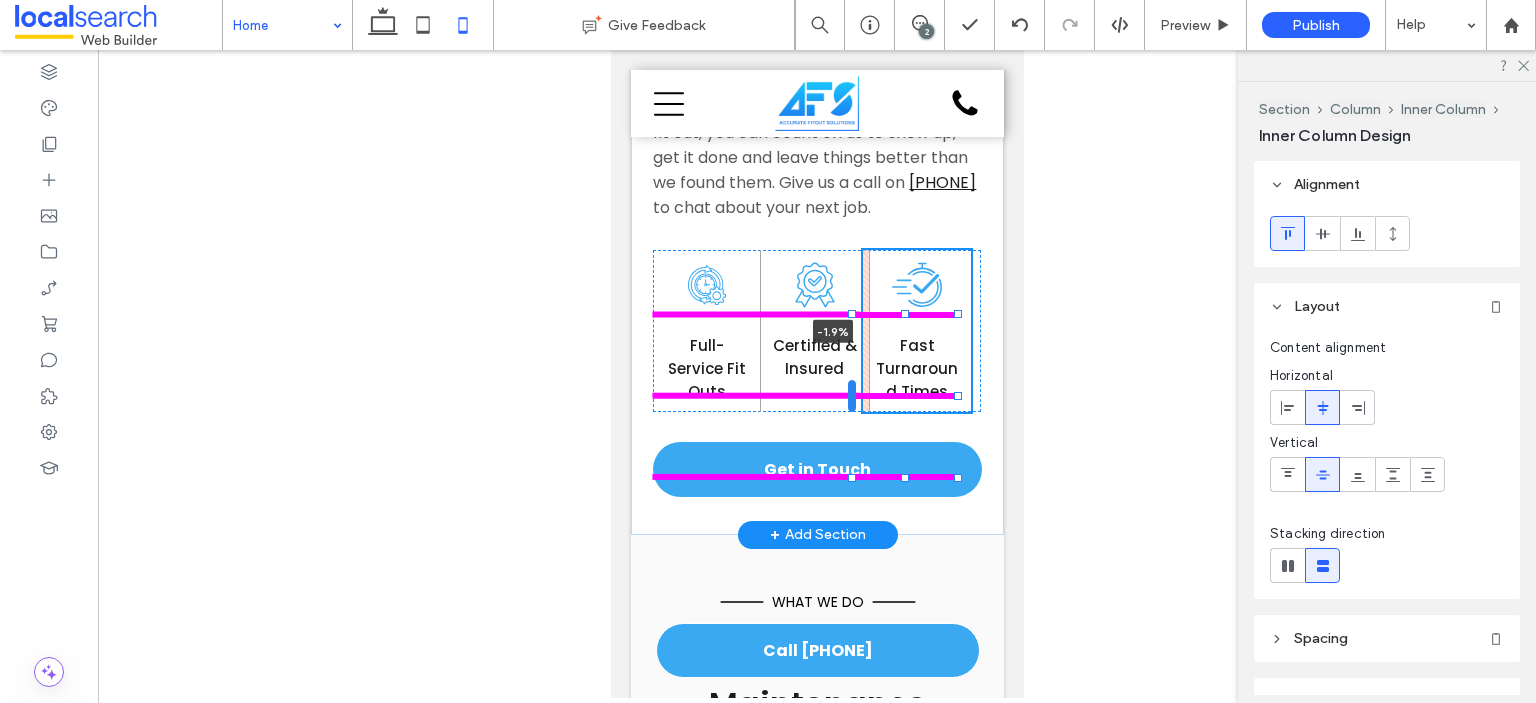 click at bounding box center (851, 396) 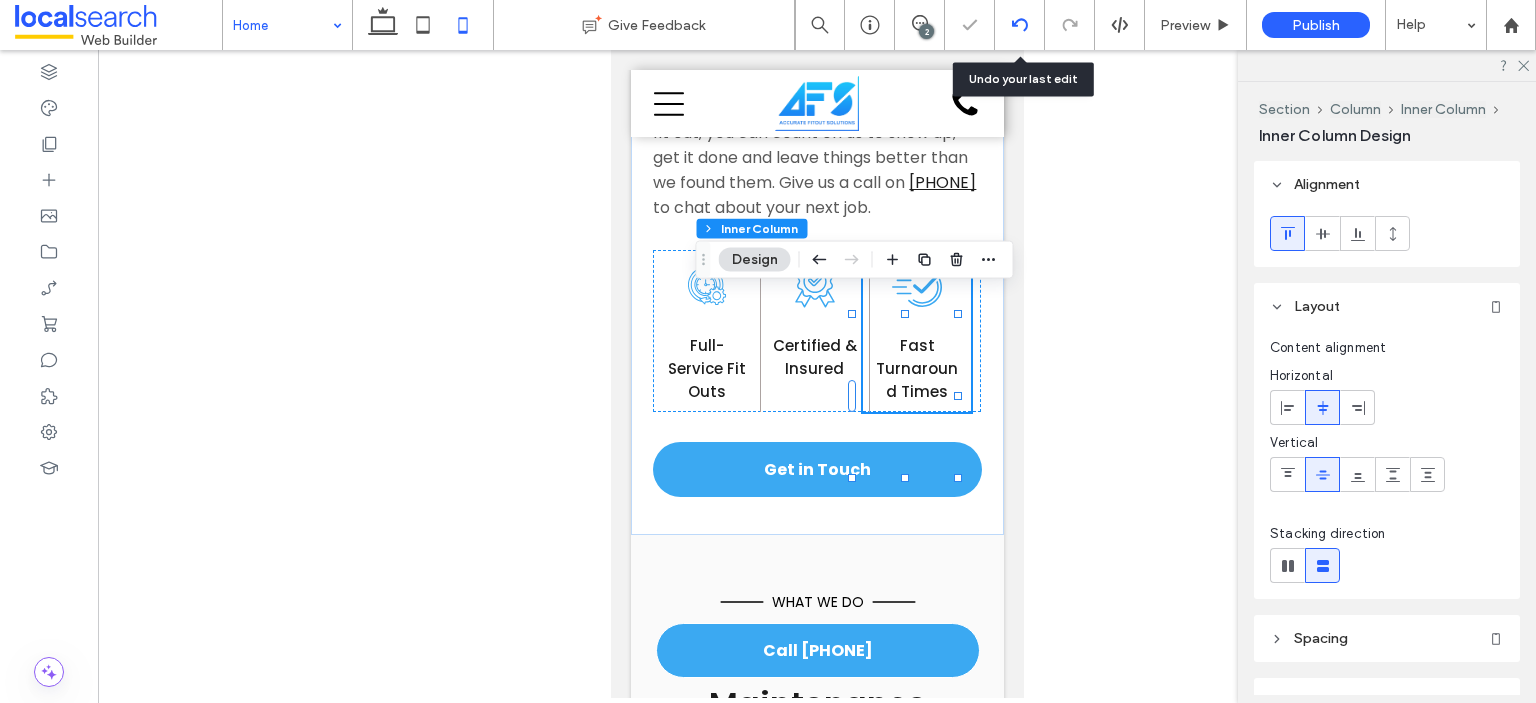 click 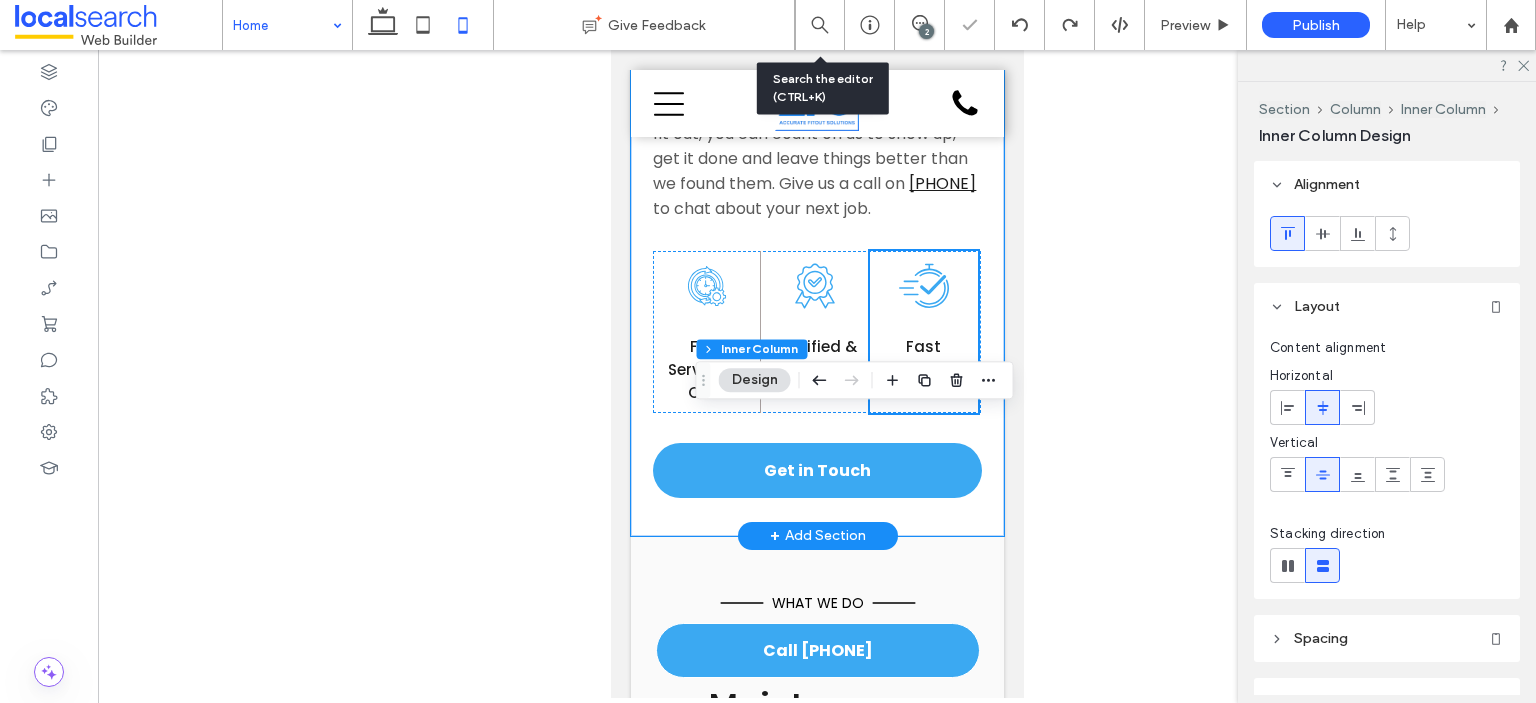 scroll, scrollTop: 2684, scrollLeft: 0, axis: vertical 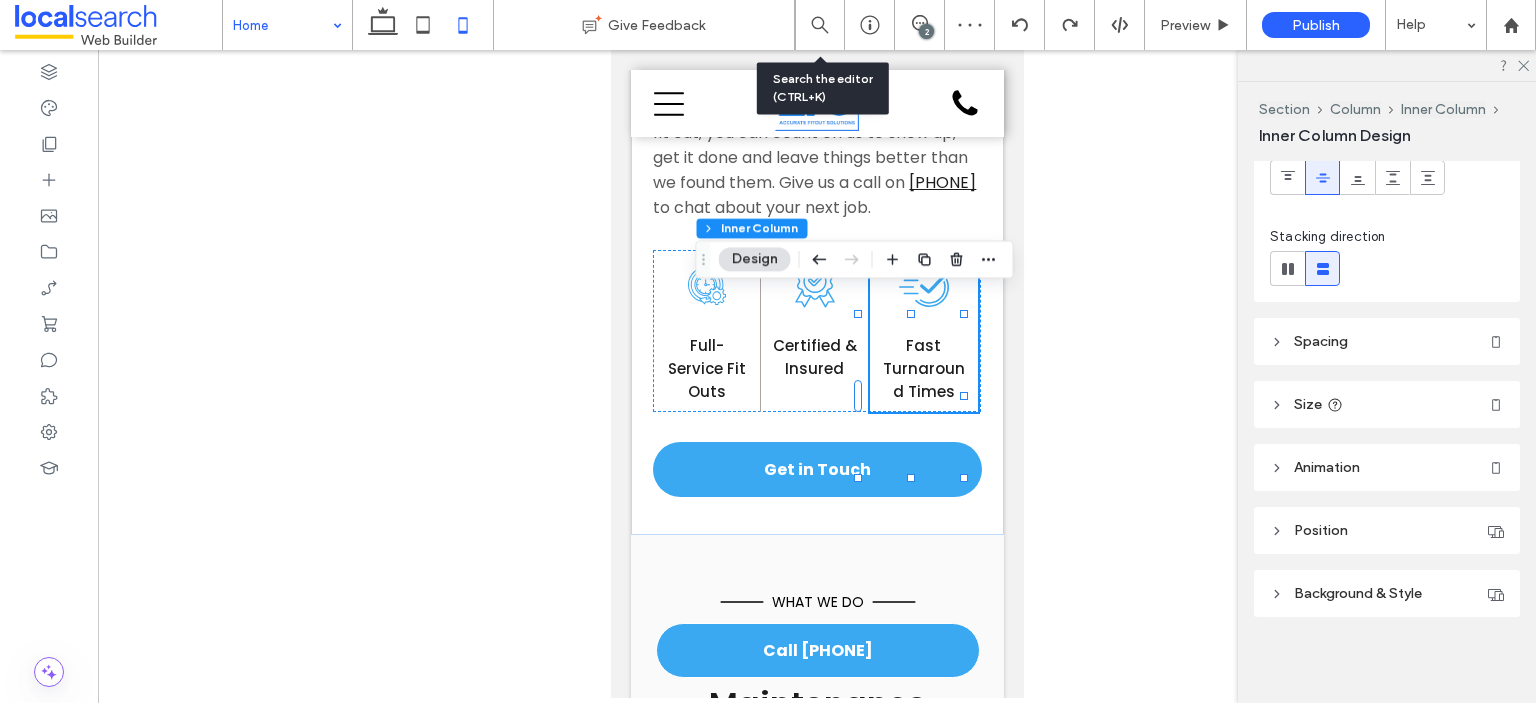 click on "Size" at bounding box center [1308, 404] 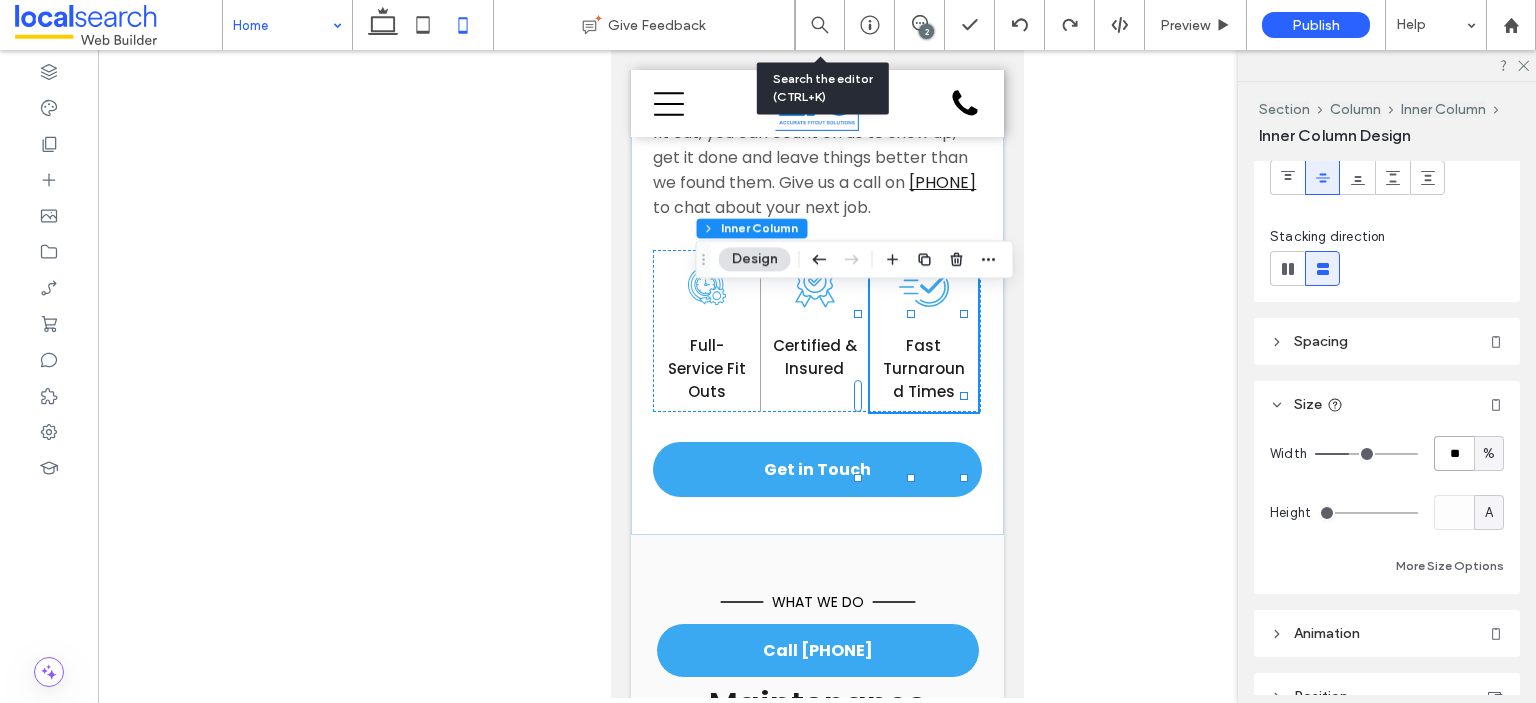 click on "**" at bounding box center (1454, 453) 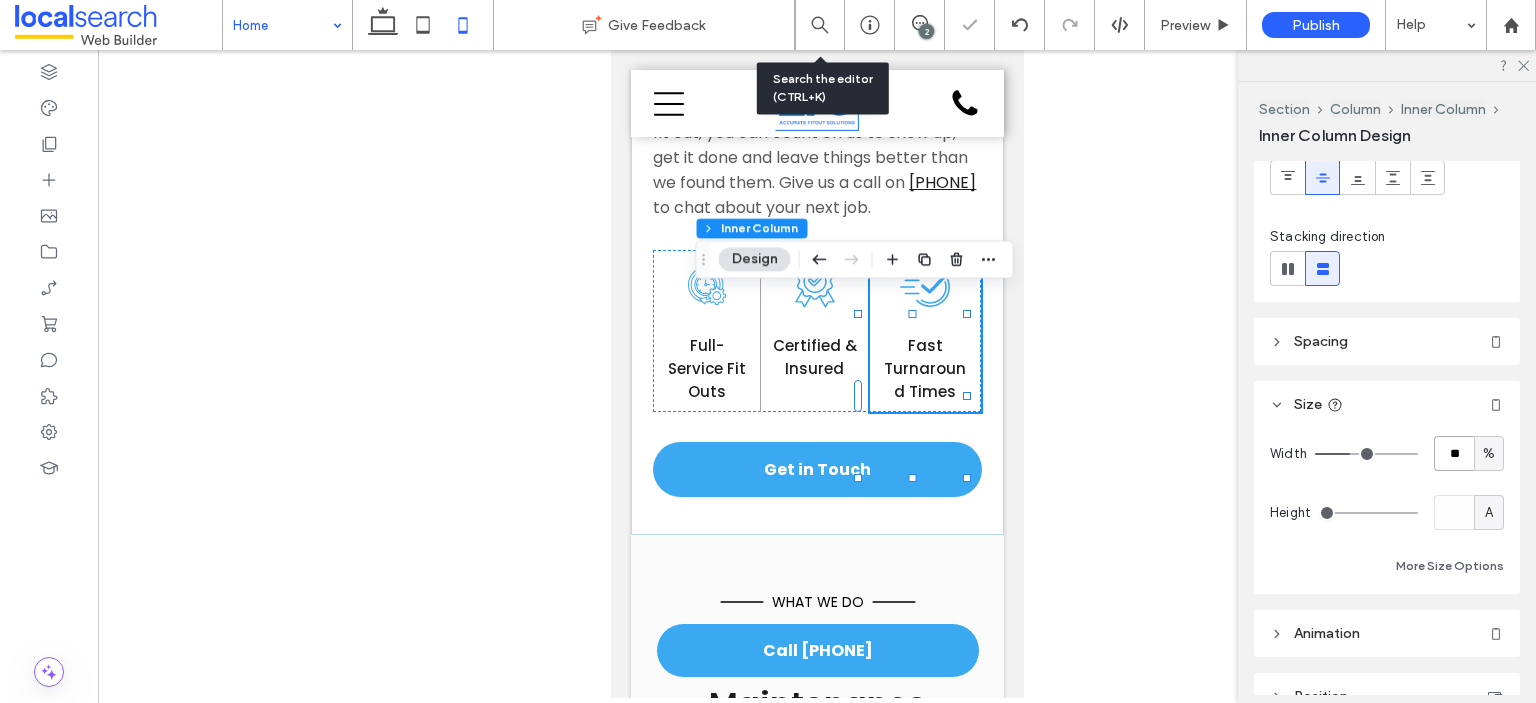 type on "**" 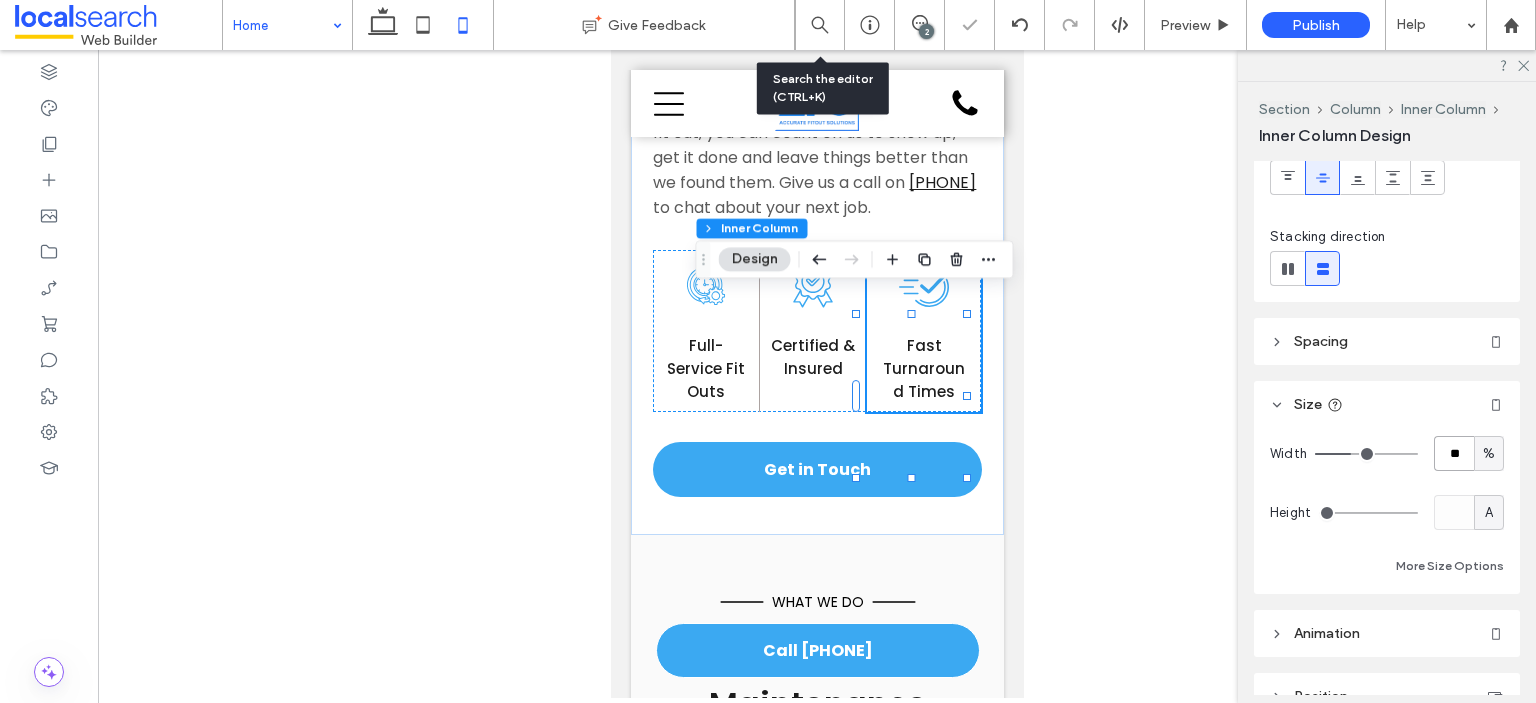 type on "**" 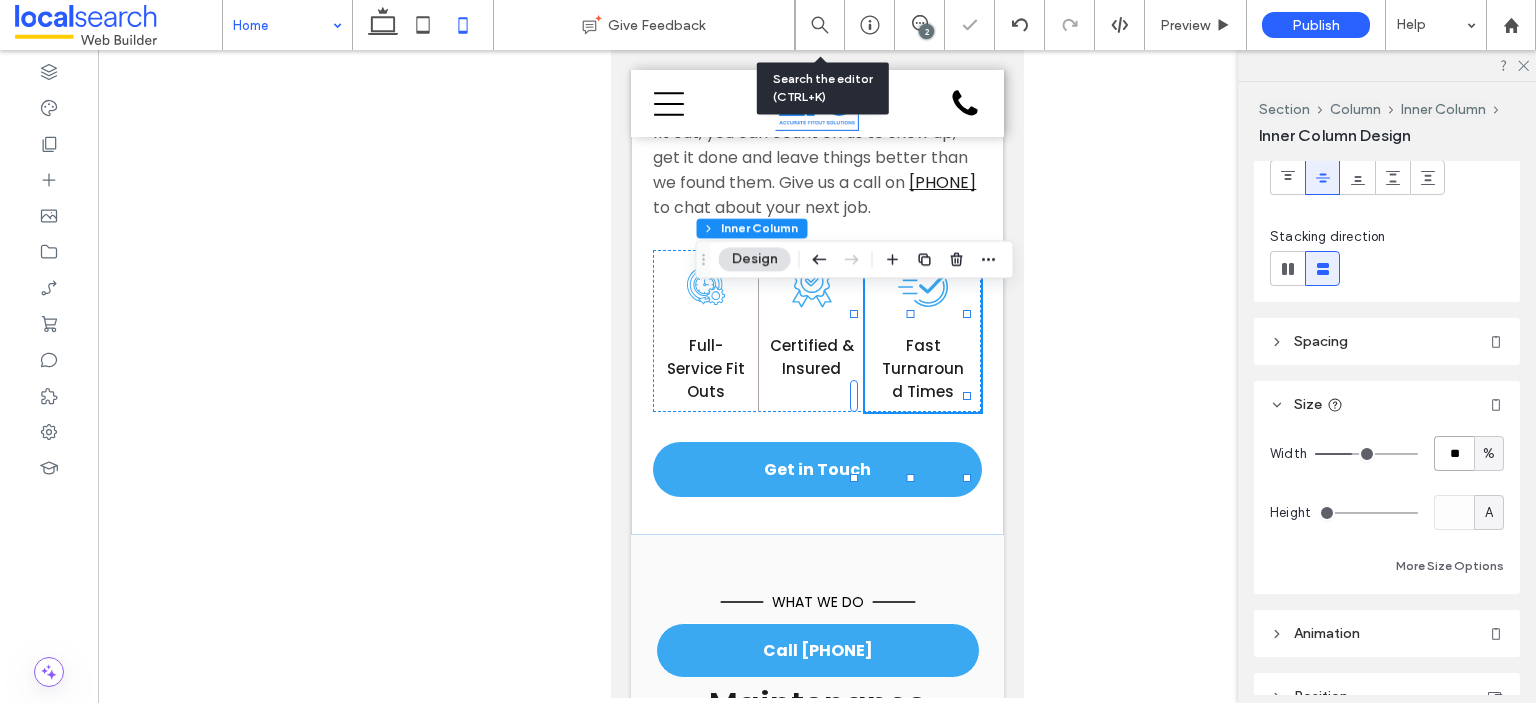 type on "**" 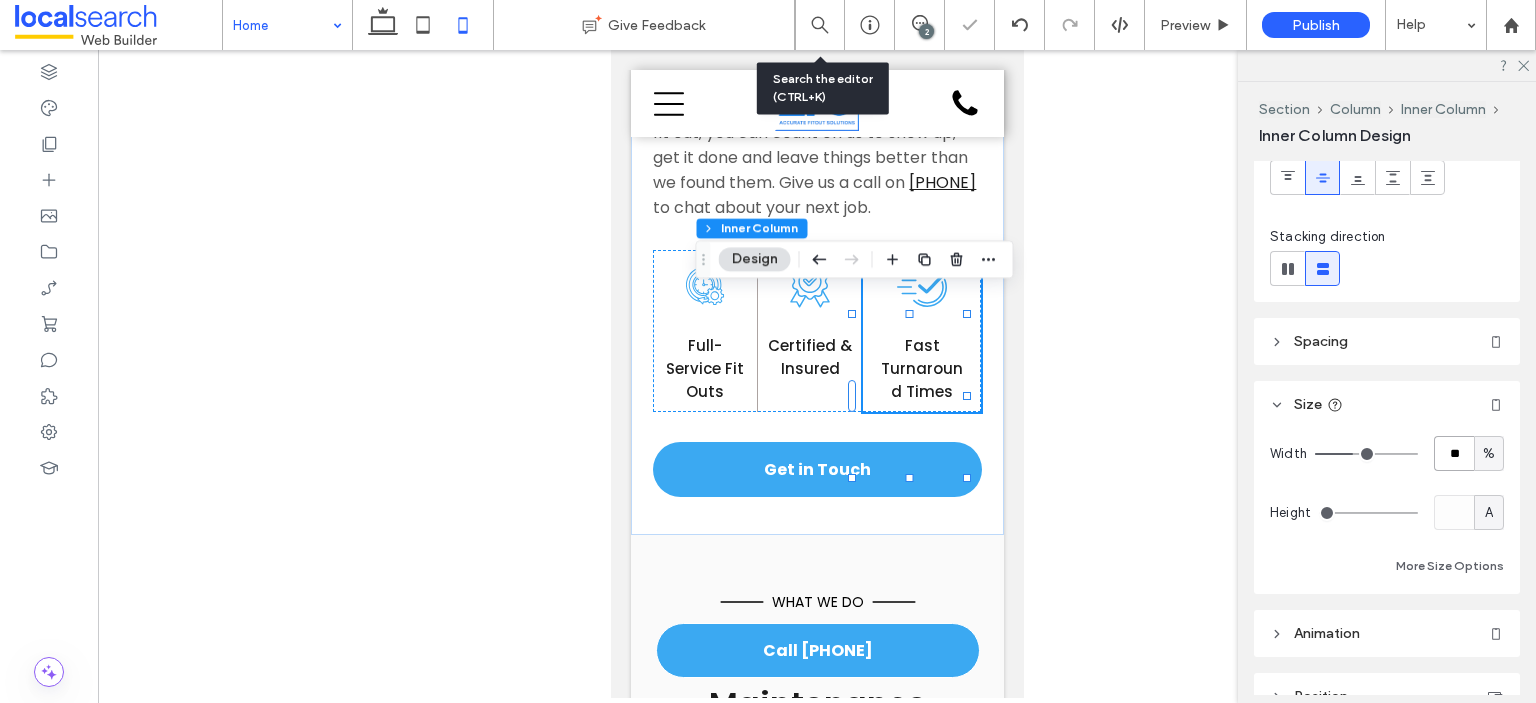 type on "**" 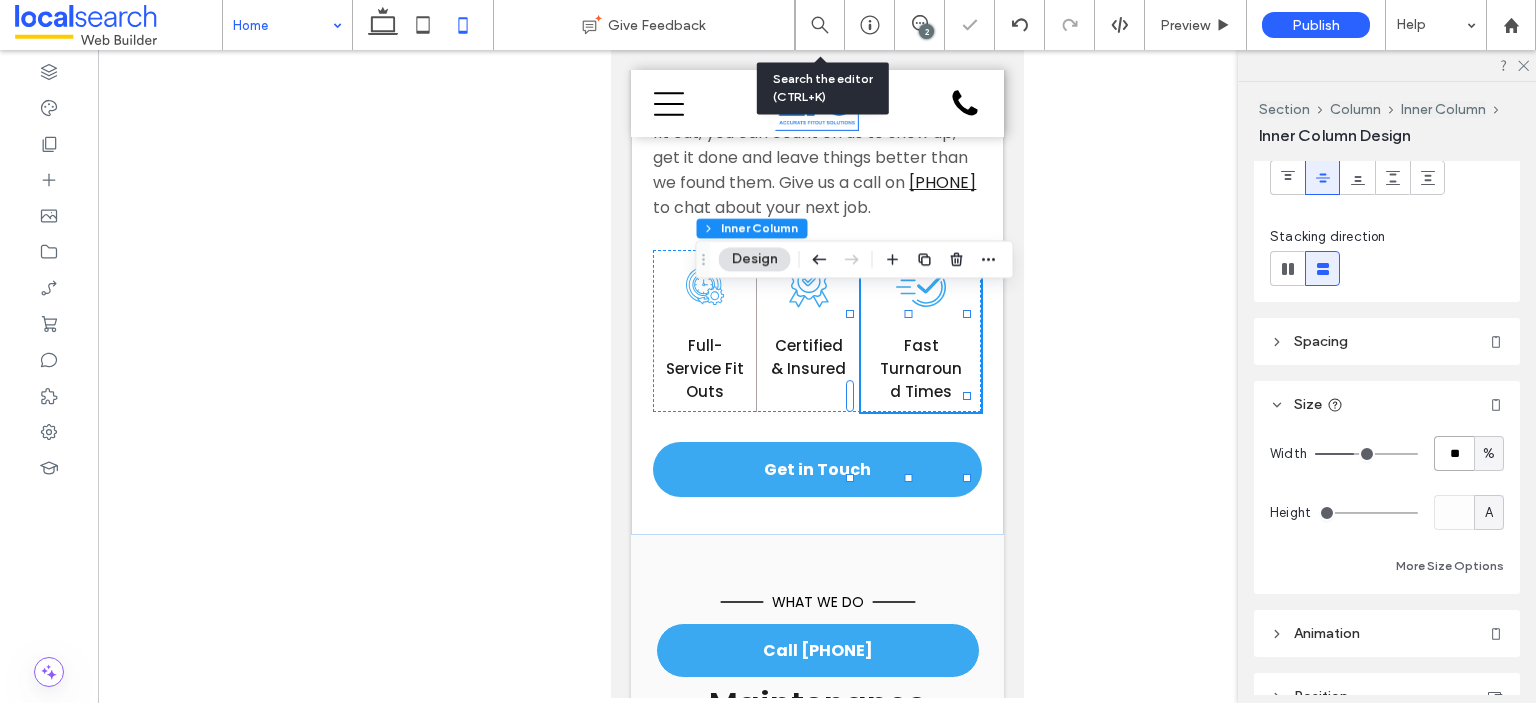 type on "**" 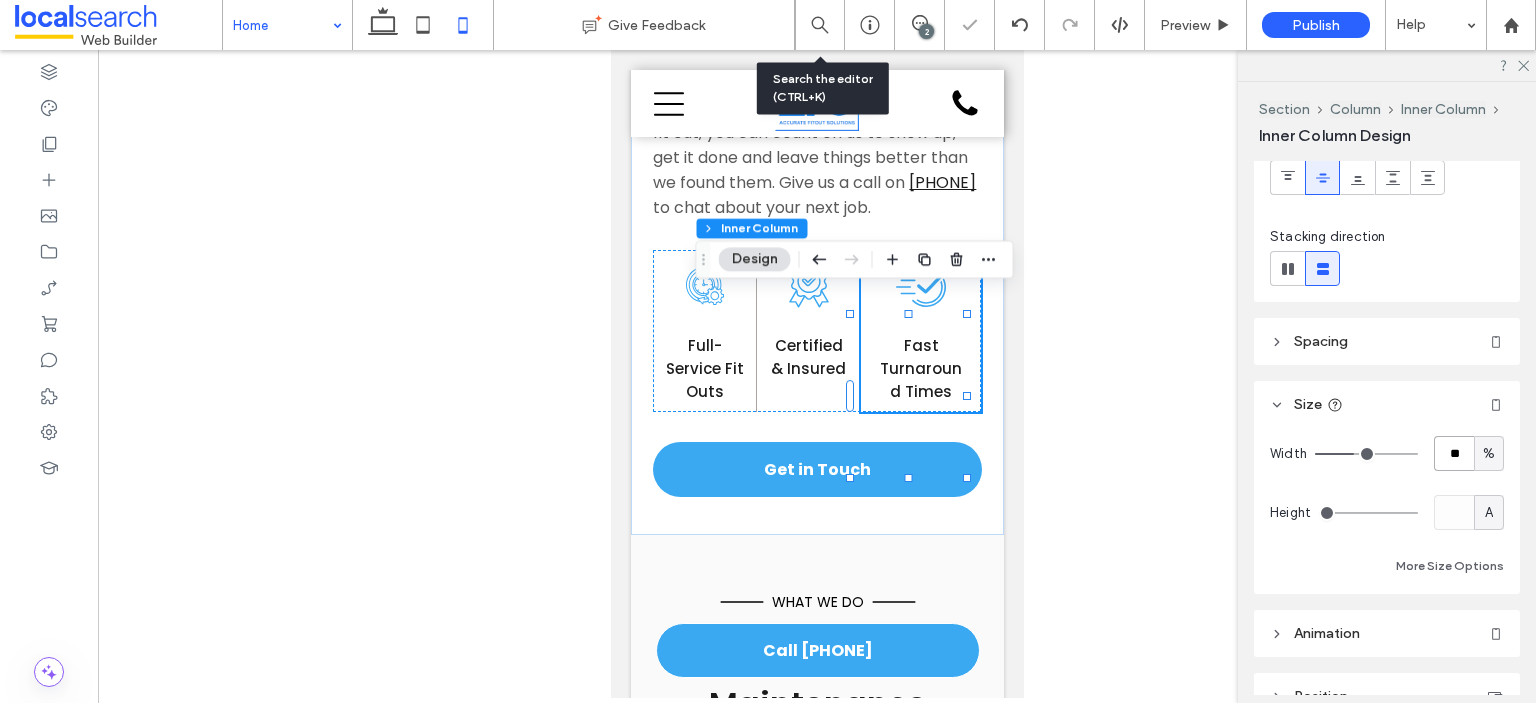 type on "**" 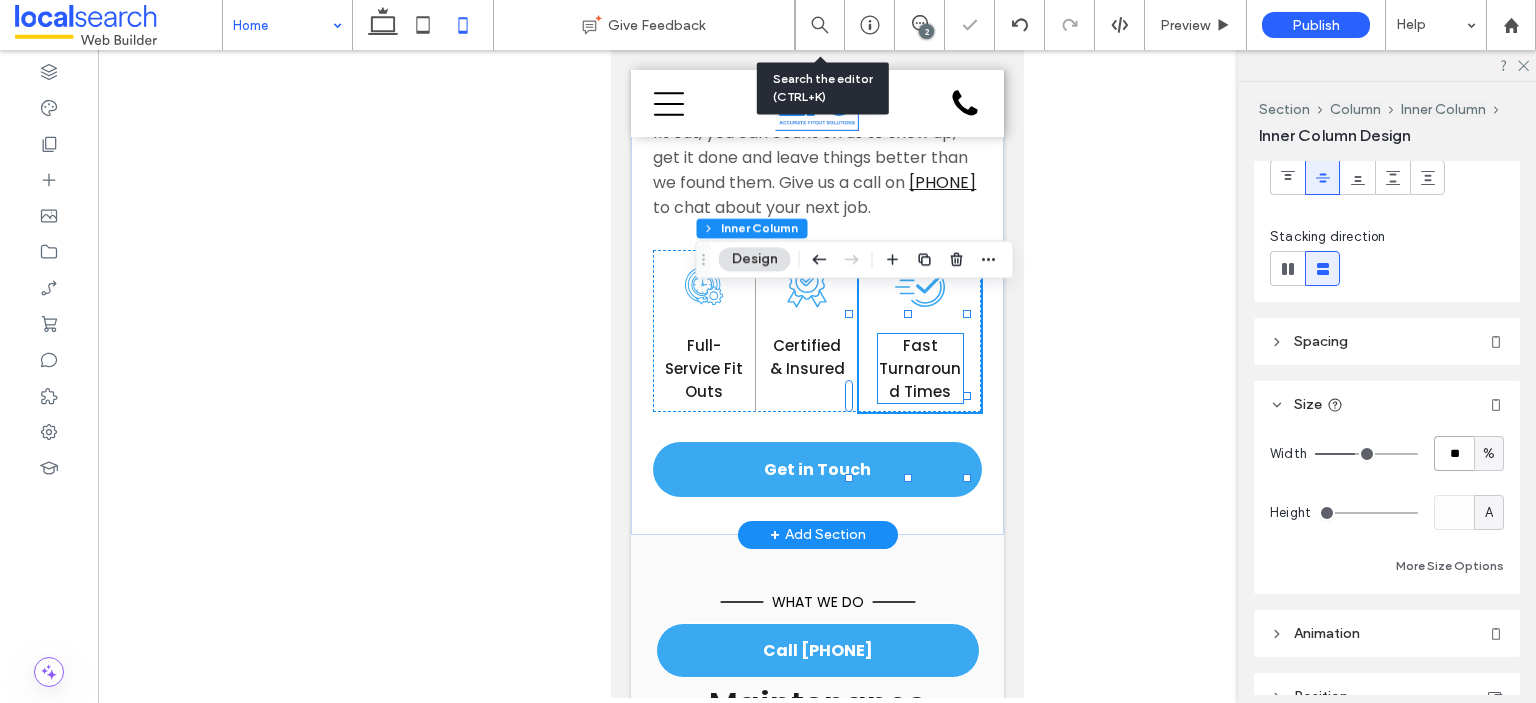click on "Fast Turnaround Times" at bounding box center [919, 368] 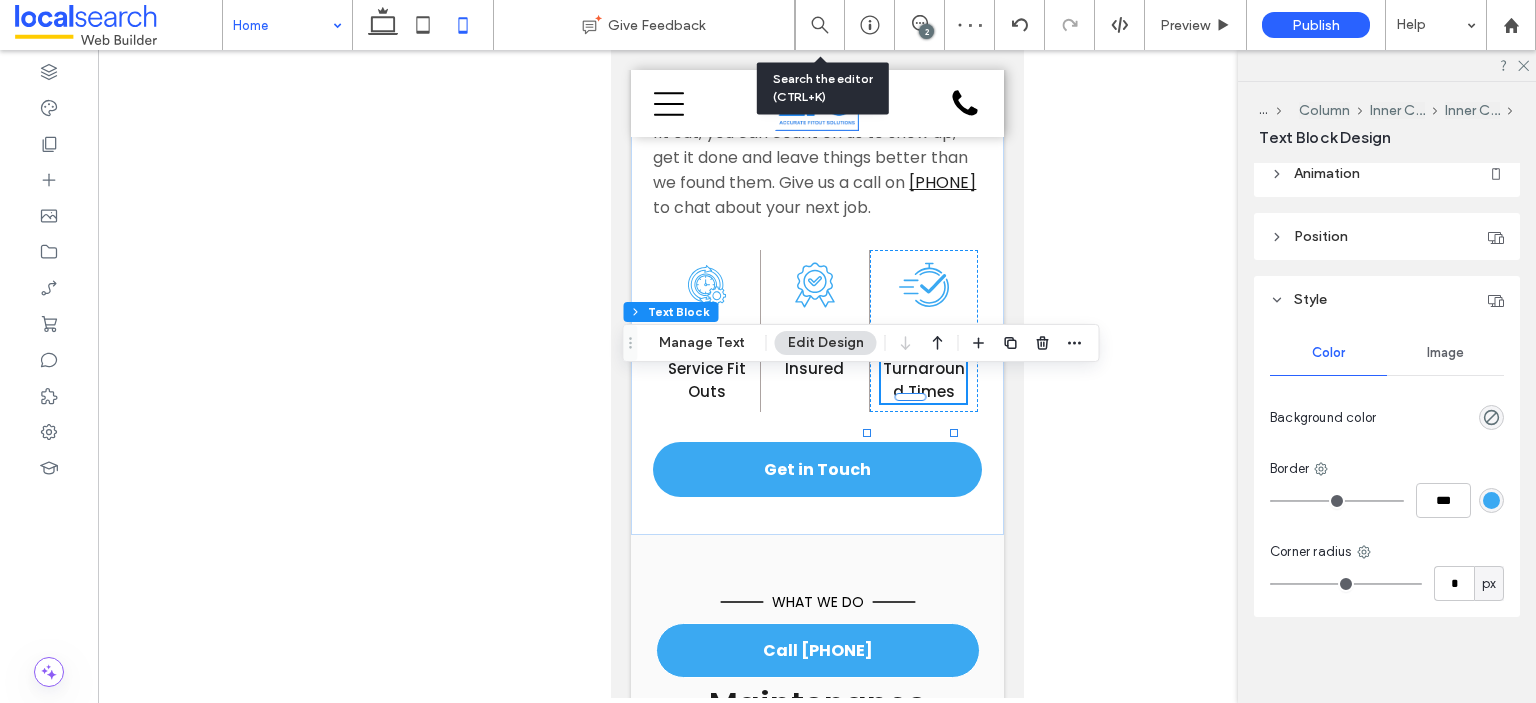 scroll, scrollTop: 2, scrollLeft: 0, axis: vertical 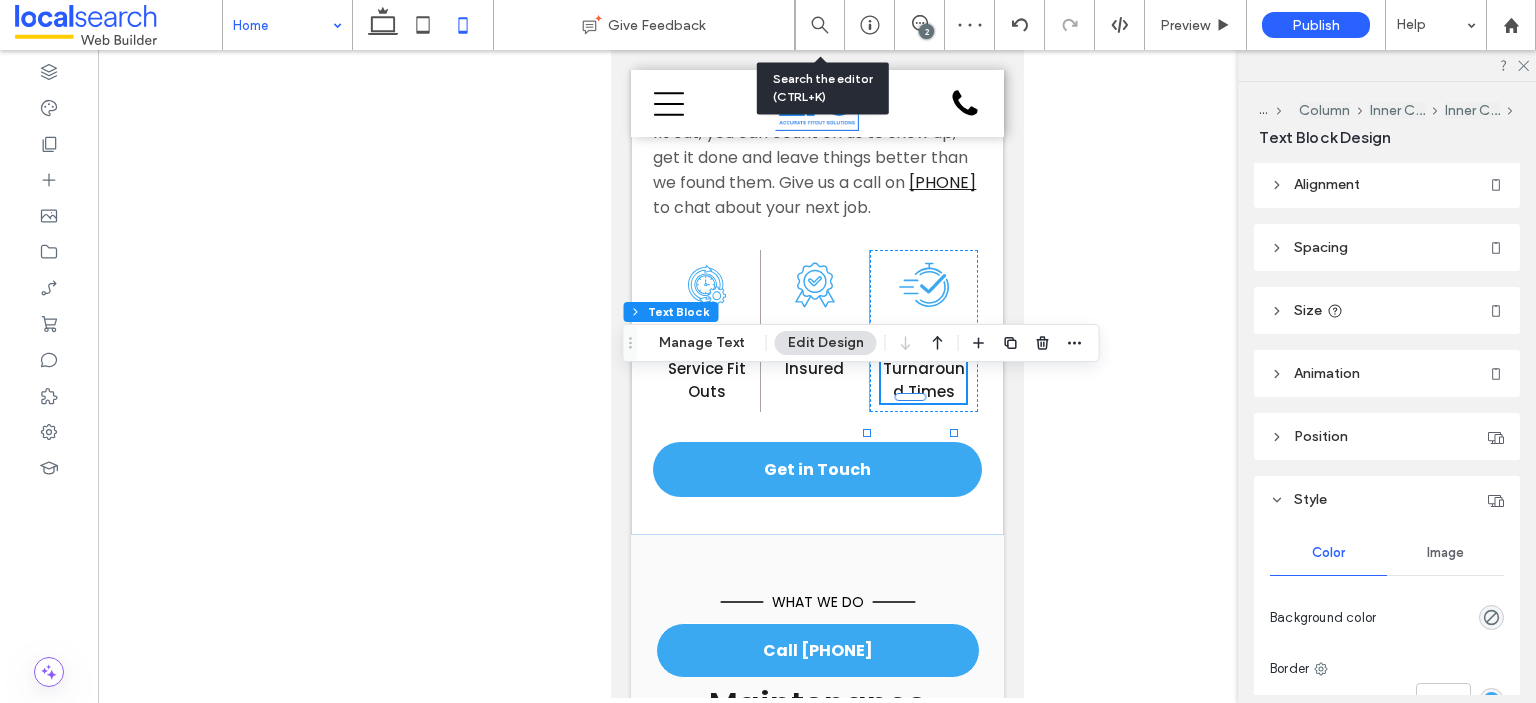 click 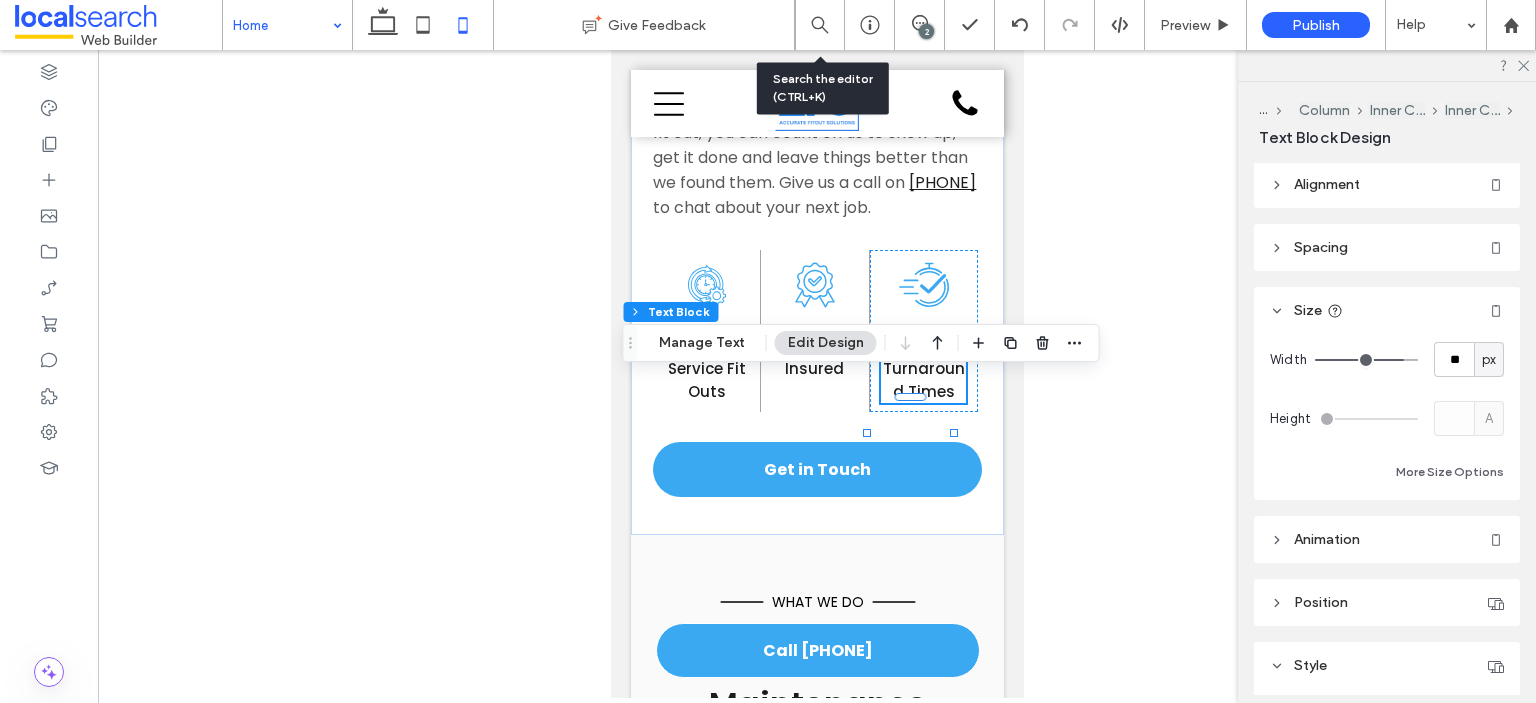 click on "px" at bounding box center (1489, 360) 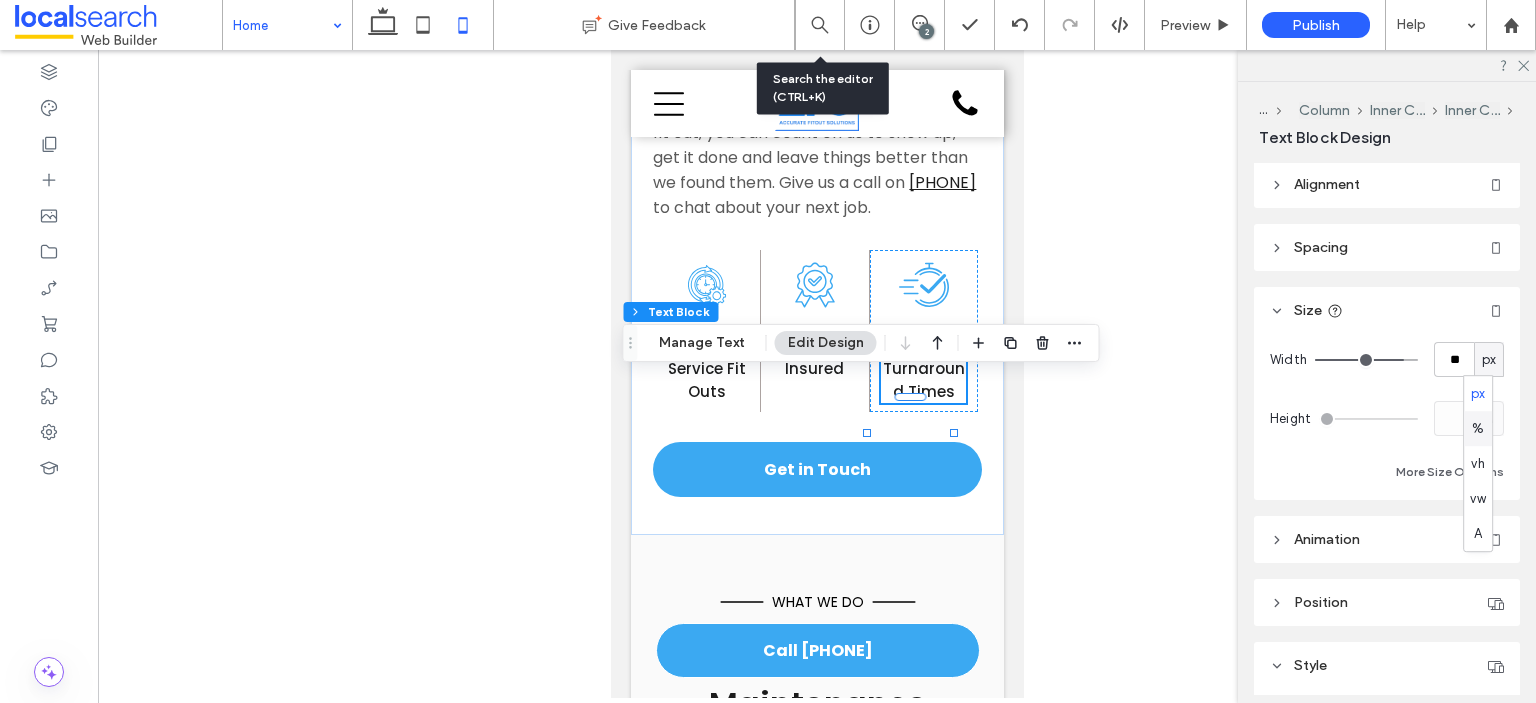 click on "%" at bounding box center (1478, 429) 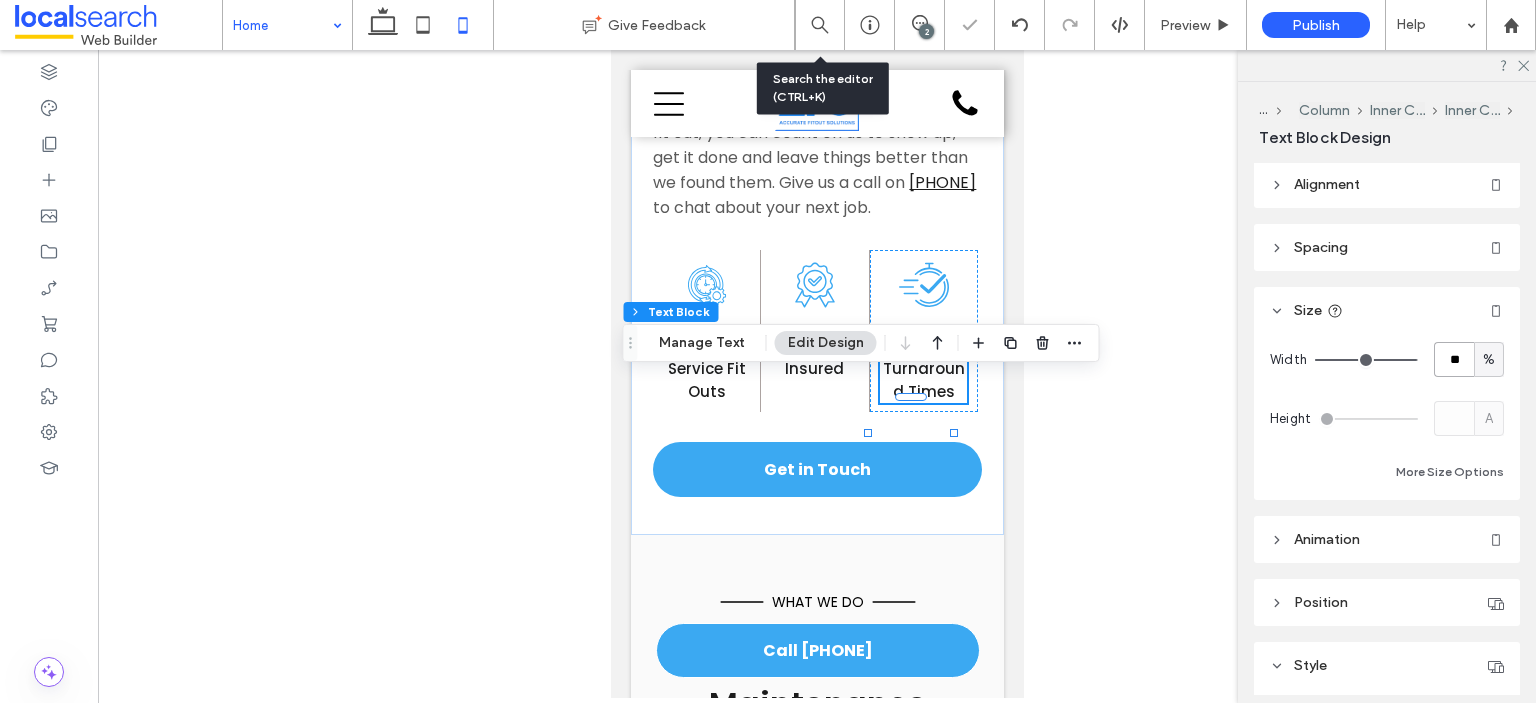 click on "**" at bounding box center (1454, 359) 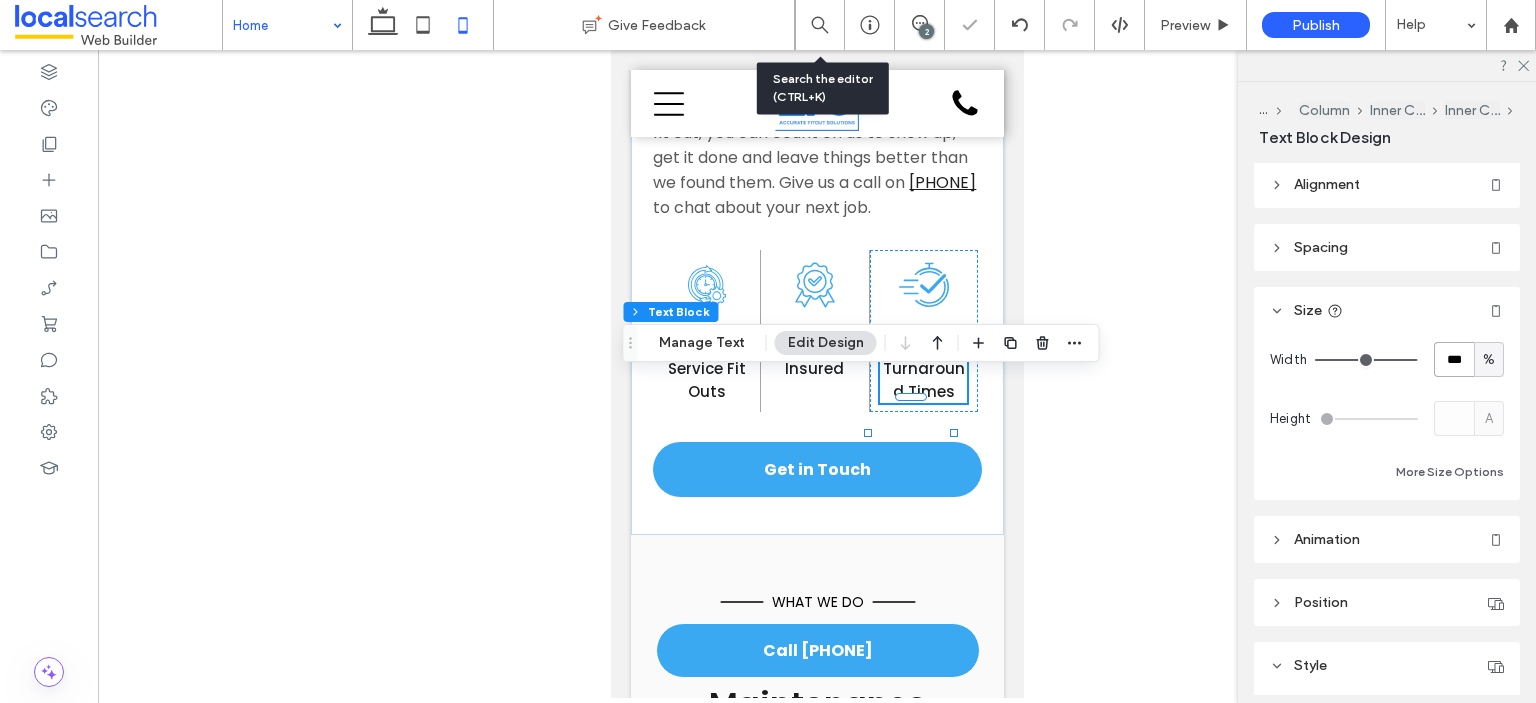 type on "***" 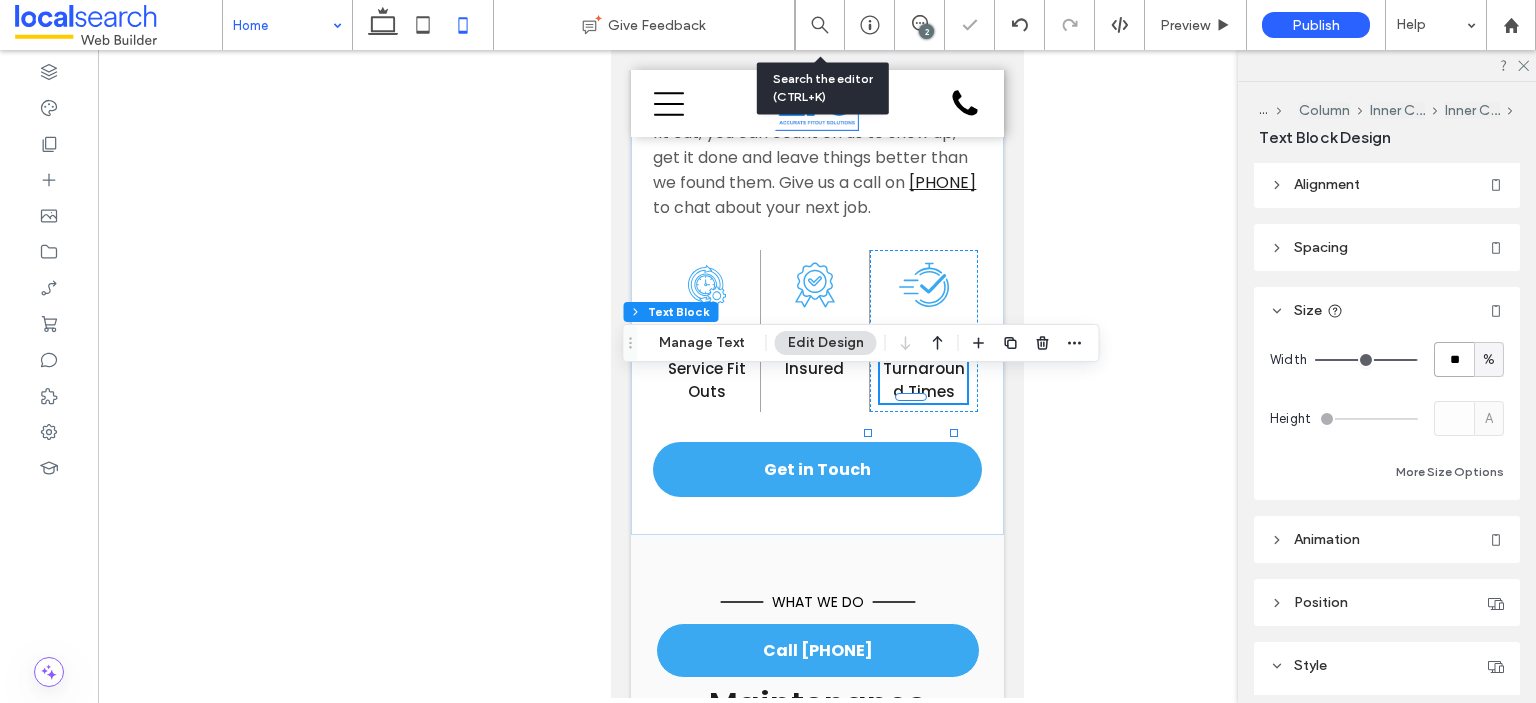 type on "***" 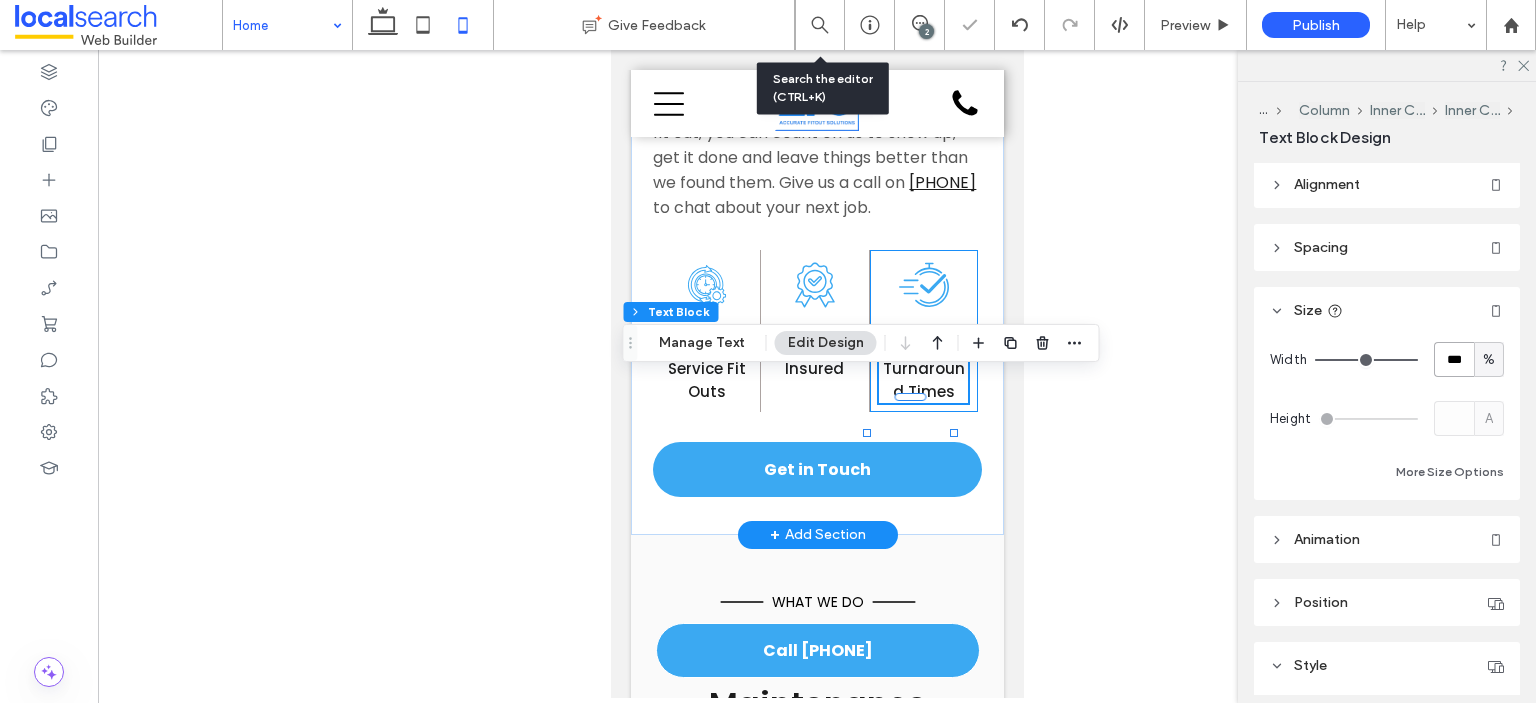 click on "Fast Clock Icon
Fast Turnaround Times" at bounding box center [923, 331] 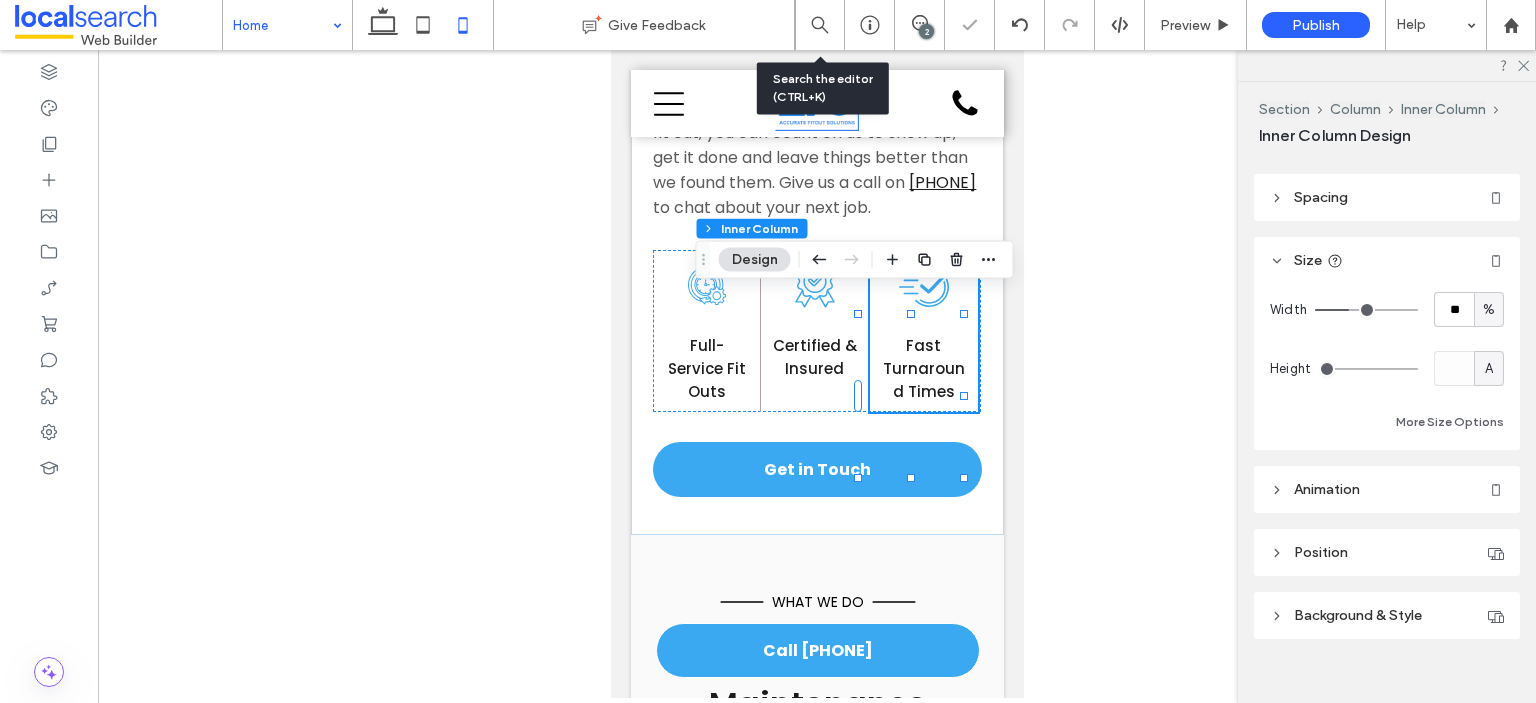 scroll, scrollTop: 463, scrollLeft: 0, axis: vertical 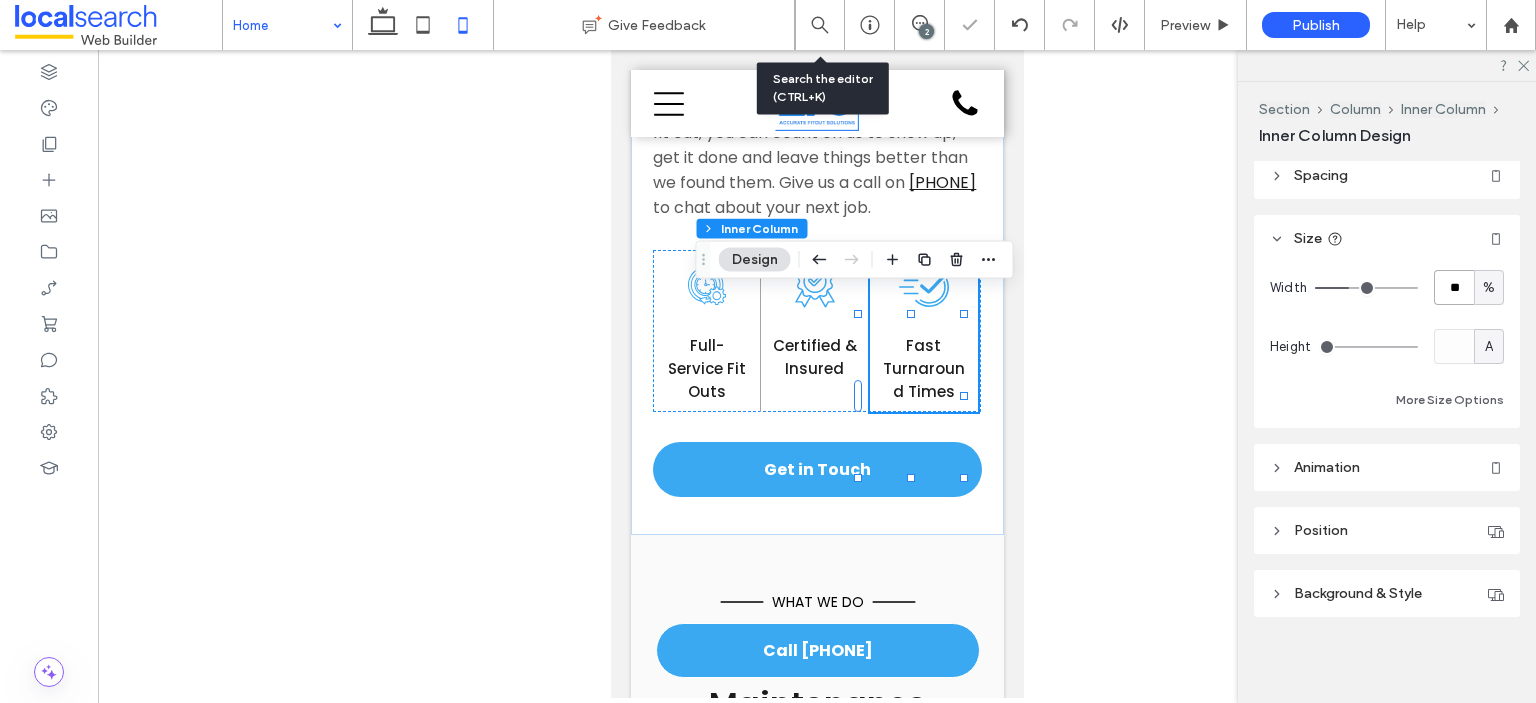 click on "**" at bounding box center [1454, 287] 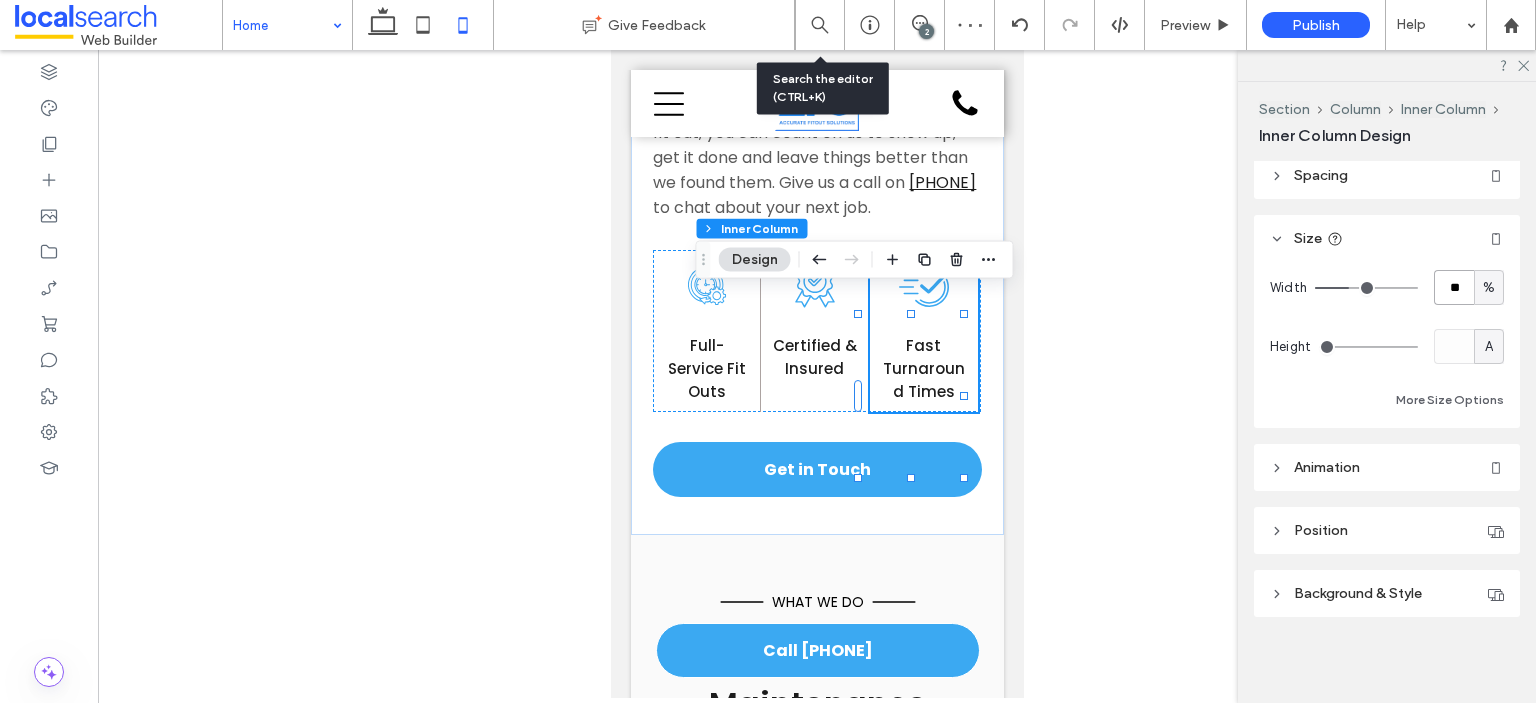 type on "**" 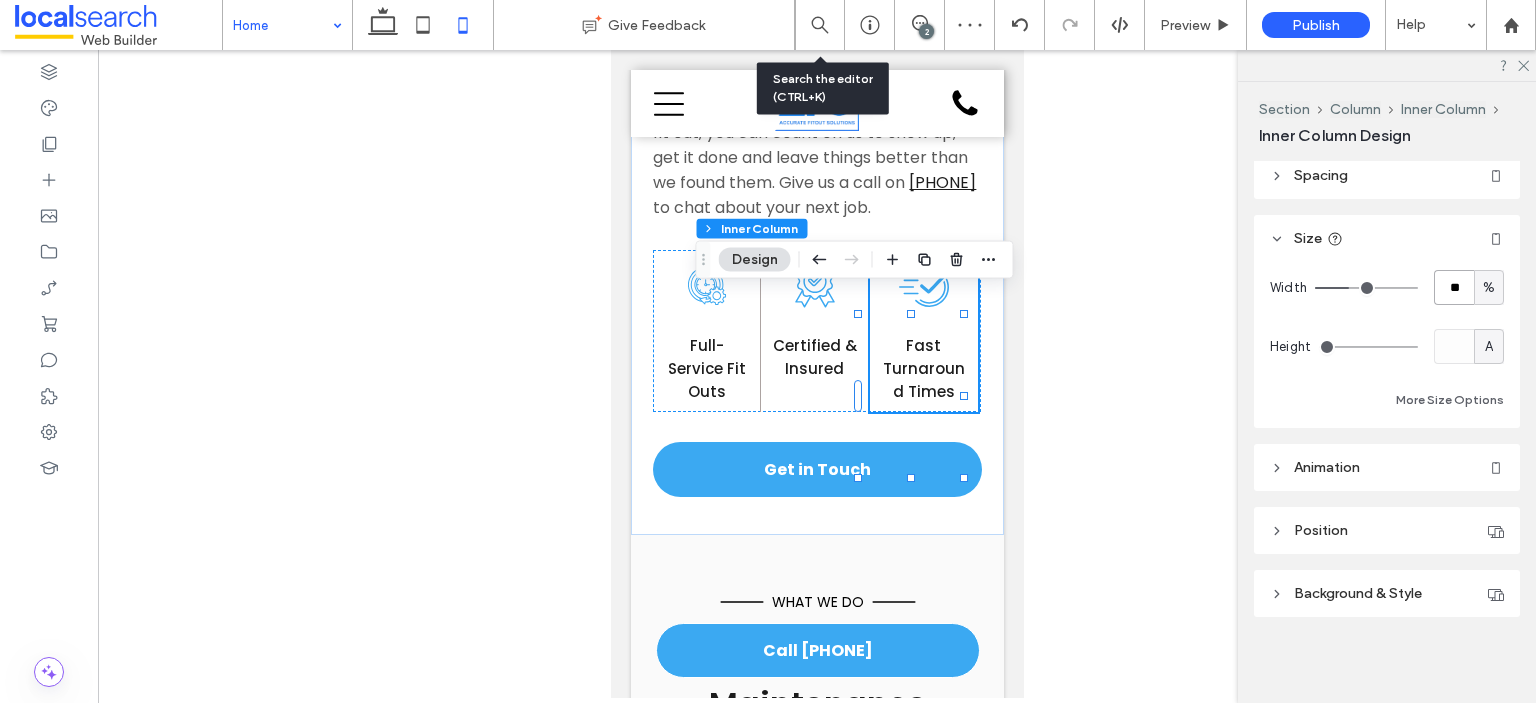 type on "**" 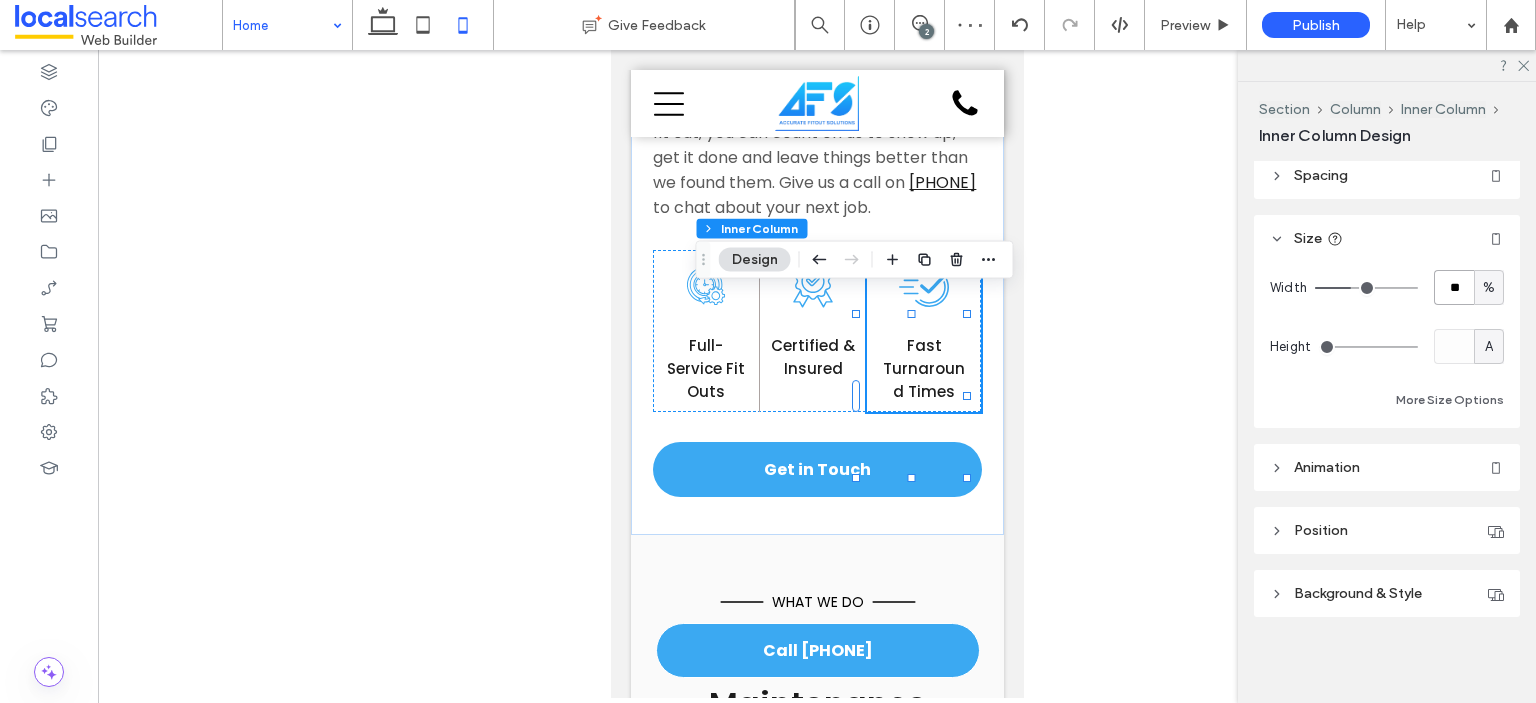 type on "**" 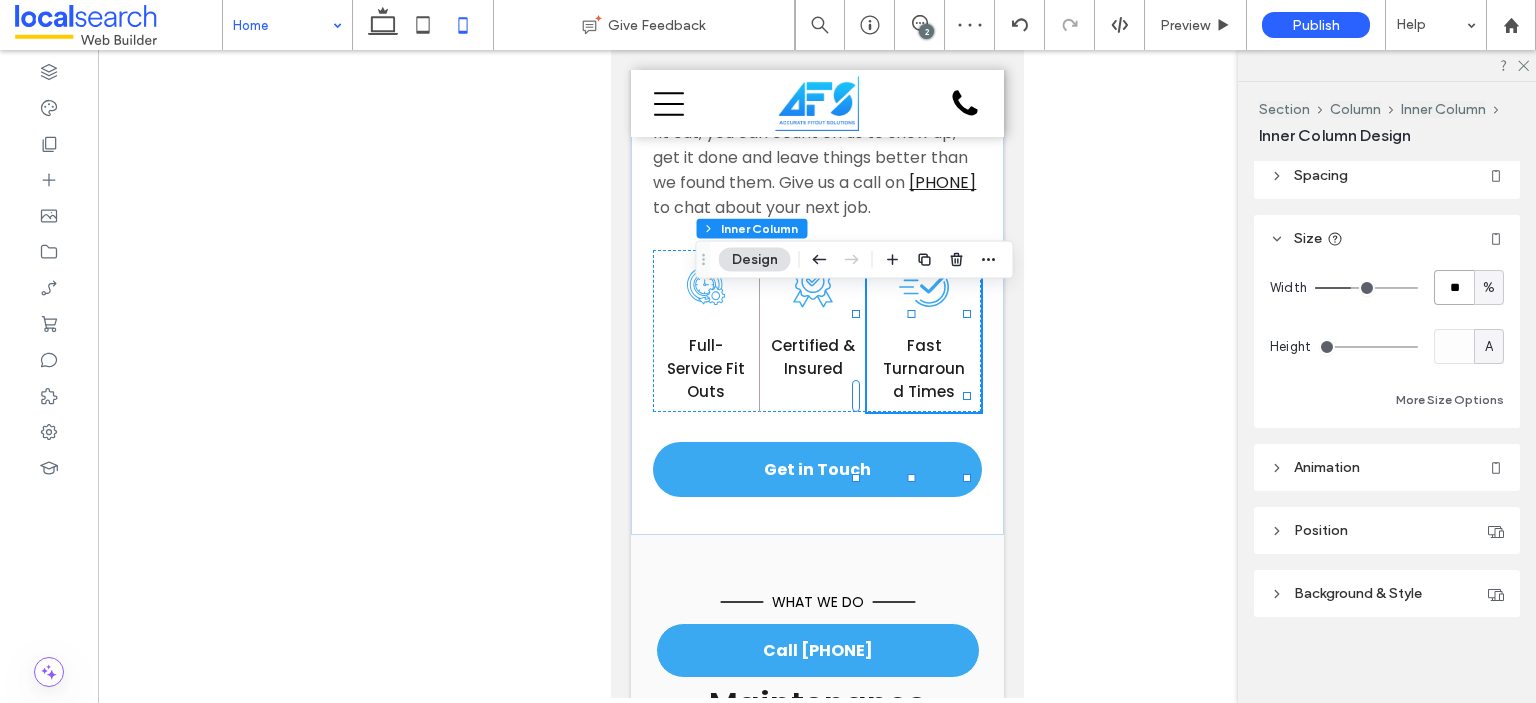type on "**" 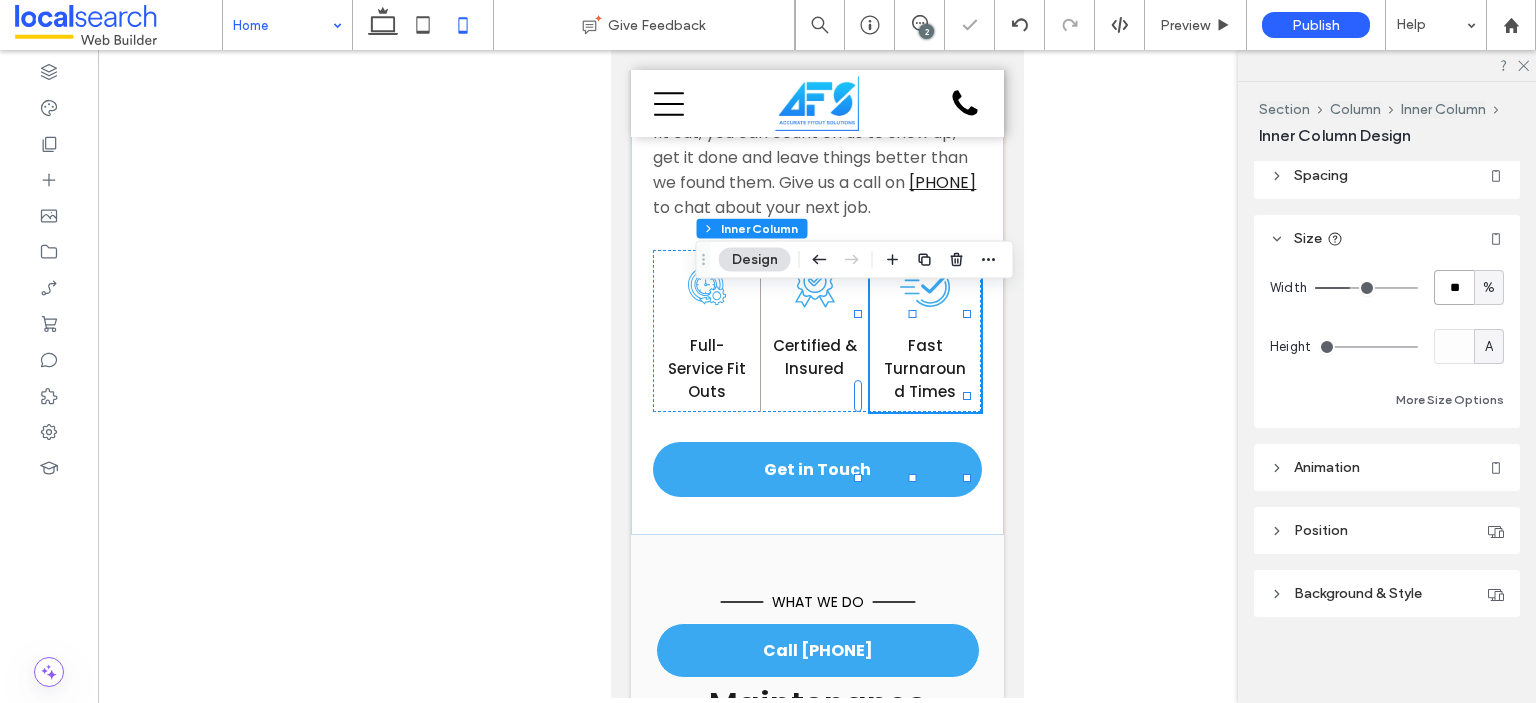 type on "**" 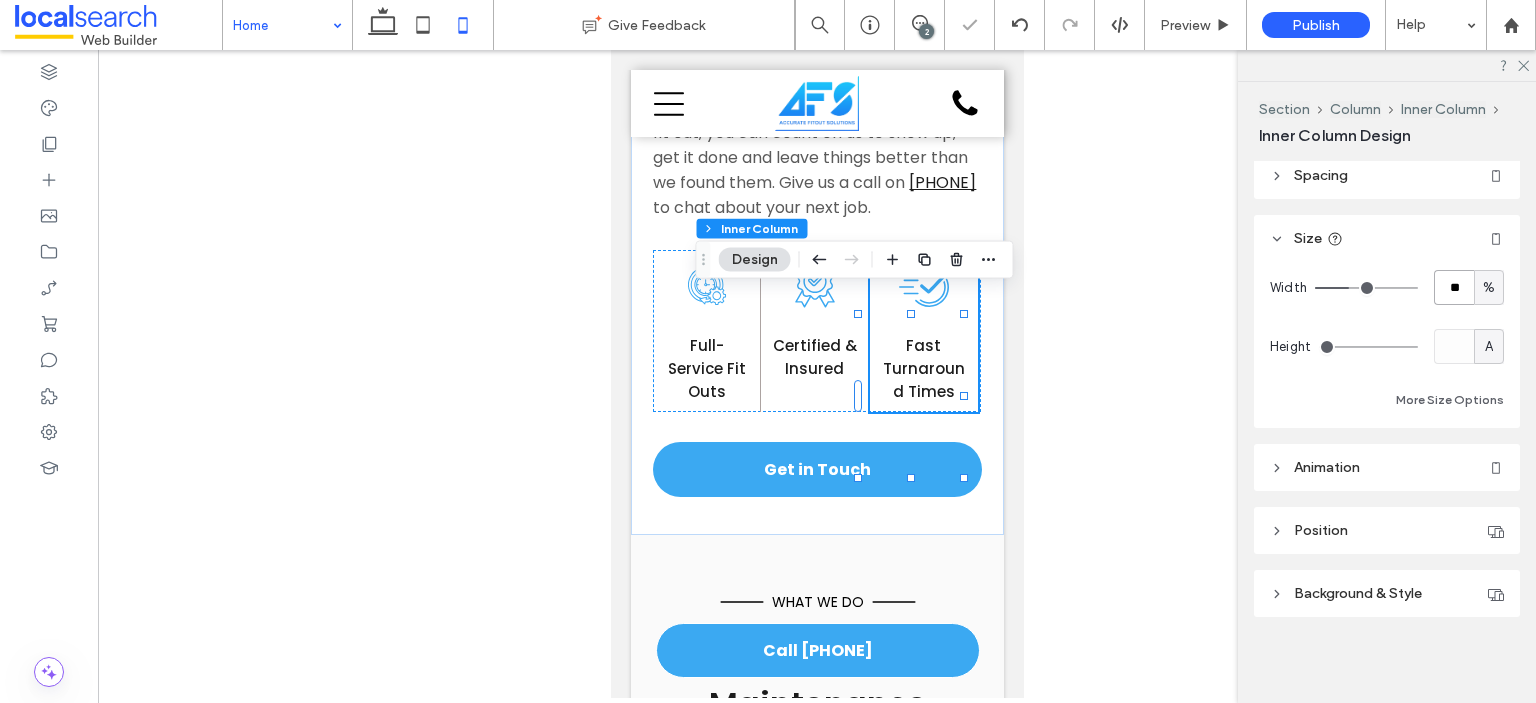 type on "**" 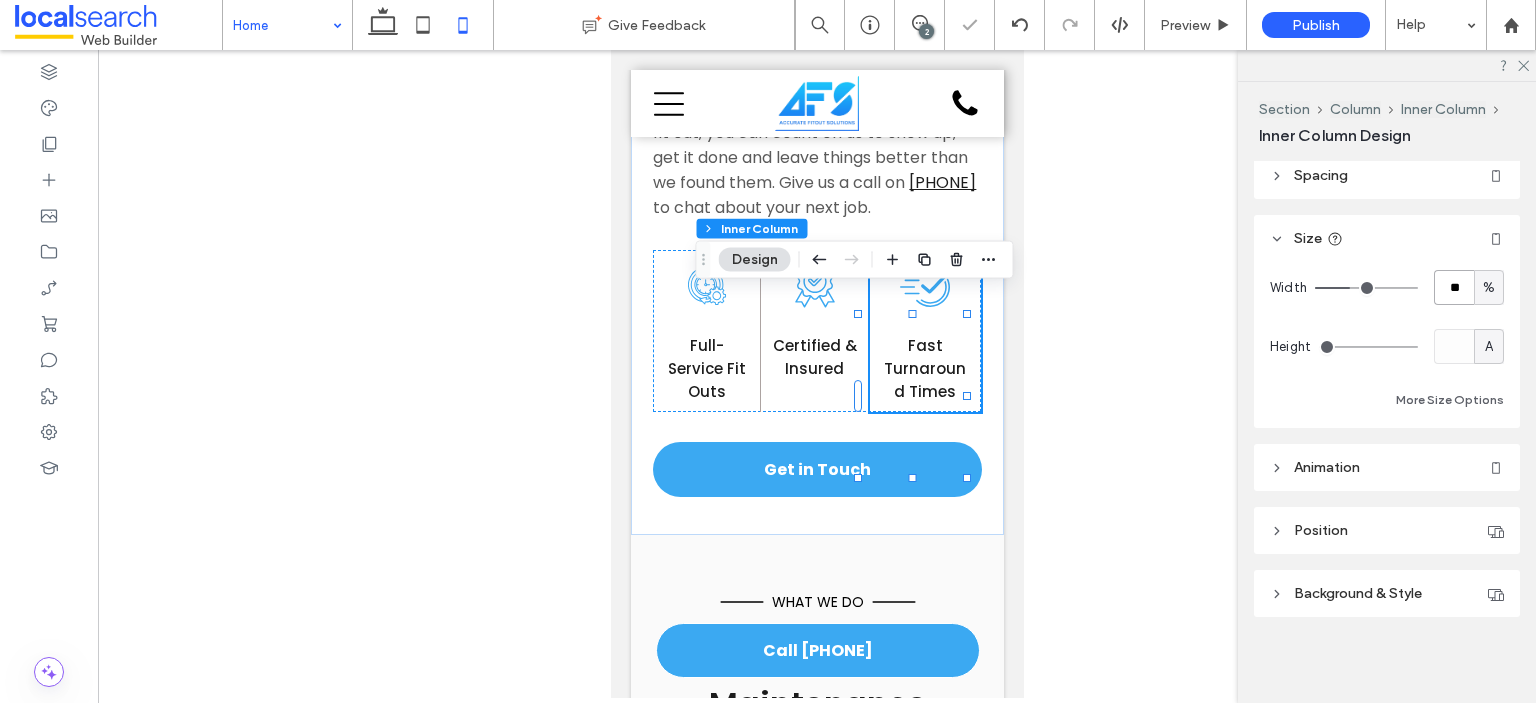 type on "**" 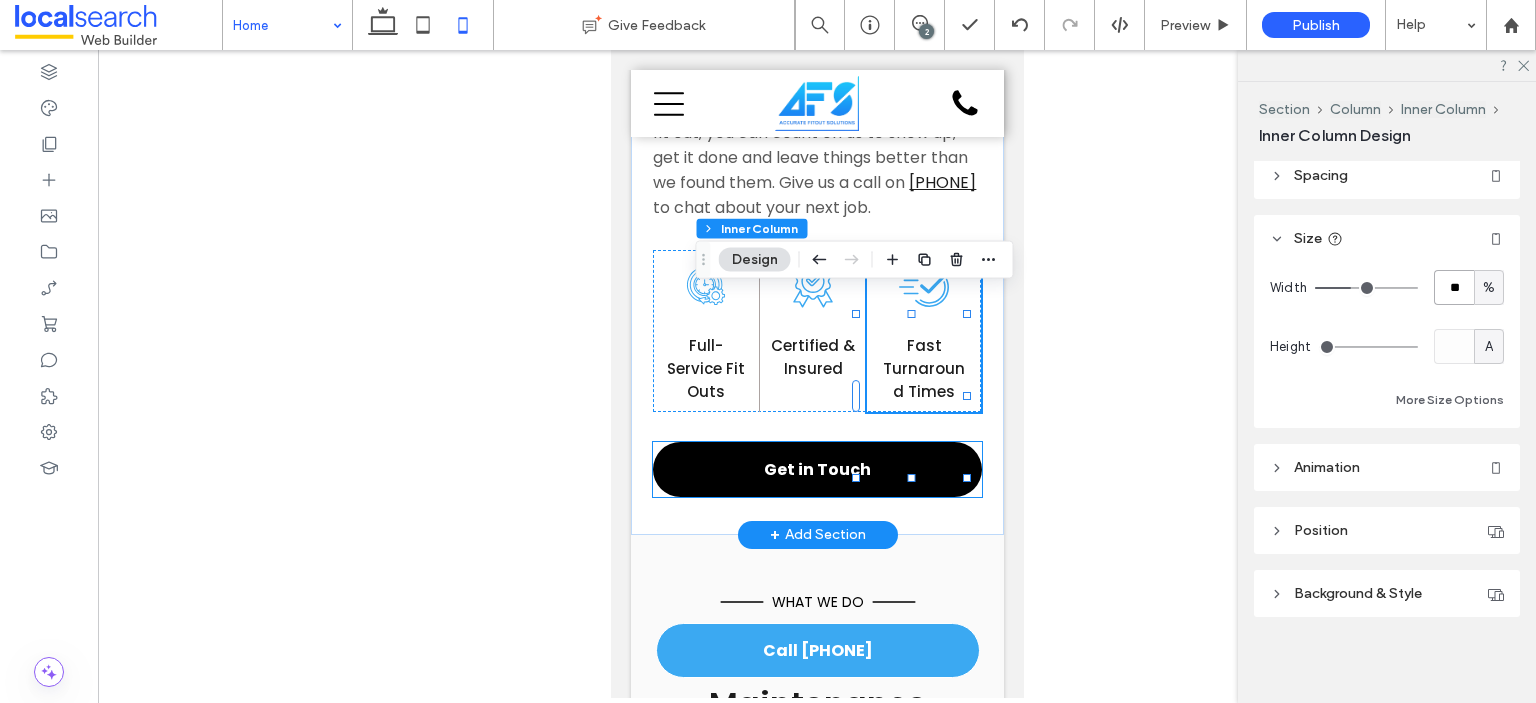click on "Get in Touch" at bounding box center (816, 469) 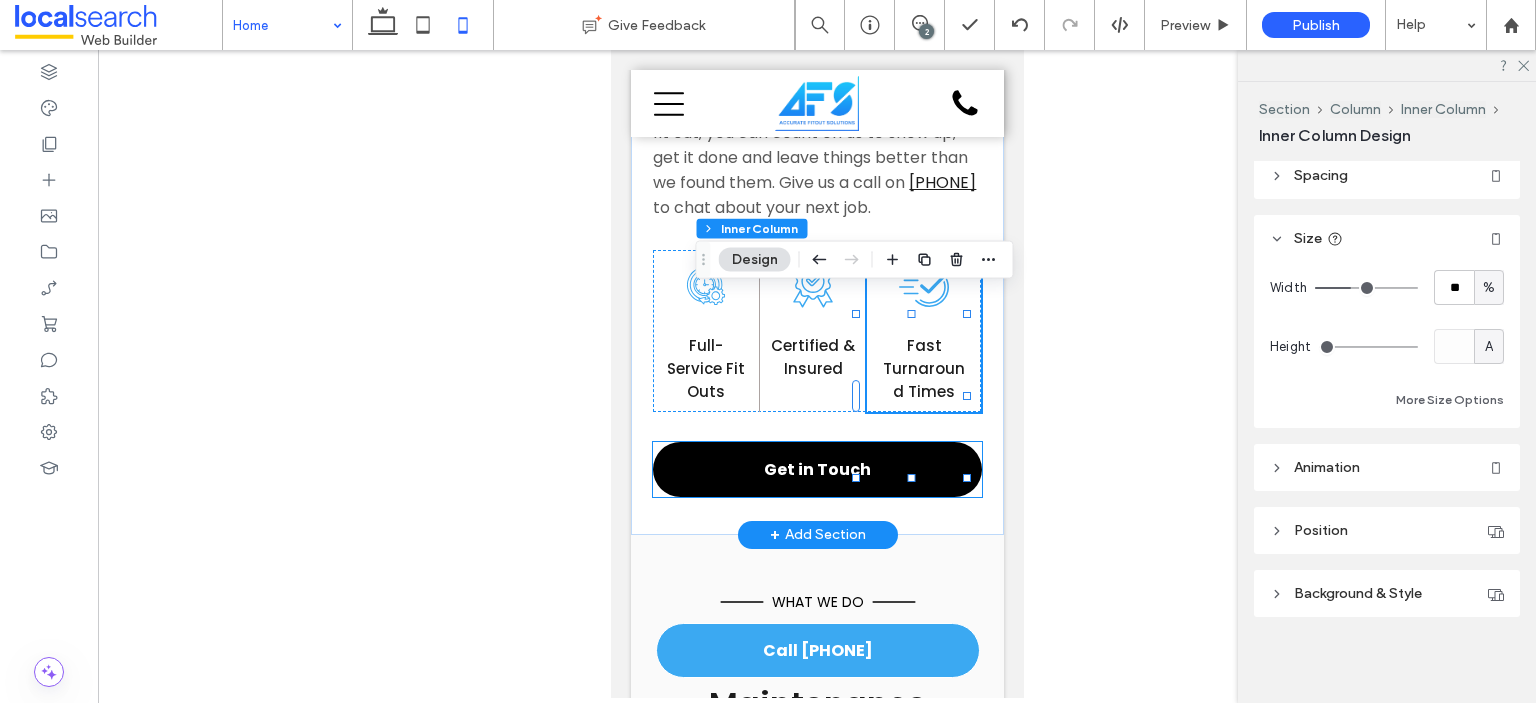 click on "Get in Touch" at bounding box center (816, 469) 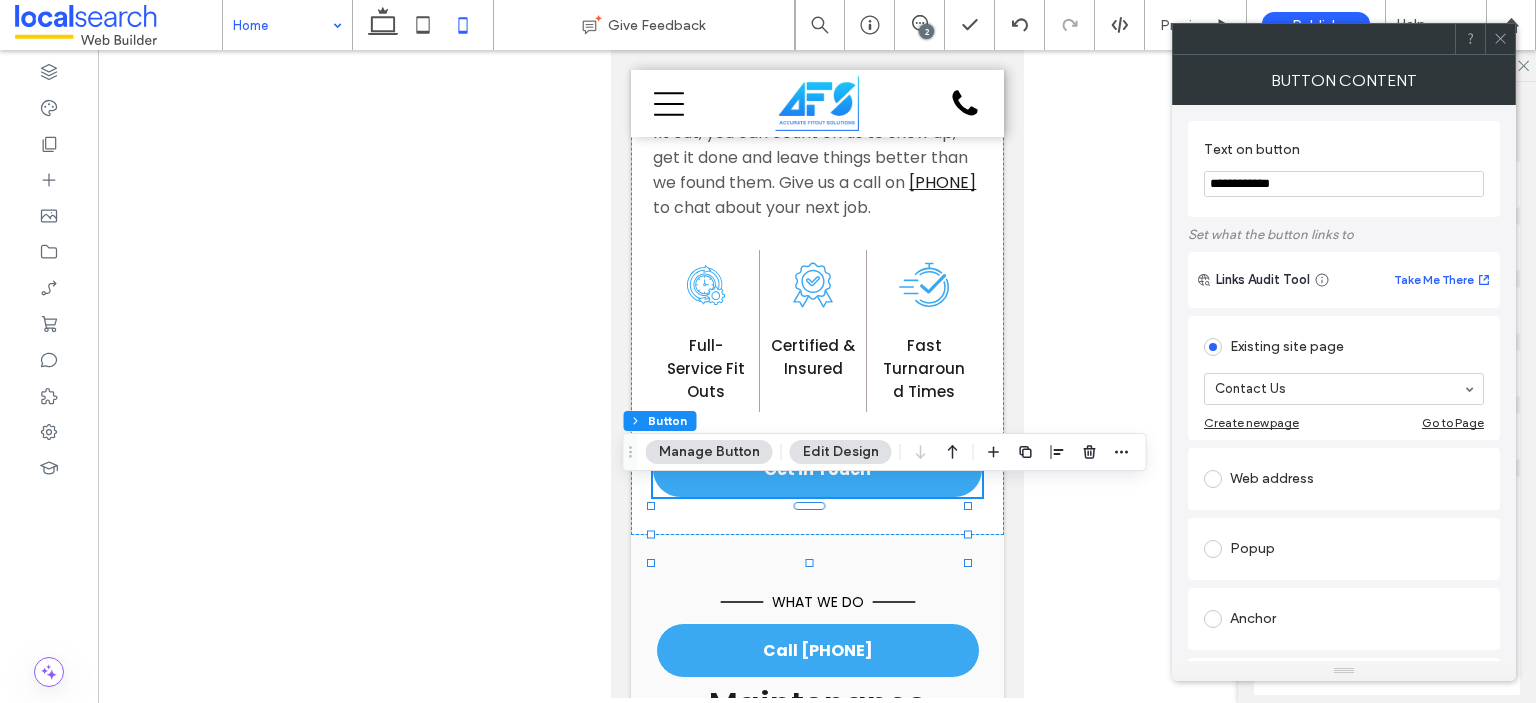 click 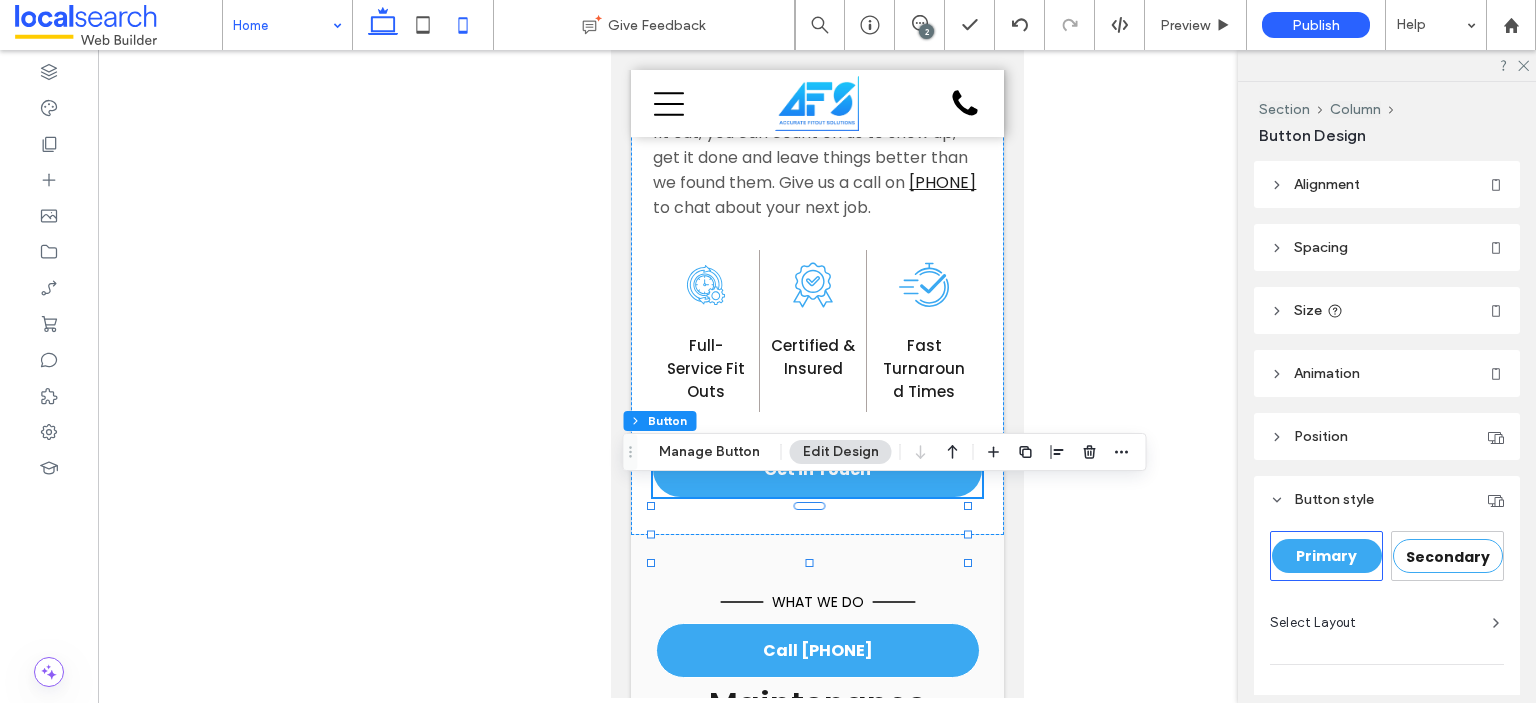 drag, startPoint x: 384, startPoint y: 29, endPoint x: 745, endPoint y: 272, distance: 435.16663 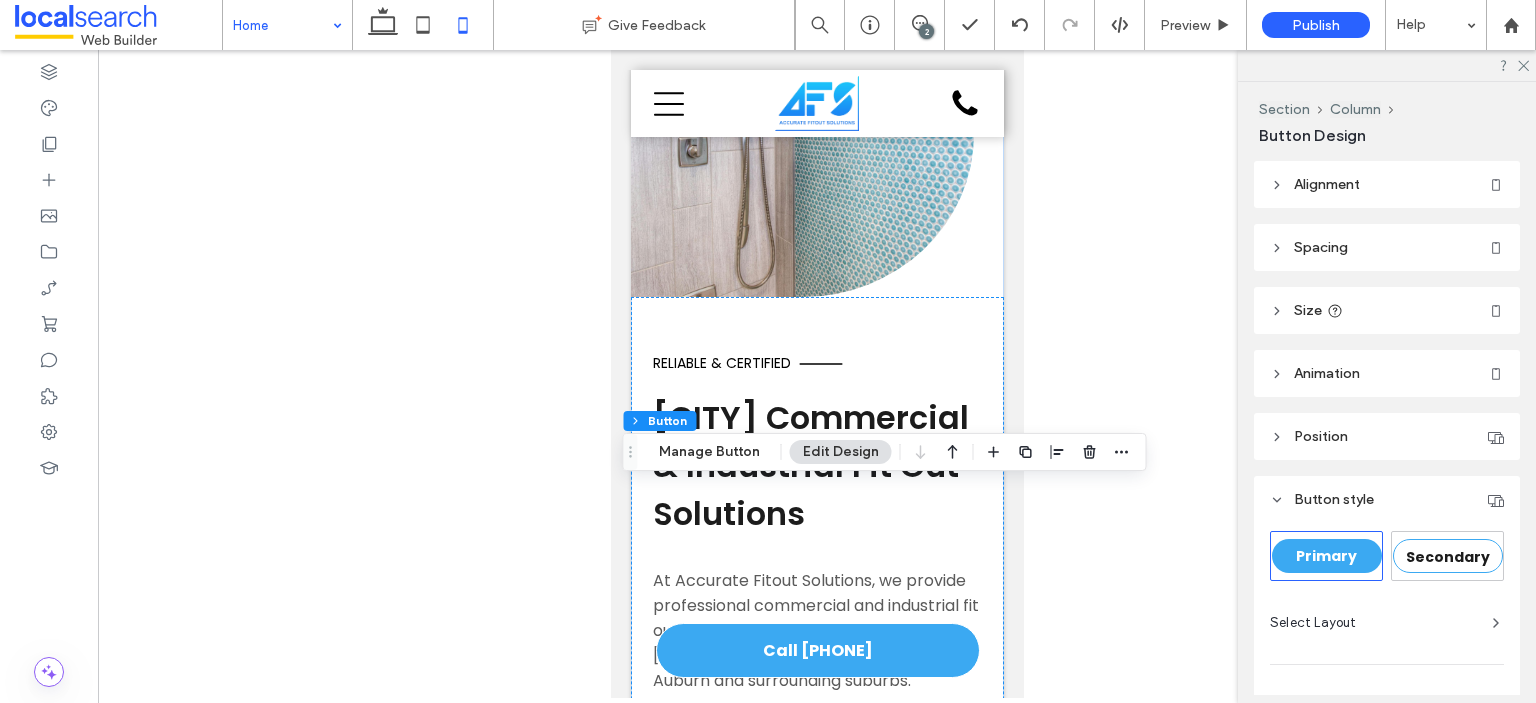 type on "***" 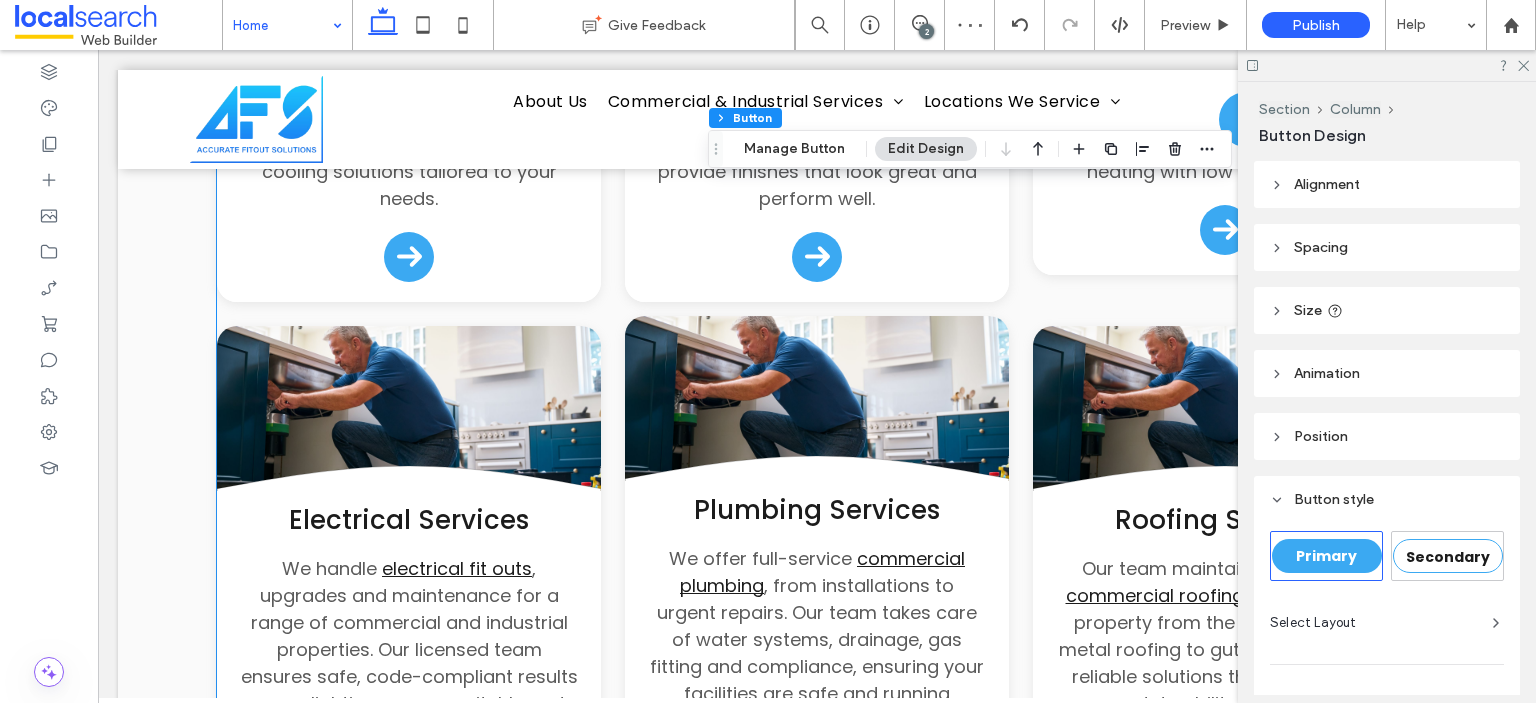 scroll, scrollTop: 2736, scrollLeft: 0, axis: vertical 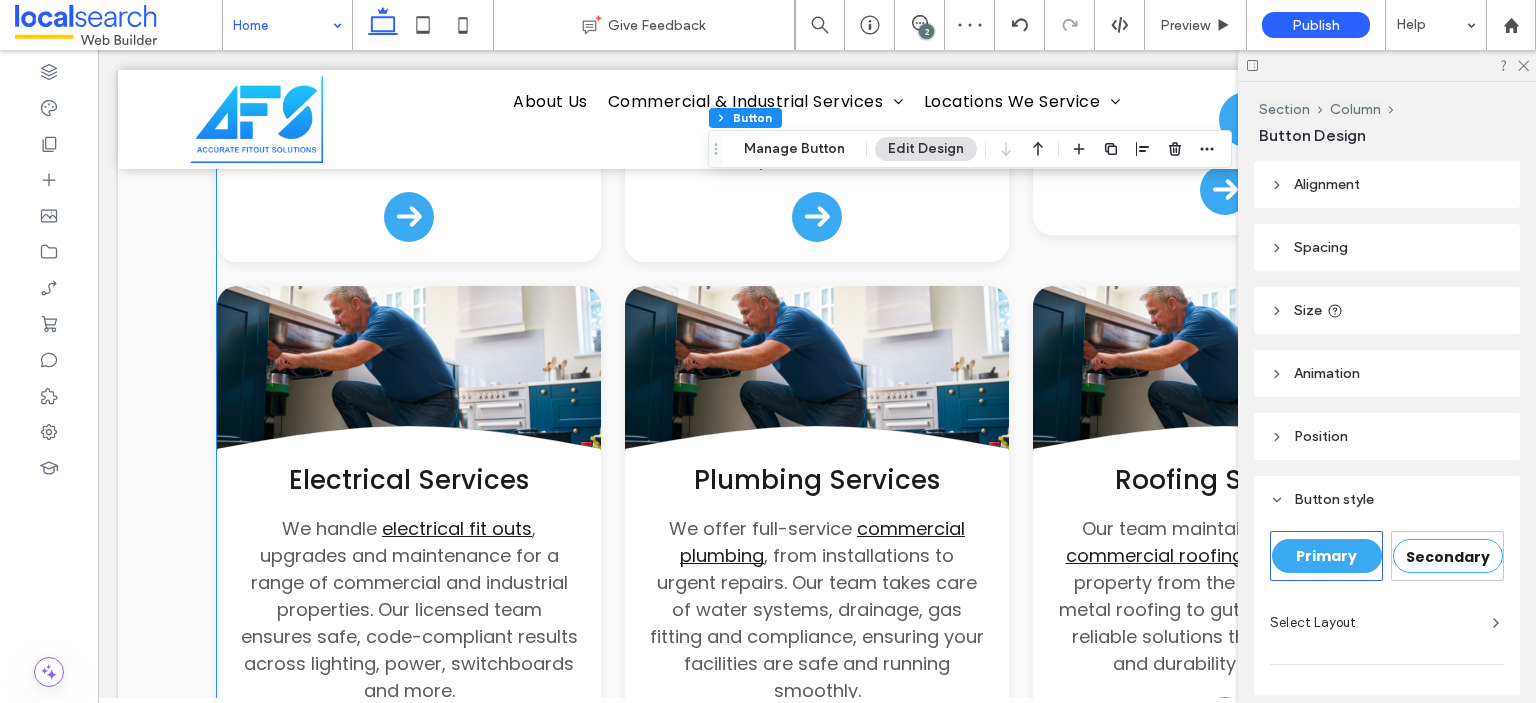 click on "Button
.cls-1-1132603790-1132603790 {
fill: none;
stroke: #000;
}
HVAC Services
We install, upgrade and maintain
HVAC systems   that keep commercial environments safe and comfortable. From ducted systems to ventilation, we deliver efficient heating and cooling solutions tailored to your needs.
Button
.cls-1-1132603790-1132603790 {
fill: none;
stroke: #000;
}
Partitioning & Facade
Our team creates functional, professional spaces with custom
partitioning and façade solutions . Whether you’re updating a retail space or fitting out offices, we provide finishes that look great and perform well." at bounding box center (817, 274) 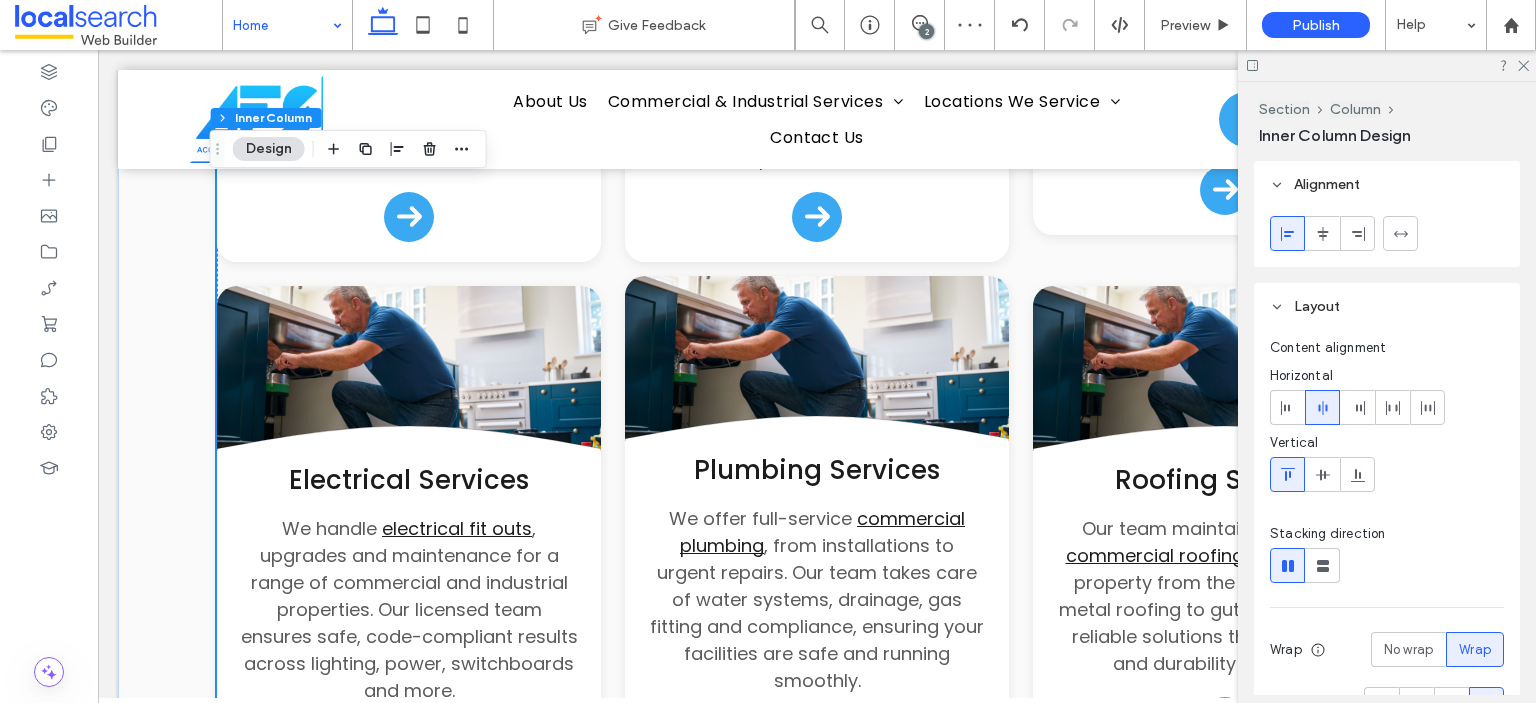 scroll, scrollTop: 3136, scrollLeft: 0, axis: vertical 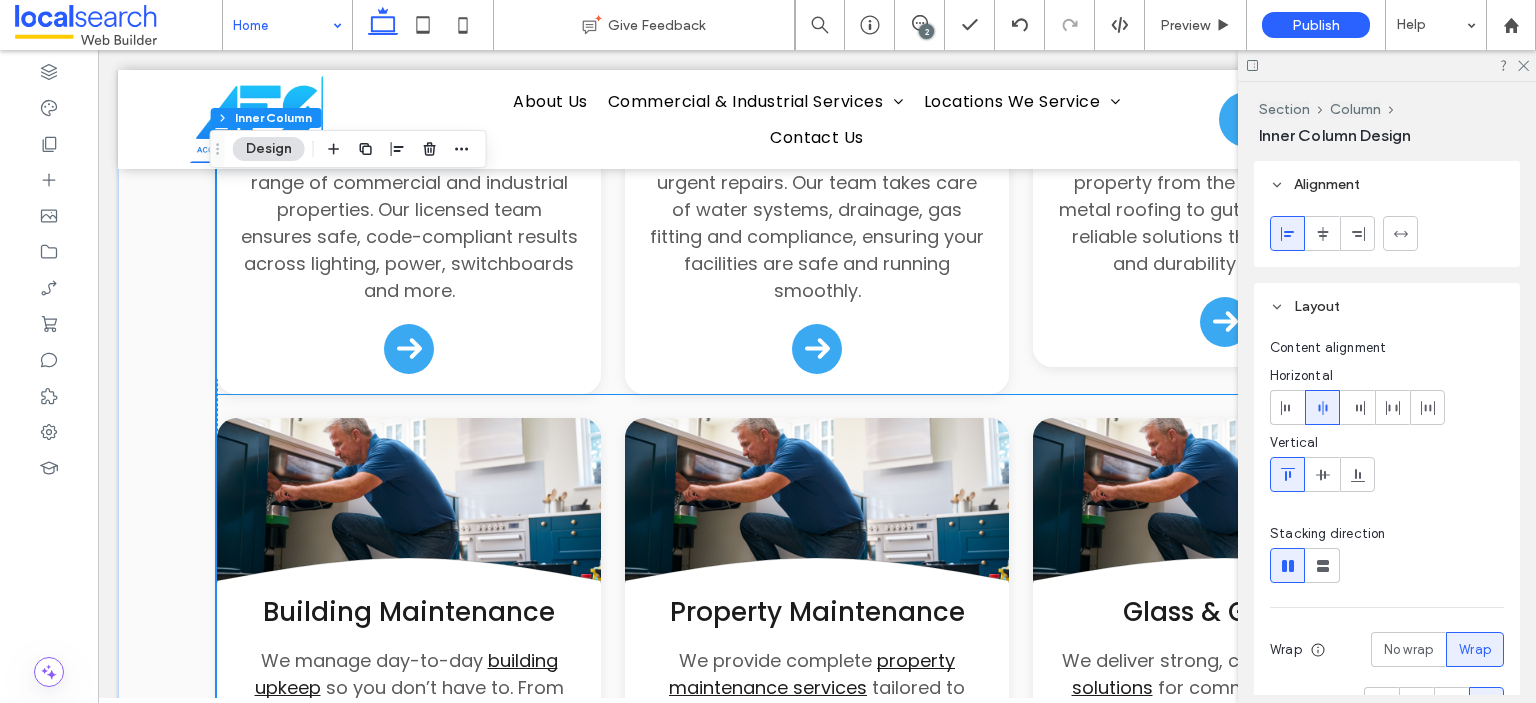click on "Button
.cls-1-1132603790-1132603790 {
fill: none;
stroke: #000;
}
HVAC Services
We install, upgrade and maintain
HVAC systems   that keep commercial environments safe and comfortable. From ducted systems to ventilation, we deliver efficient heating and cooling solutions tailored to your needs.
Button
.cls-1-1132603790-1132603790 {
fill: none;
stroke: #000;
}
Partitioning & Facade
Our team creates functional, professional spaces with custom
partitioning and façade solutions . Whether you’re updating a retail space or fitting out offices, we provide finishes that look great and perform well." at bounding box center [817, -126] 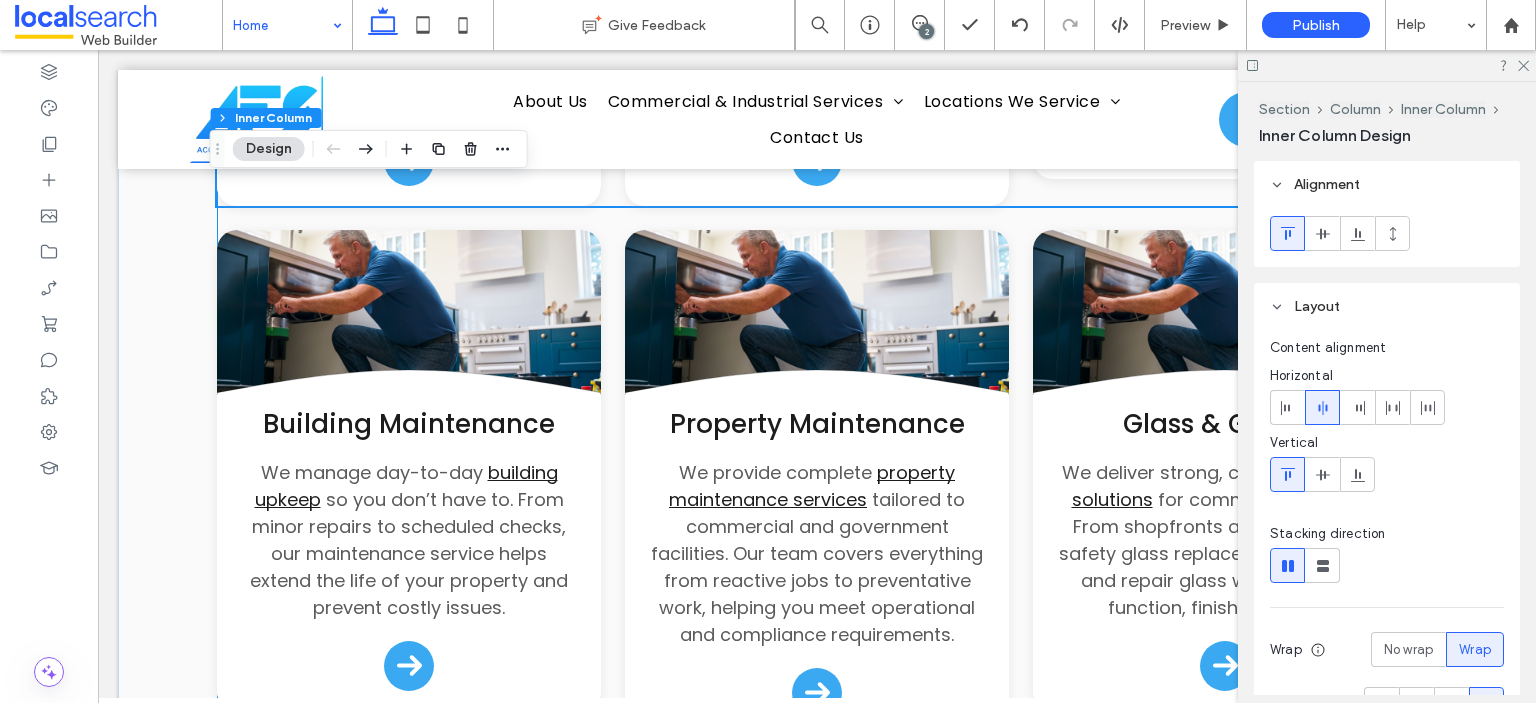 scroll, scrollTop: 3336, scrollLeft: 0, axis: vertical 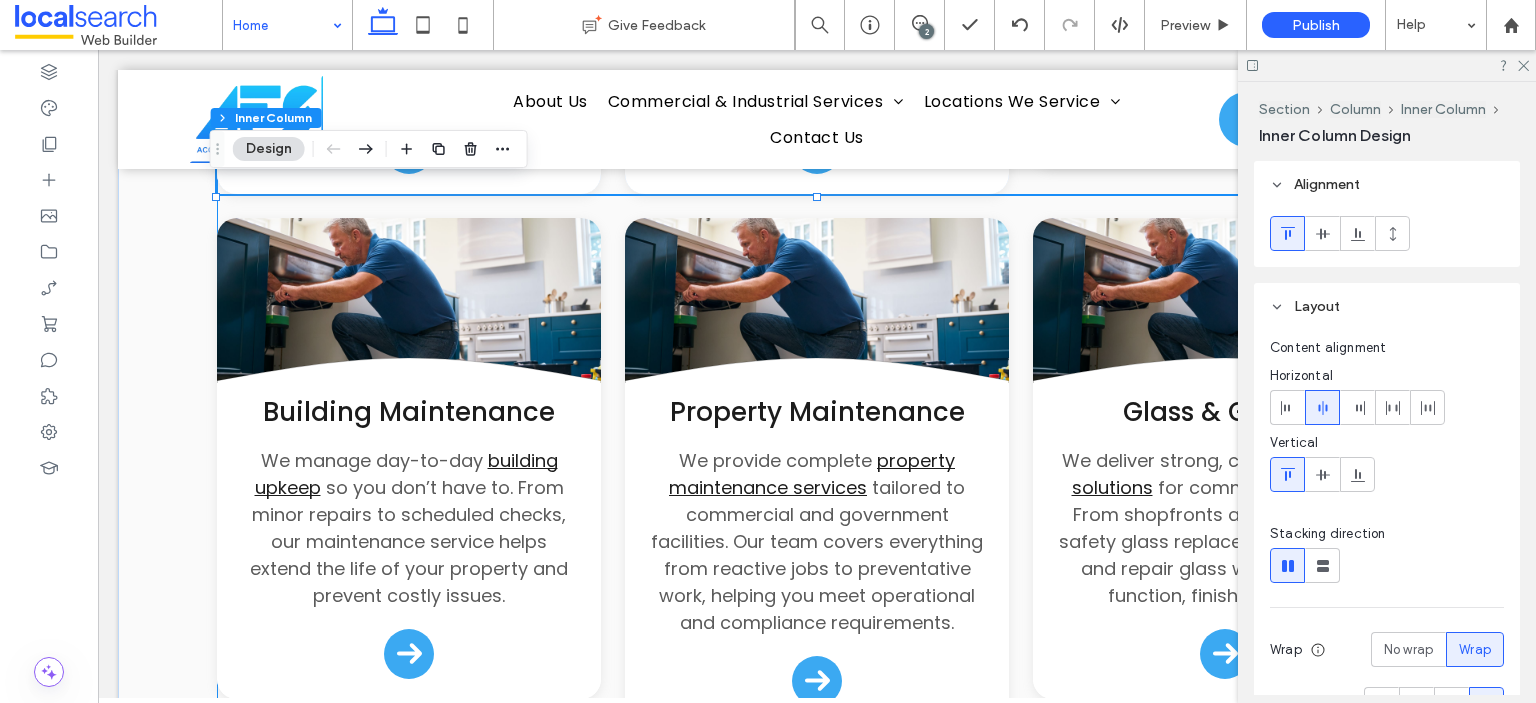 click on "Button
.cls-1-1132603790-1132603790 {
fill: none;
stroke: #000;
}
HVAC Services
We install, upgrade and maintain
HVAC systems   that keep commercial environments safe and comfortable. From ducted systems to ventilation, we deliver efficient heating and cooling solutions tailored to your needs.
Button
.cls-1-1132603790-1132603790 {
fill: none;
stroke: #000;
}
Partitioning & Facade
Our team creates functional, professional spaces with custom
partitioning and façade solutions . Whether you’re updating a retail space or fitting out offices, we provide finishes that look great and perform well." at bounding box center (817, -60) 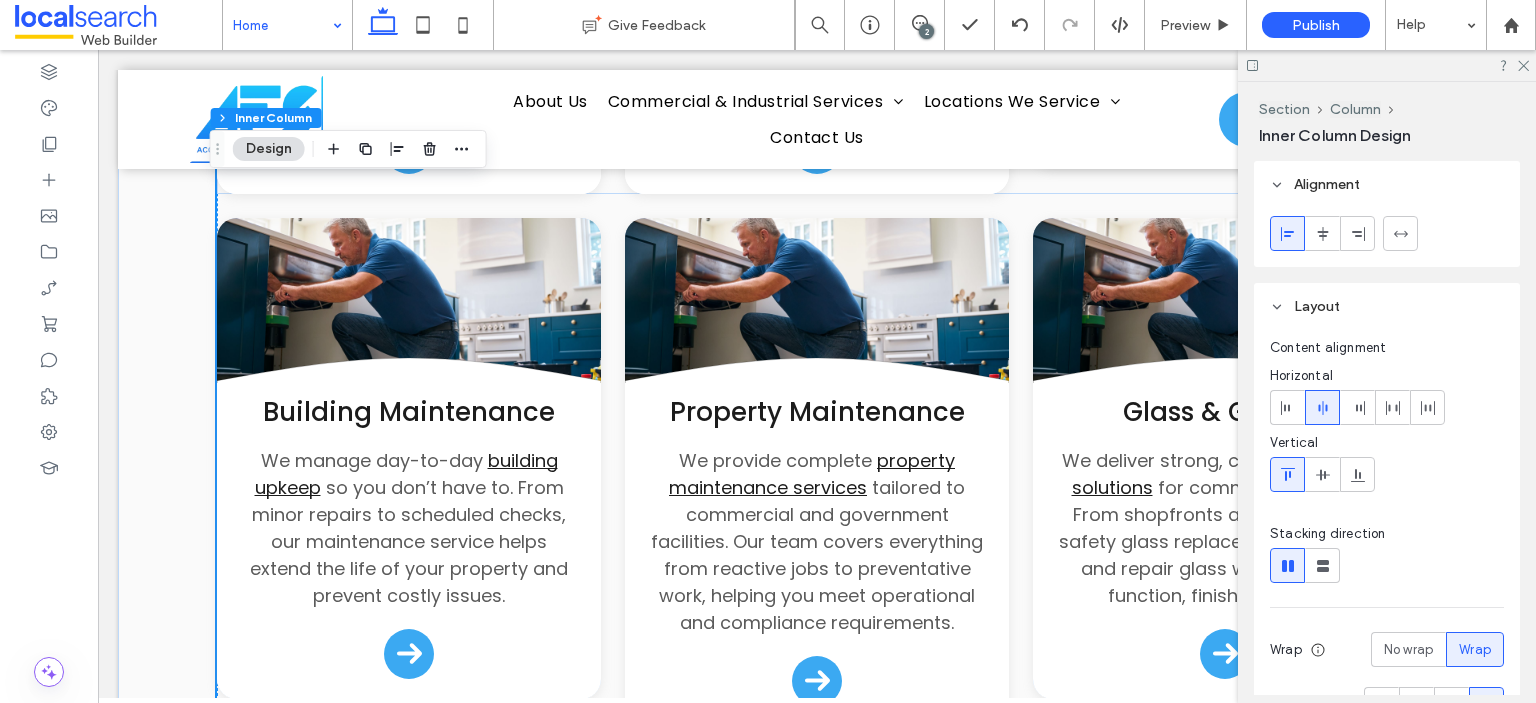 click on "Button
.cls-1-1132603790-1132603790 {
fill: none;
stroke: #000;
}
HVAC Services
We install, upgrade and maintain
HVAC systems   that keep commercial environments safe and comfortable. From ducted systems to ventilation, we deliver efficient heating and cooling solutions tailored to your needs.
Button
.cls-1-1132603790-1132603790 {
fill: none;
stroke: #000;
}
Partitioning & Facade
Our team creates functional, professional spaces with custom
partitioning and façade solutions . Whether you’re updating a retail space or fitting out offices, we provide finishes that look great and perform well." at bounding box center [817, -60] 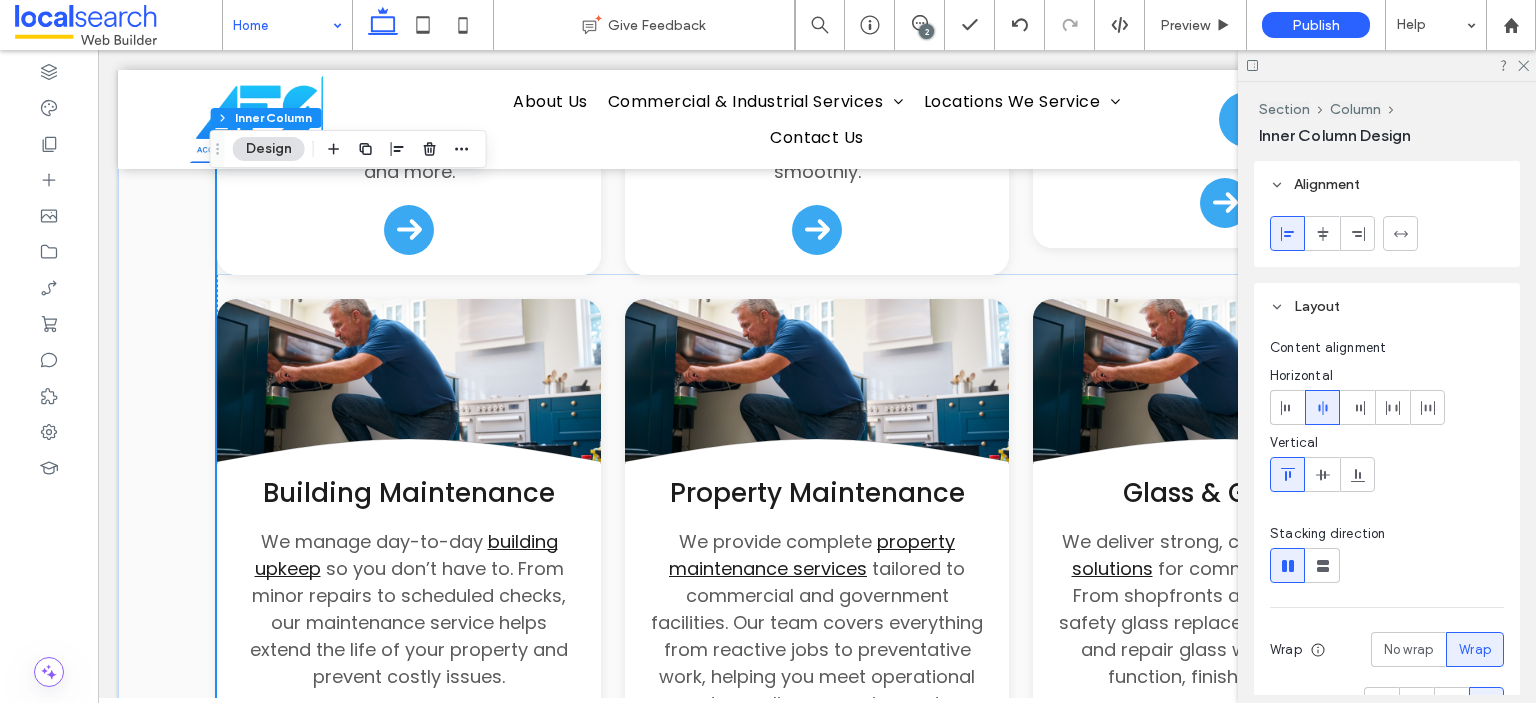 scroll, scrollTop: 3136, scrollLeft: 0, axis: vertical 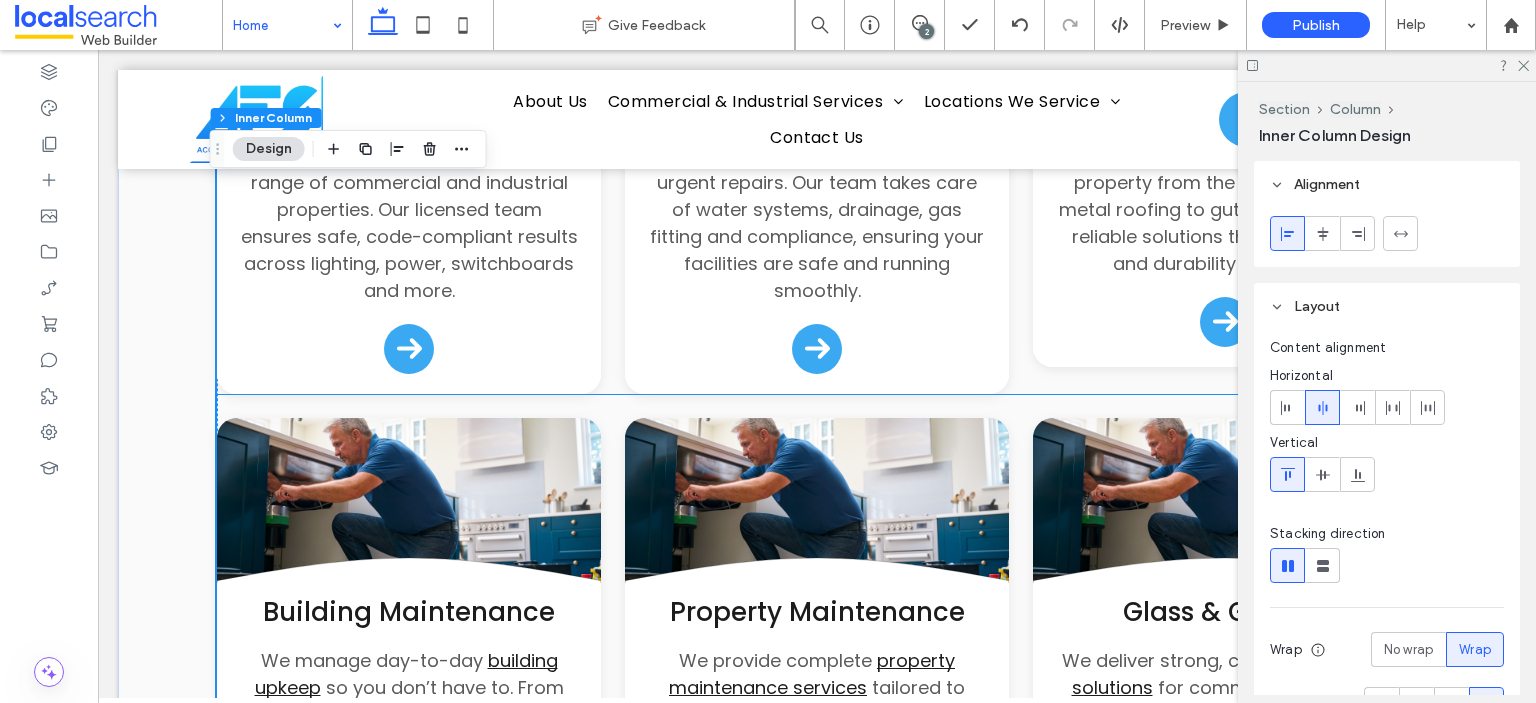 click on "Button
.cls-1-1132603790-1132603790 {
fill: none;
stroke: #000;
}
HVAC Services
We install, upgrade and maintain
HVAC systems   that keep commercial environments safe and comfortable. From ducted systems to ventilation, we deliver efficient heating and cooling solutions tailored to your needs.
Button
.cls-1-1132603790-1132603790 {
fill: none;
stroke: #000;
}
Partitioning & Facade
Our team creates functional, professional spaces with custom
partitioning and façade solutions . Whether you’re updating a retail space or fitting out offices, we provide finishes that look great and perform well." at bounding box center [817, -126] 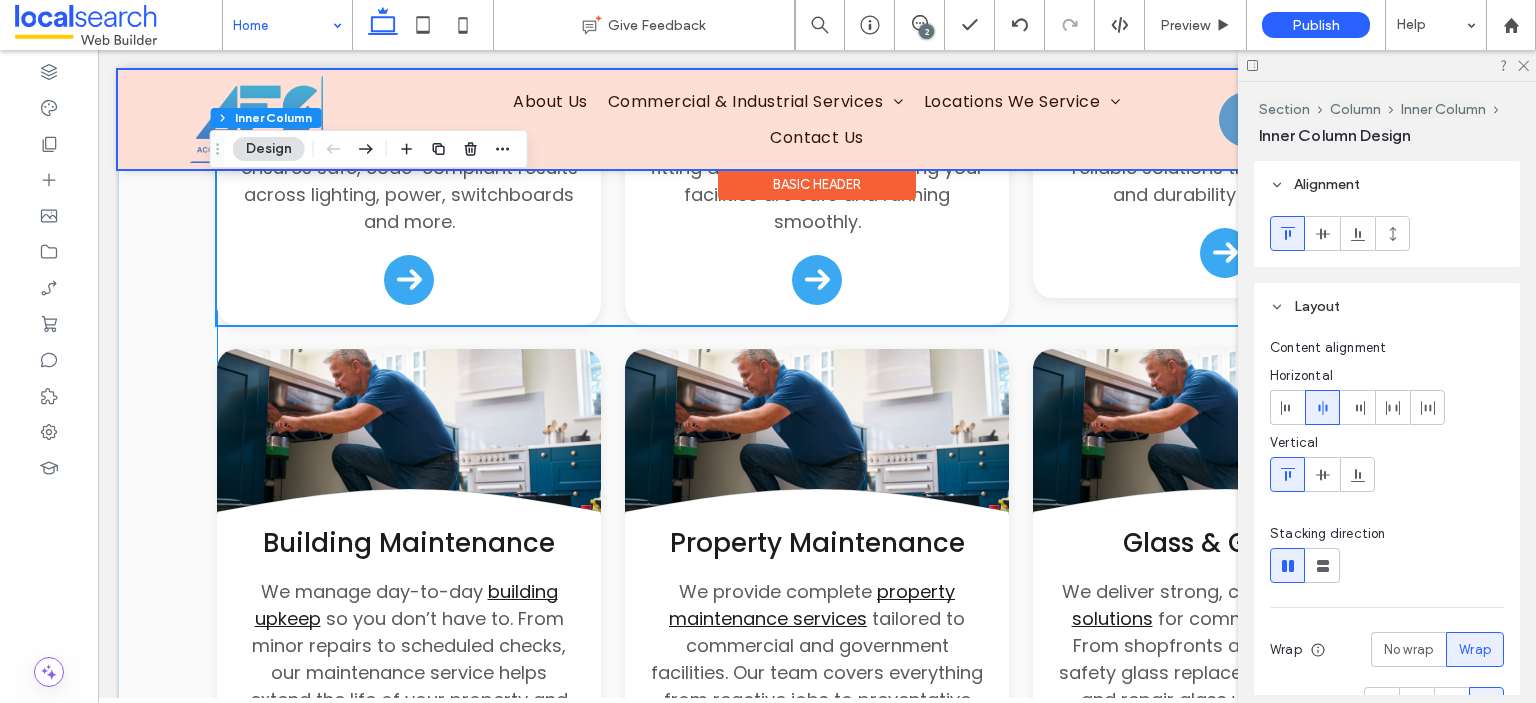 scroll, scrollTop: 3236, scrollLeft: 0, axis: vertical 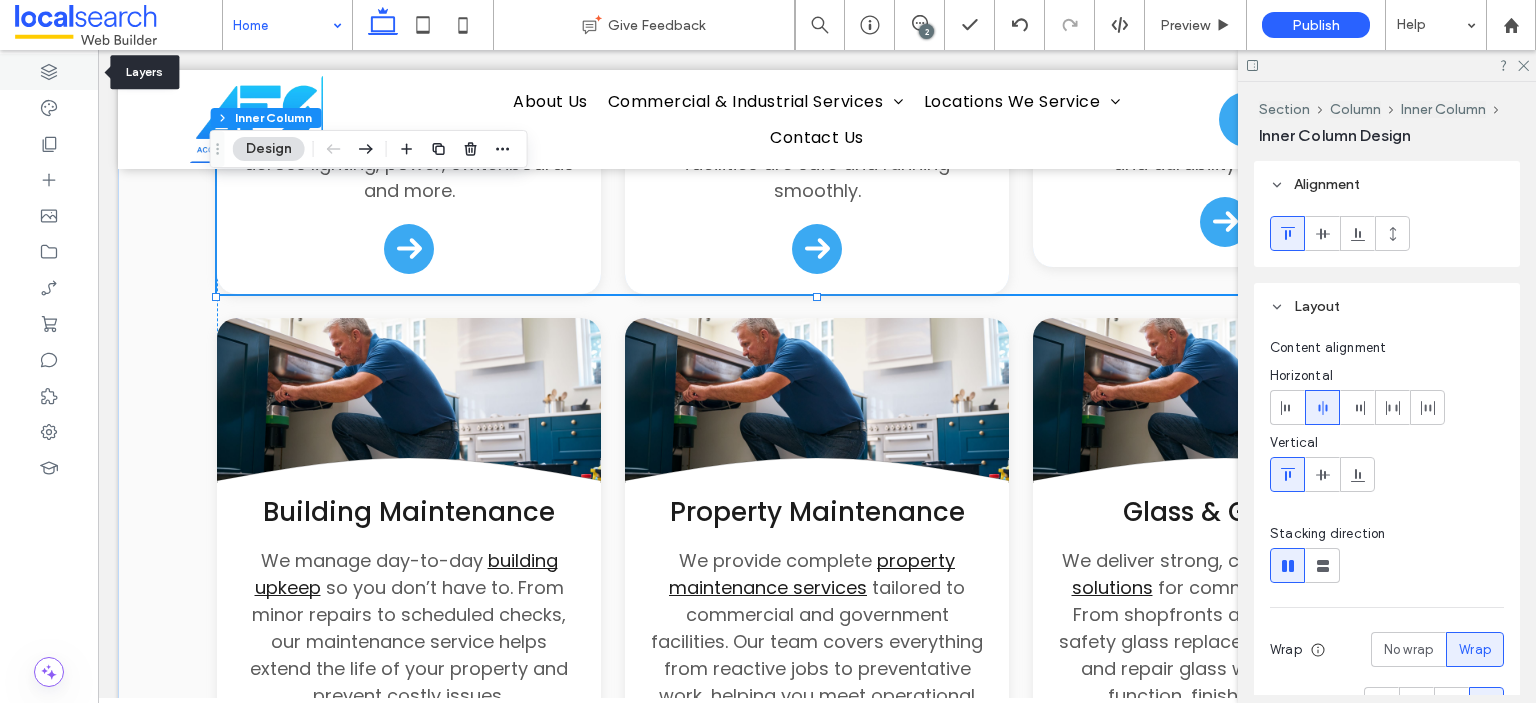 click 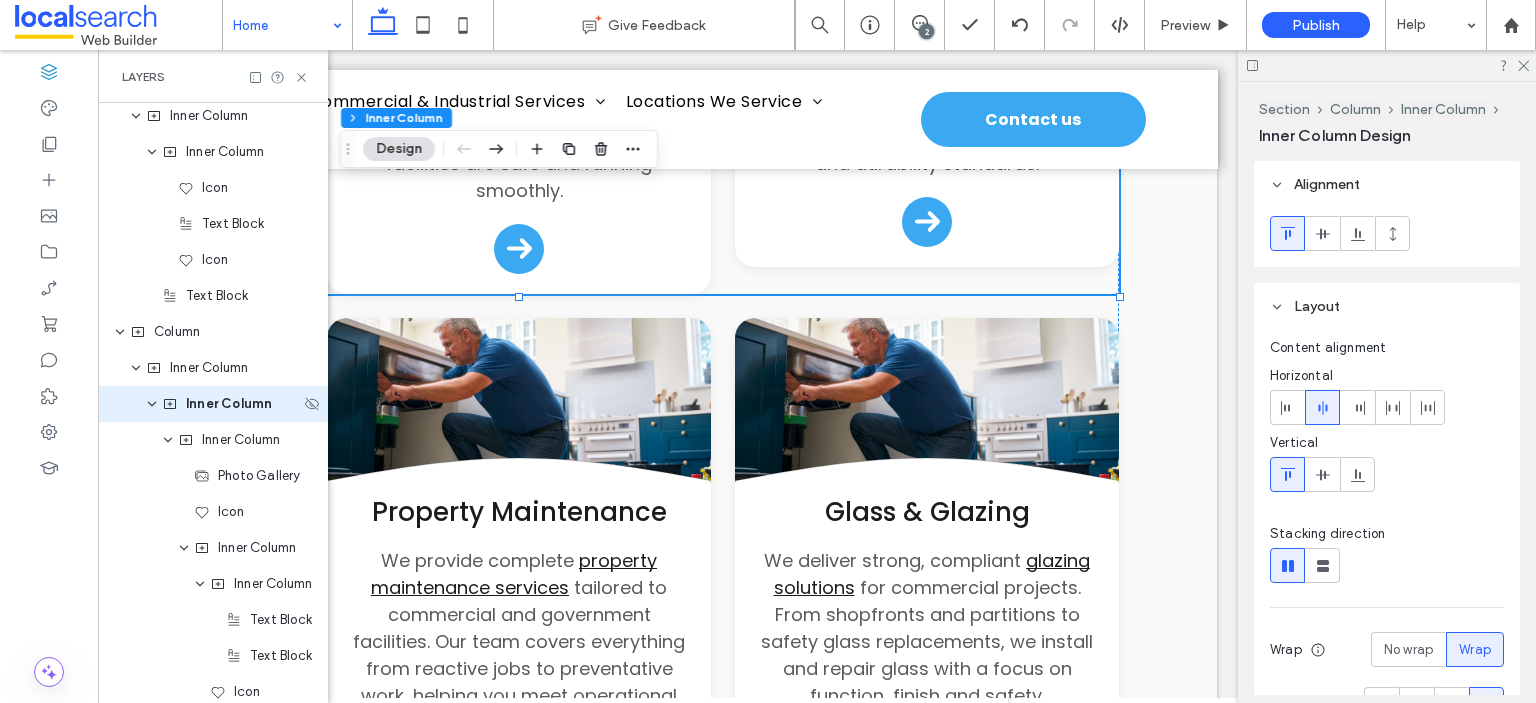 scroll, scrollTop: 1761, scrollLeft: 0, axis: vertical 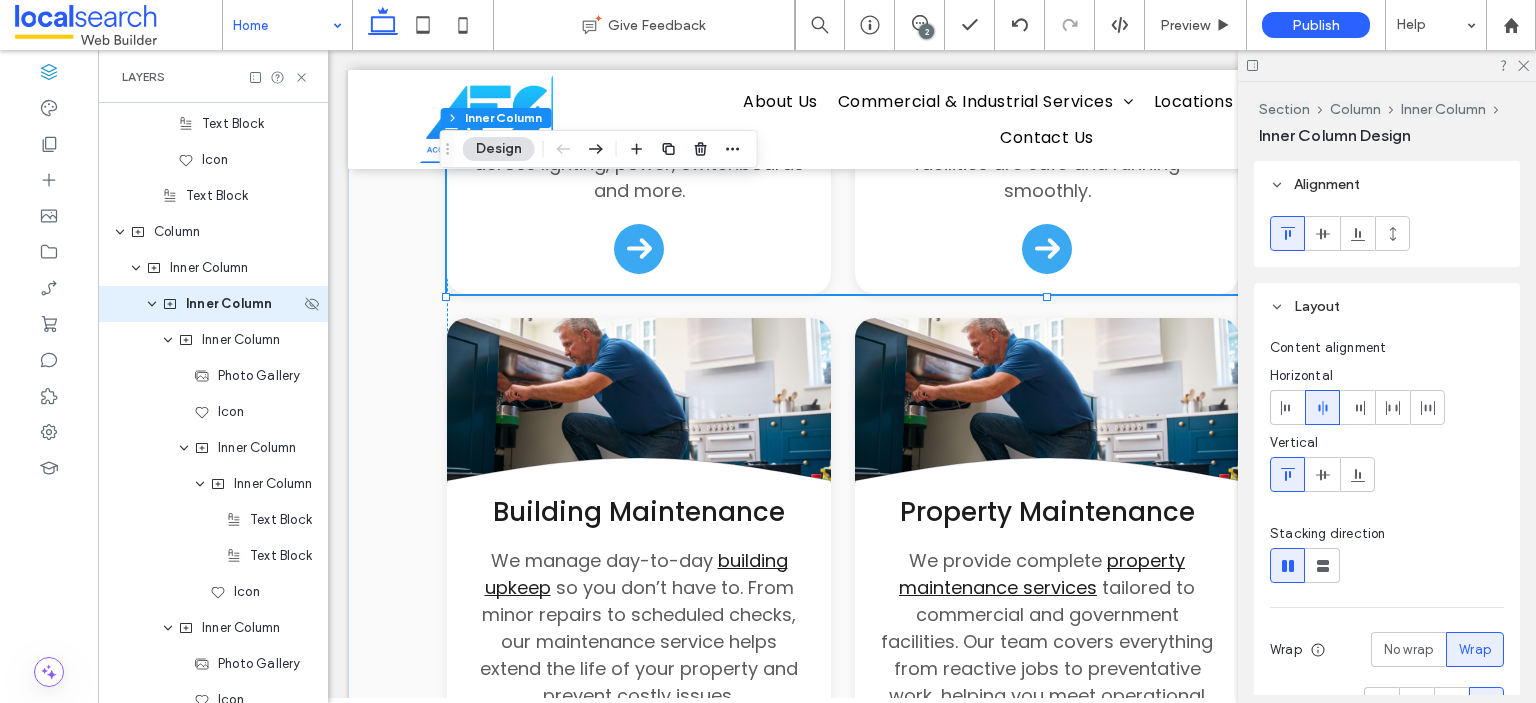 click 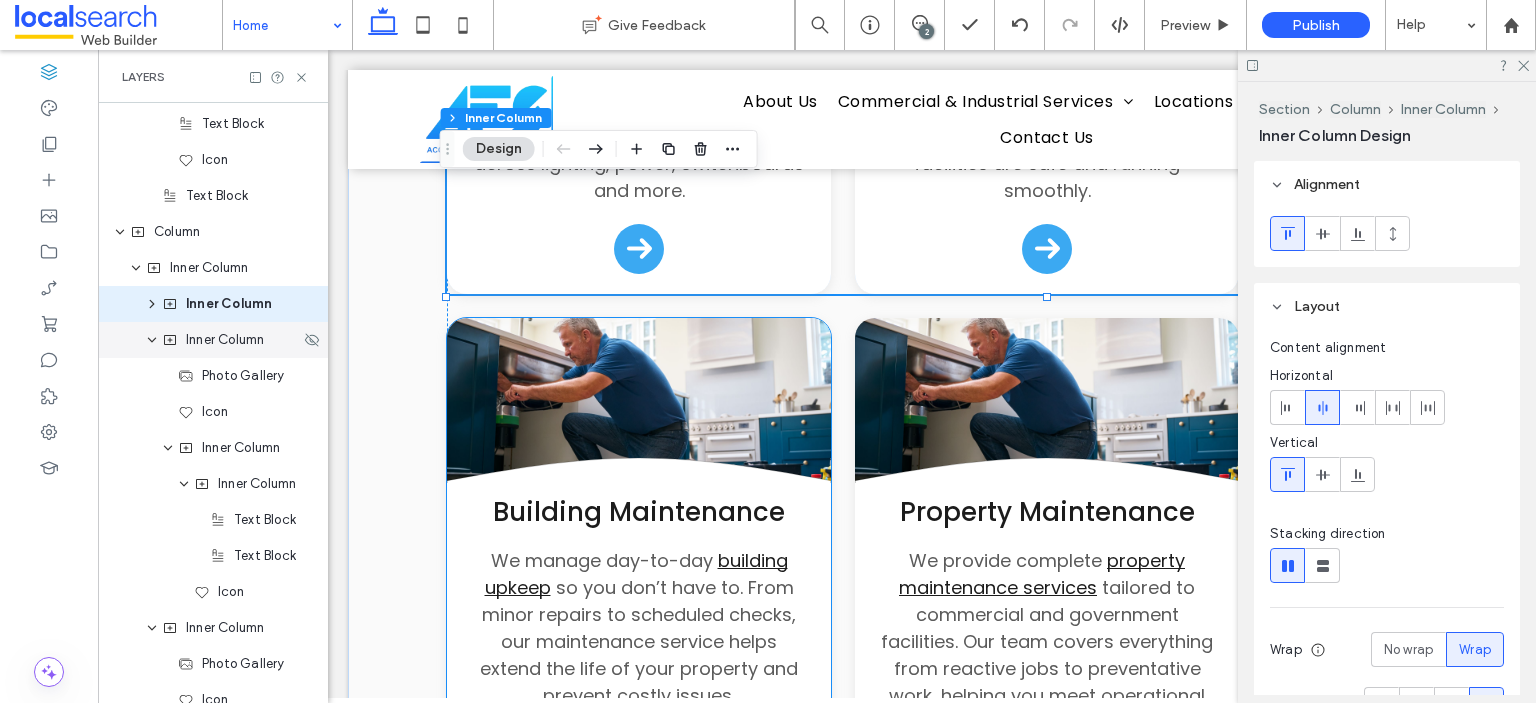 click 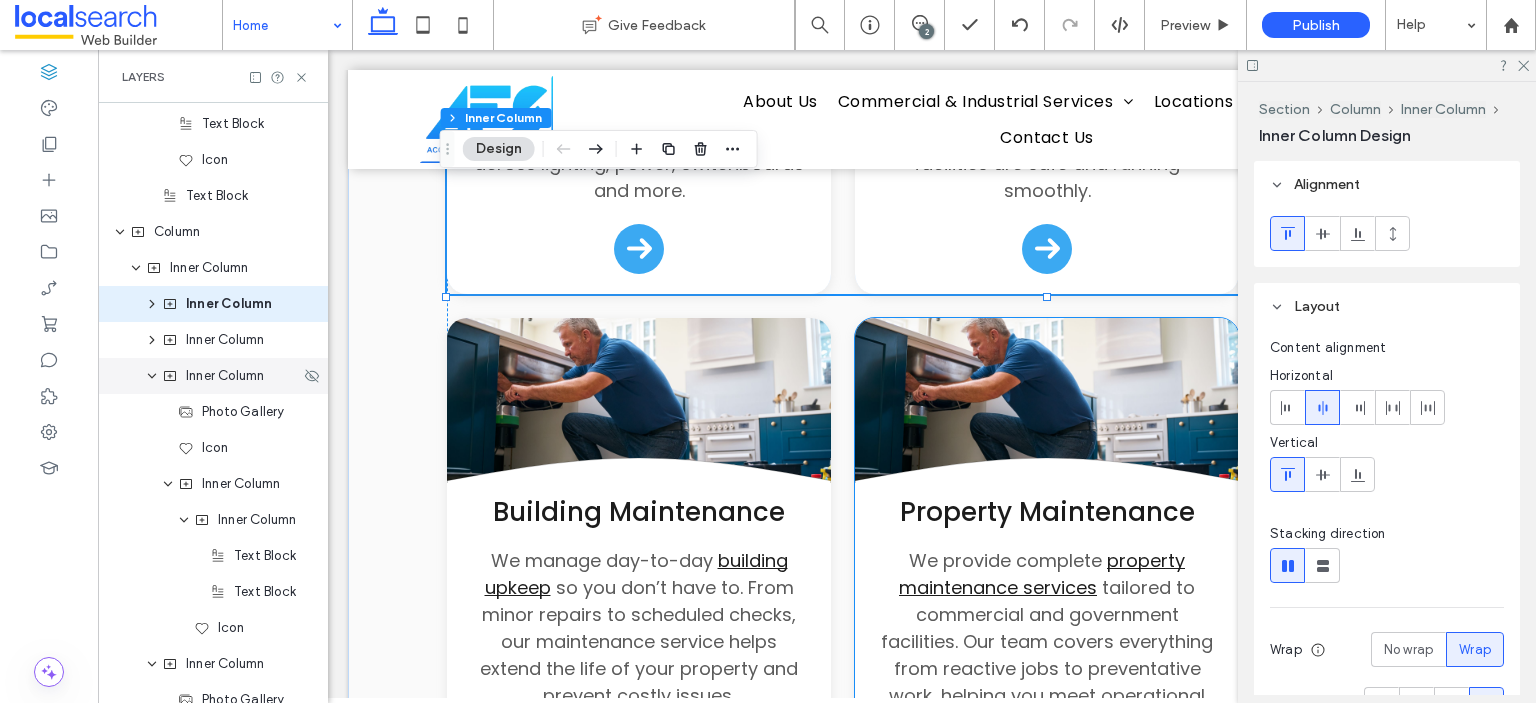 click 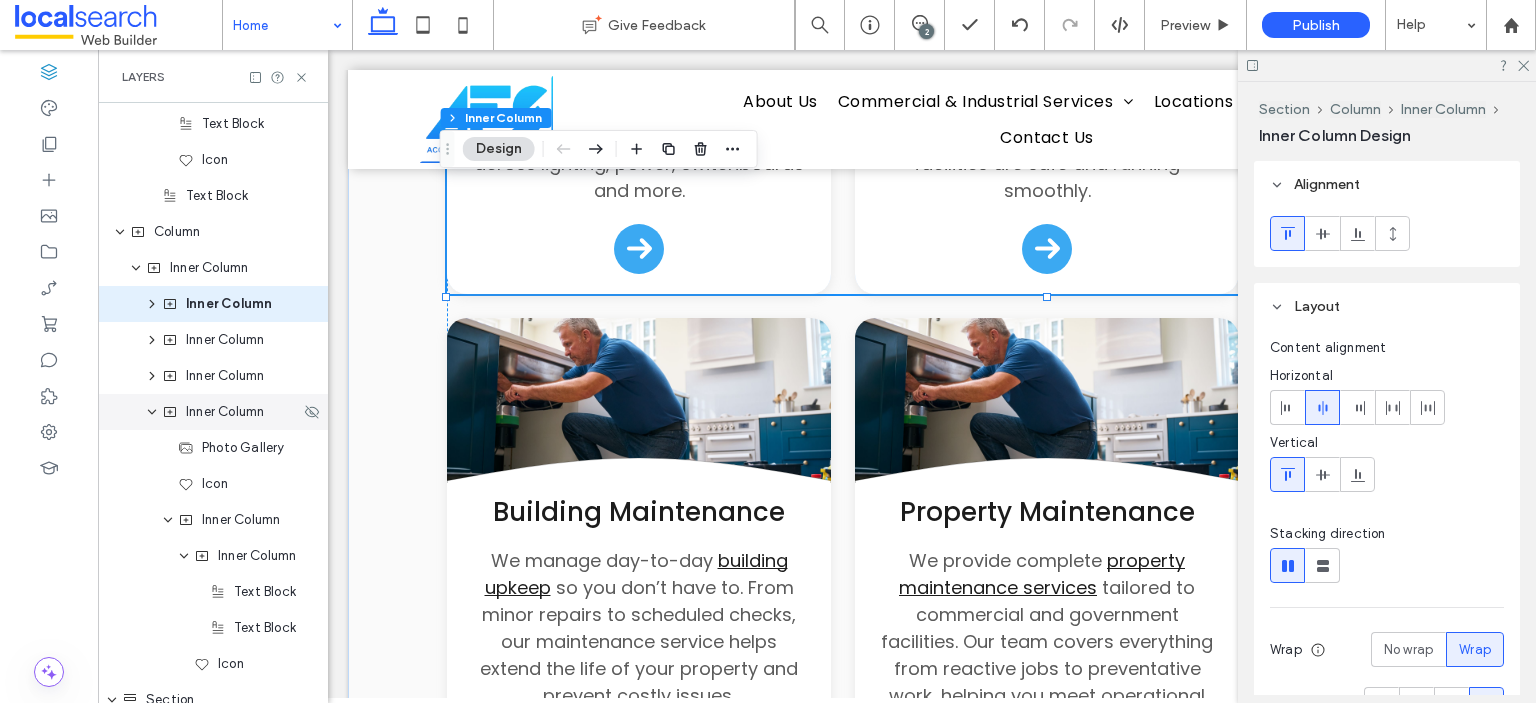 click 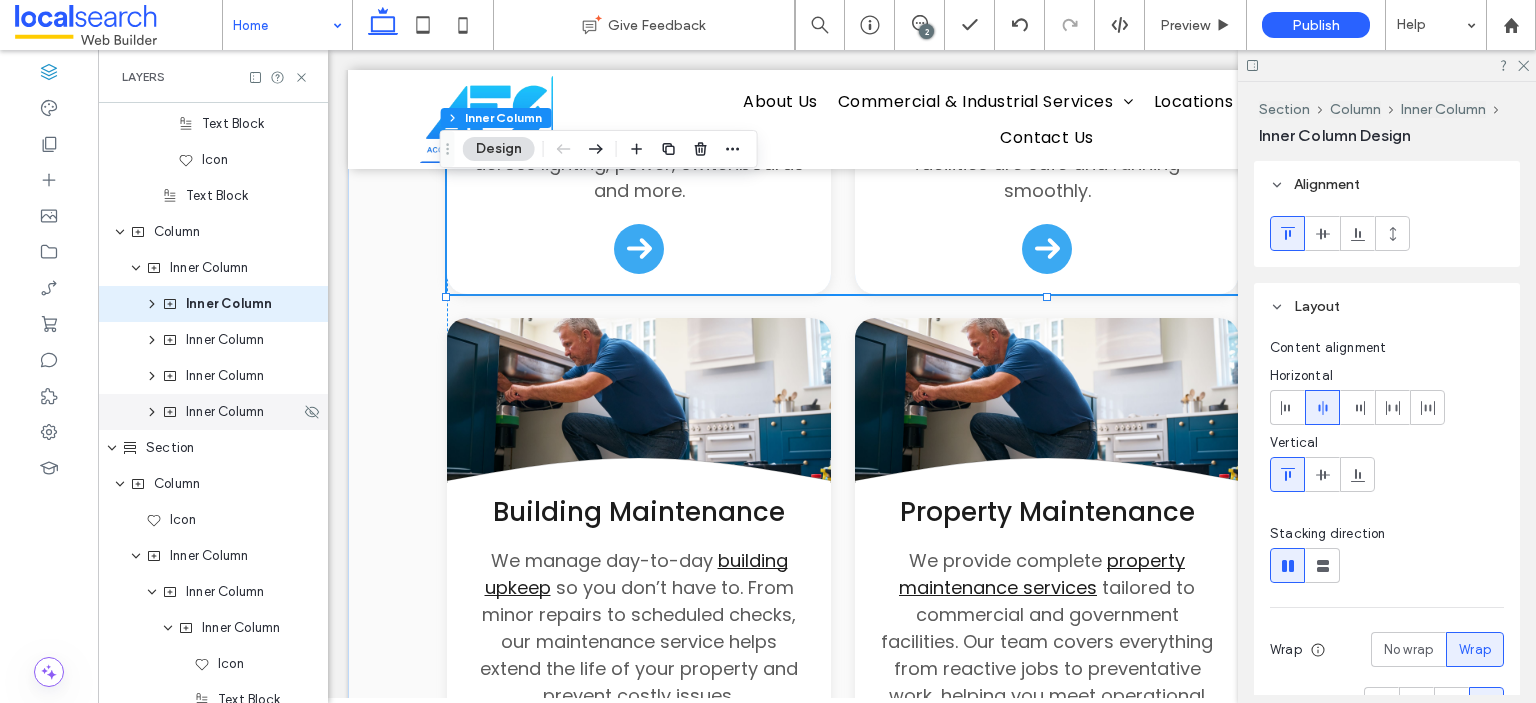 click 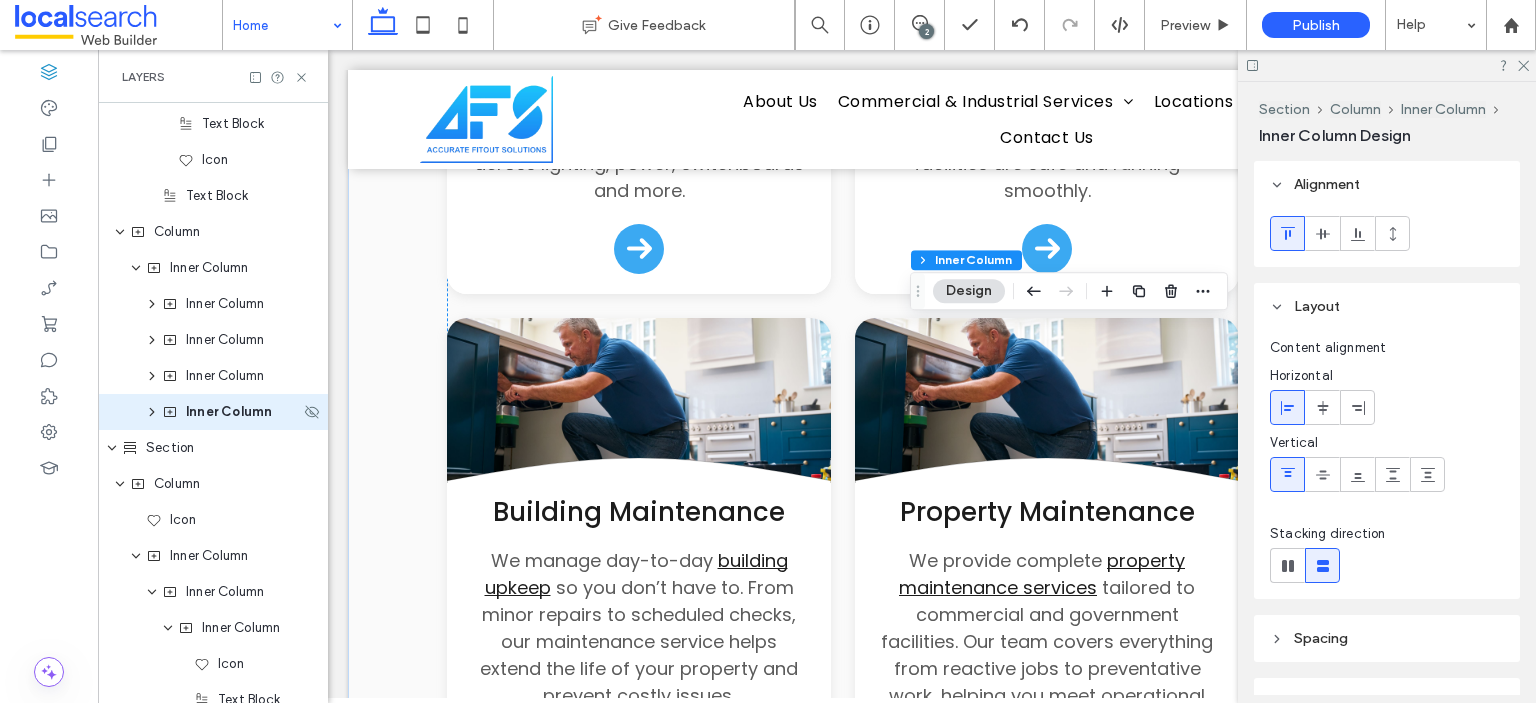 scroll, scrollTop: 1769, scrollLeft: 0, axis: vertical 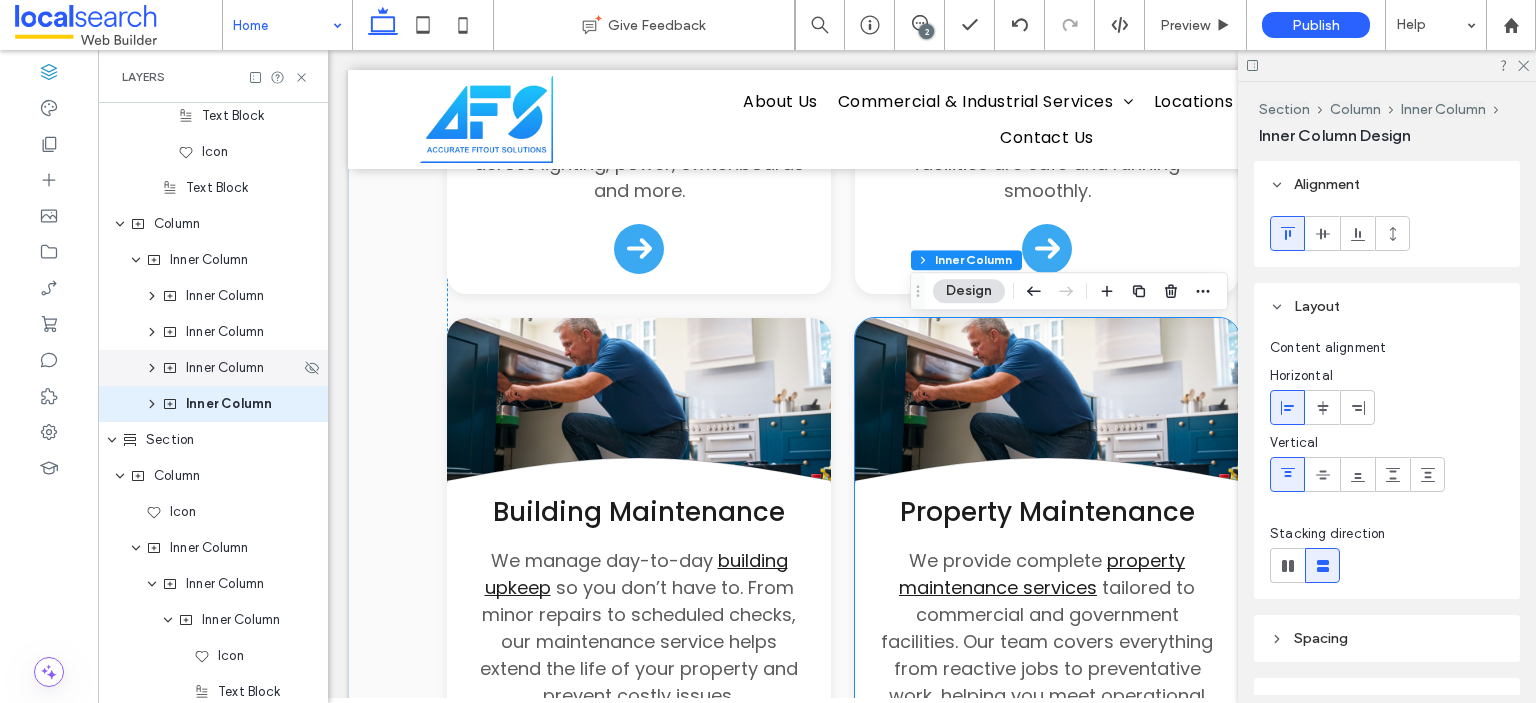 click on "Inner Column" at bounding box center [225, 368] 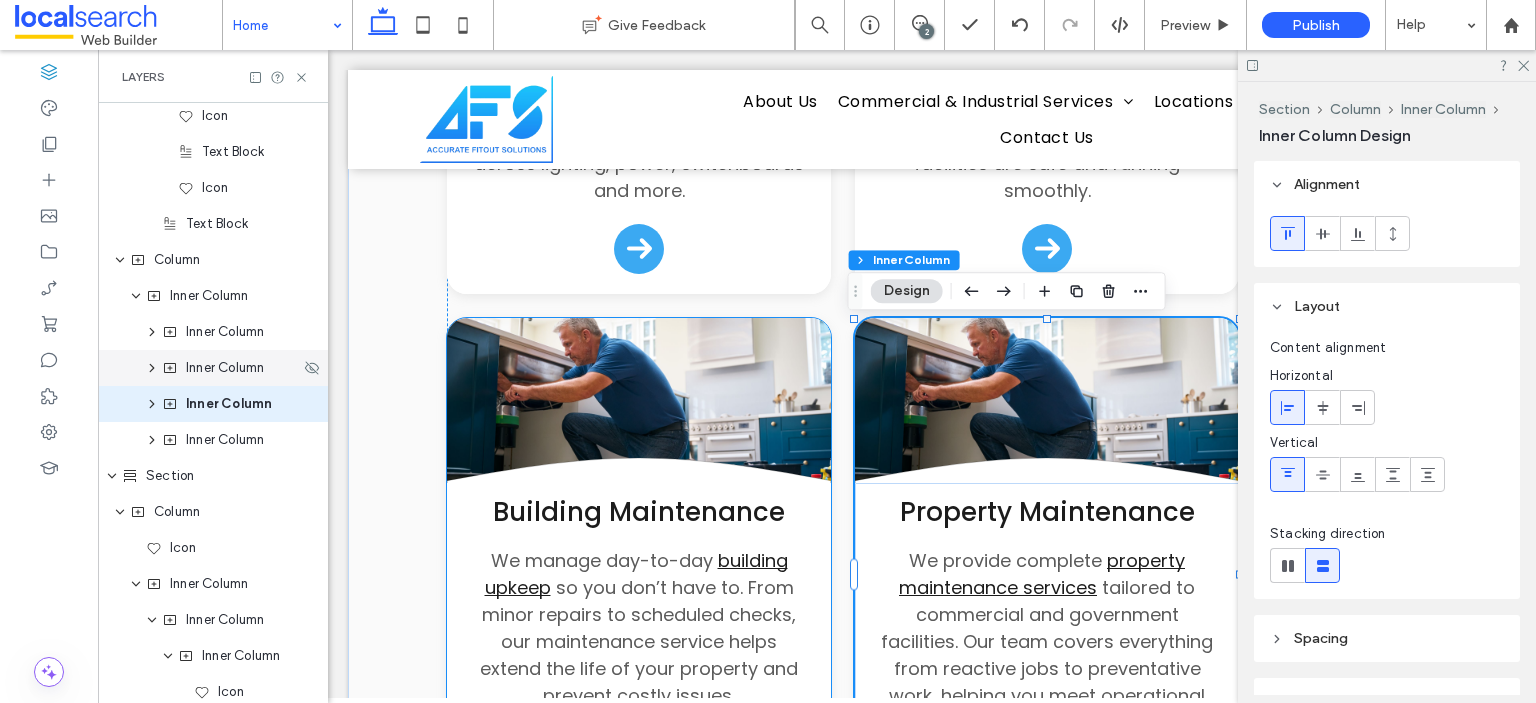 click on "Inner Column" at bounding box center [225, 368] 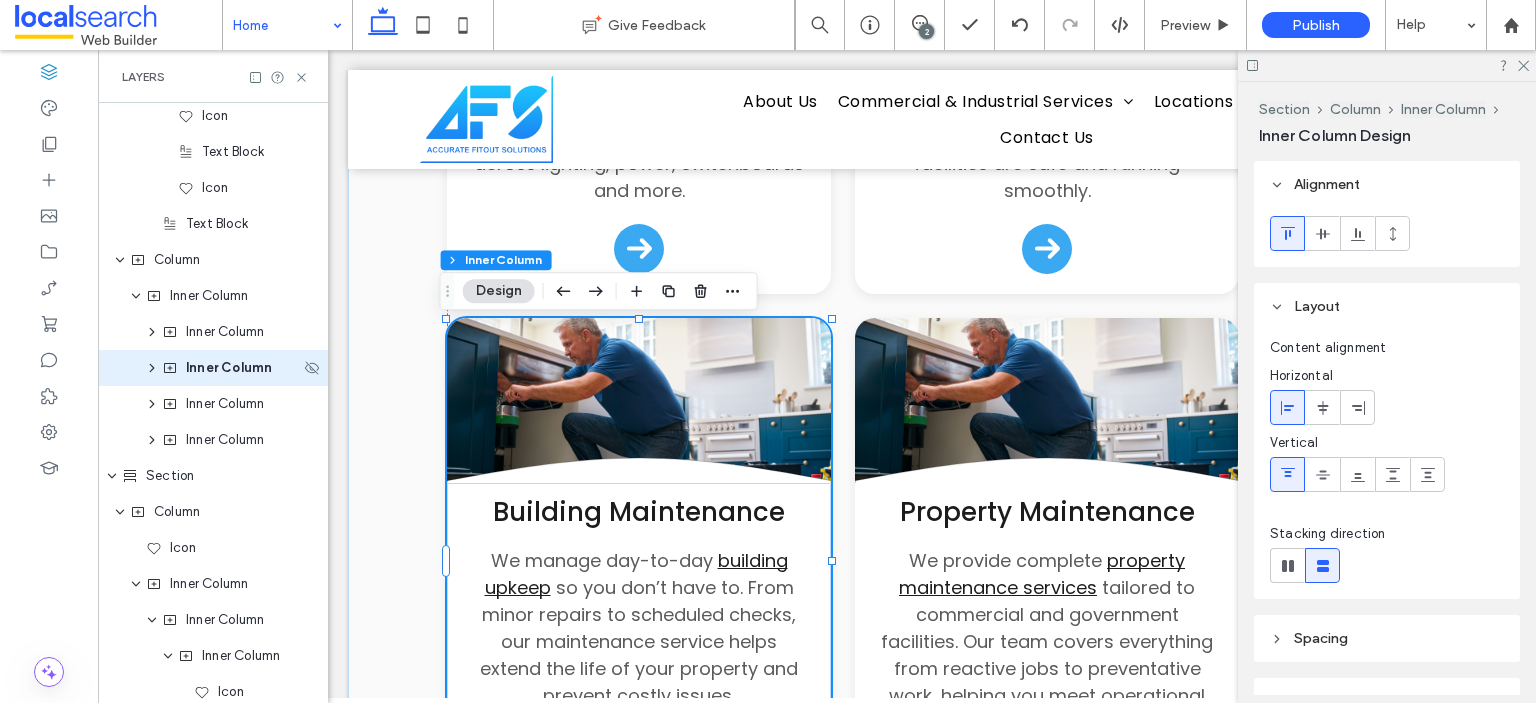 scroll, scrollTop: 1697, scrollLeft: 0, axis: vertical 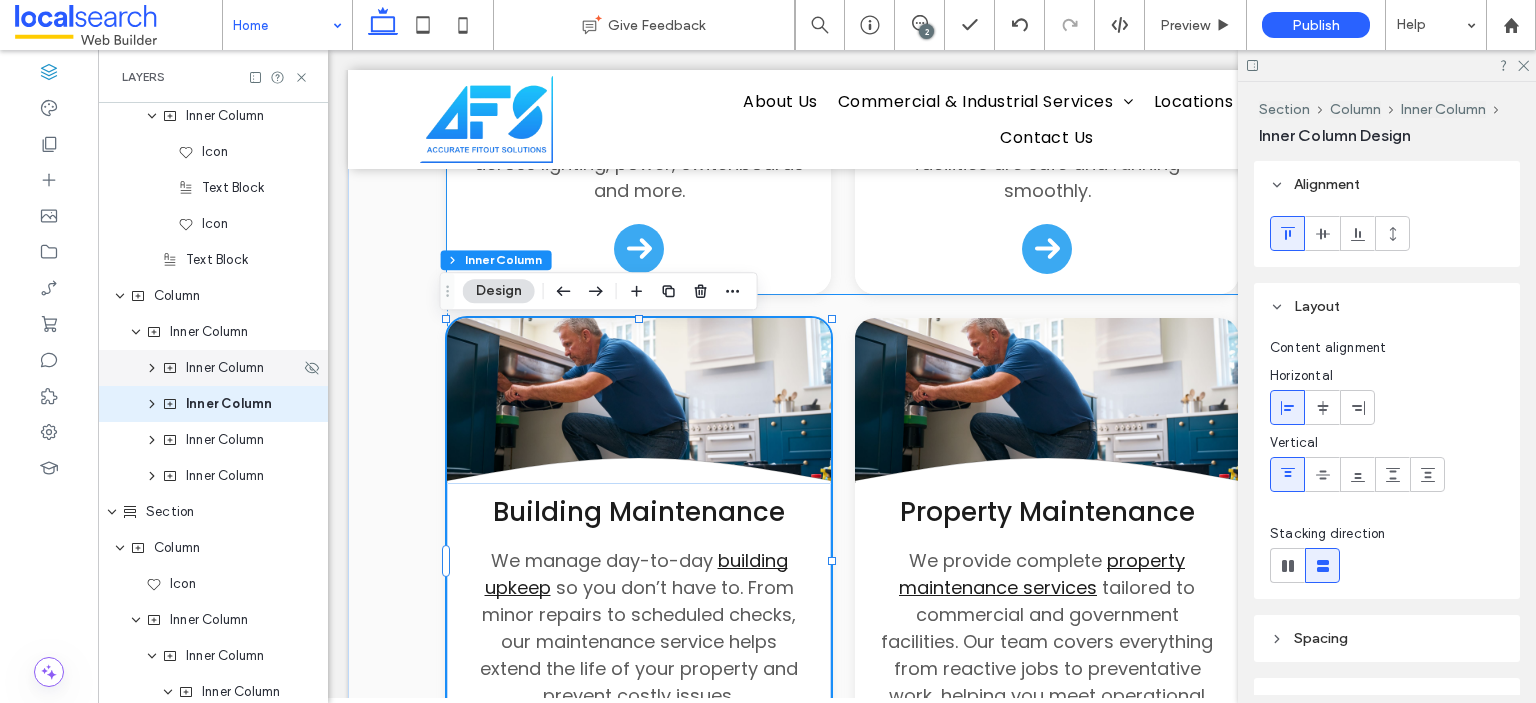 click 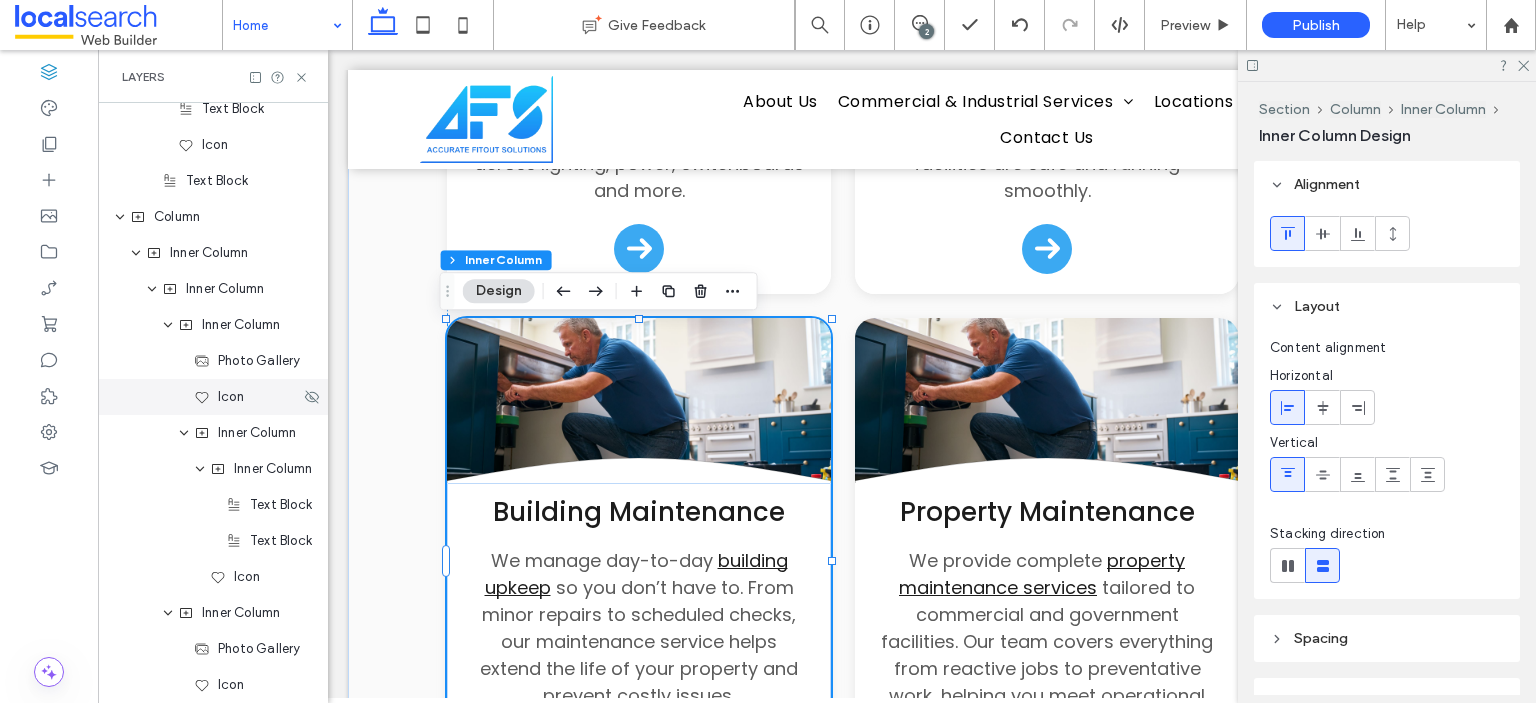scroll, scrollTop: 1797, scrollLeft: 0, axis: vertical 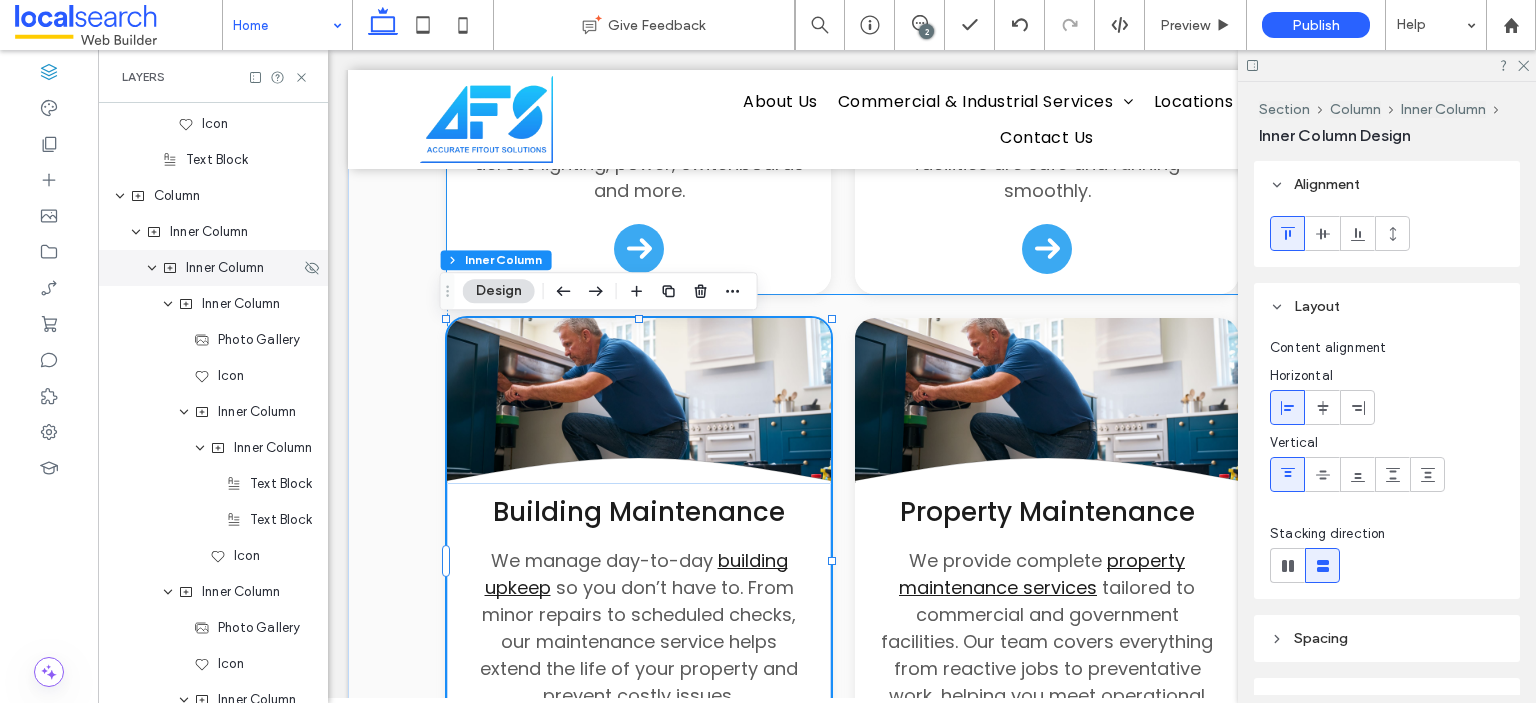click 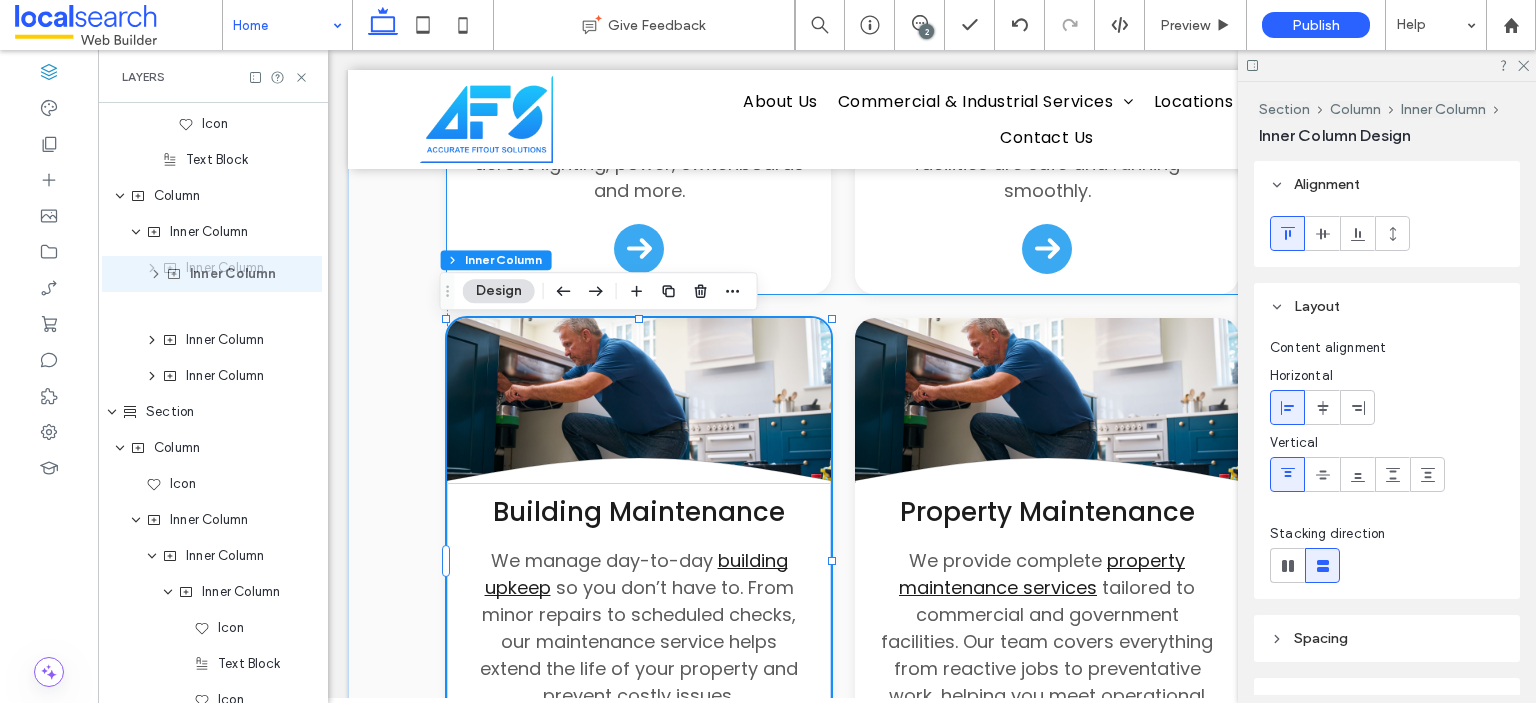 drag, startPoint x: 196, startPoint y: 309, endPoint x: 200, endPoint y: 280, distance: 29.274563 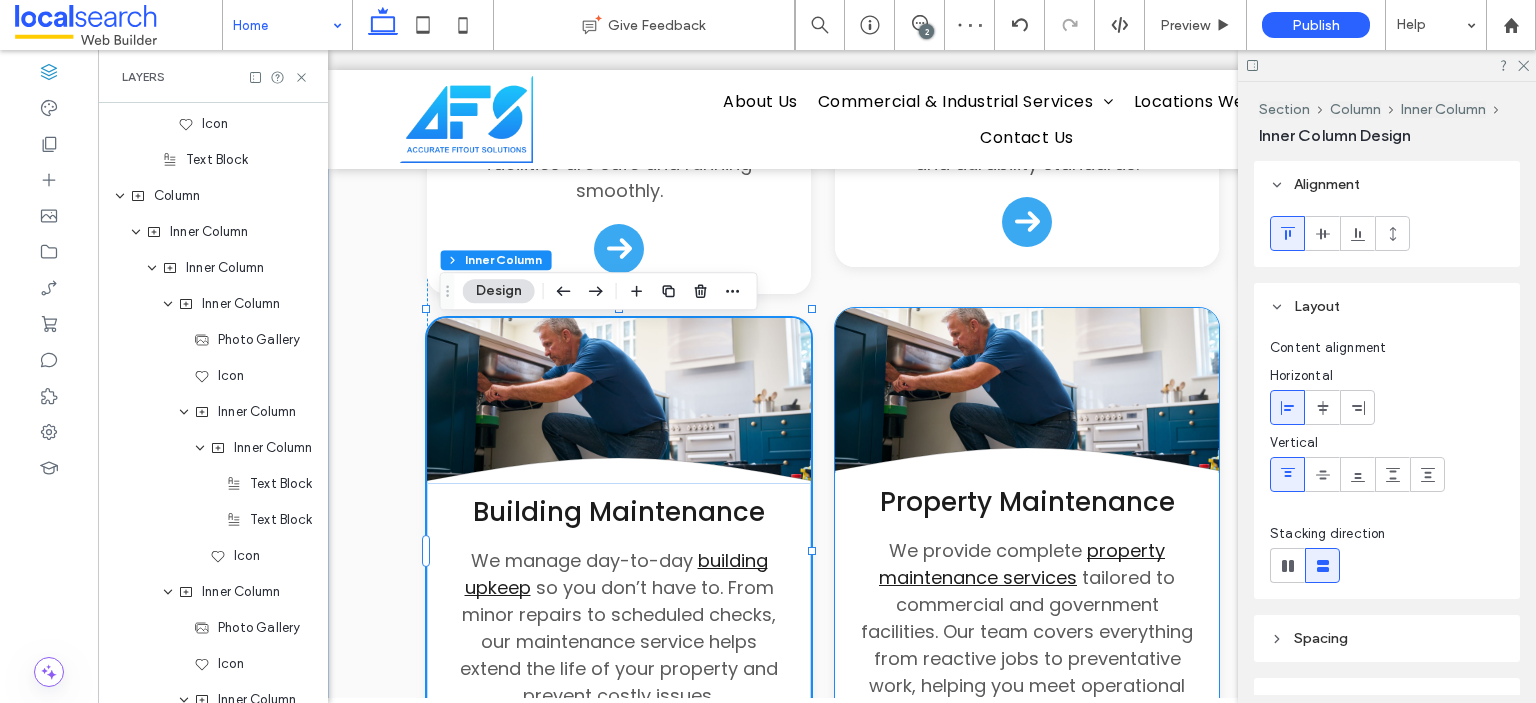 scroll, scrollTop: 0, scrollLeft: 0, axis: both 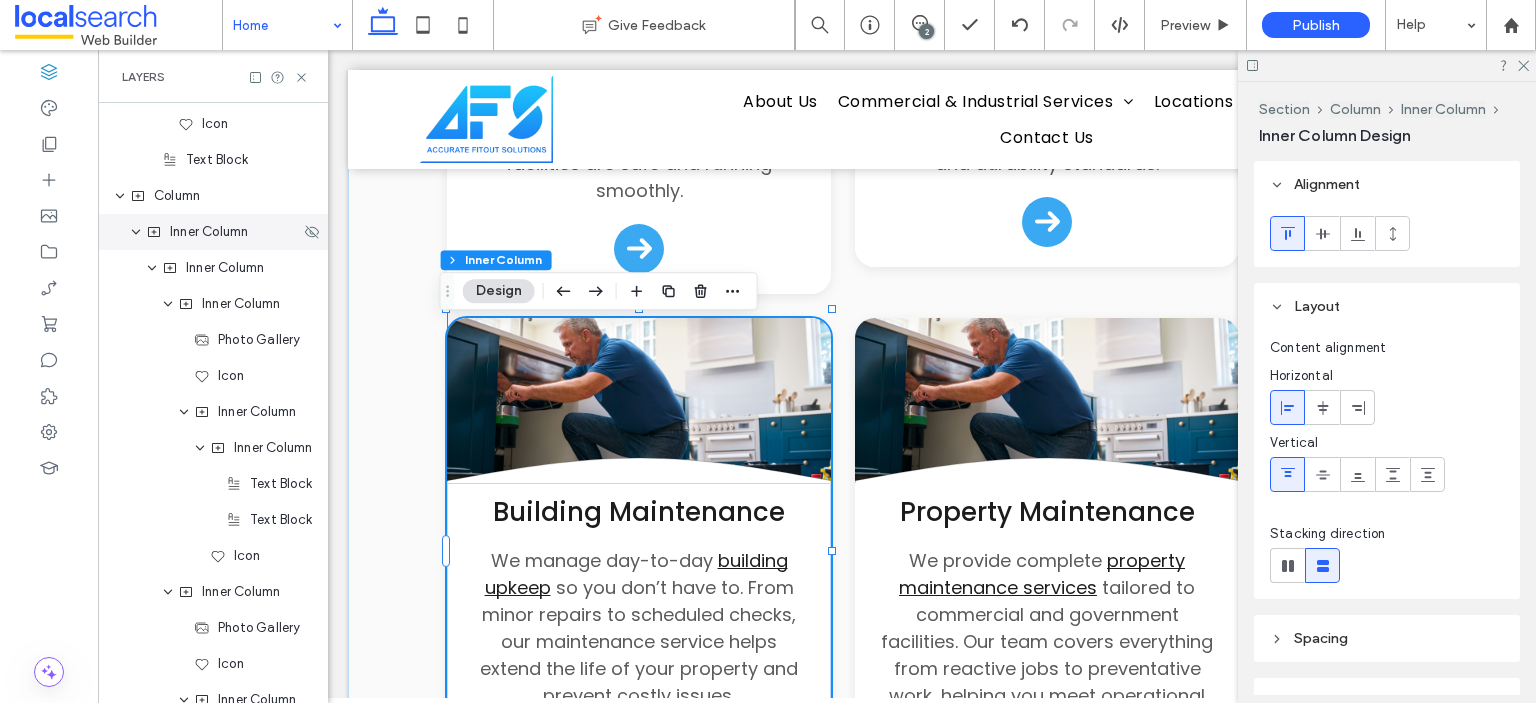 click on "Inner Column" at bounding box center [213, 232] 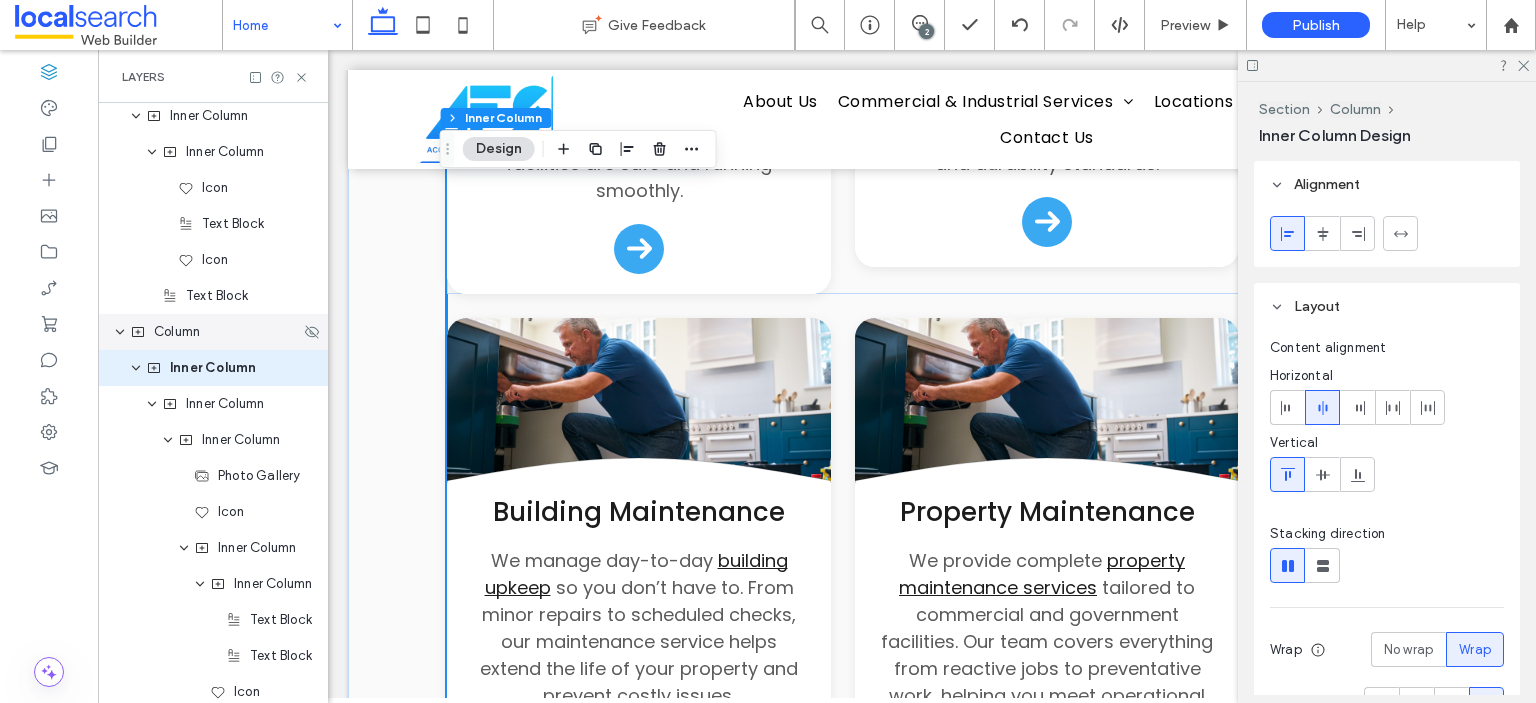 scroll, scrollTop: 1625, scrollLeft: 0, axis: vertical 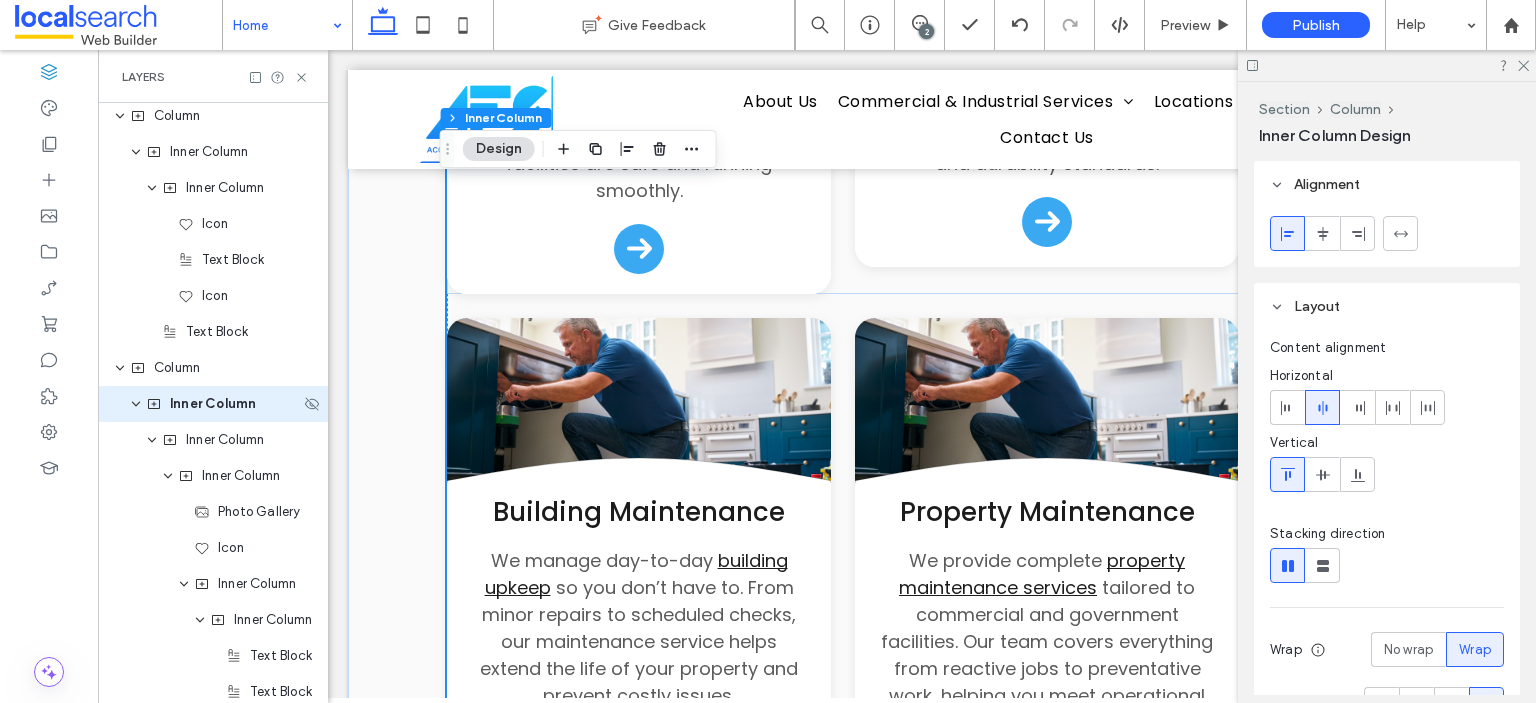 click 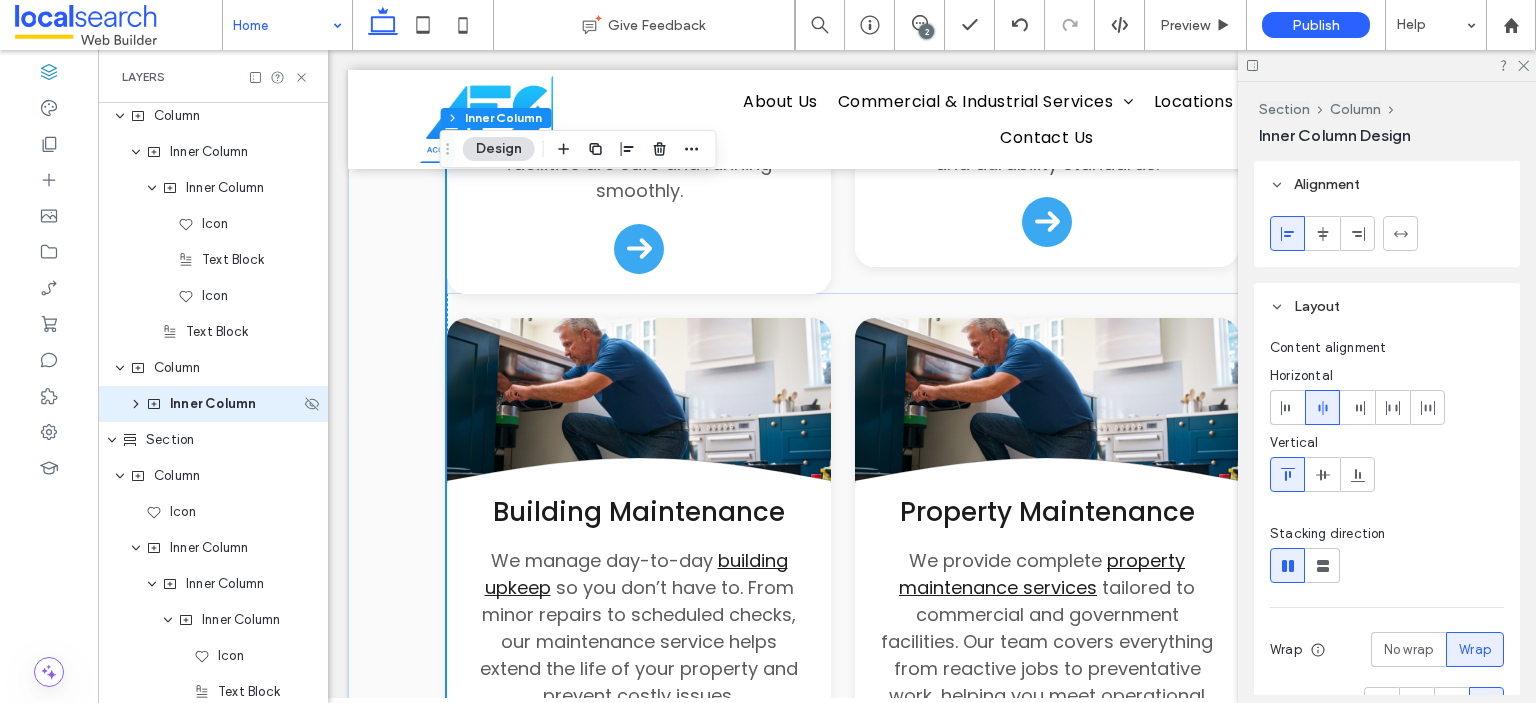 scroll, scrollTop: 1725, scrollLeft: 0, axis: vertical 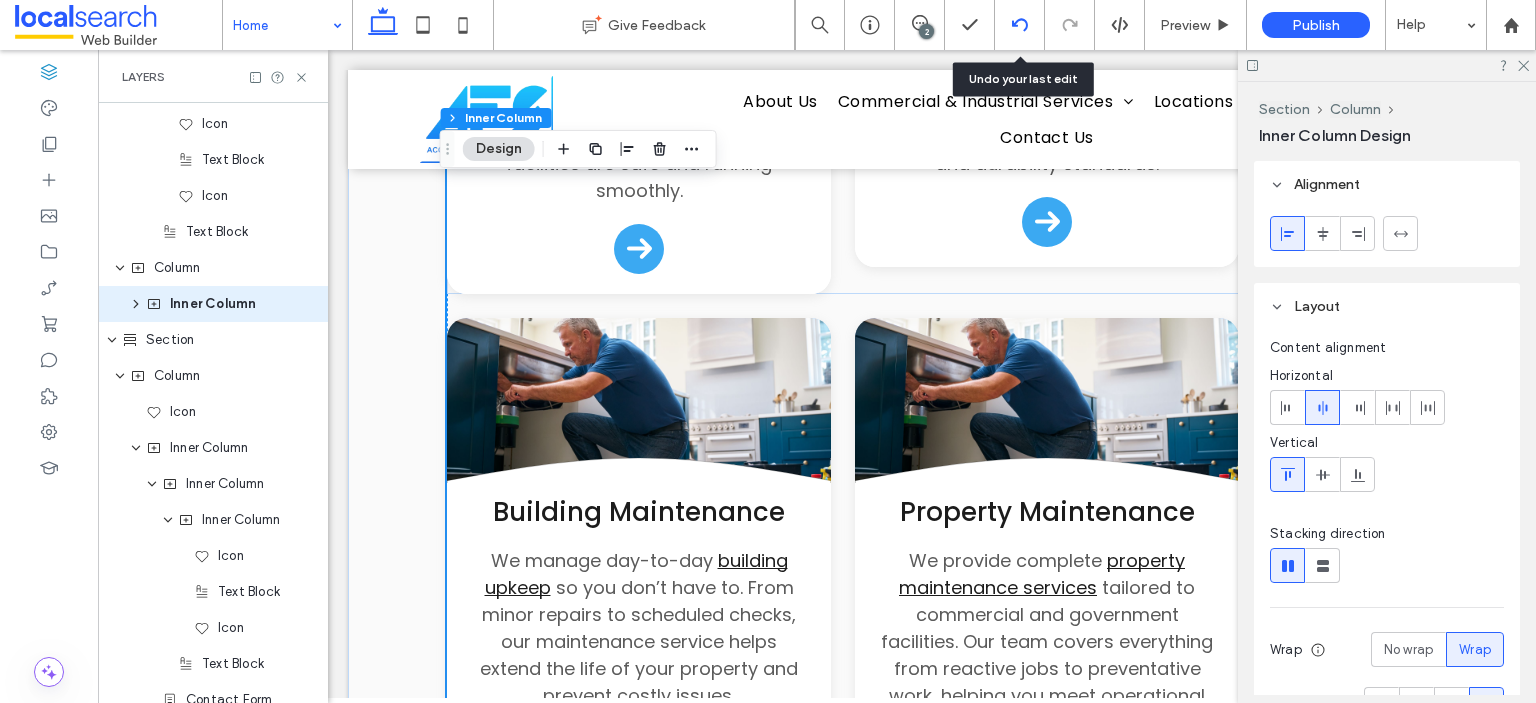 click 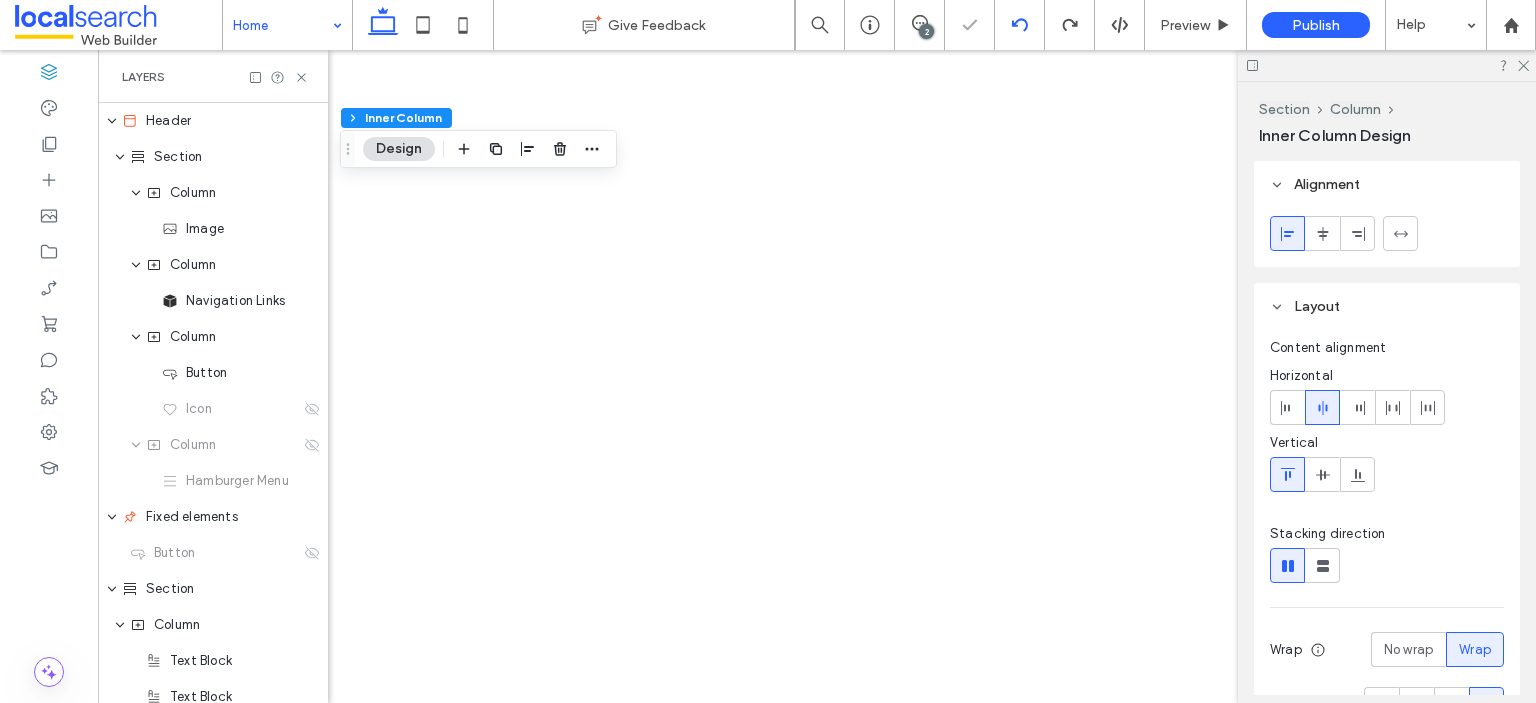 scroll, scrollTop: 0, scrollLeft: 104, axis: horizontal 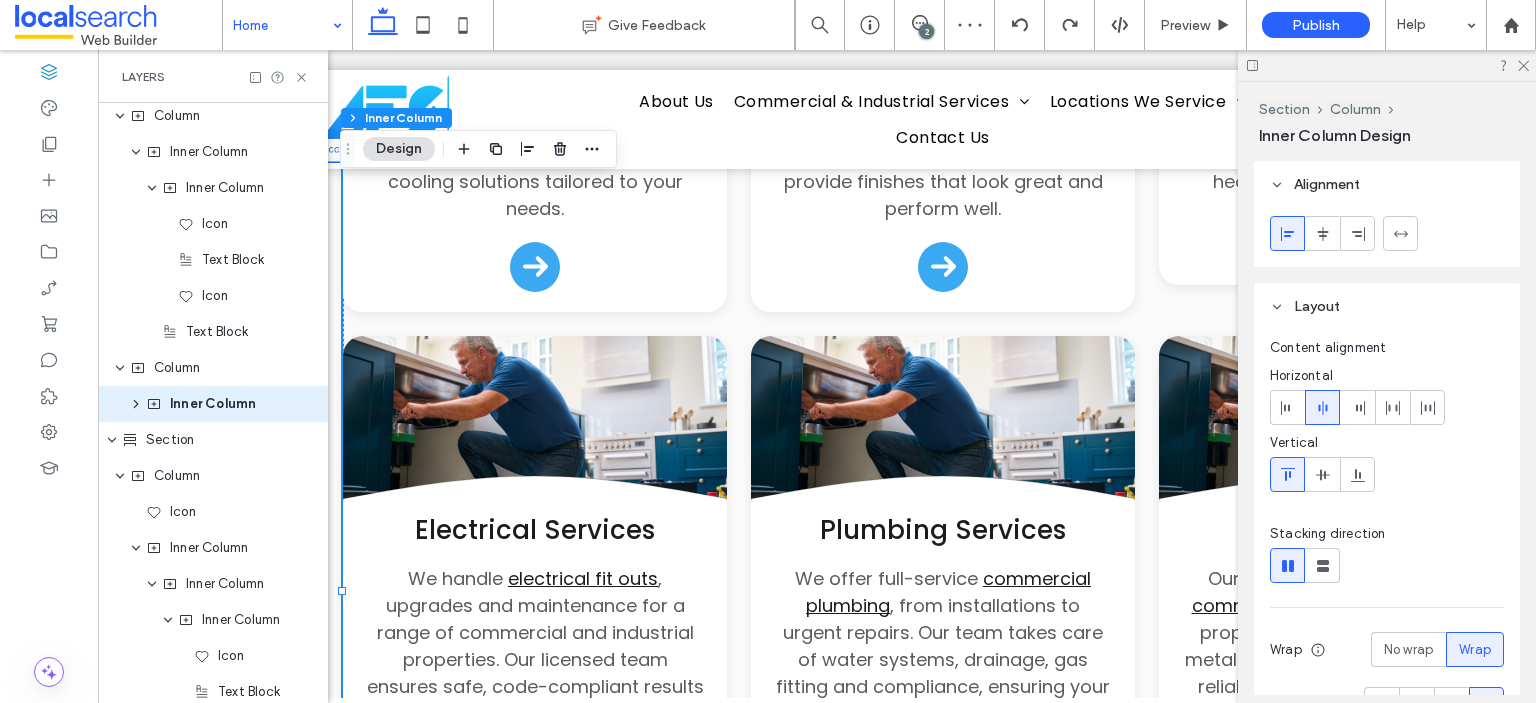 click on "Button
.cls-1-1132603790-1132603790 {
fill: none;
stroke: #000;
}
HVAC Services
We install, upgrade and maintain
HVAC systems   that keep commercial environments safe and comfortable. From ducted systems to ventilation, we deliver efficient heating and cooling solutions tailored to your needs.
Button
.cls-1-1132603790-1132603790 {
fill: none;
stroke: #000;
}
Partitioning & Facade
Our team creates functional, professional spaces with custom
partitioning and façade solutions . Whether you’re updating a retail space or fitting out offices, we provide finishes that look great and perform well." at bounding box center (943, 324) 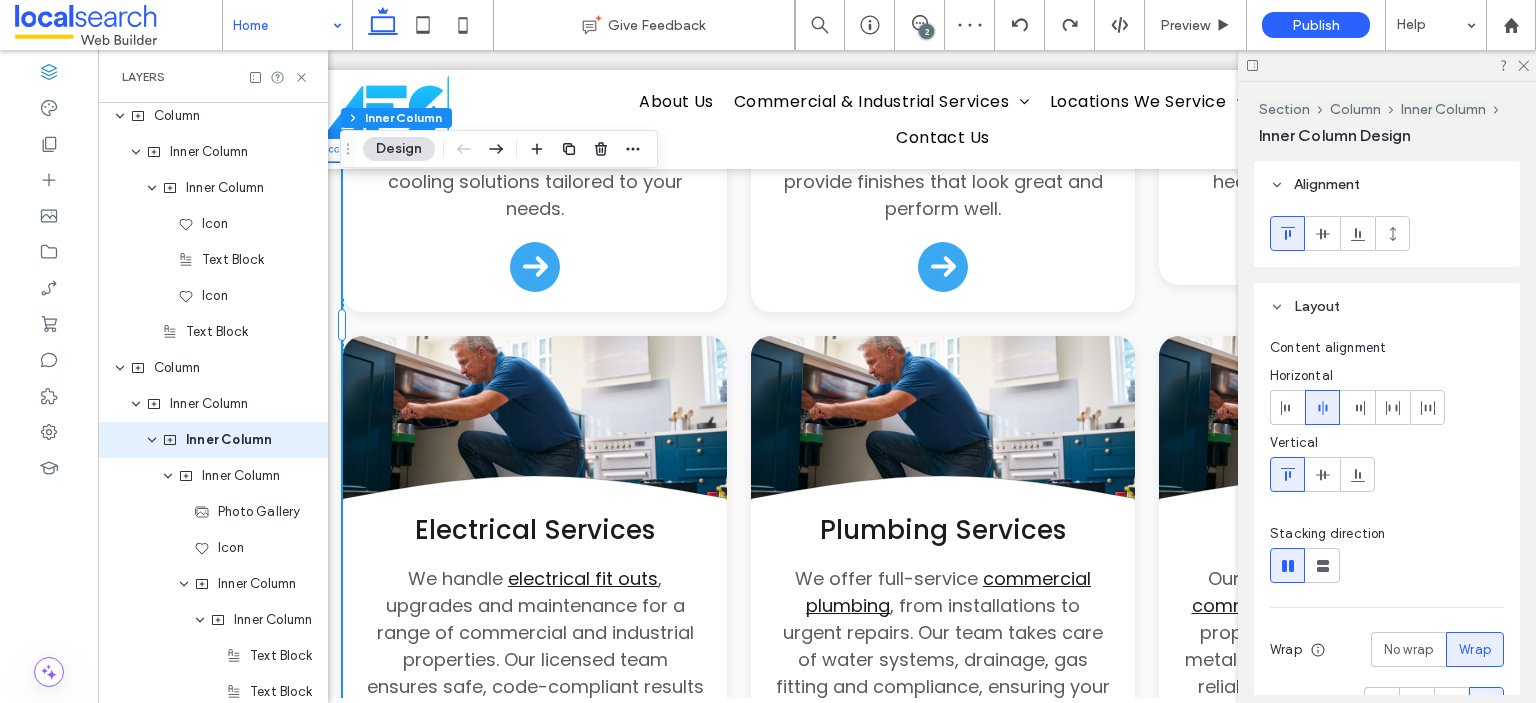 scroll, scrollTop: 1661, scrollLeft: 0, axis: vertical 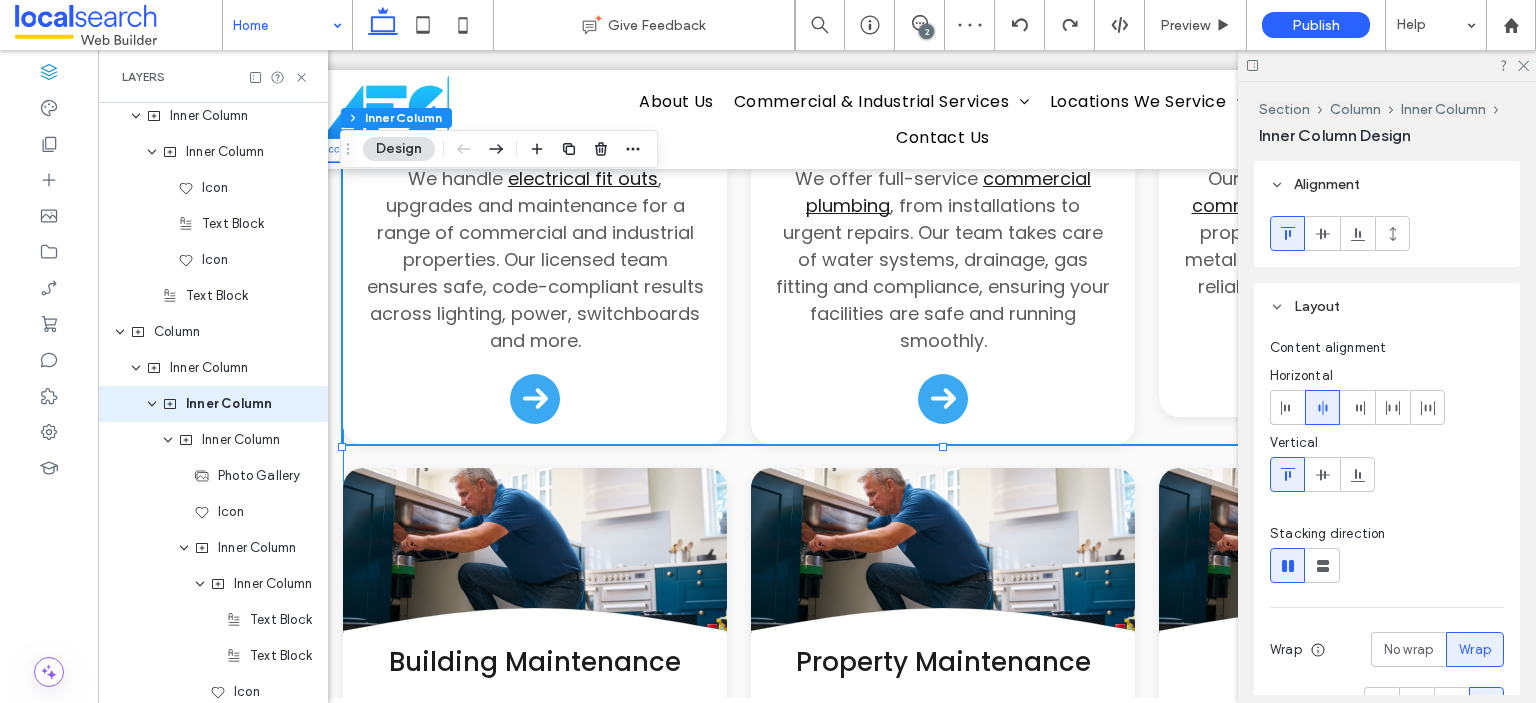 click on "Button
.cls-1-1132603790-1132603790 {
fill: none;
stroke: #000;
}
HVAC Services
We install, upgrade and maintain
HVAC systems   that keep commercial environments safe and comfortable. From ducted systems to ventilation, we deliver efficient heating and cooling solutions tailored to your needs.
Button
.cls-1-1132603790-1132603790 {
fill: none;
stroke: #000;
}
Partitioning & Facade
Our team creates functional, professional spaces with custom
partitioning and façade solutions . Whether you’re updating a retail space or fitting out offices, we provide finishes that look great and perform well." at bounding box center (943, 190) 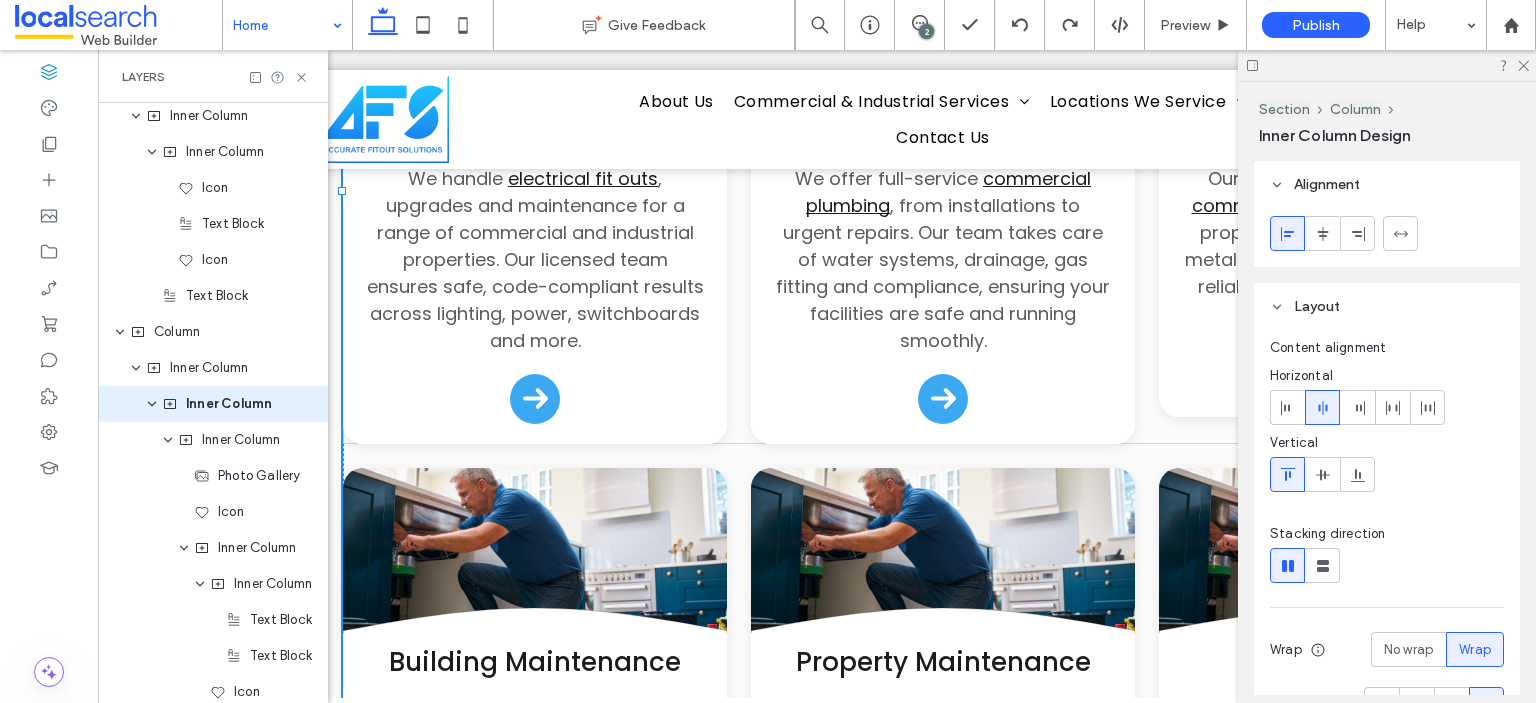 scroll, scrollTop: 1625, scrollLeft: 0, axis: vertical 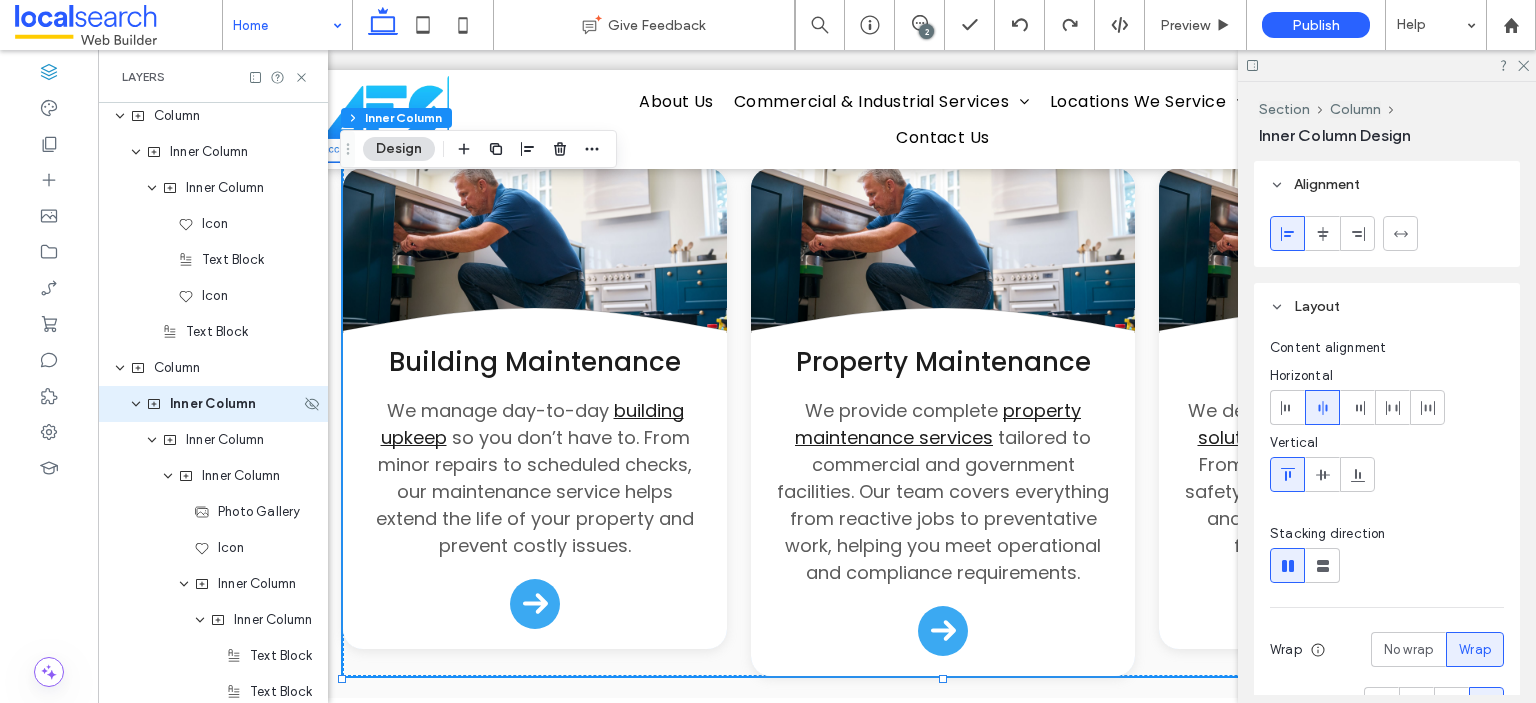 click 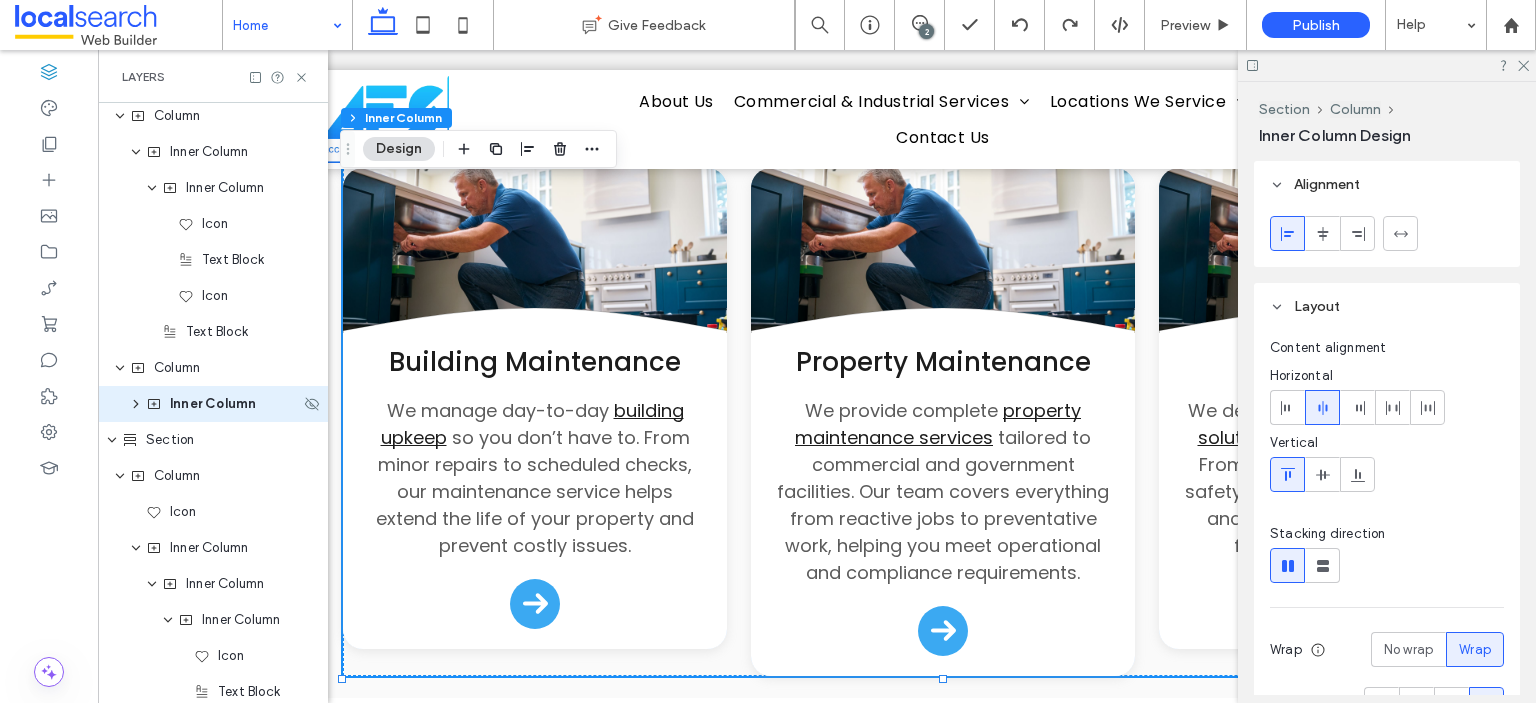 click 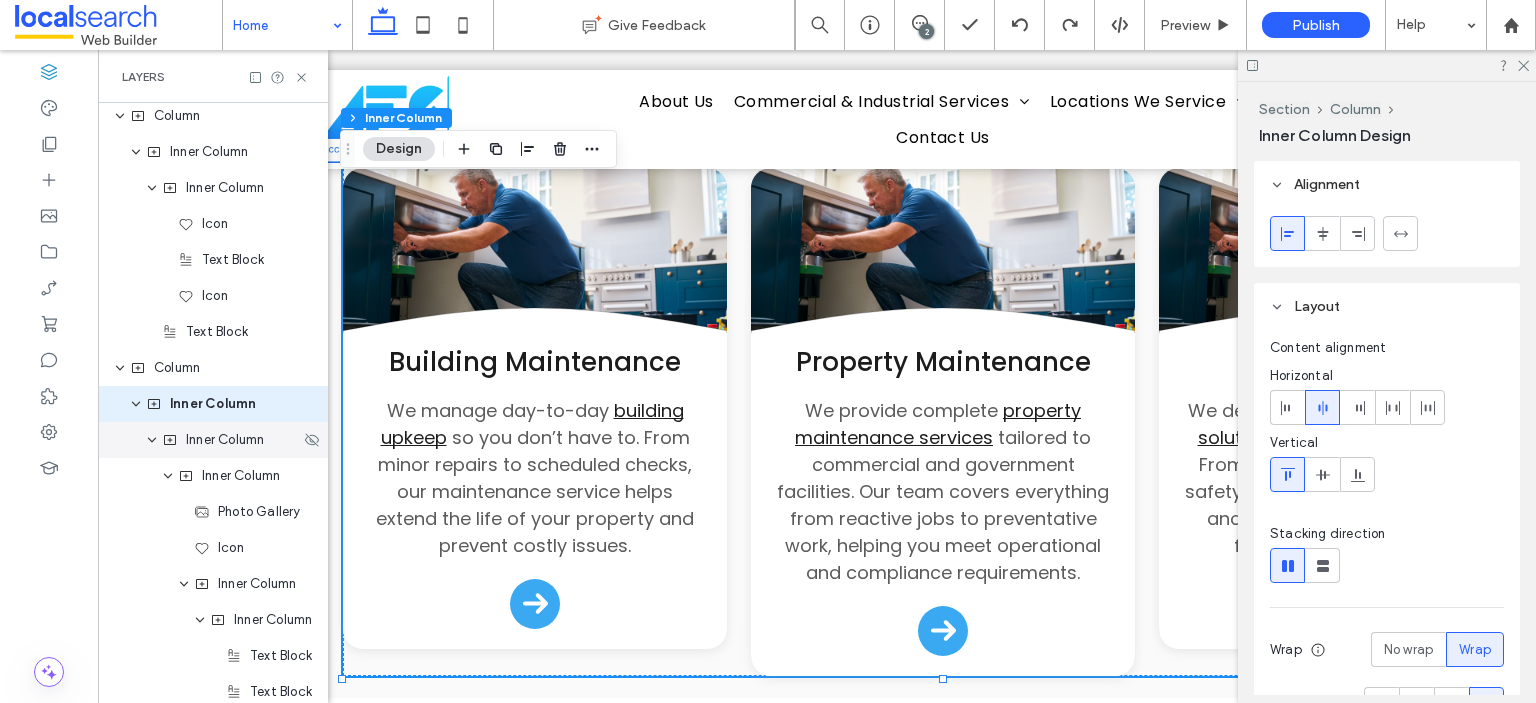 click 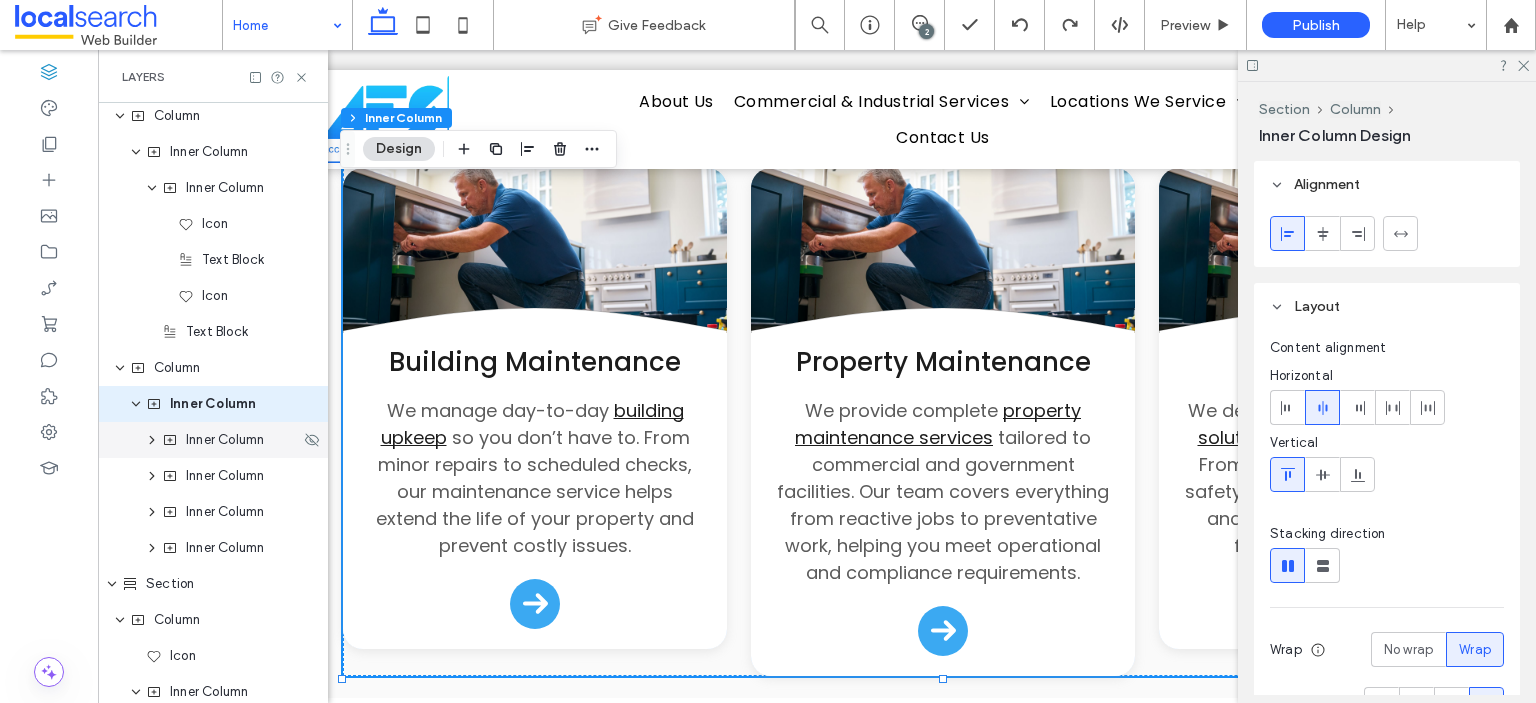 click on "Inner Column" at bounding box center [231, 440] 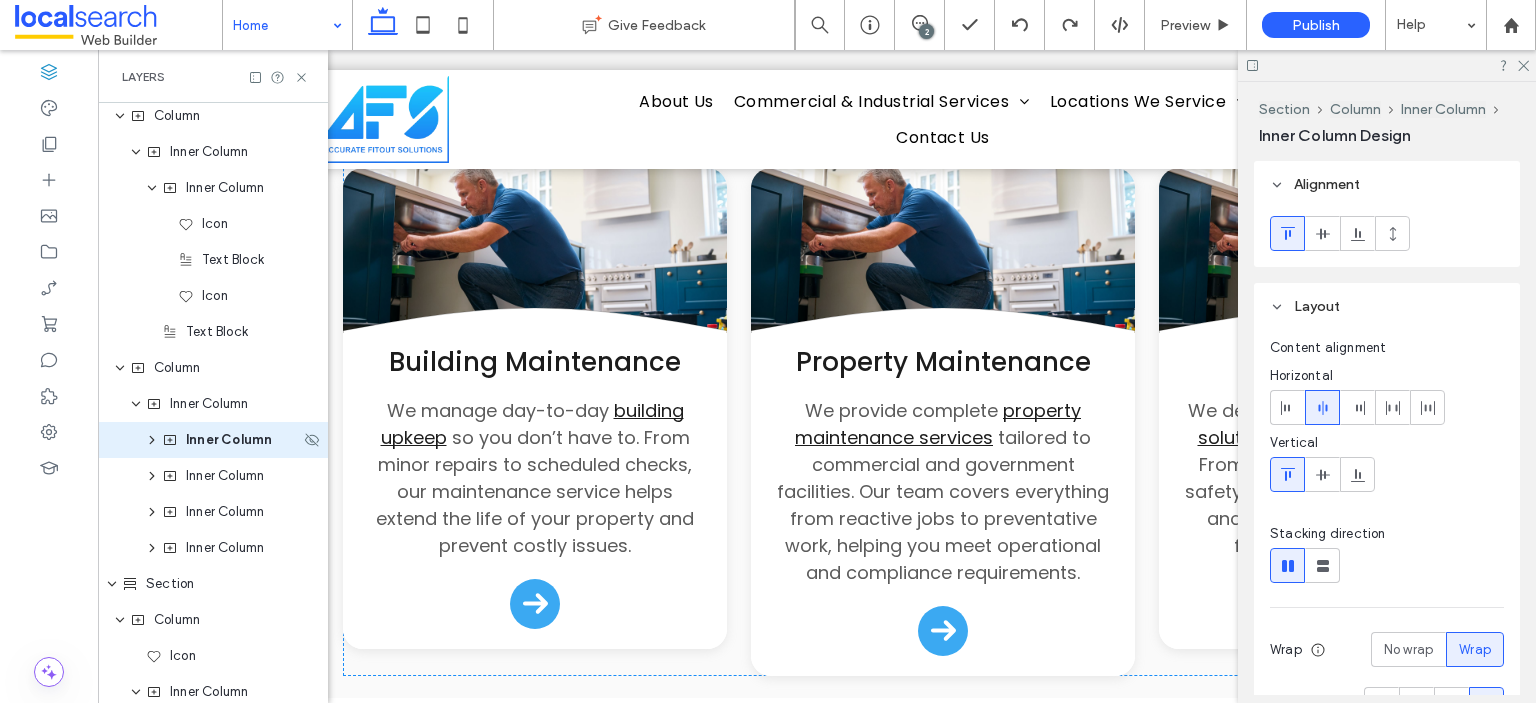 scroll, scrollTop: 1661, scrollLeft: 0, axis: vertical 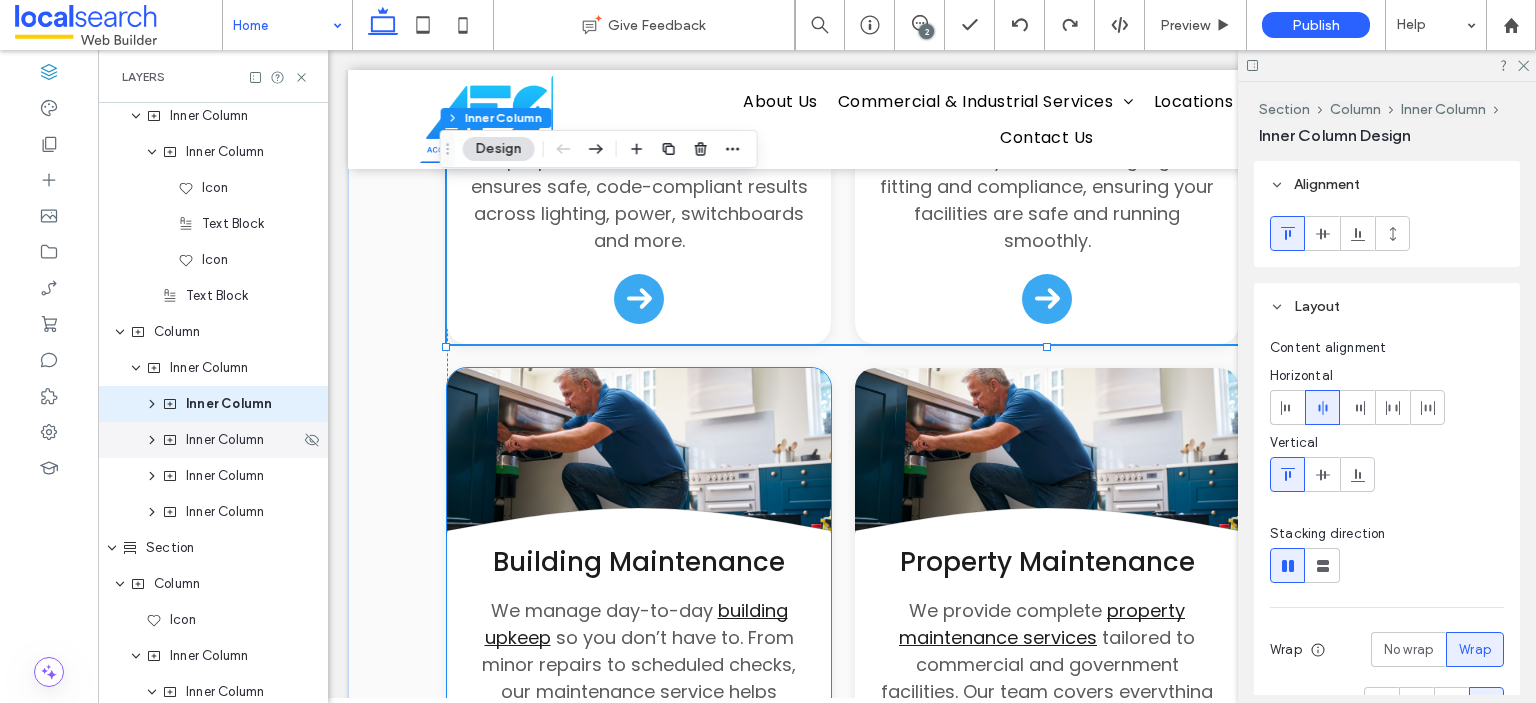 click 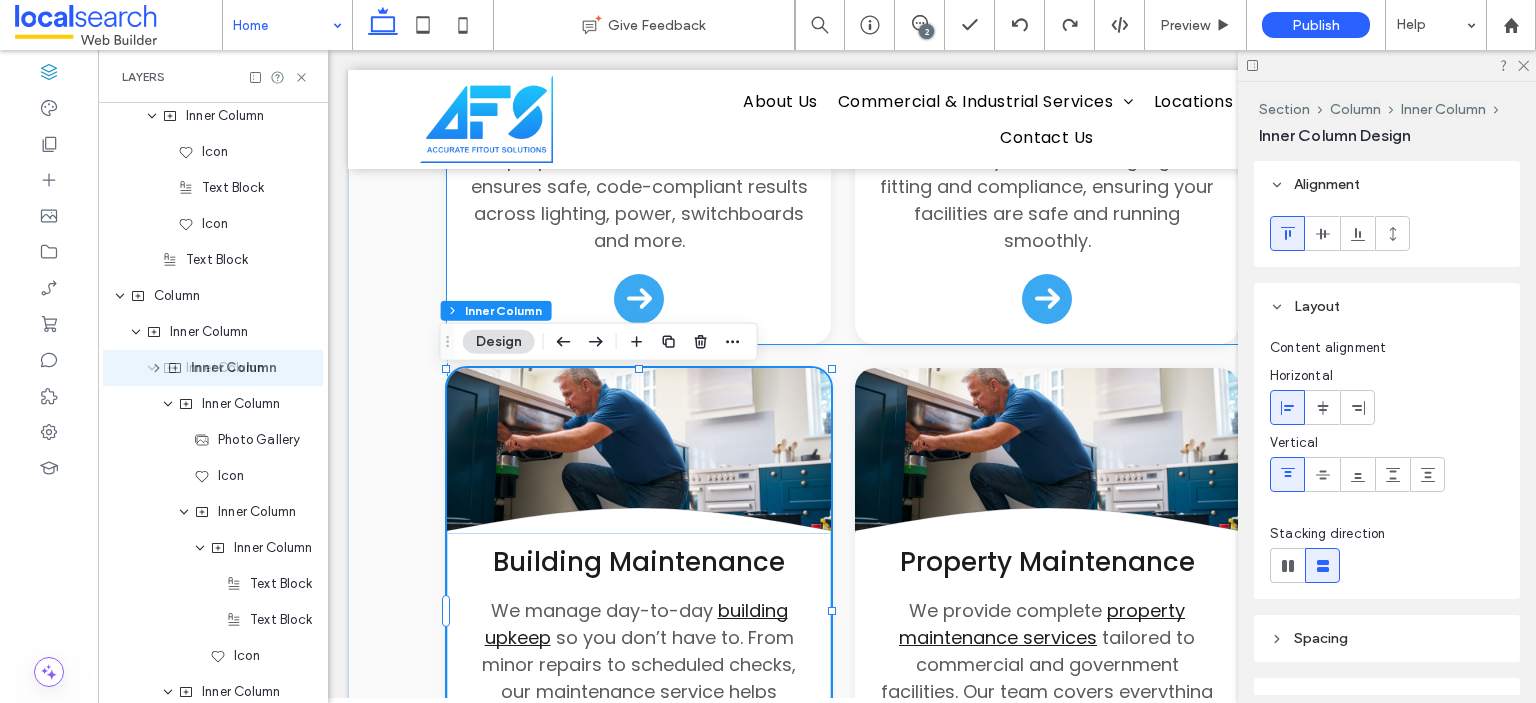 drag, startPoint x: 207, startPoint y: 403, endPoint x: 212, endPoint y: 368, distance: 35.35534 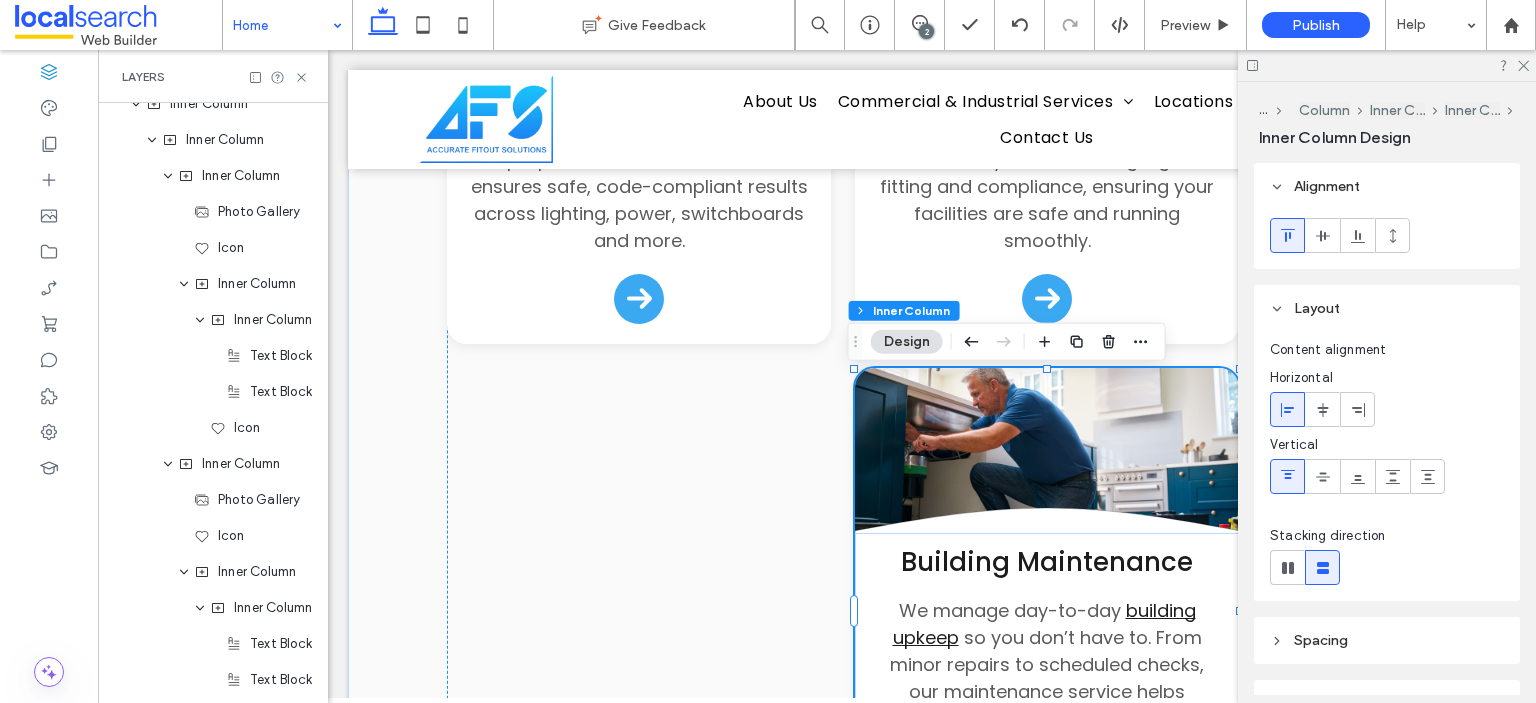 scroll, scrollTop: 1625, scrollLeft: 0, axis: vertical 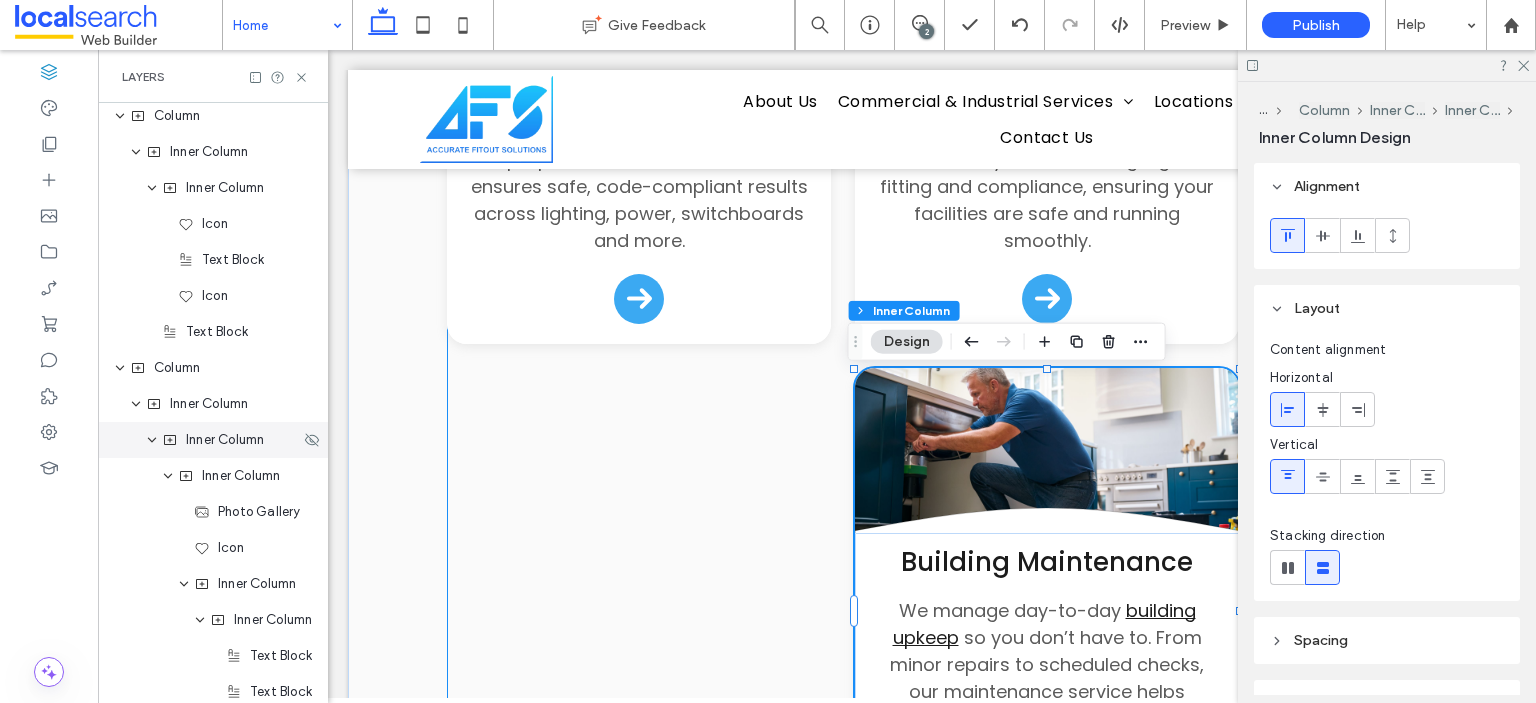 click 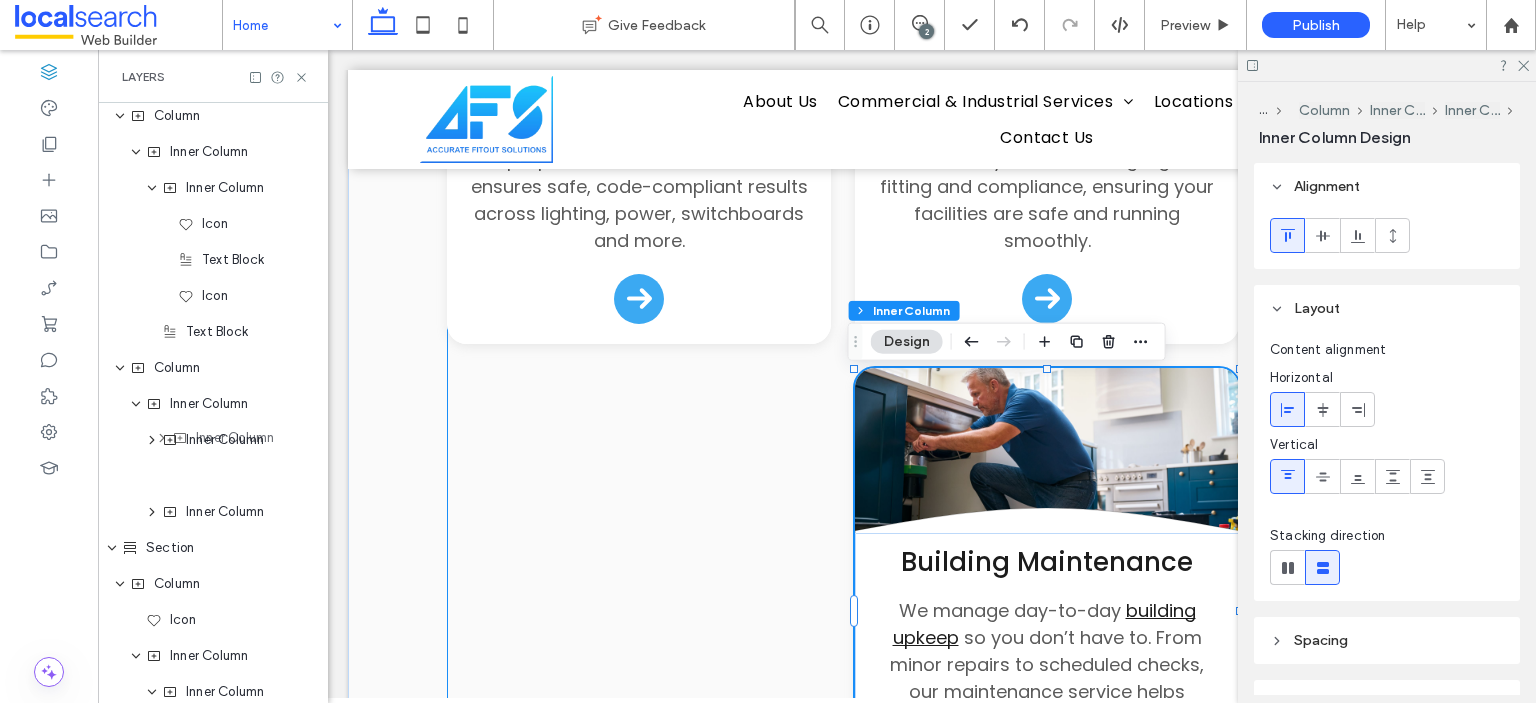 drag, startPoint x: 192, startPoint y: 476, endPoint x: 202, endPoint y: 439, distance: 38.327538 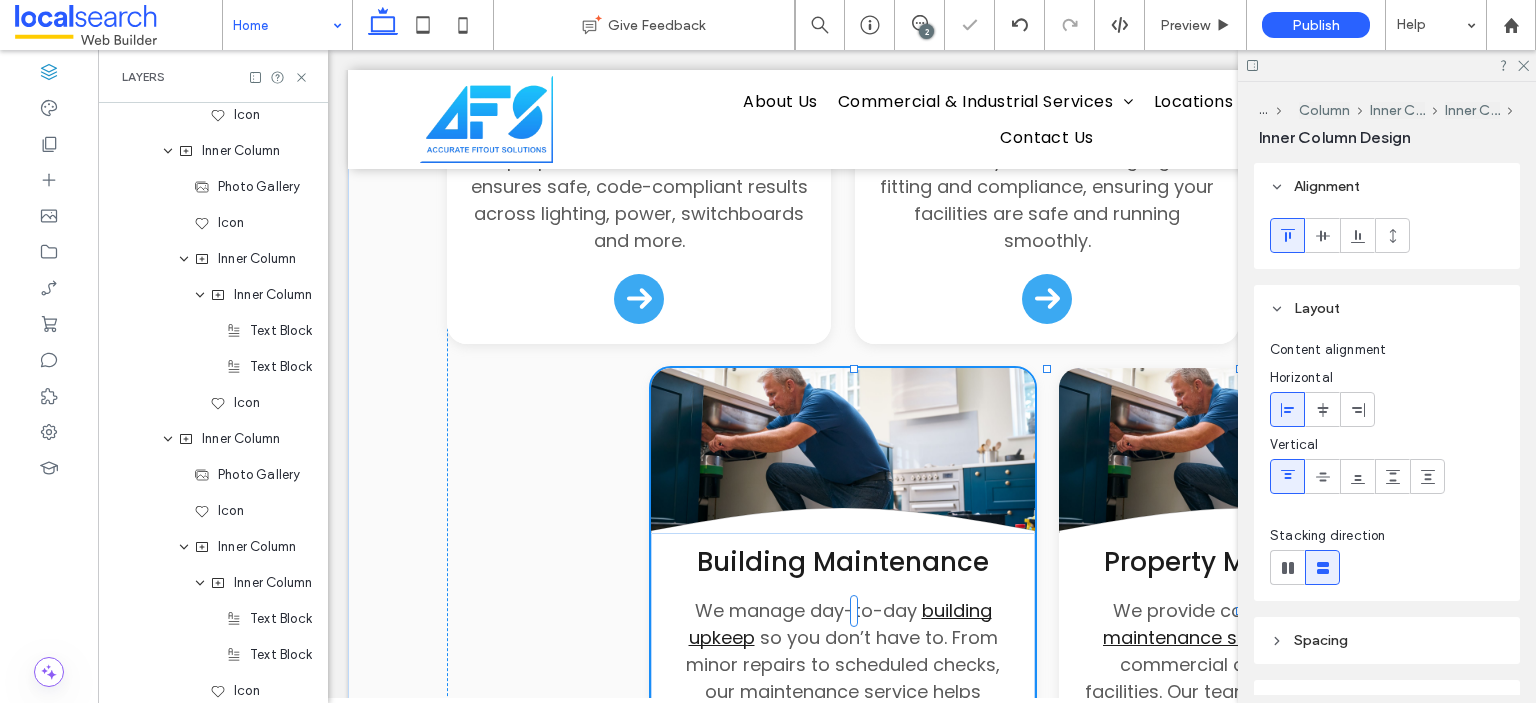 scroll, scrollTop: 3425, scrollLeft: 0, axis: vertical 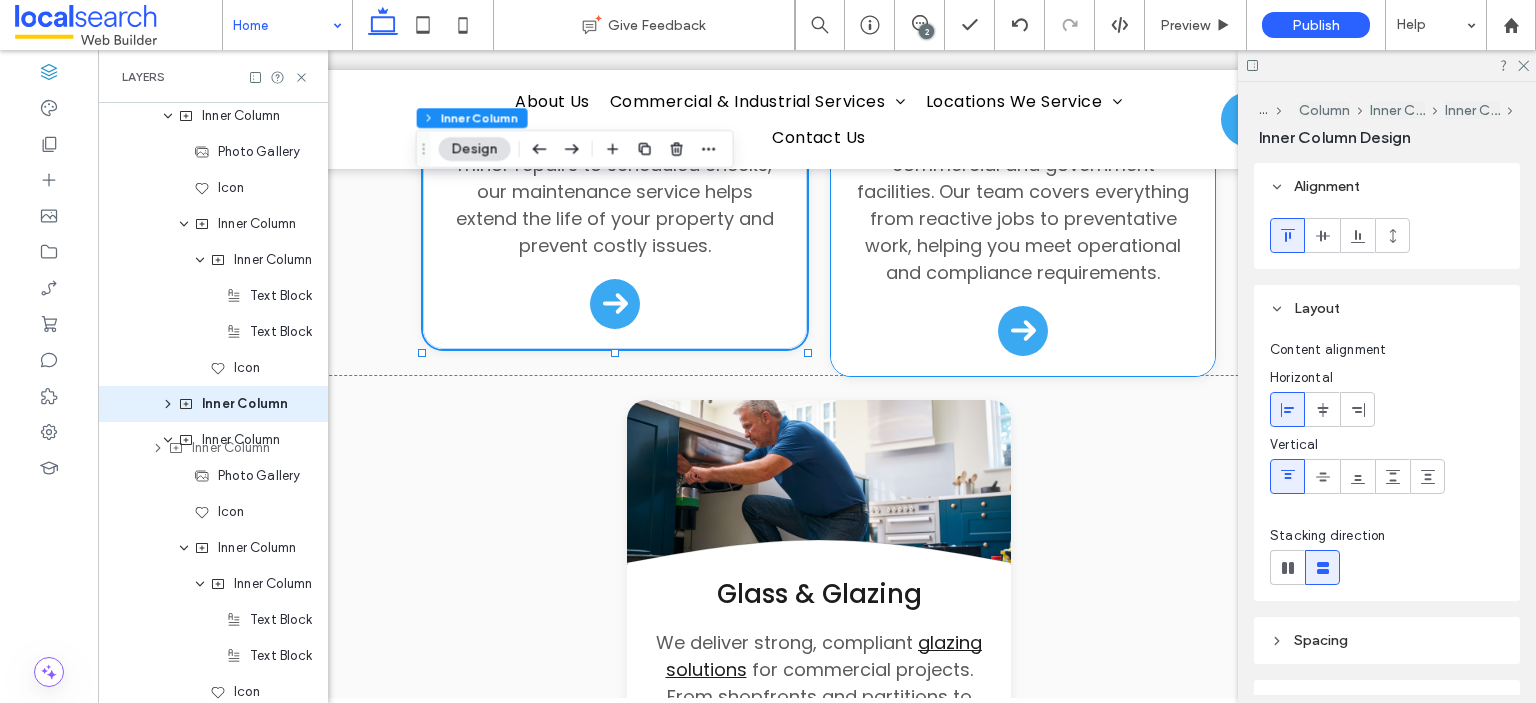 drag, startPoint x: 192, startPoint y: 472, endPoint x: 198, endPoint y: 445, distance: 27.658634 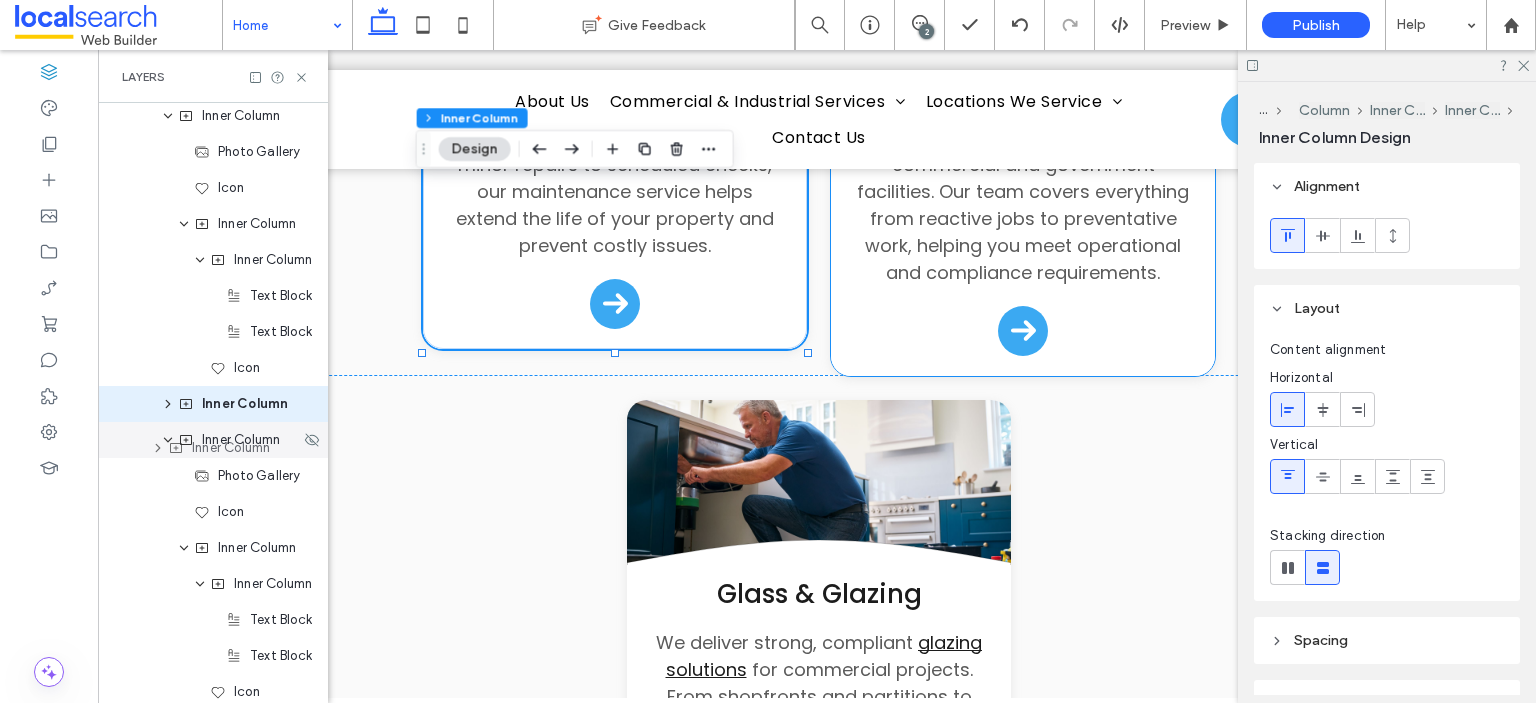 click on "Inner Column" at bounding box center (239, 440) 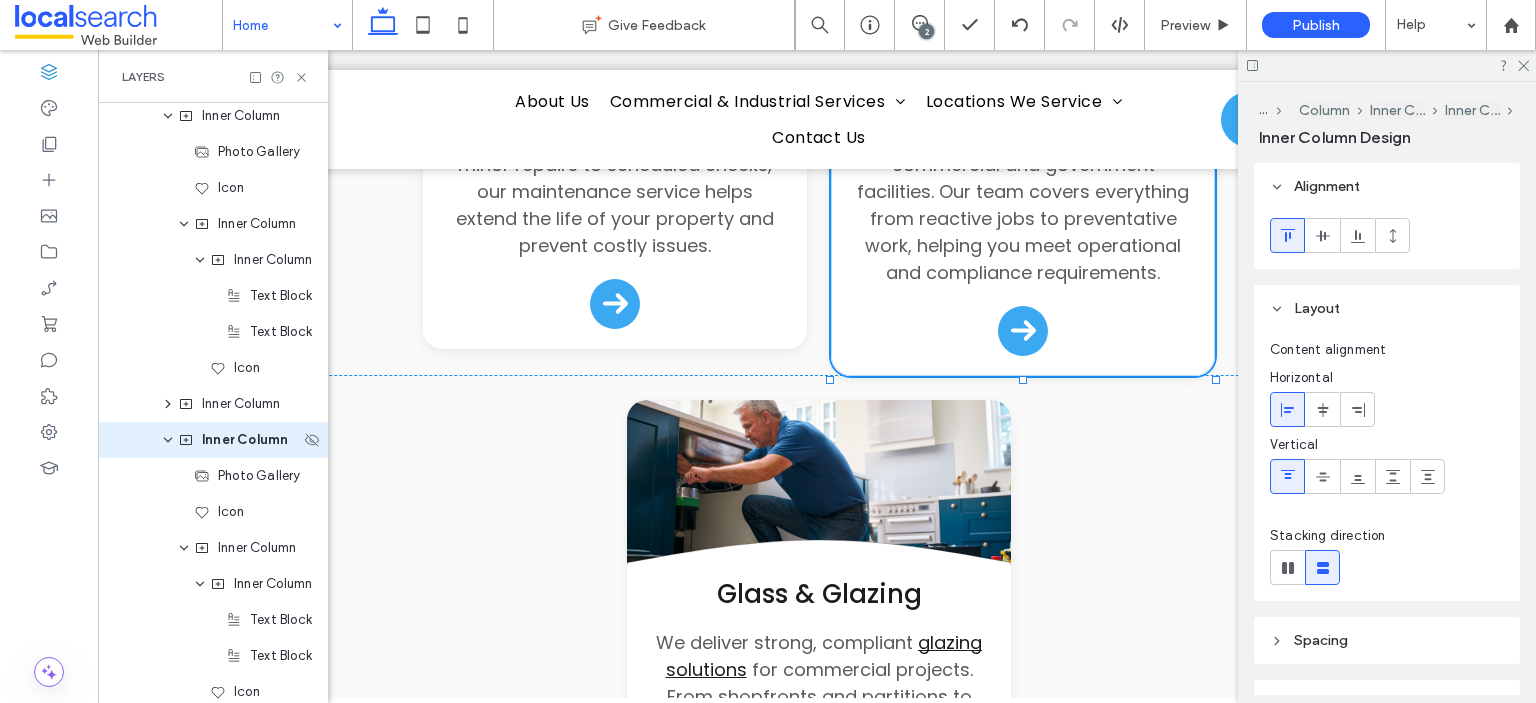 scroll, scrollTop: 3461, scrollLeft: 0, axis: vertical 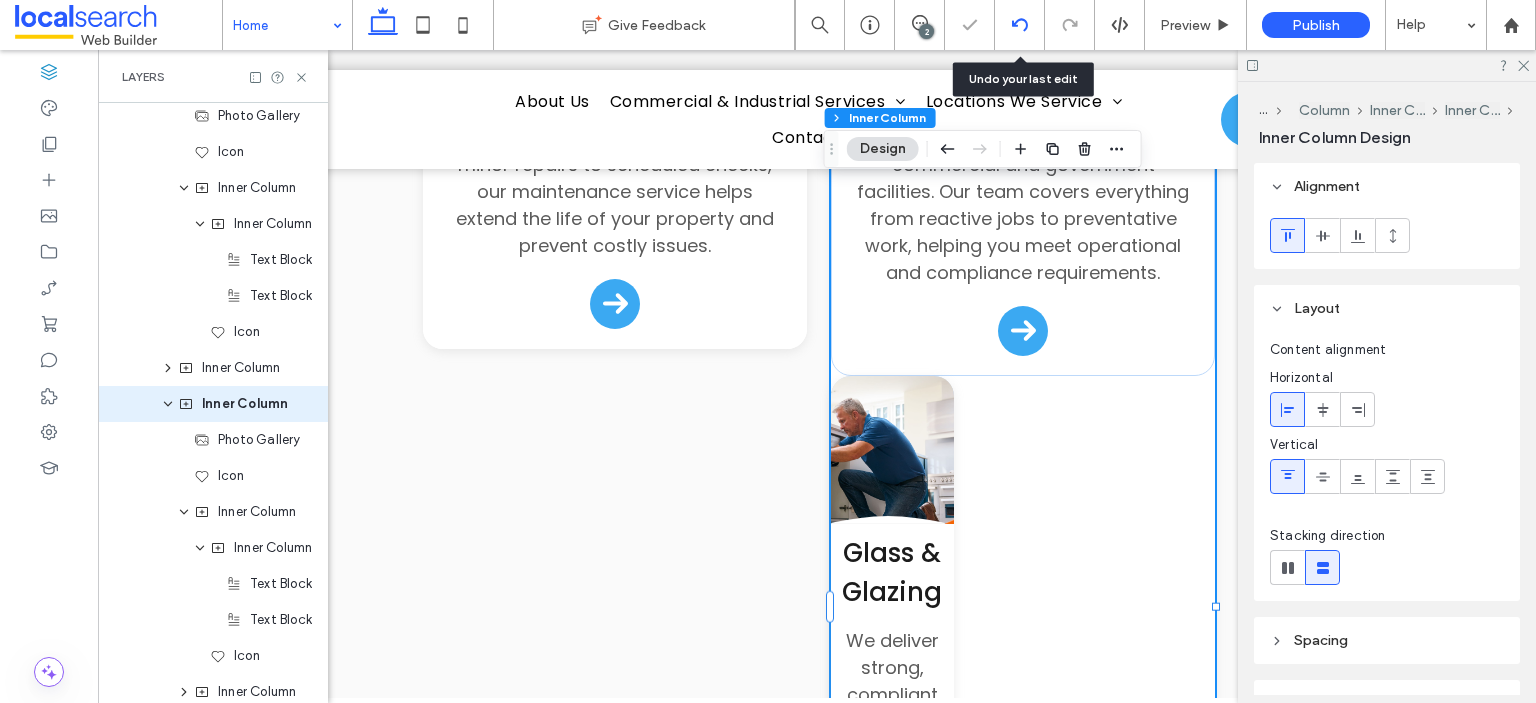 click 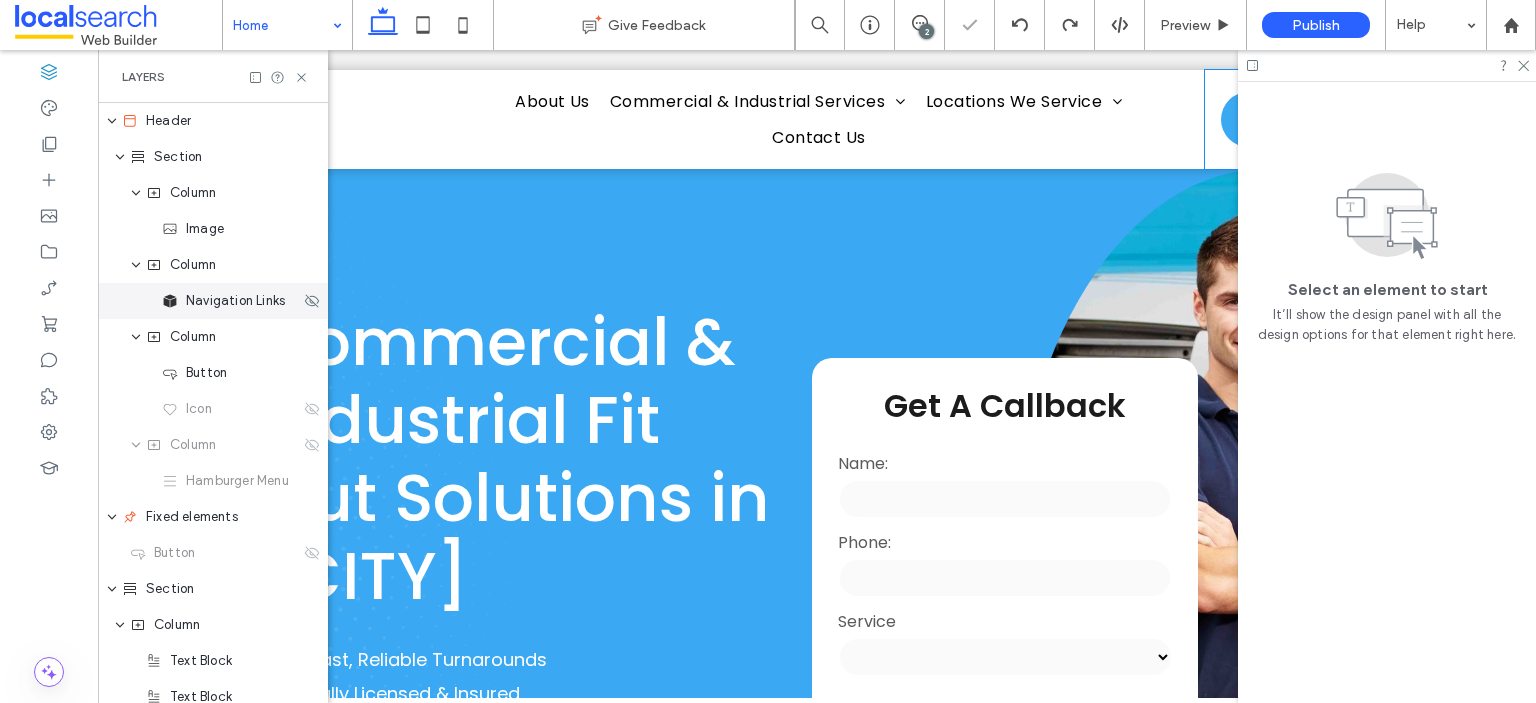 scroll, scrollTop: 0, scrollLeft: 0, axis: both 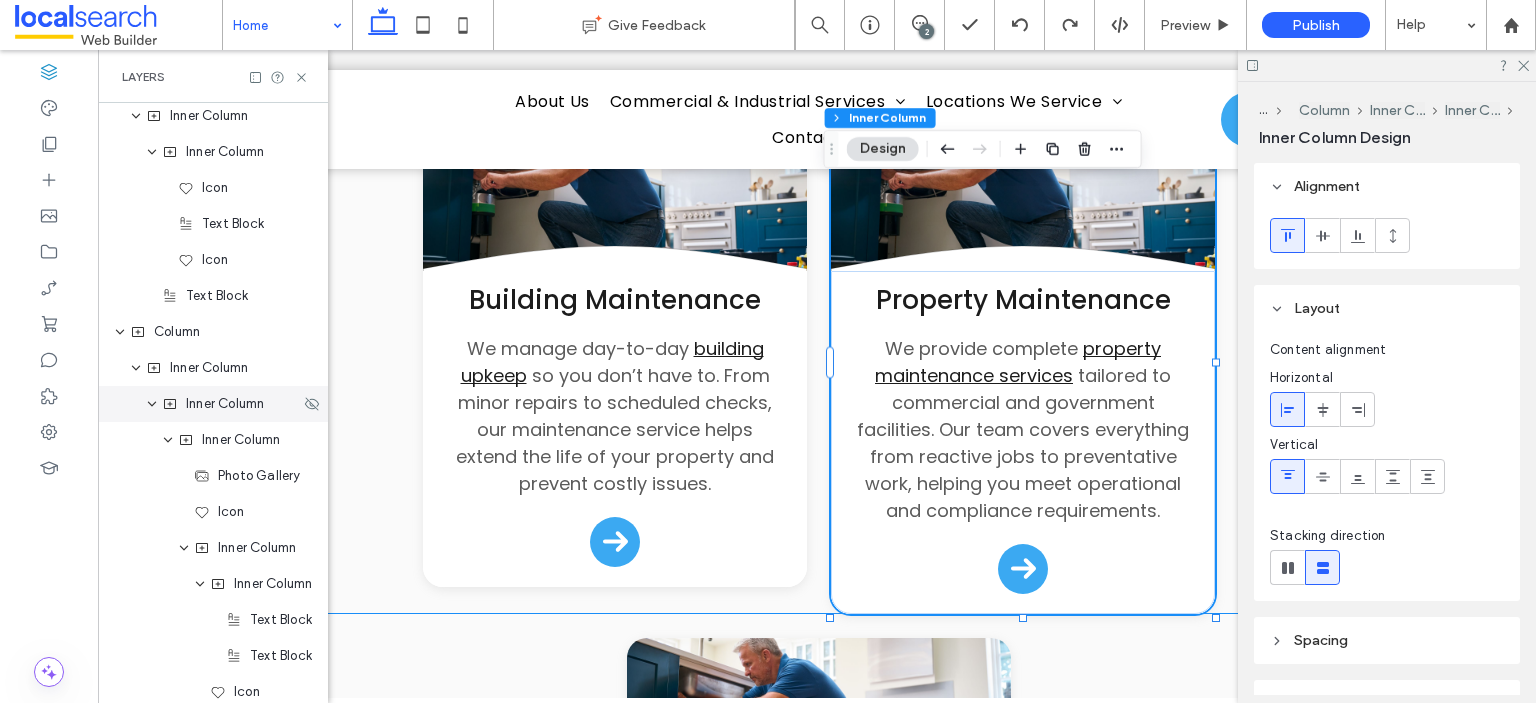 click 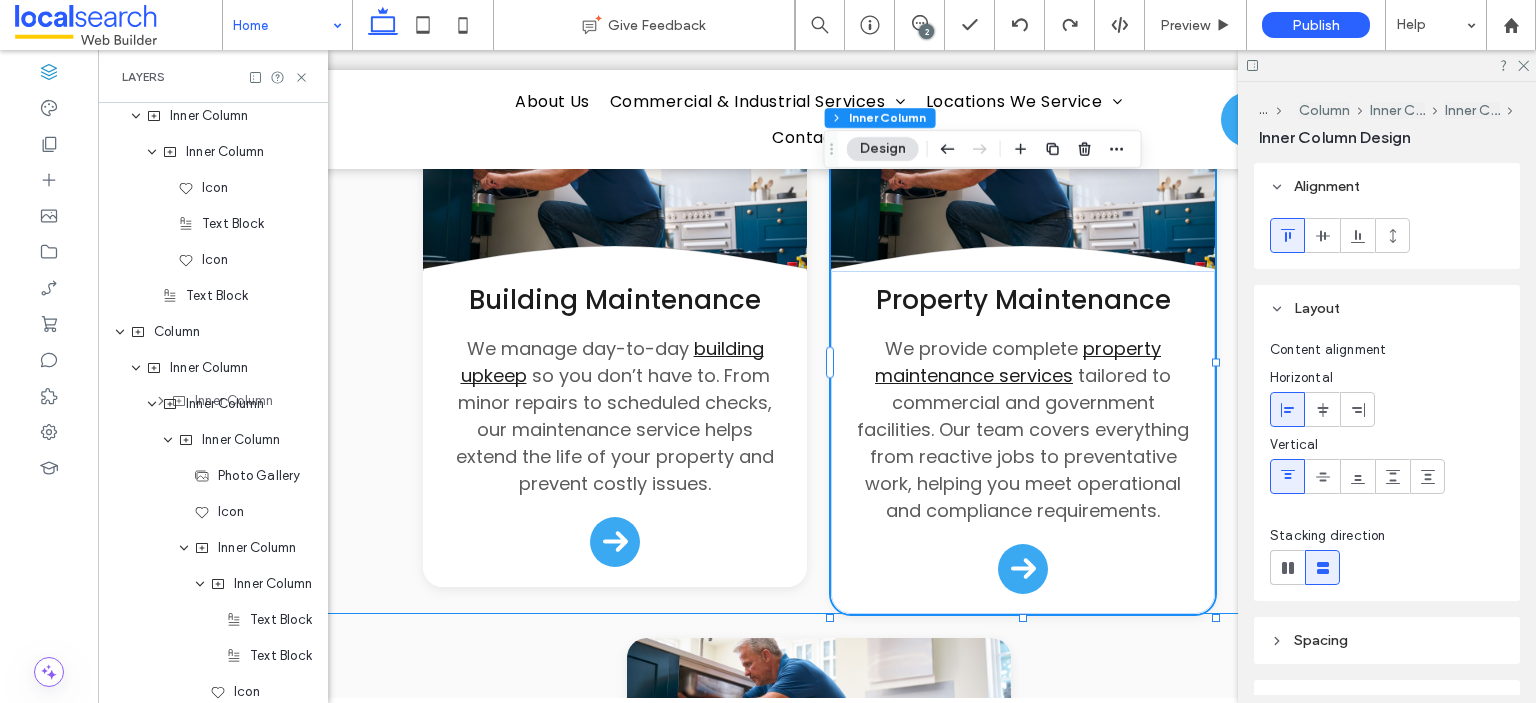 drag, startPoint x: 203, startPoint y: 439, endPoint x: 212, endPoint y: 401, distance: 39.051247 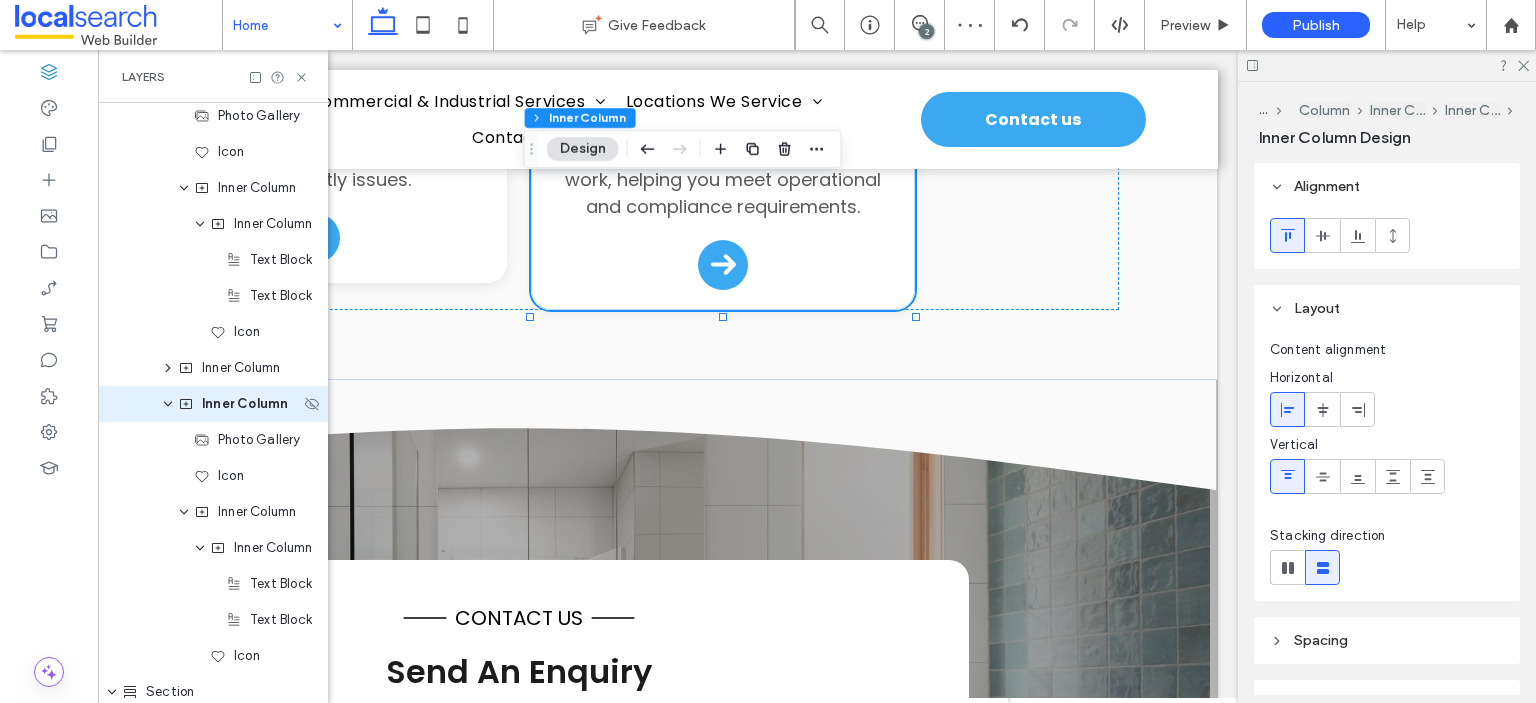 click 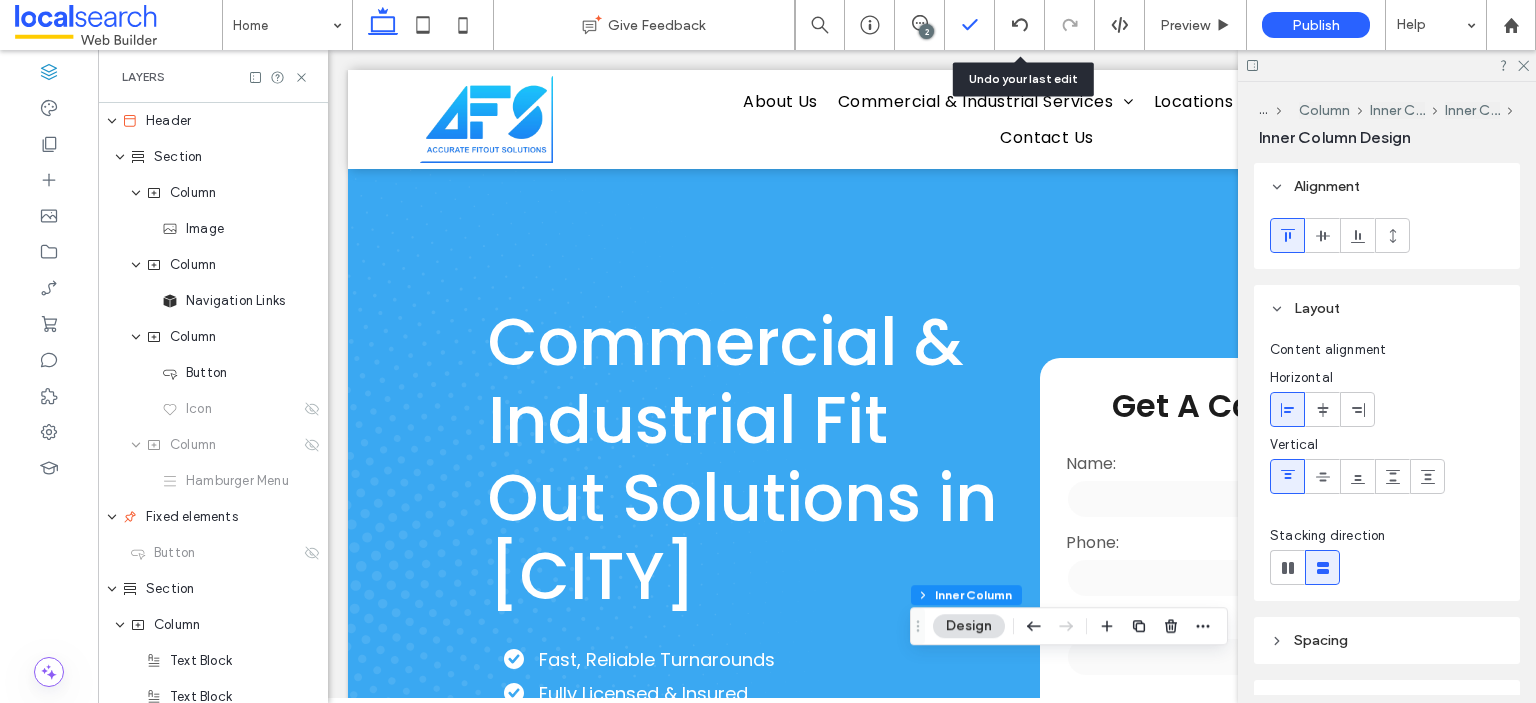 scroll, scrollTop: 2914, scrollLeft: 0, axis: vertical 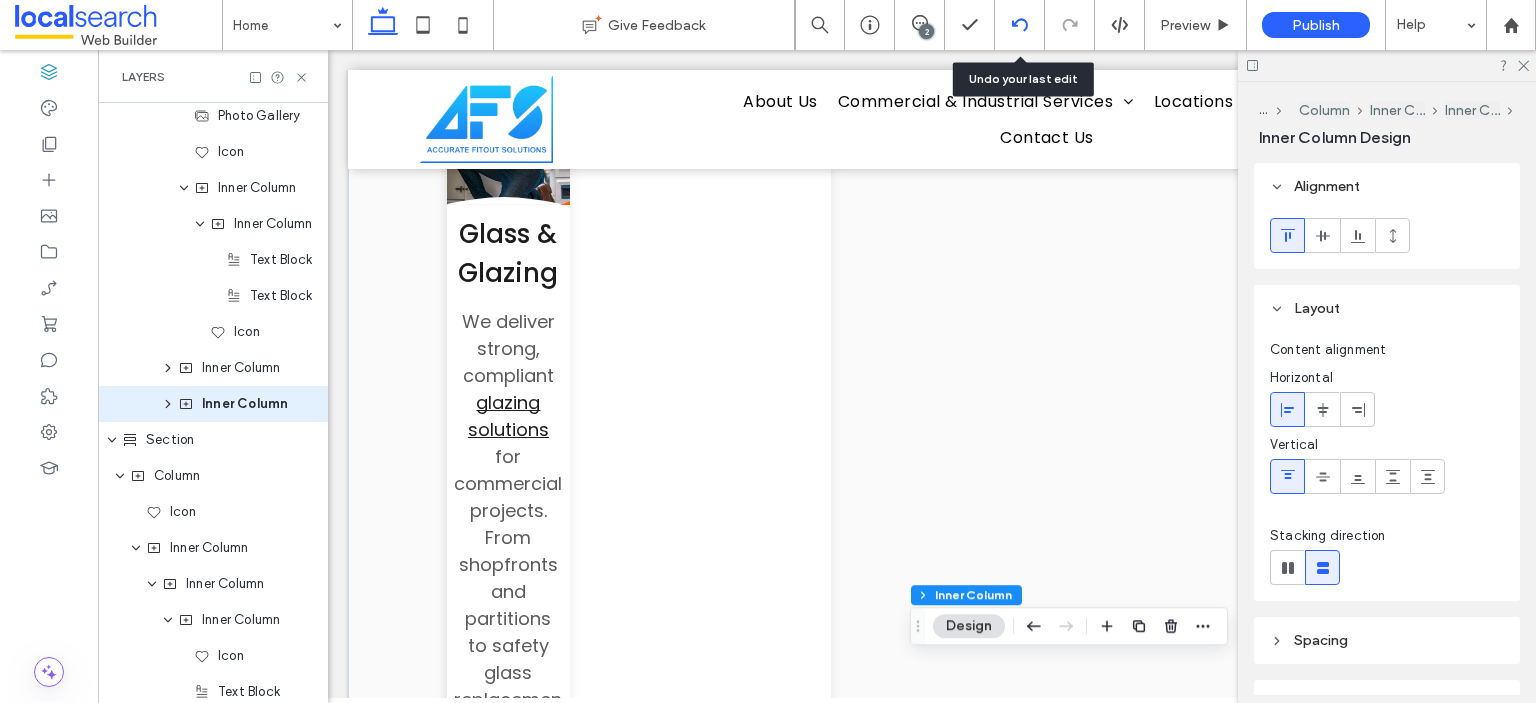 click at bounding box center (1019, 25) 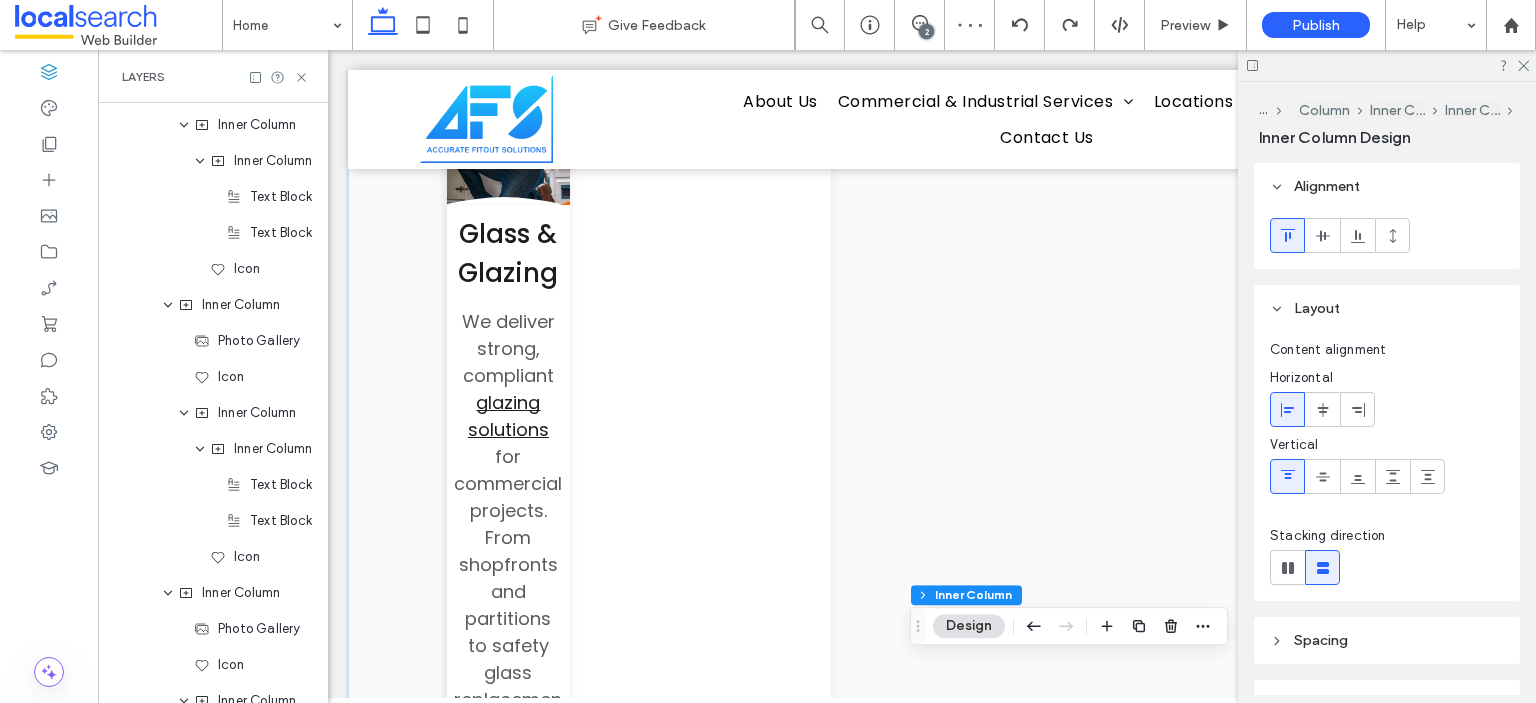 scroll, scrollTop: 3461, scrollLeft: 0, axis: vertical 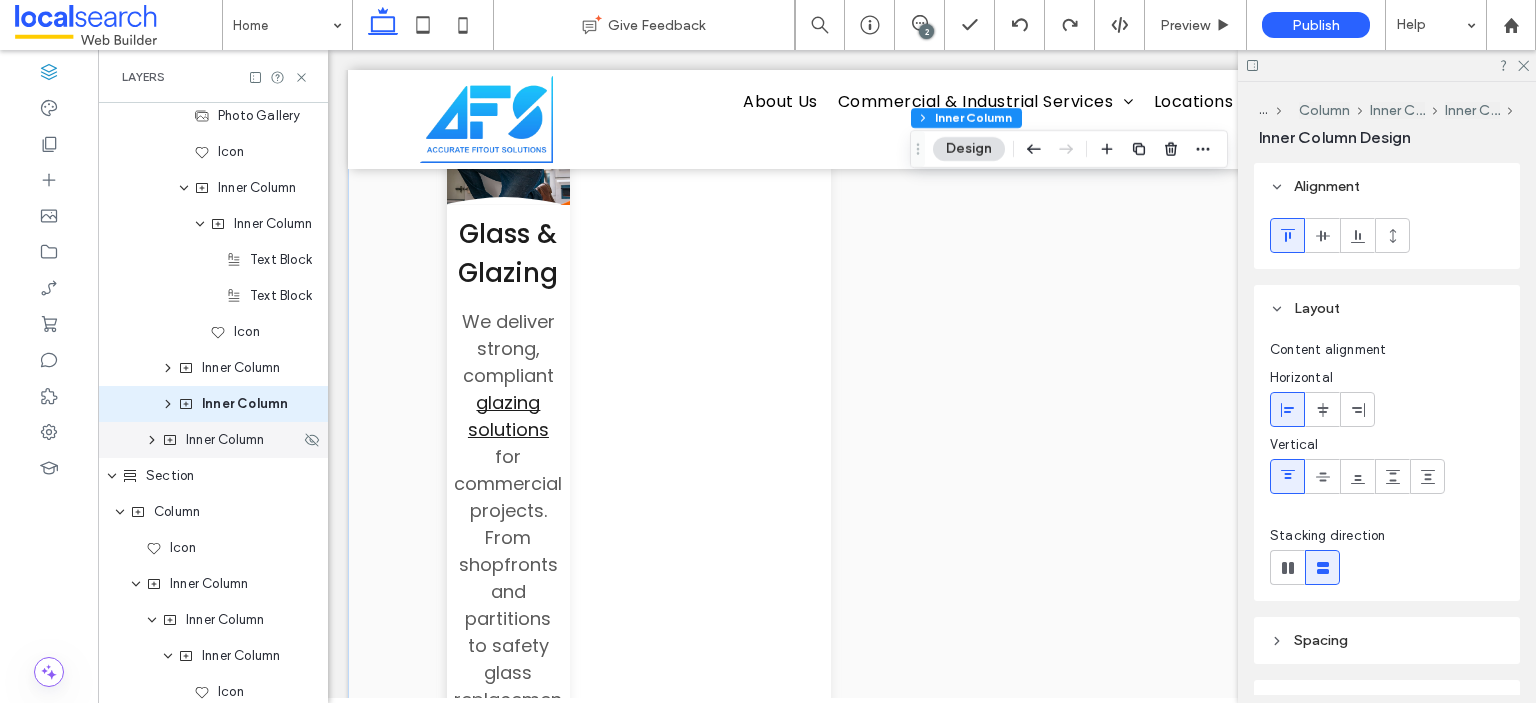 click on "Inner Column" at bounding box center [225, 440] 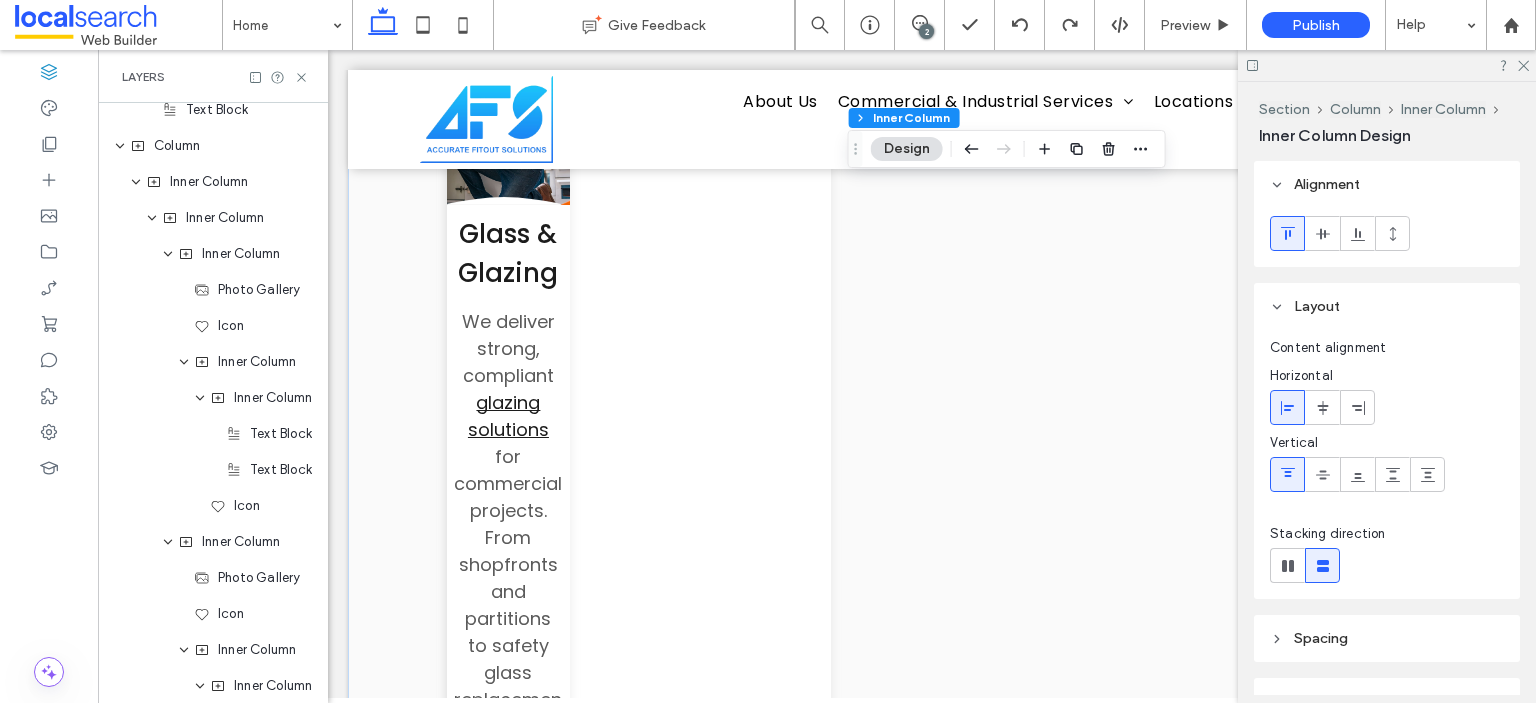 scroll, scrollTop: 1797, scrollLeft: 0, axis: vertical 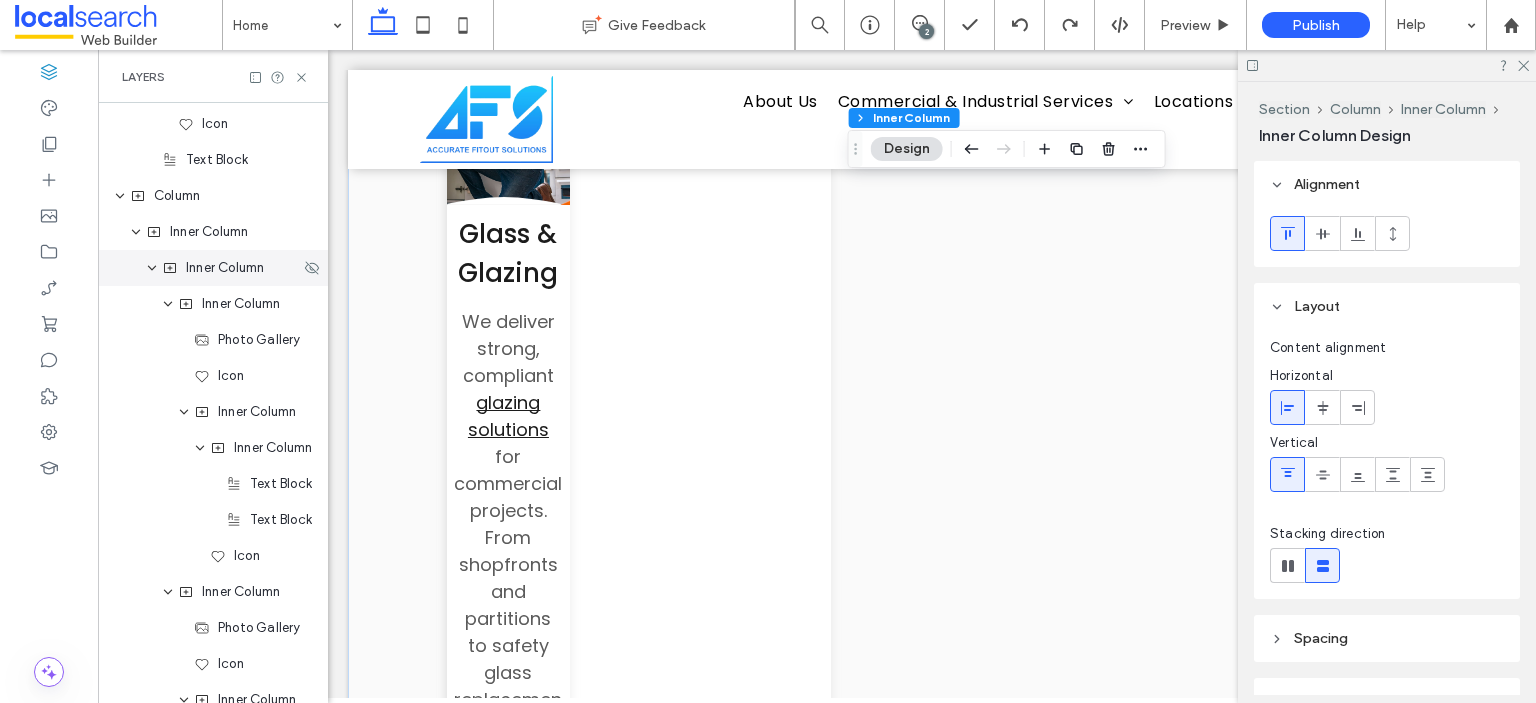 click 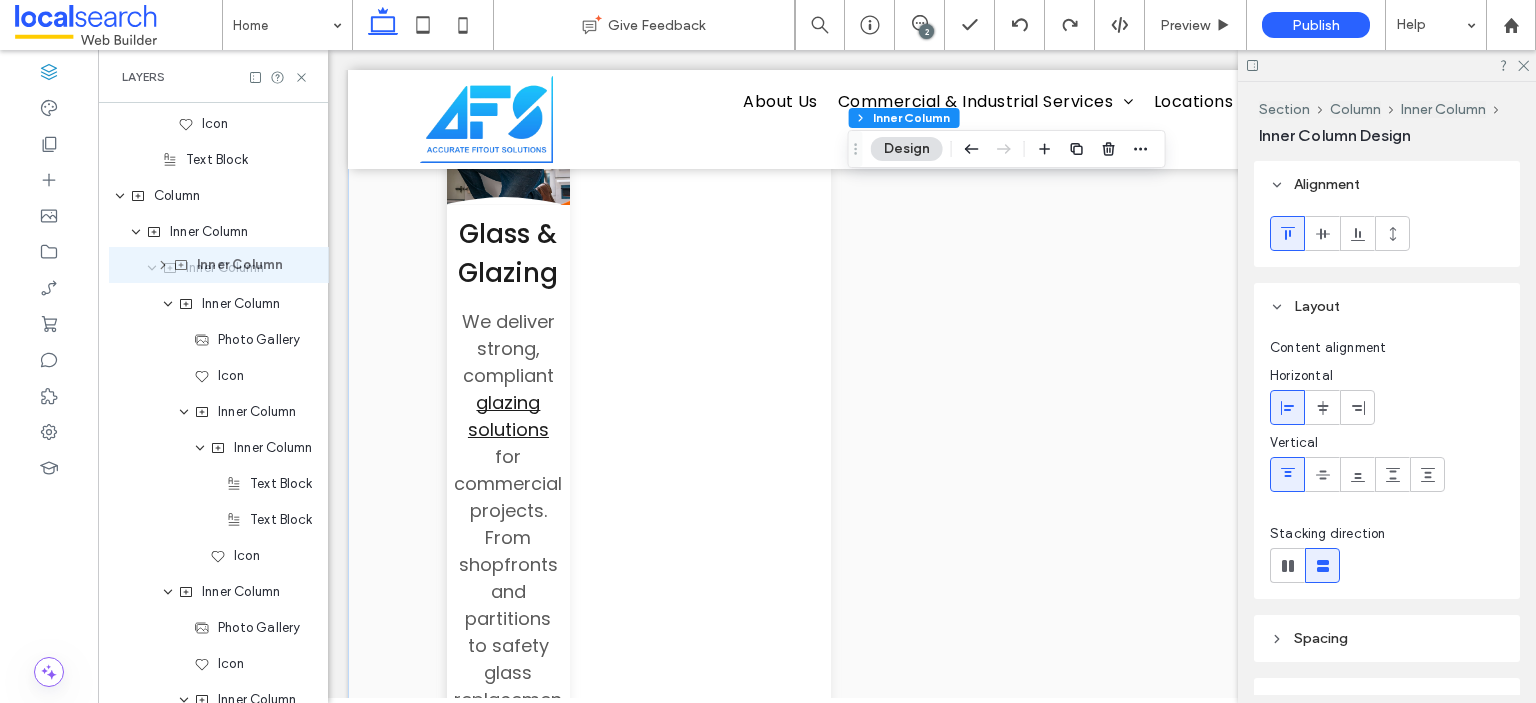 drag, startPoint x: 223, startPoint y: 303, endPoint x: 234, endPoint y: 265, distance: 39.56008 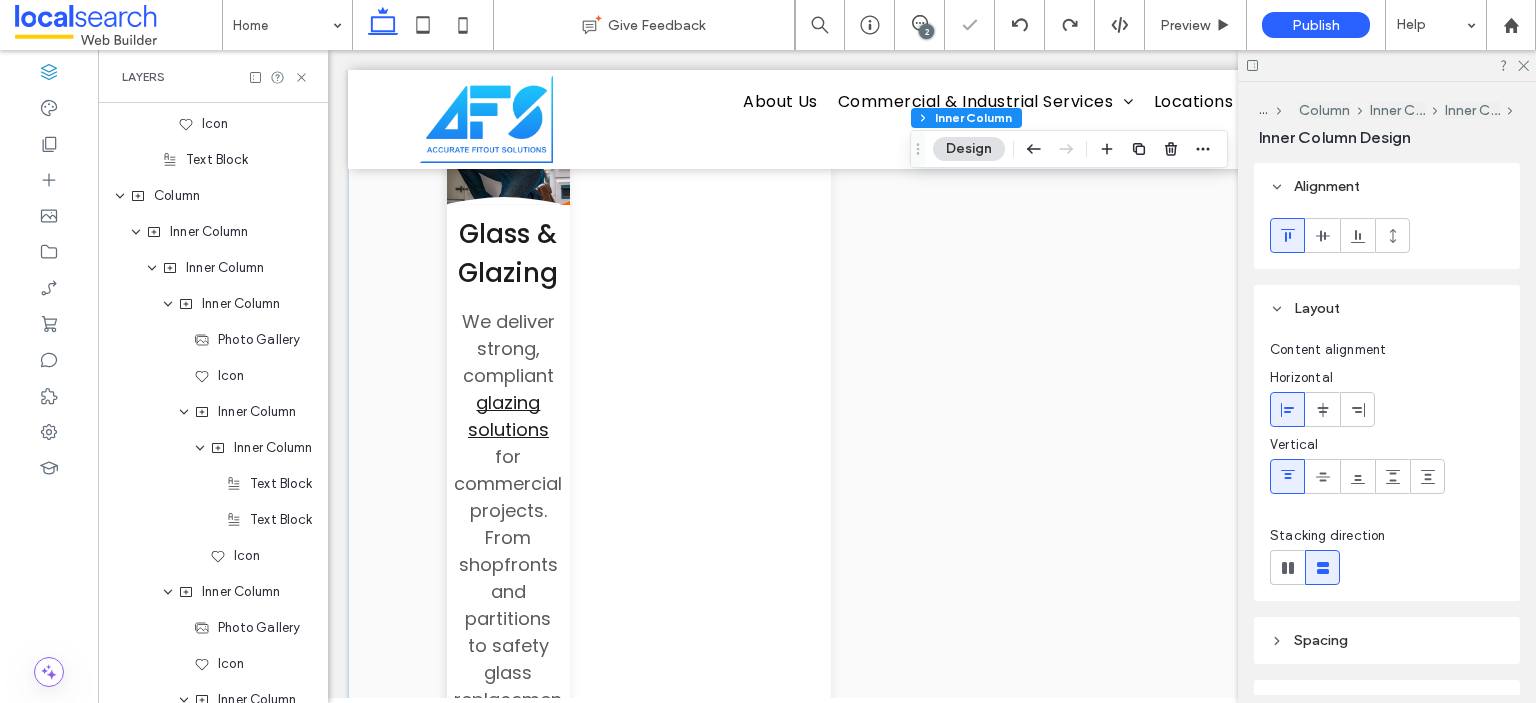 scroll, scrollTop: 1996, scrollLeft: 0, axis: vertical 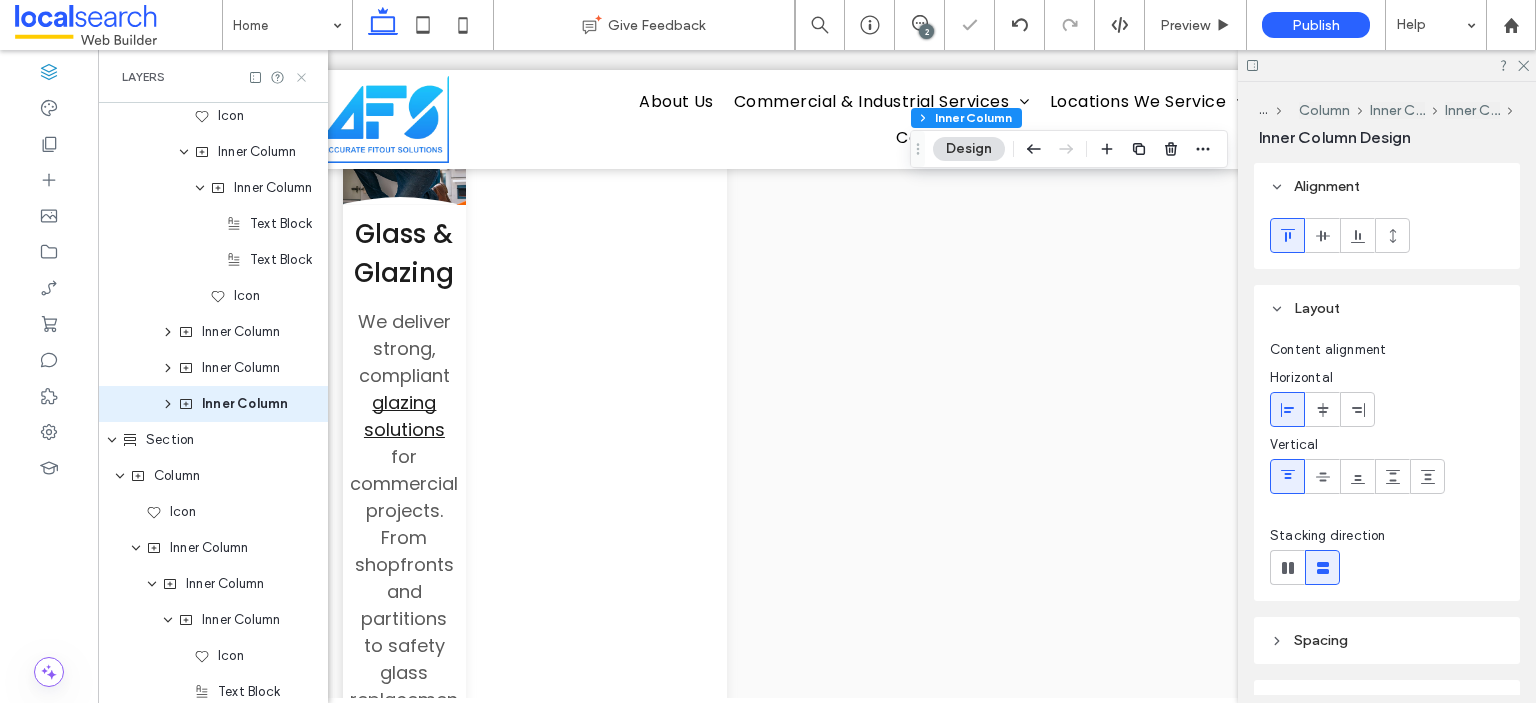 click 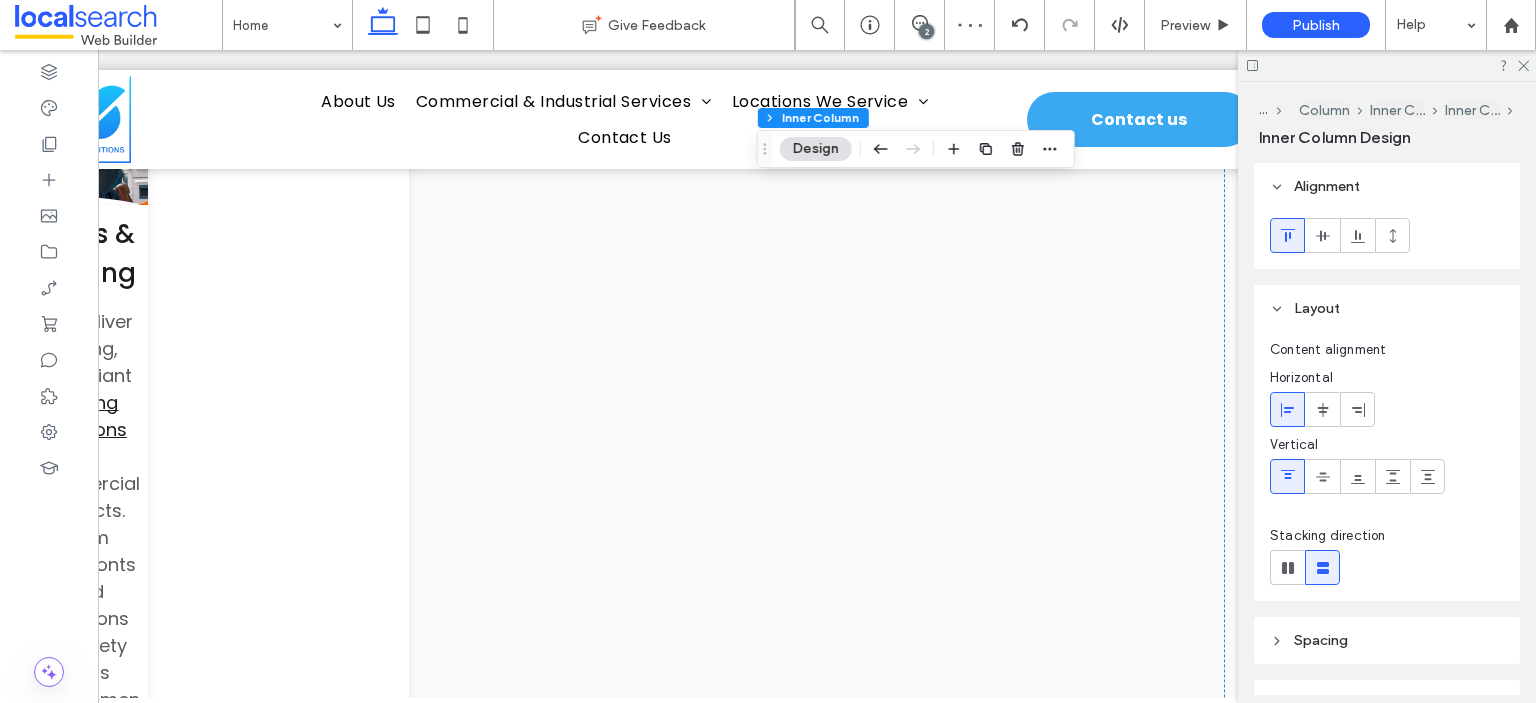 scroll, scrollTop: 0, scrollLeft: 297, axis: horizontal 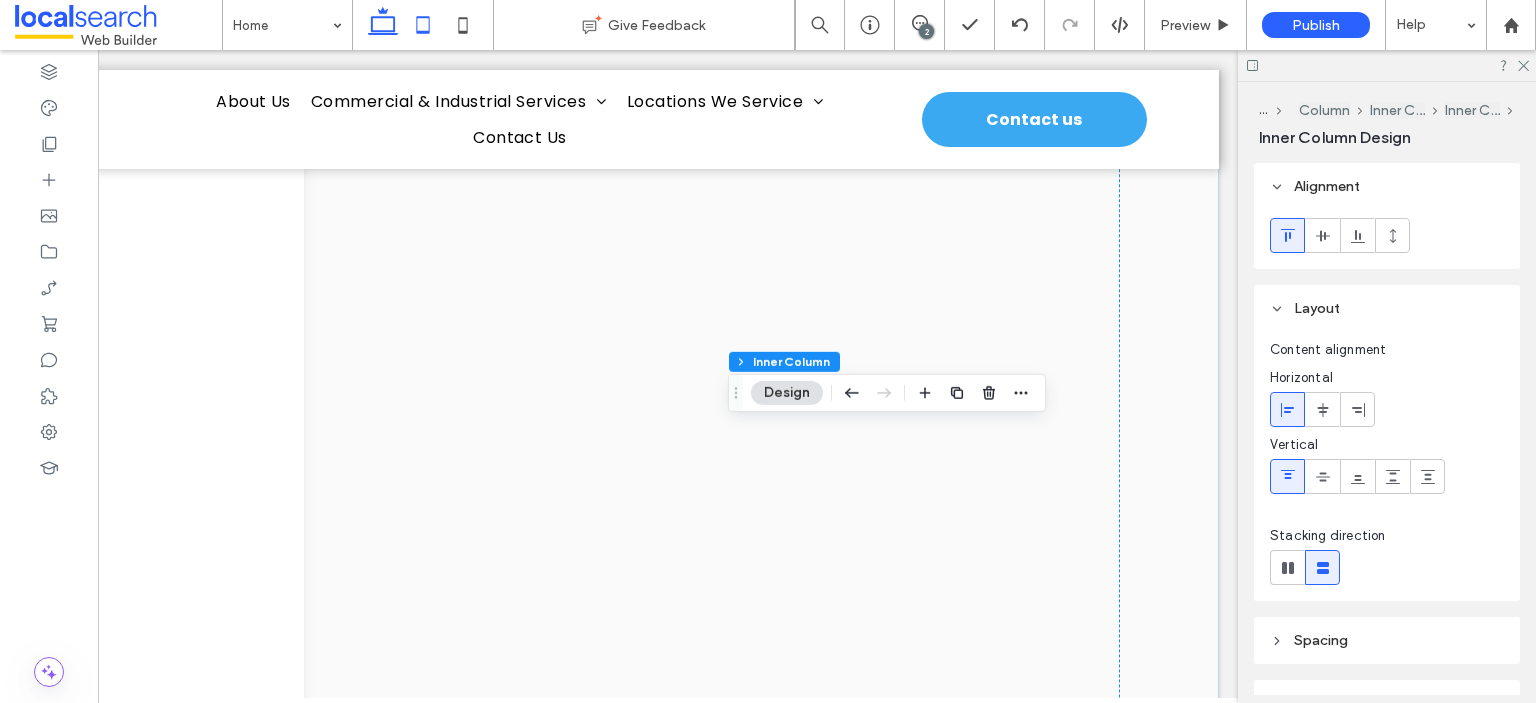 click 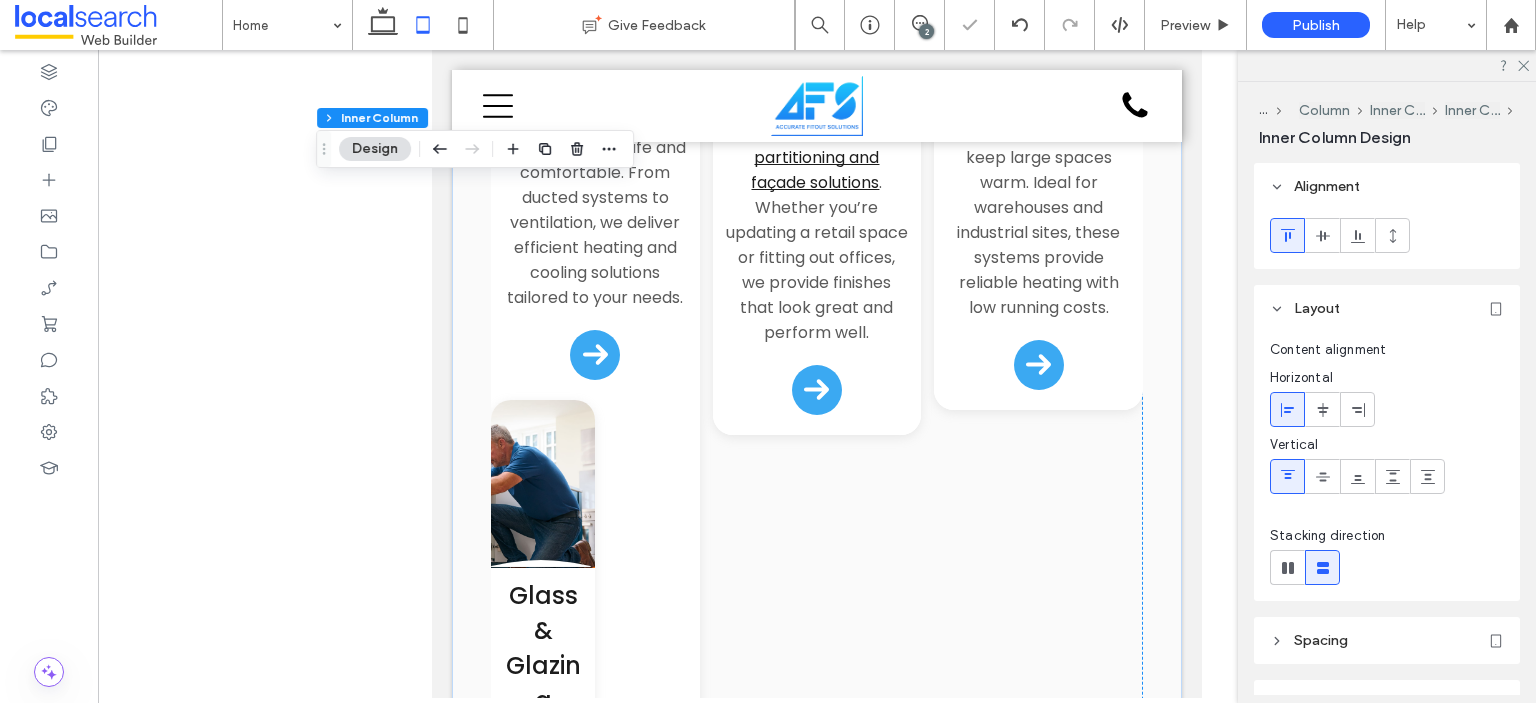 type on "**" 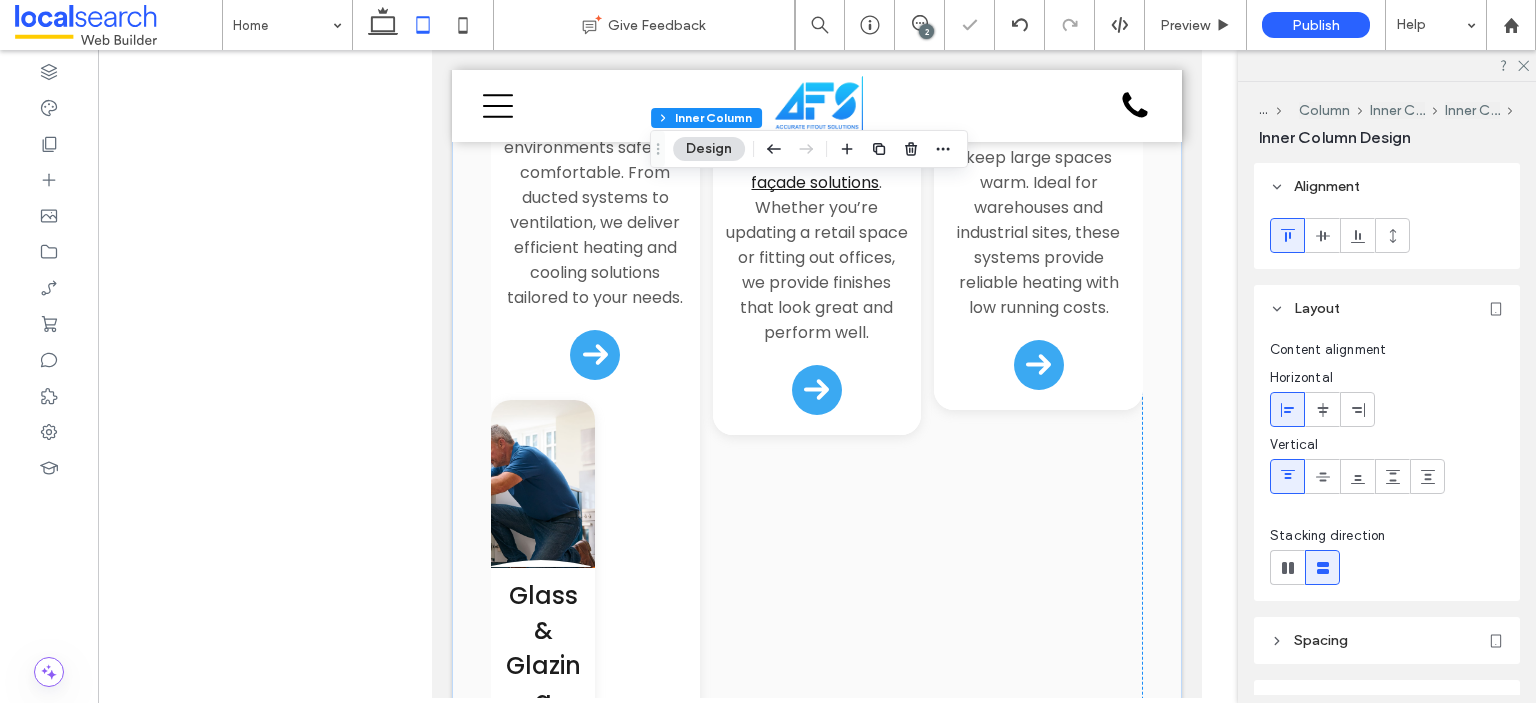 scroll, scrollTop: 0, scrollLeft: 0, axis: both 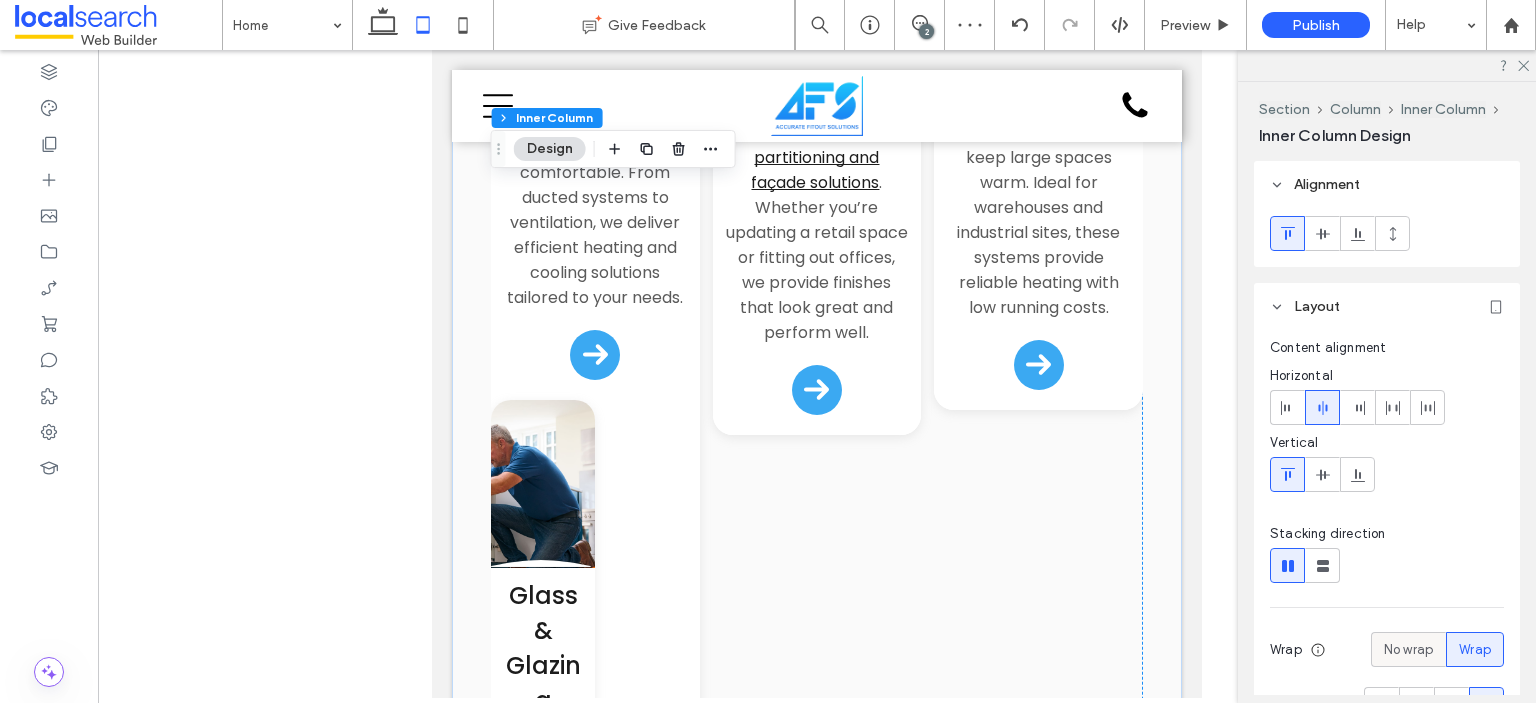 click on "No wrap" at bounding box center (1408, 650) 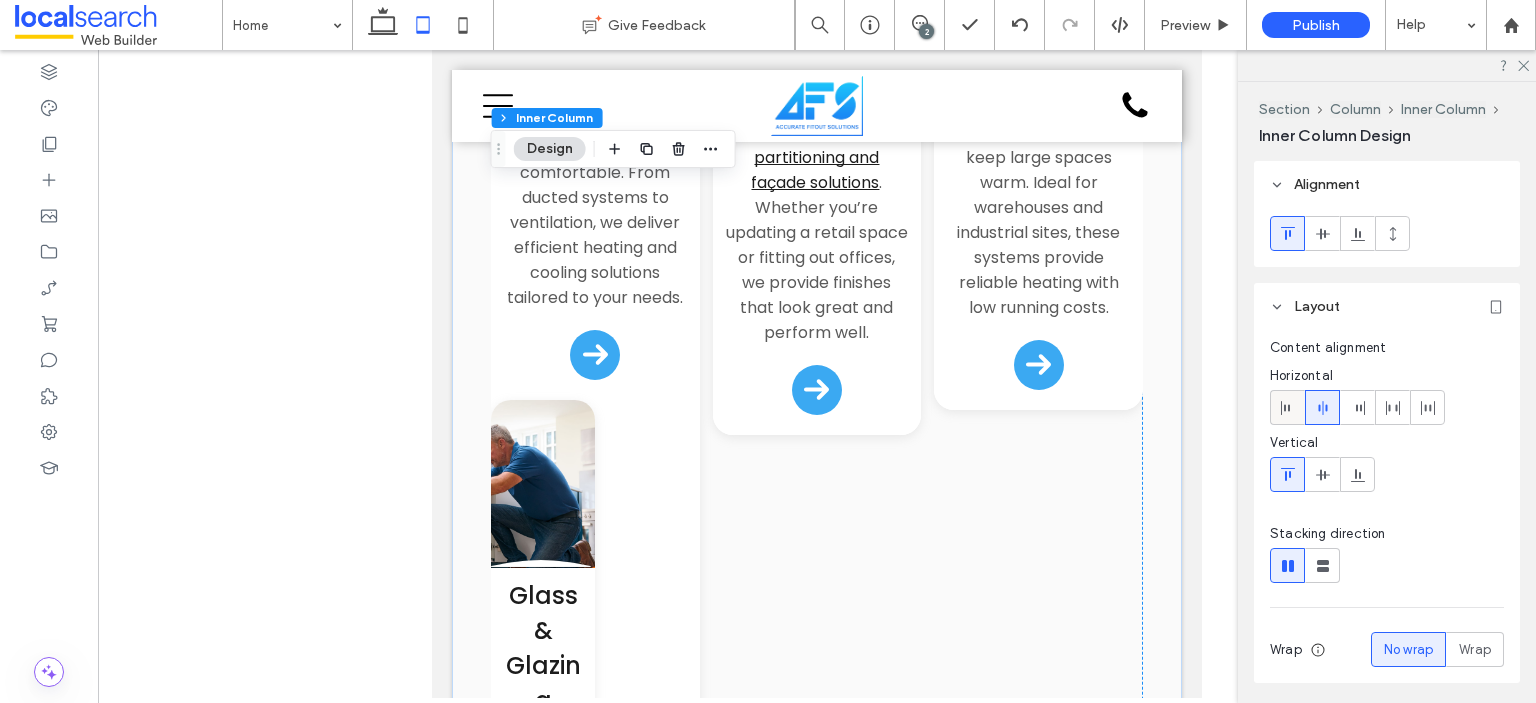click 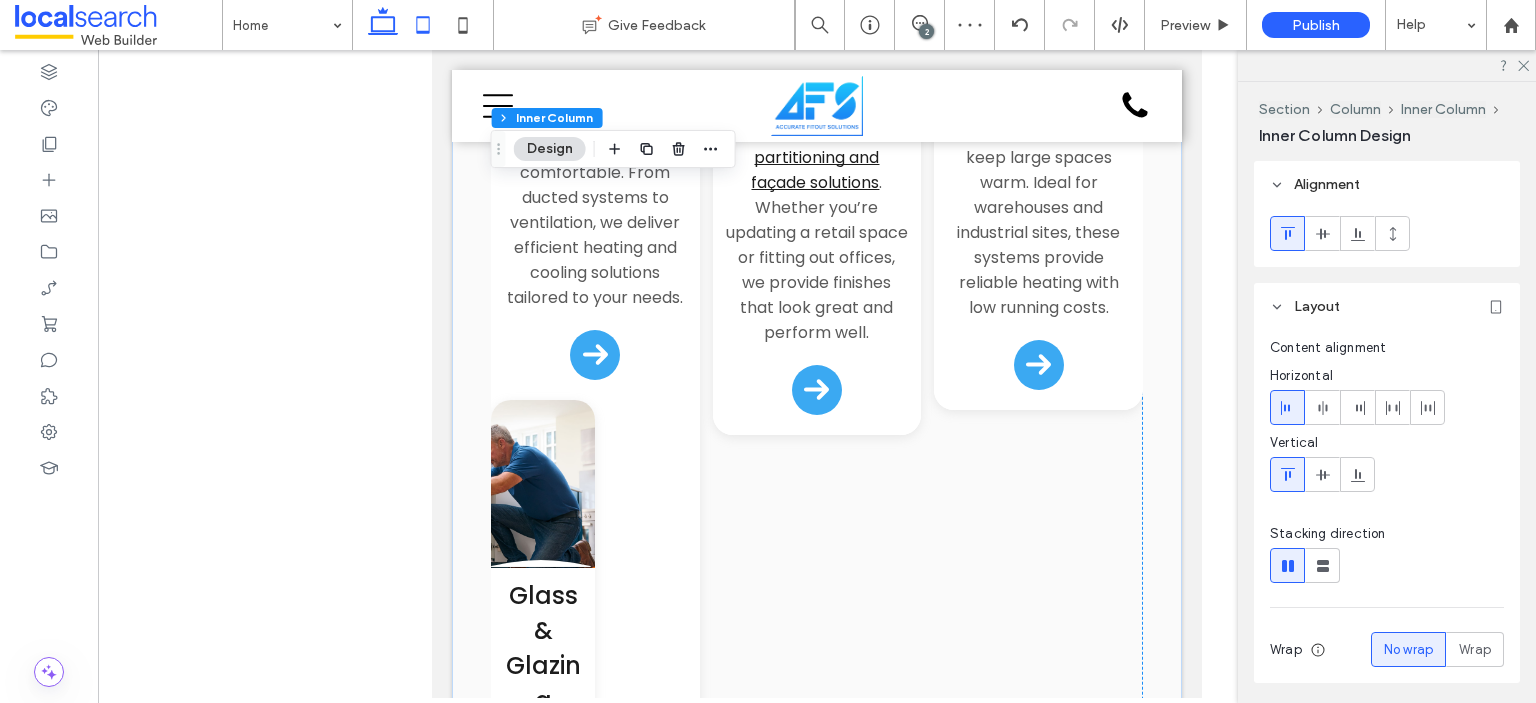 click 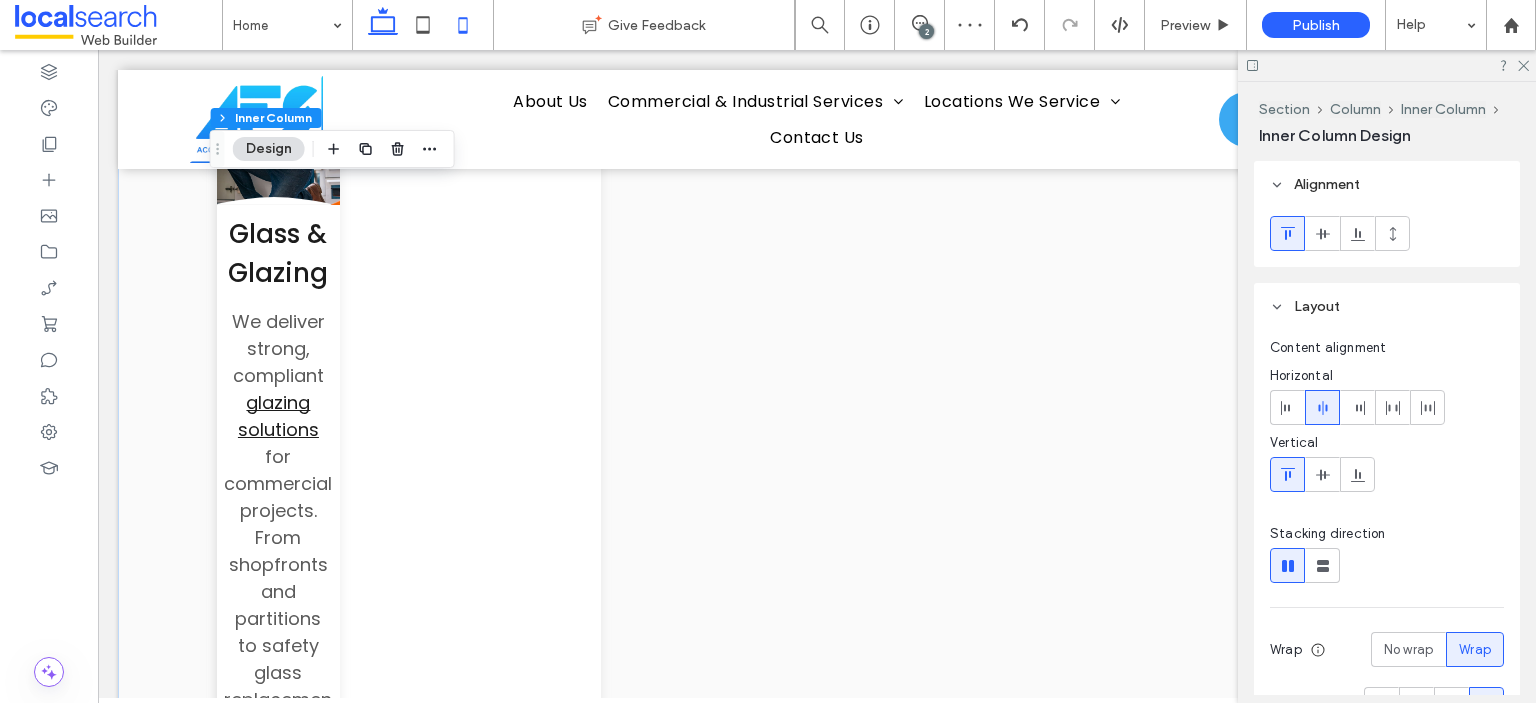 click 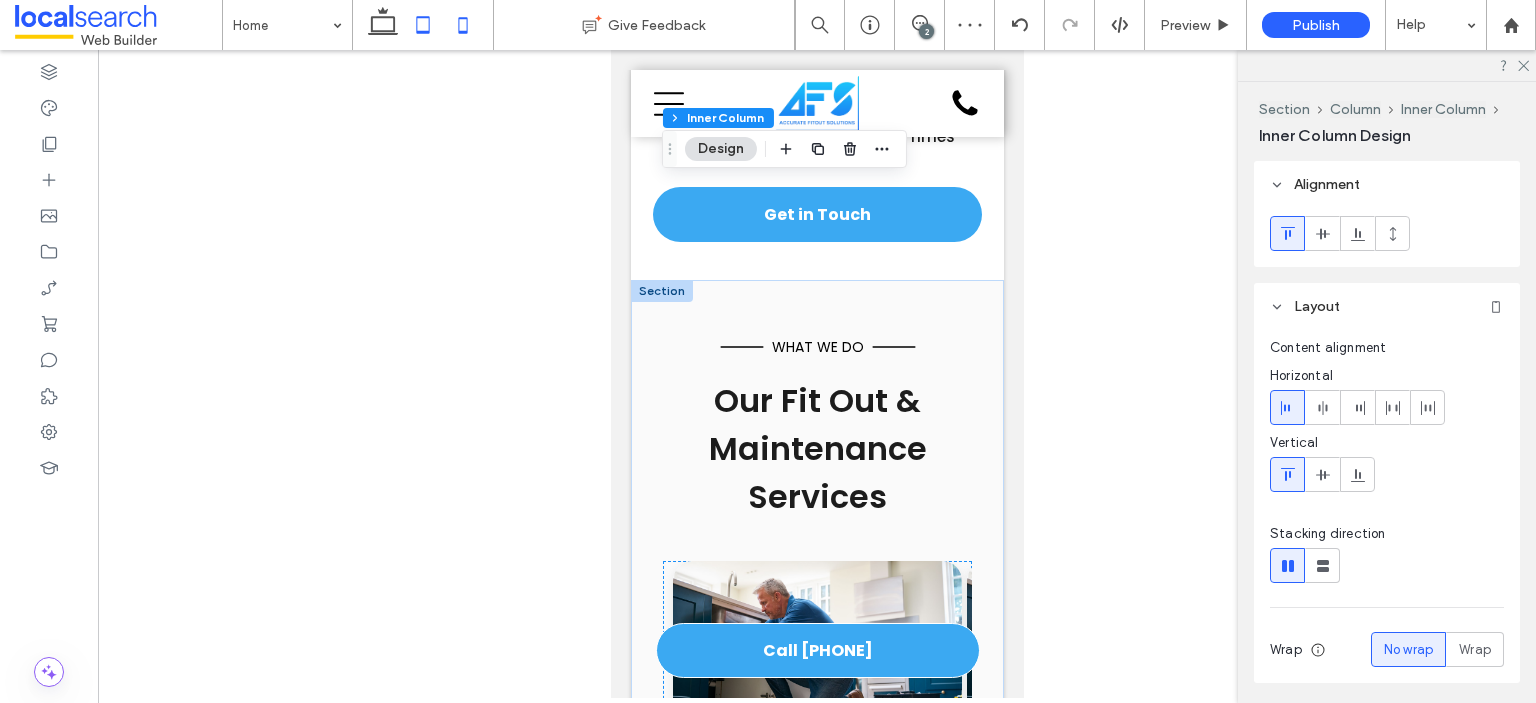 click 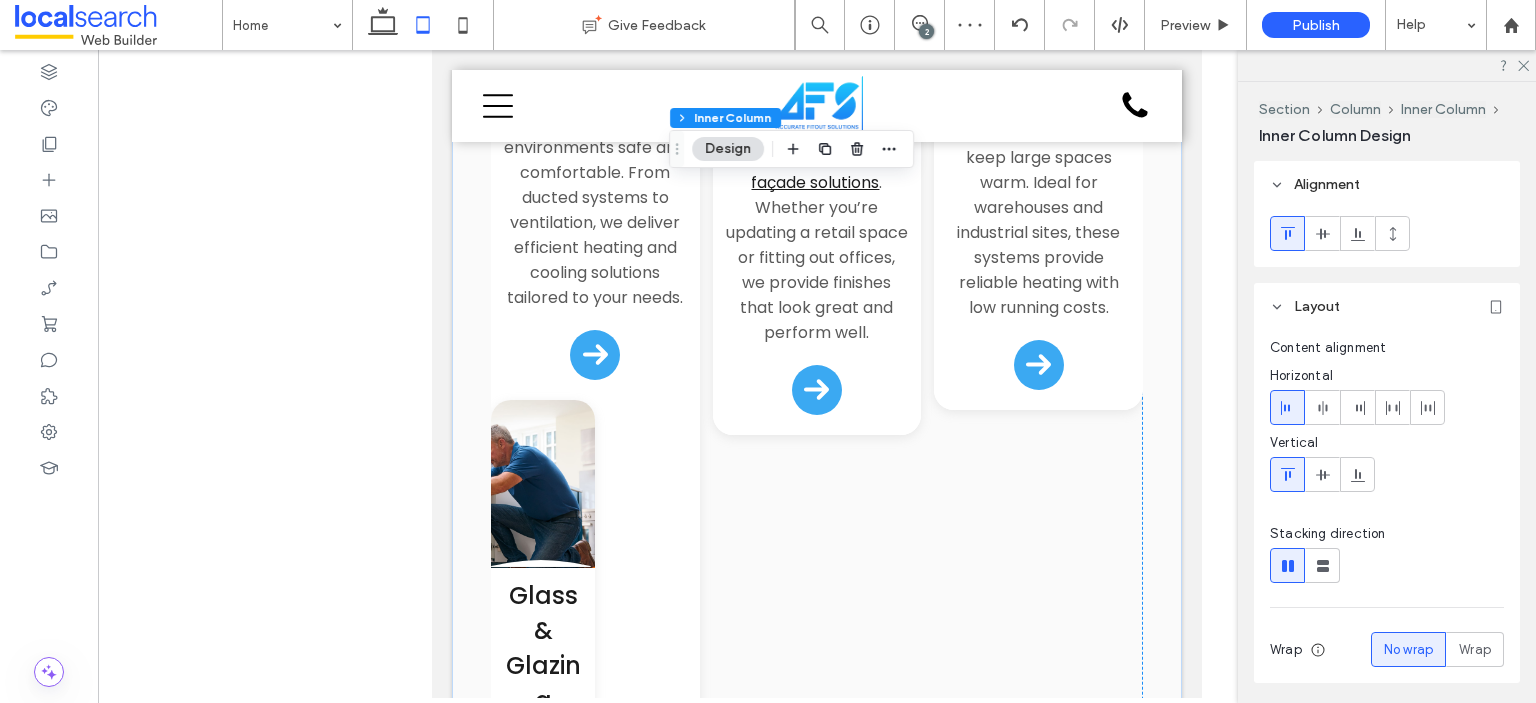 type on "*" 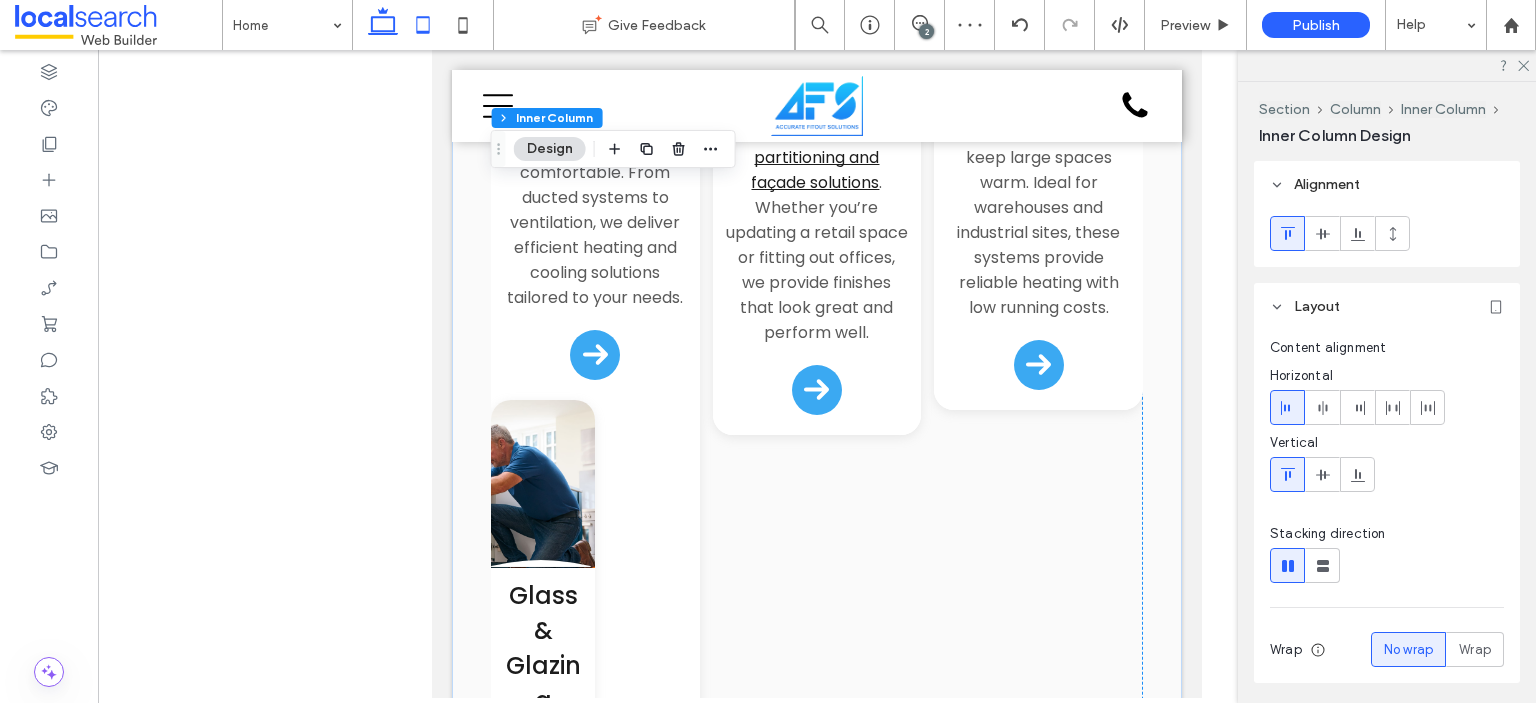 click 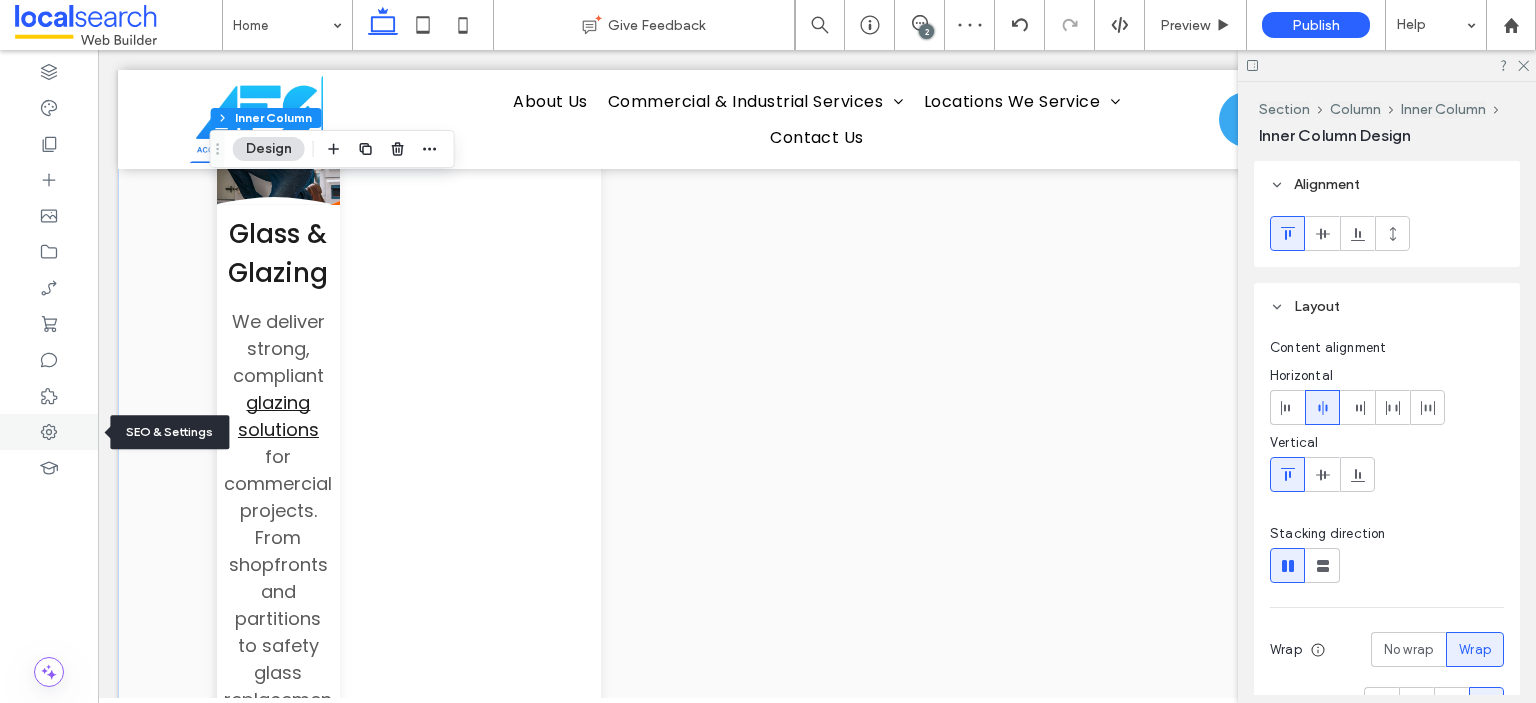 click at bounding box center (49, 432) 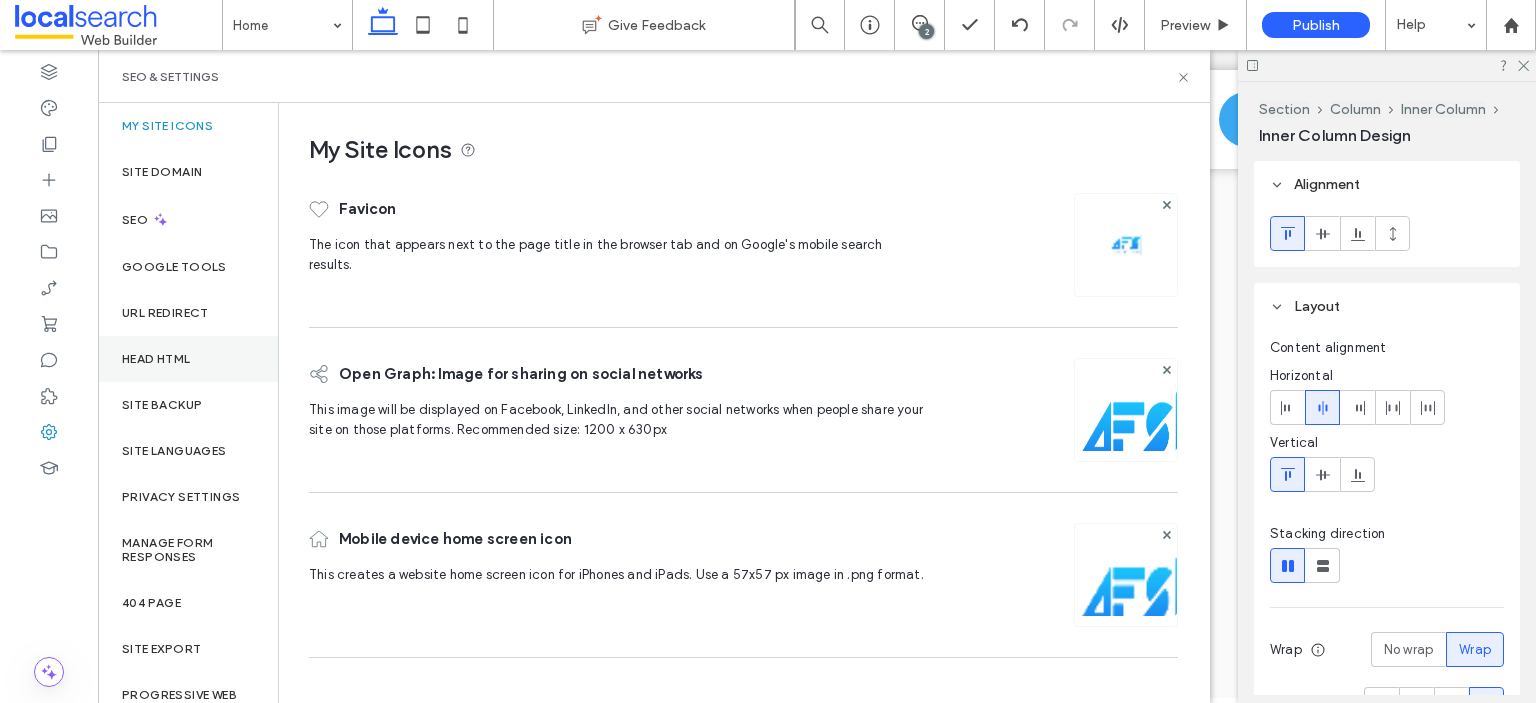 click on "Head HTML" at bounding box center [156, 359] 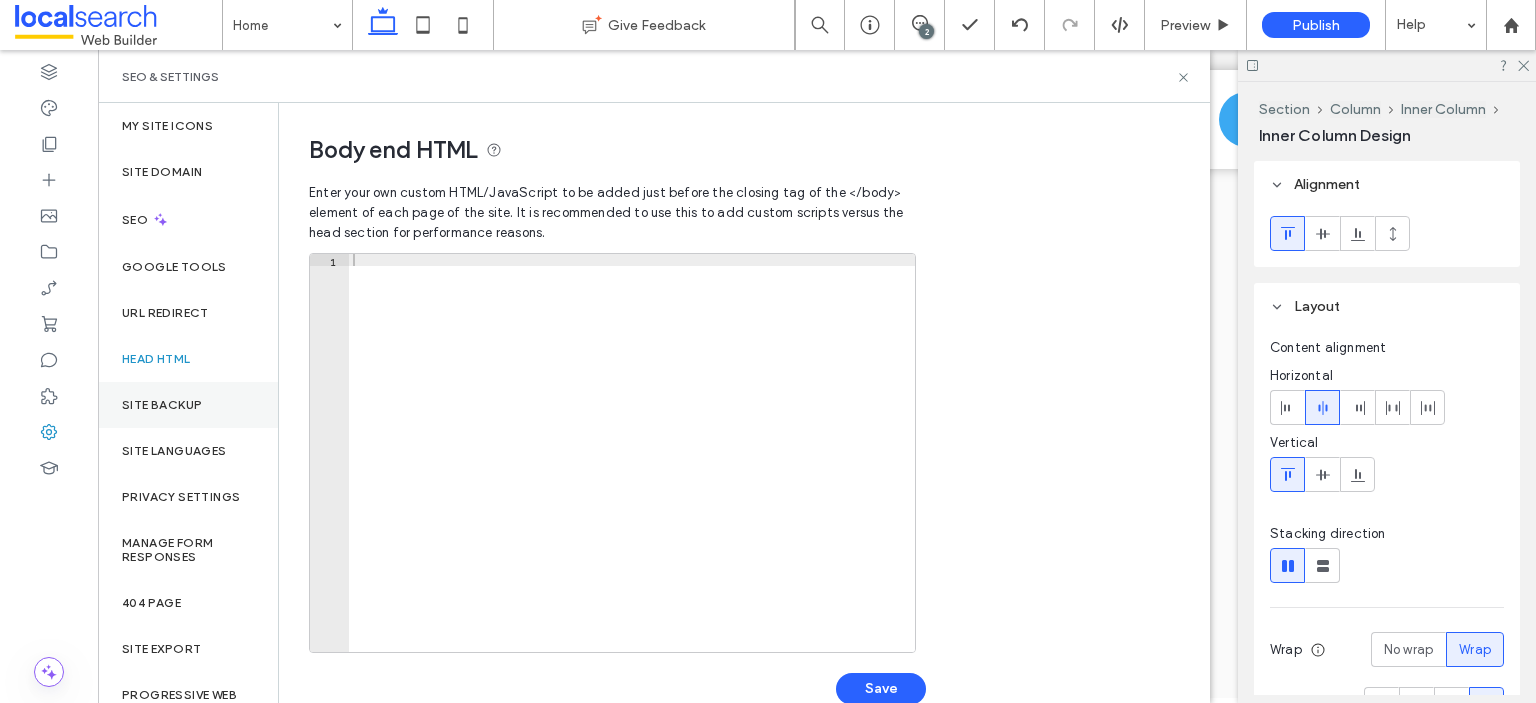 click on "Site Backup" at bounding box center (162, 405) 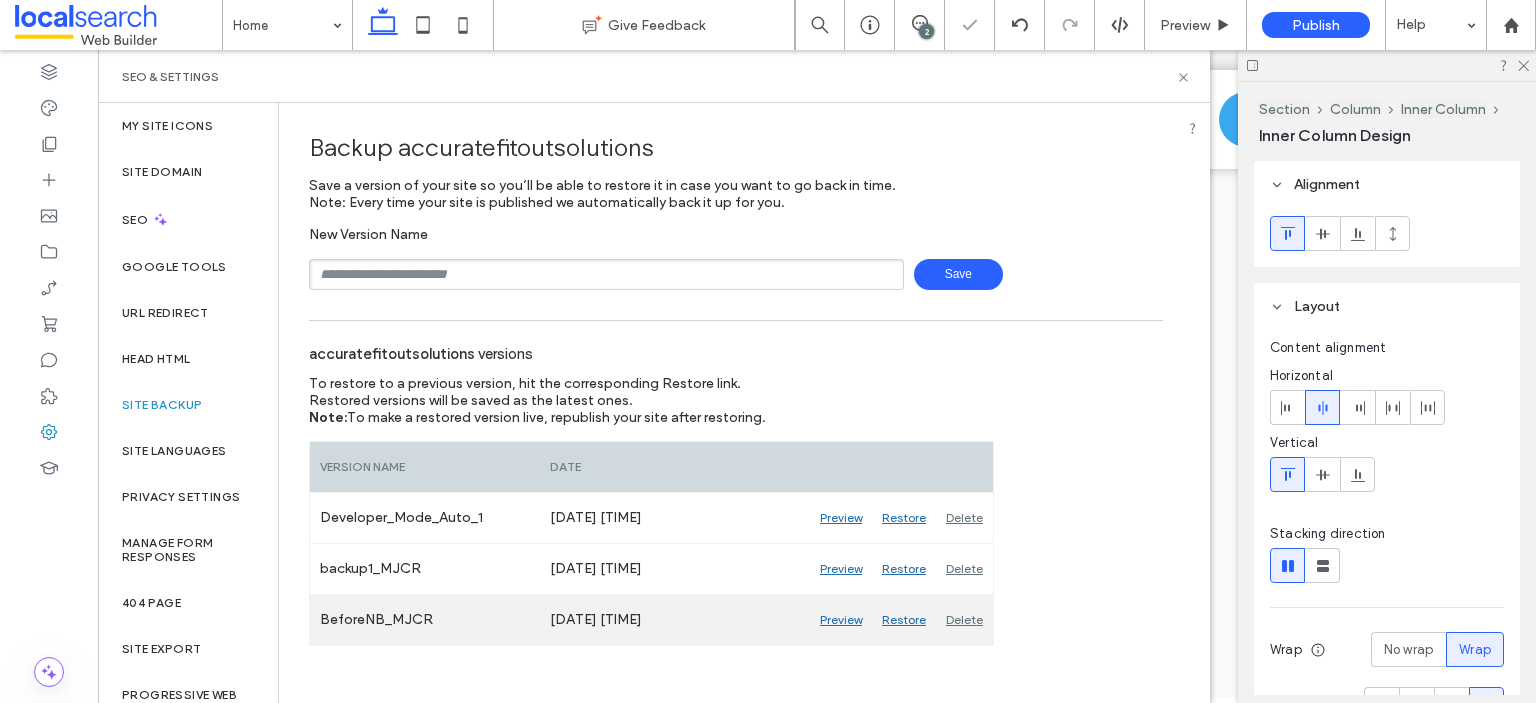 click on "Preview" at bounding box center (841, 620) 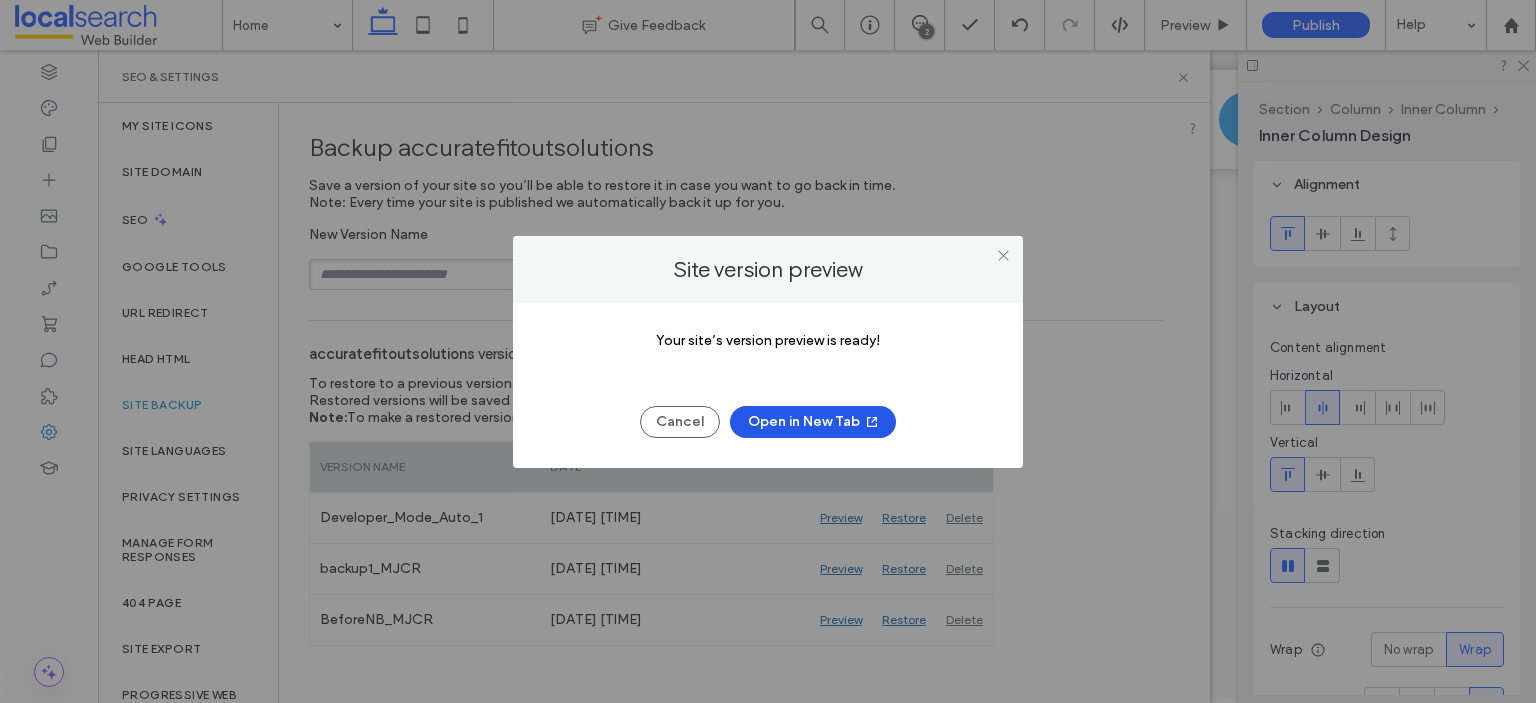 click on "Open in New Tab" at bounding box center [813, 422] 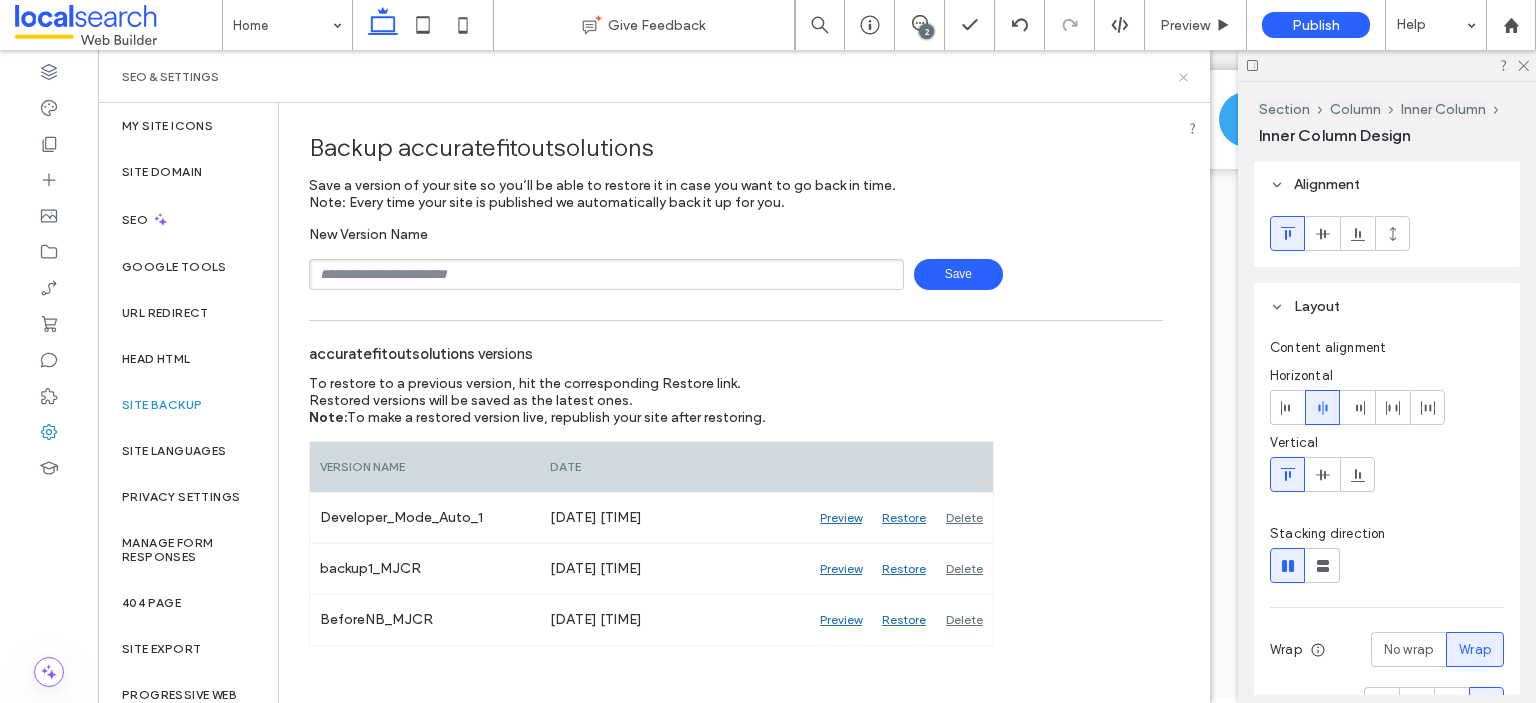 click 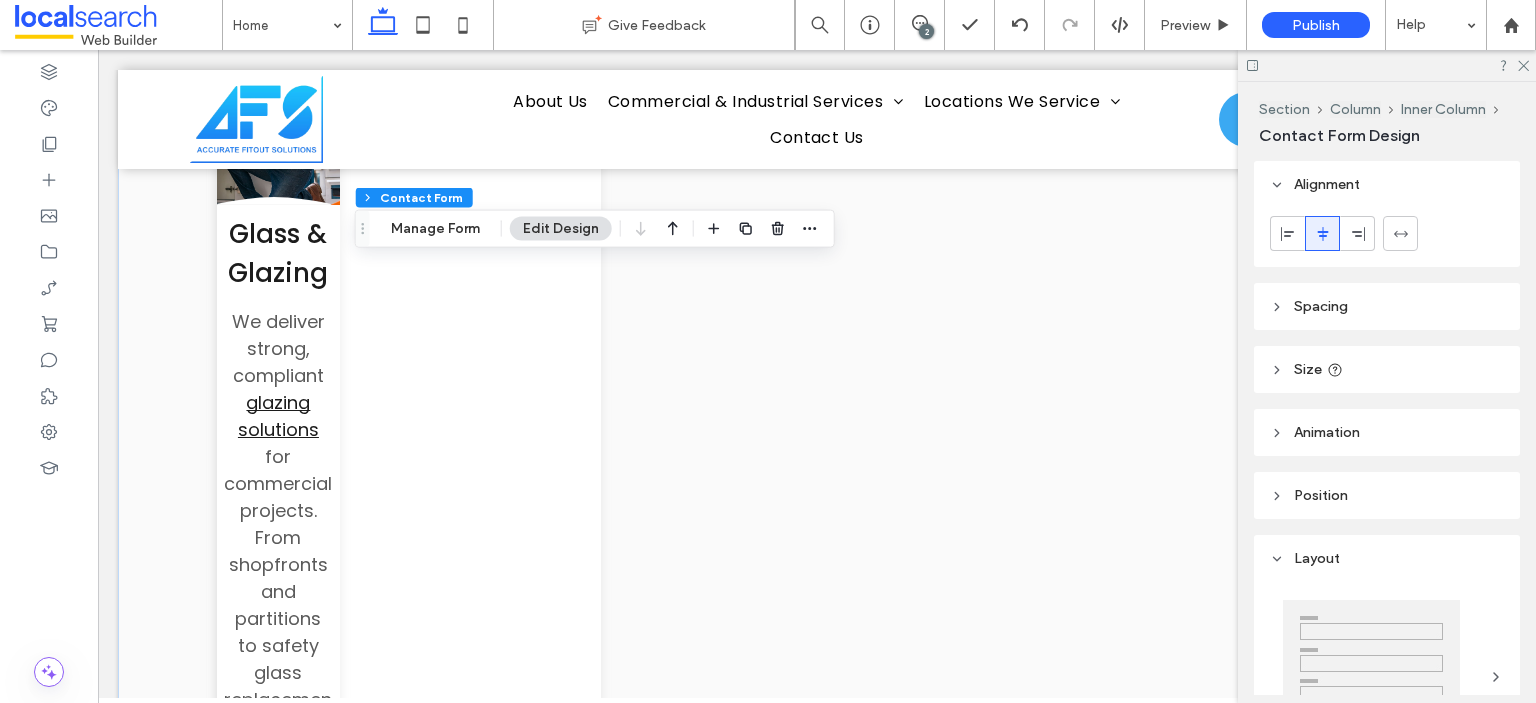 type on "*" 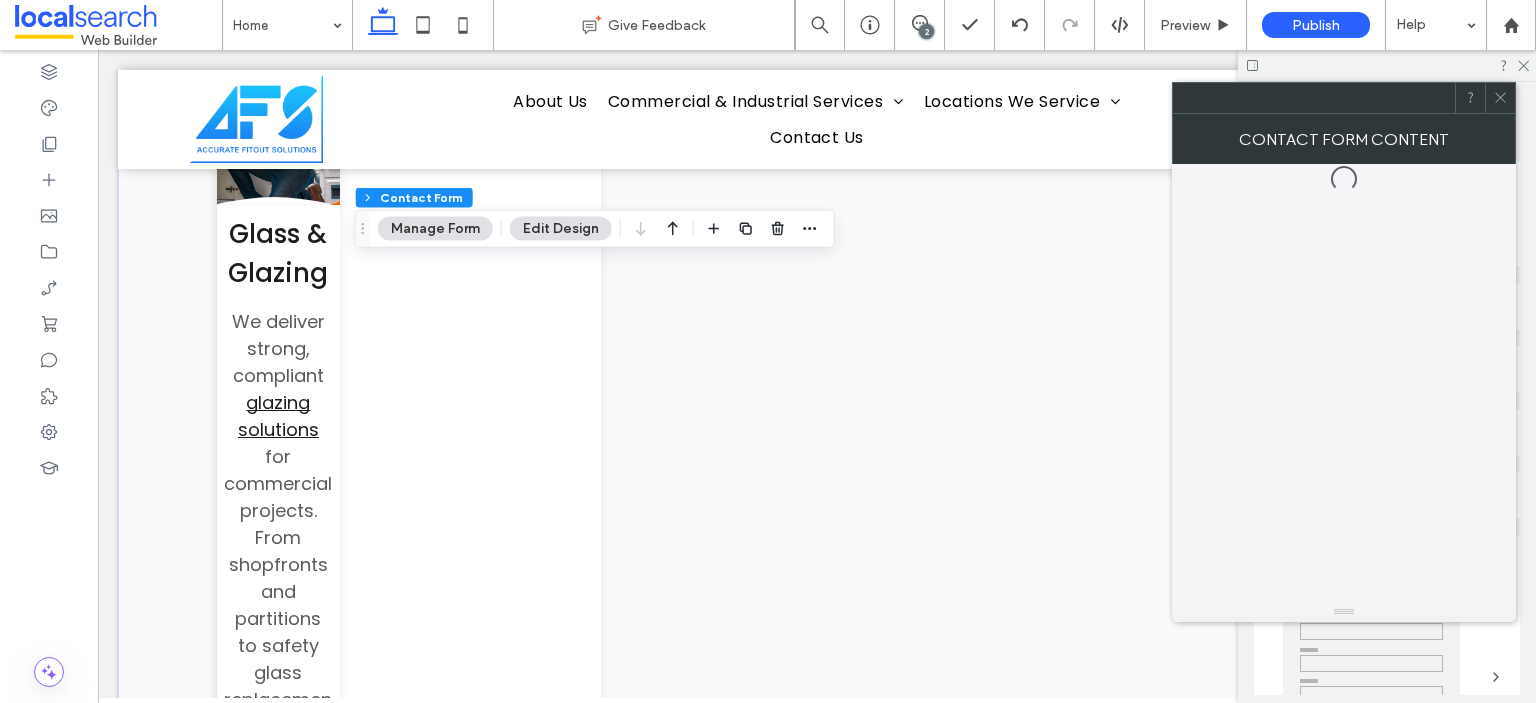 type on "*" 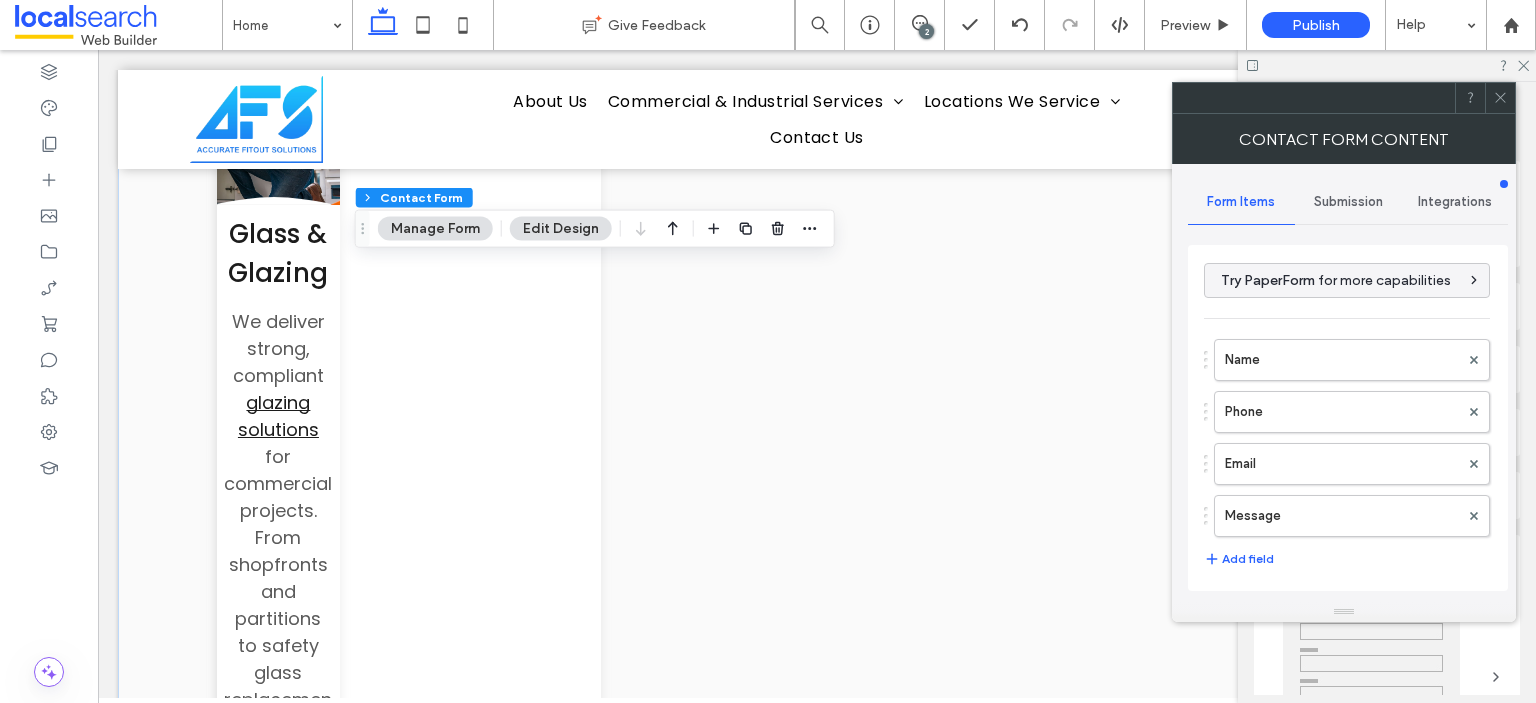 click on "Submission" at bounding box center (1348, 202) 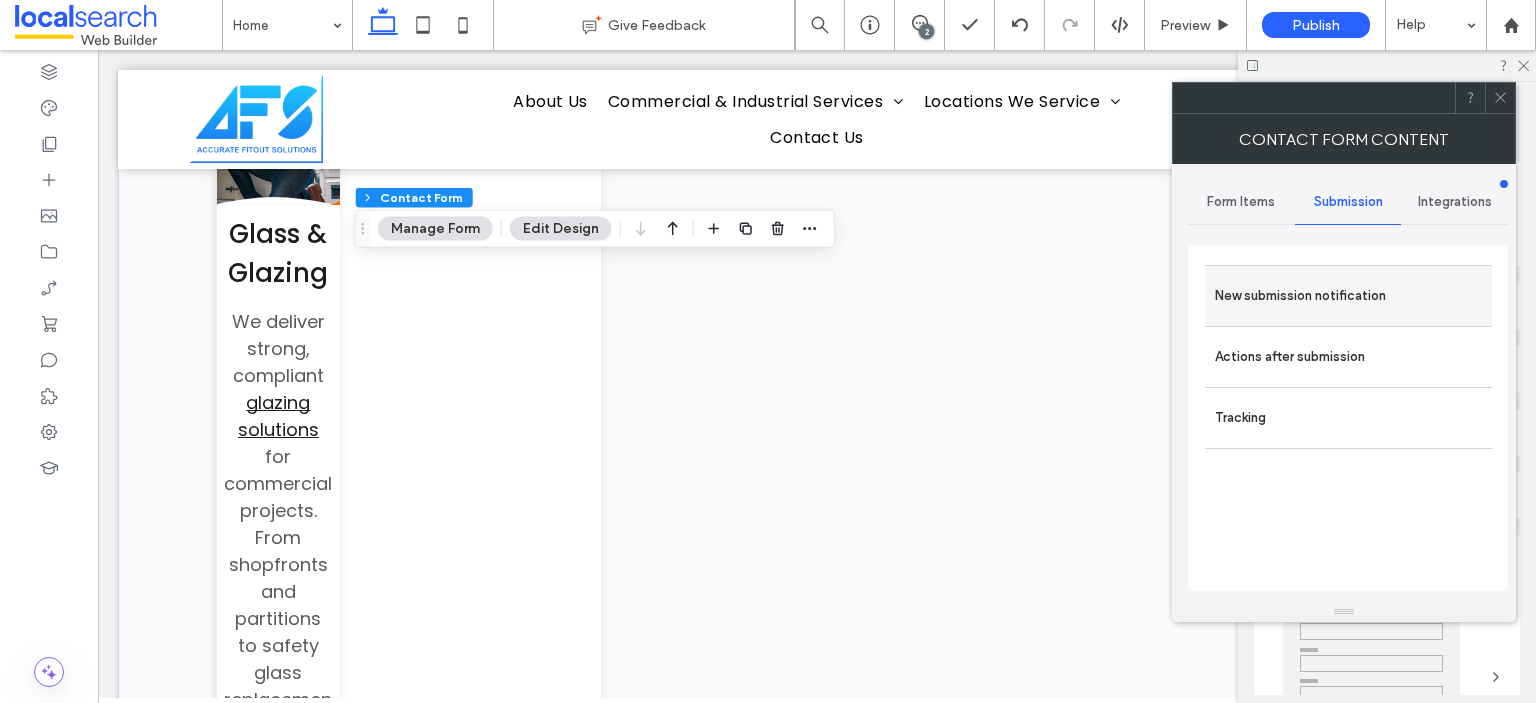 click on "New submission notification" at bounding box center [1348, 296] 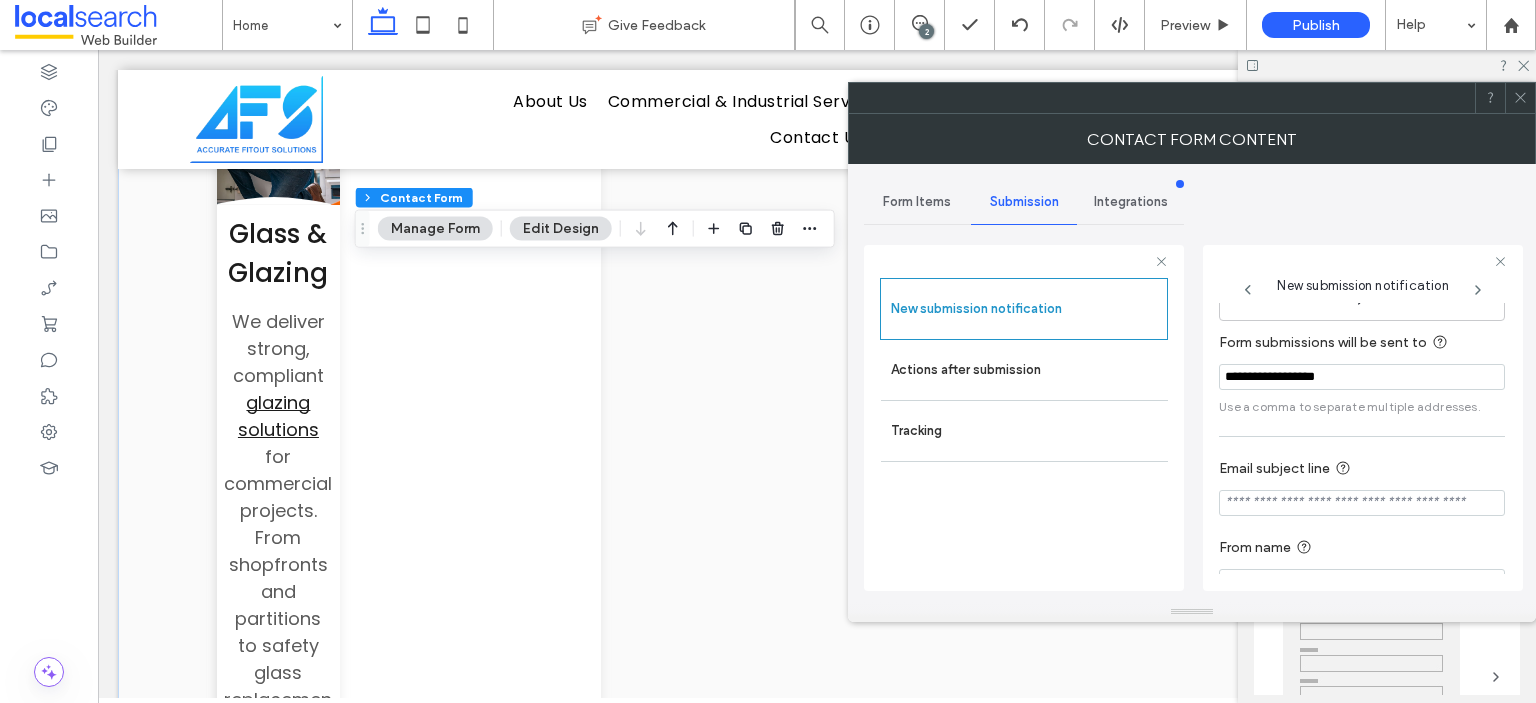 scroll, scrollTop: 102, scrollLeft: 0, axis: vertical 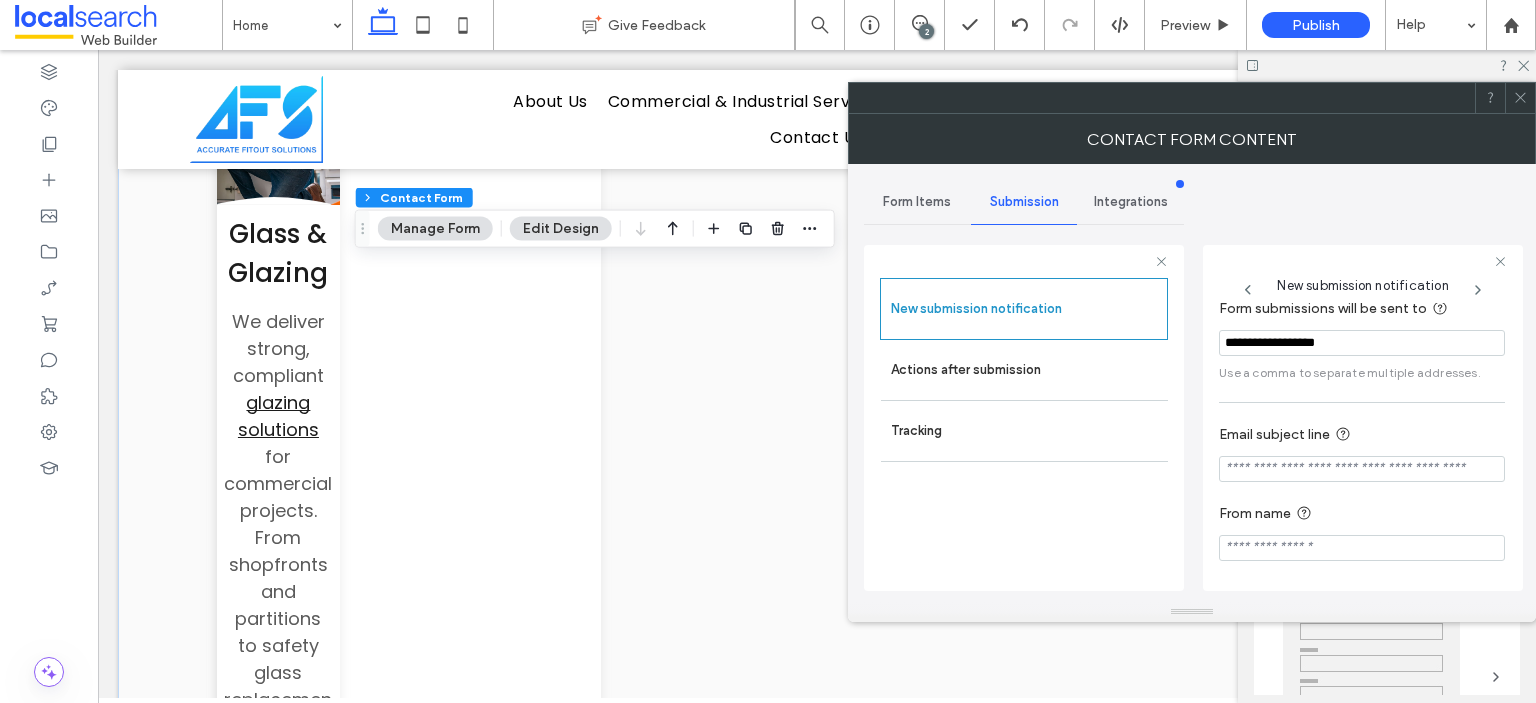 click 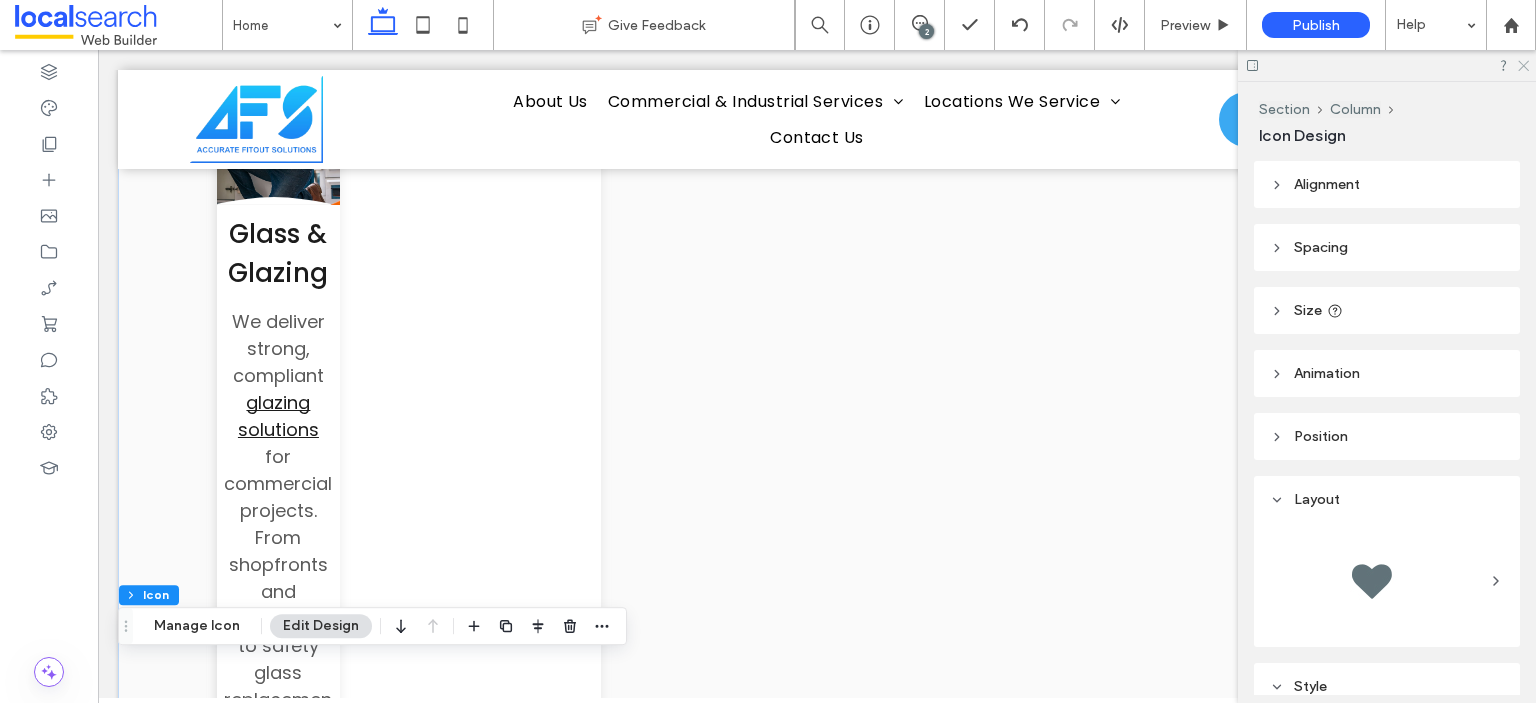 click 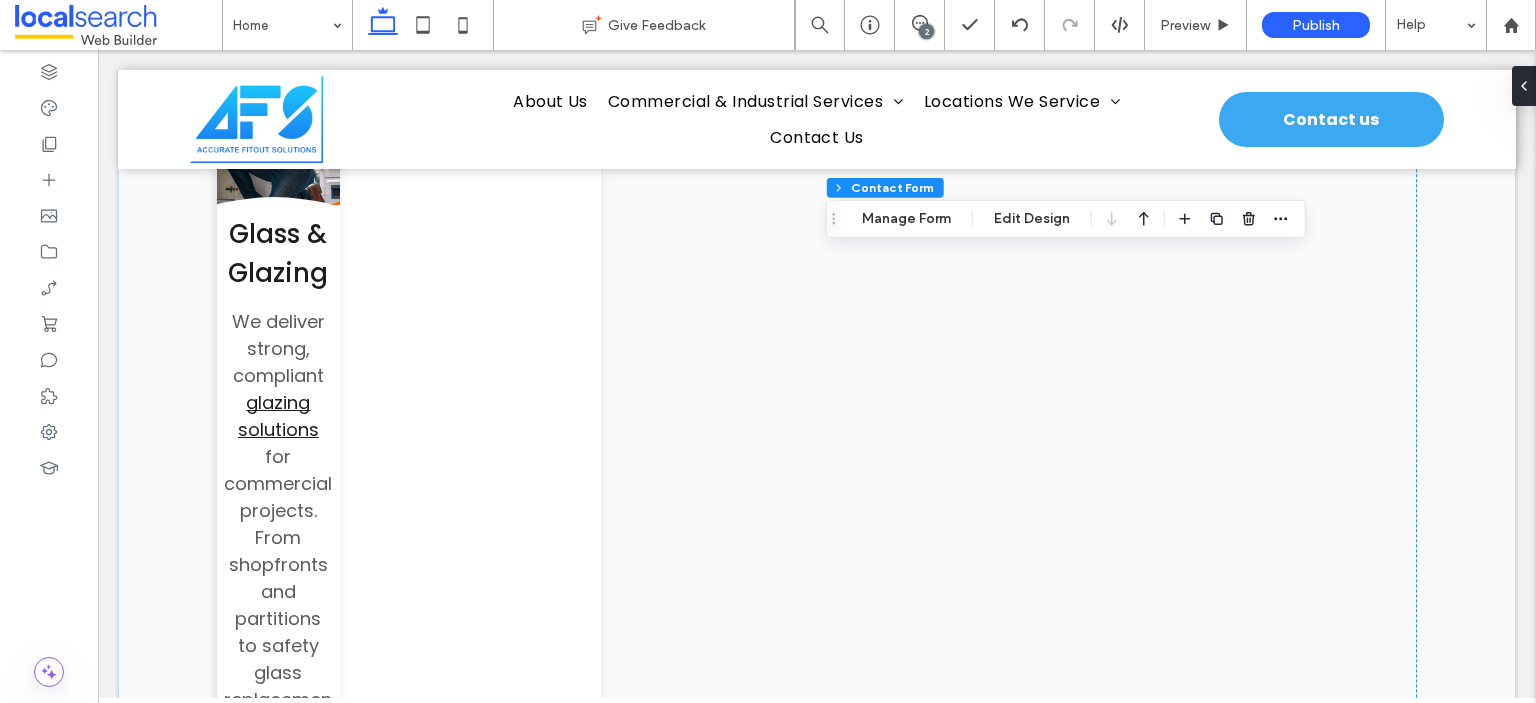 type on "*" 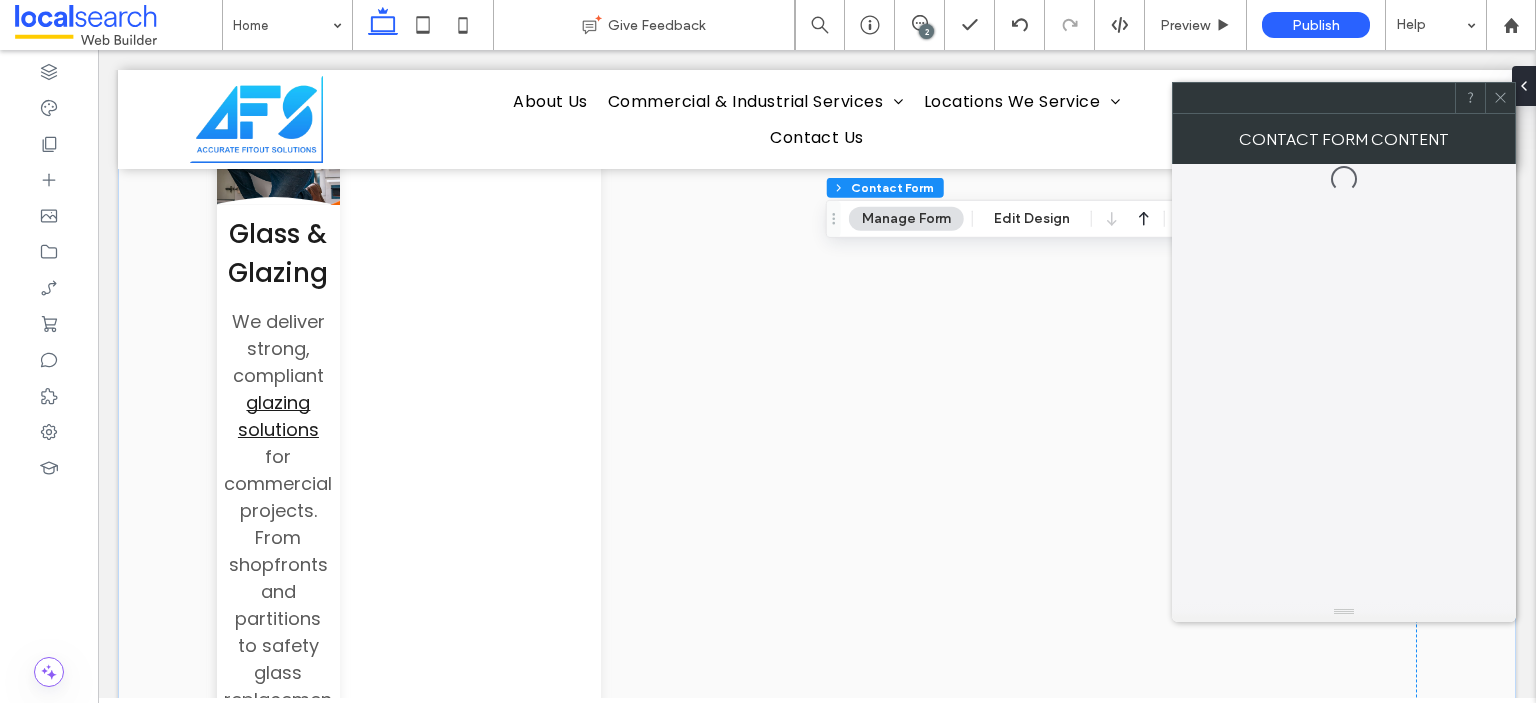 type on "*" 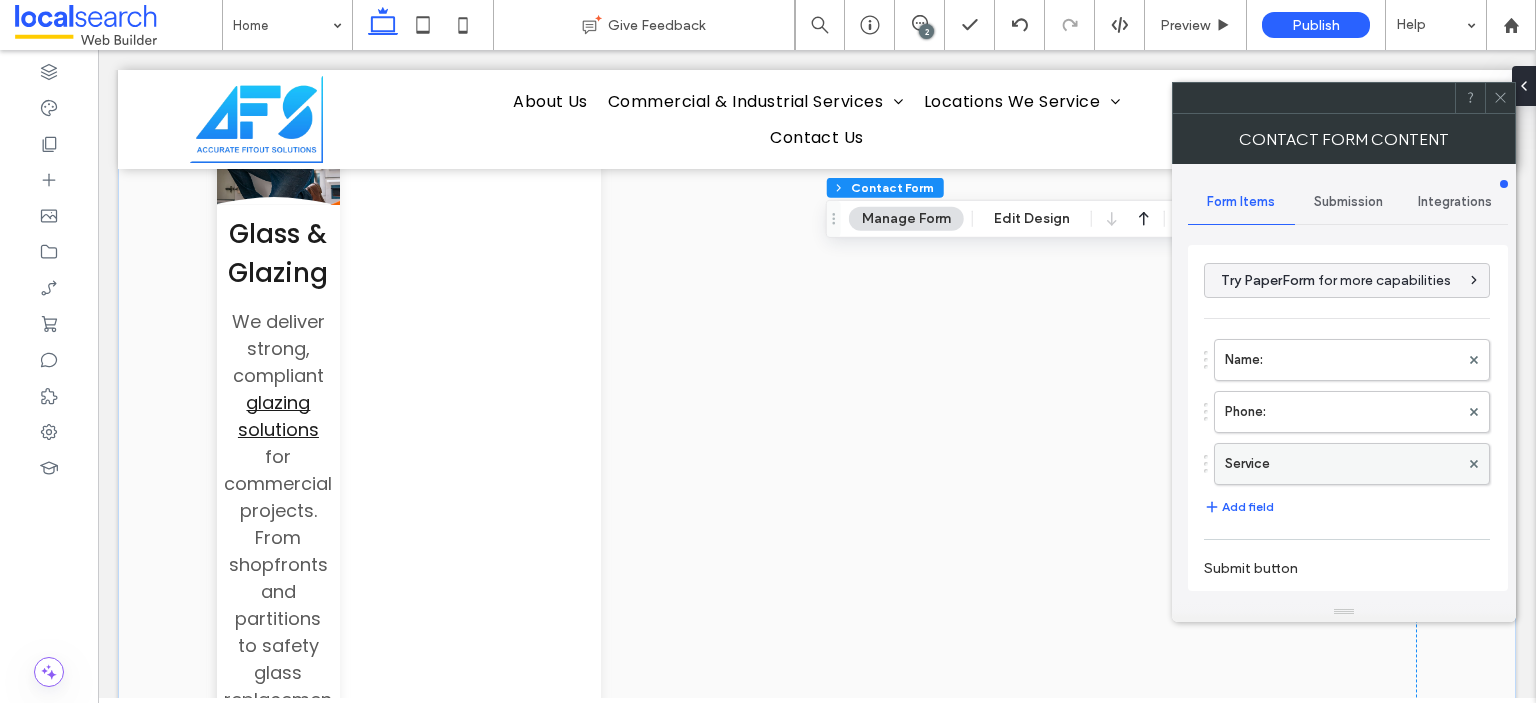 click on "Service" at bounding box center (1342, 464) 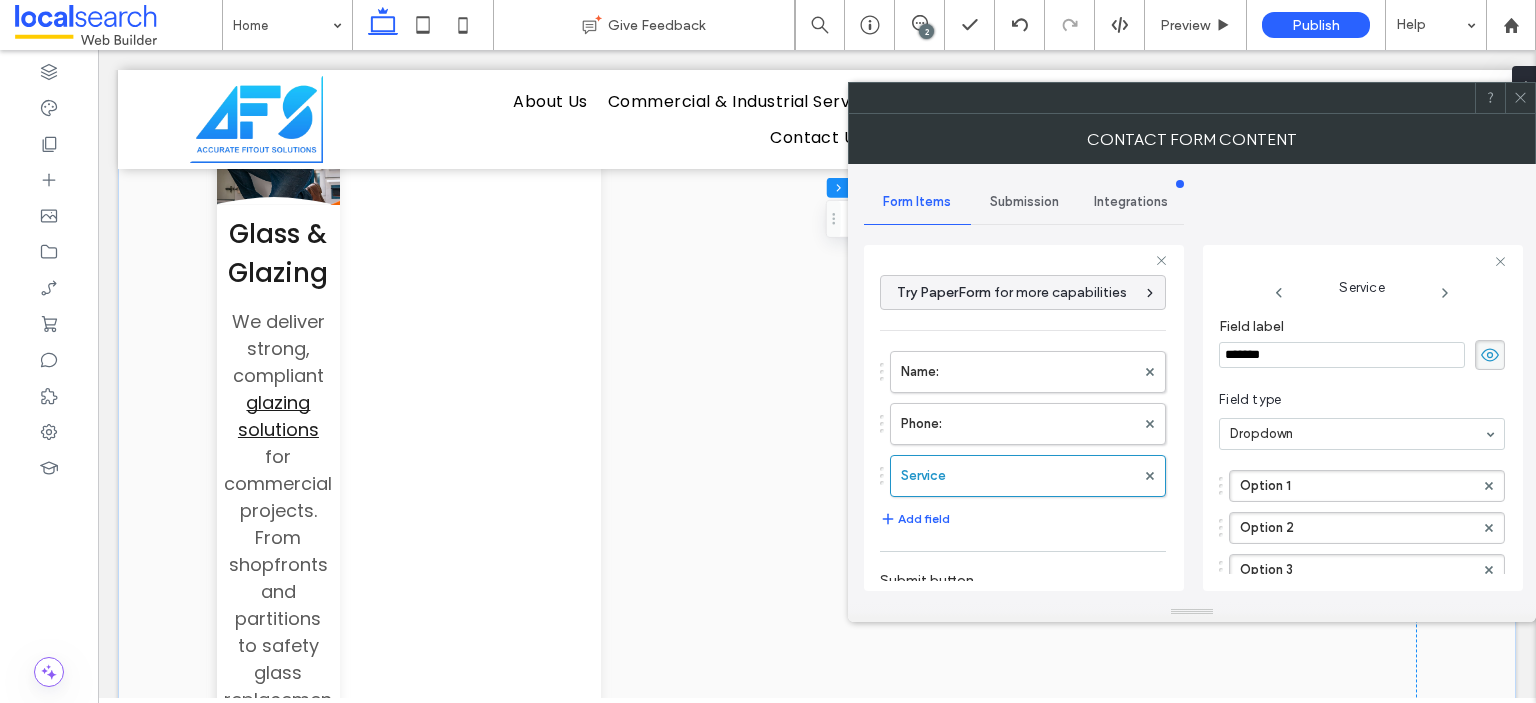 click 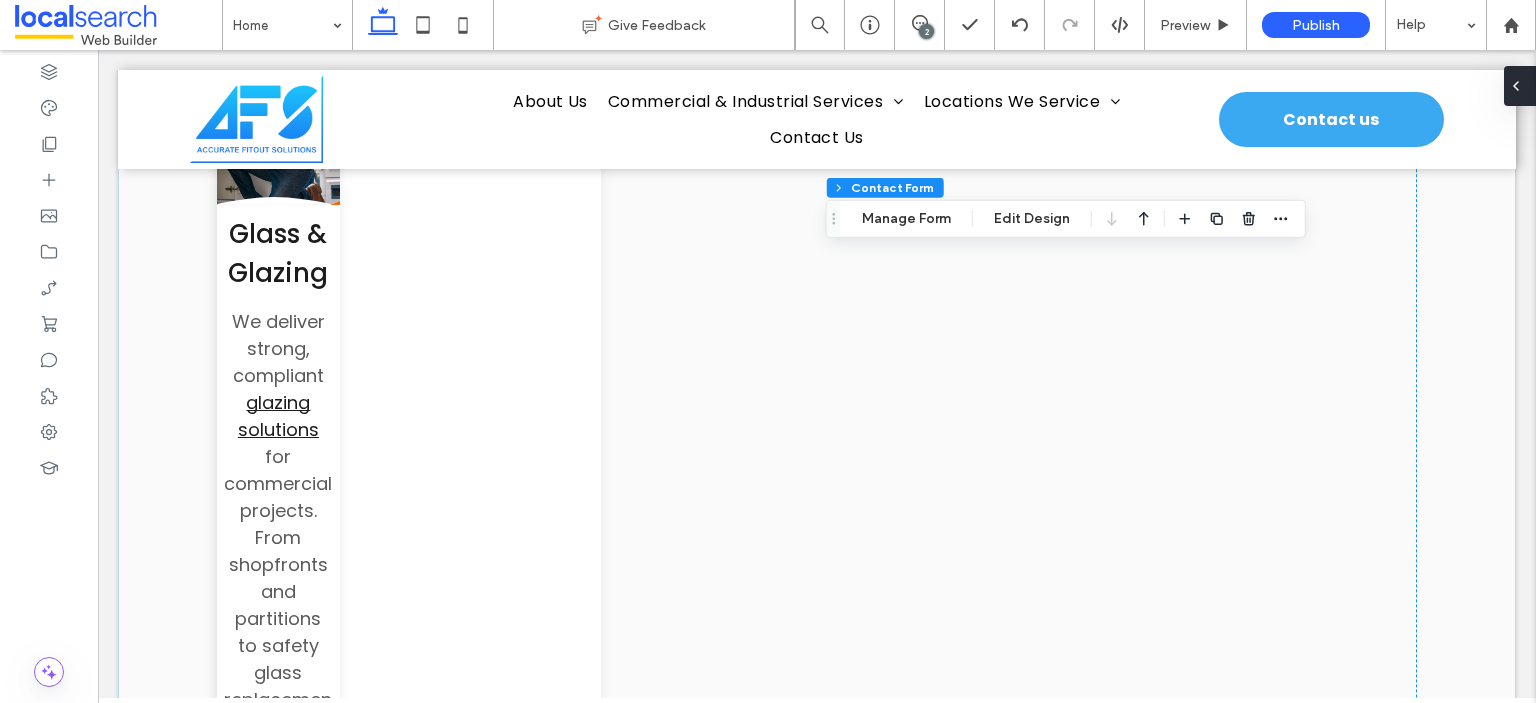 click at bounding box center (1520, 86) 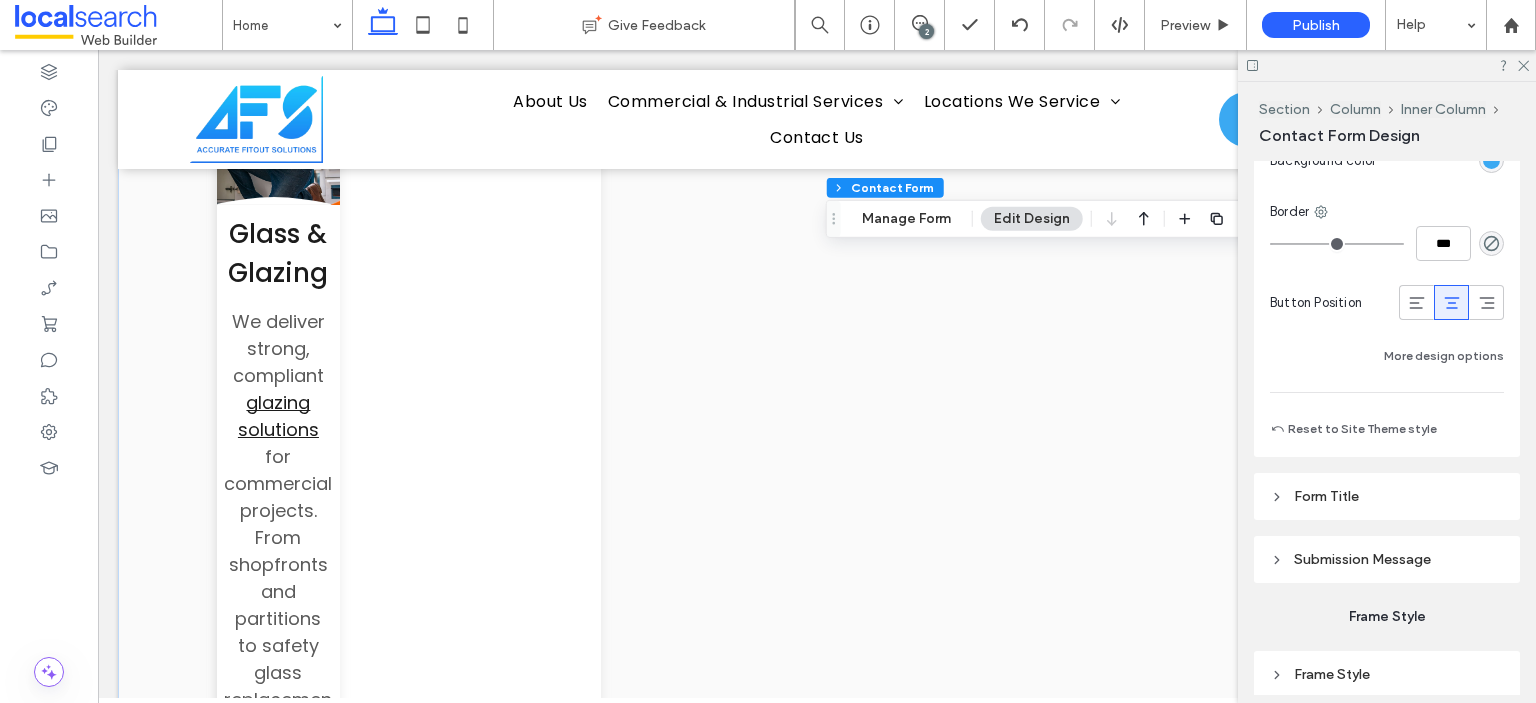 scroll, scrollTop: 1786, scrollLeft: 0, axis: vertical 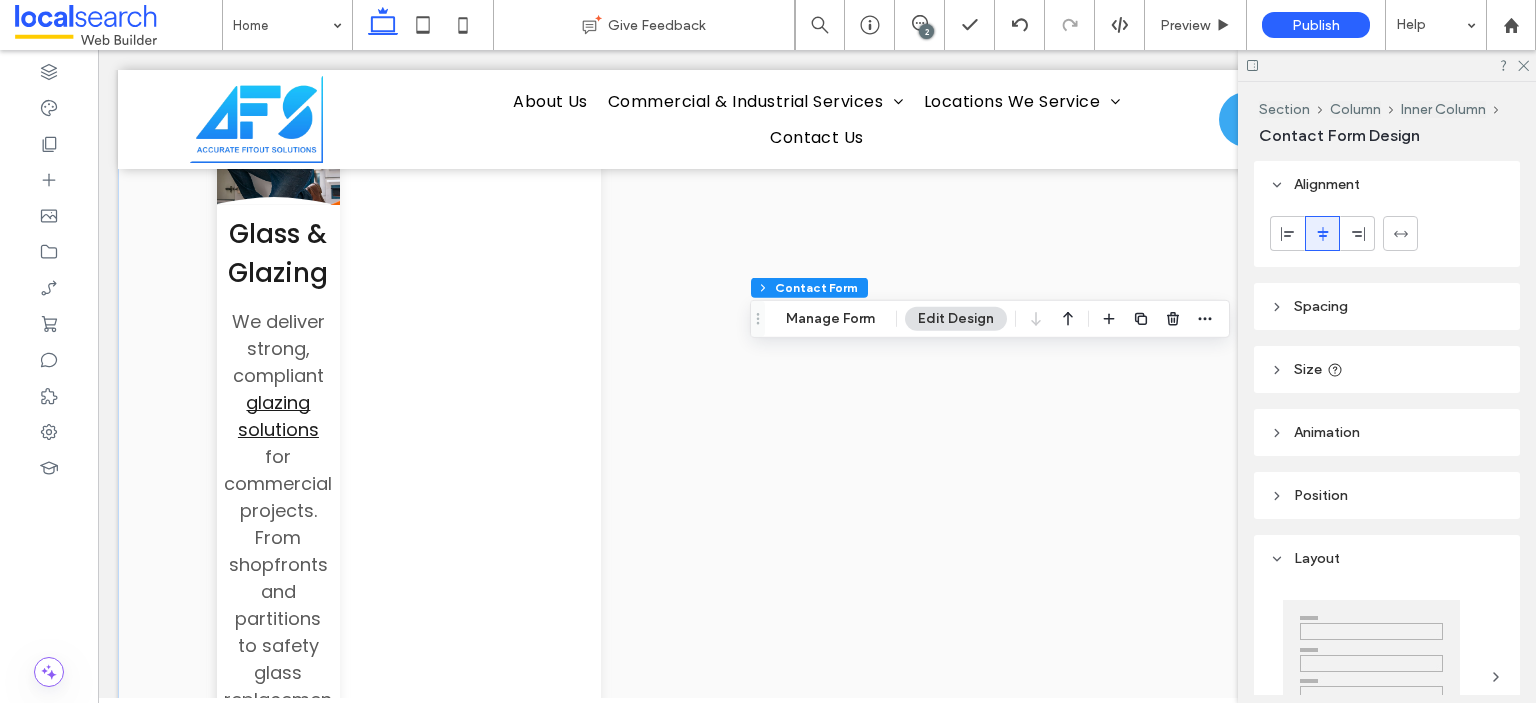 type on "*" 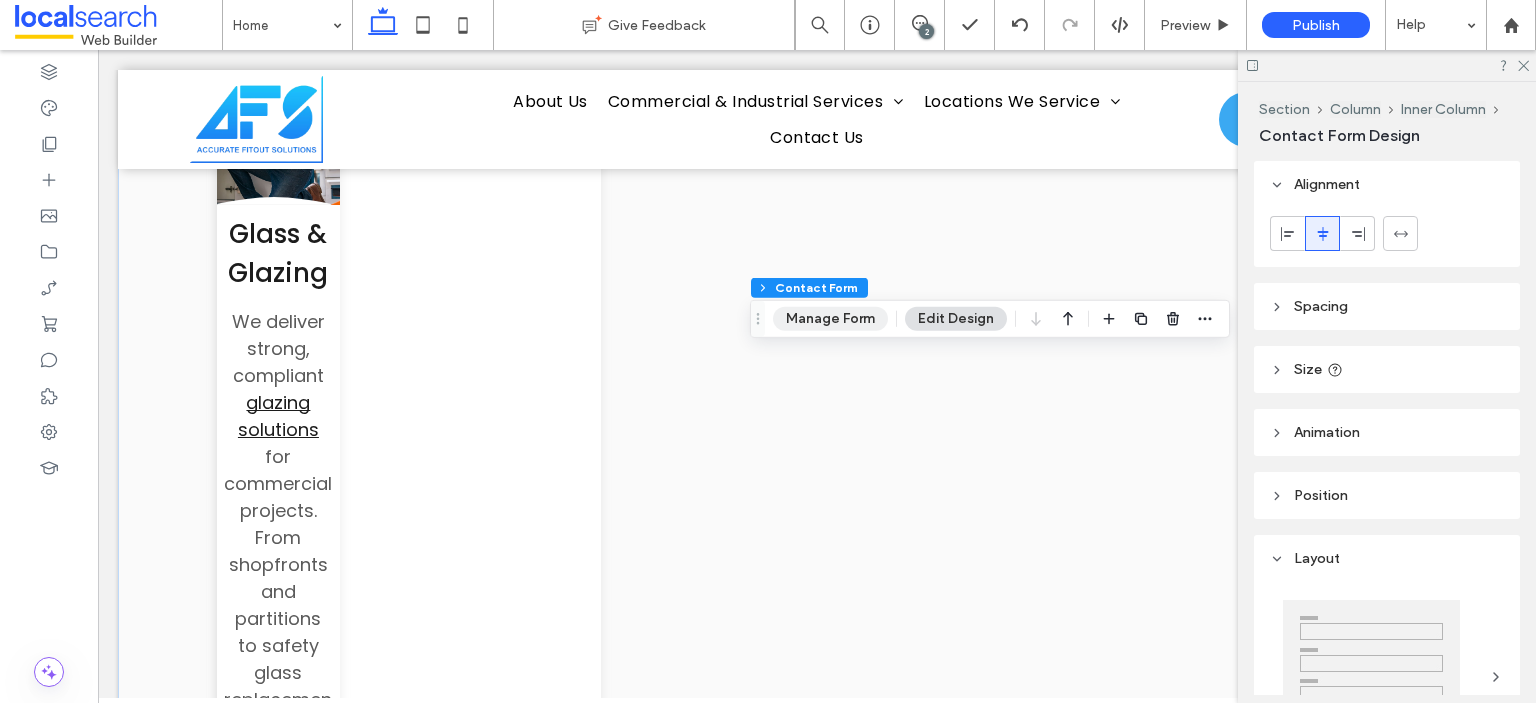 click on "Manage Form" at bounding box center (830, 319) 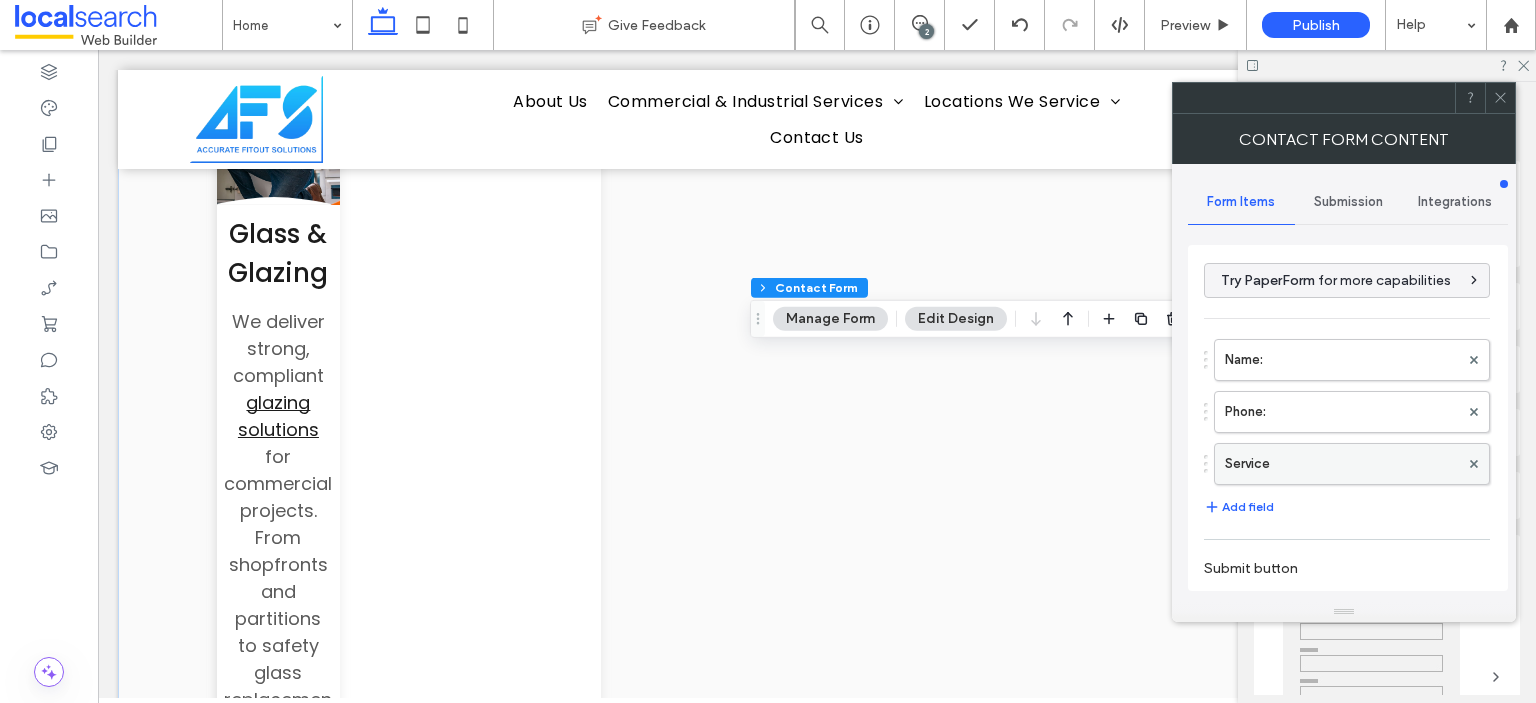 click on "Service" at bounding box center [1342, 464] 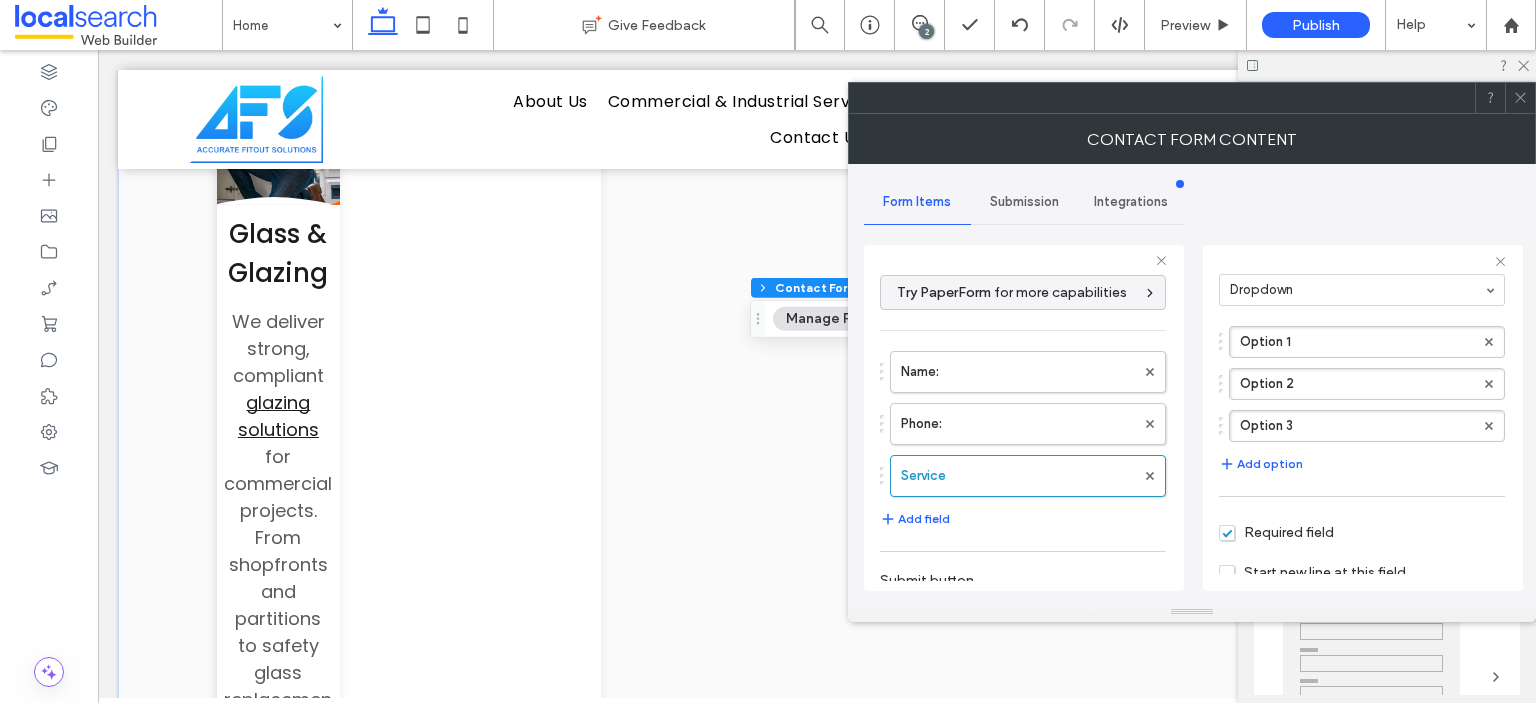 scroll, scrollTop: 100, scrollLeft: 0, axis: vertical 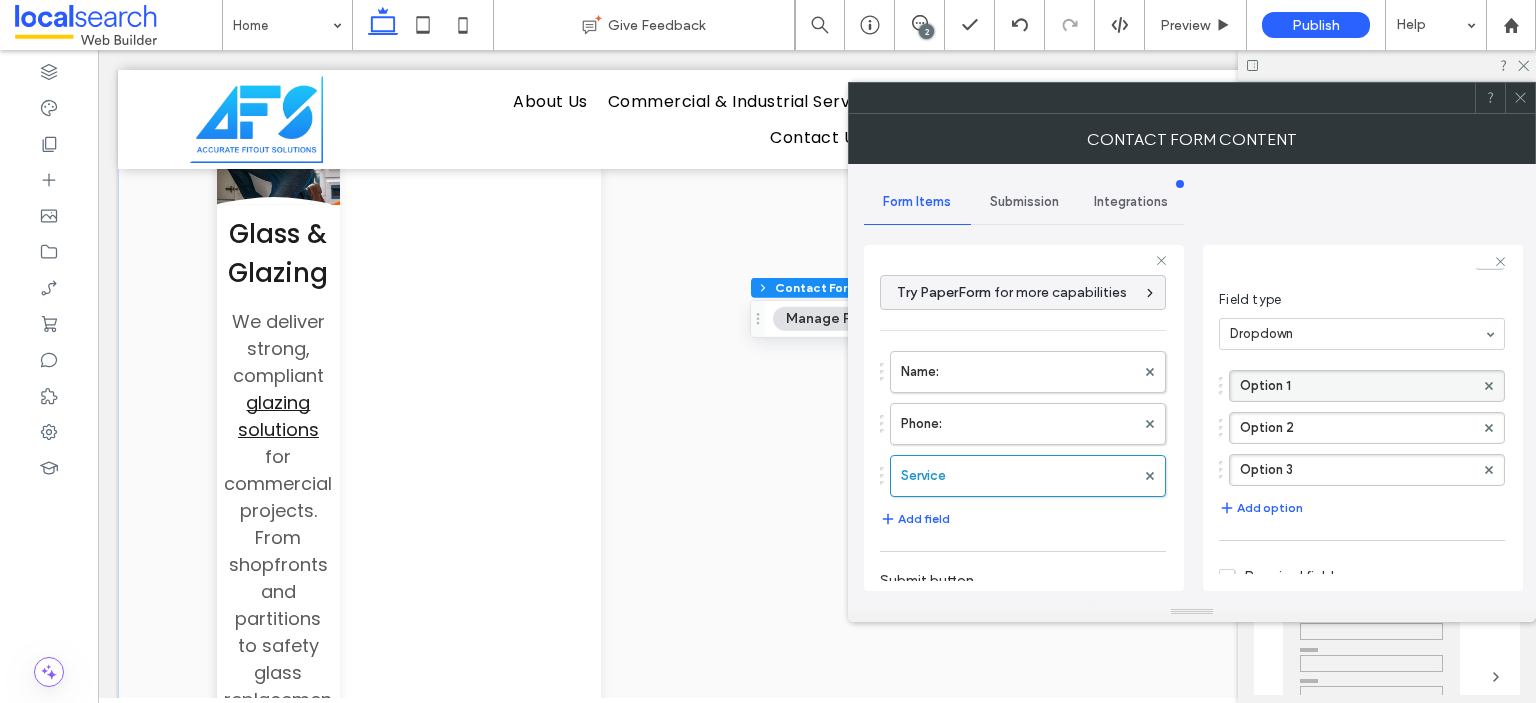 click on "Option 1" at bounding box center [1357, 386] 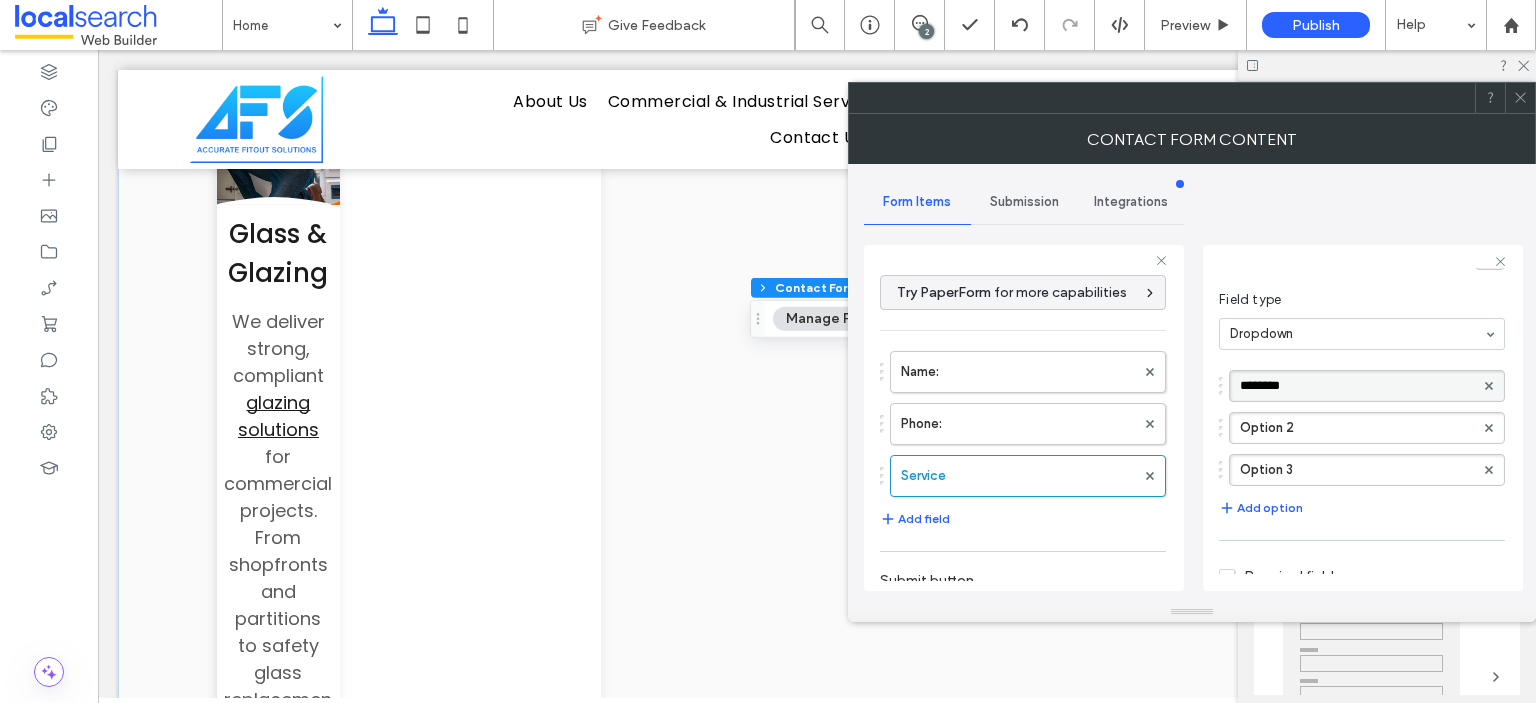 type on "**********" 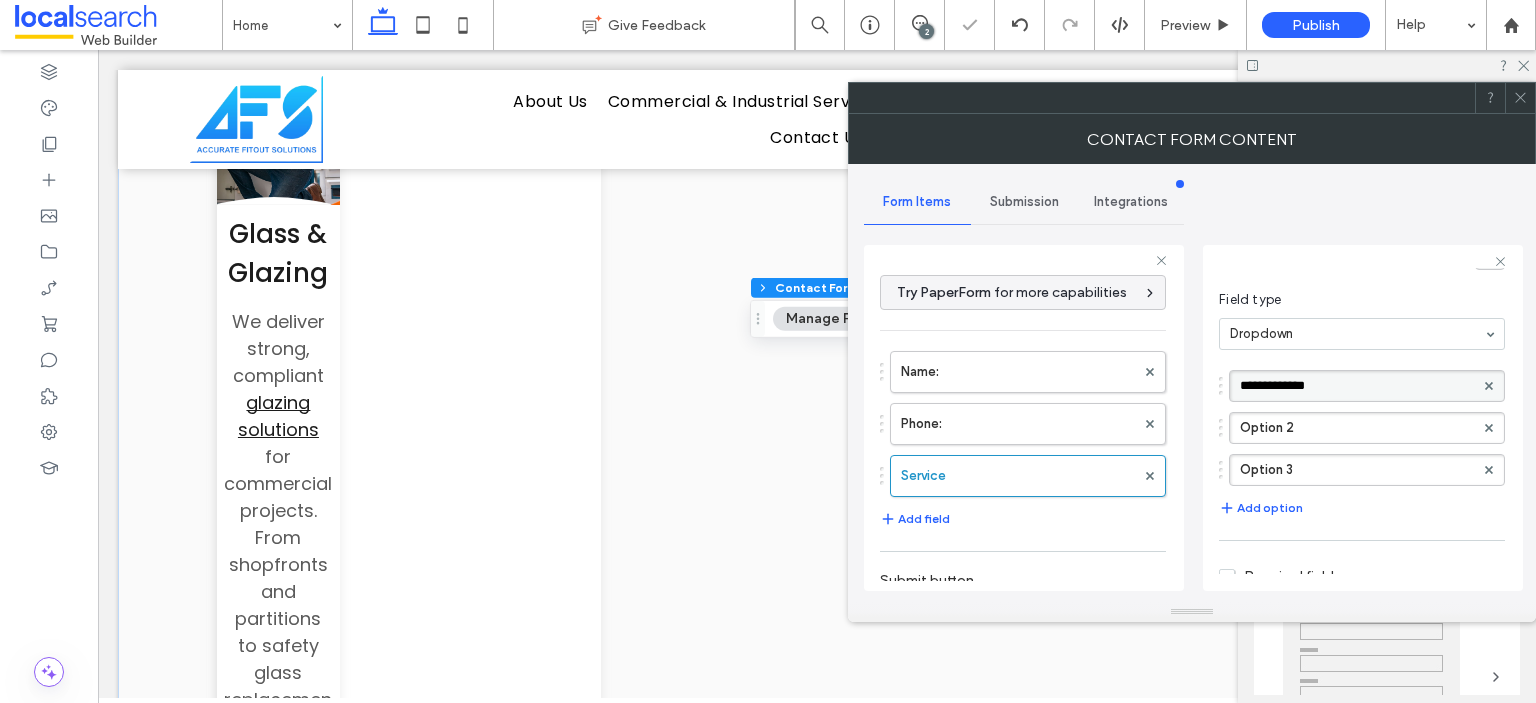click on "**********" at bounding box center (1363, 418) 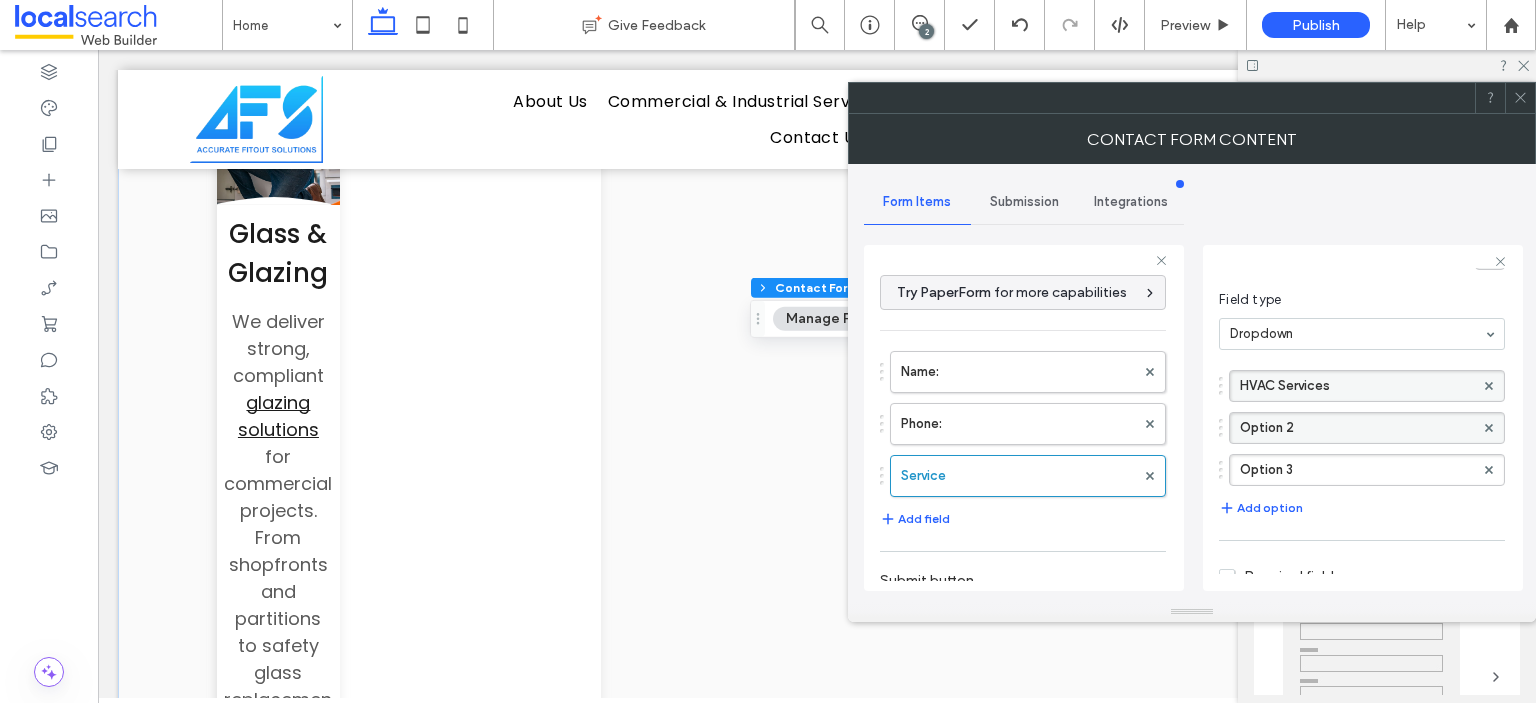 click on "Option 2" at bounding box center (1357, 428) 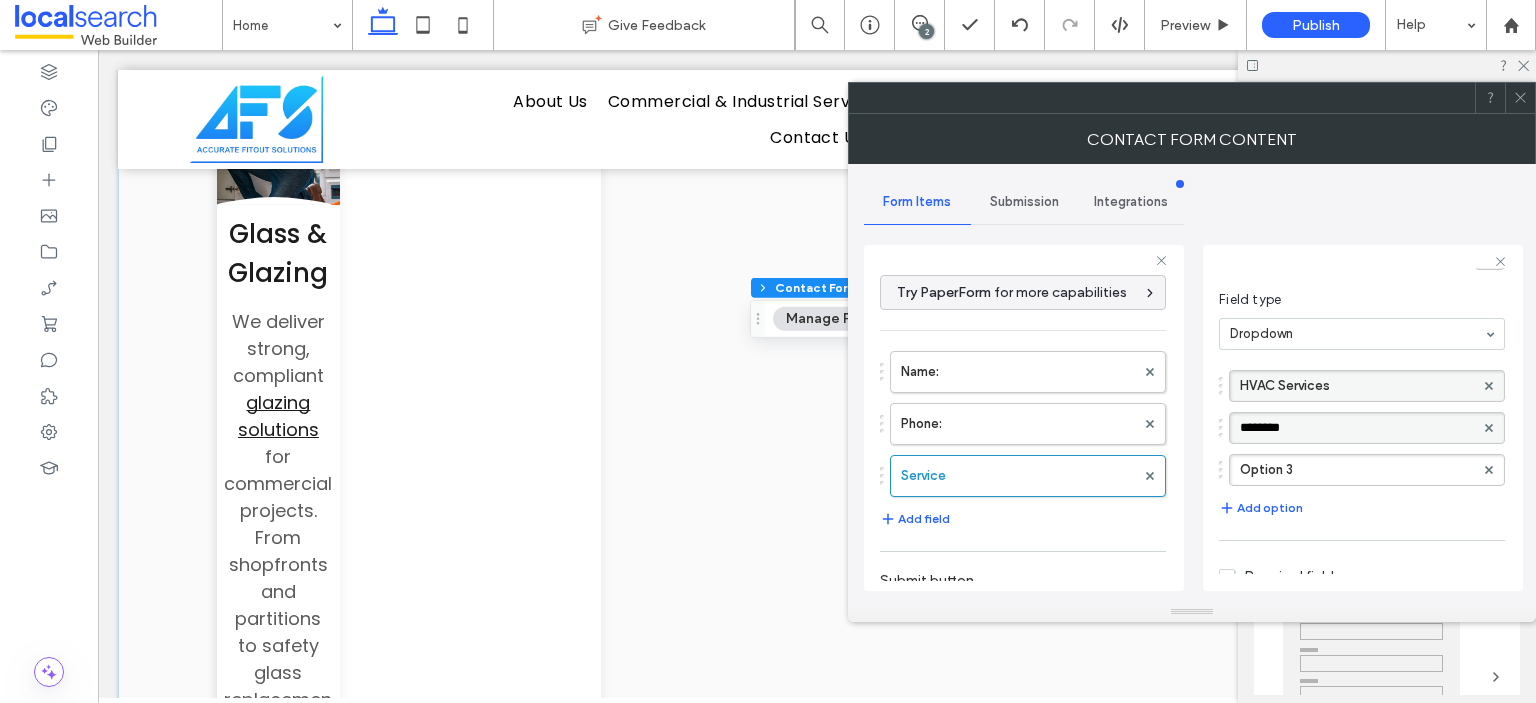 type on "**********" 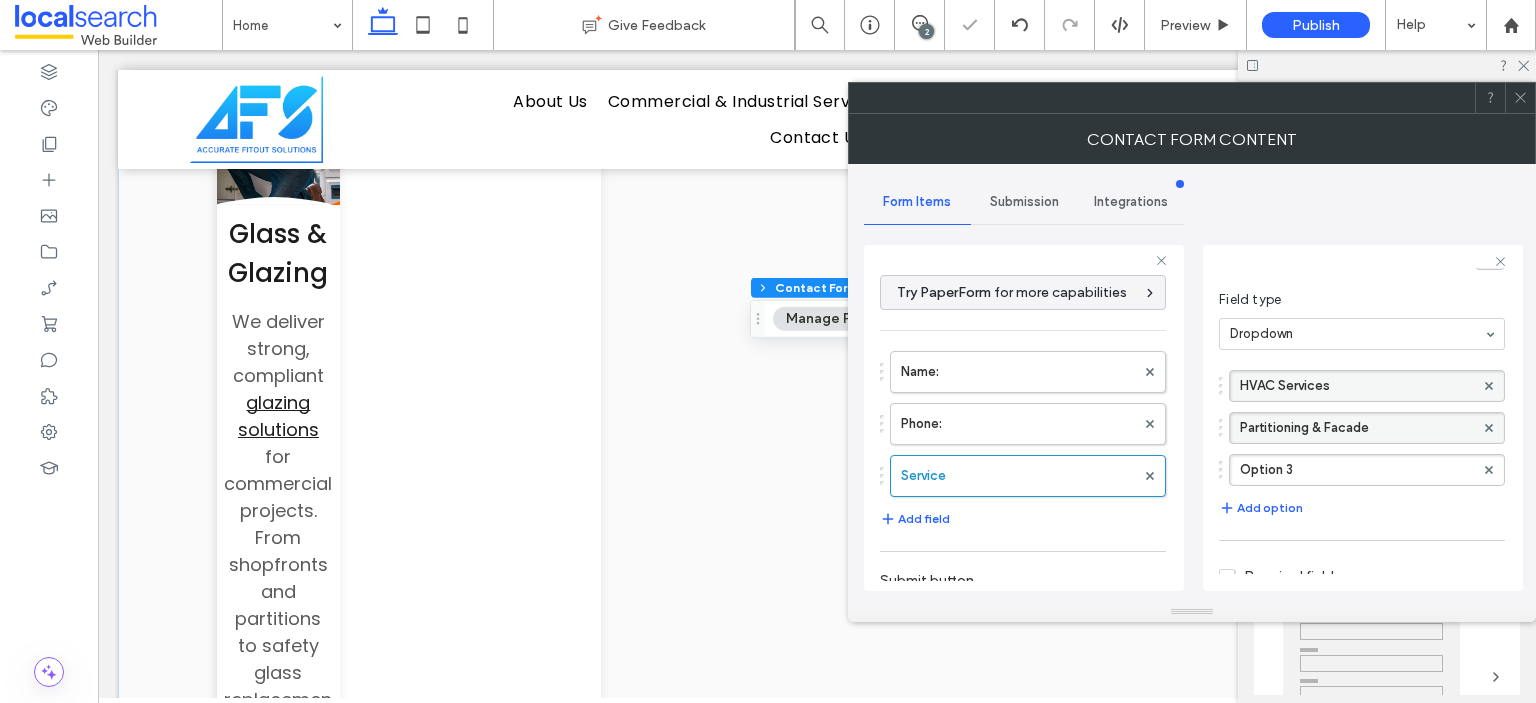 click on "Service Field label ******* Field type Dropdown HVAC Services Partitioning & Facade Option 3 Add option Required field Start new line at this field Field size 100%" at bounding box center [1363, 418] 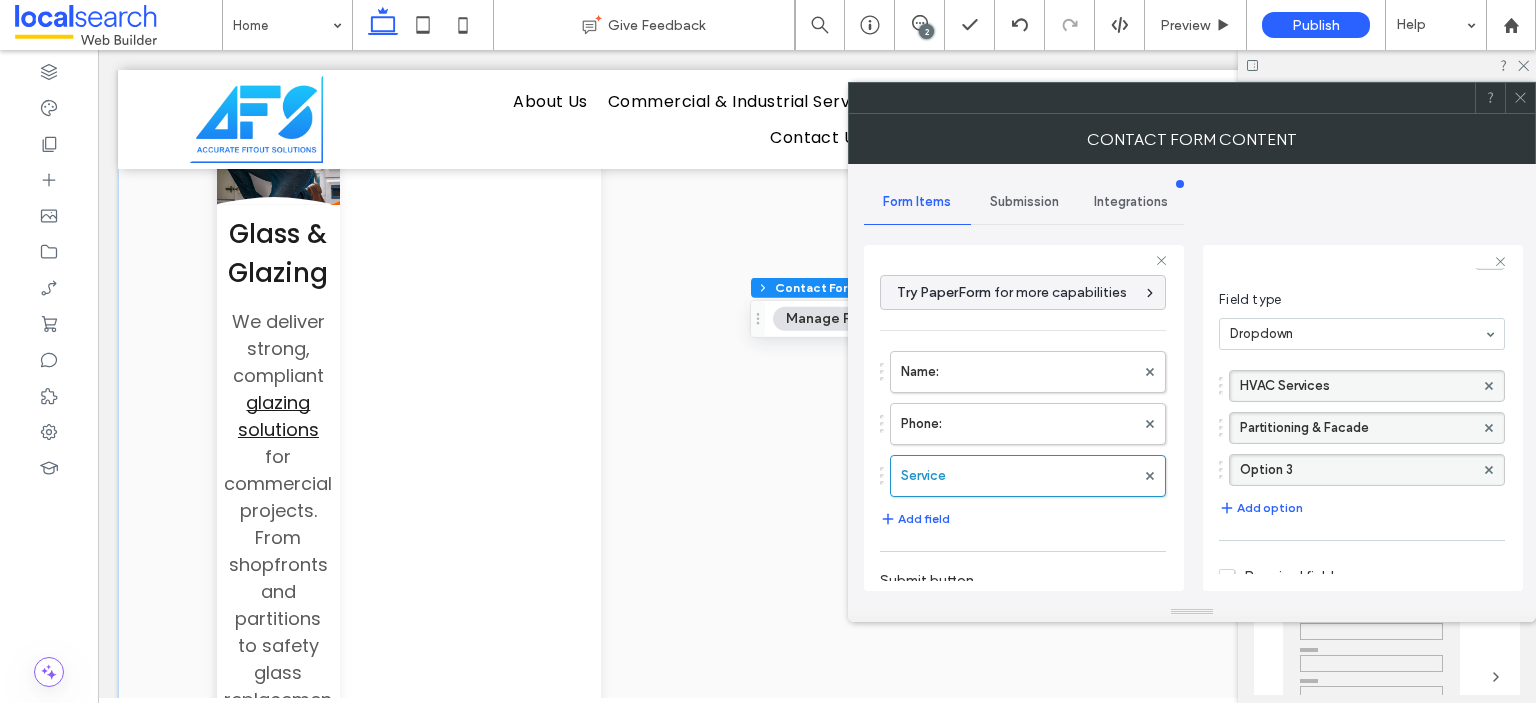 click on "Option 3" at bounding box center (1357, 470) 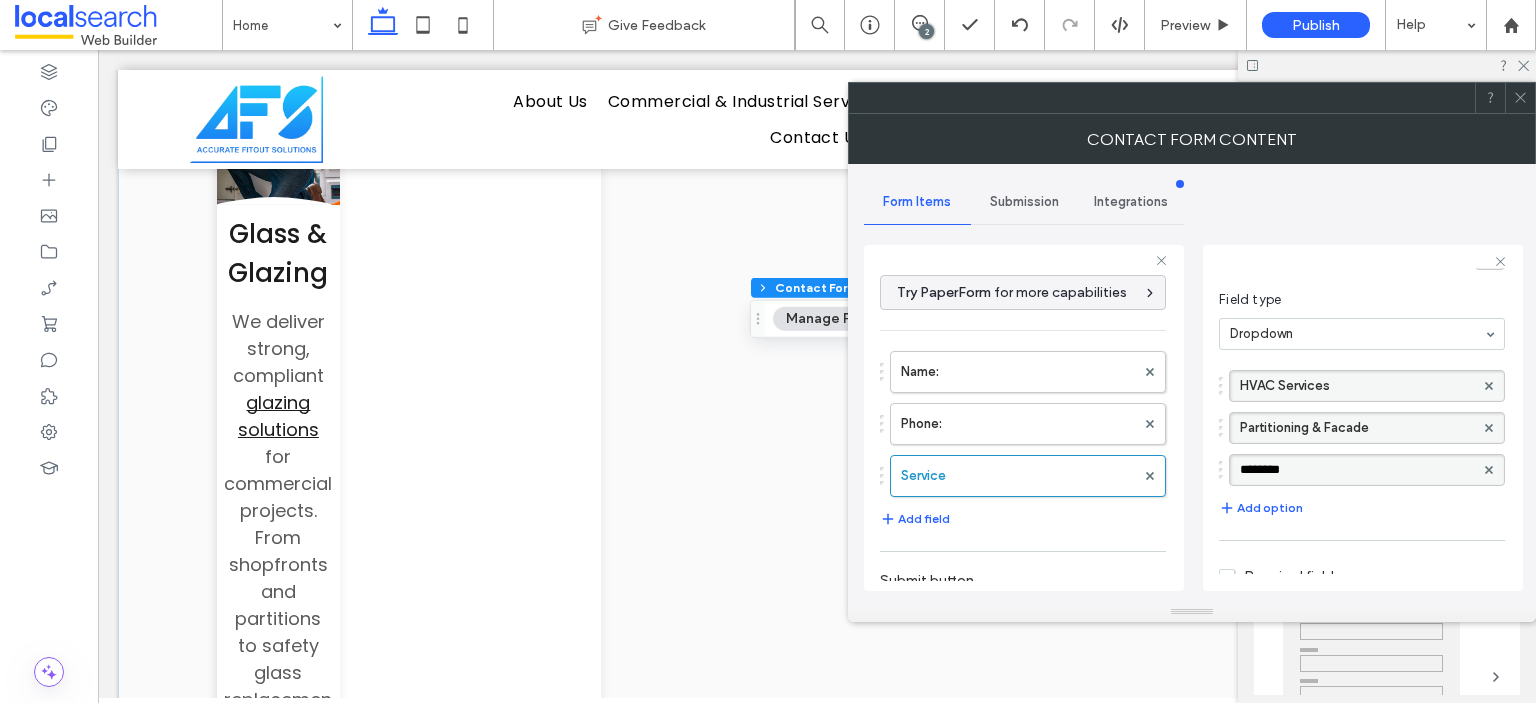 type on "**********" 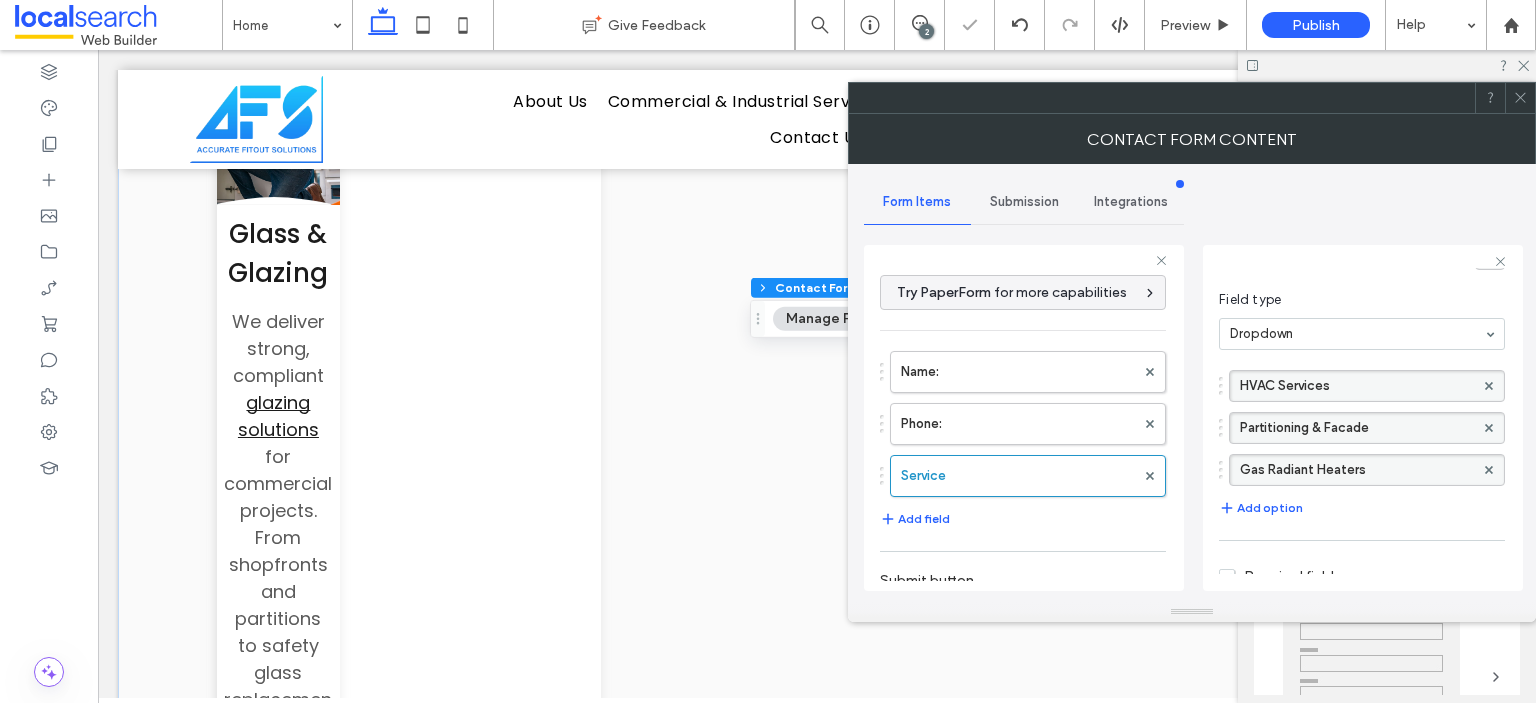 click on "HVAC Services Partitioning & Facade Gas Radiant Heaters Add option" at bounding box center (1362, 445) 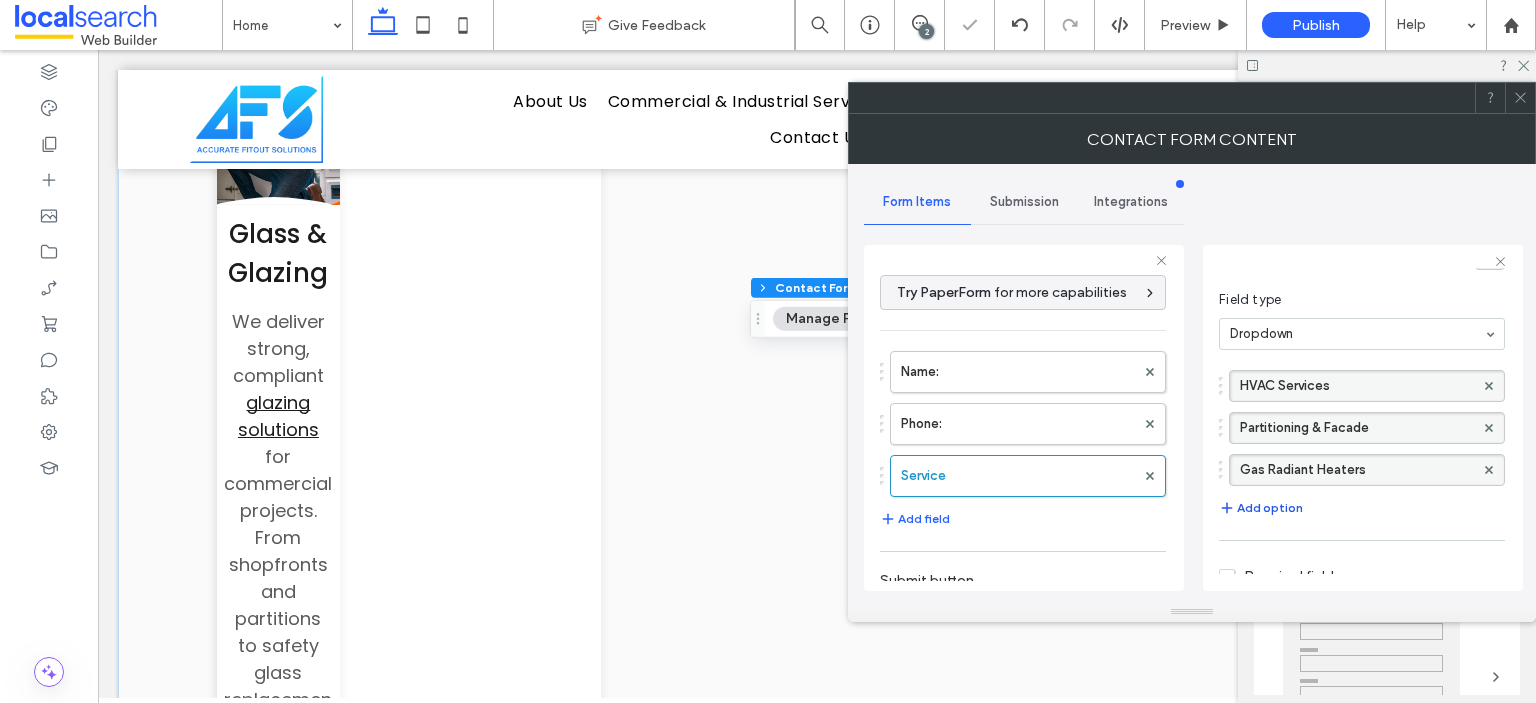 click on "Add option" at bounding box center (1261, 508) 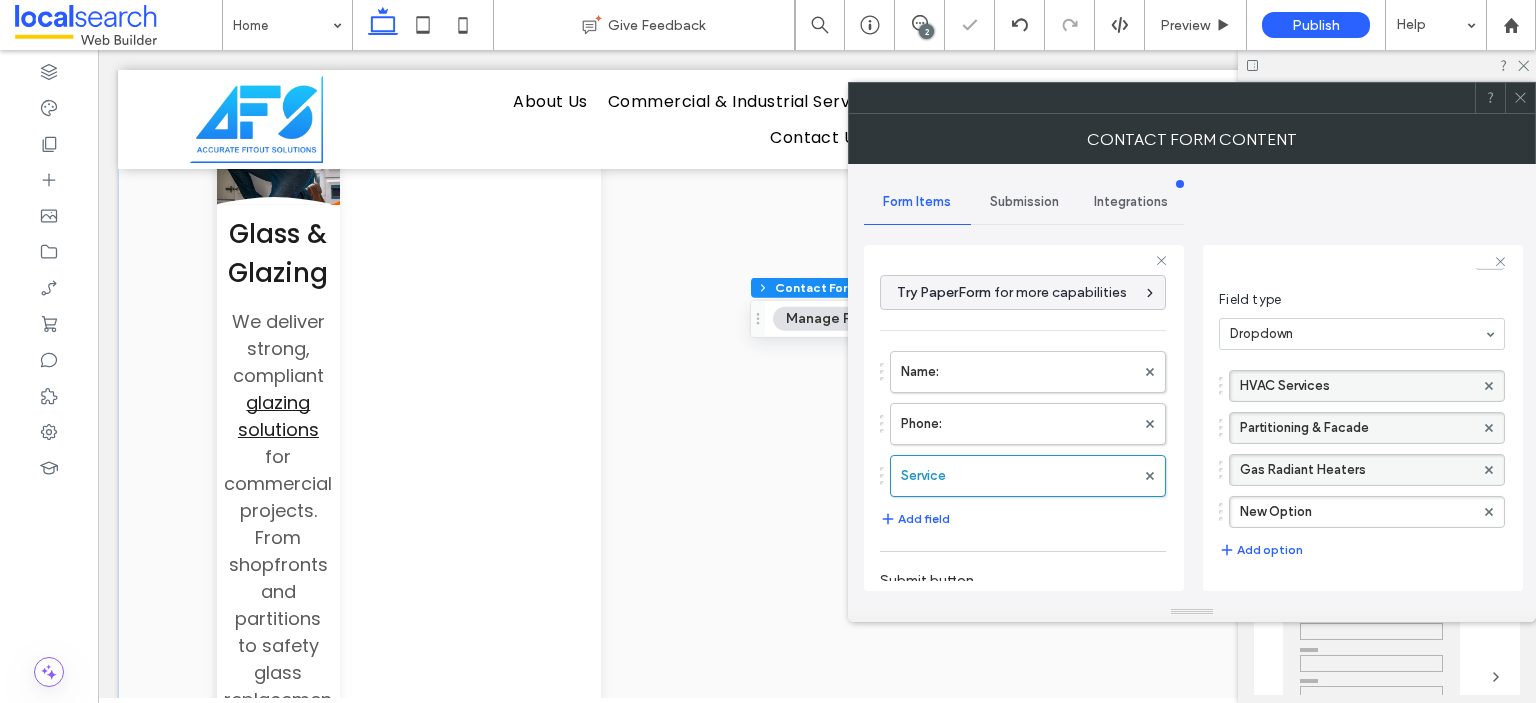 type 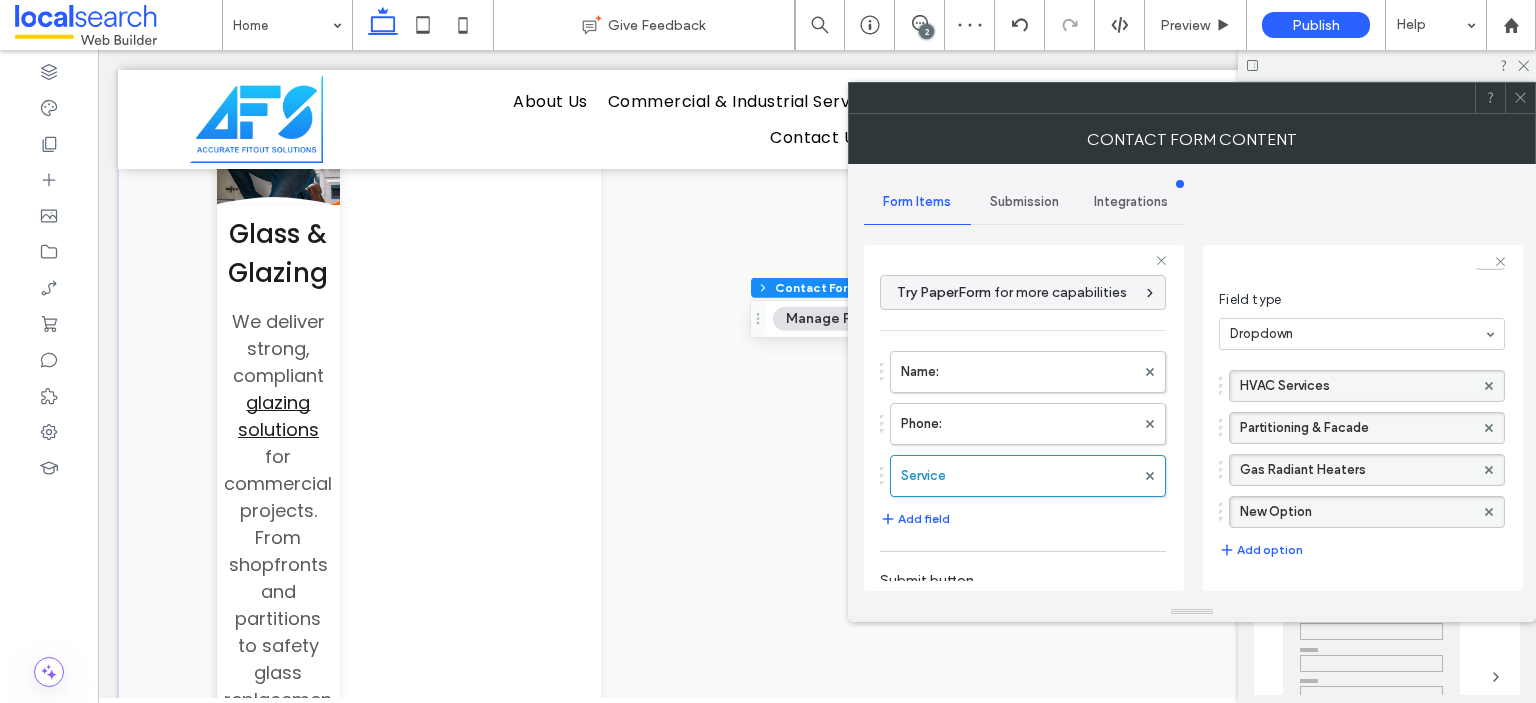 click on "New Option" at bounding box center [1357, 512] 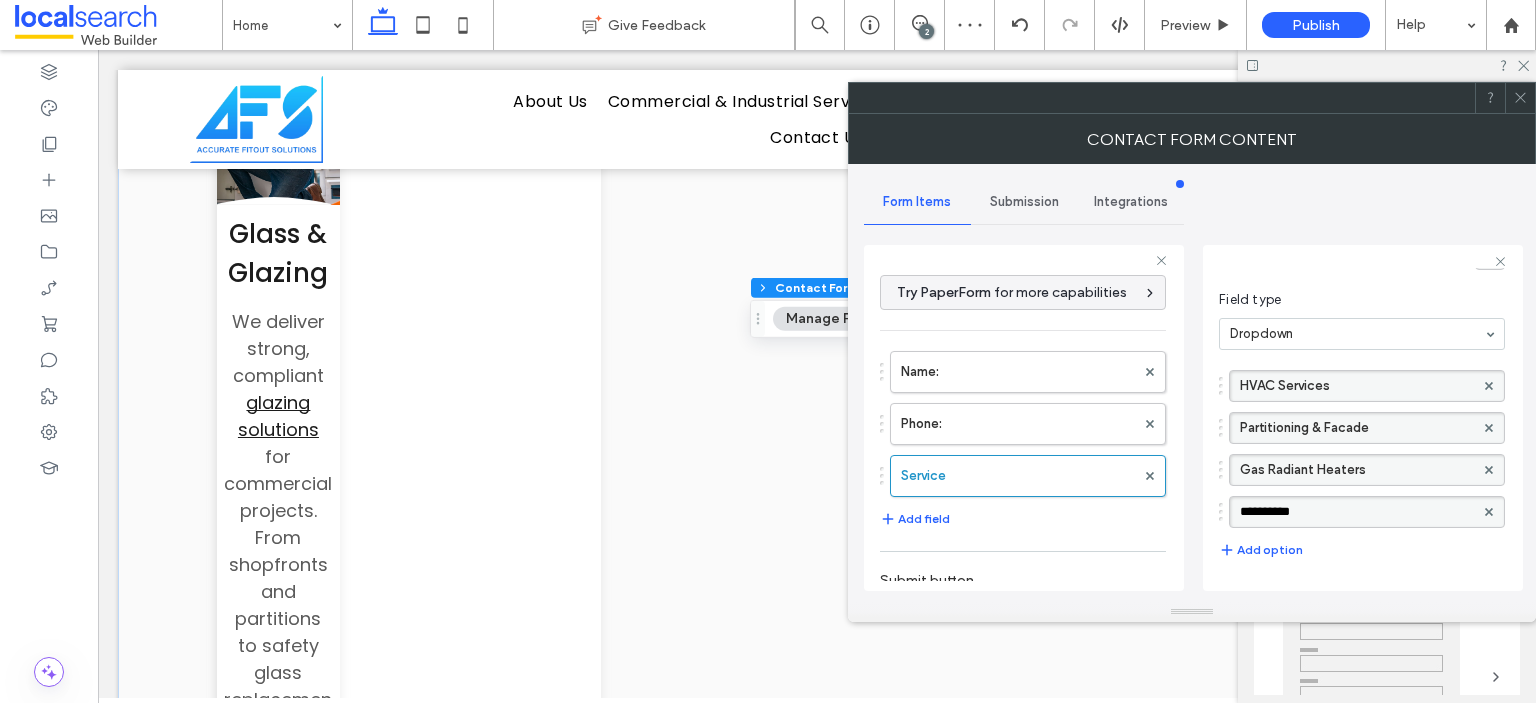 type on "**********" 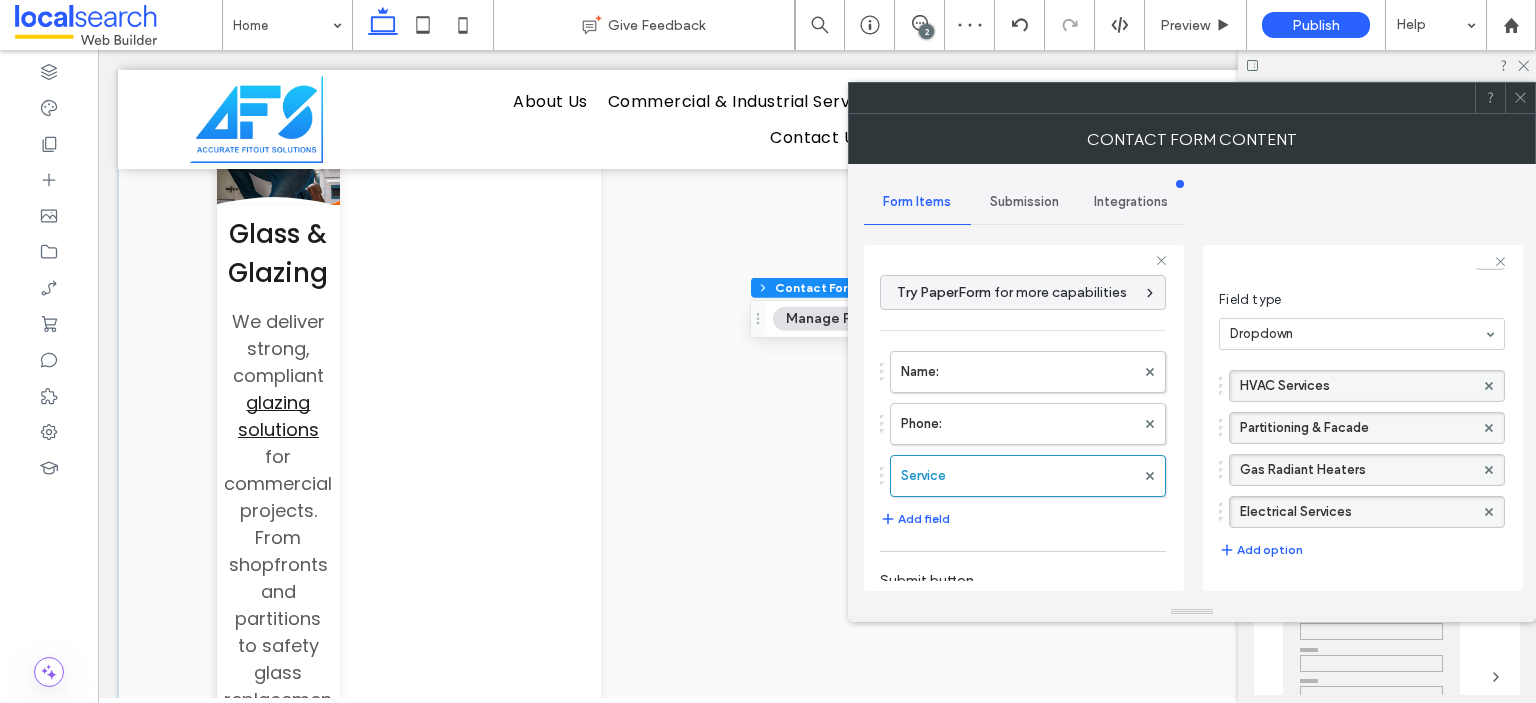 click on "HVAC Services Partitioning & Facade Gas Radiant Heaters Electrical Services Add option" at bounding box center (1362, 466) 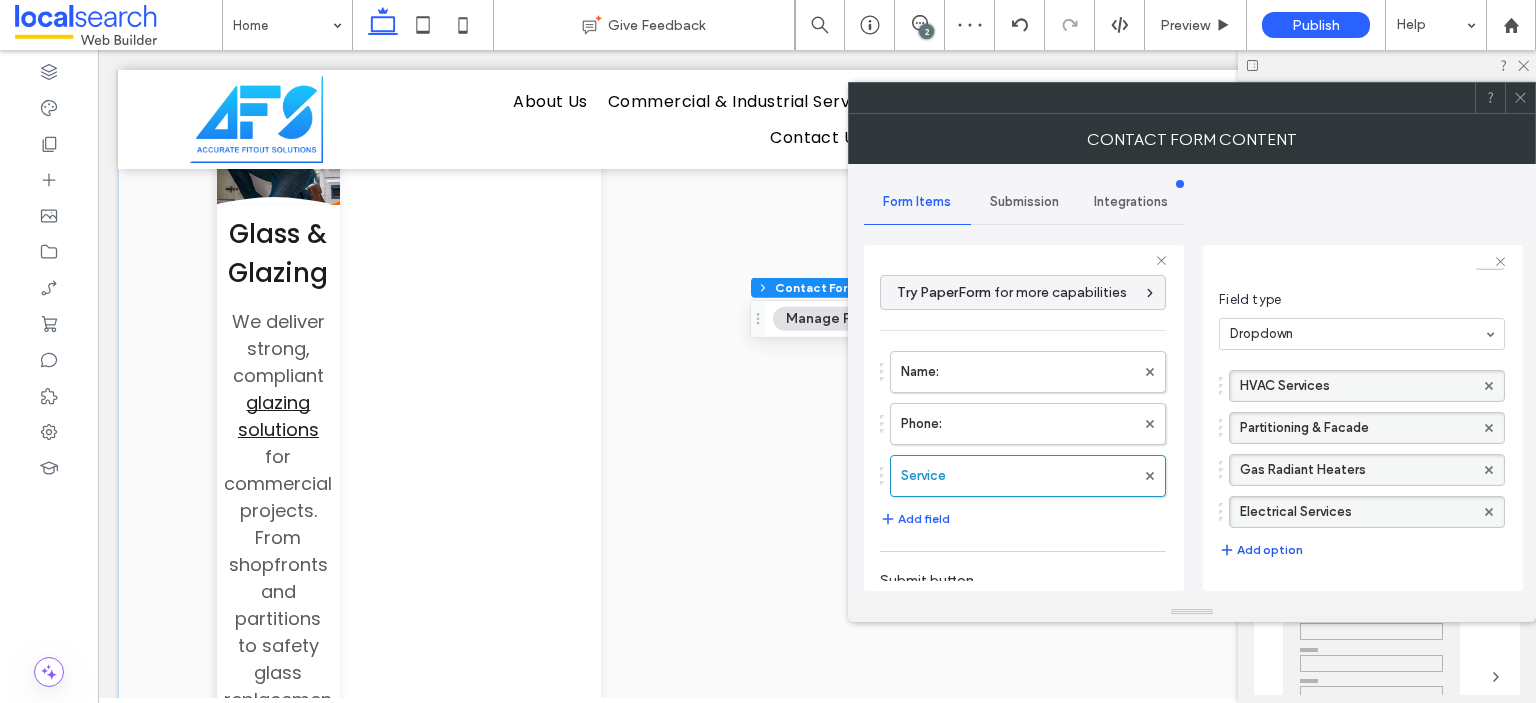 click on "Add option" at bounding box center [1261, 550] 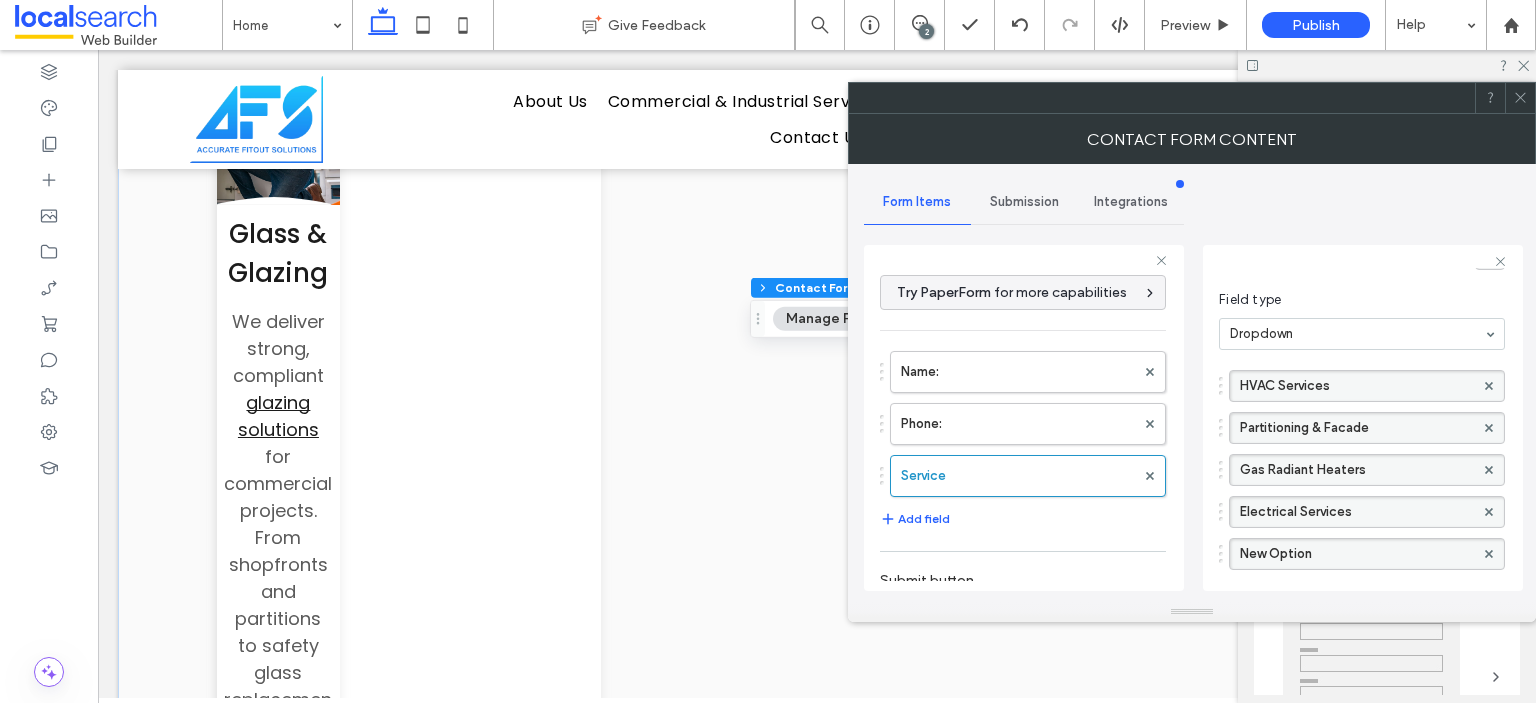 click on "New Option" at bounding box center [1357, 554] 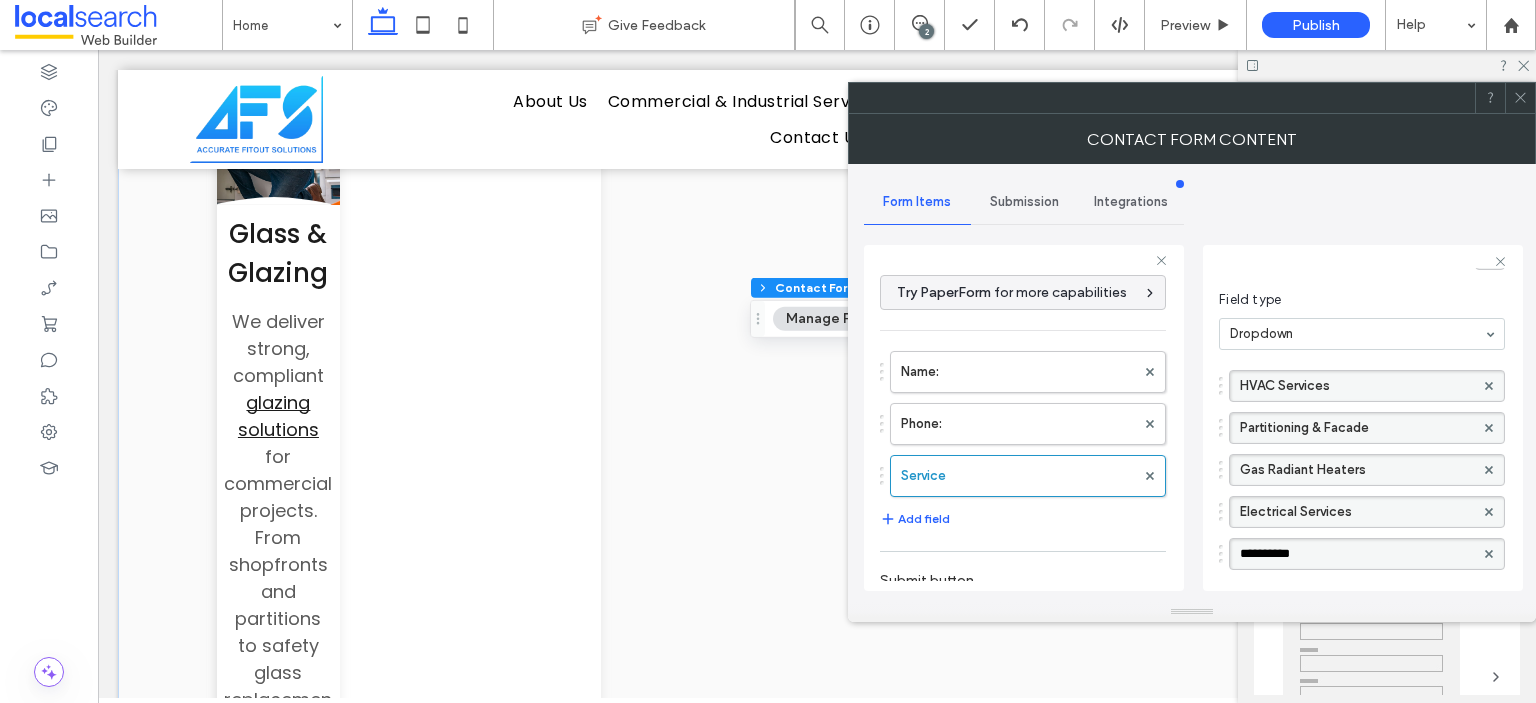 type on "**********" 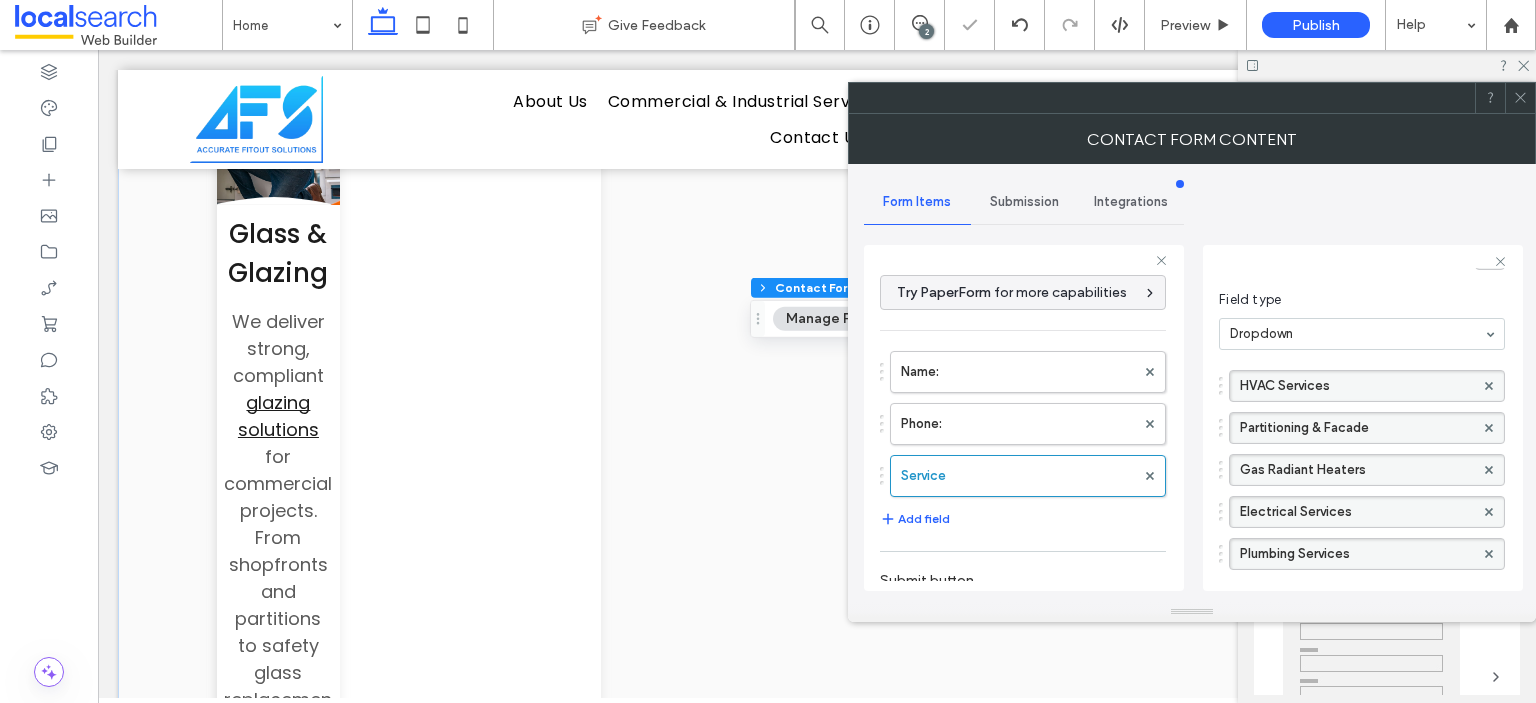 click on "Service Field label ******* Field type Dropdown HVAC Services Partitioning & Facade Gas Radiant Heaters Electrical Services Plumbing Services Add option Required field Start new line at this field Field size 100%" at bounding box center (1363, 431) 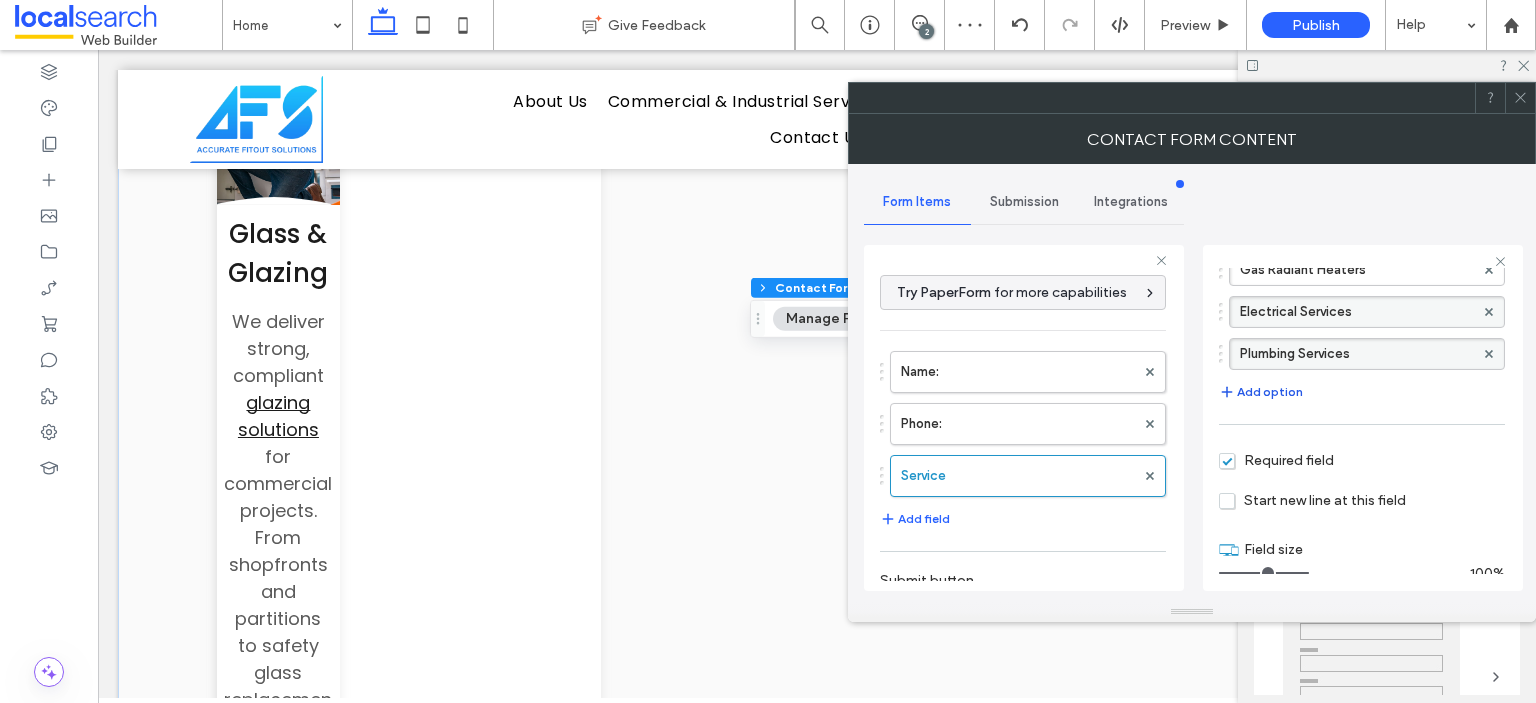 click on "Add option" at bounding box center (1261, 392) 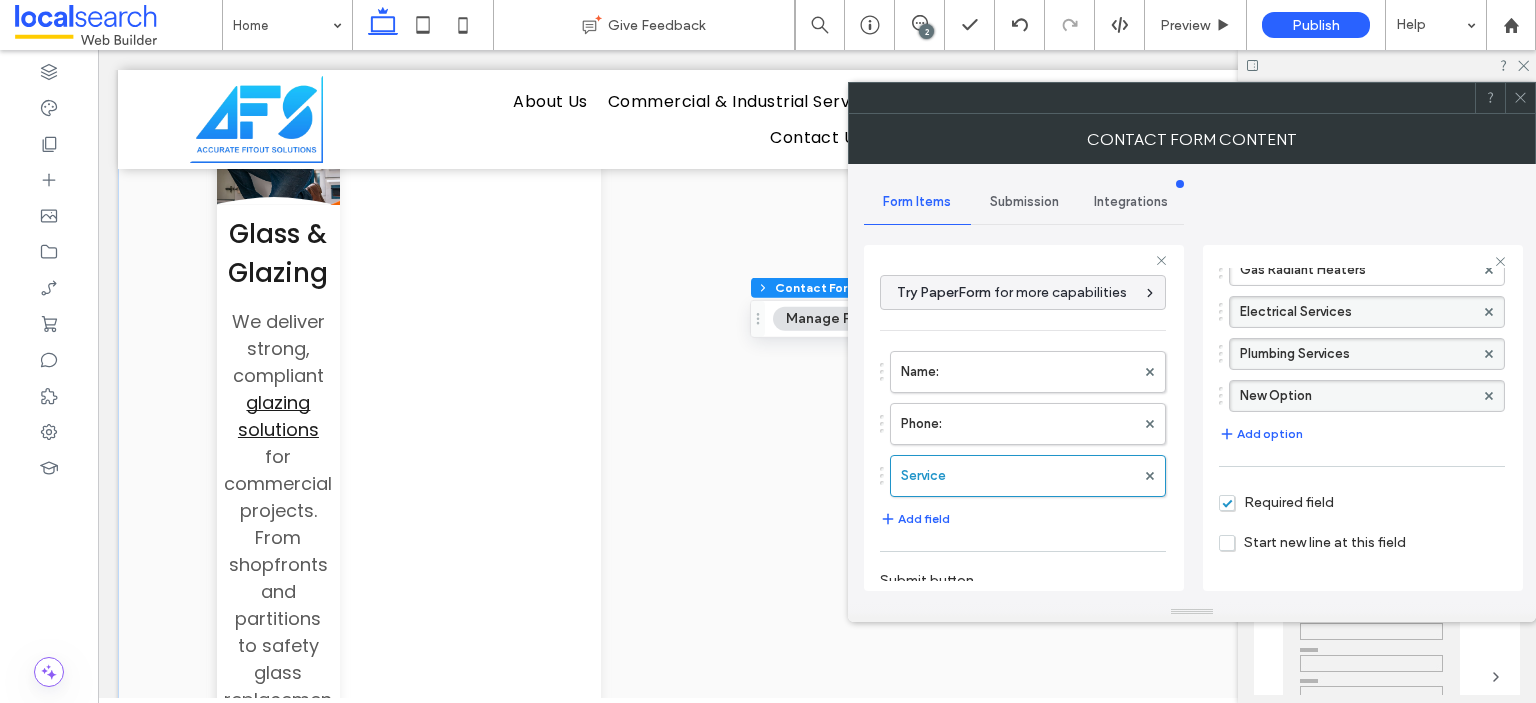 click on "New Option" at bounding box center [1357, 396] 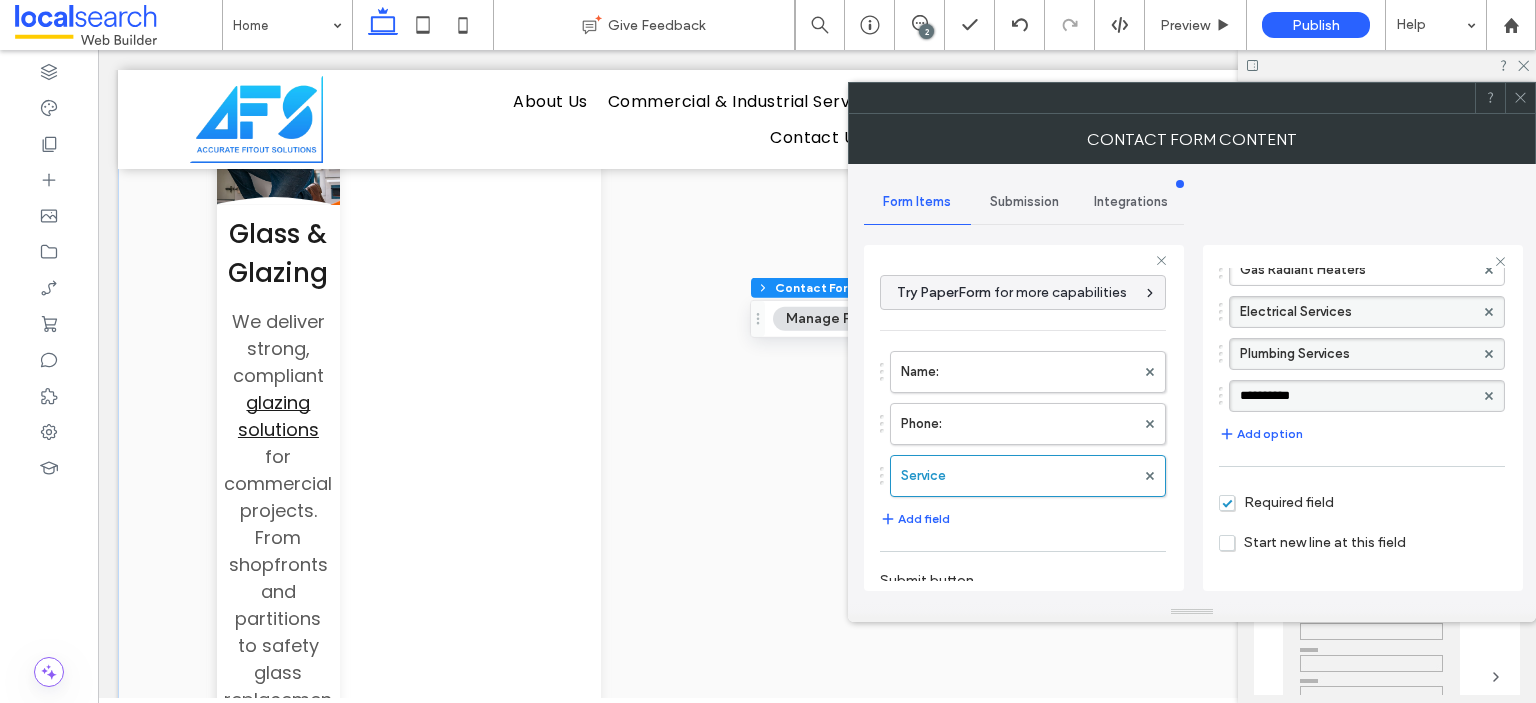 type on "**********" 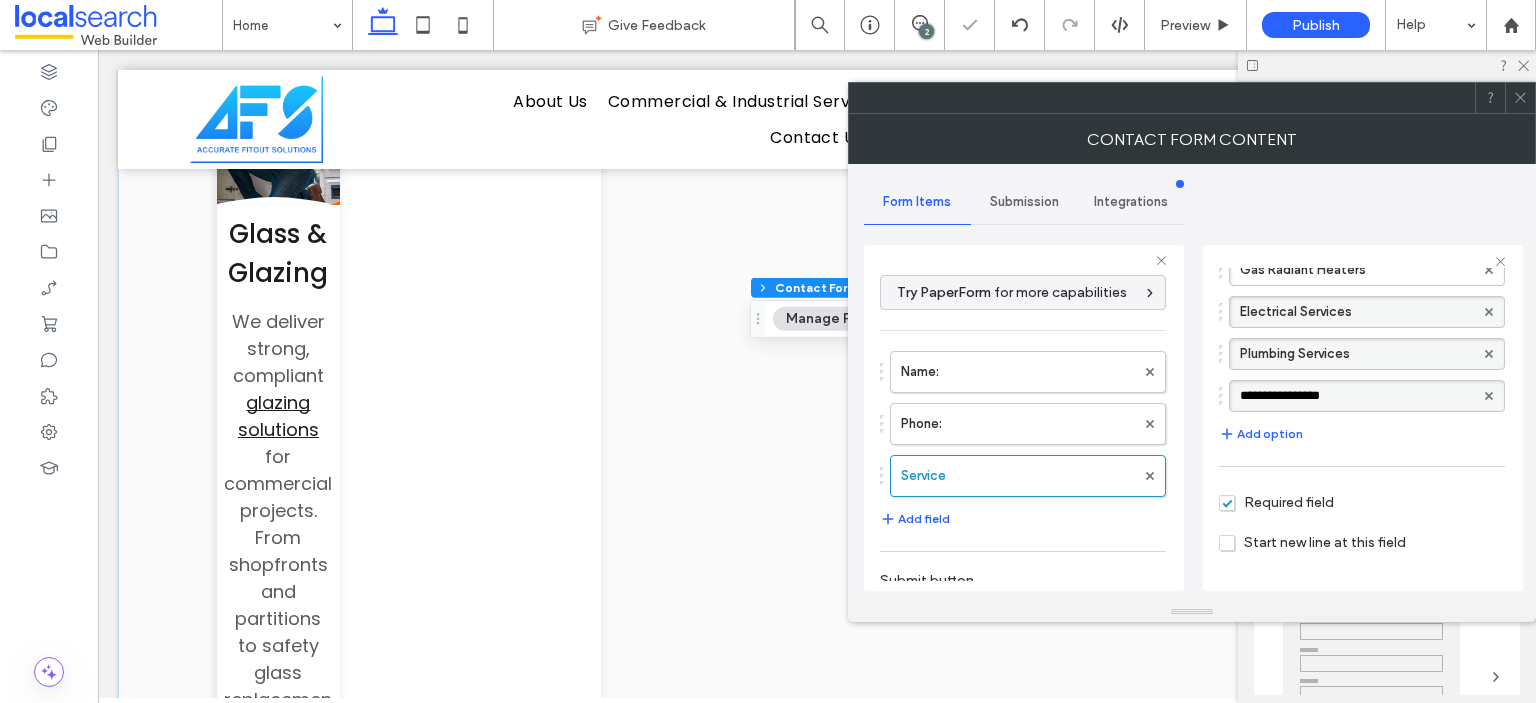 click on "**********" at bounding box center (1362, 308) 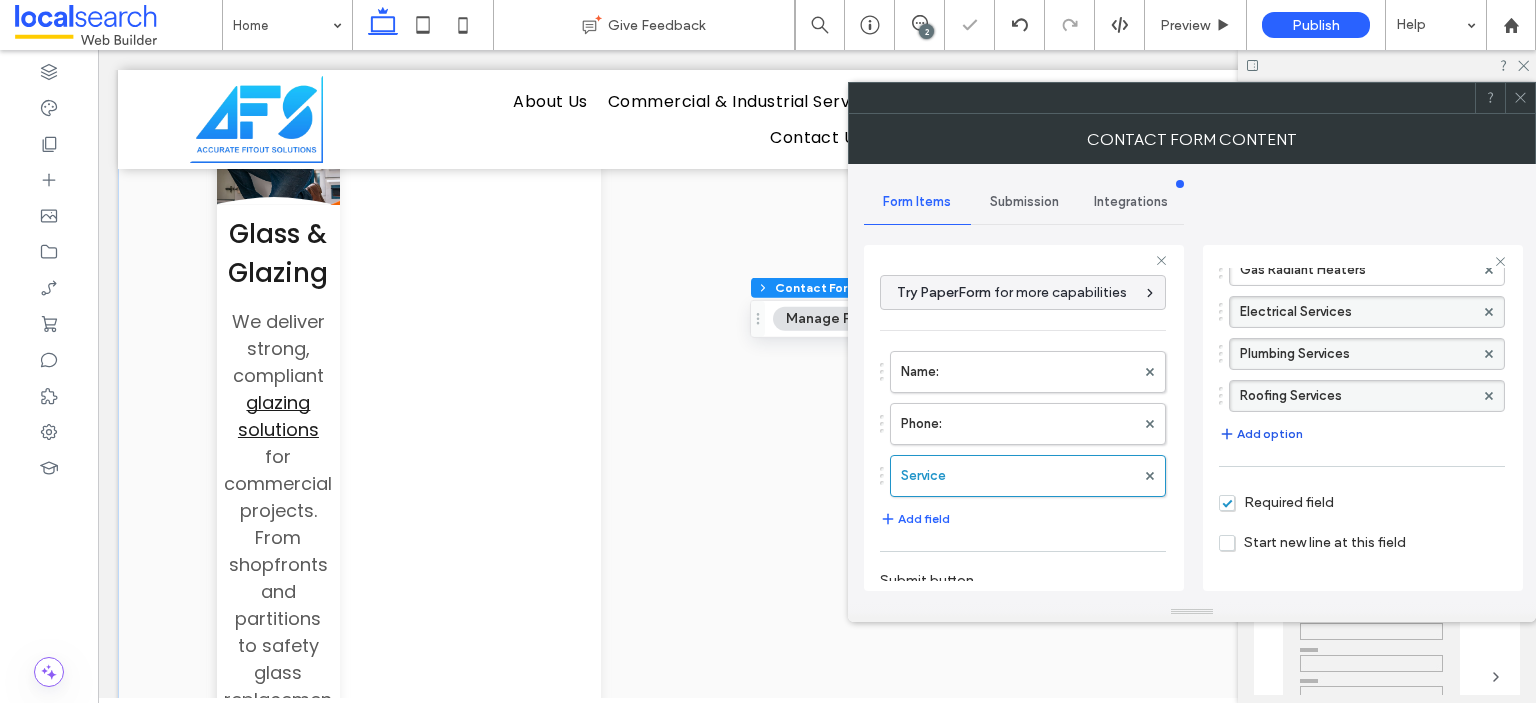 click on "Add option" at bounding box center (1261, 434) 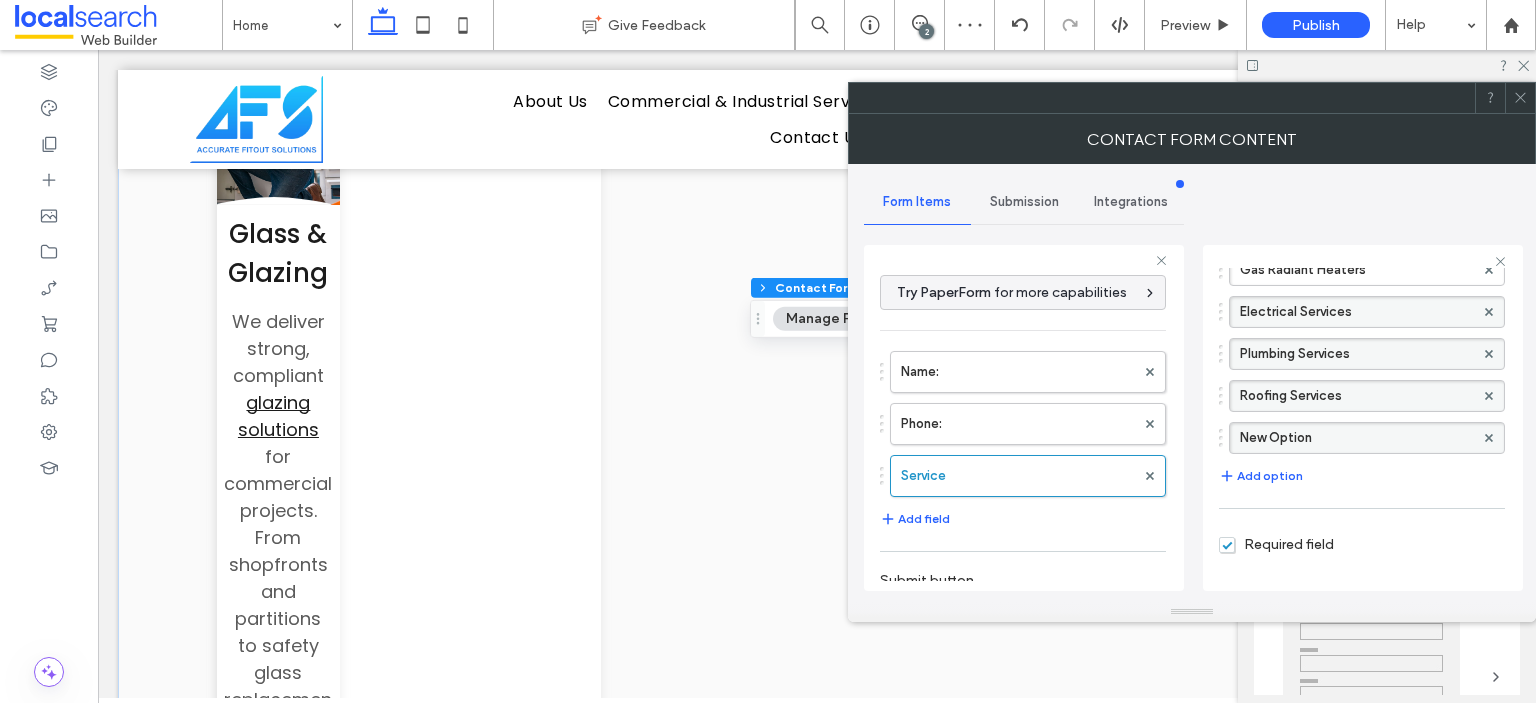 click on "New Option" at bounding box center [1357, 438] 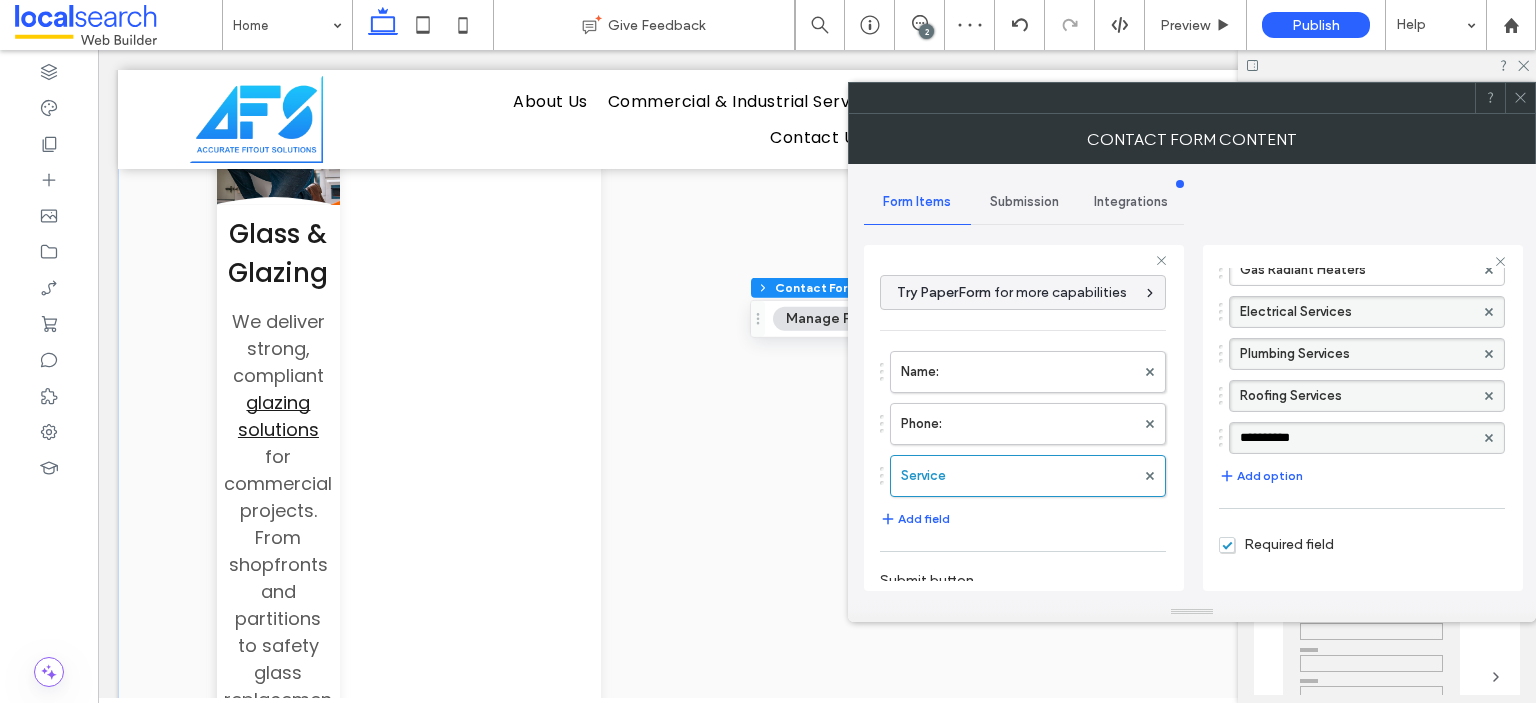 type on "**********" 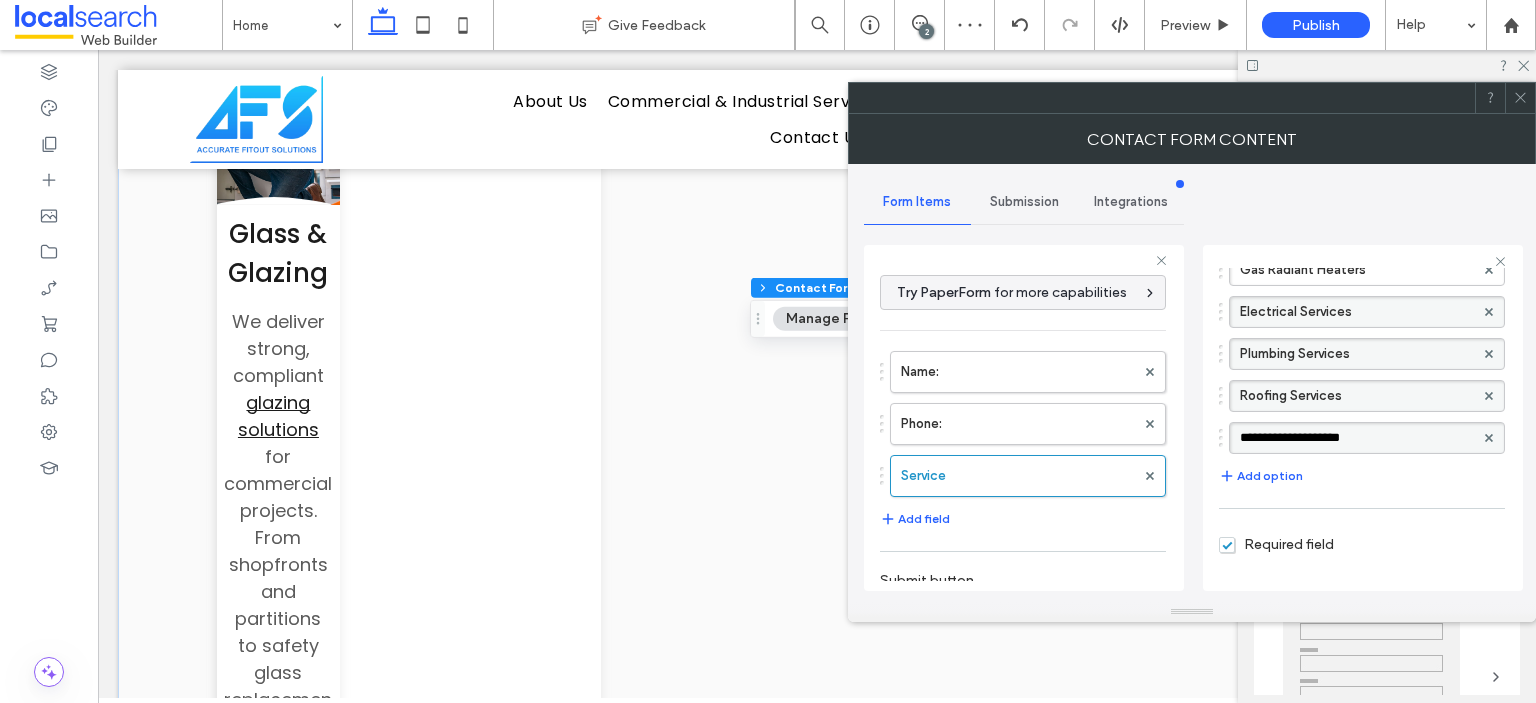 click on "**********" at bounding box center [1362, 329] 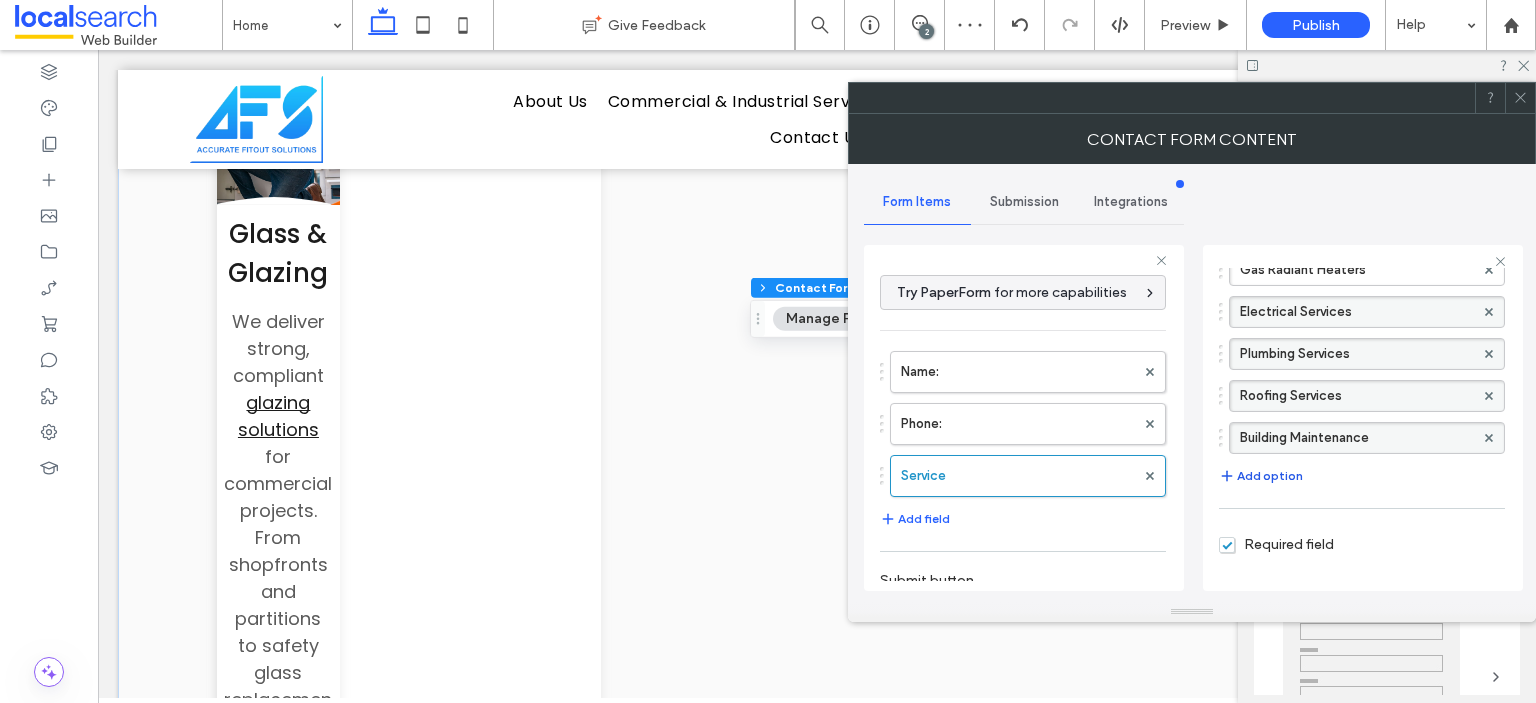 click on "Add option" at bounding box center [1261, 476] 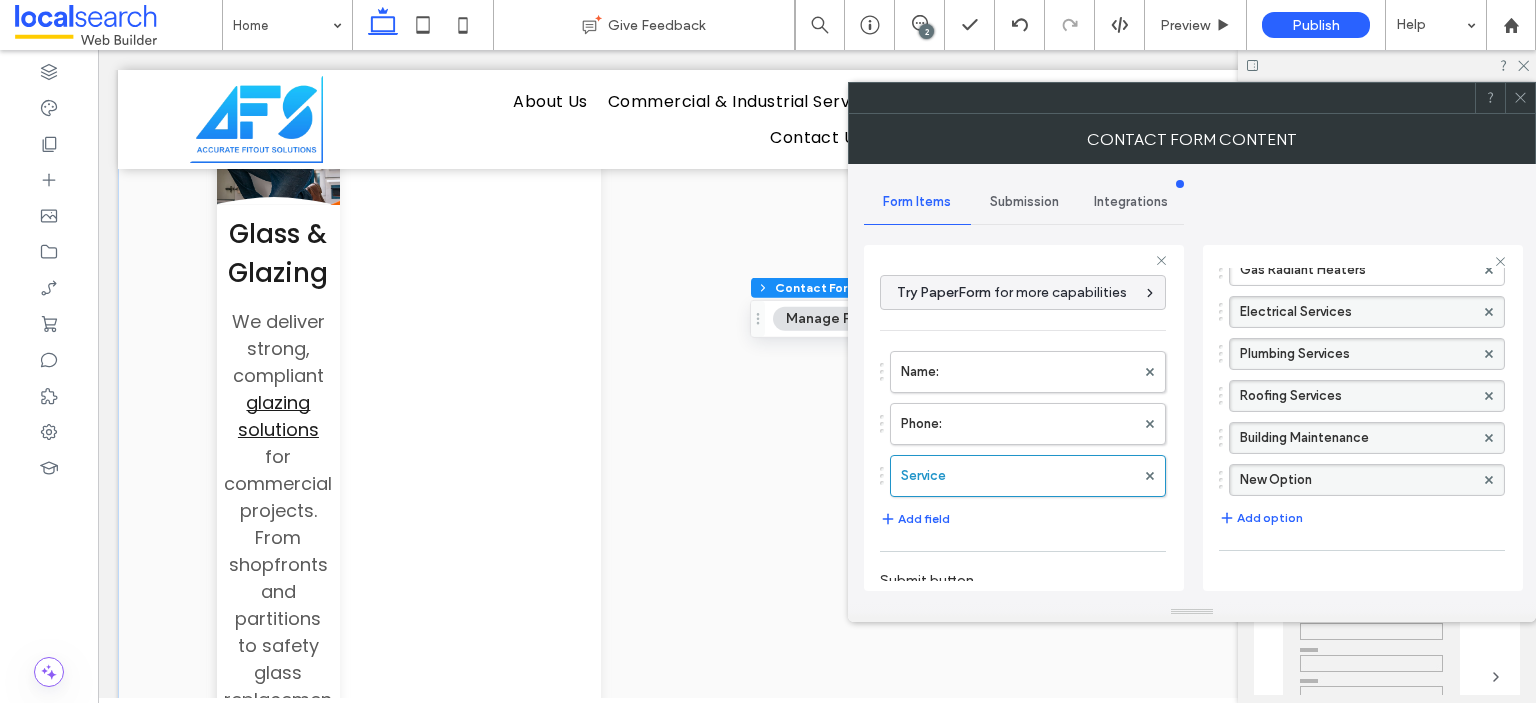 click on "New Option" at bounding box center (1357, 480) 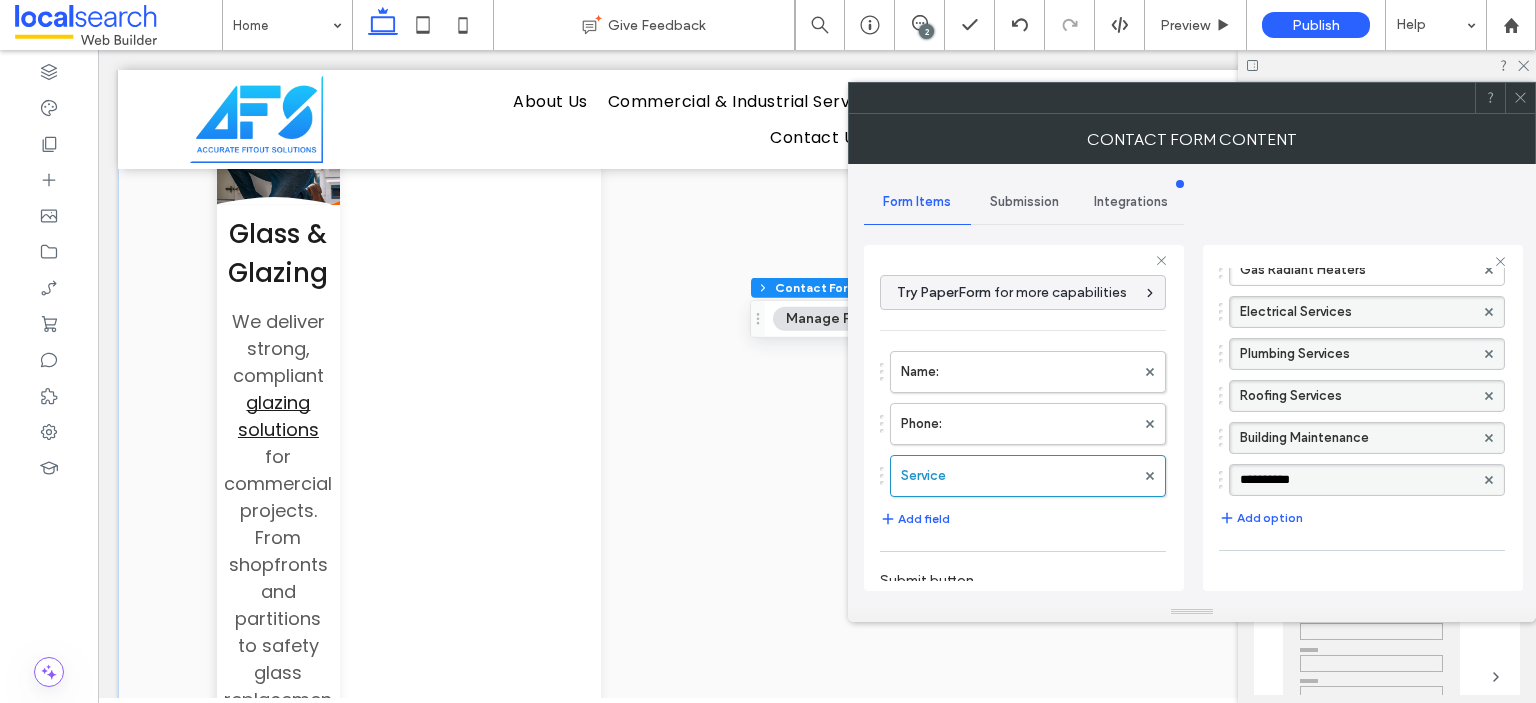 type on "**********" 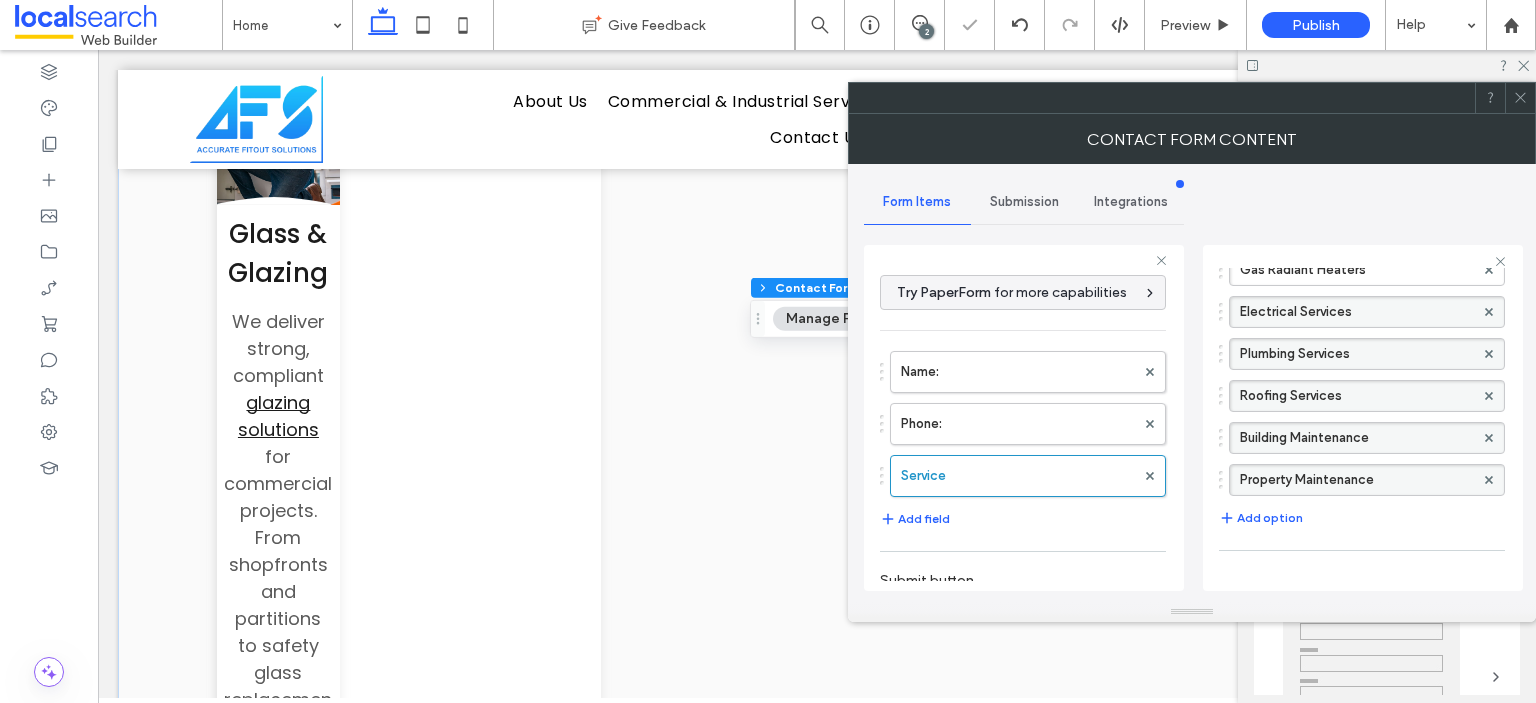 click on "HVAC Services Partitioning & Facade Gas Radiant Heaters Electrical Services Plumbing Services Roofing Services Building Maintenance Property Maintenance Add option" at bounding box center [1362, 350] 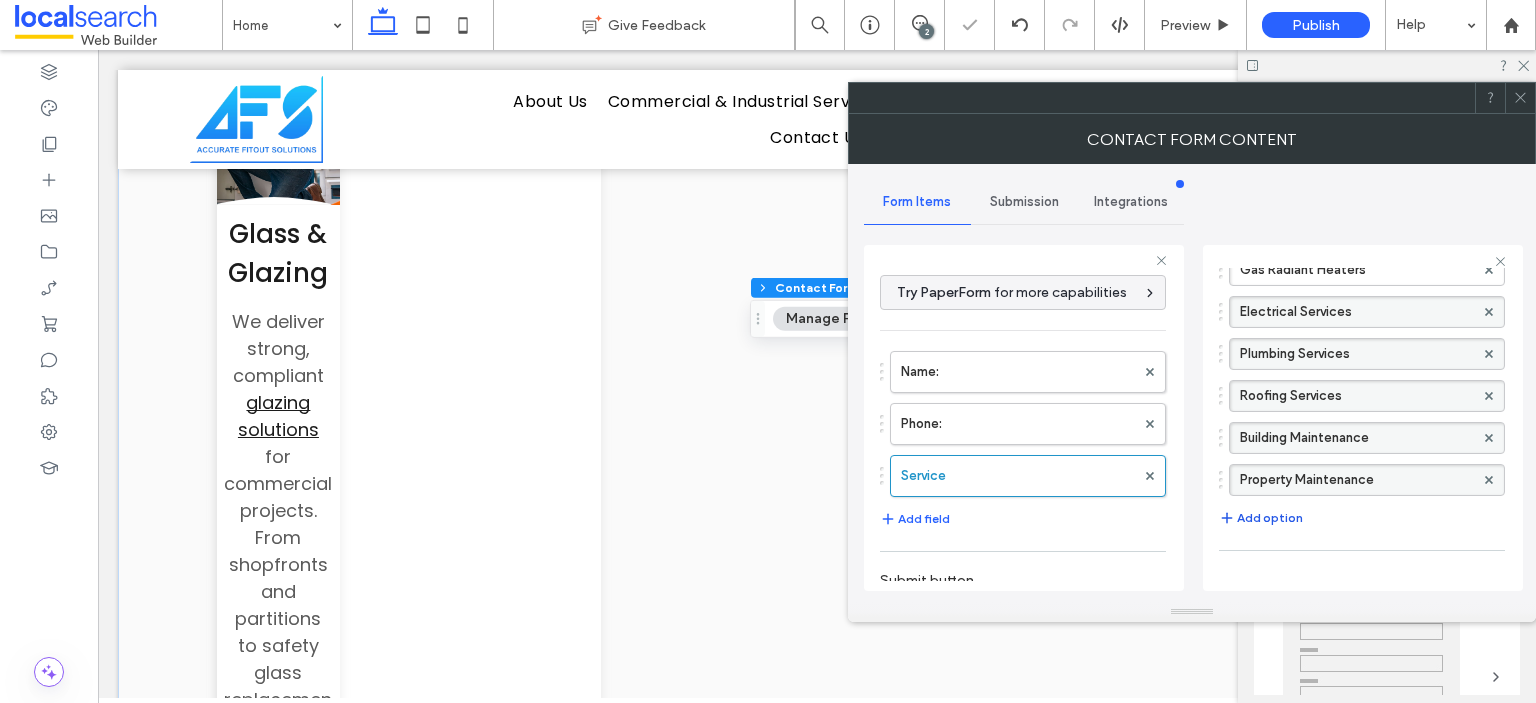 click on "Add option" at bounding box center [1261, 518] 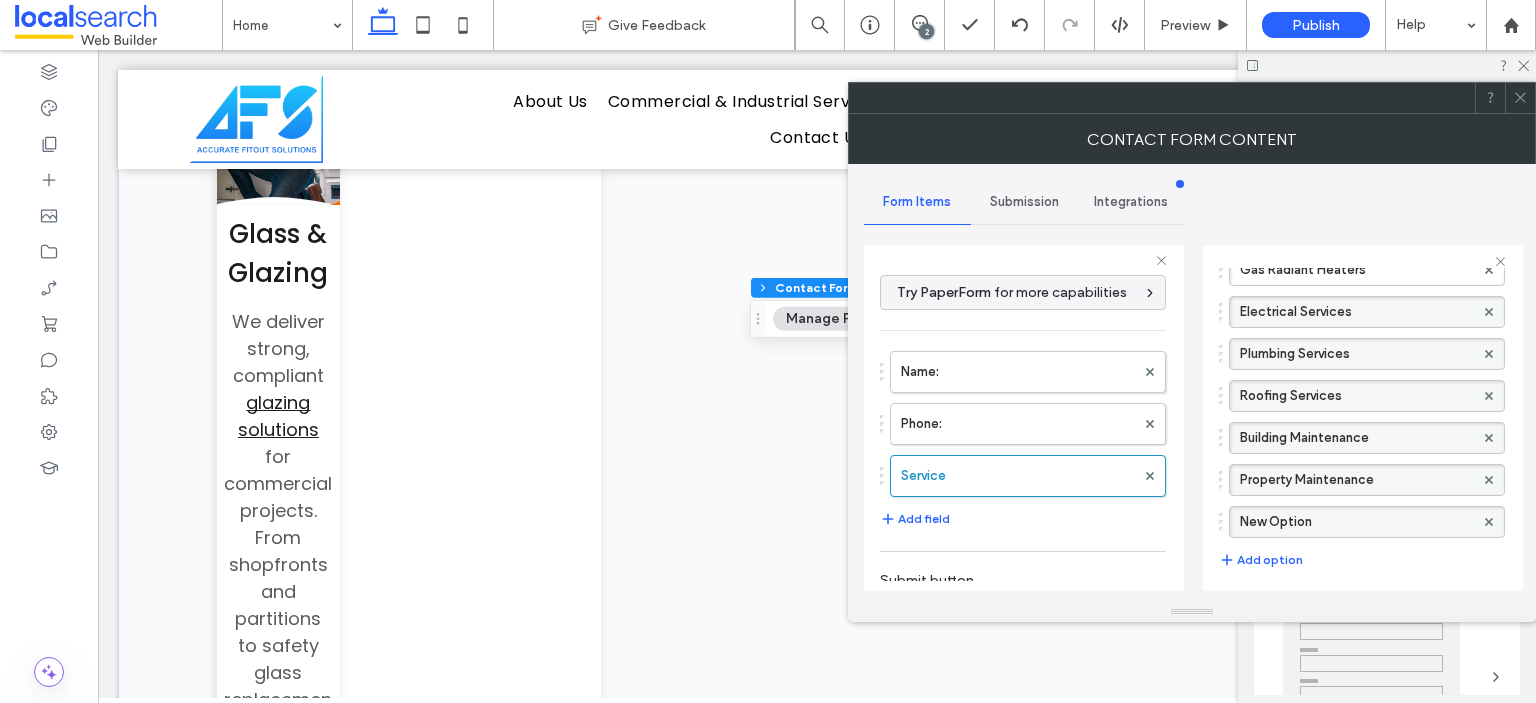 click on "New Option" at bounding box center [1357, 522] 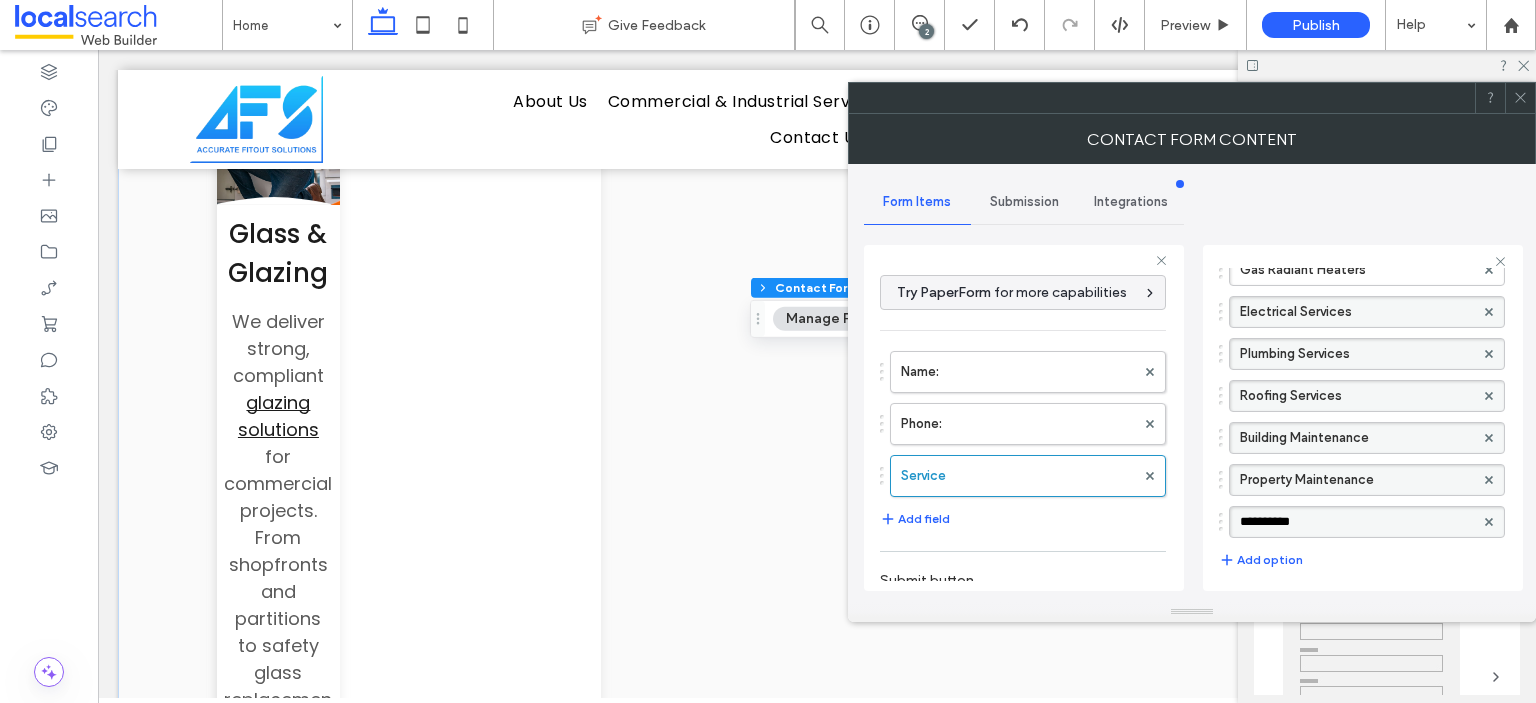 type on "**********" 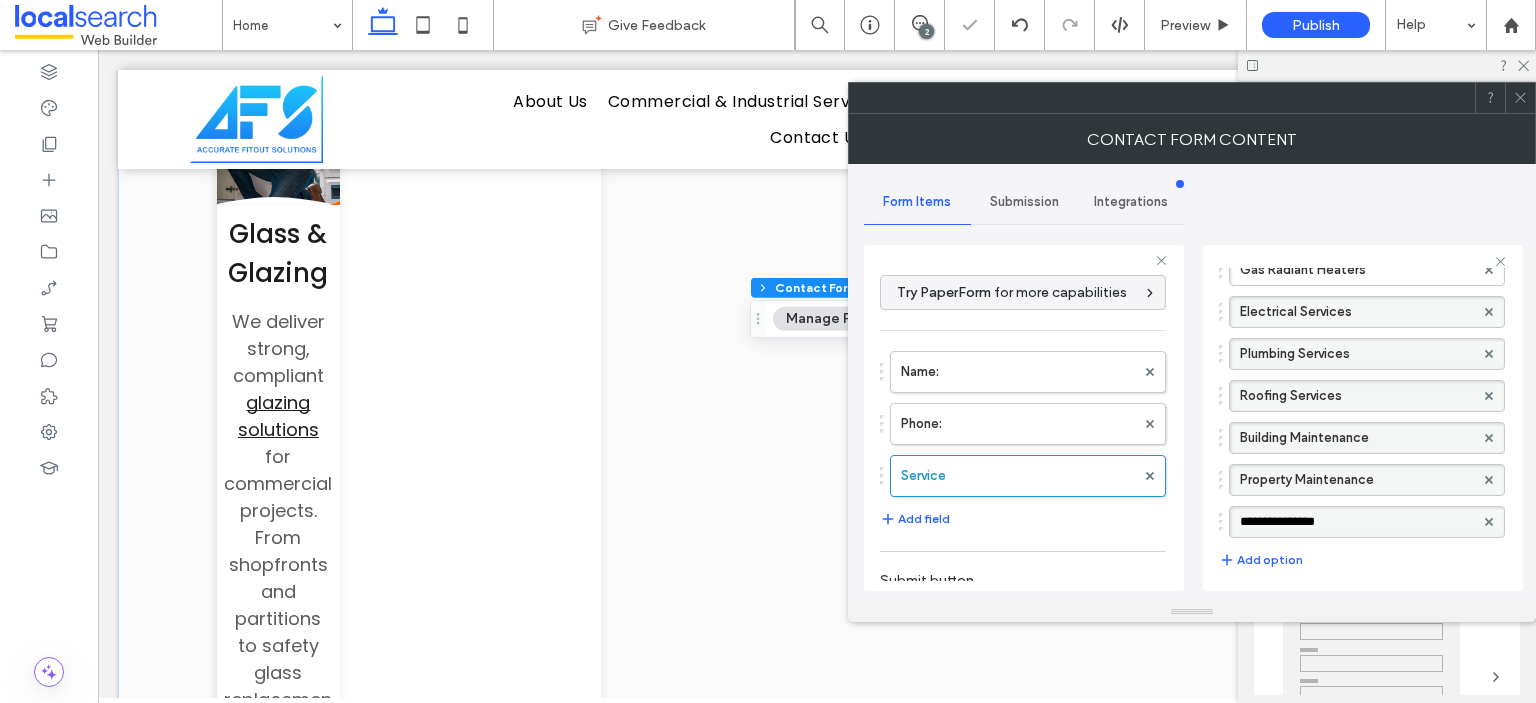 click on "**********" at bounding box center (1362, 371) 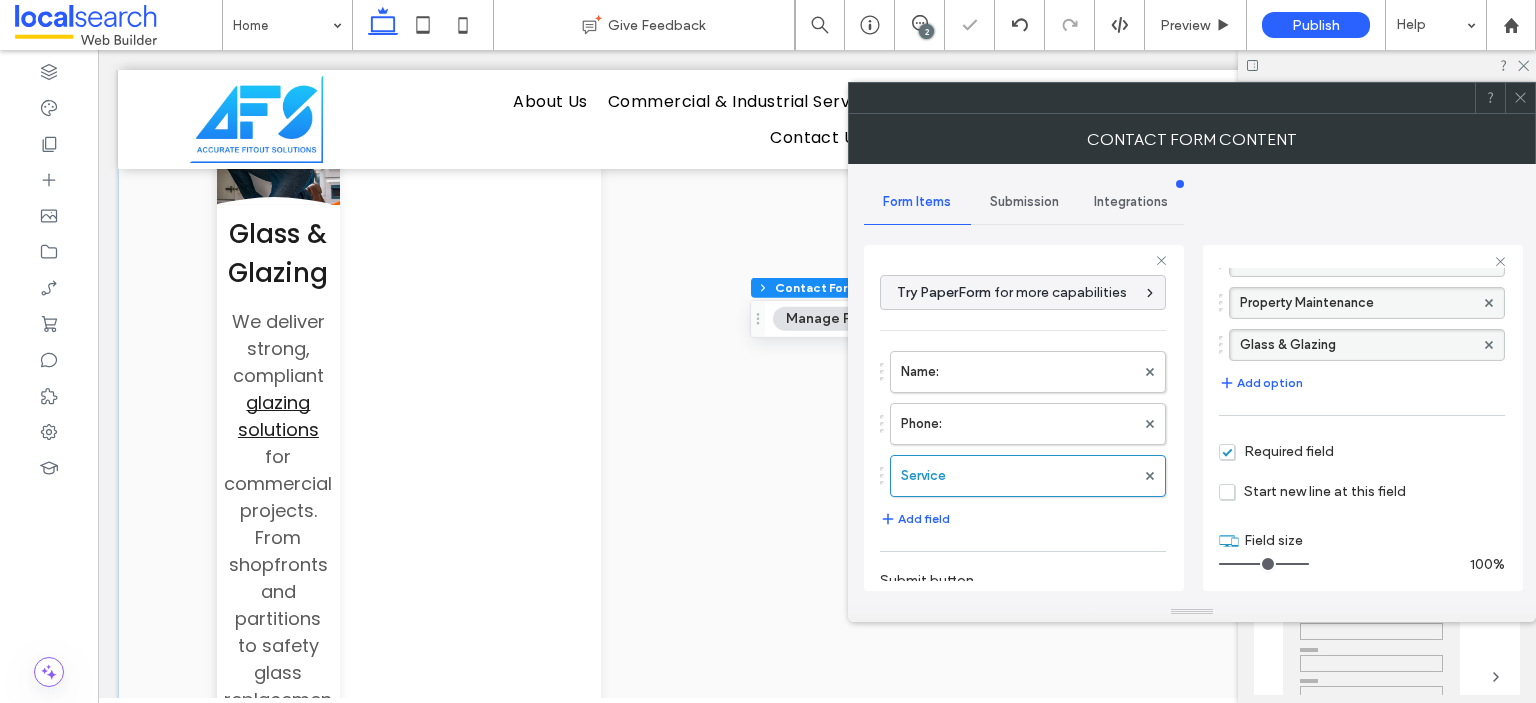 scroll, scrollTop: 479, scrollLeft: 0, axis: vertical 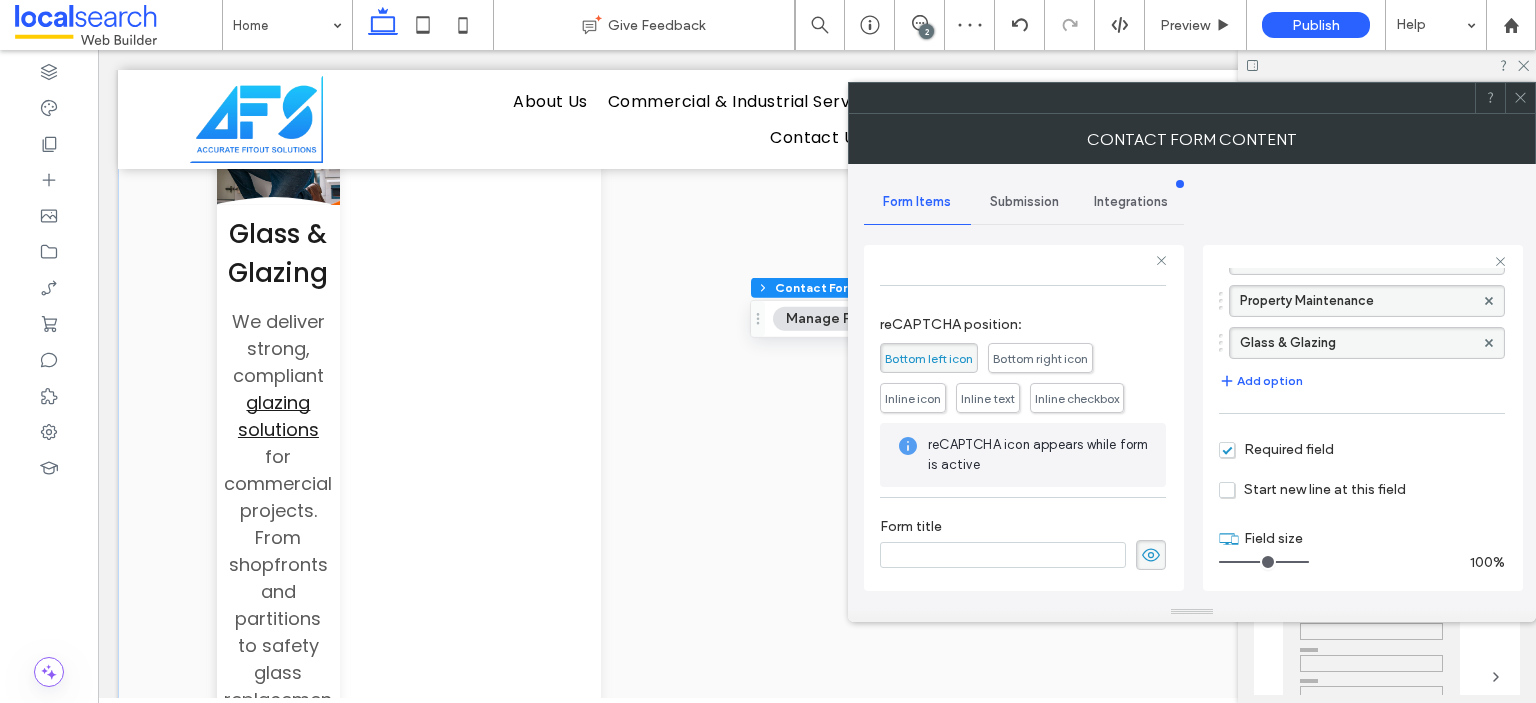 click on "Submission" at bounding box center [1024, 202] 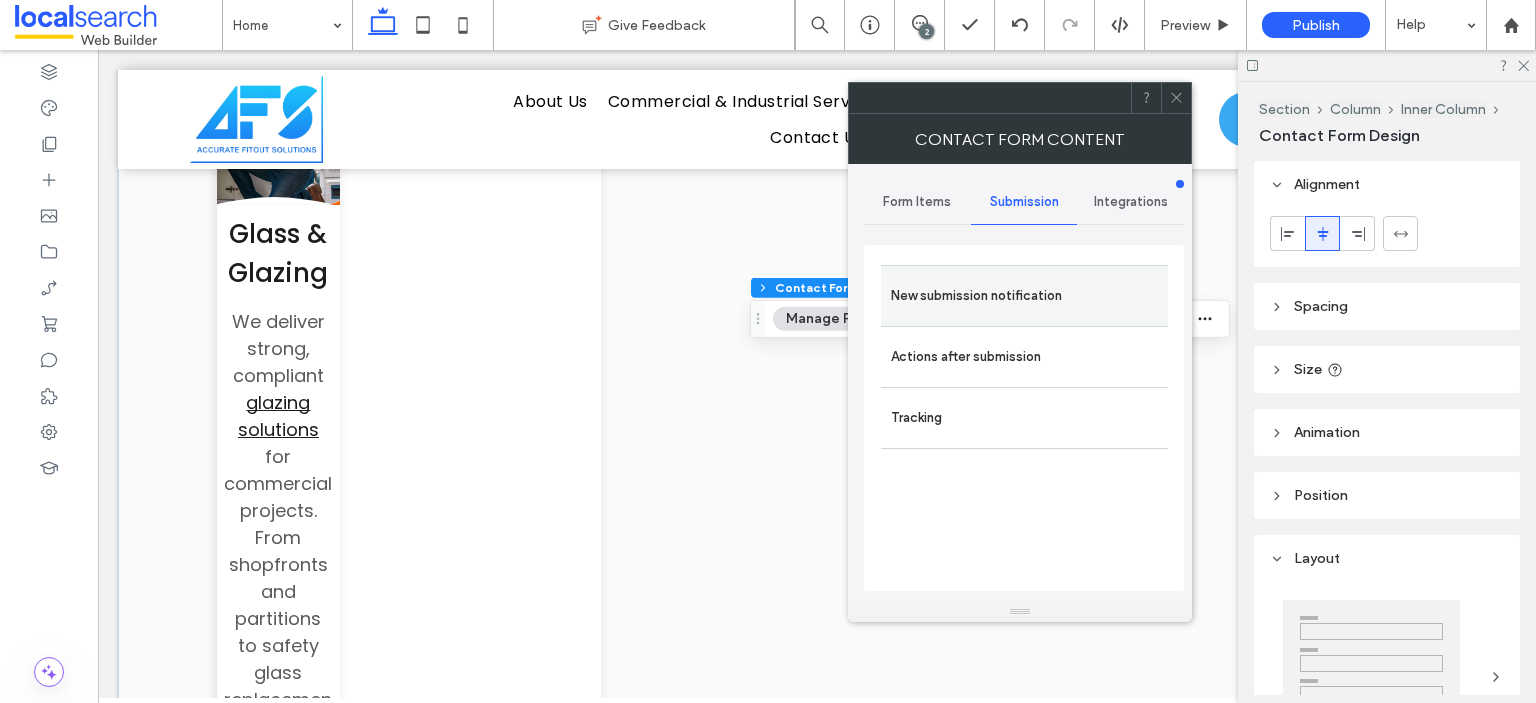 click on "New submission notification" at bounding box center [1024, 296] 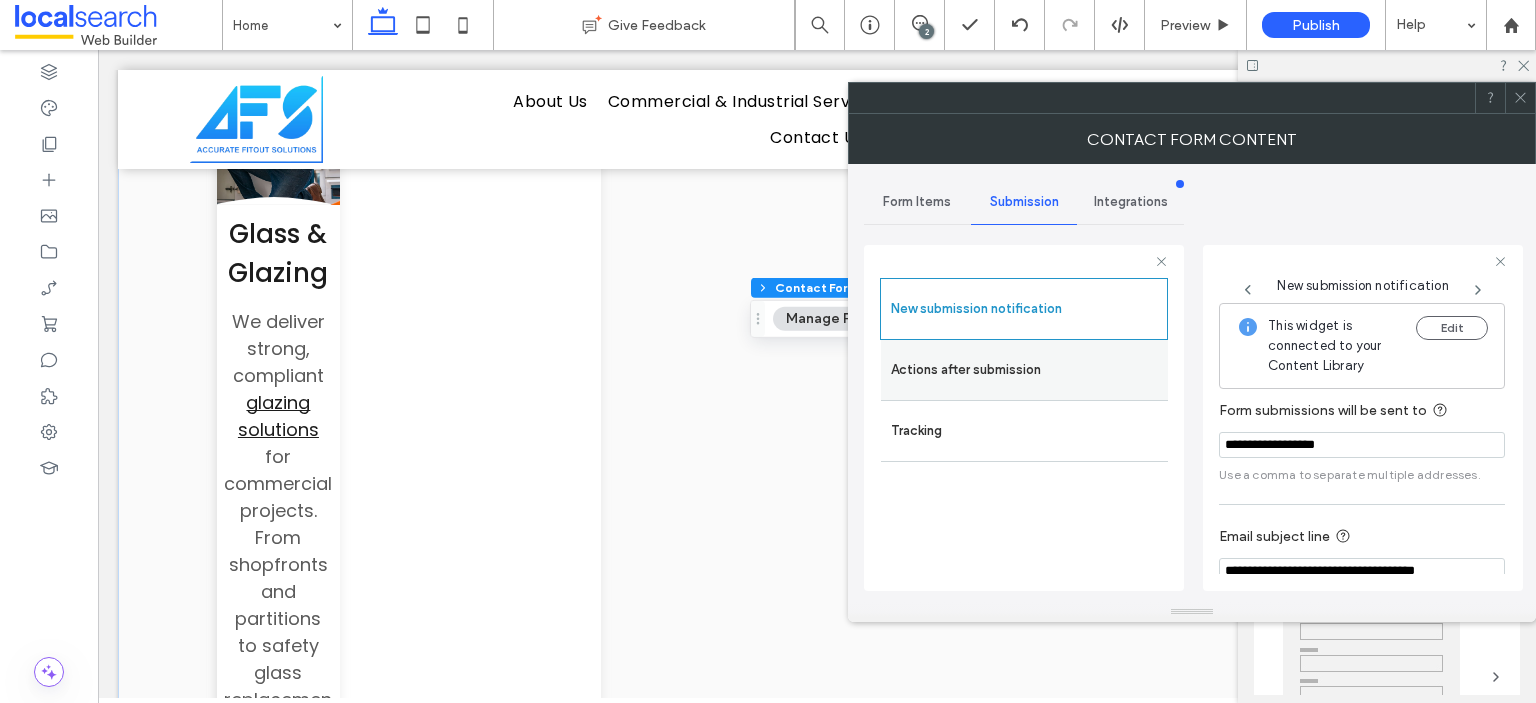 click on "Actions after submission" at bounding box center (1024, 370) 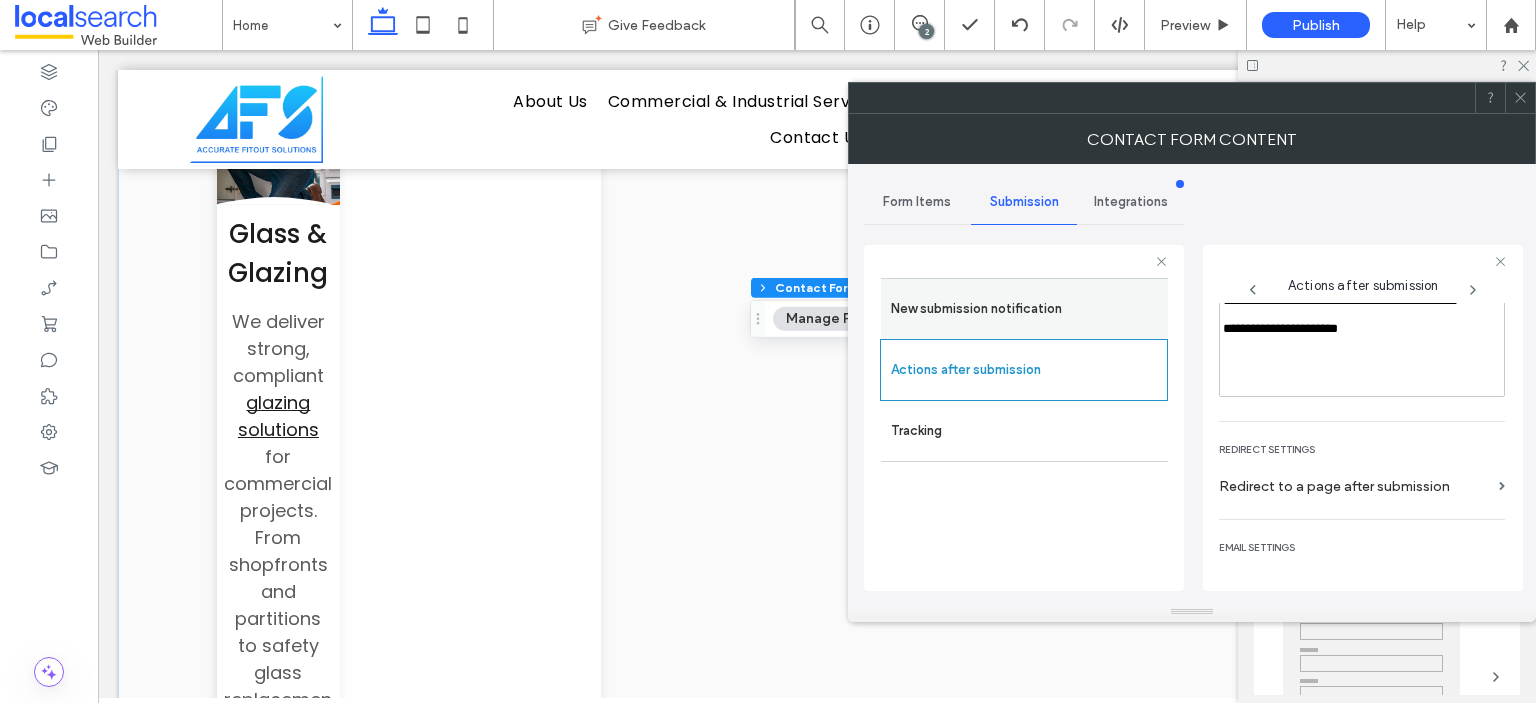 click on "New submission notification" at bounding box center (1024, 309) 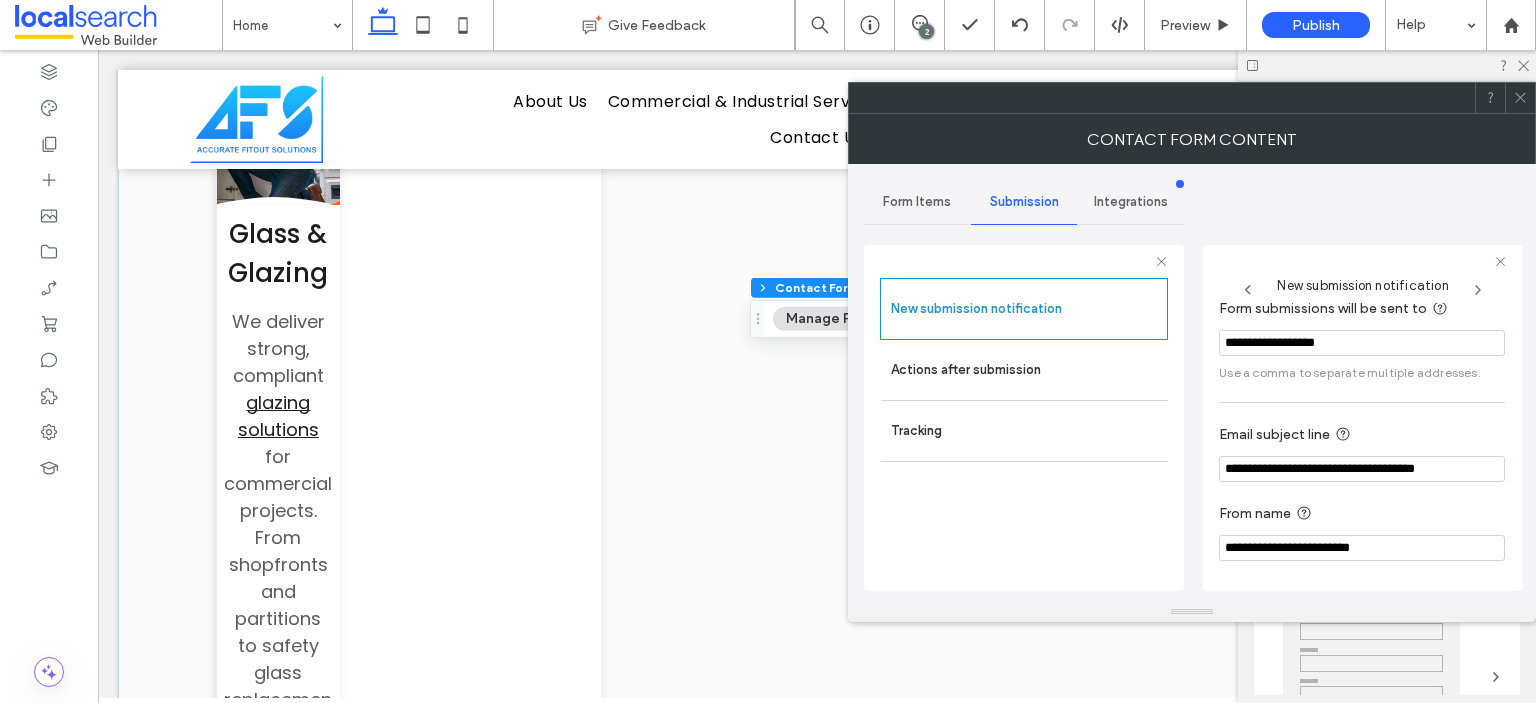 scroll, scrollTop: 102, scrollLeft: 0, axis: vertical 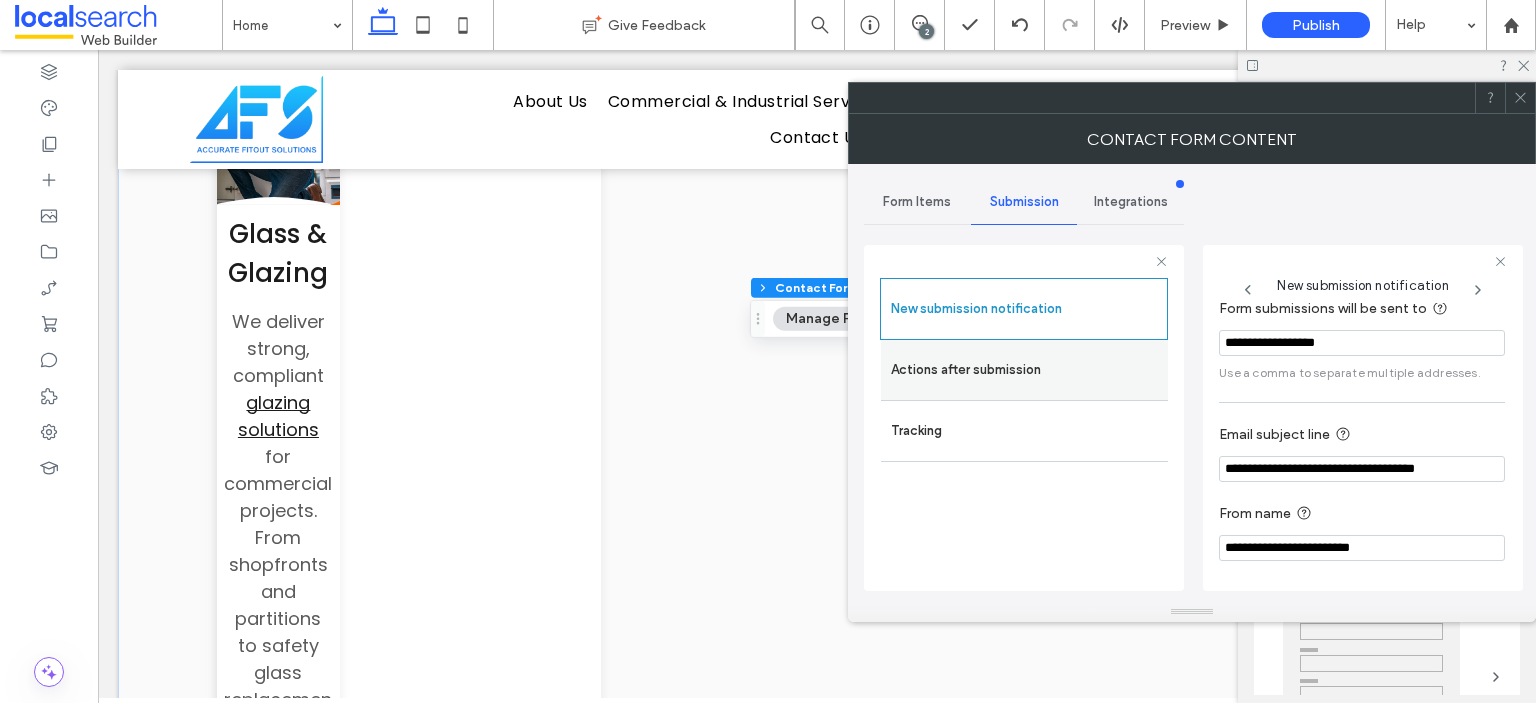 click on "Actions after submission" at bounding box center (1024, 370) 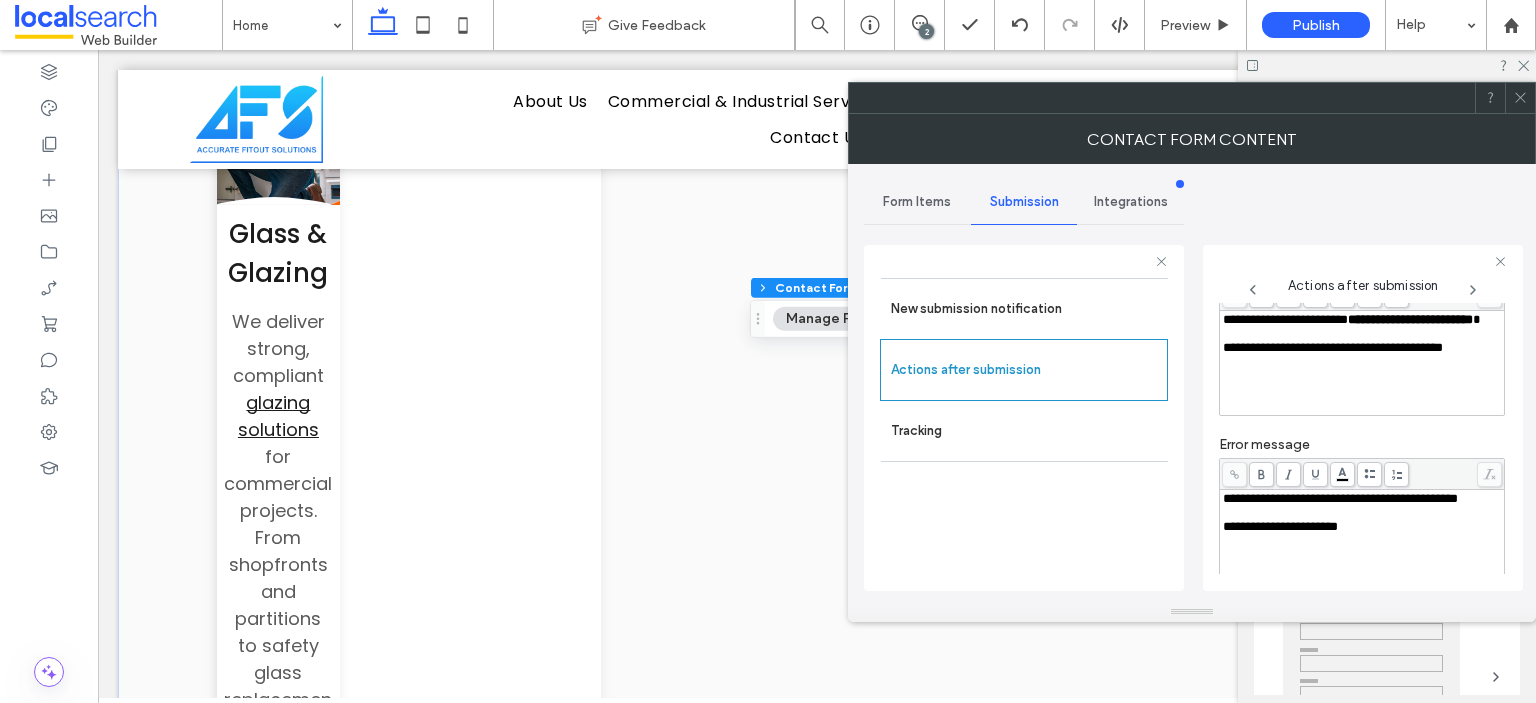 scroll, scrollTop: 342, scrollLeft: 0, axis: vertical 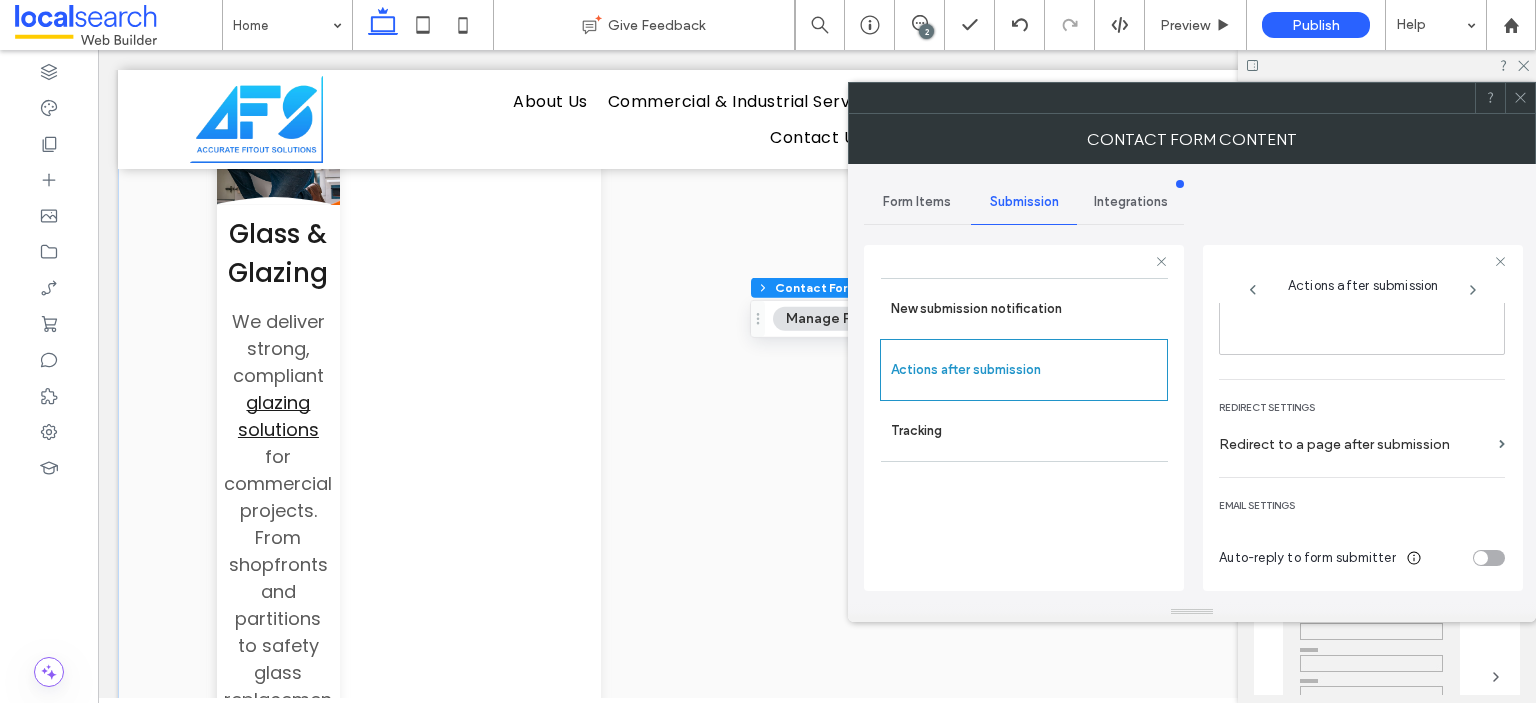 click 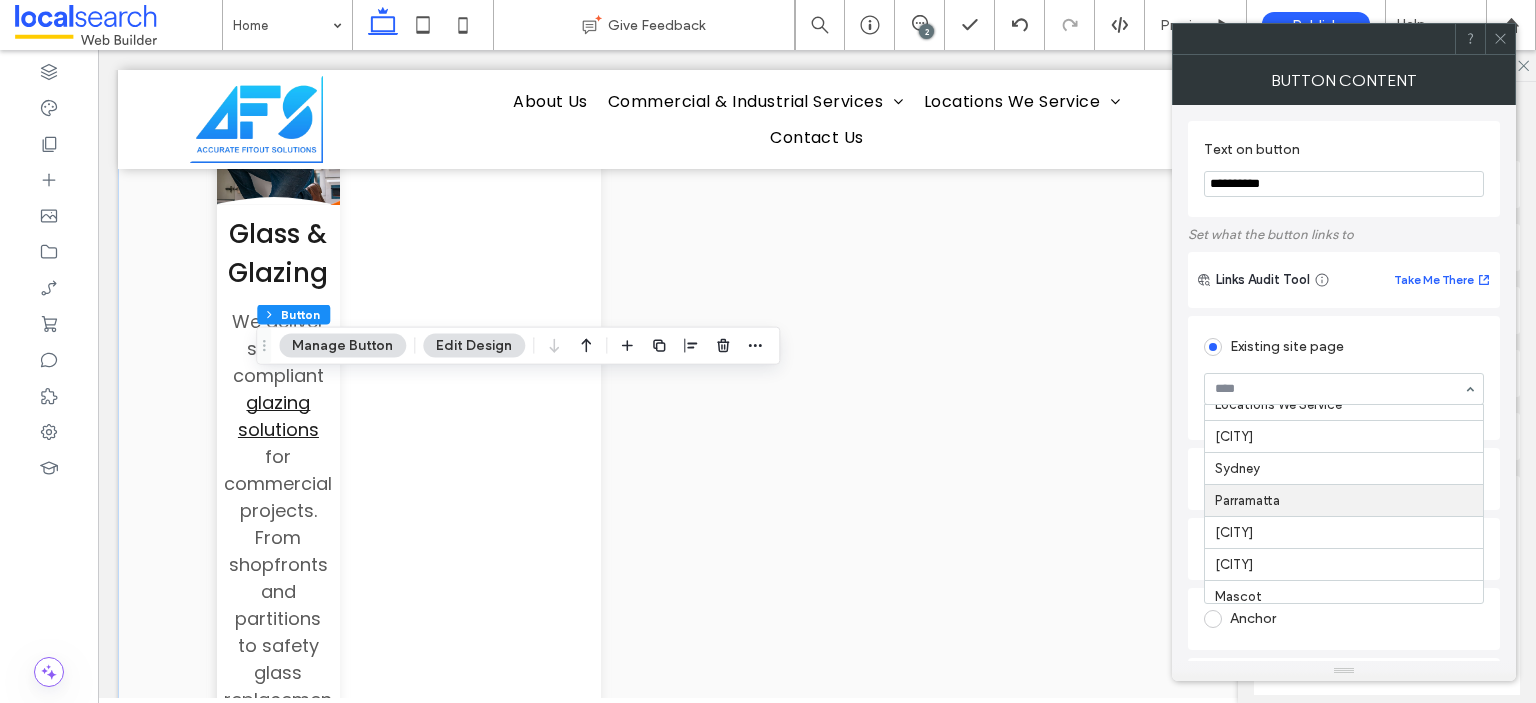 scroll, scrollTop: 522, scrollLeft: 0, axis: vertical 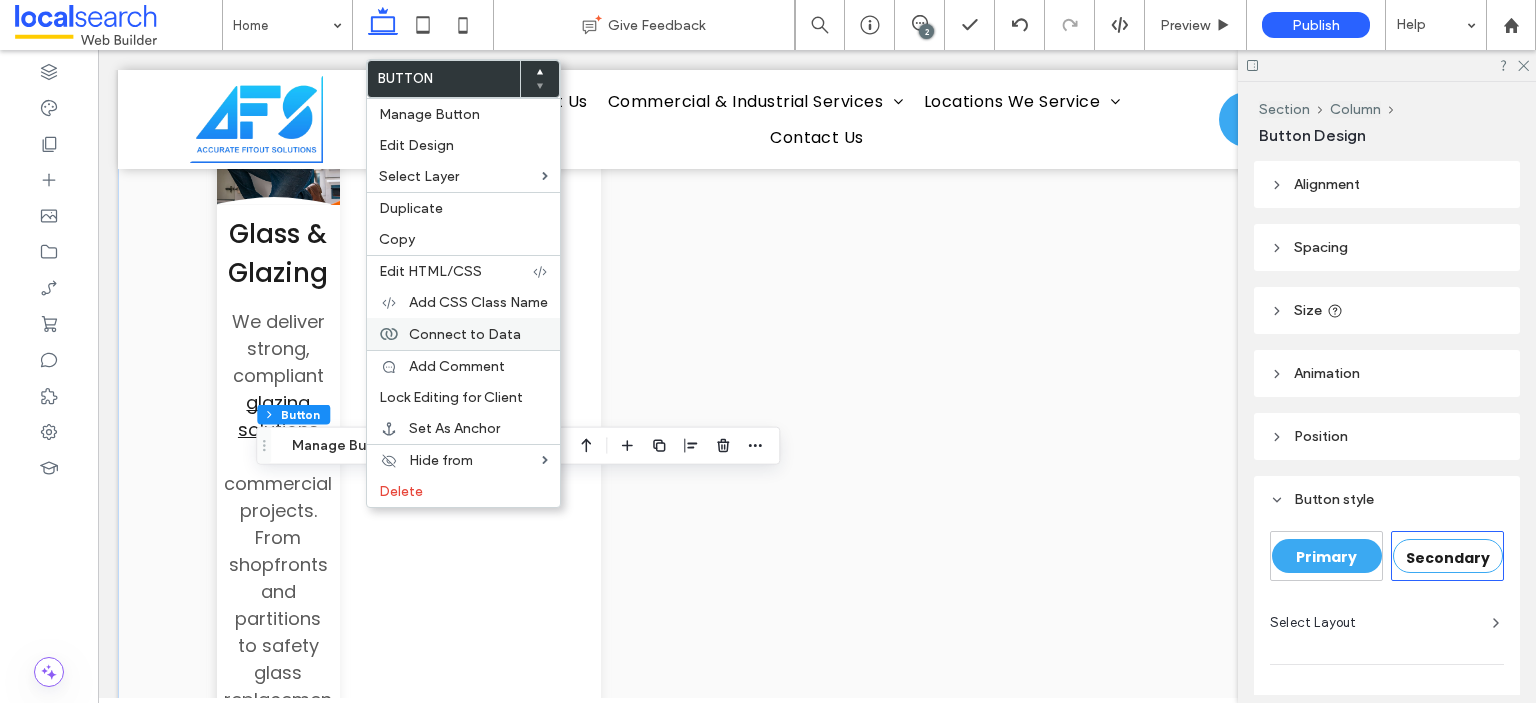 click on "Connect to Data" at bounding box center [463, 334] 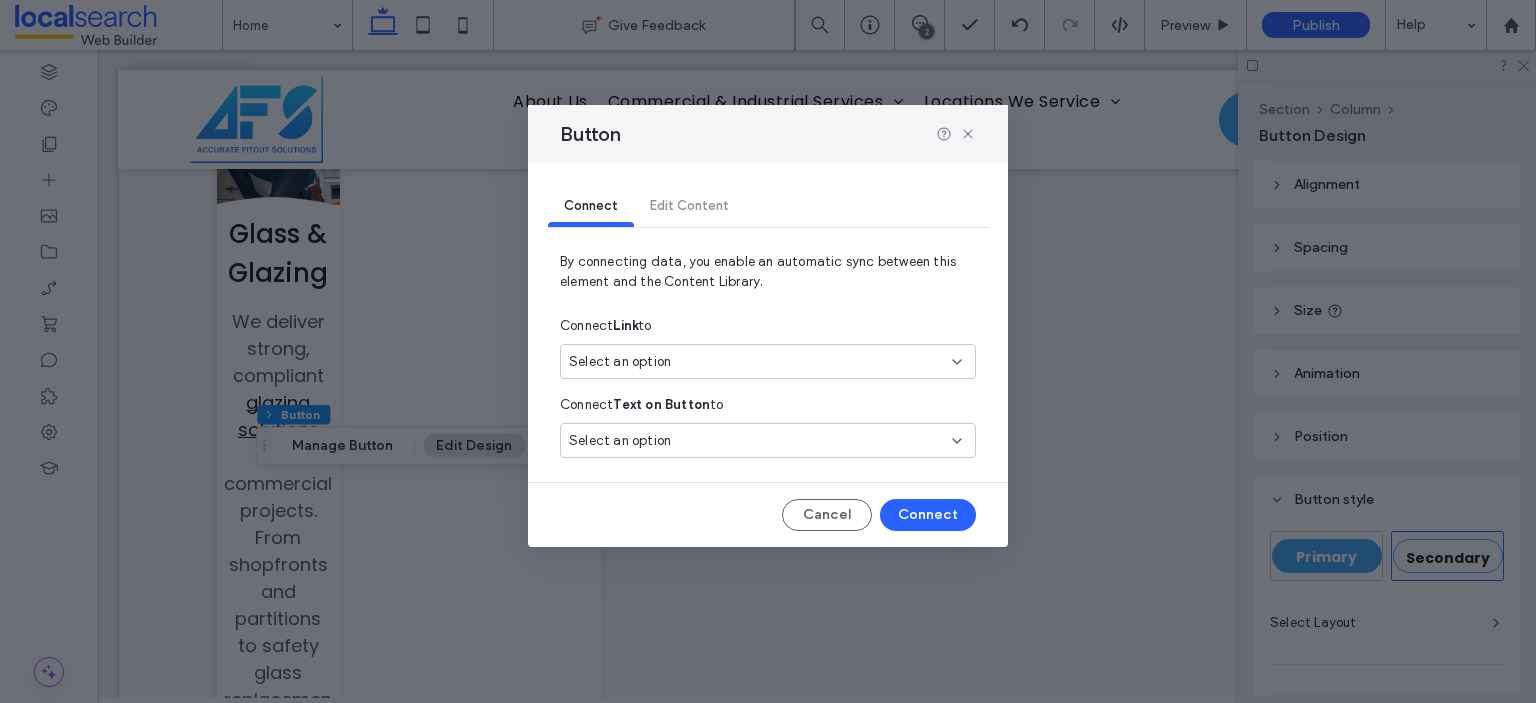 click on "Select an option" at bounding box center [756, 362] 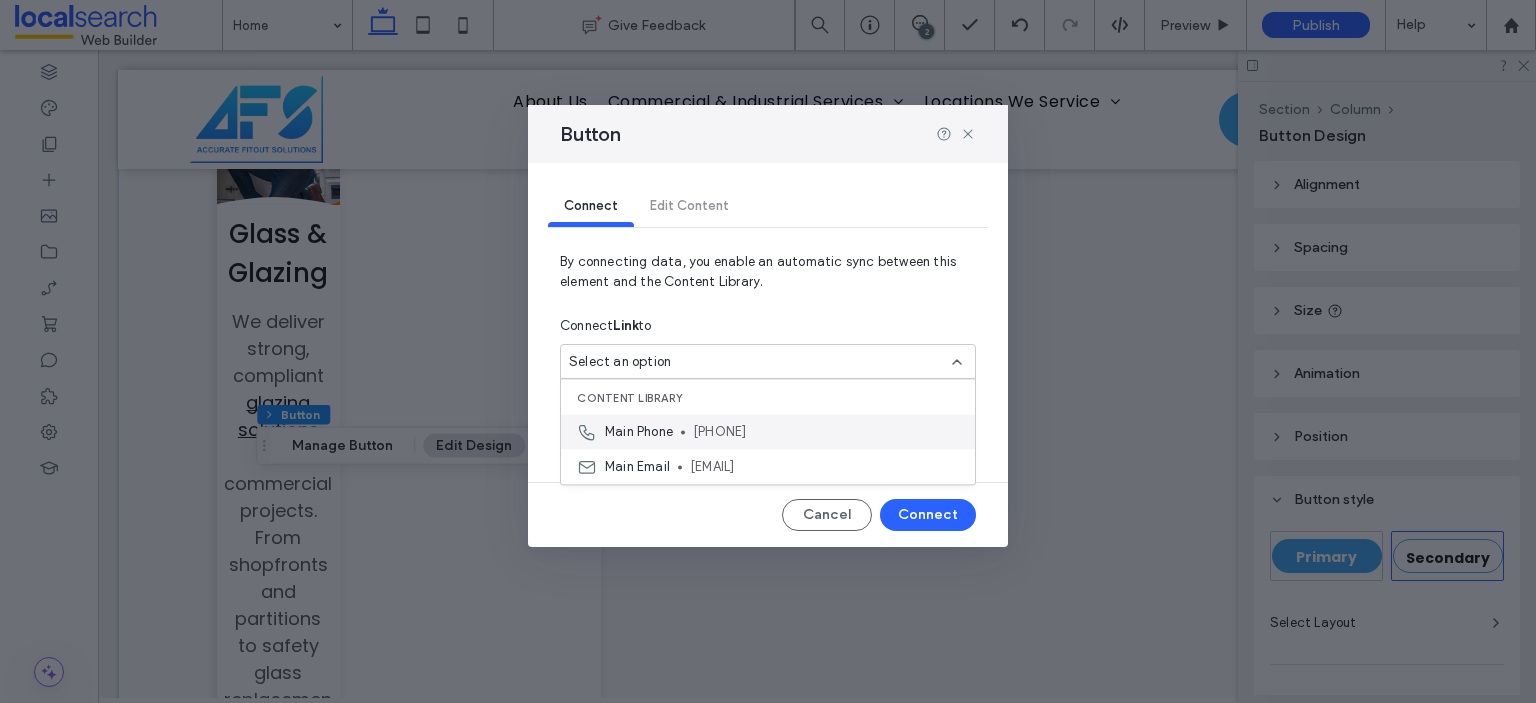click on "0400 637 715" at bounding box center [826, 432] 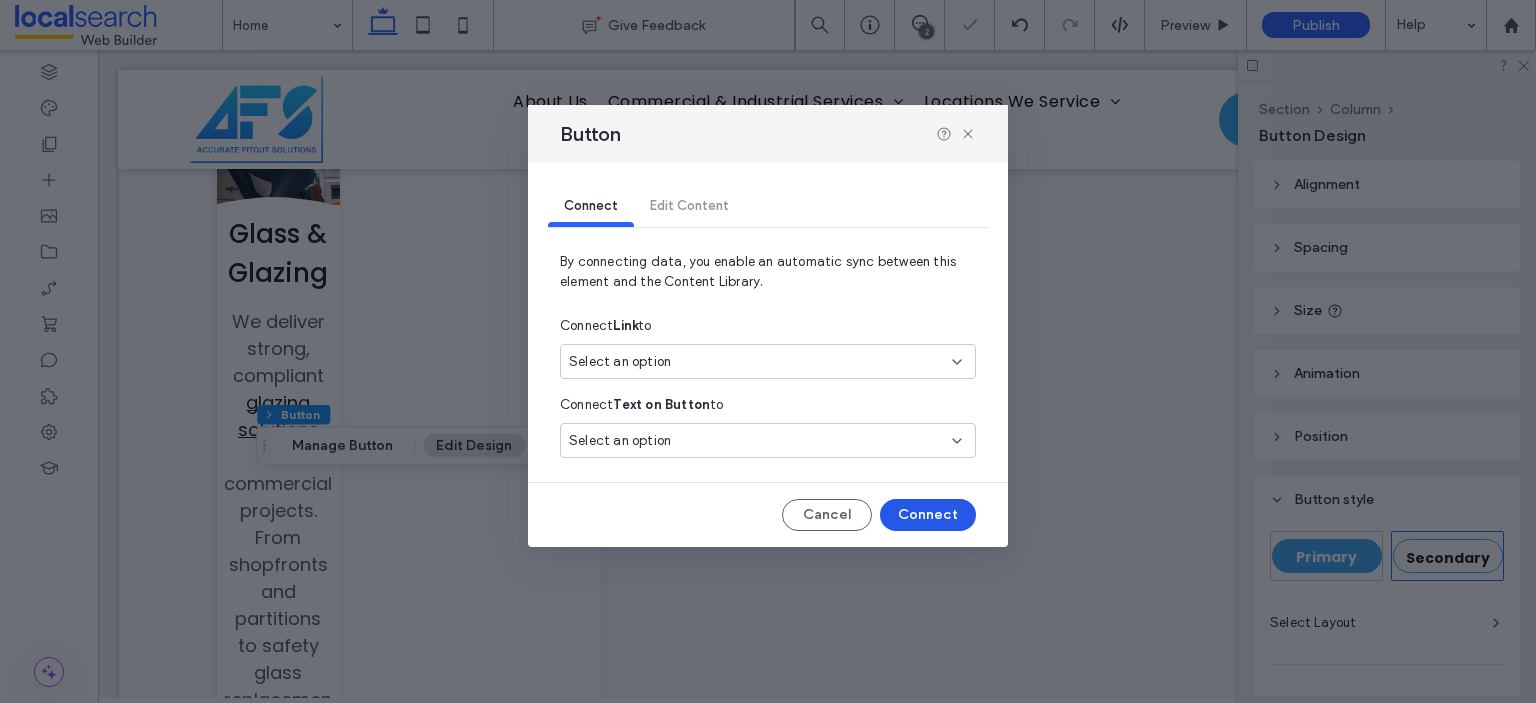 type on "*" 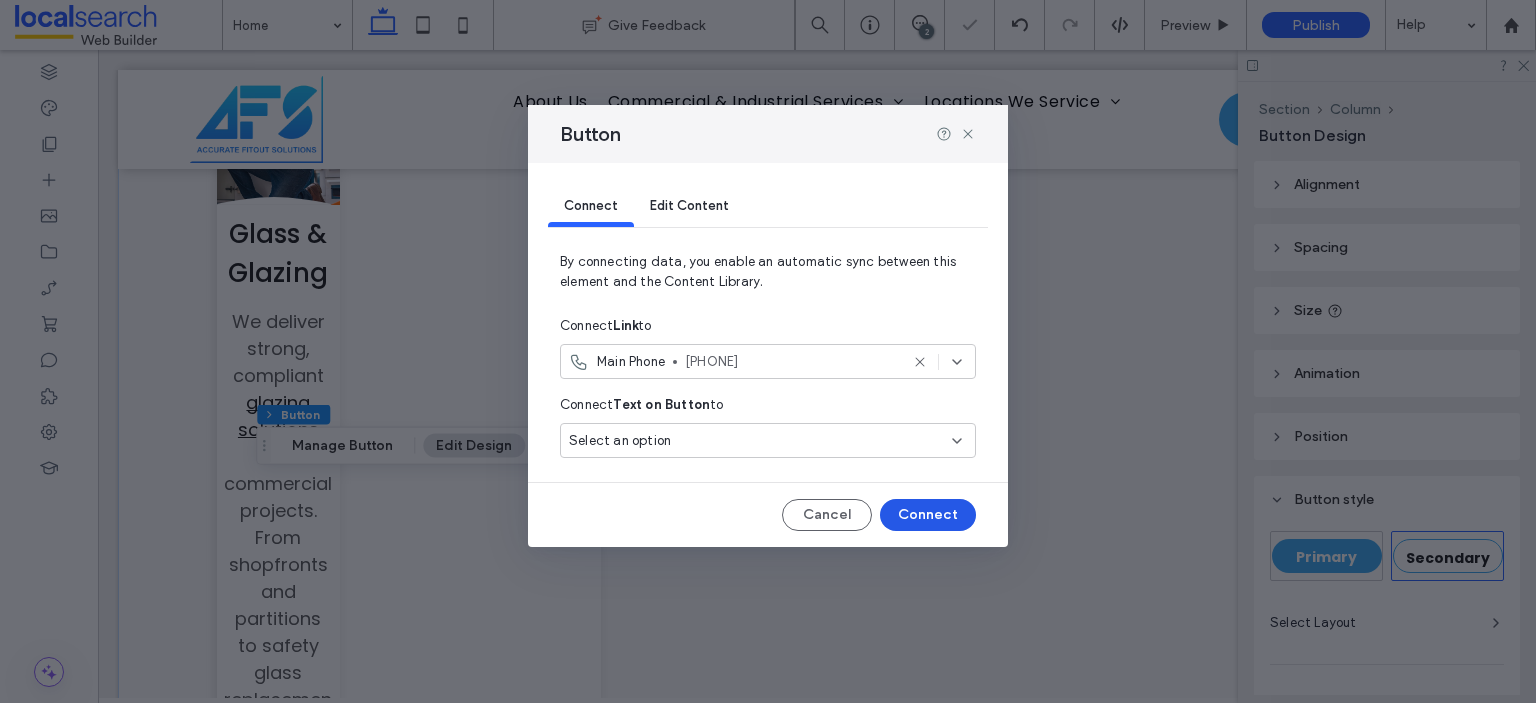 click on "Connect" at bounding box center (928, 515) 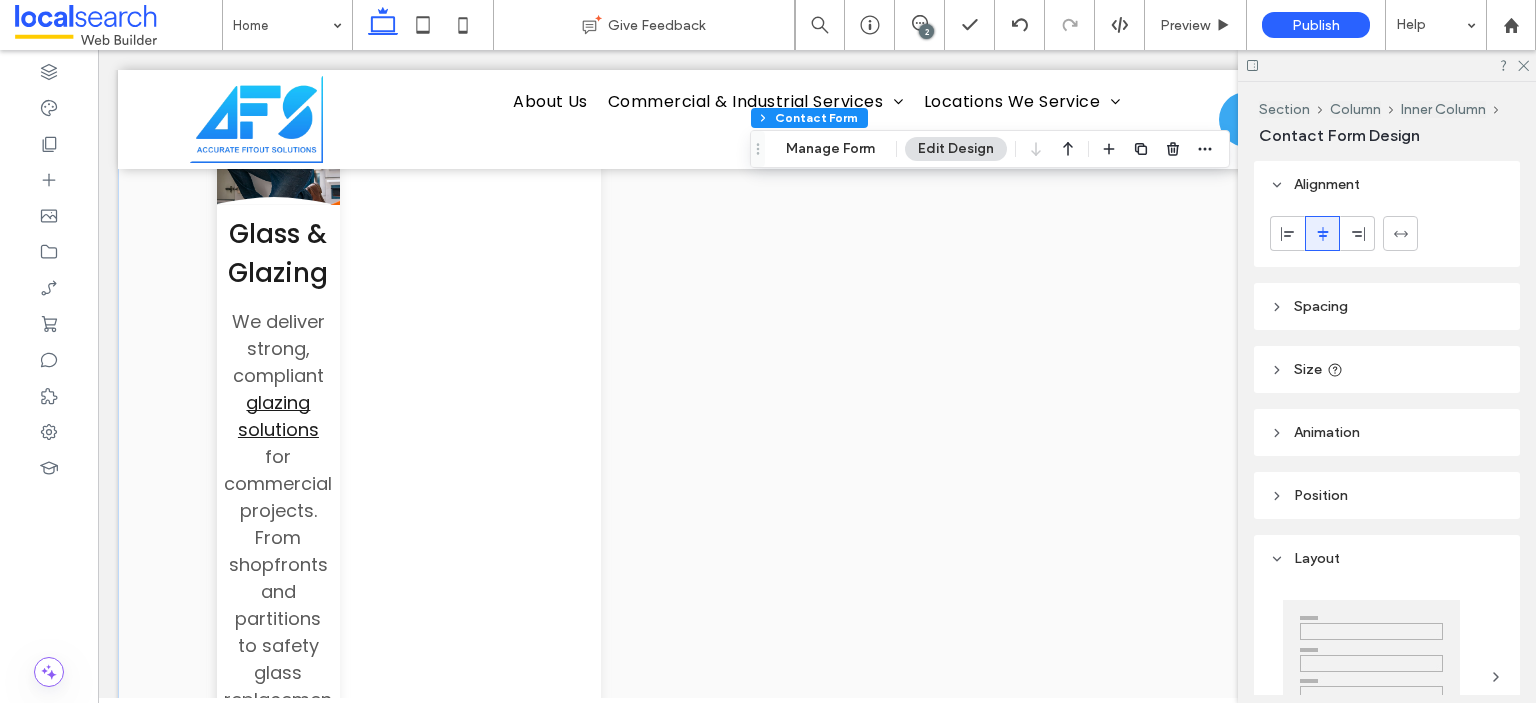 type on "*" 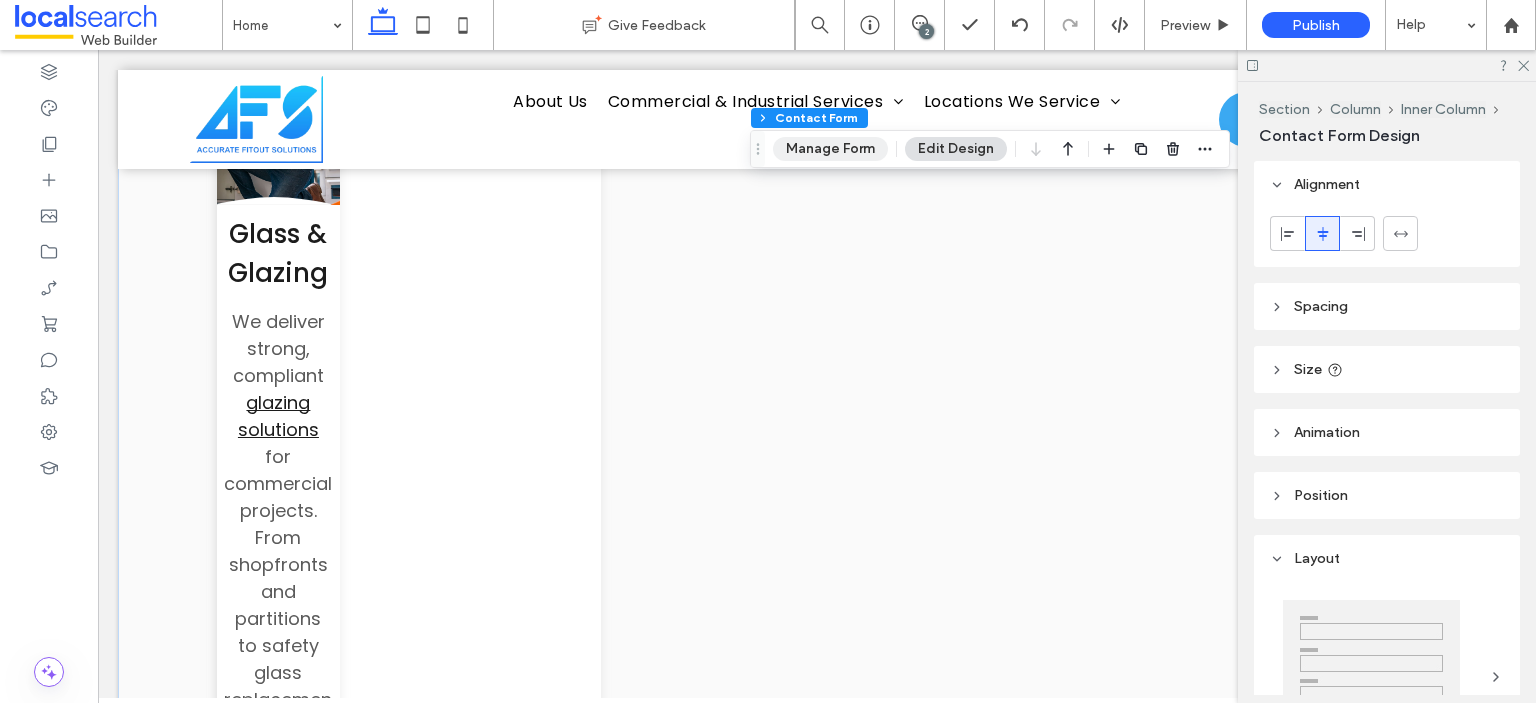 click on "Manage Form" at bounding box center (830, 149) 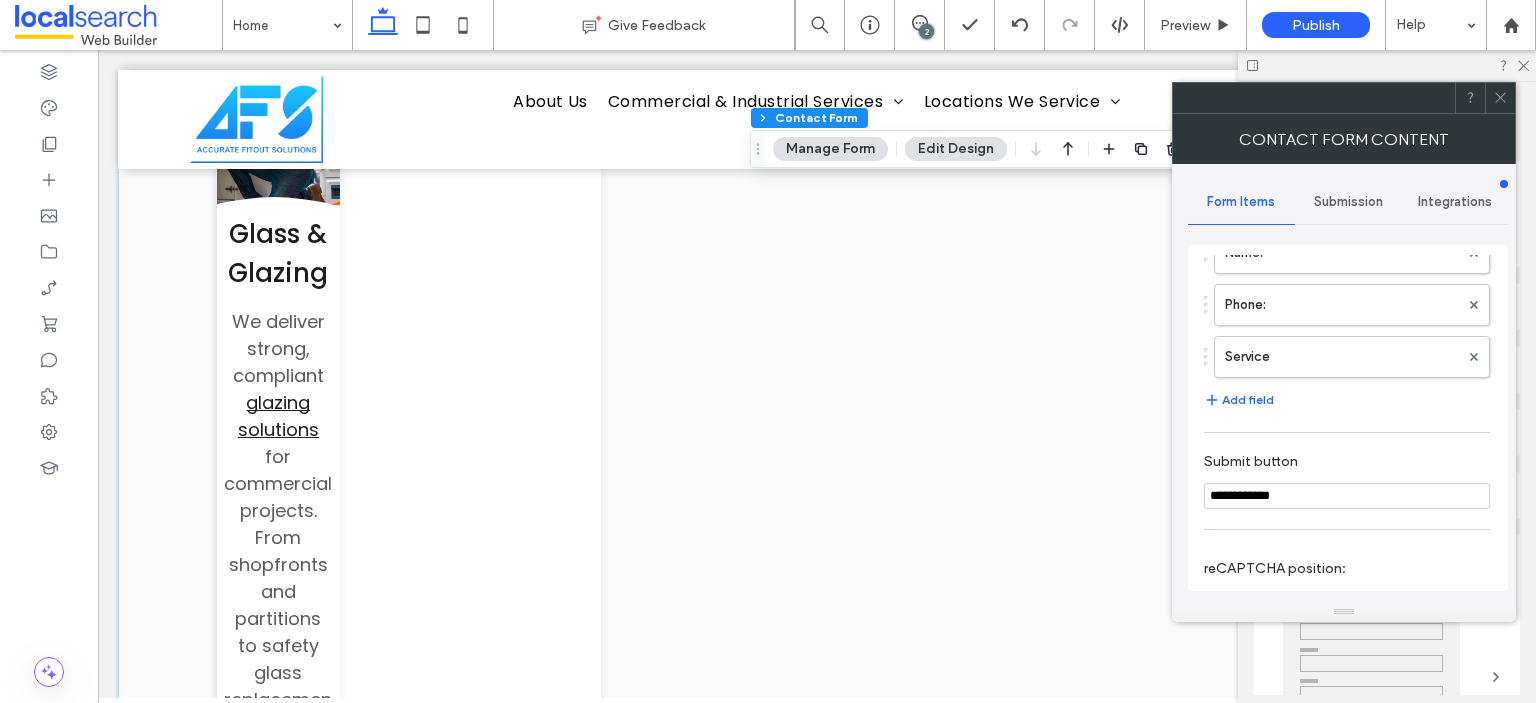 scroll, scrollTop: 50, scrollLeft: 0, axis: vertical 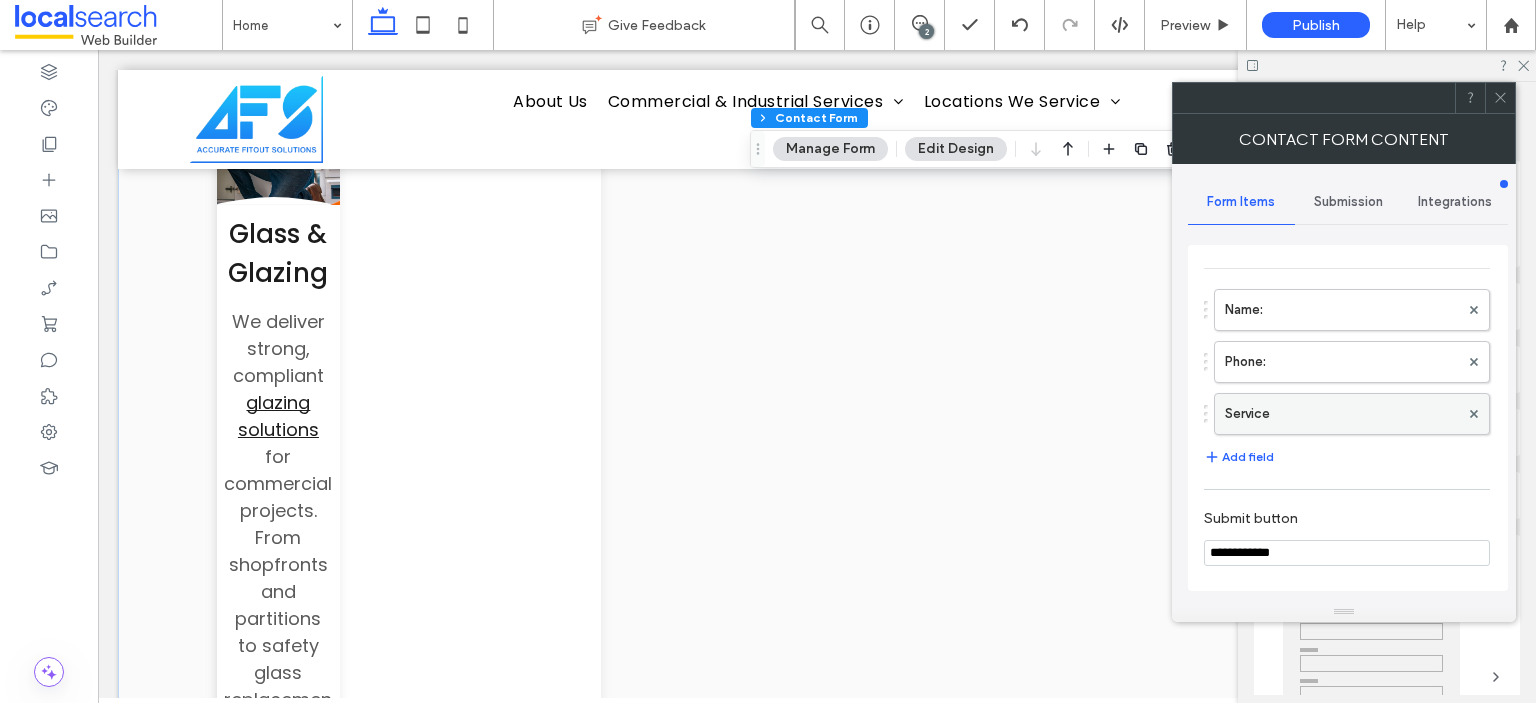 click on "Service" at bounding box center [1342, 414] 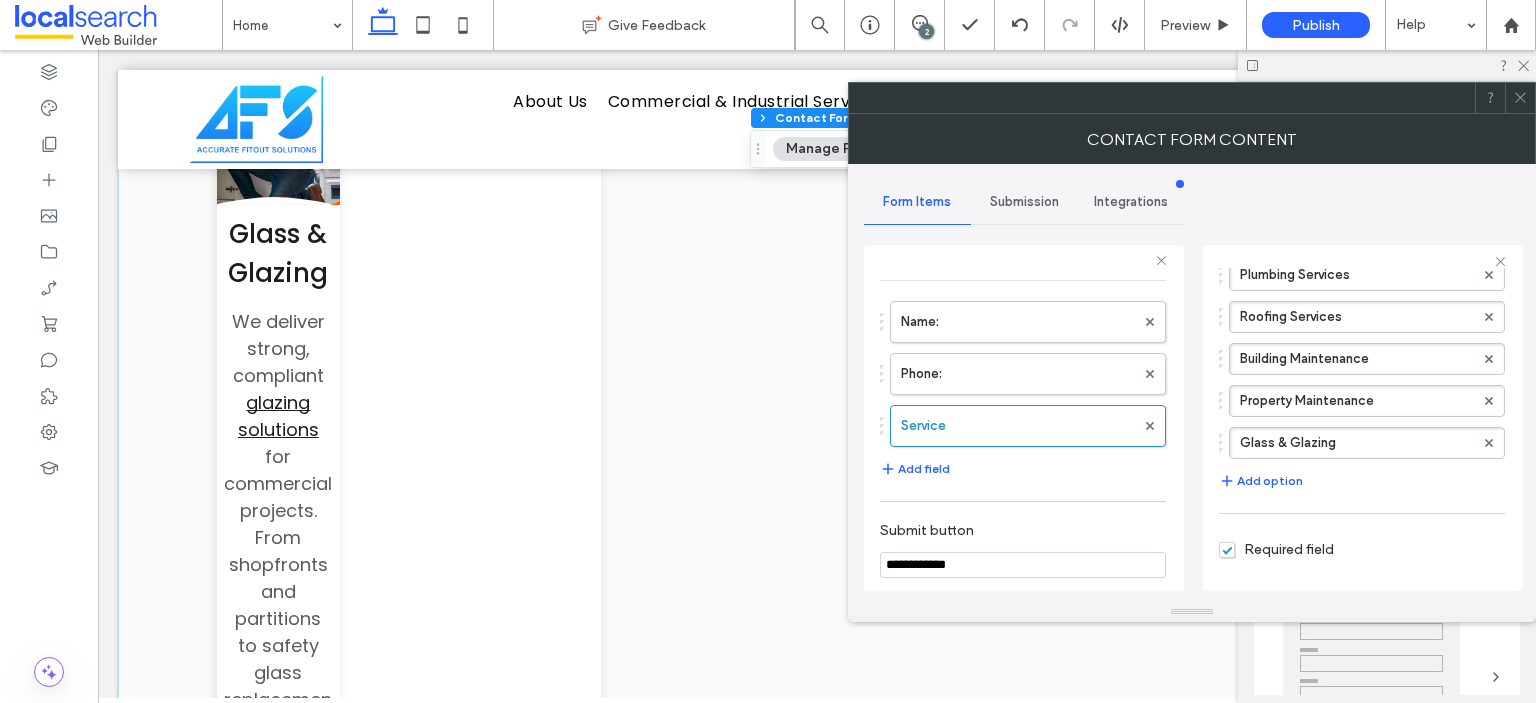 scroll, scrollTop: 279, scrollLeft: 0, axis: vertical 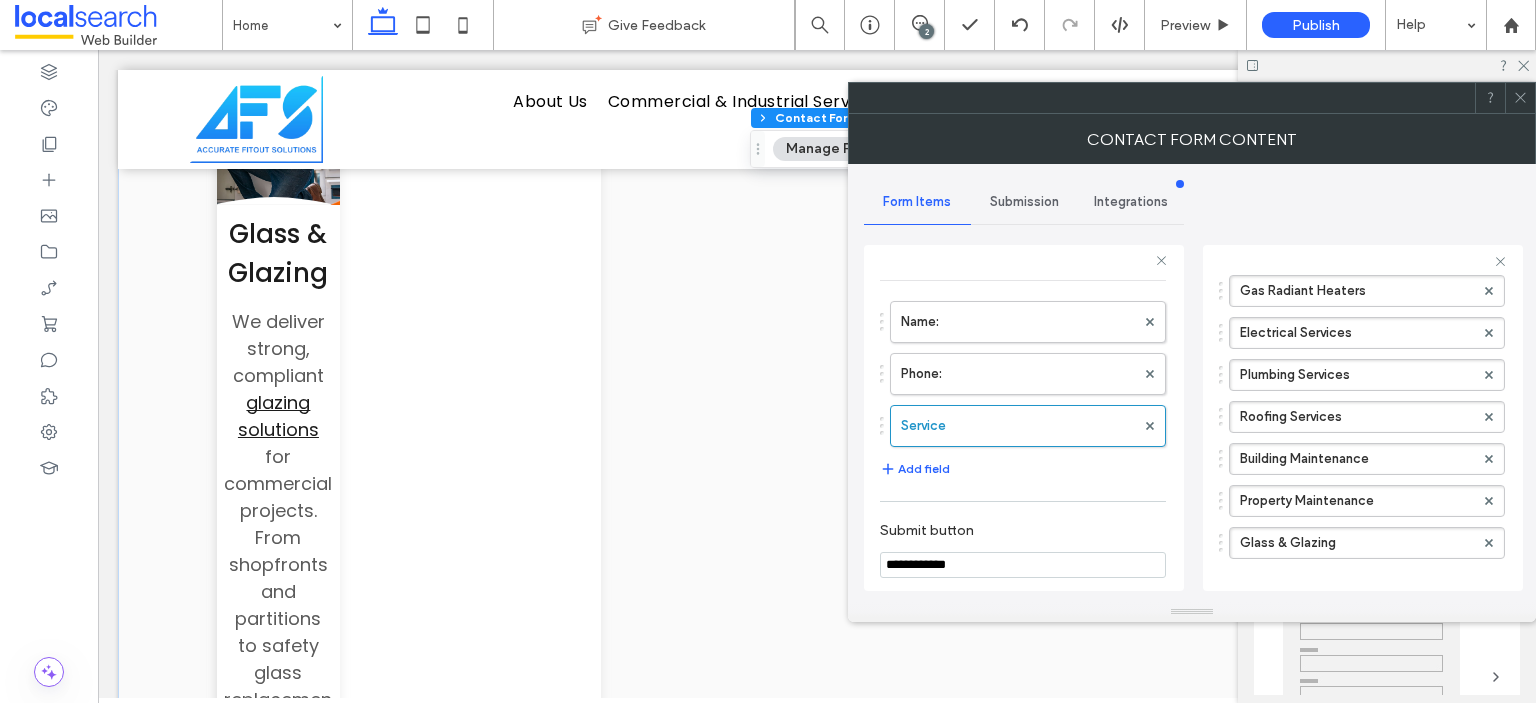 click on "Submission" at bounding box center [1024, 202] 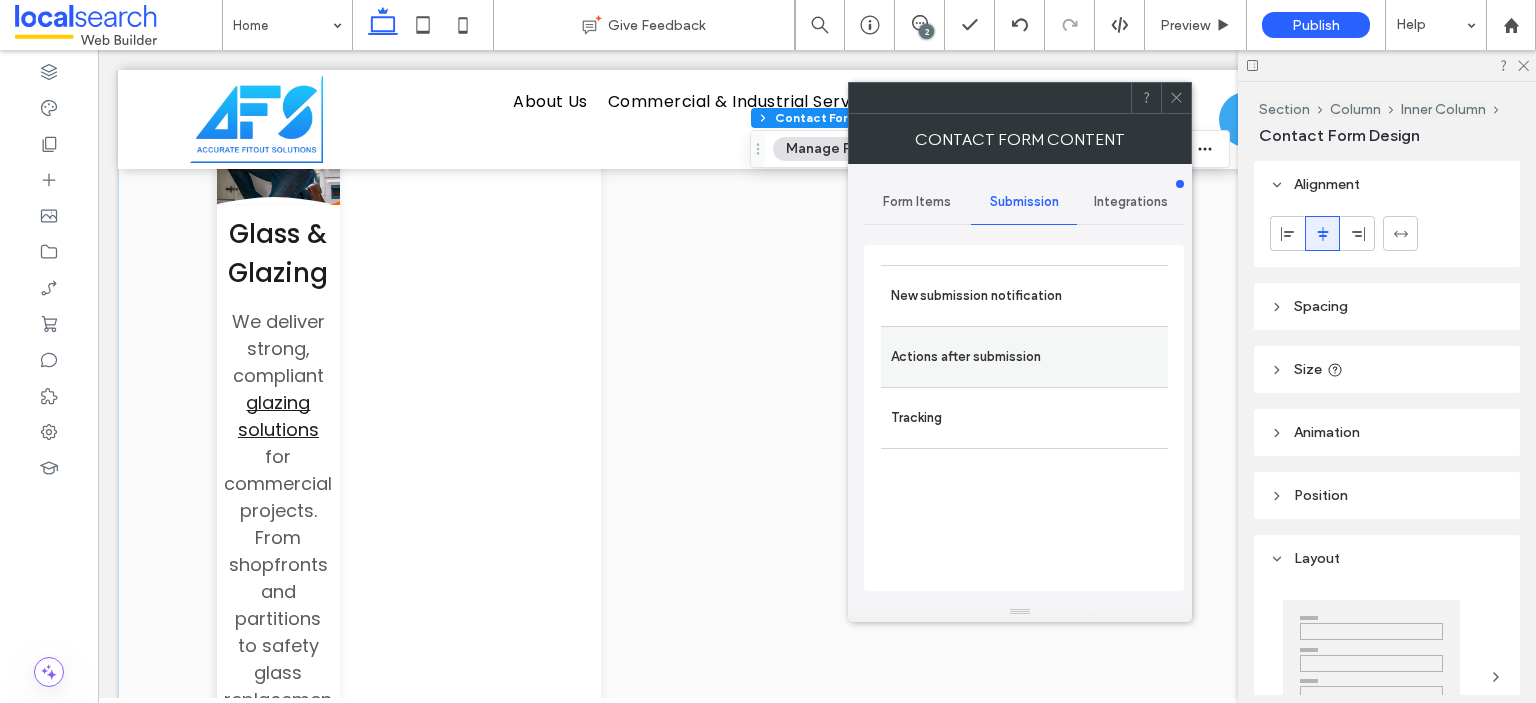 click on "Actions after submission" at bounding box center [1024, 357] 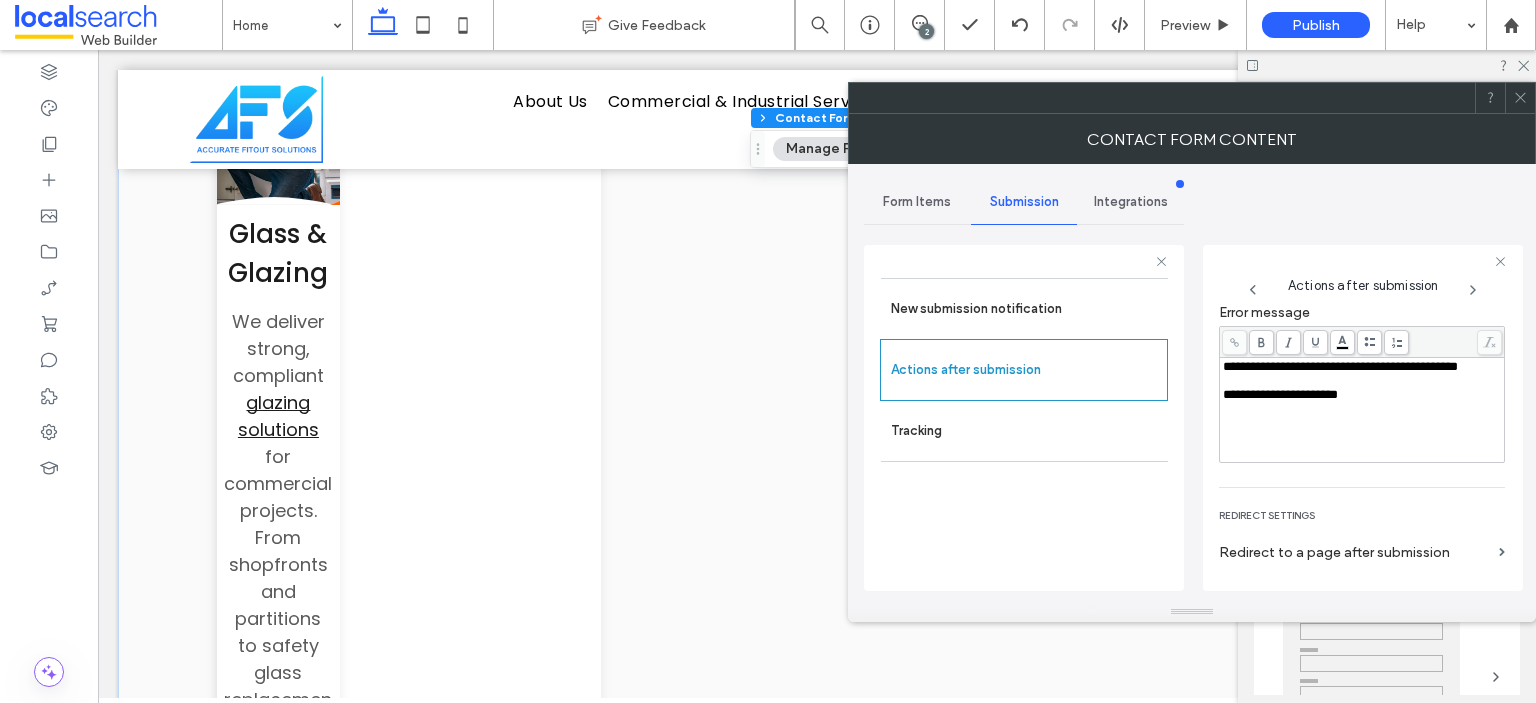 scroll, scrollTop: 200, scrollLeft: 0, axis: vertical 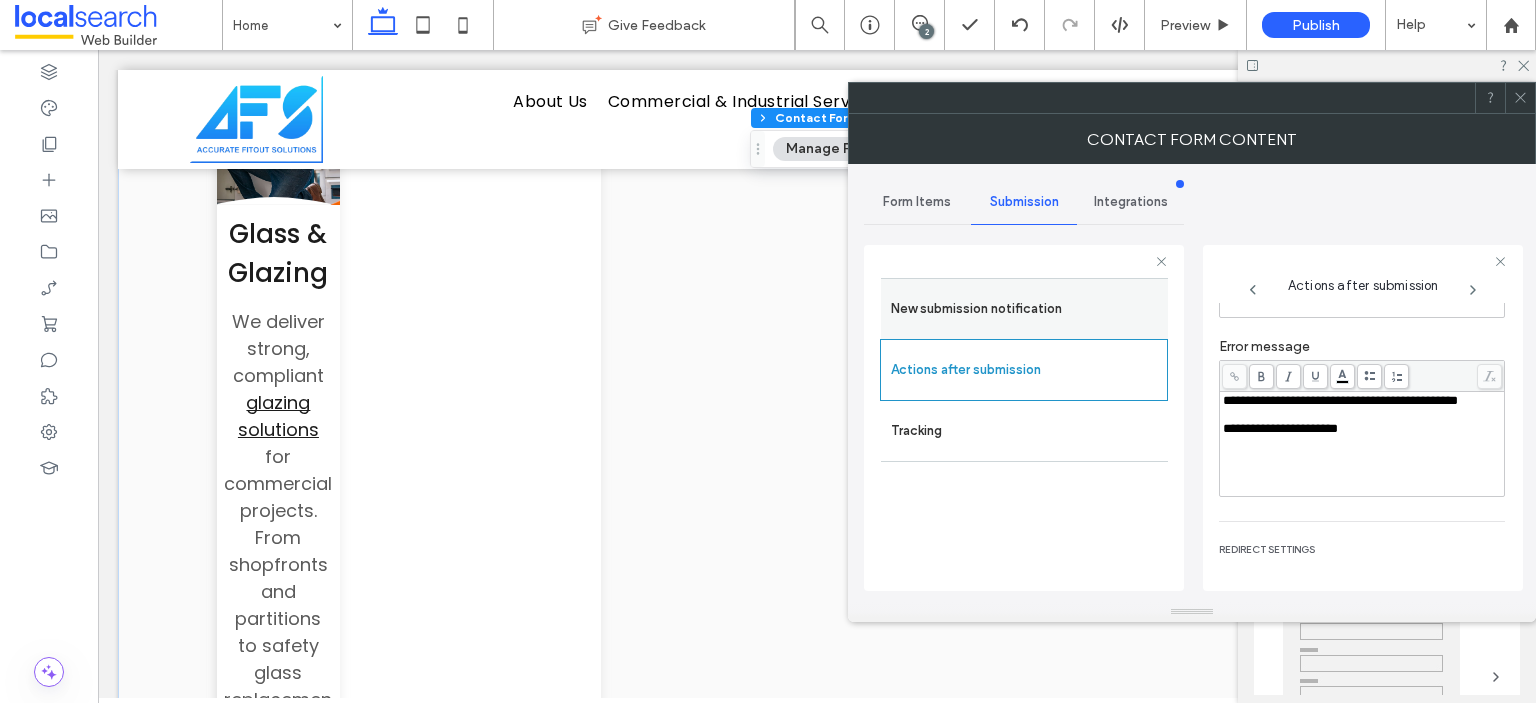 click on "New submission notification" at bounding box center [1024, 308] 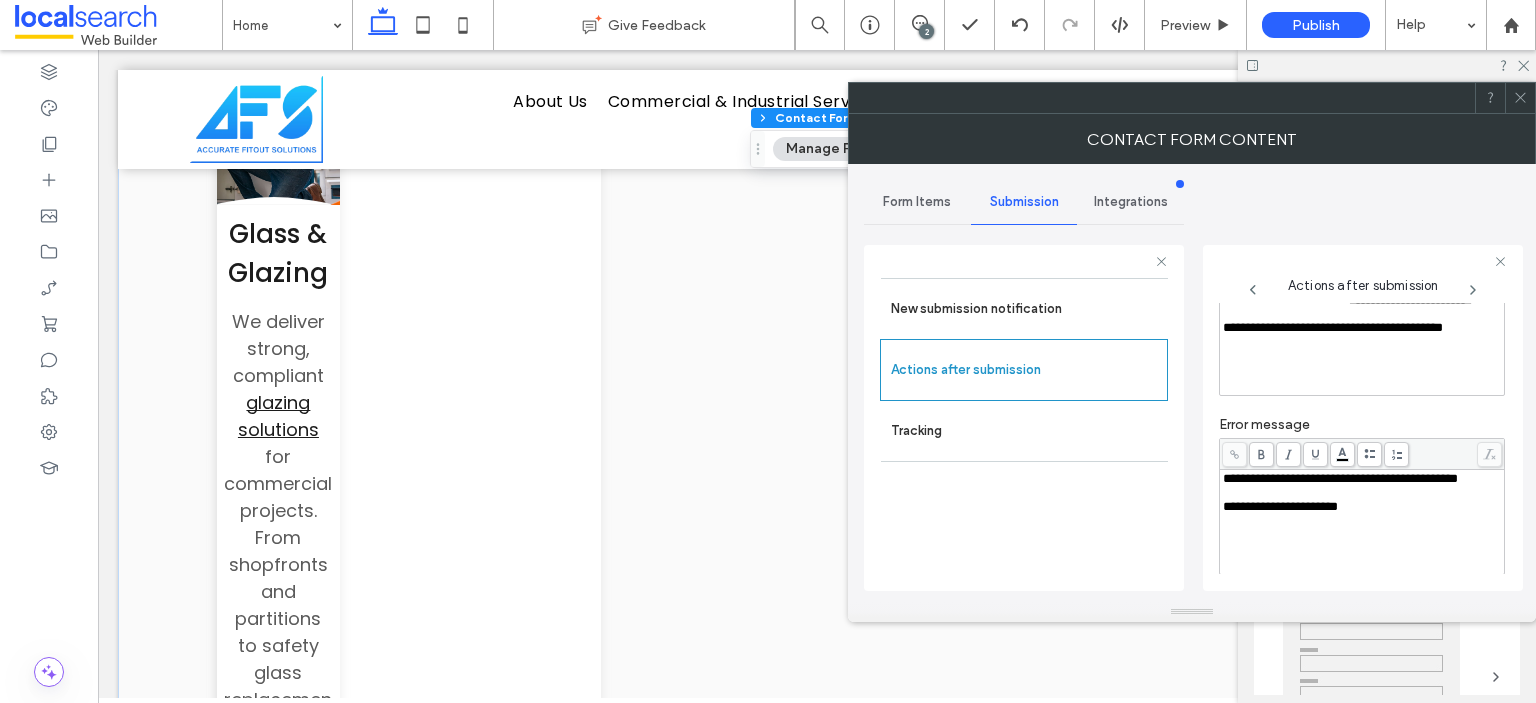scroll, scrollTop: 0, scrollLeft: 0, axis: both 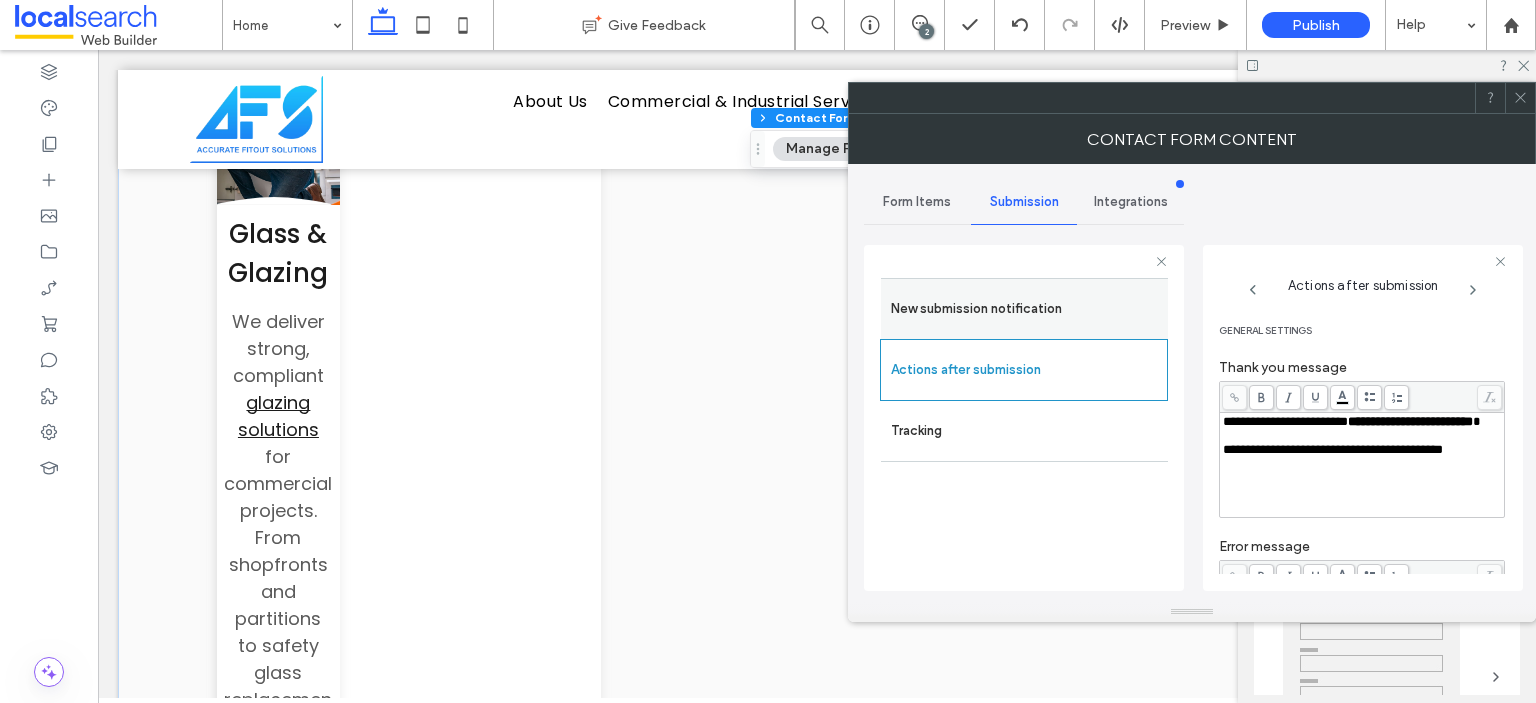 click on "New submission notification" at bounding box center (1024, 309) 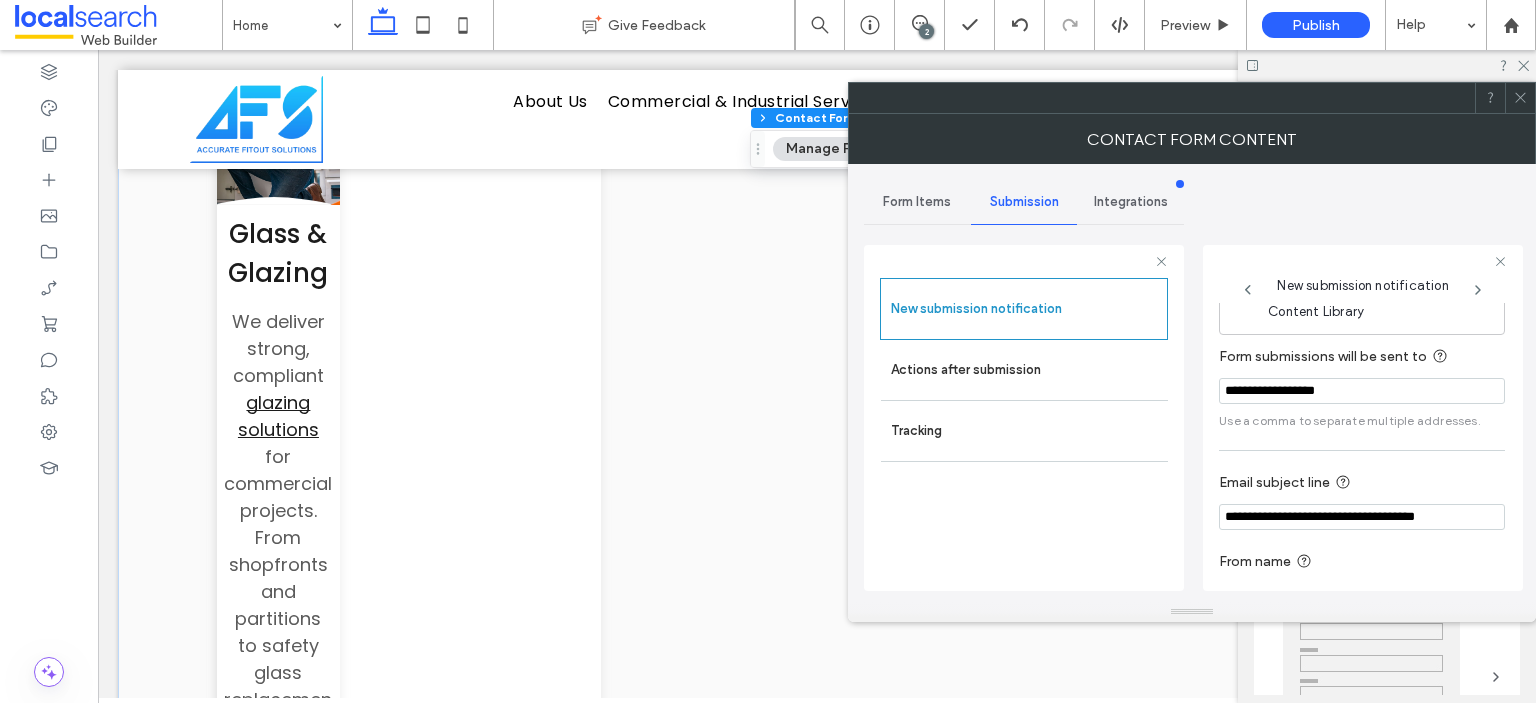 scroll, scrollTop: 102, scrollLeft: 0, axis: vertical 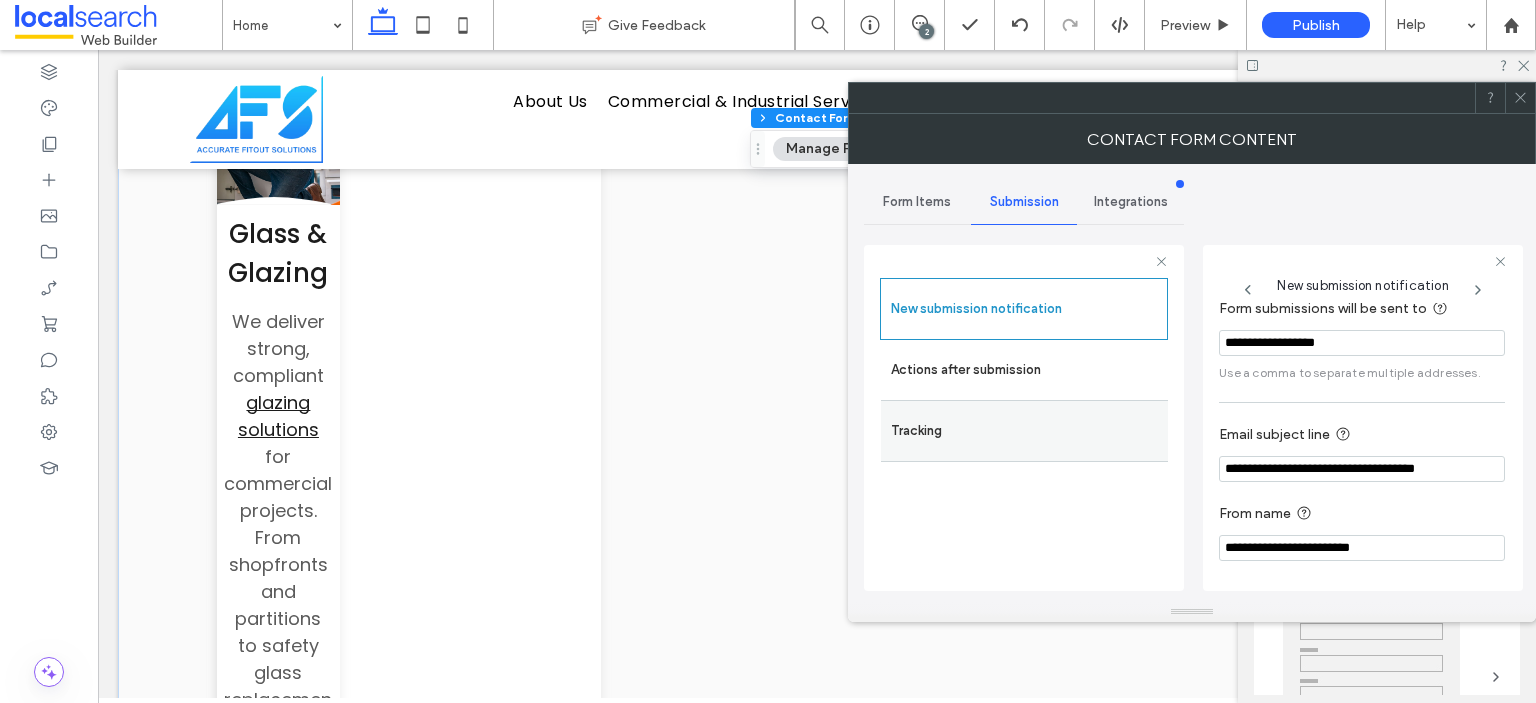 click on "Tracking" at bounding box center [1024, 431] 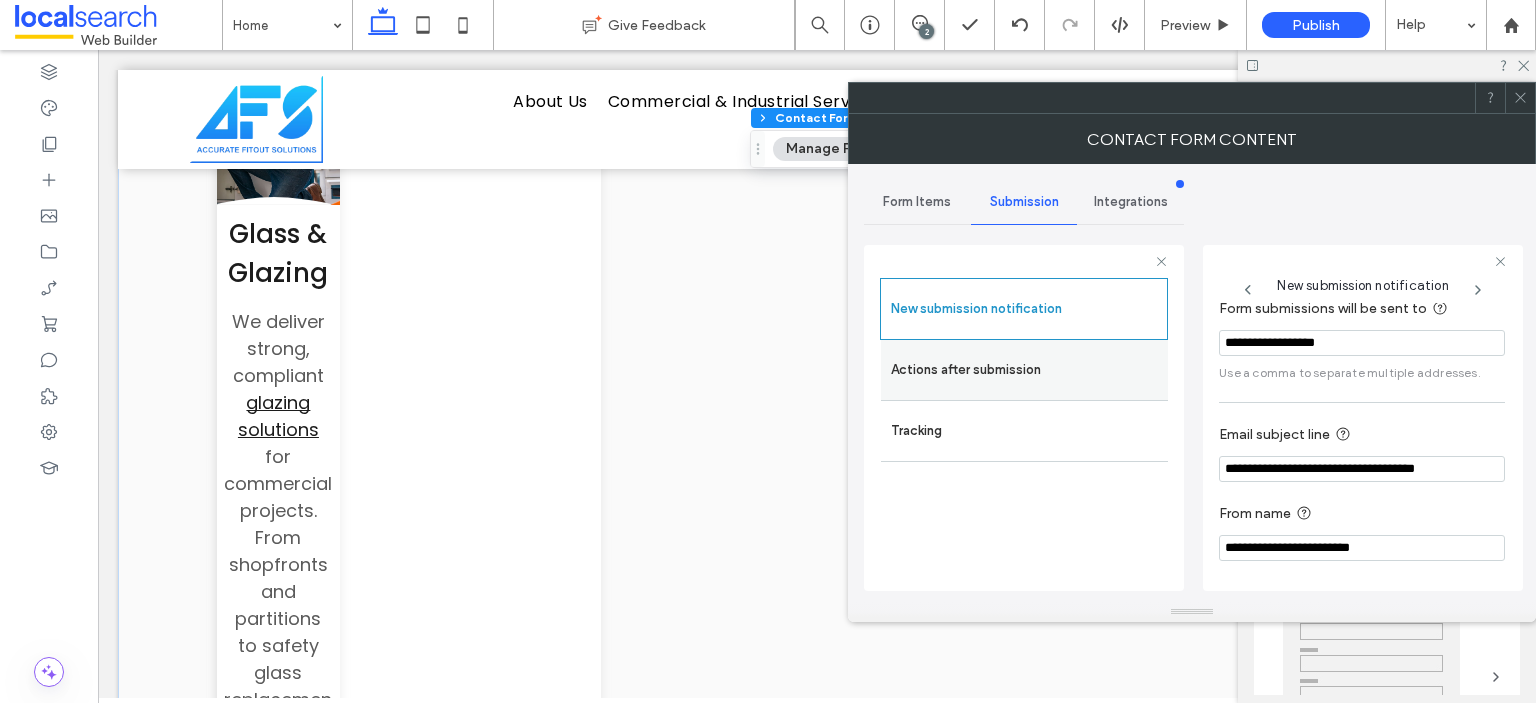 scroll, scrollTop: 0, scrollLeft: 0, axis: both 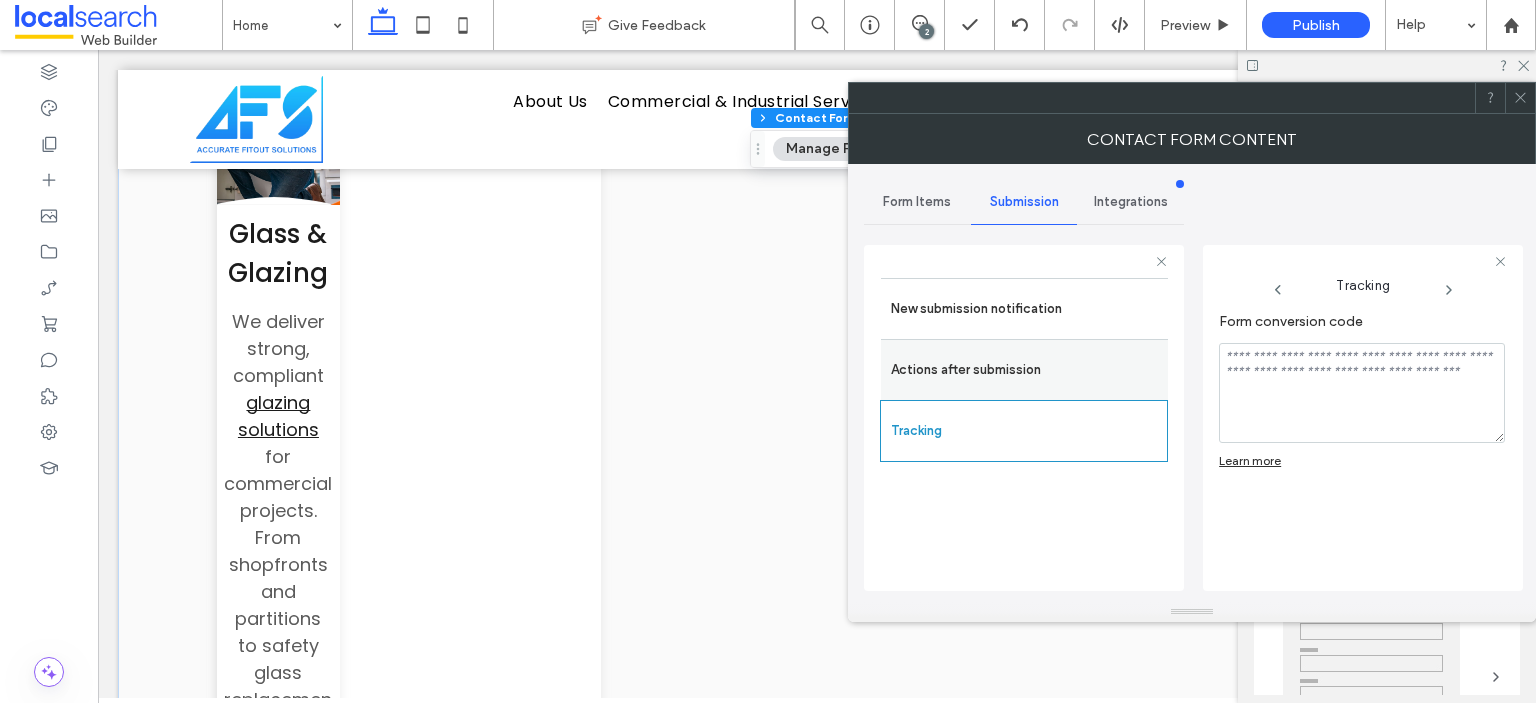 click on "Actions after submission" at bounding box center (1024, 370) 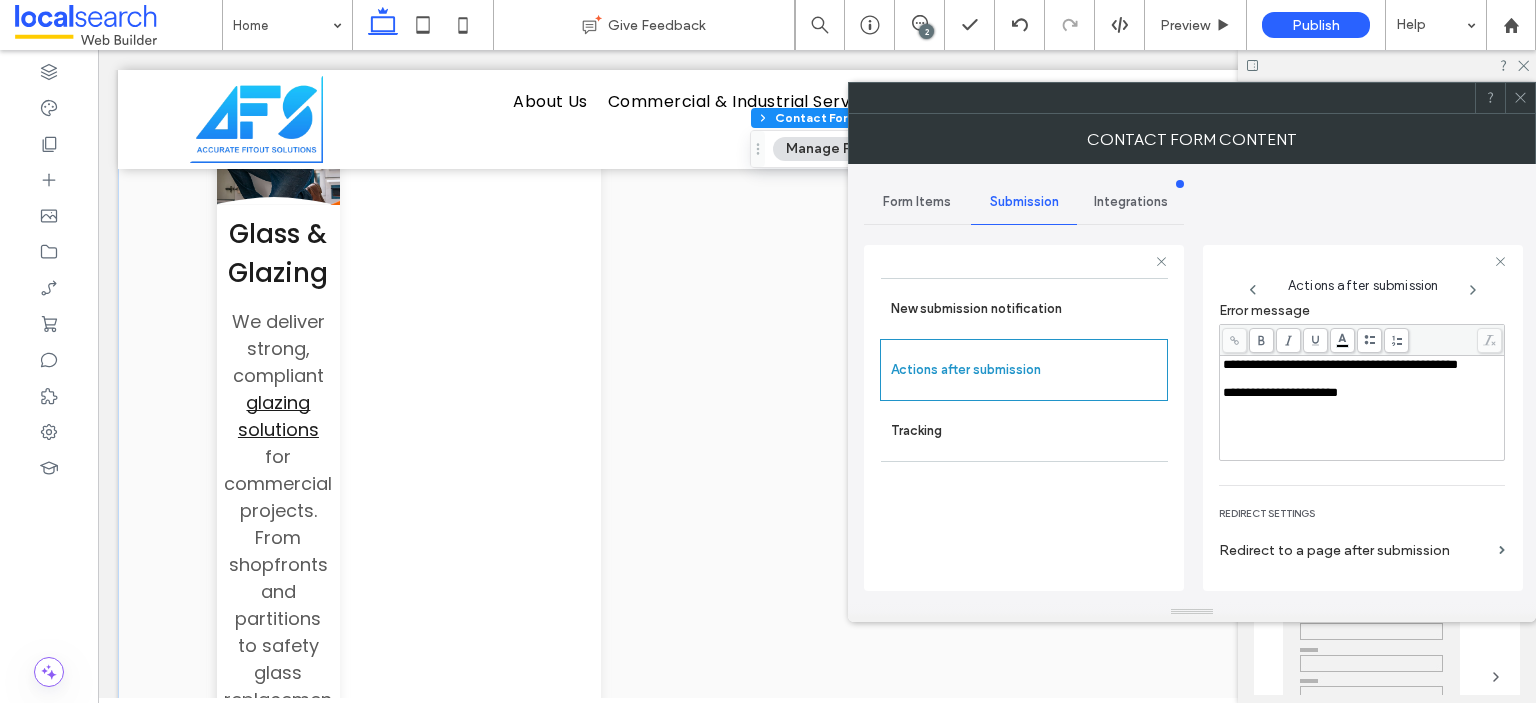 scroll, scrollTop: 342, scrollLeft: 0, axis: vertical 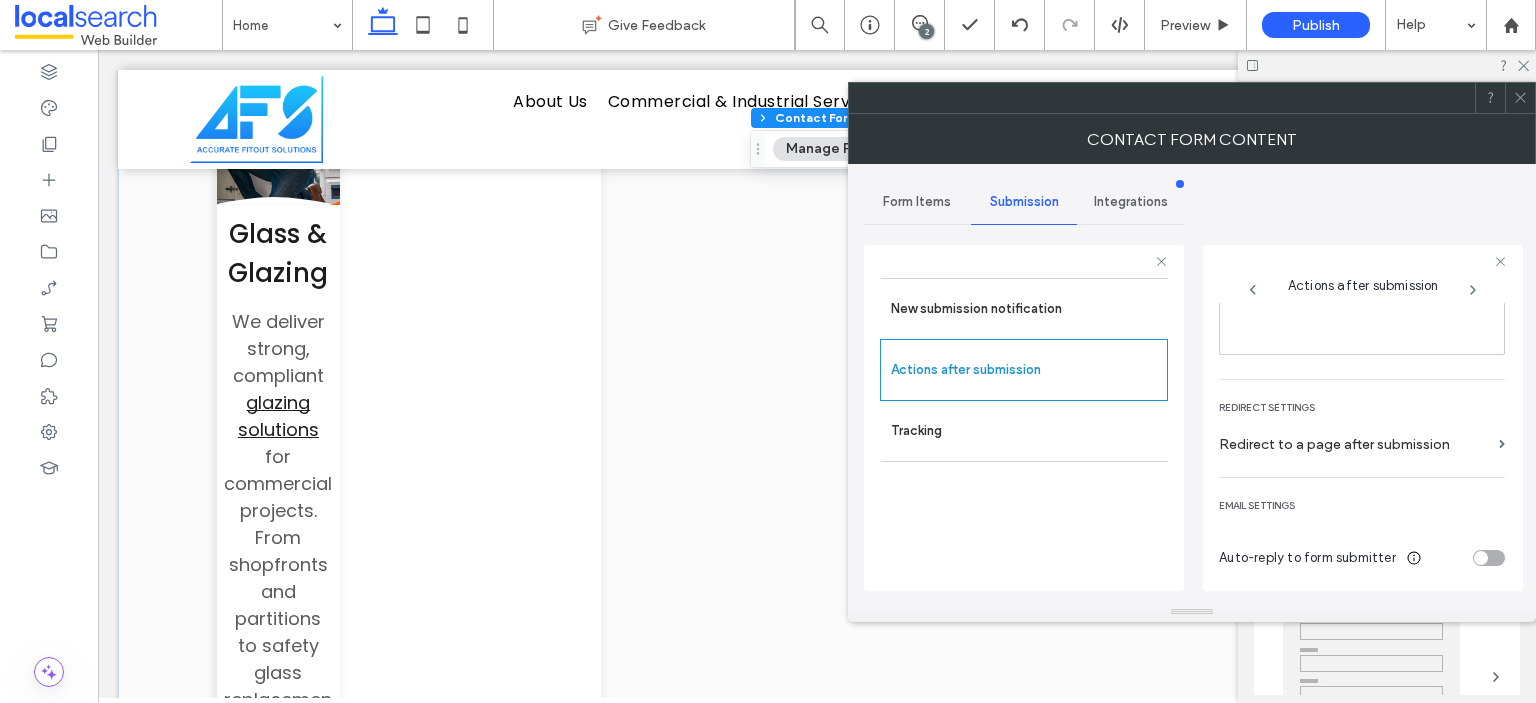 click 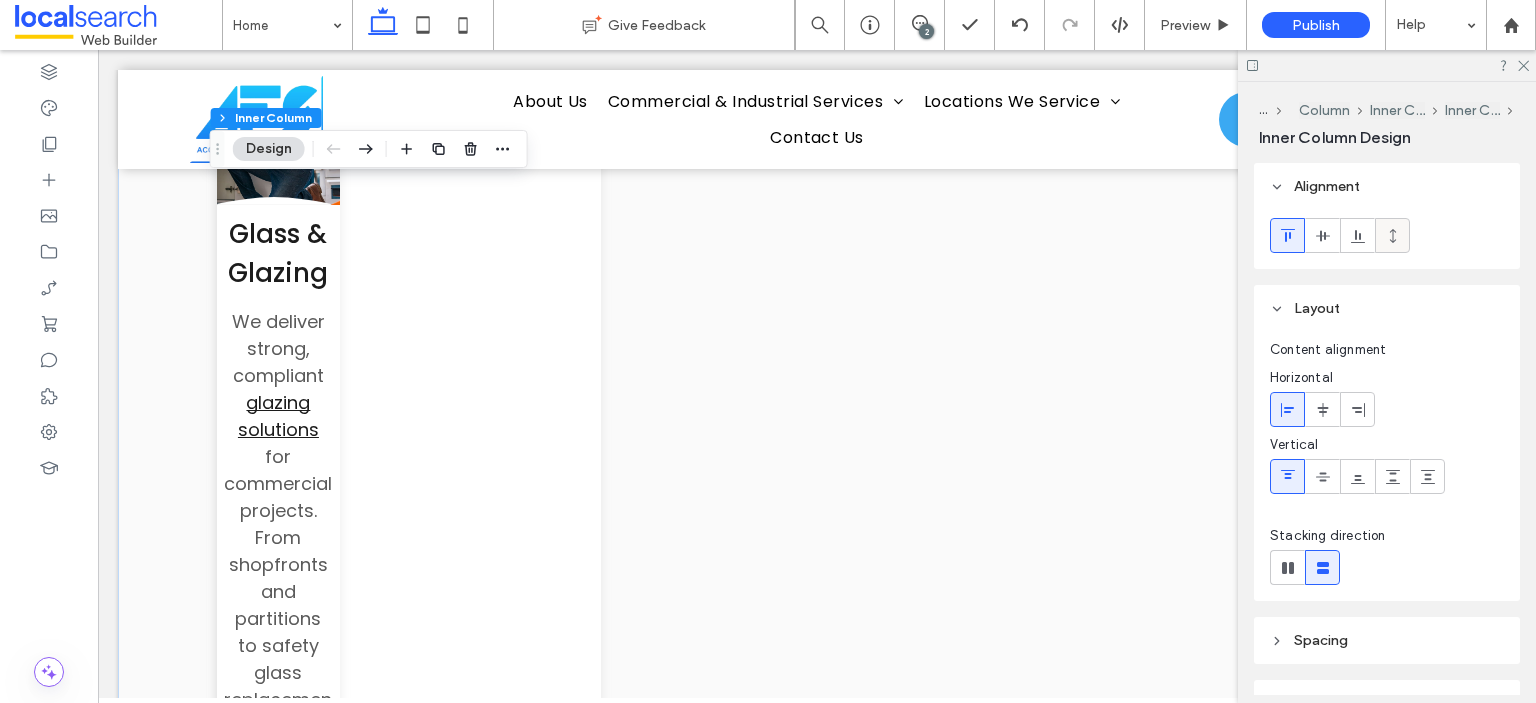 click 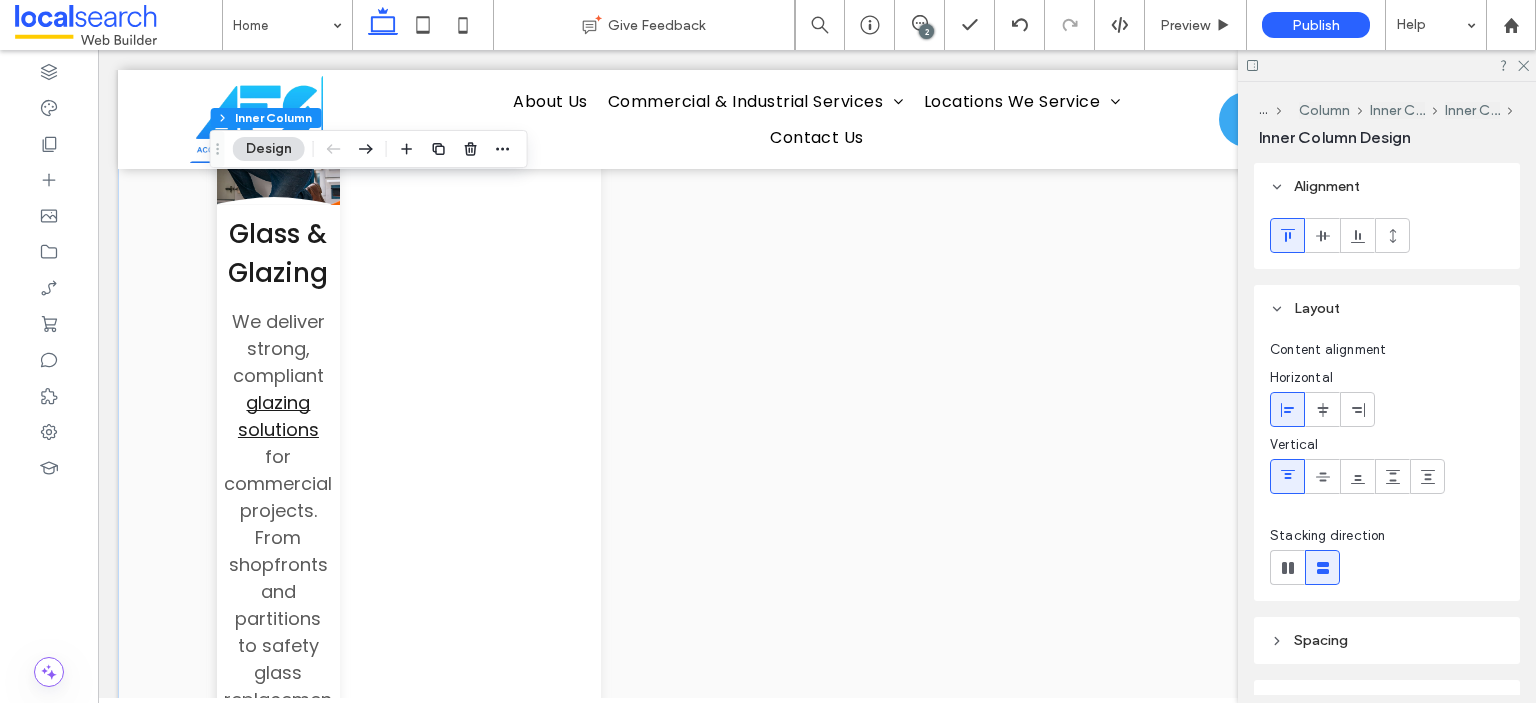type on "***" 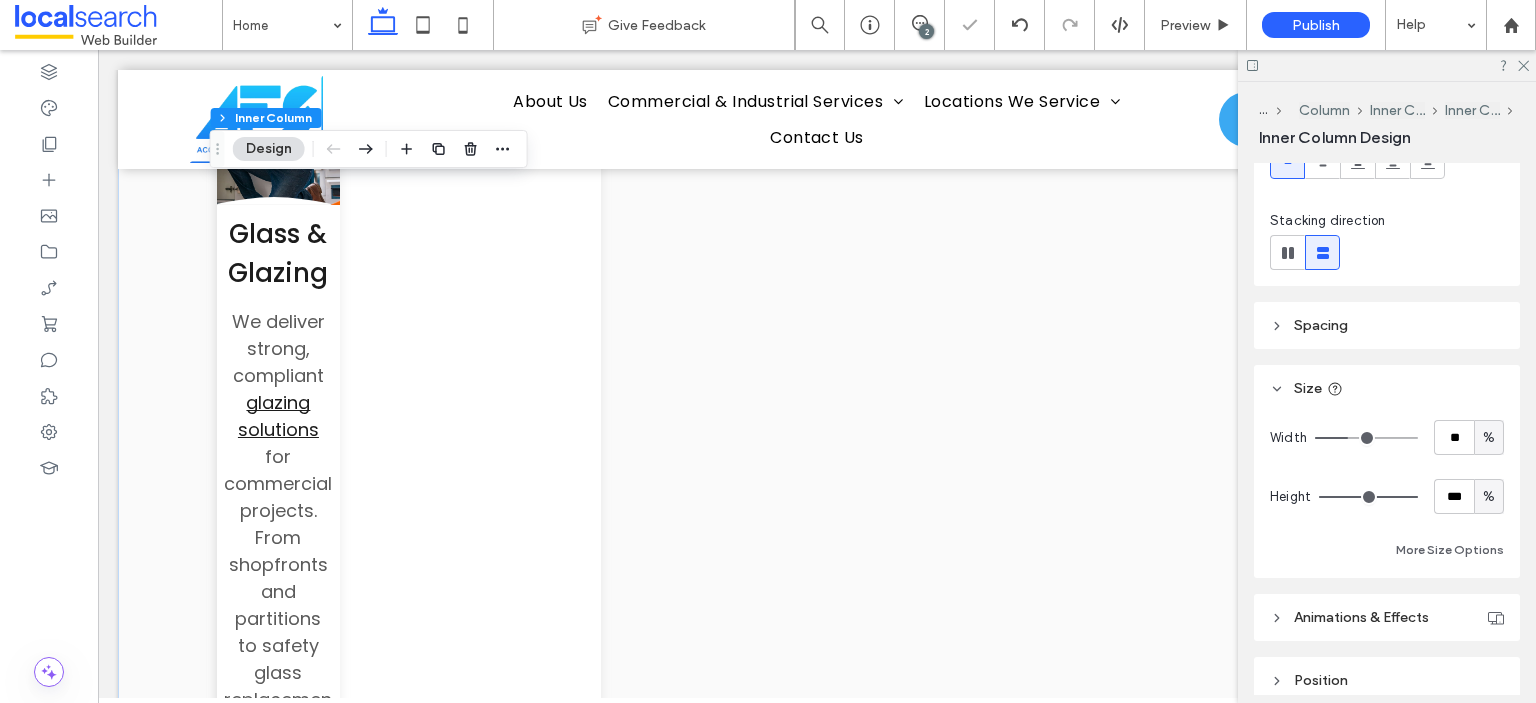 scroll, scrollTop: 465, scrollLeft: 0, axis: vertical 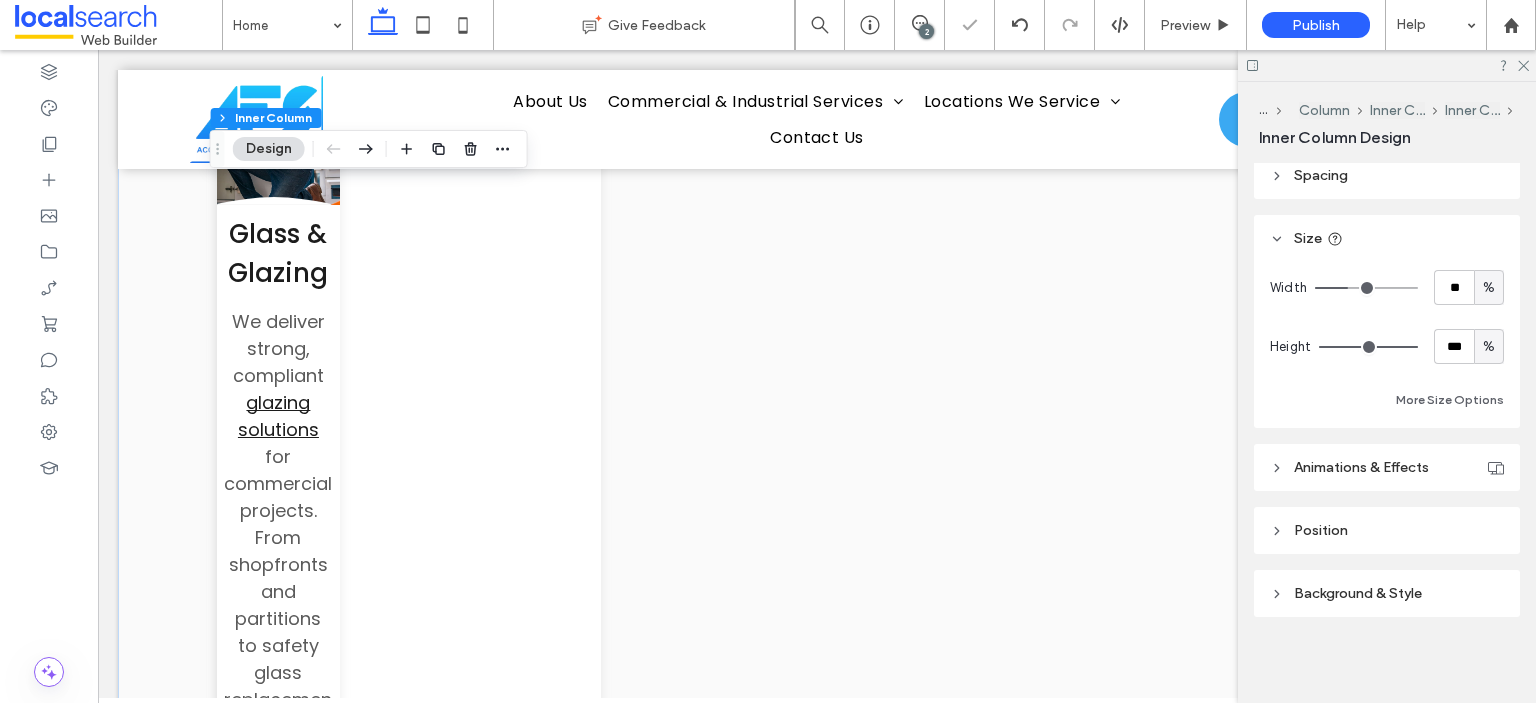 click on "%" at bounding box center (1489, 347) 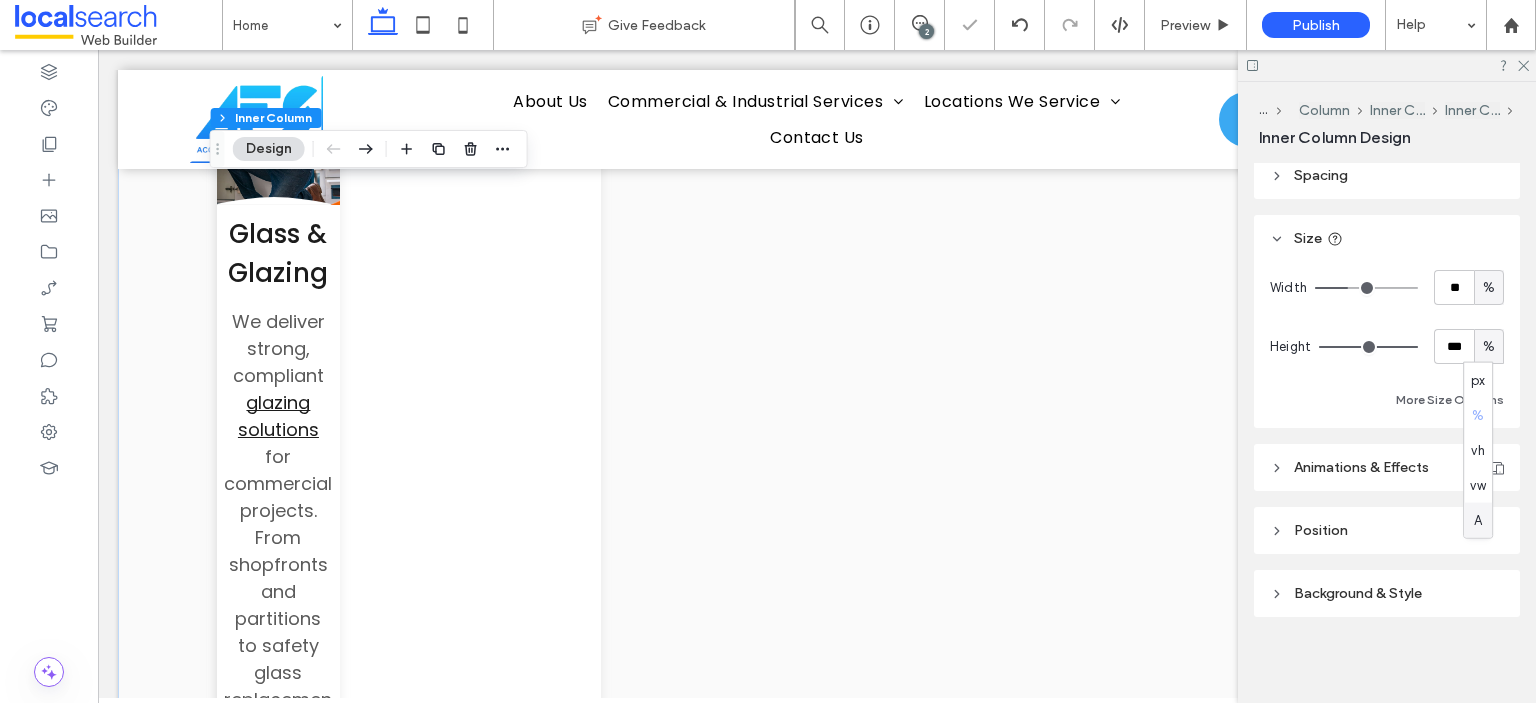 click on "A" at bounding box center (1478, 520) 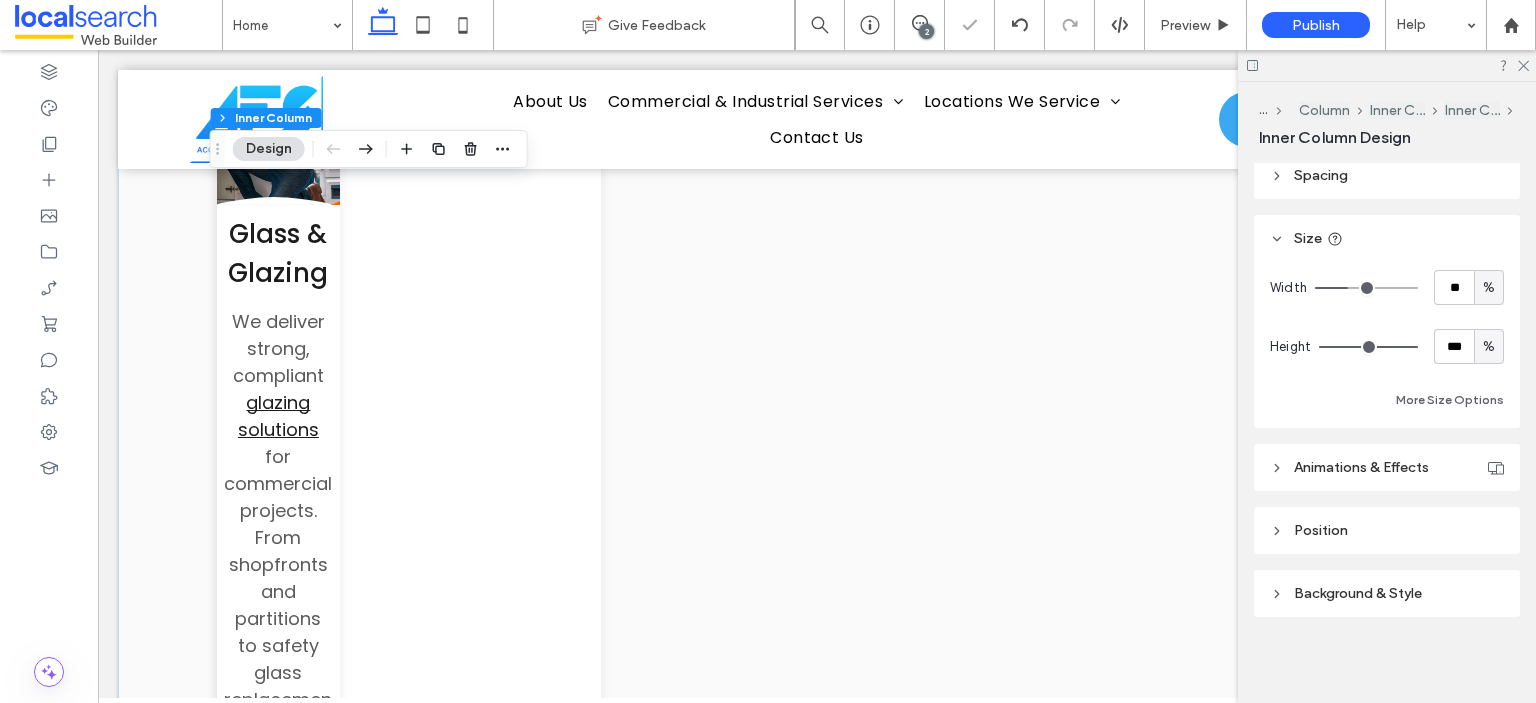 type on "*" 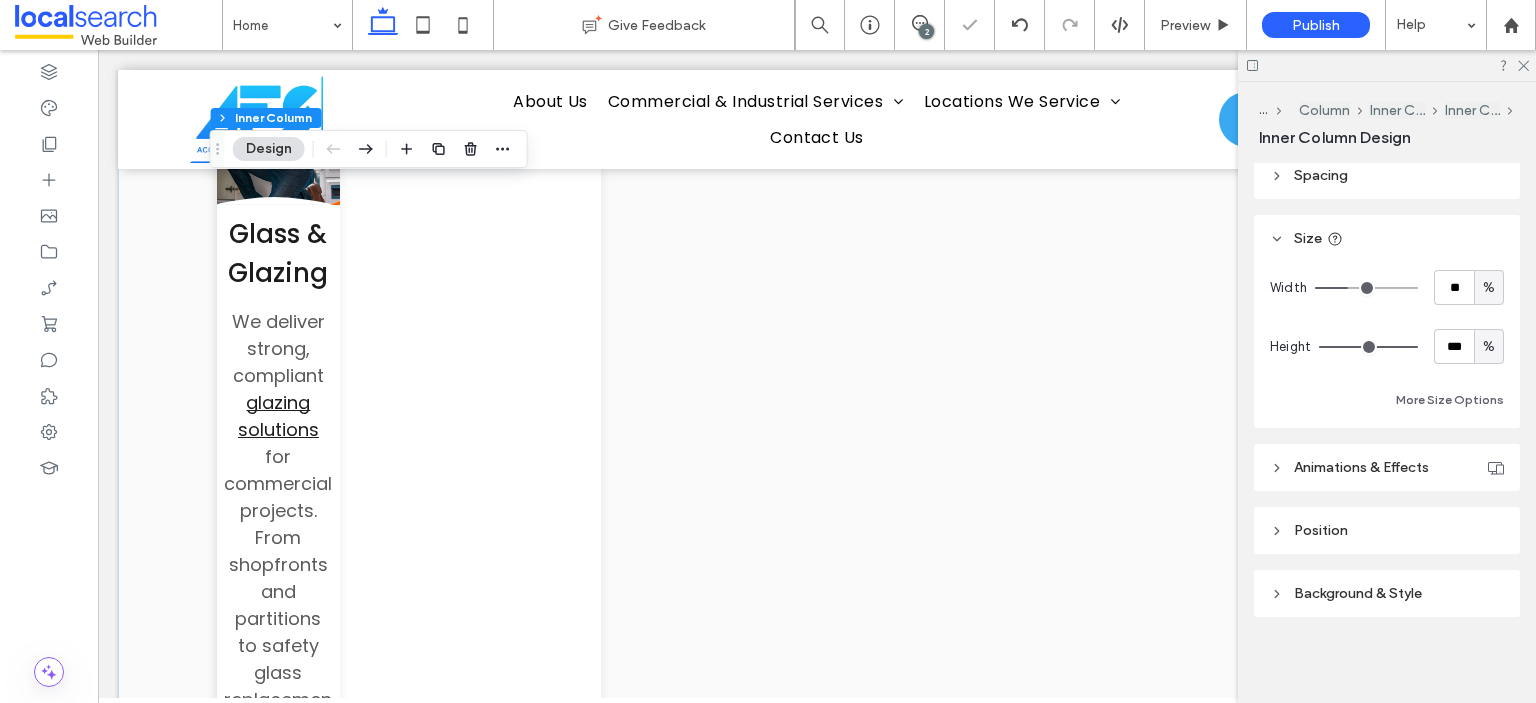 type 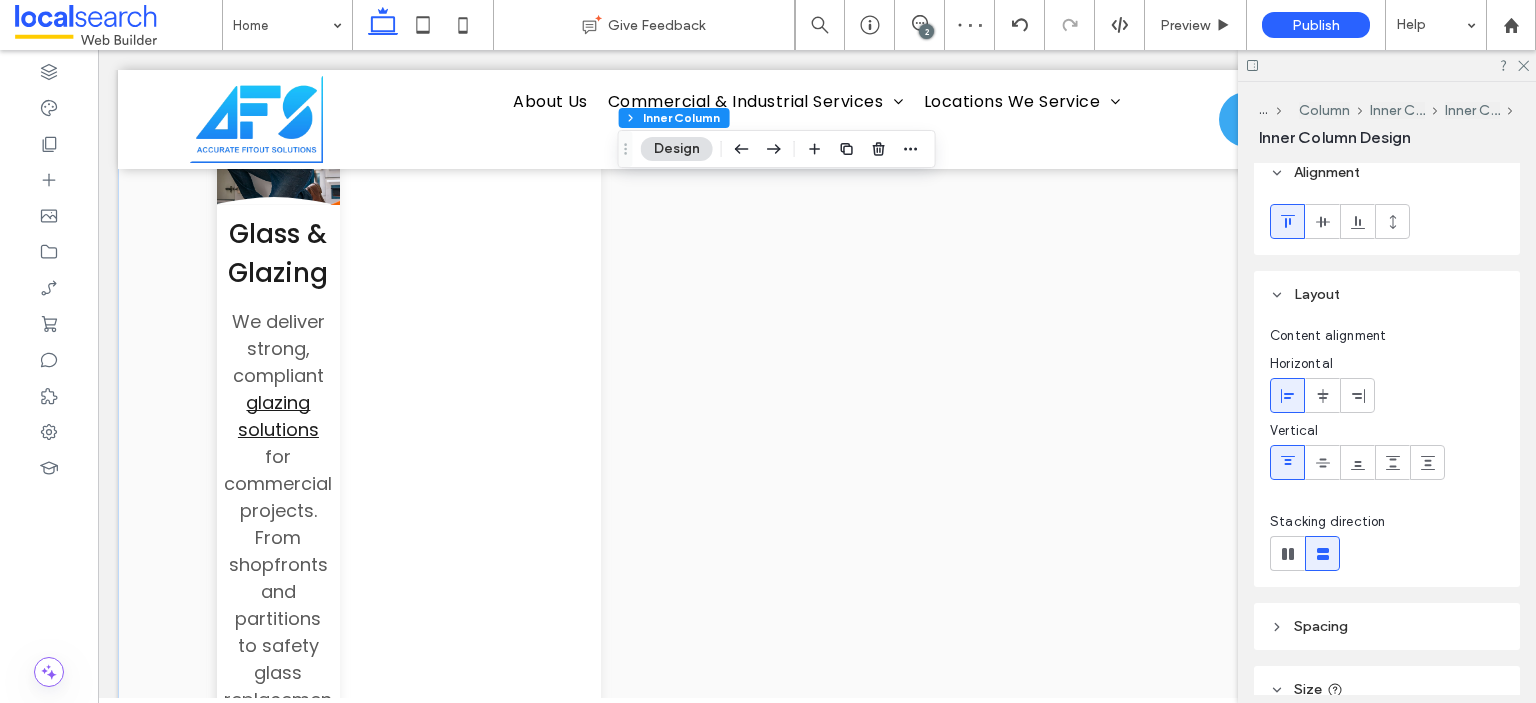 scroll, scrollTop: 0, scrollLeft: 0, axis: both 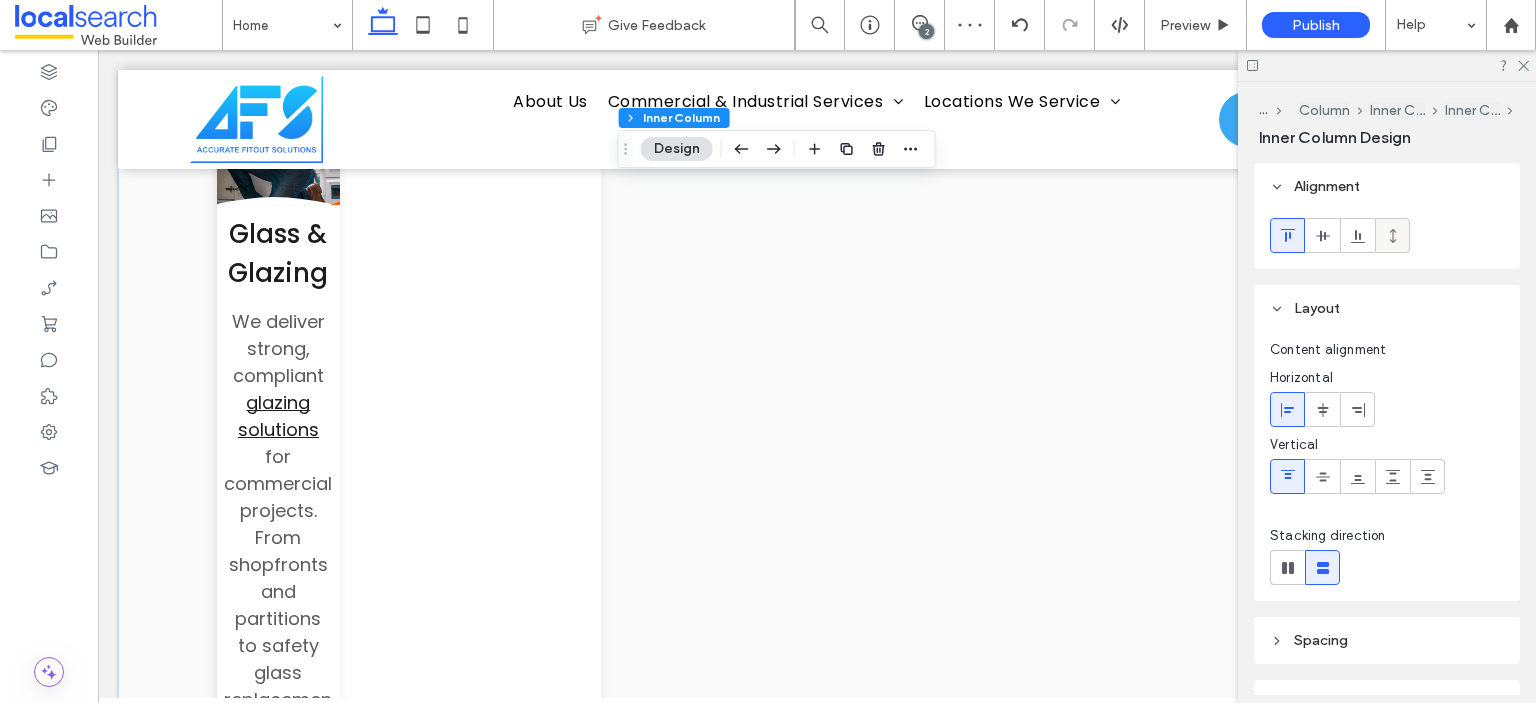 click 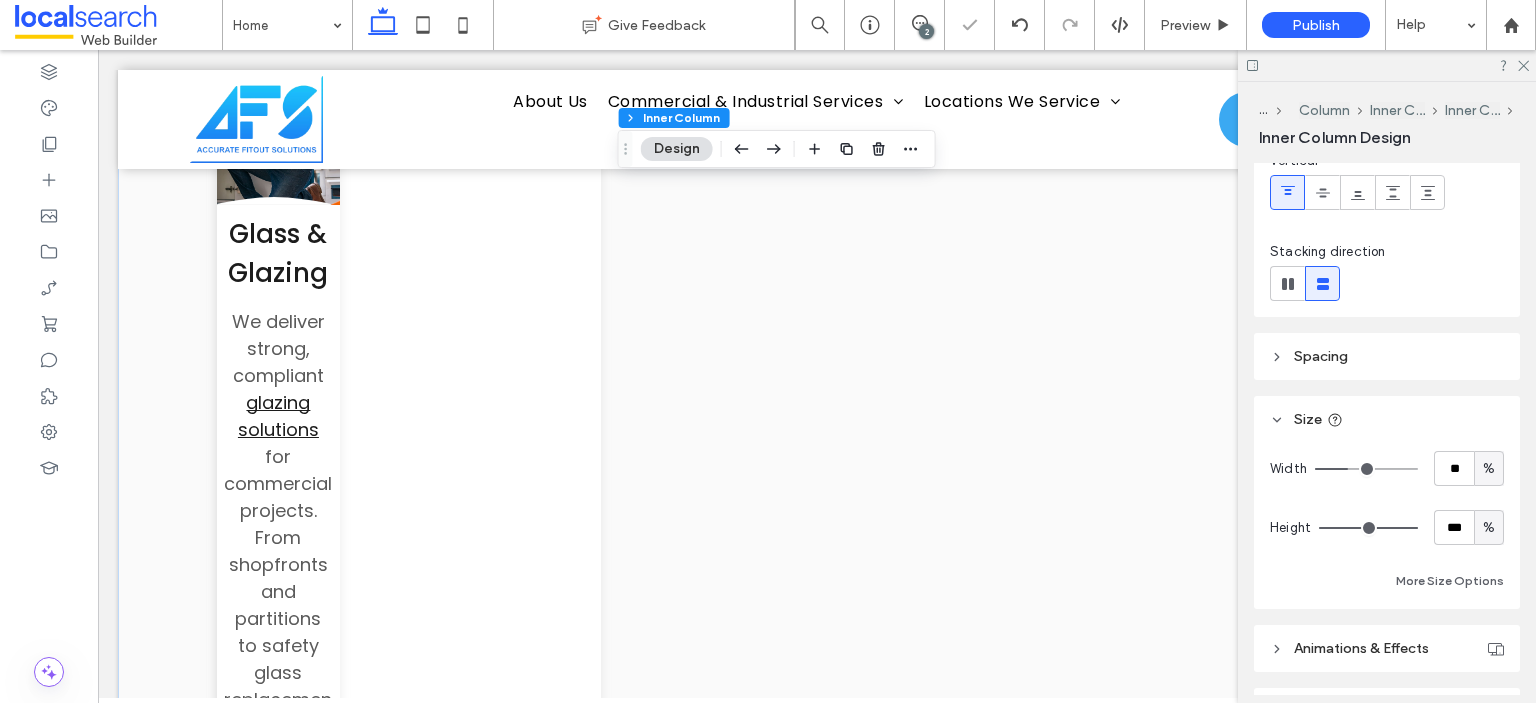 scroll, scrollTop: 465, scrollLeft: 0, axis: vertical 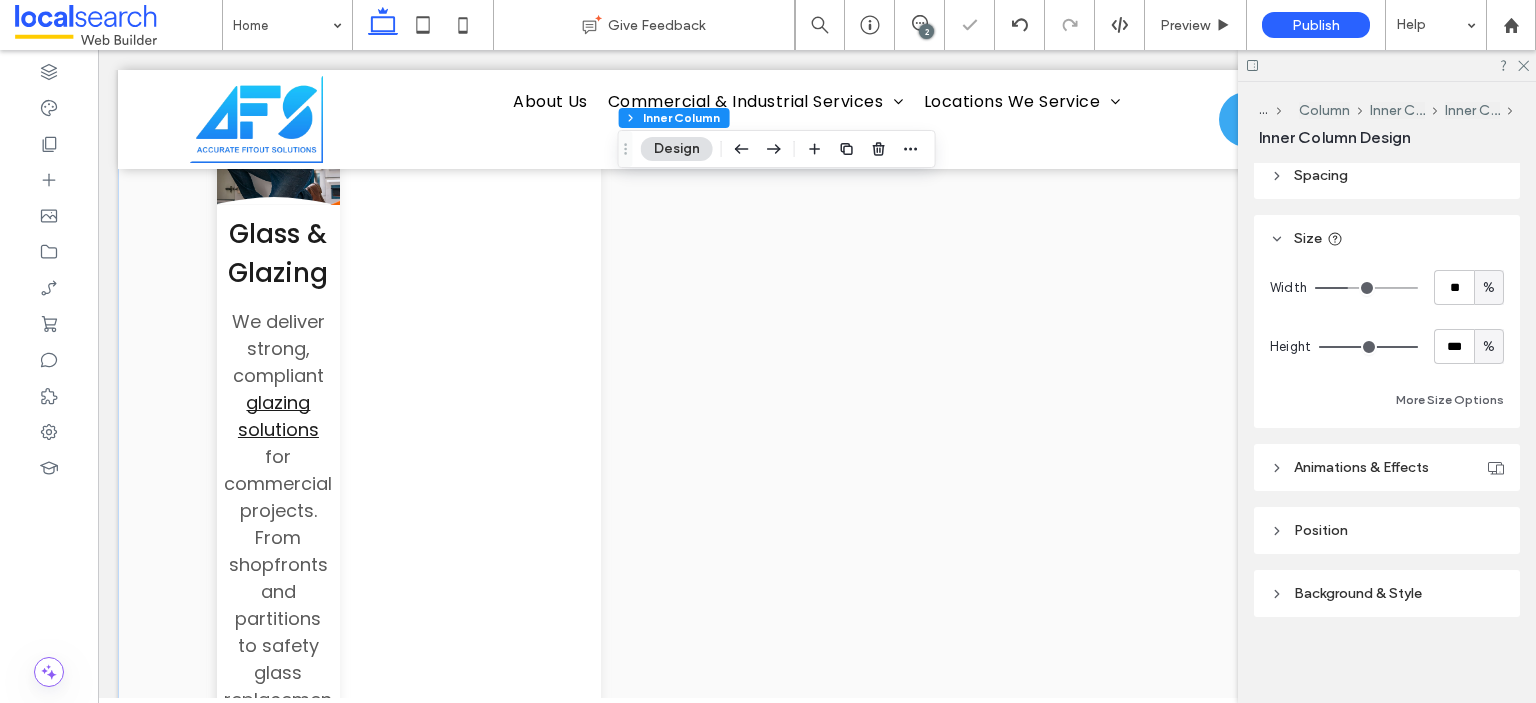 click on "%" at bounding box center (1489, 347) 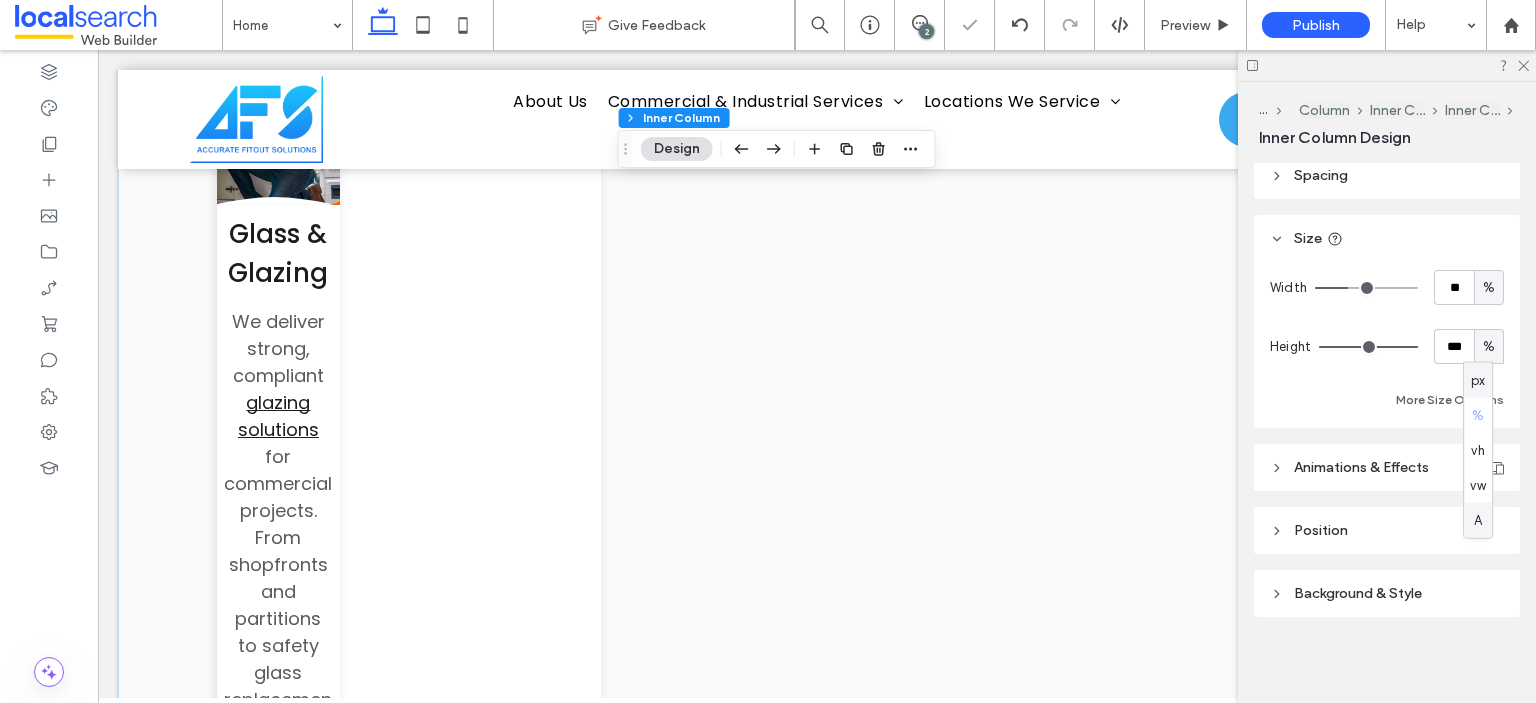 click on "A" at bounding box center [1478, 520] 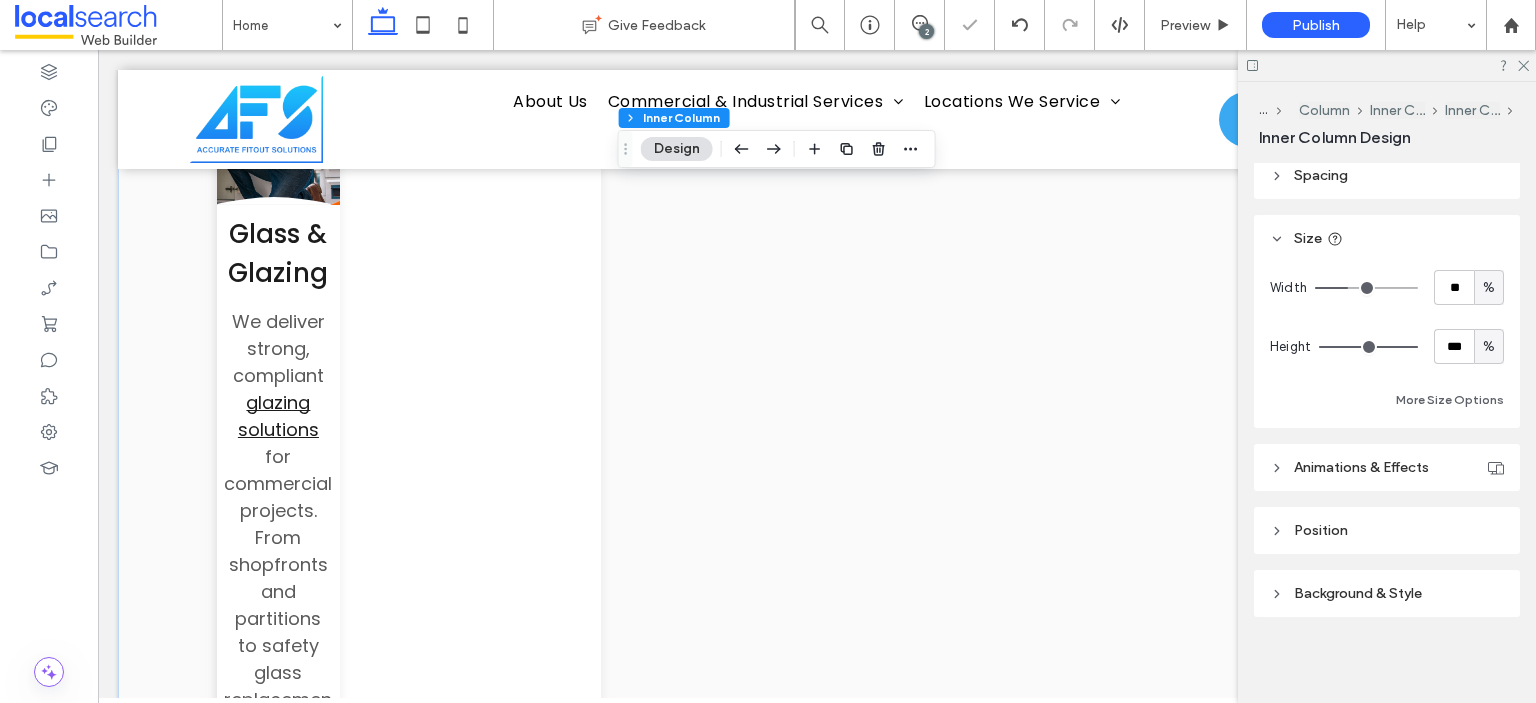 type on "*" 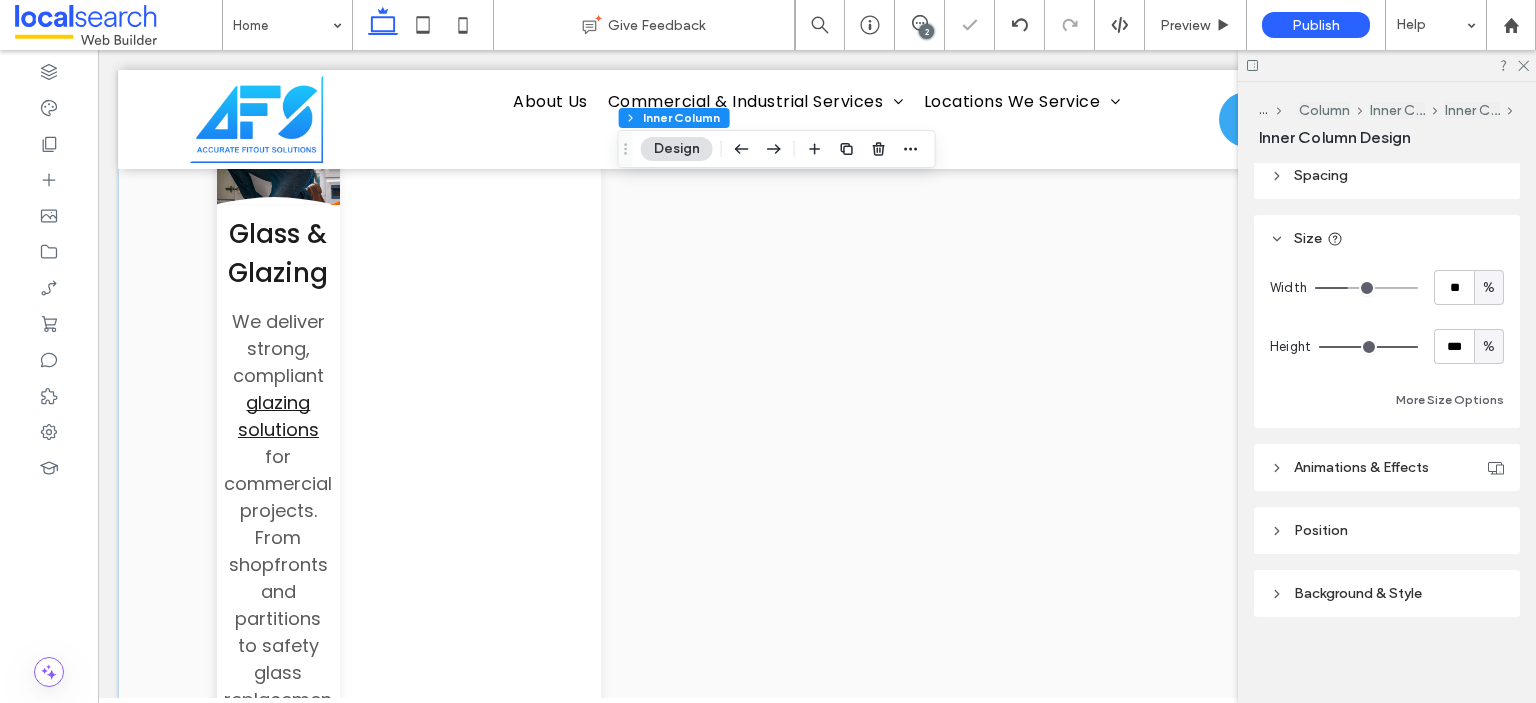 type 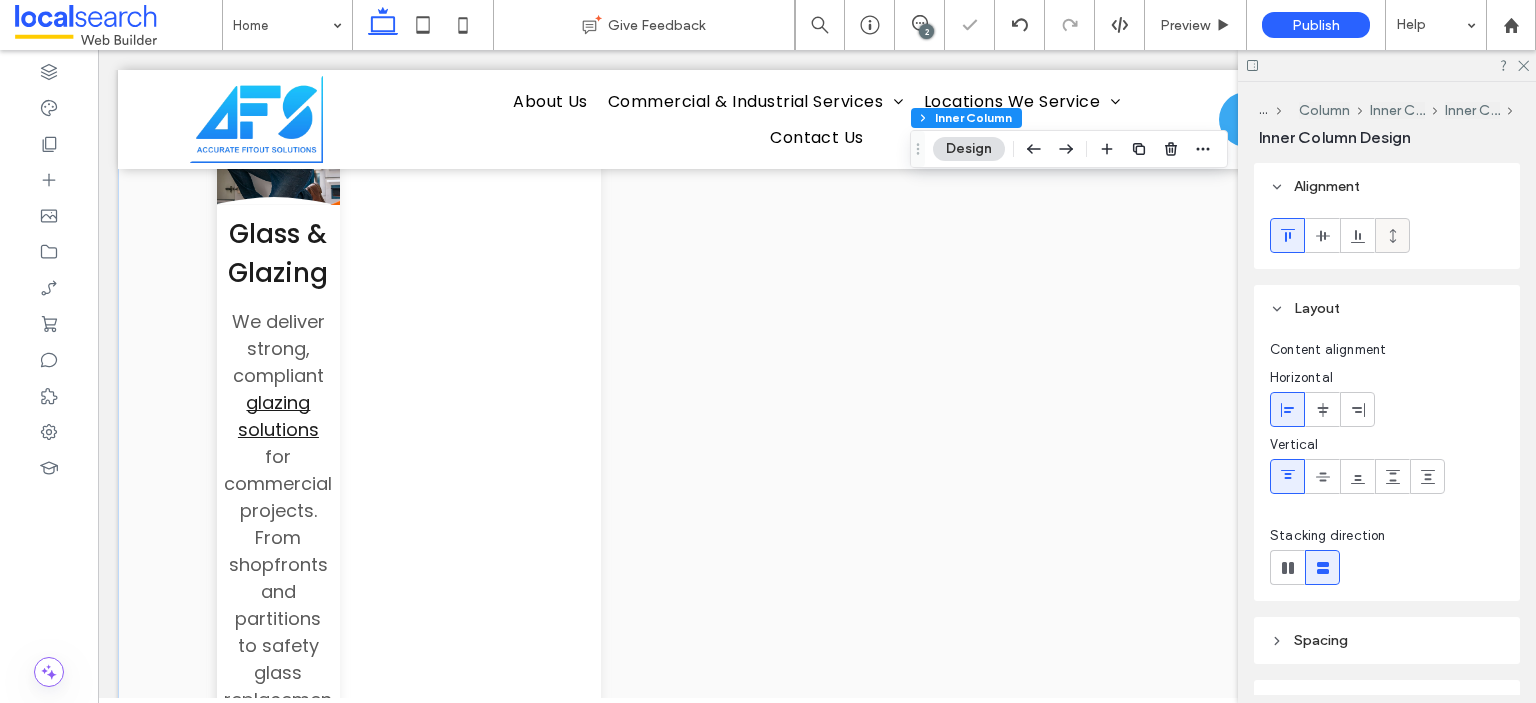 click at bounding box center (1392, 235) 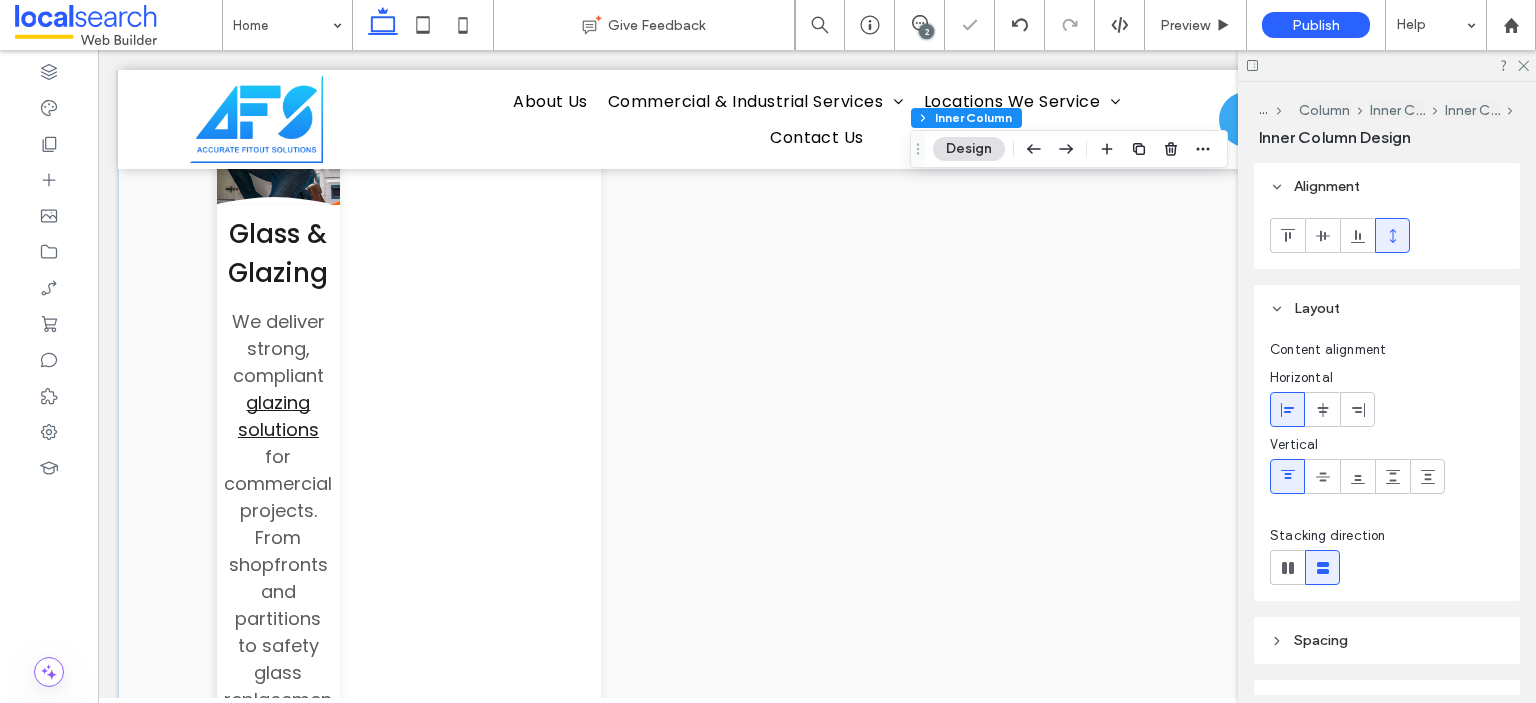 type on "***" 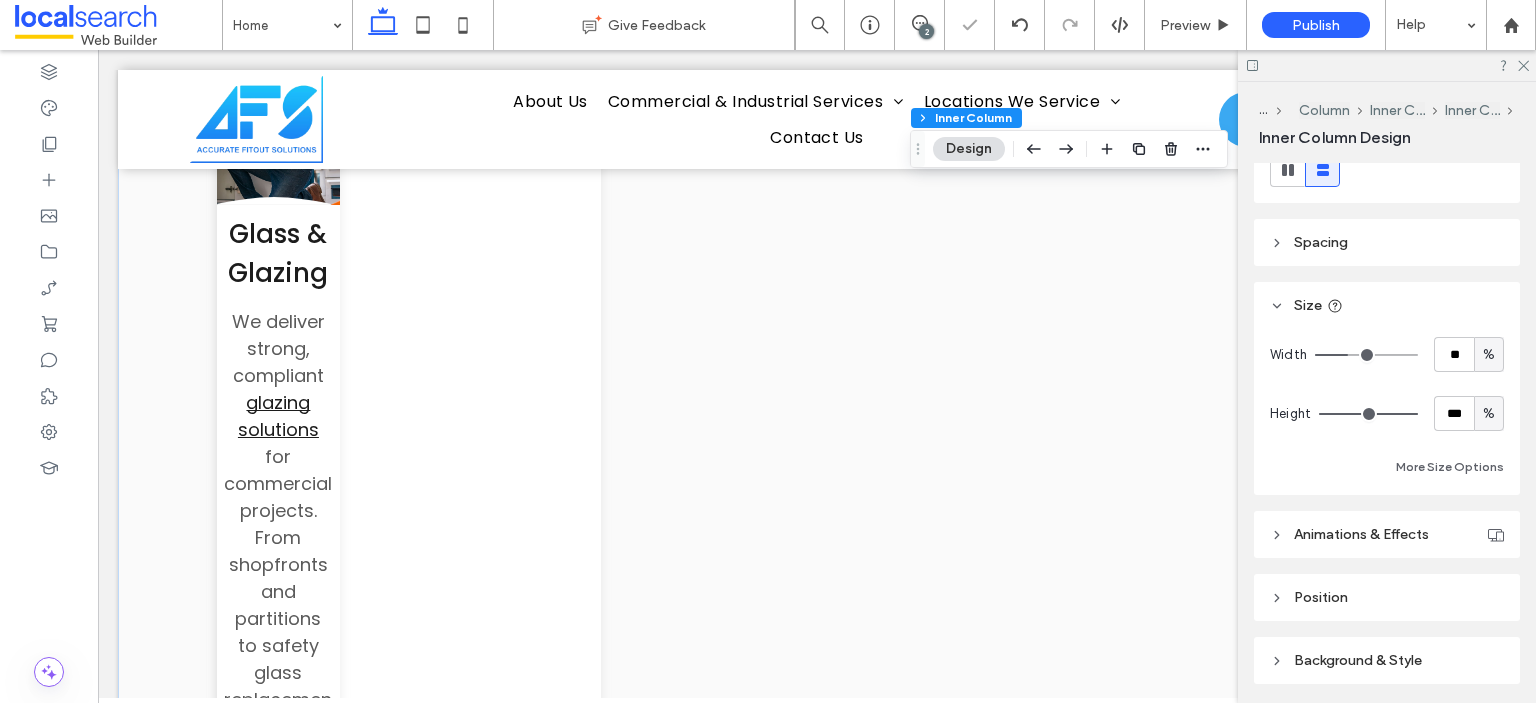 scroll, scrollTop: 465, scrollLeft: 0, axis: vertical 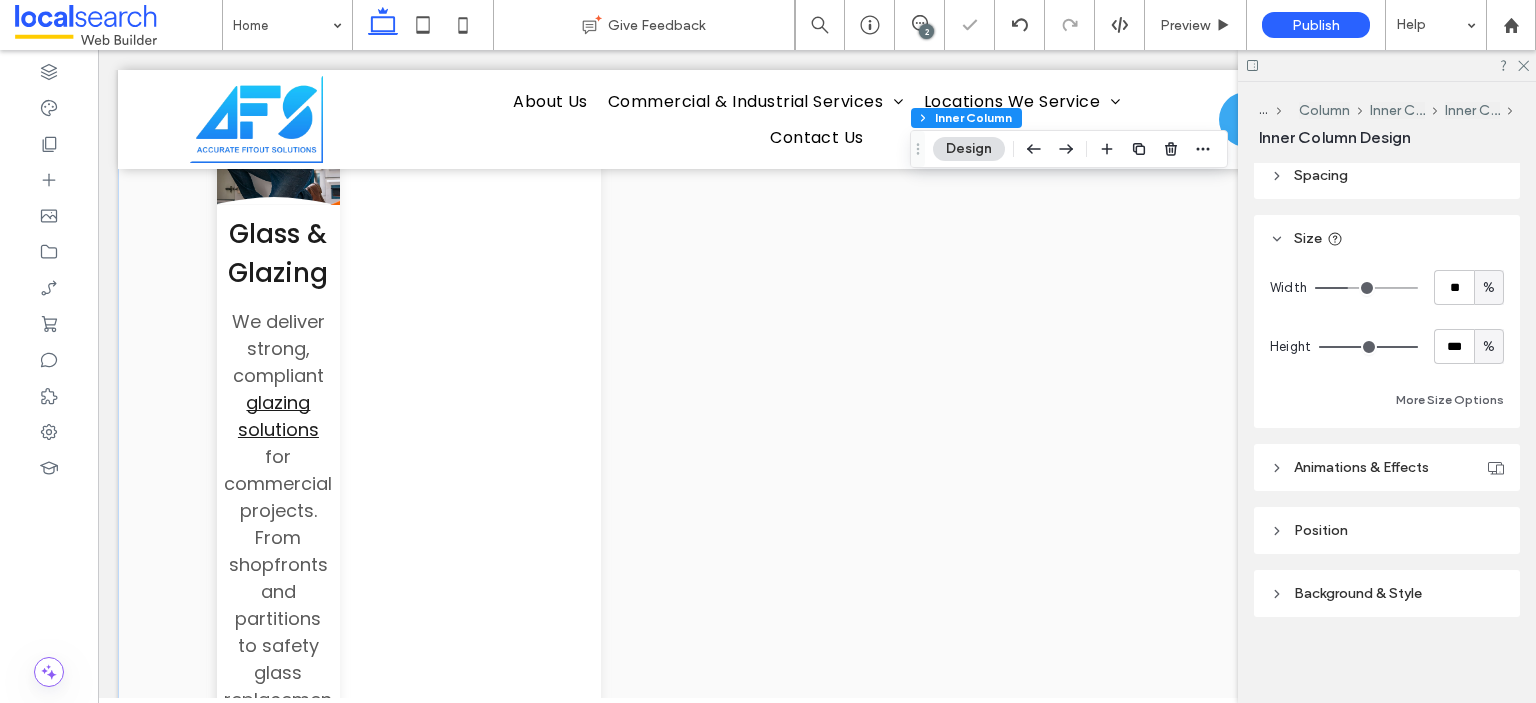 click on "%" at bounding box center (1489, 347) 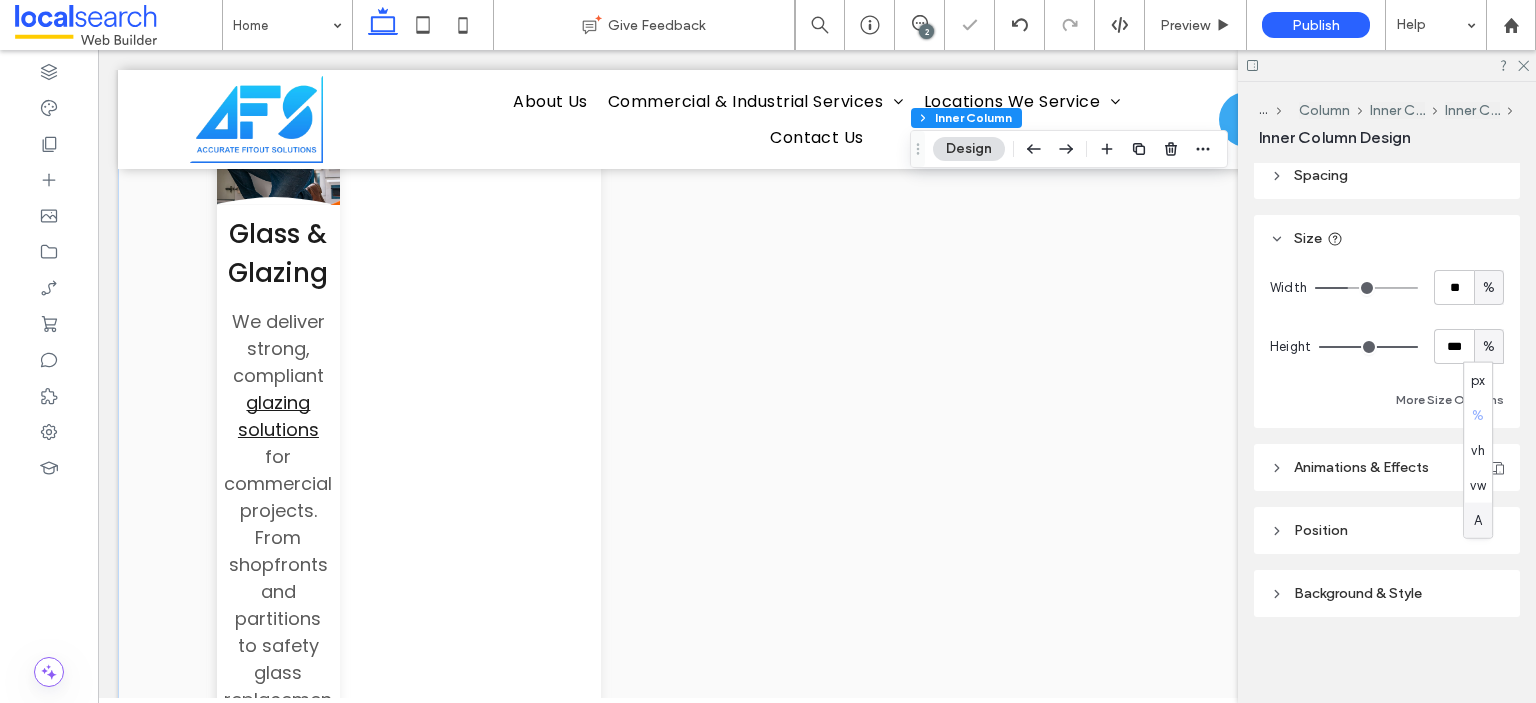 click on "A" at bounding box center [1478, 520] 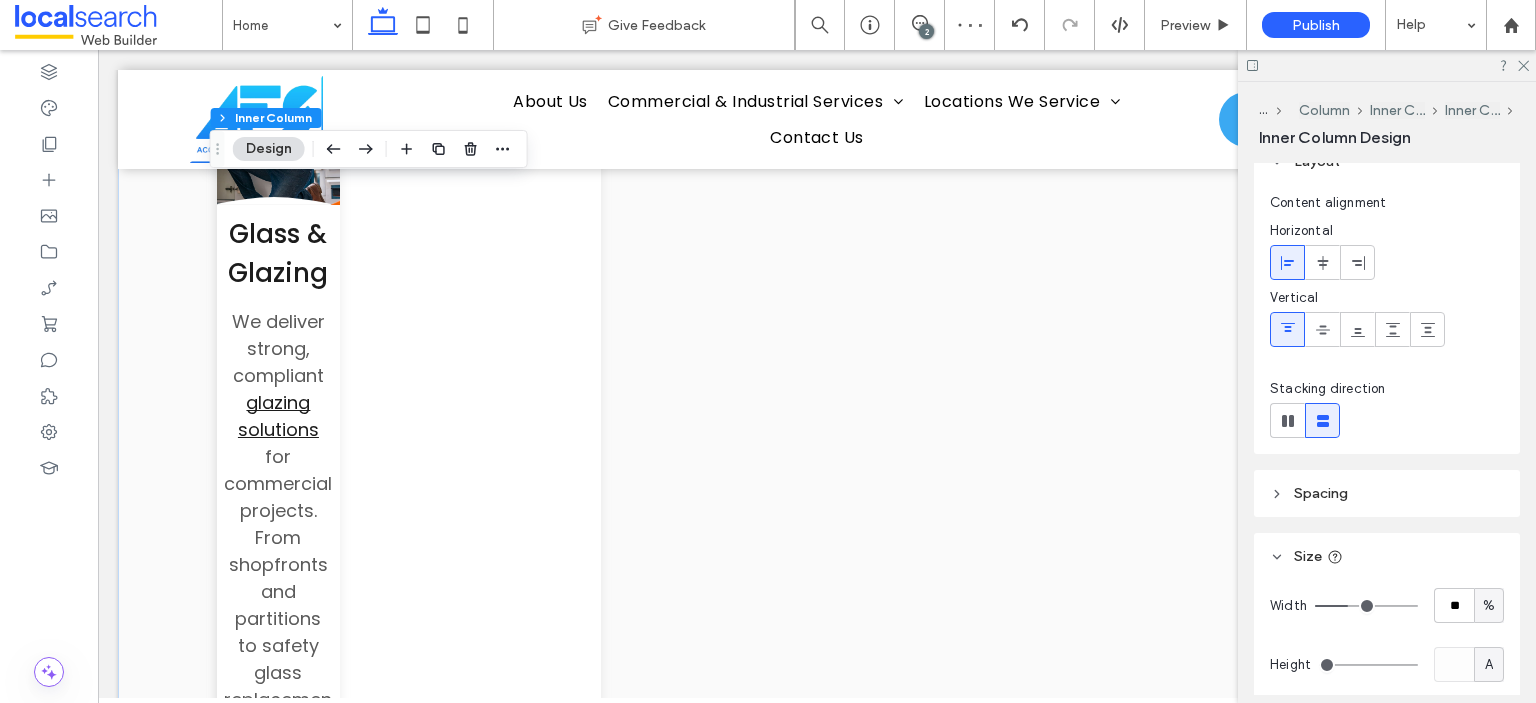 scroll, scrollTop: 300, scrollLeft: 0, axis: vertical 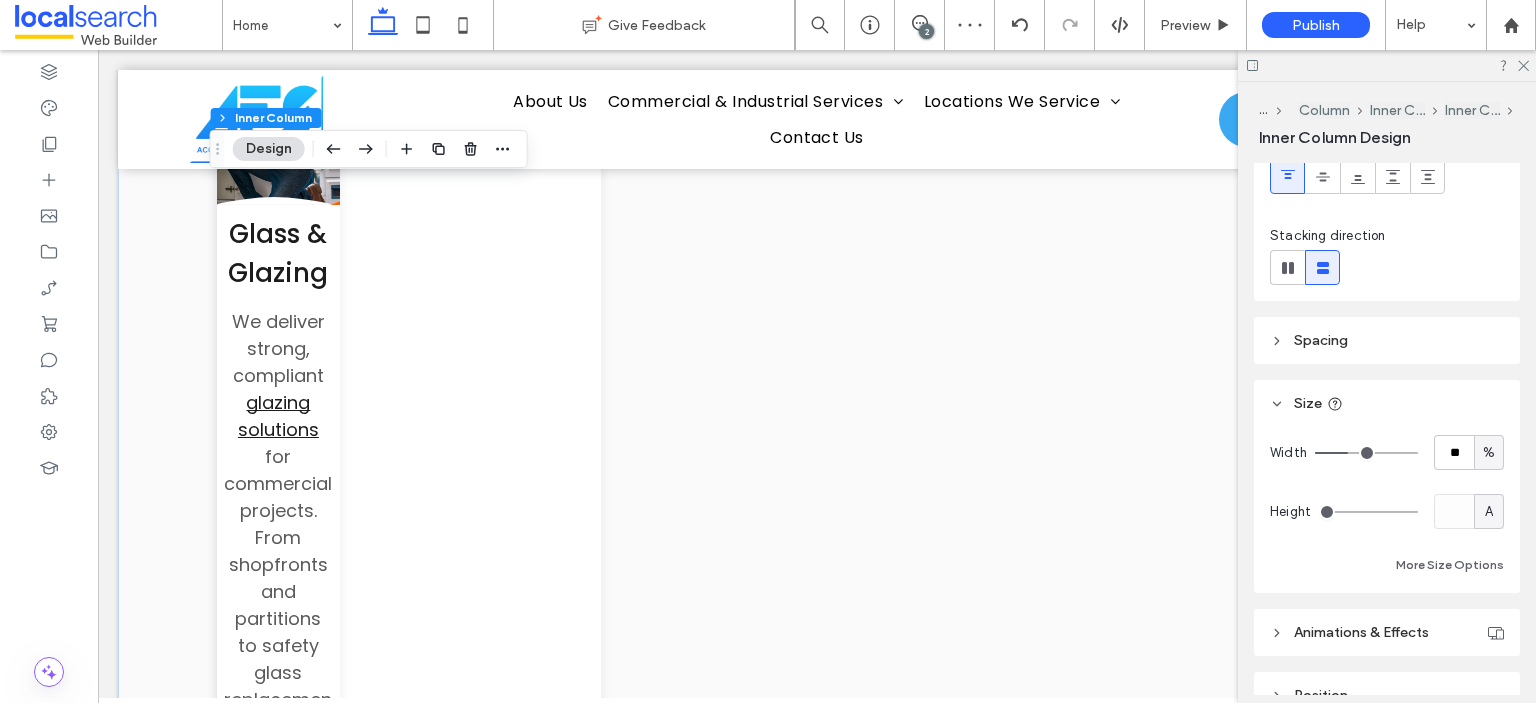 click on "Spacing" at bounding box center (1387, 340) 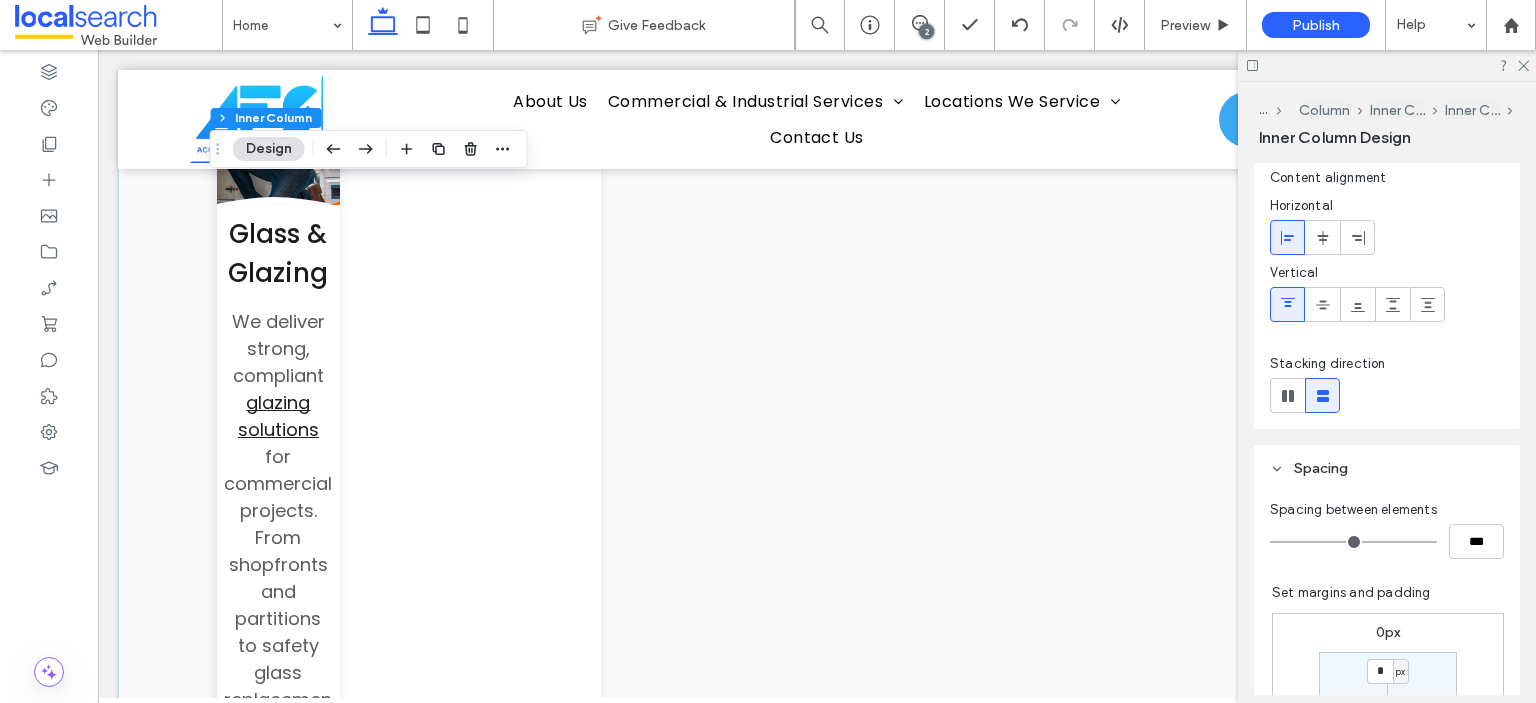 scroll, scrollTop: 0, scrollLeft: 0, axis: both 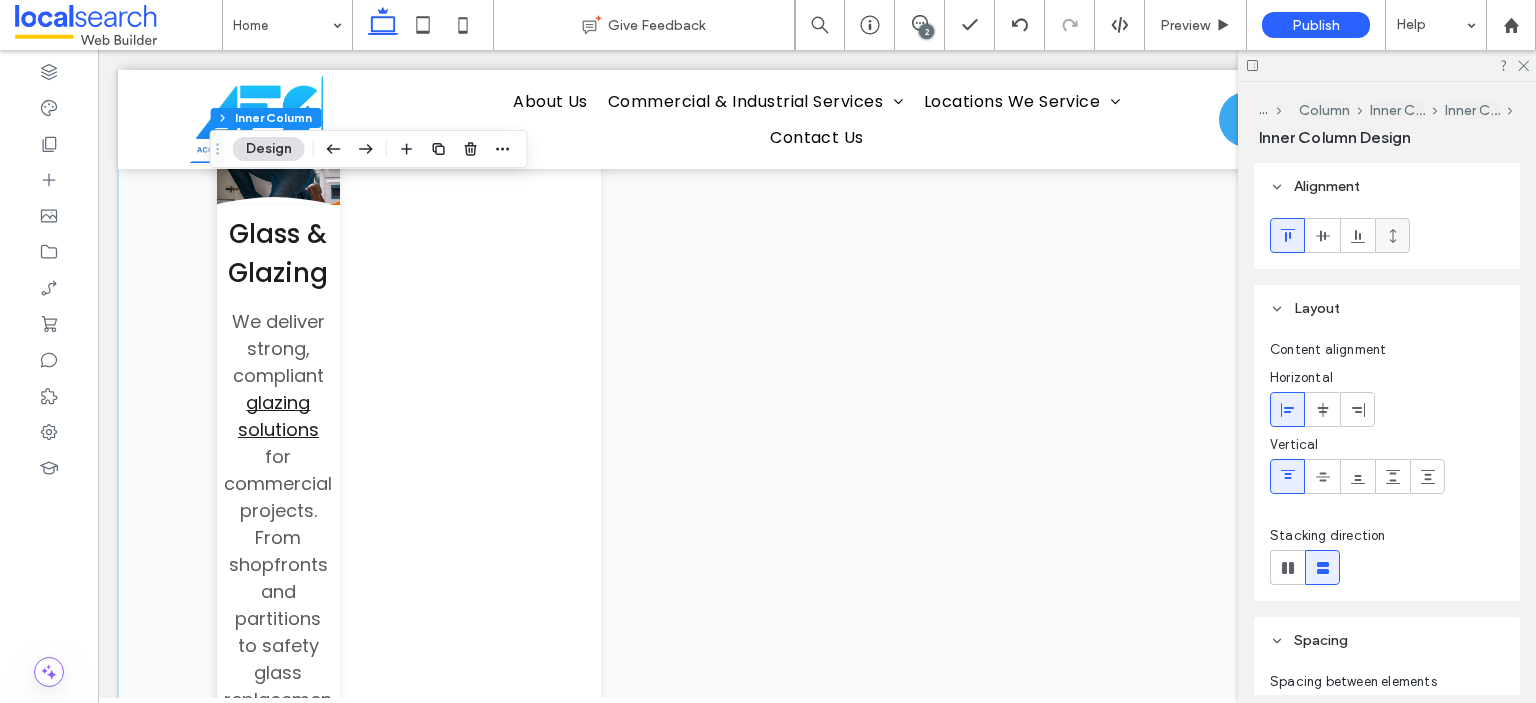 click at bounding box center (1392, 235) 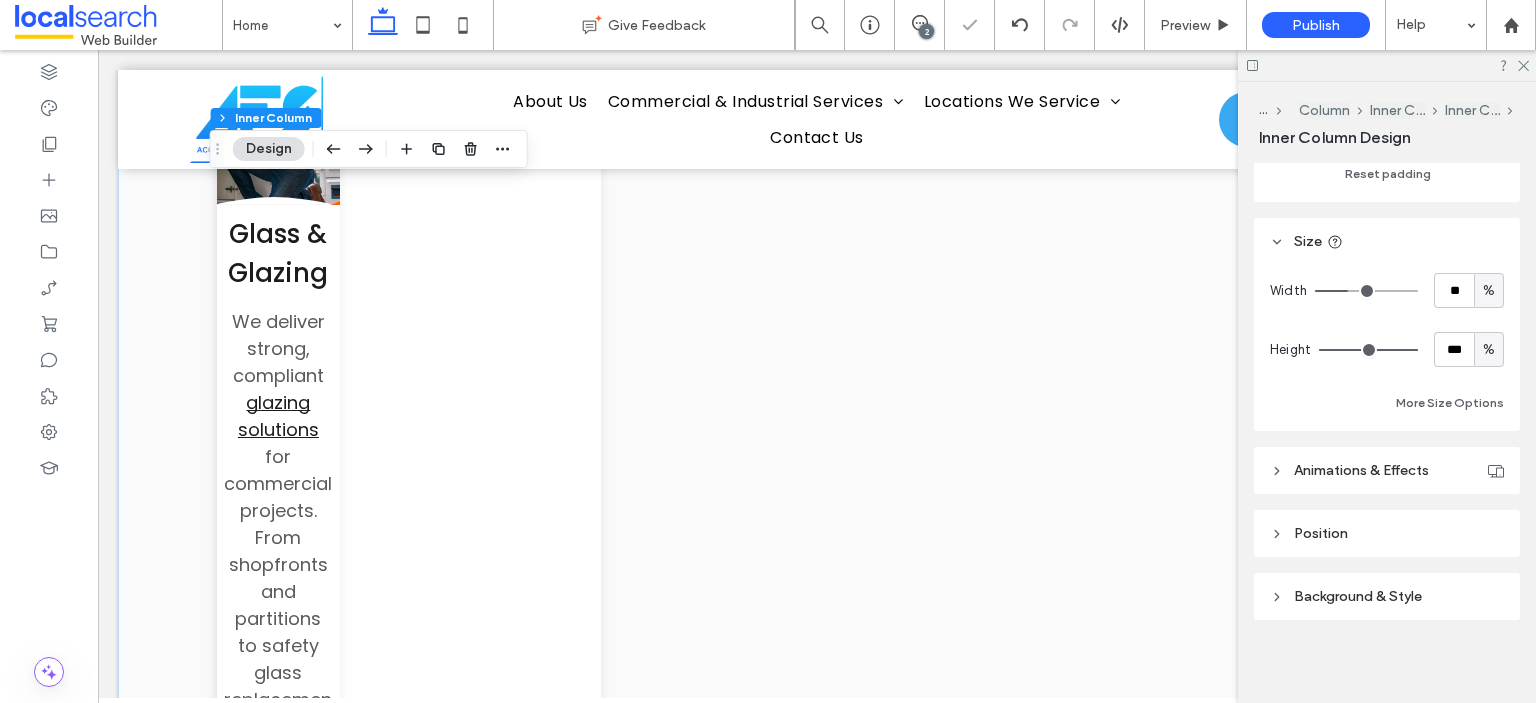 scroll, scrollTop: 855, scrollLeft: 0, axis: vertical 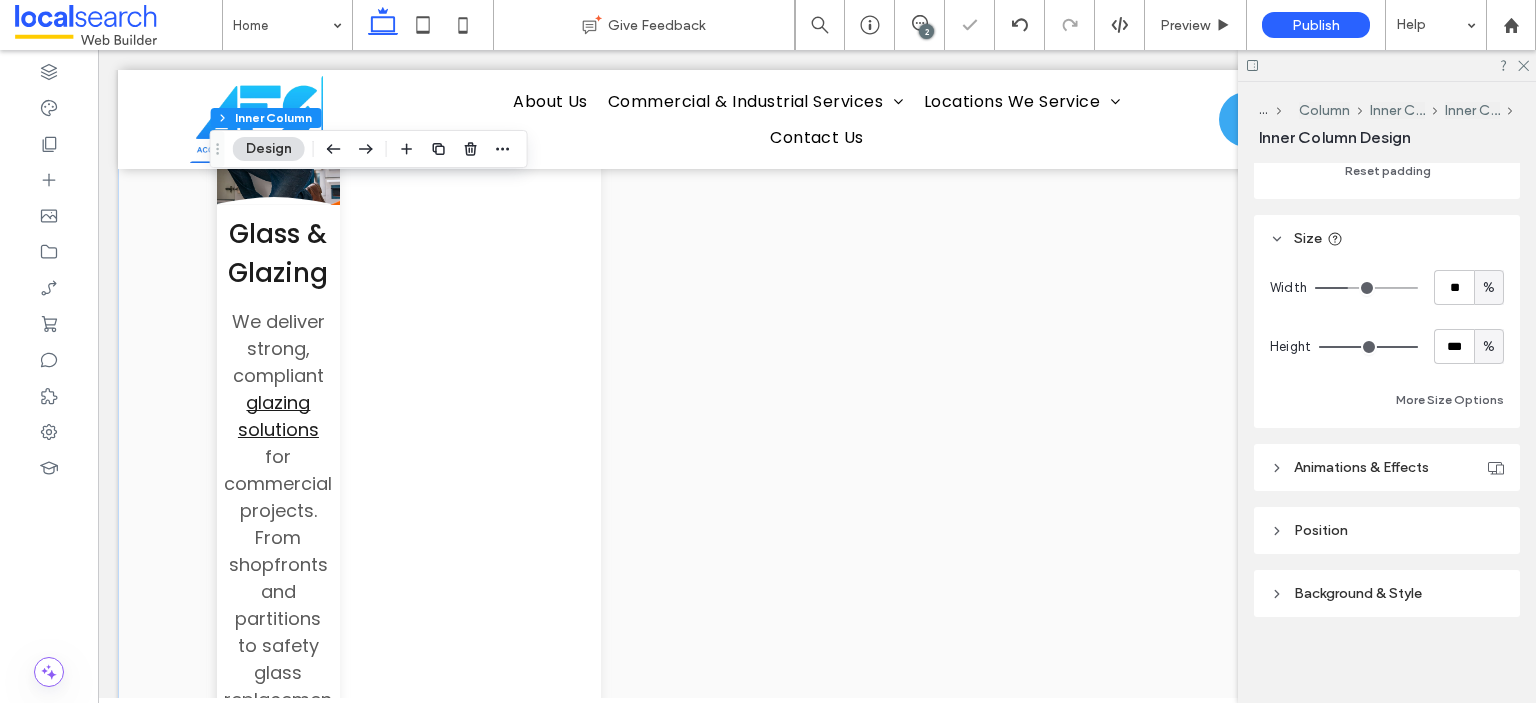 click on "%" at bounding box center (1489, 347) 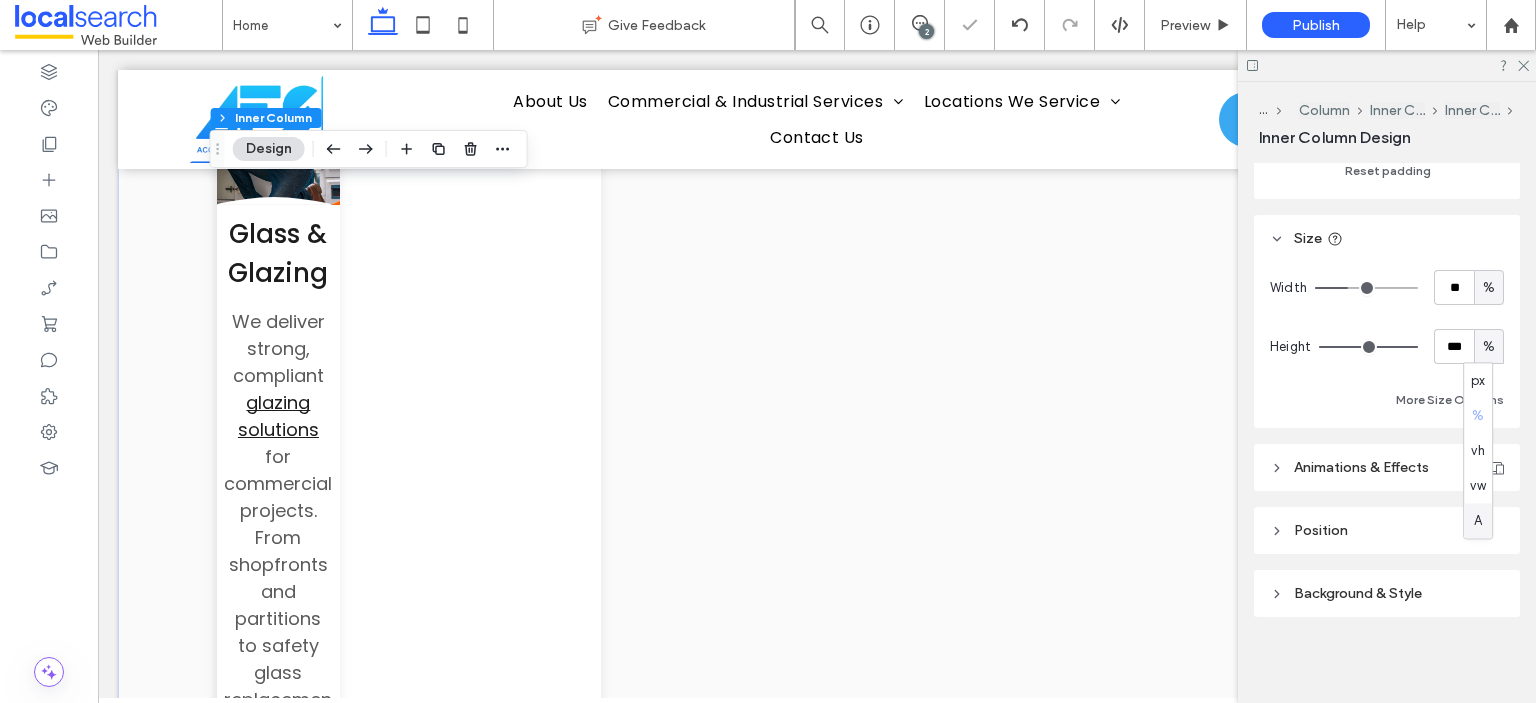 click on "A" at bounding box center [1478, 520] 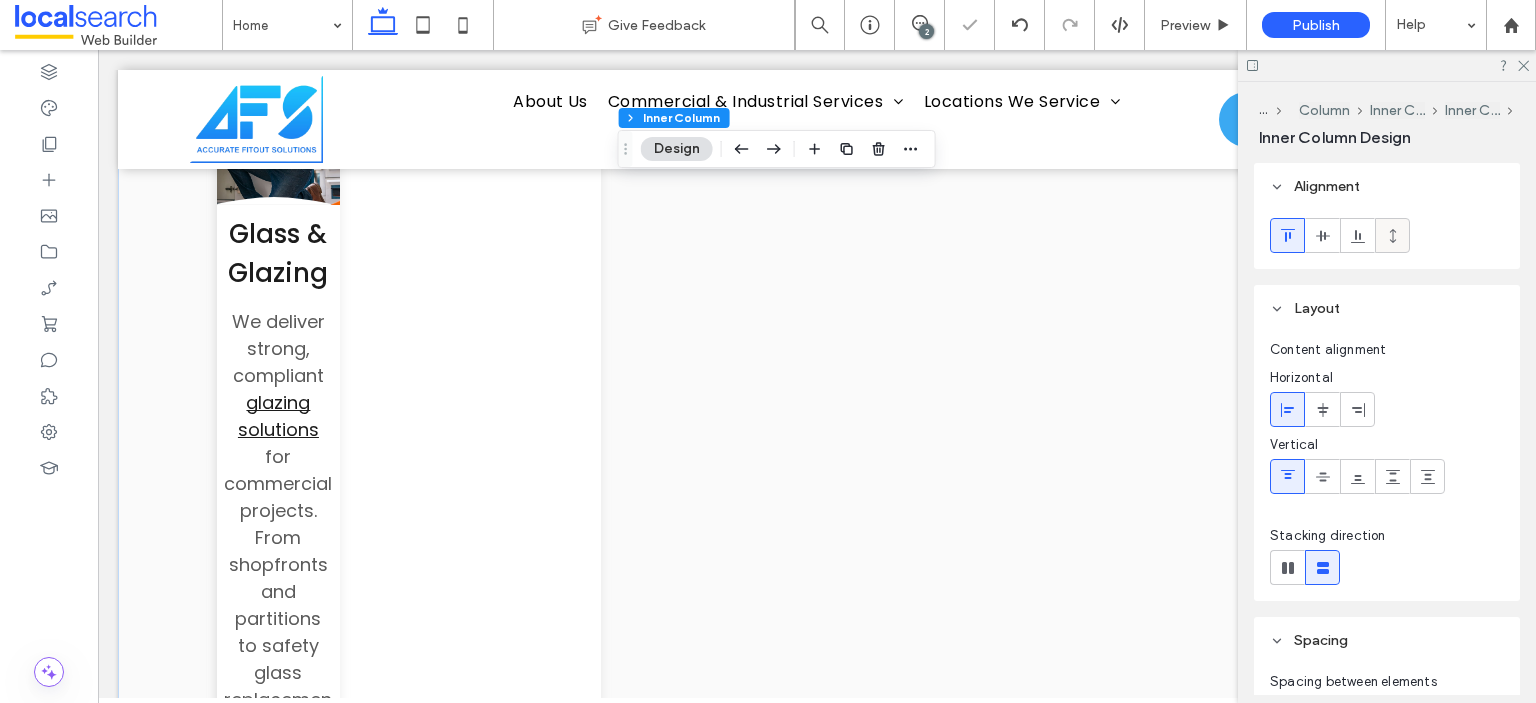 click at bounding box center [1392, 235] 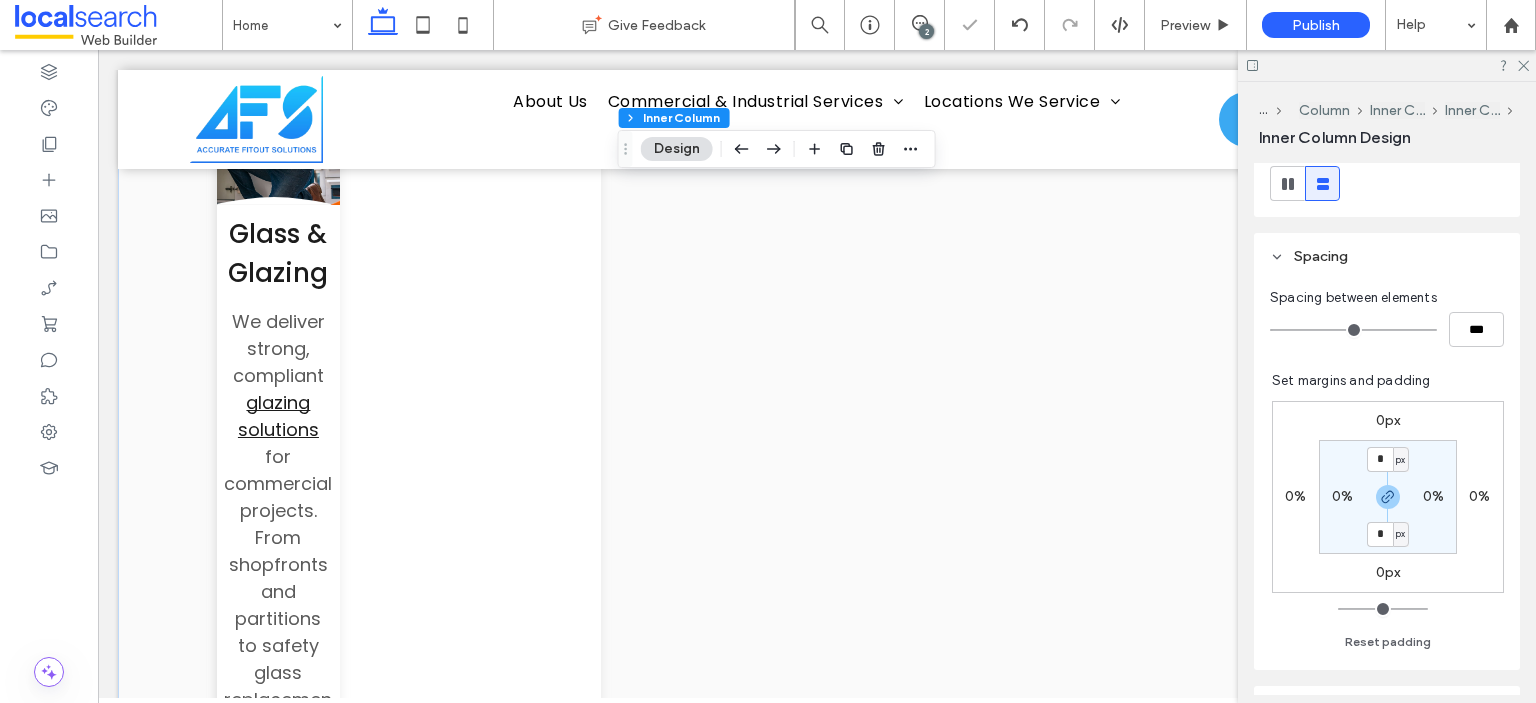 scroll, scrollTop: 855, scrollLeft: 0, axis: vertical 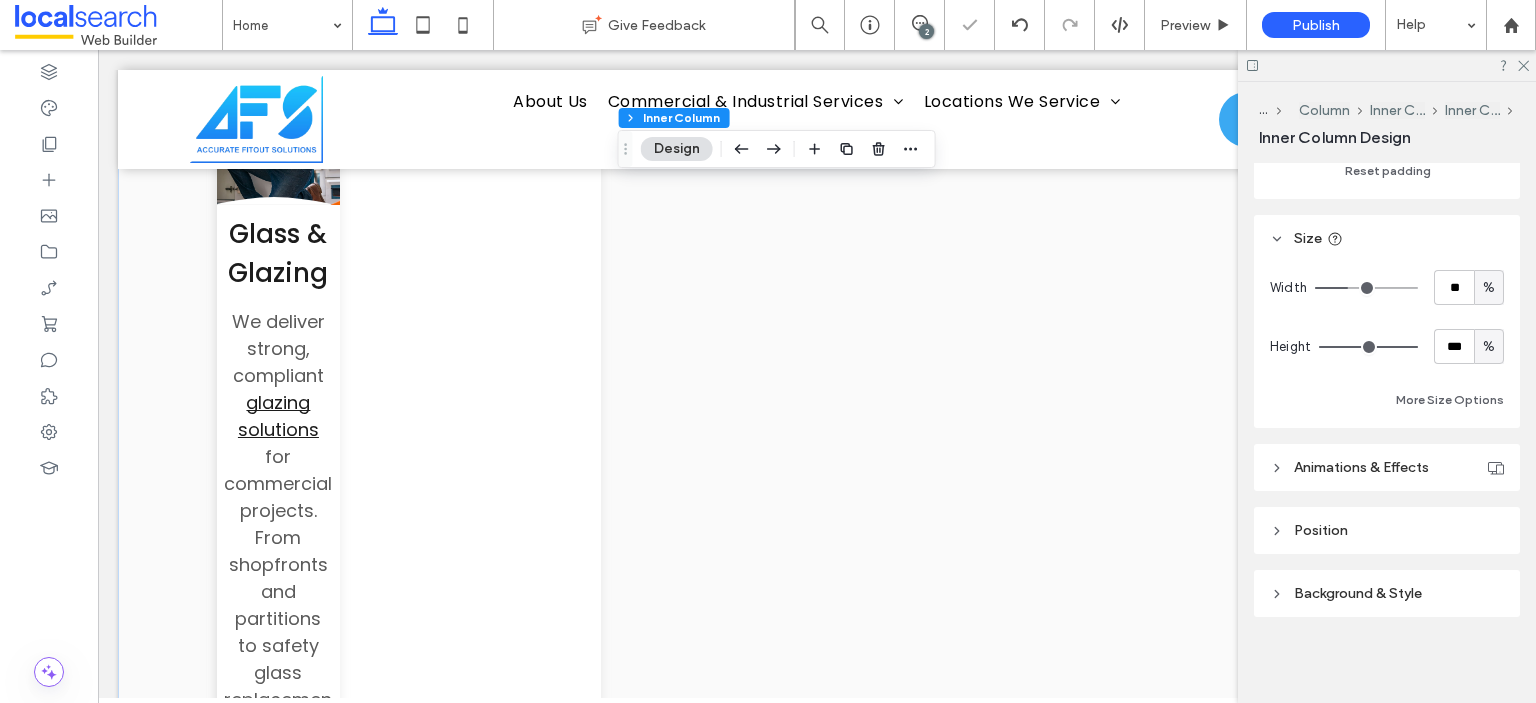 click on "%" at bounding box center [1489, 347] 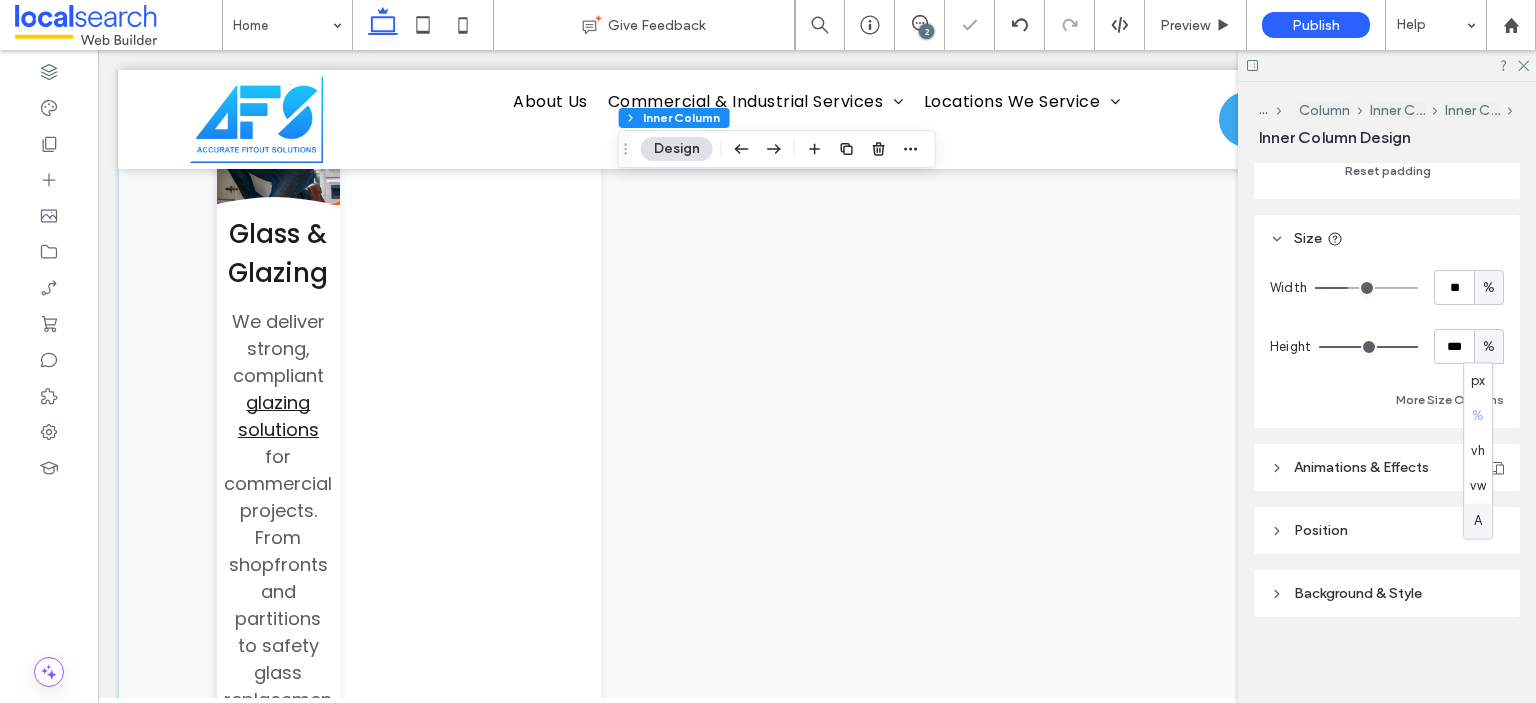 click on "A" at bounding box center (1478, 520) 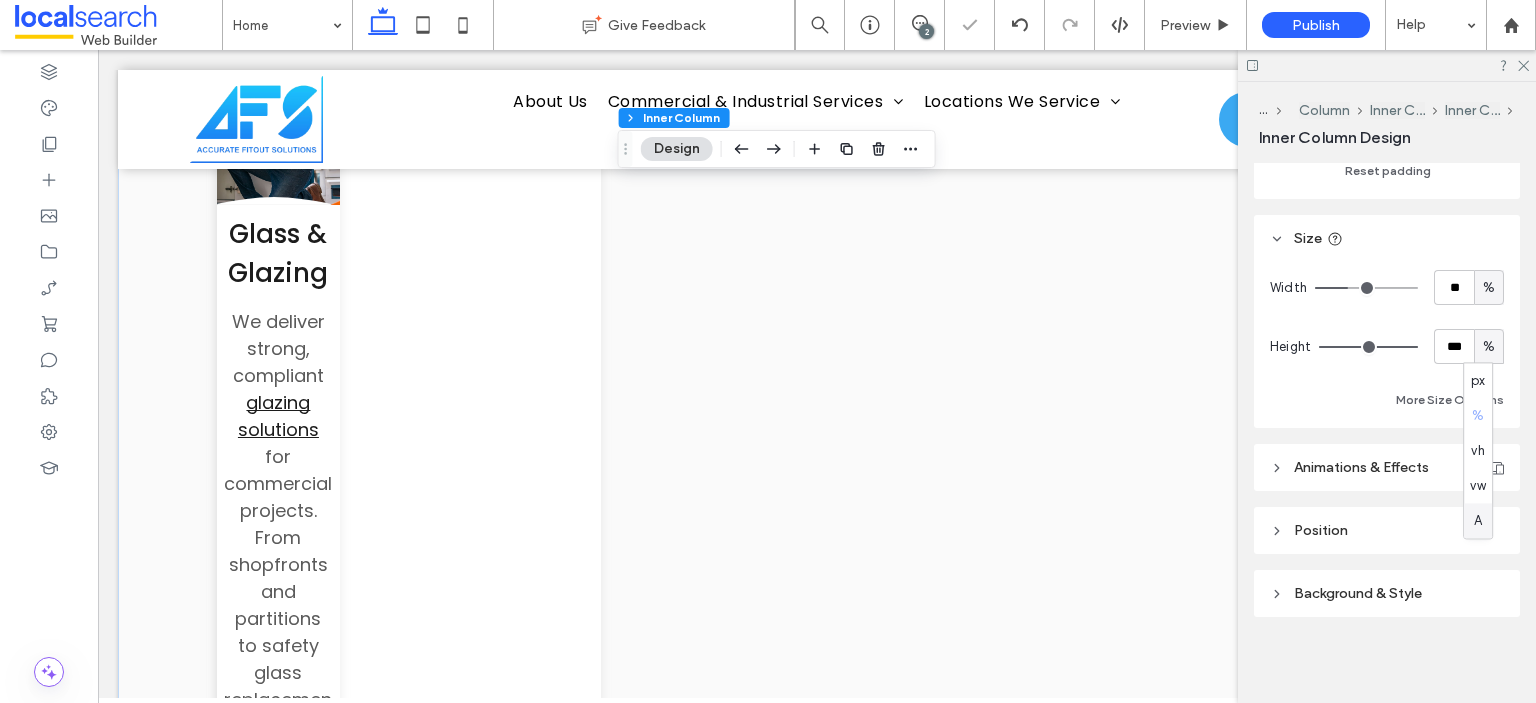 type on "*" 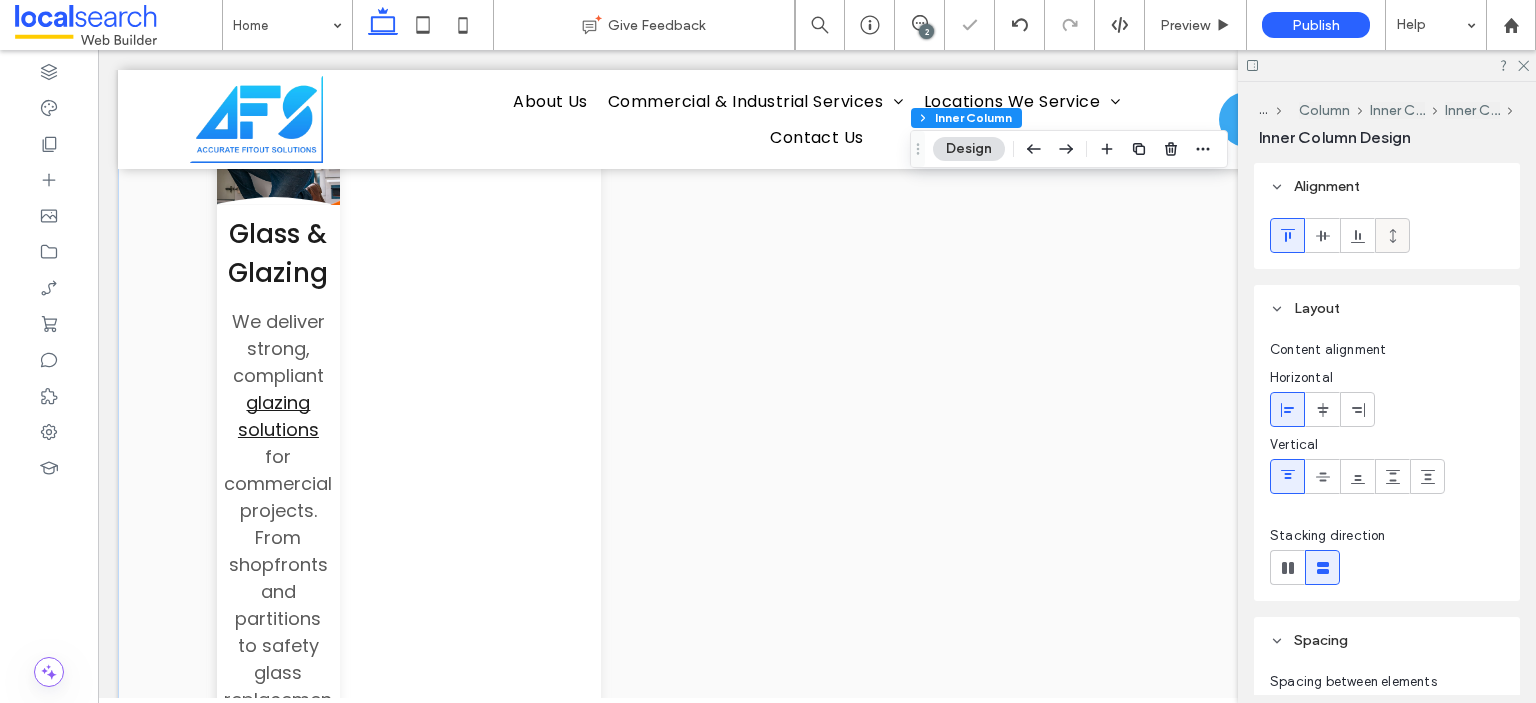 click 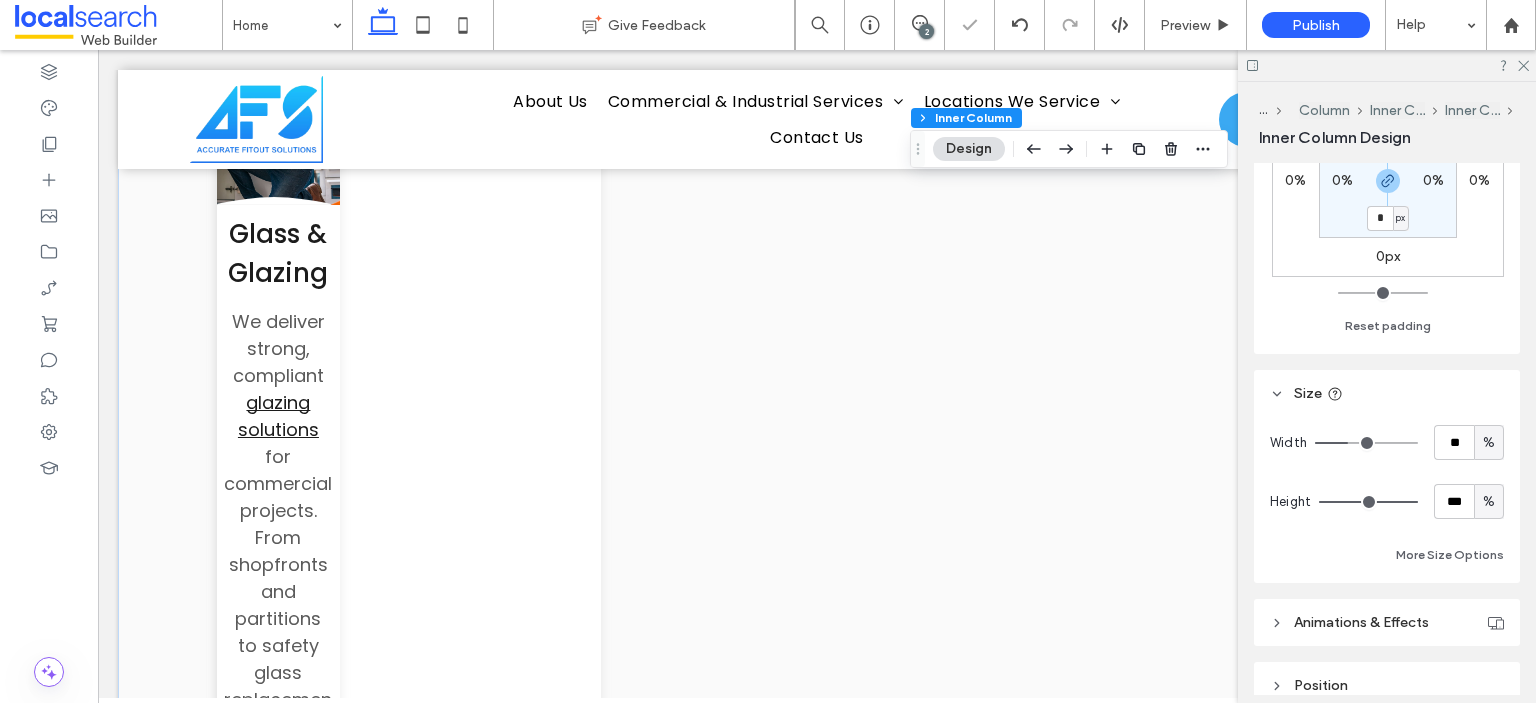 scroll, scrollTop: 855, scrollLeft: 0, axis: vertical 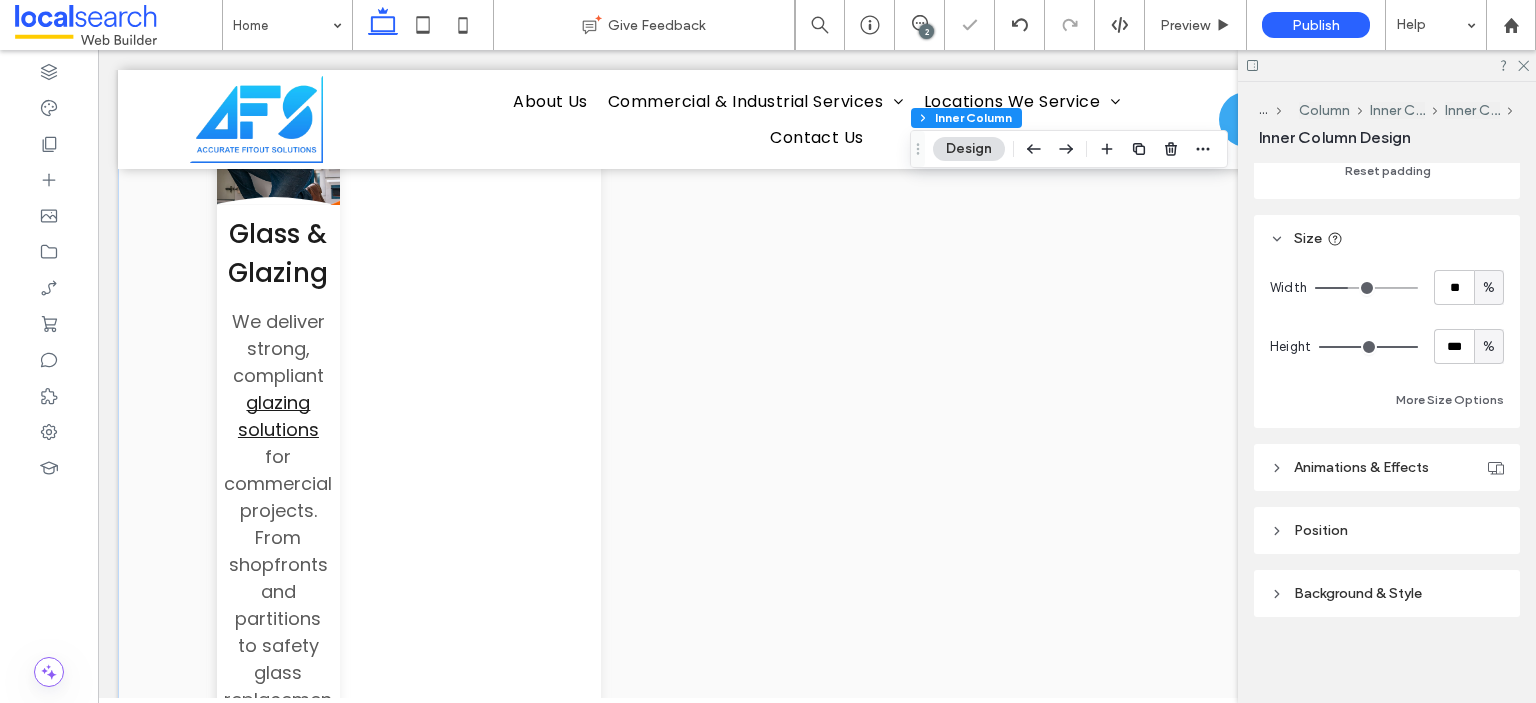click on "%" at bounding box center [1489, 347] 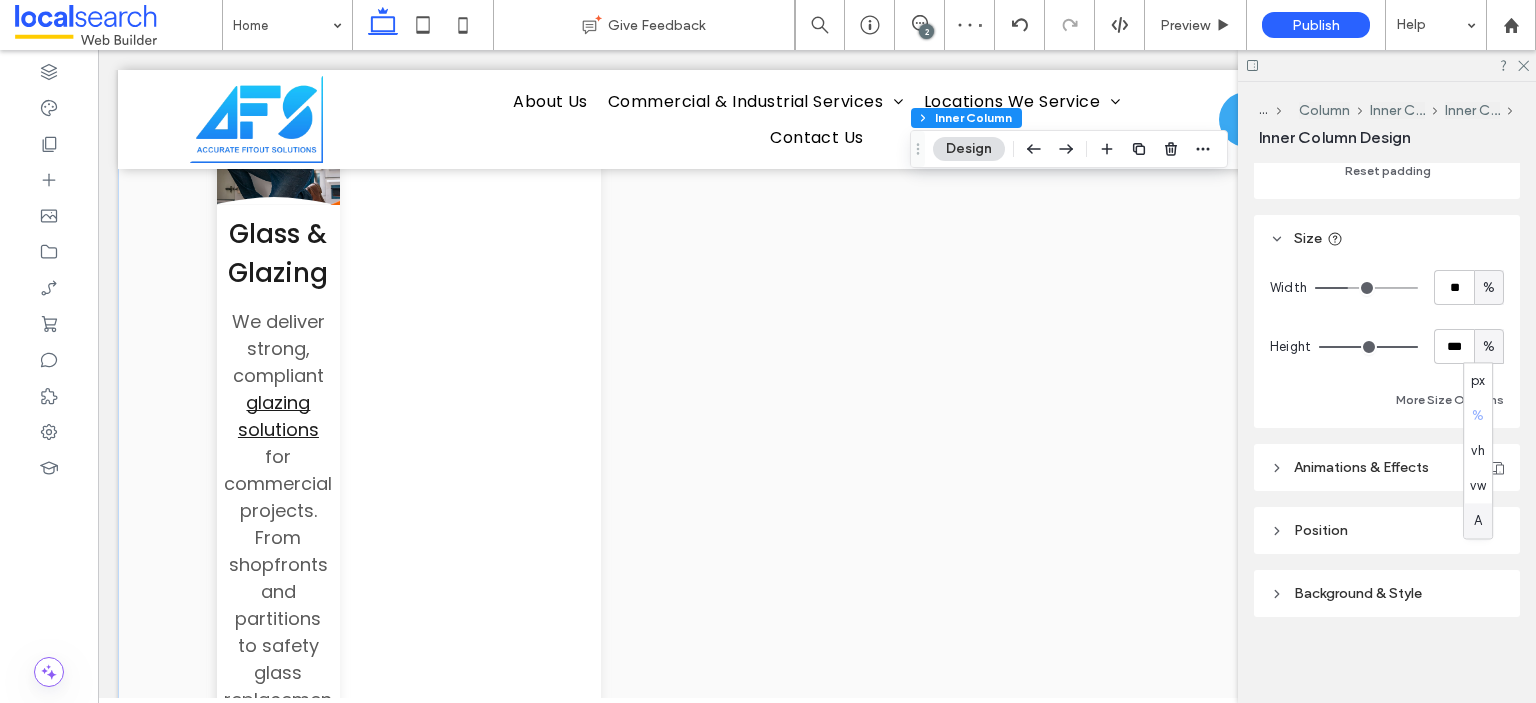 click on "A" at bounding box center [1478, 521] 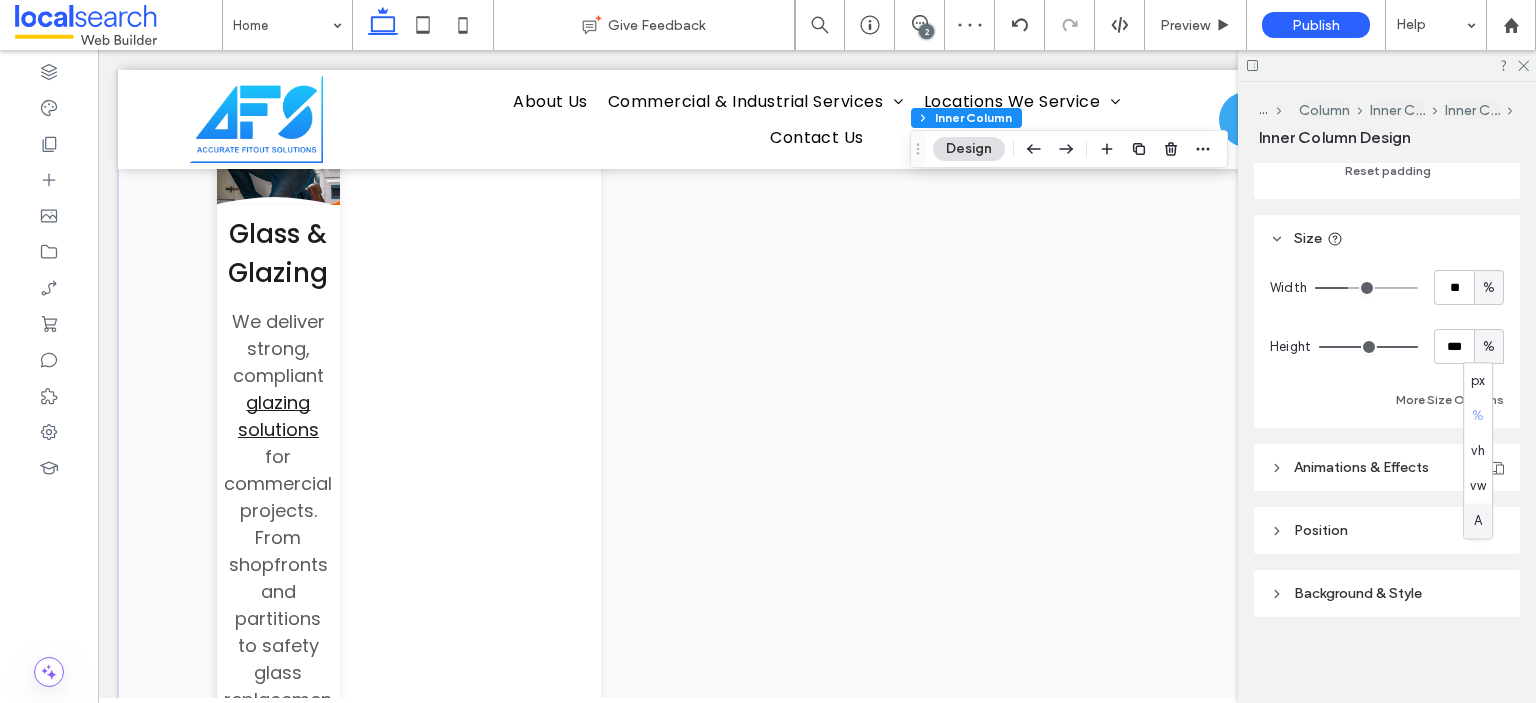type on "*" 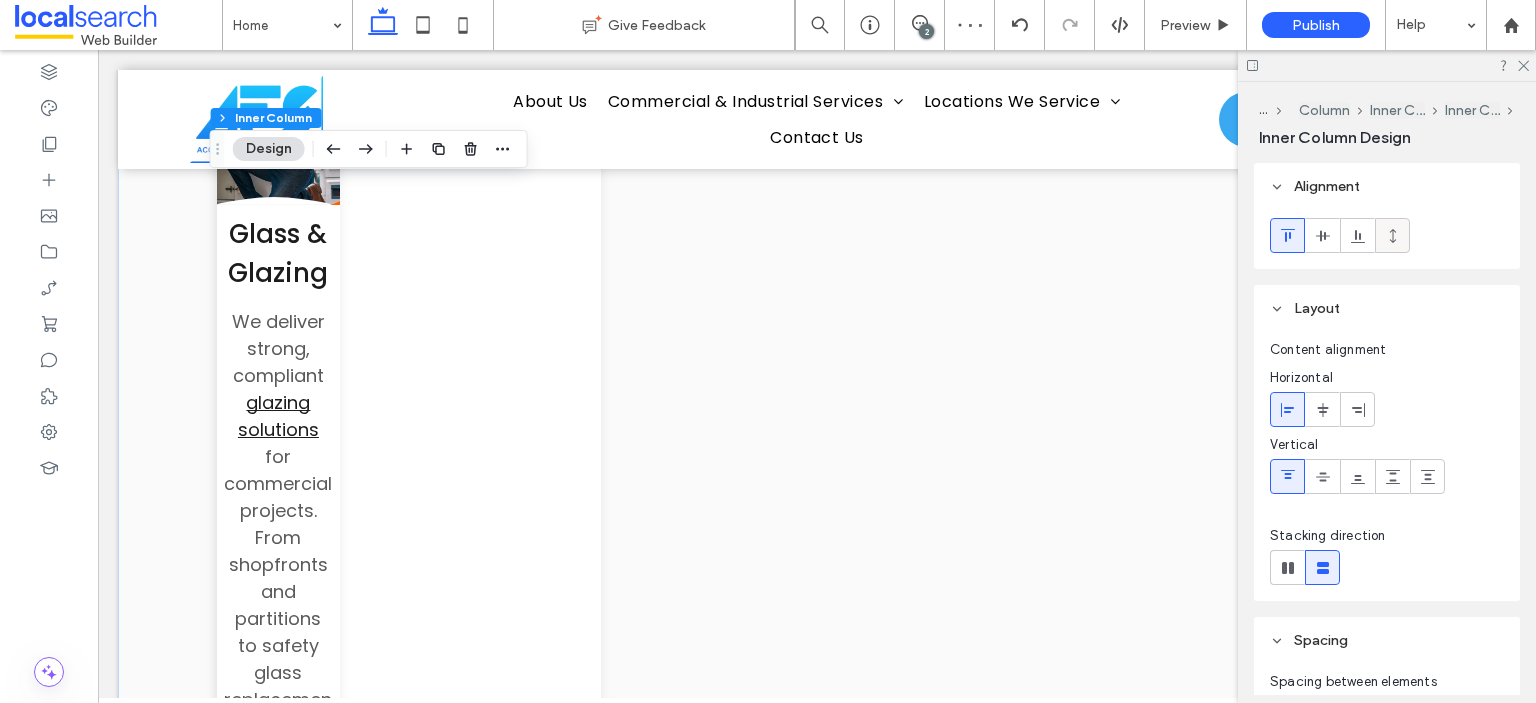 click at bounding box center (1393, 235) 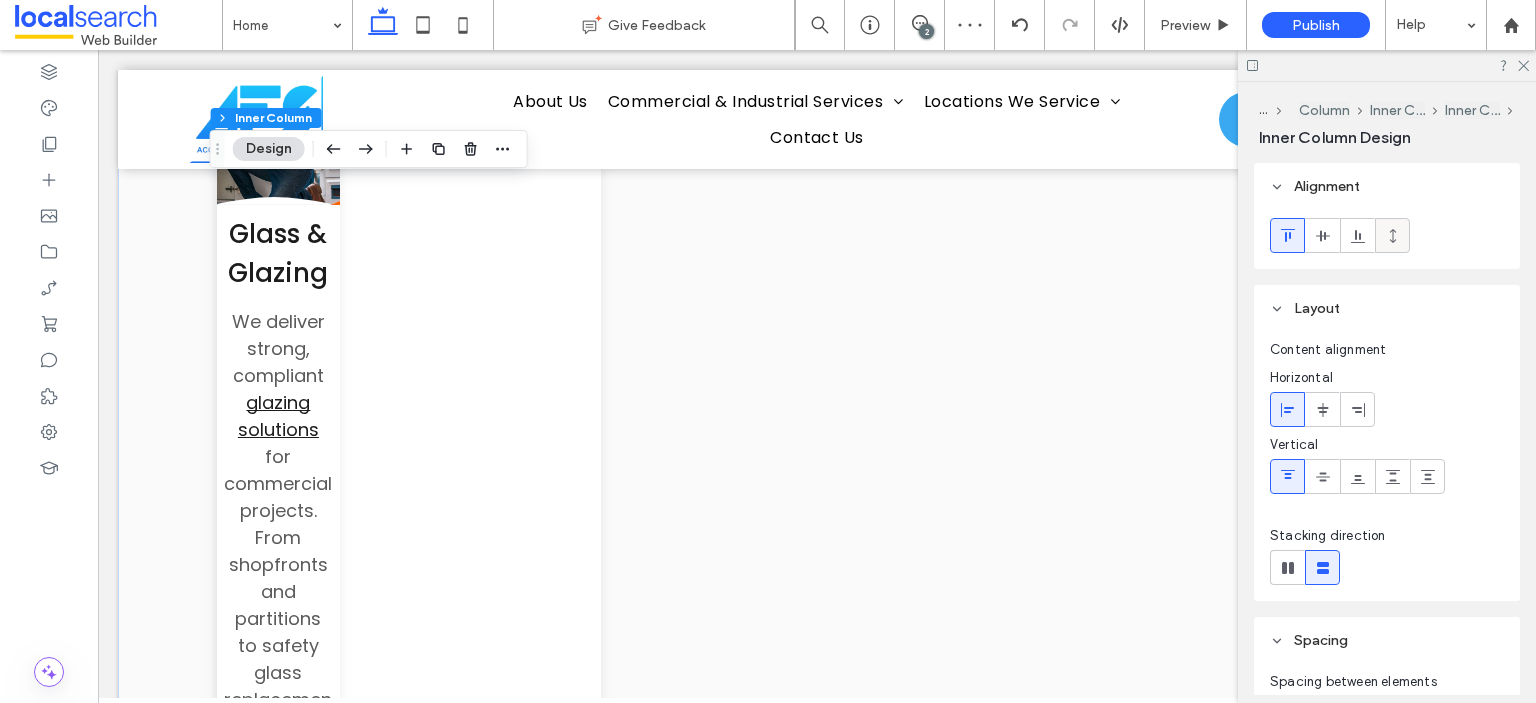type on "***" 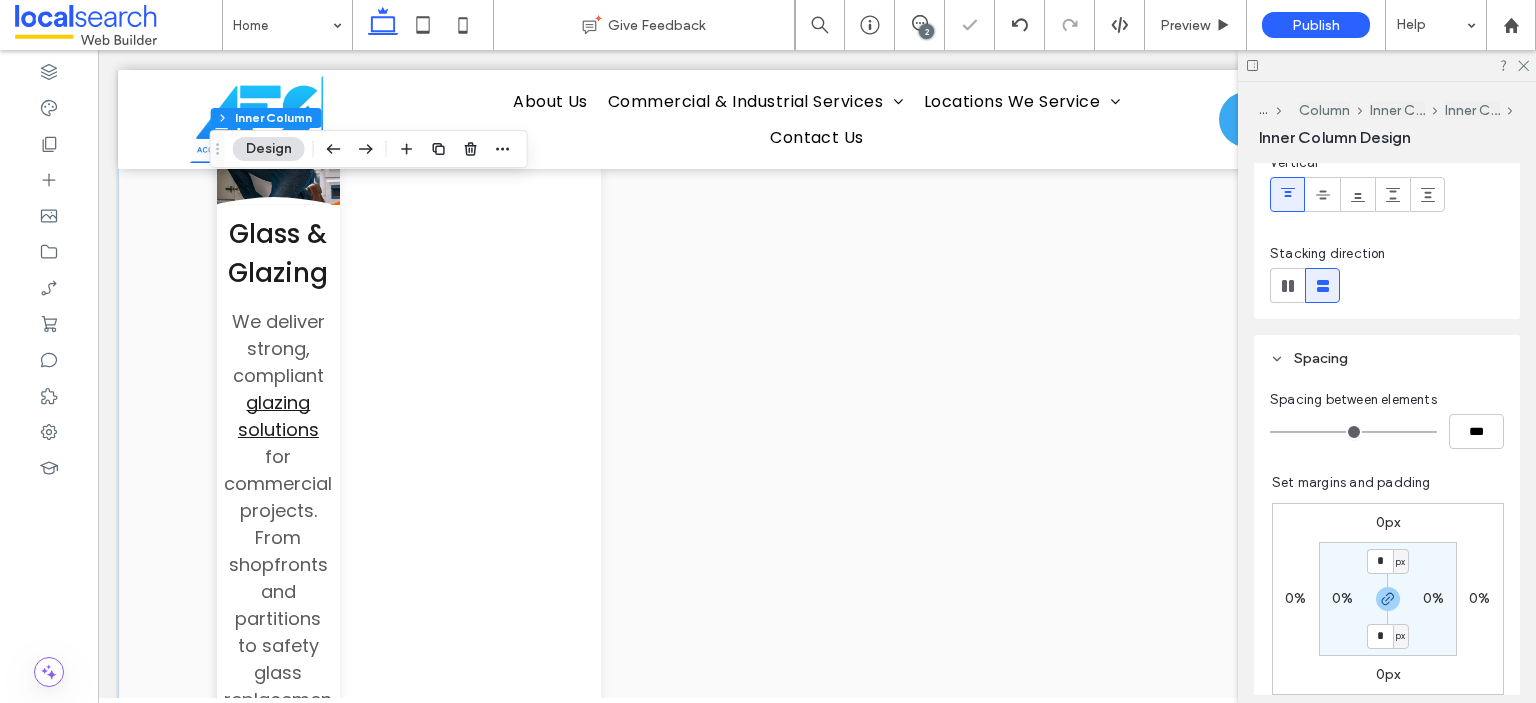 scroll, scrollTop: 855, scrollLeft: 0, axis: vertical 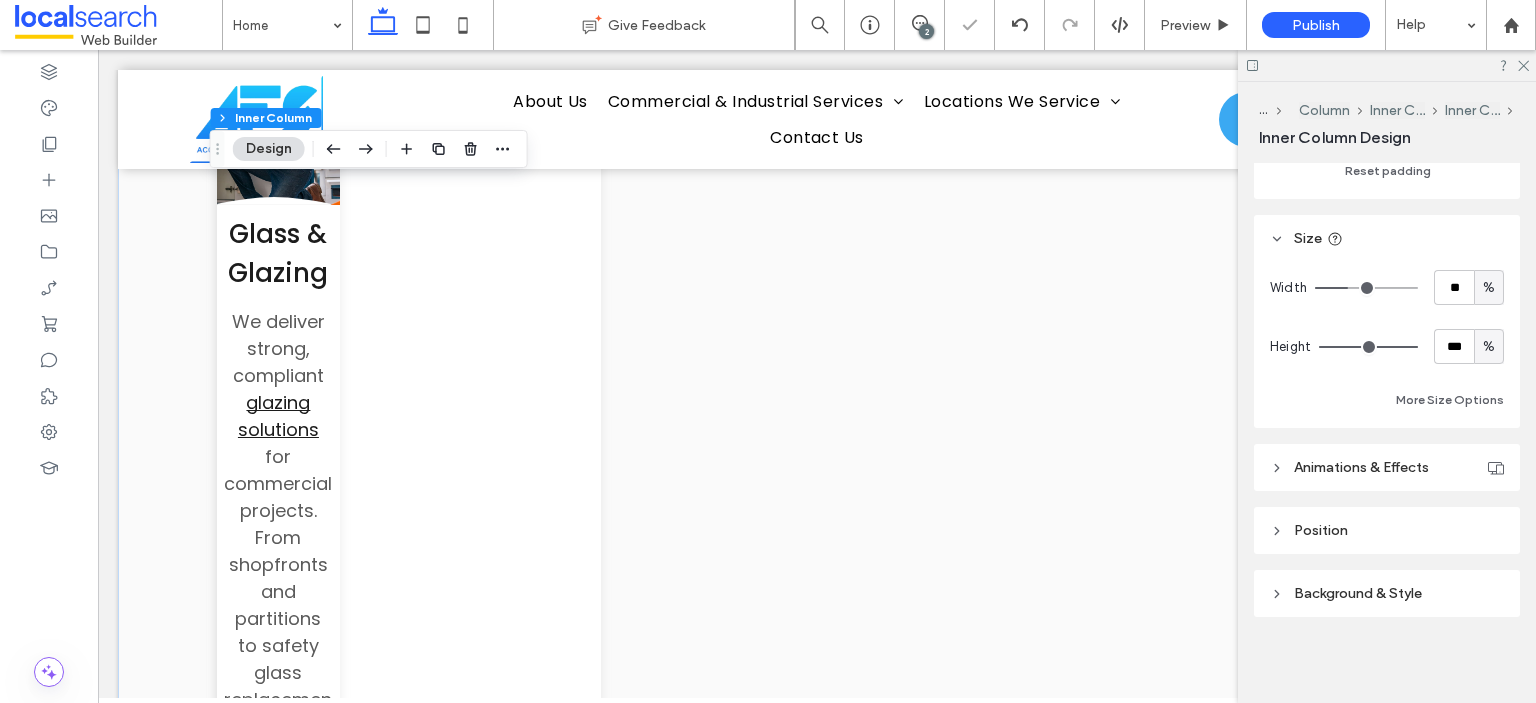 click on "%" at bounding box center [1489, 347] 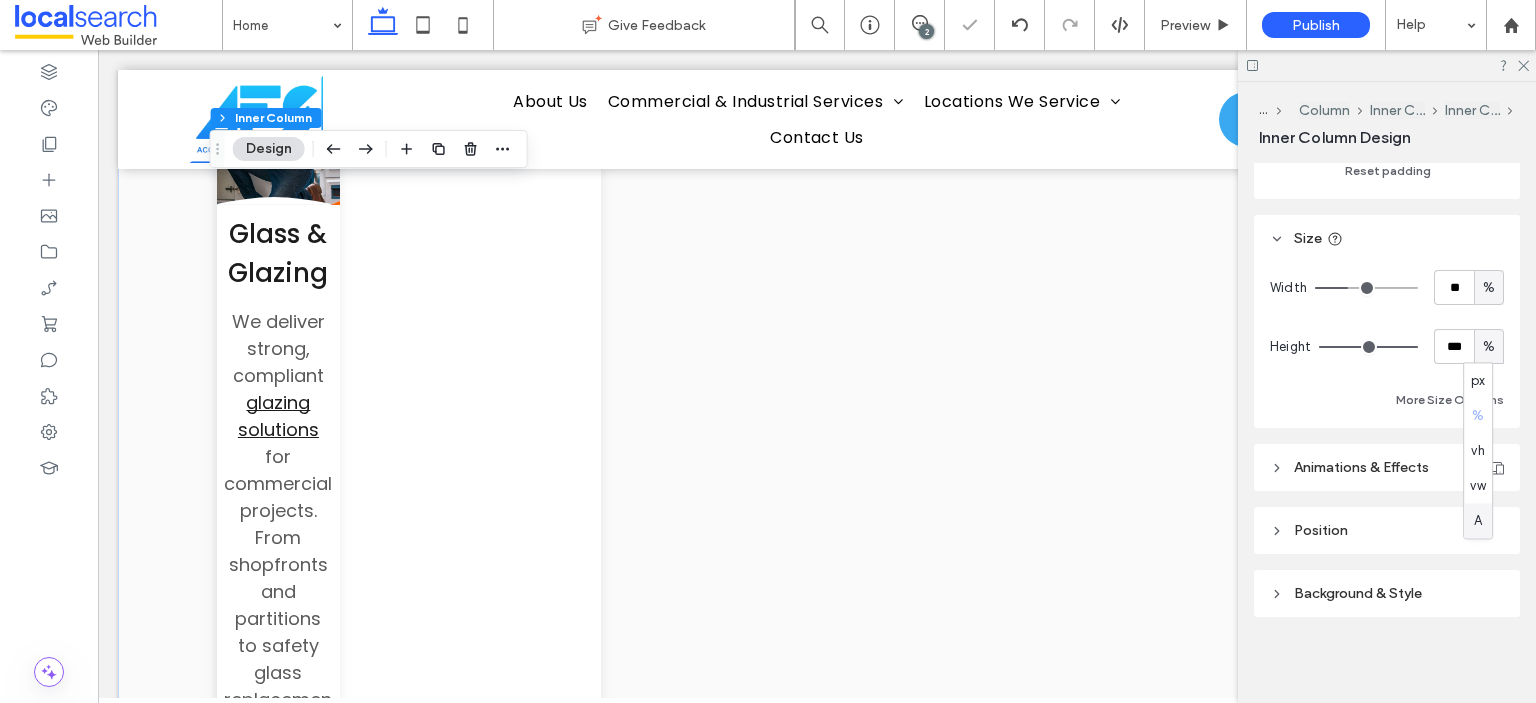 click on "A" at bounding box center [1478, 520] 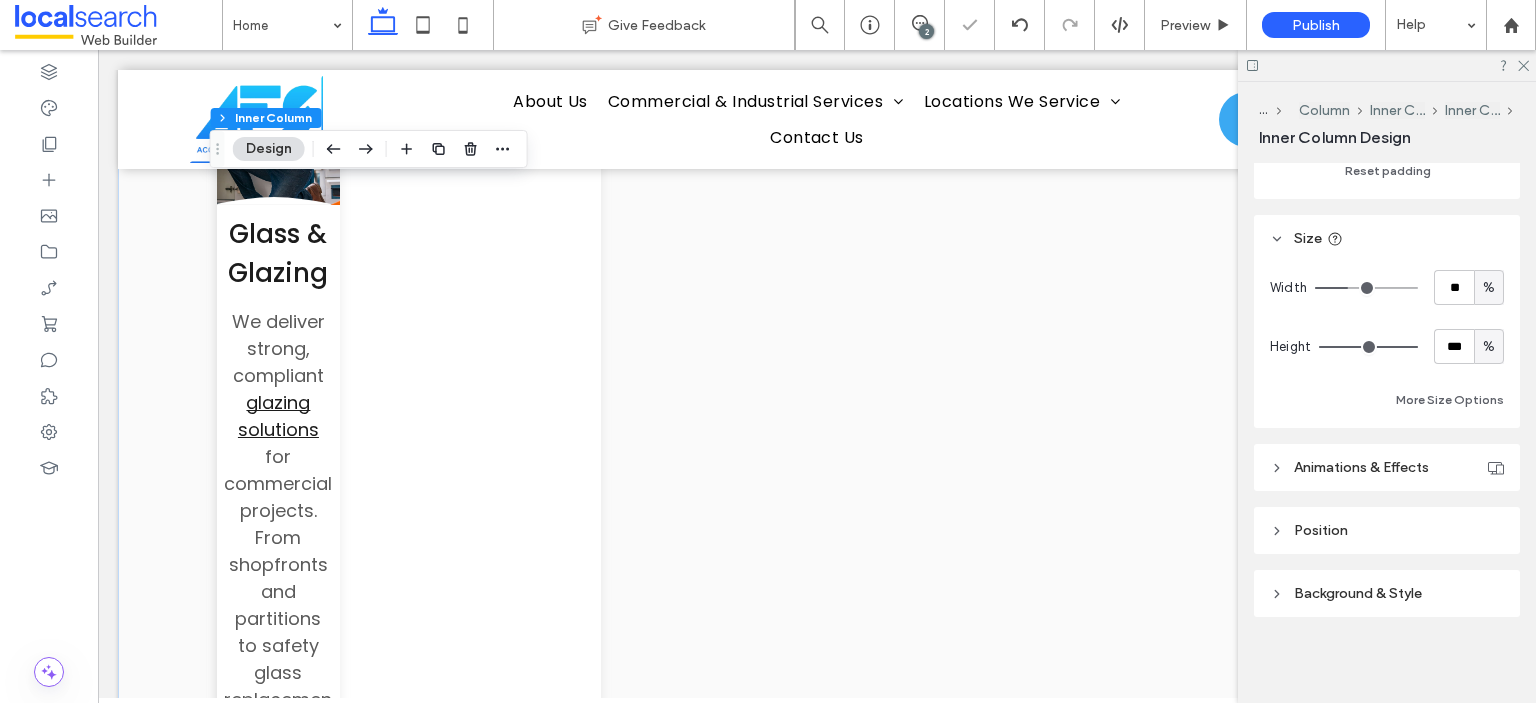type on "*" 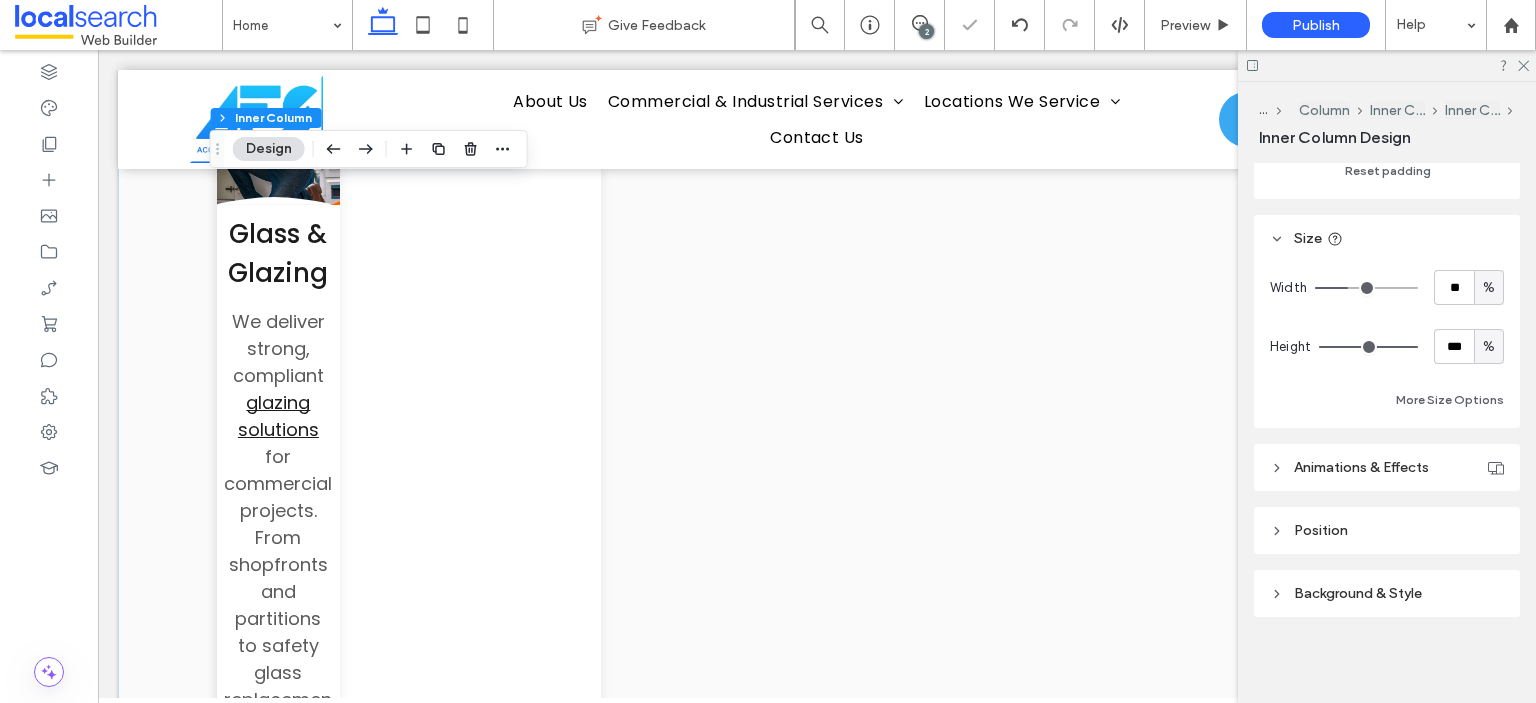 type 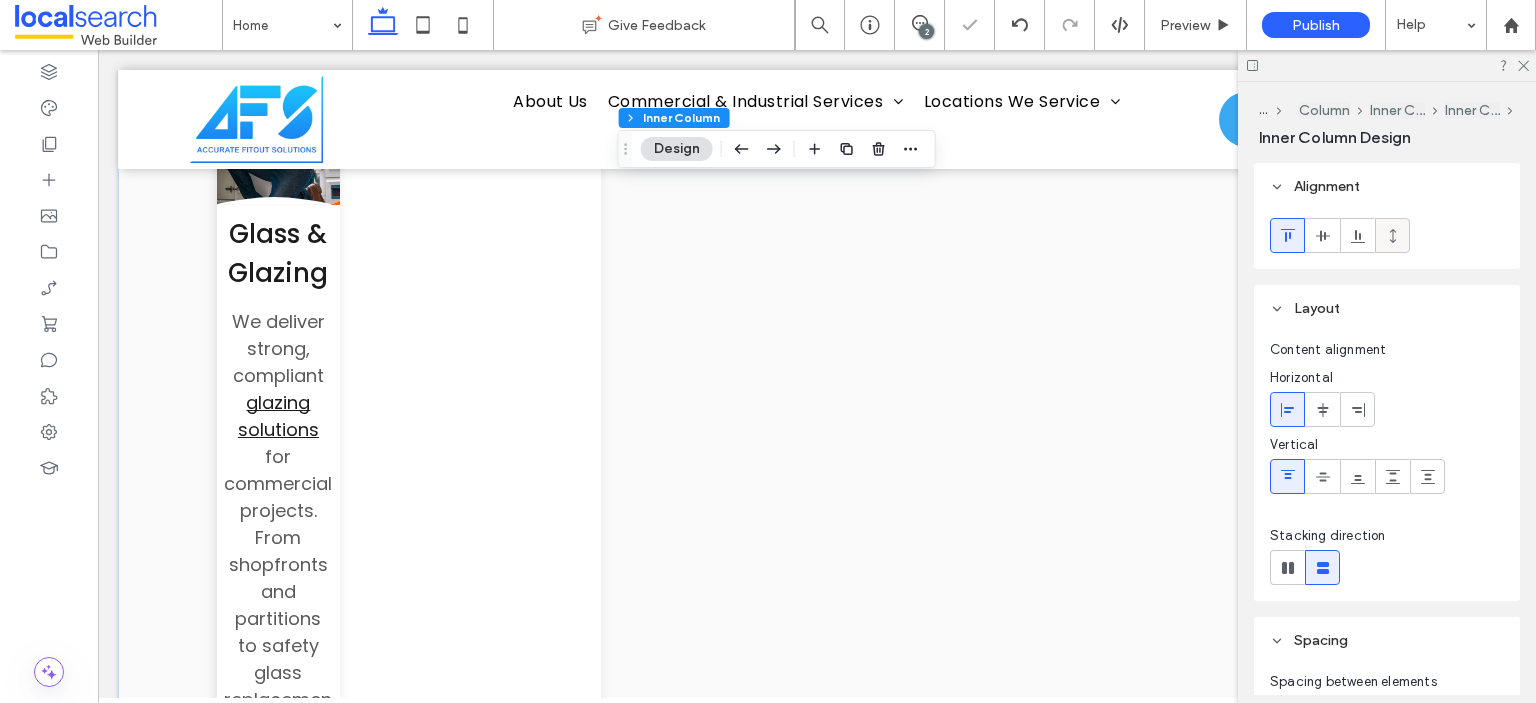click 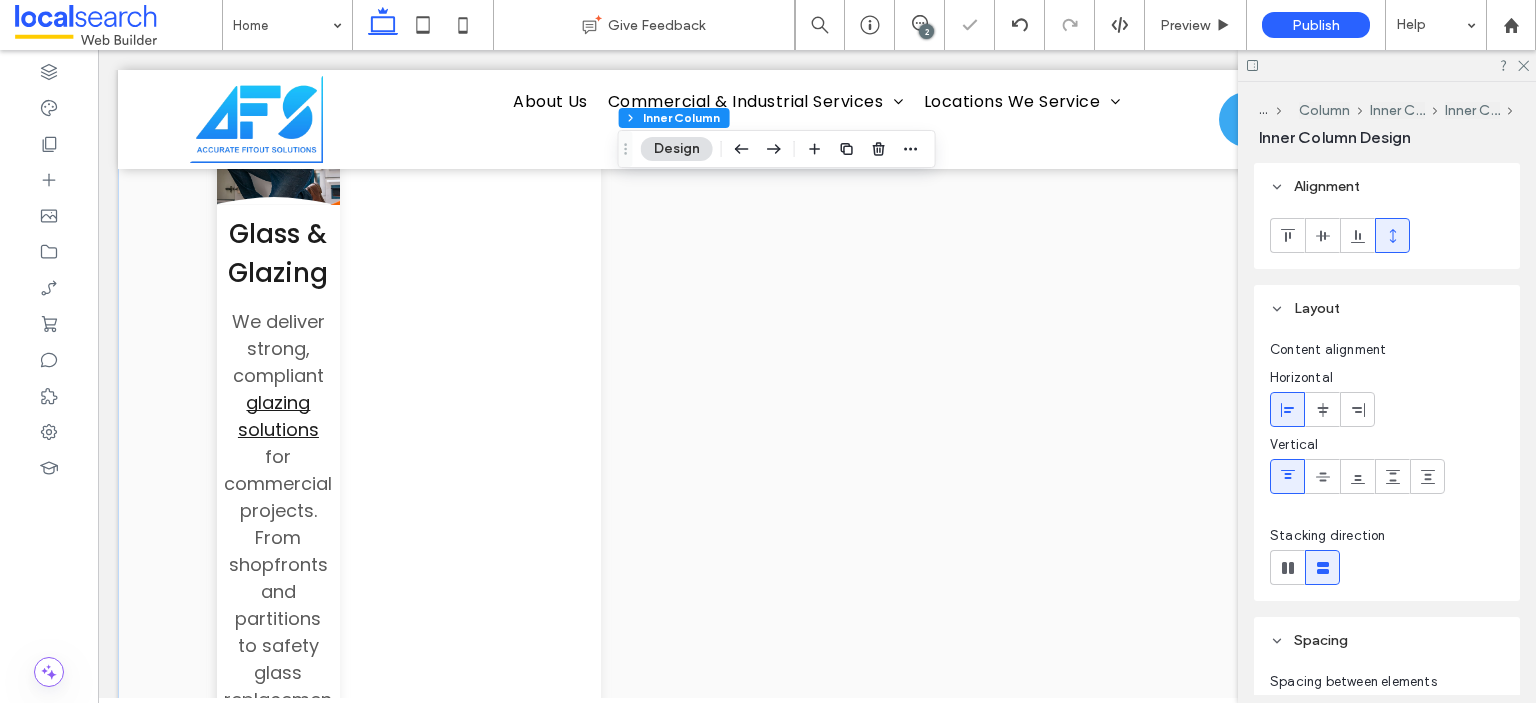 type on "***" 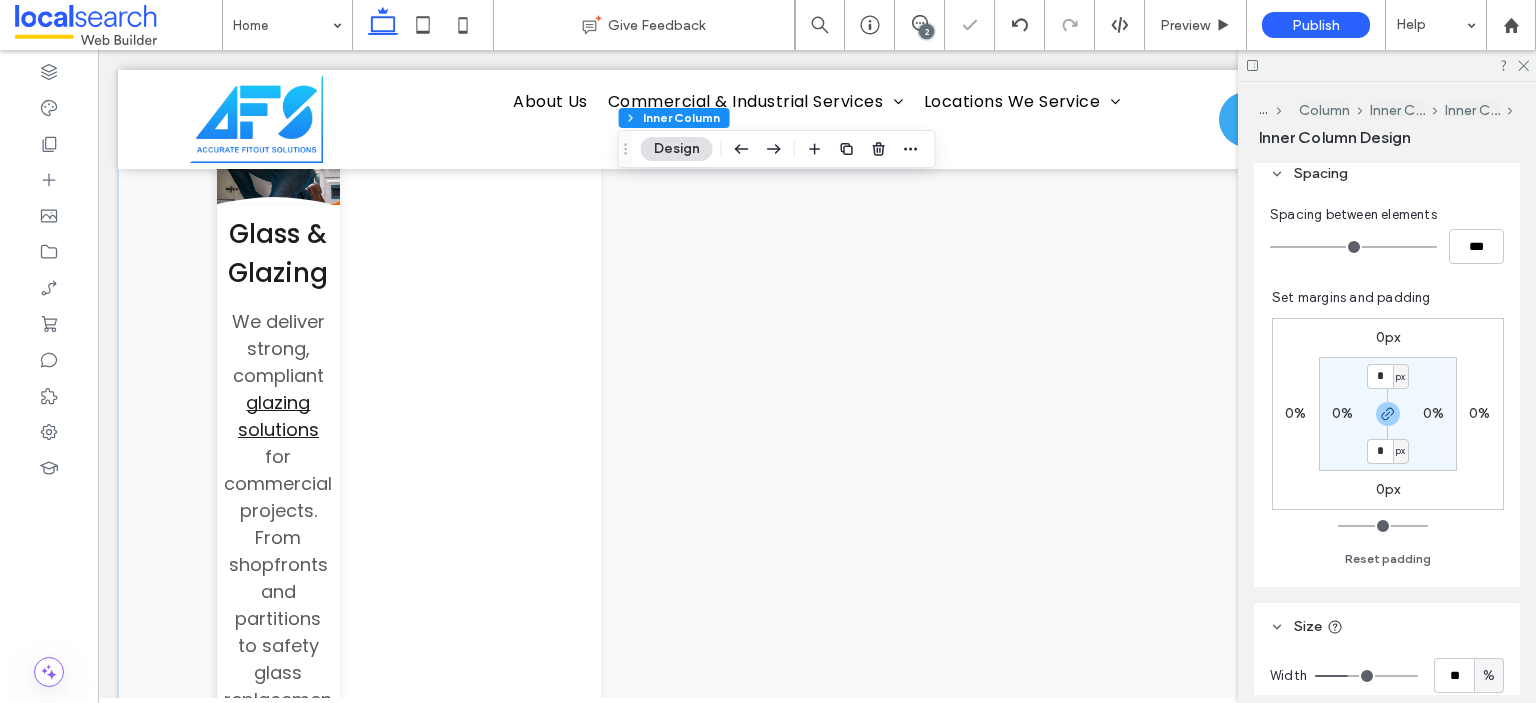 scroll, scrollTop: 855, scrollLeft: 0, axis: vertical 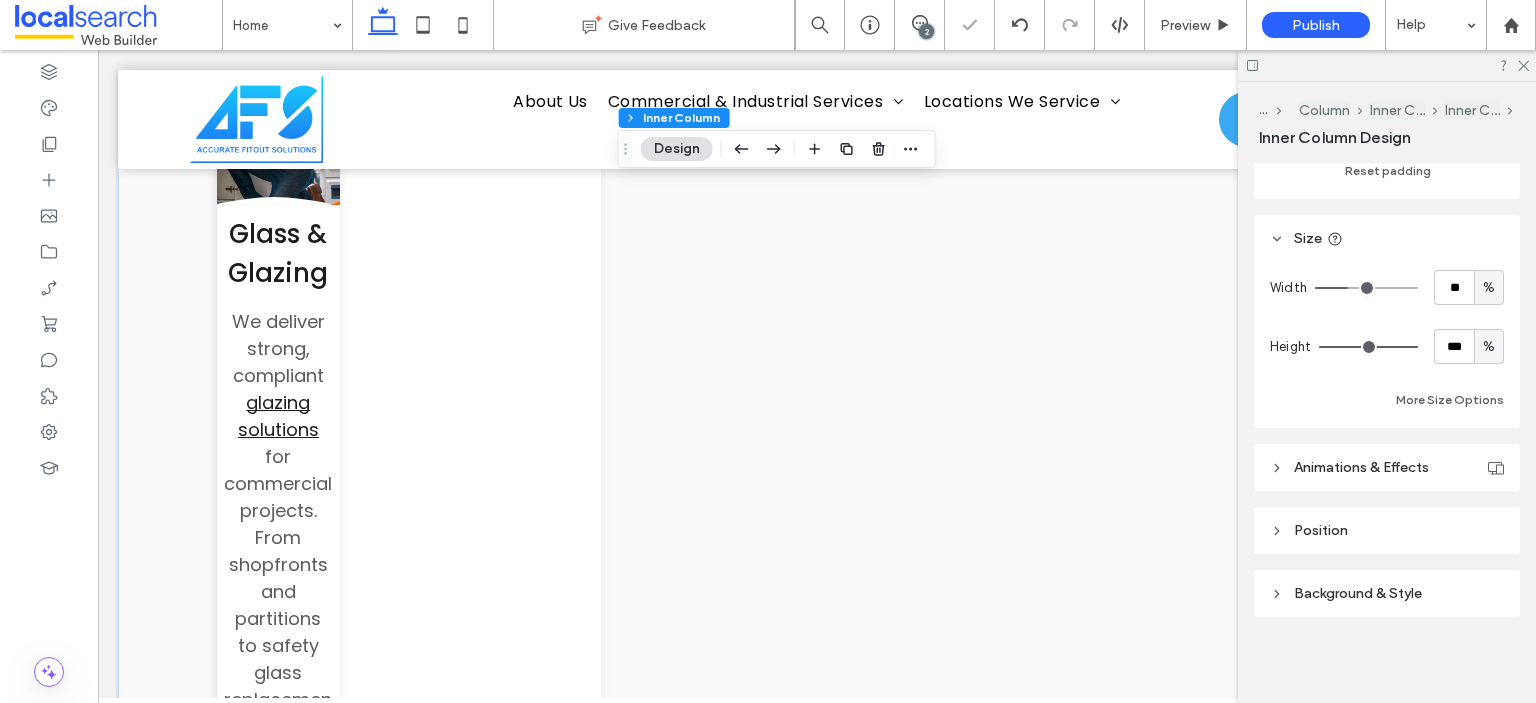 click on "%" at bounding box center (1489, 347) 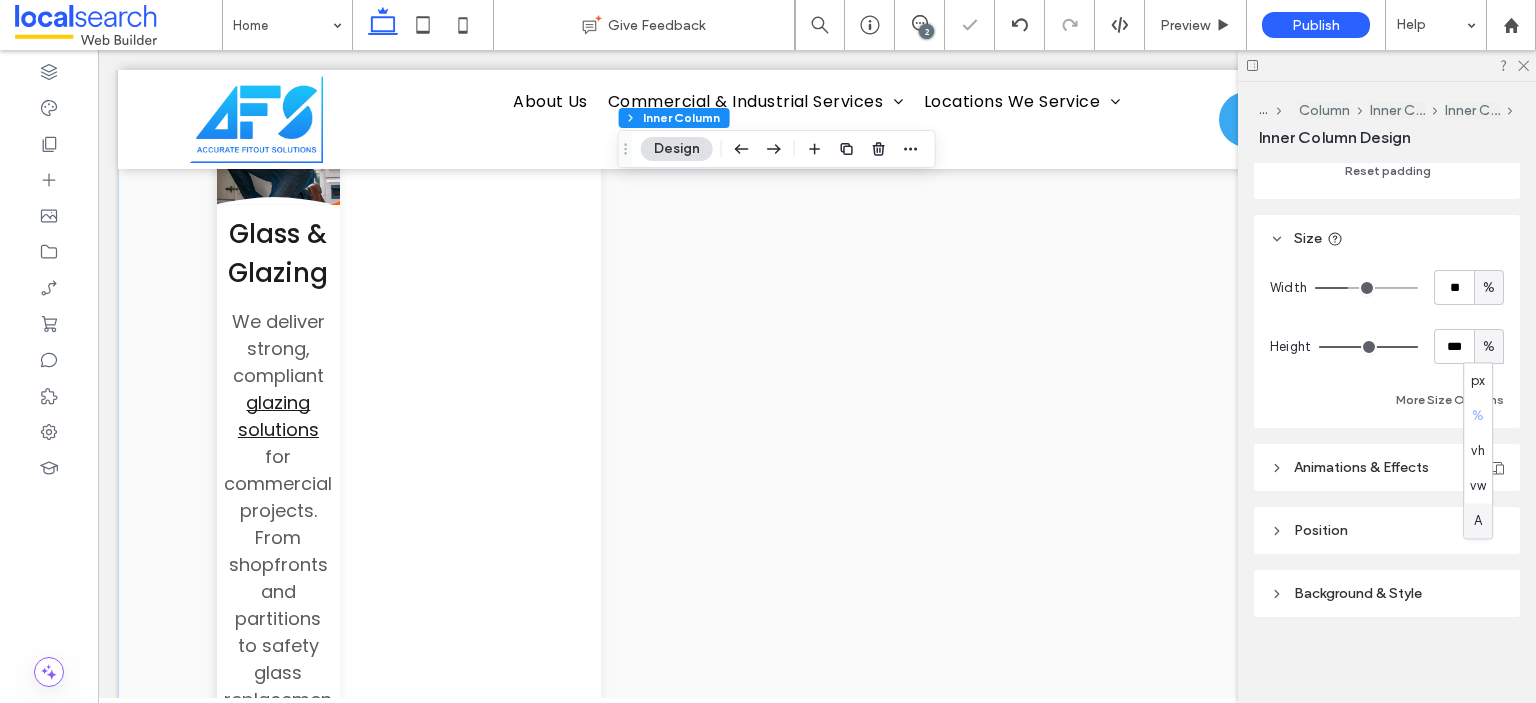 click on "A" at bounding box center (1478, 521) 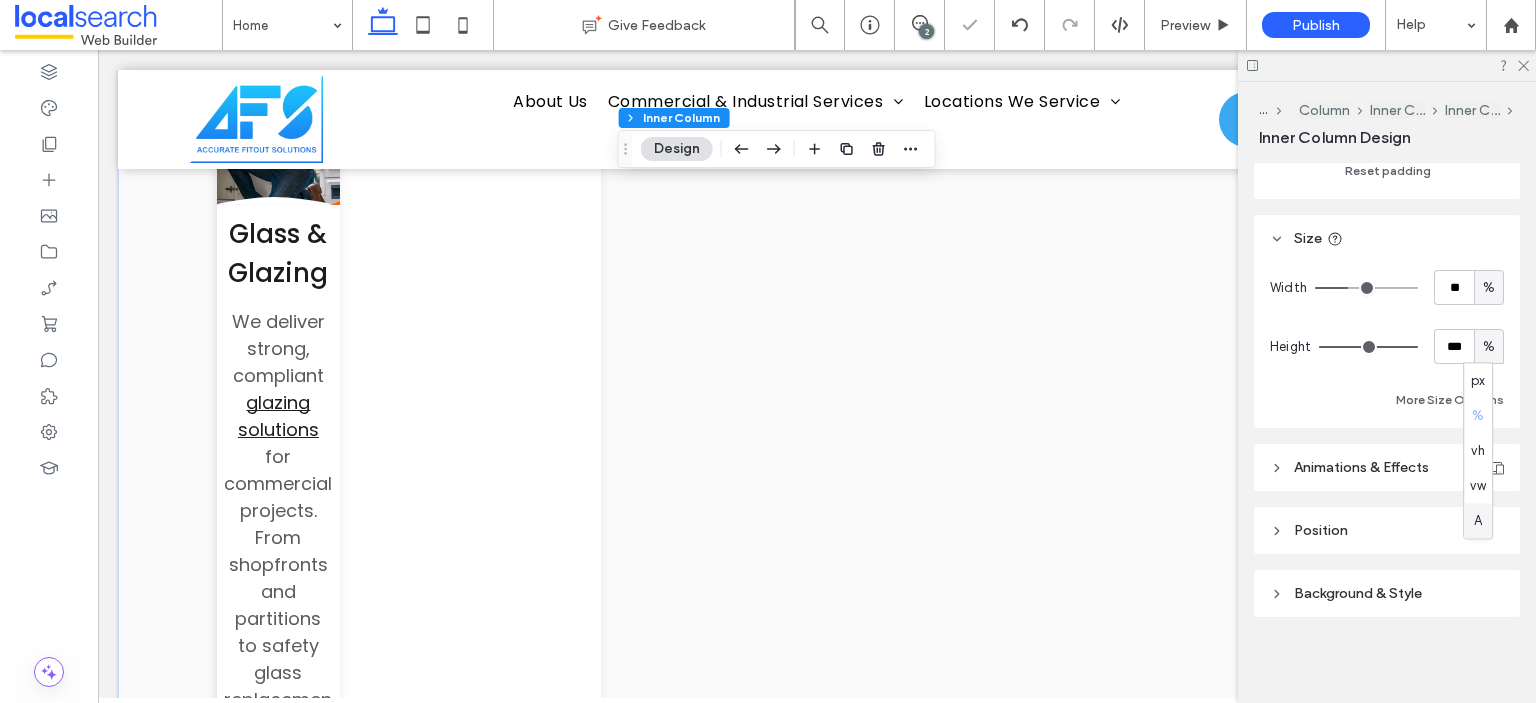type on "*" 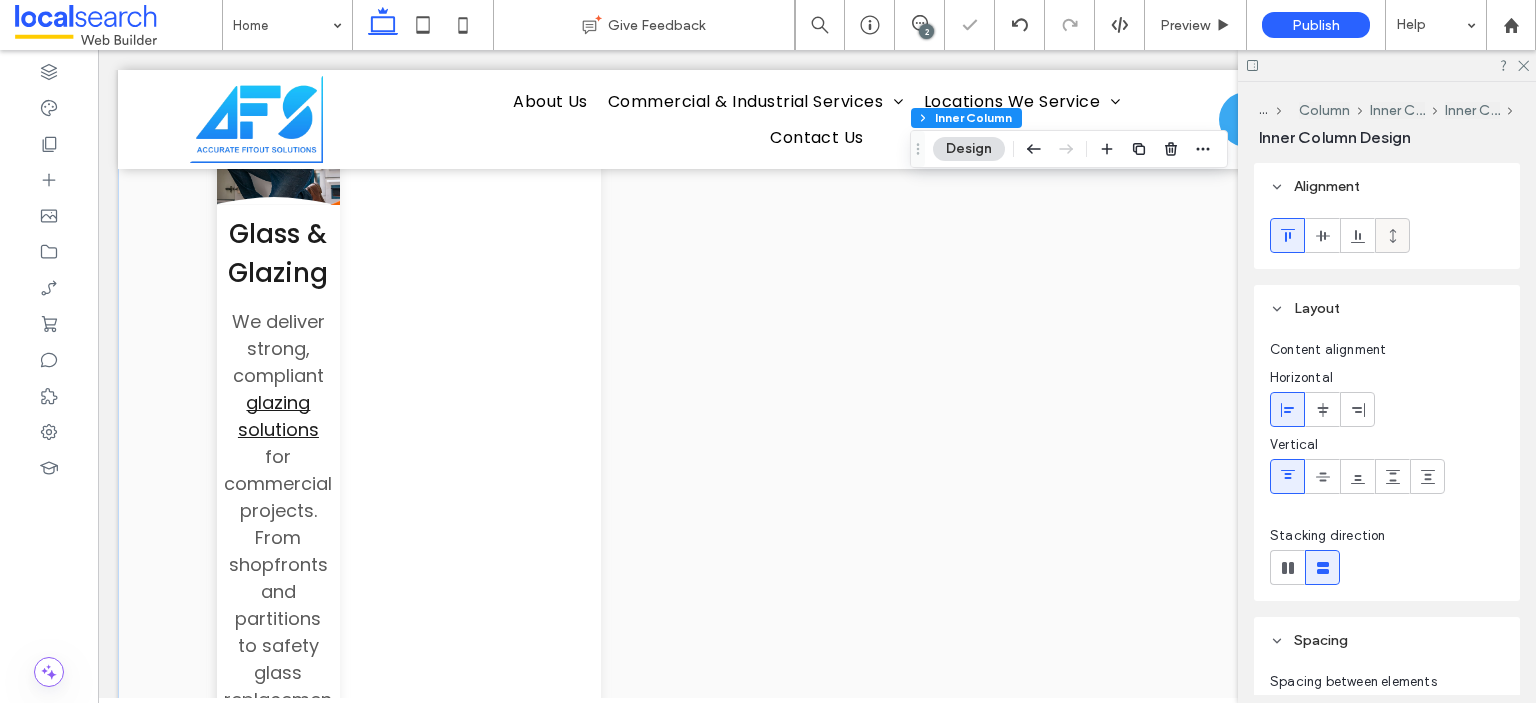 click at bounding box center (1392, 235) 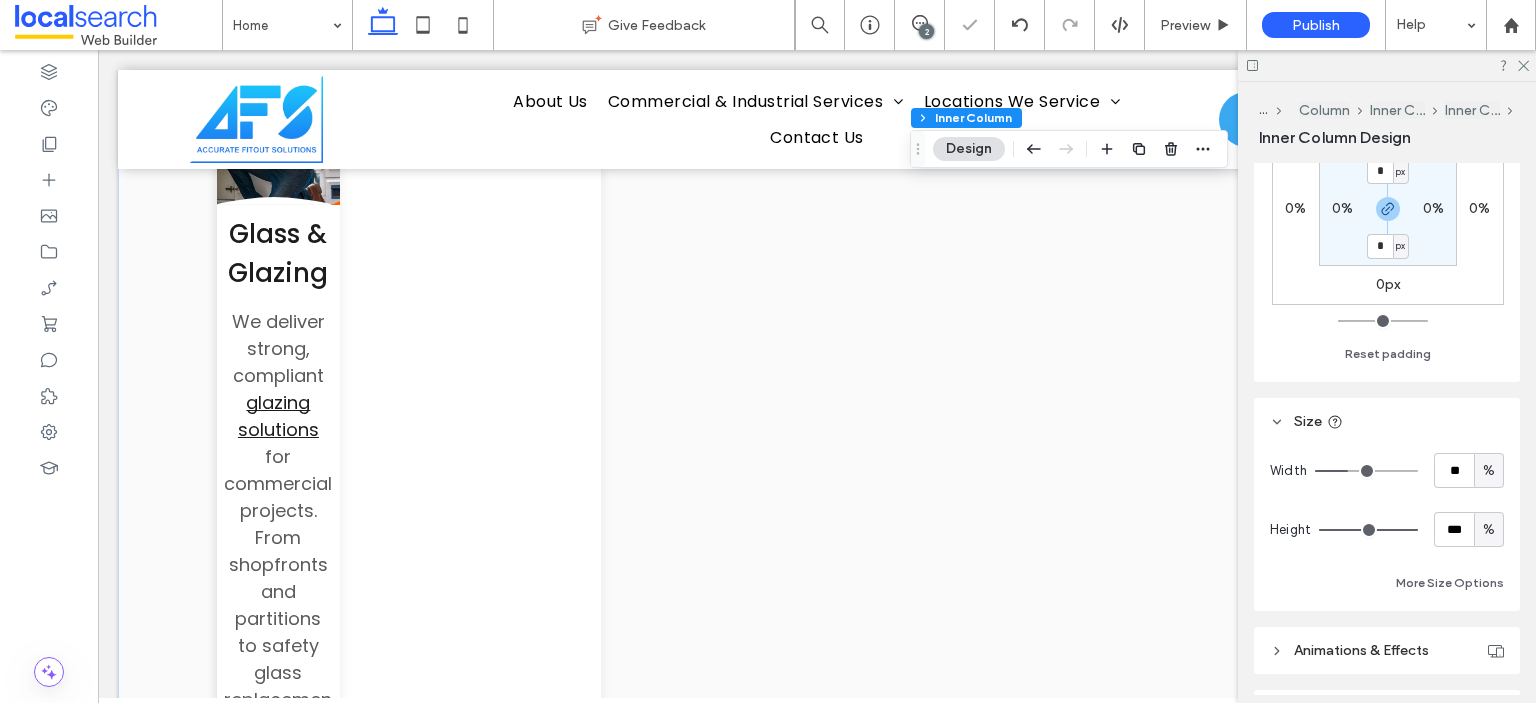 scroll, scrollTop: 700, scrollLeft: 0, axis: vertical 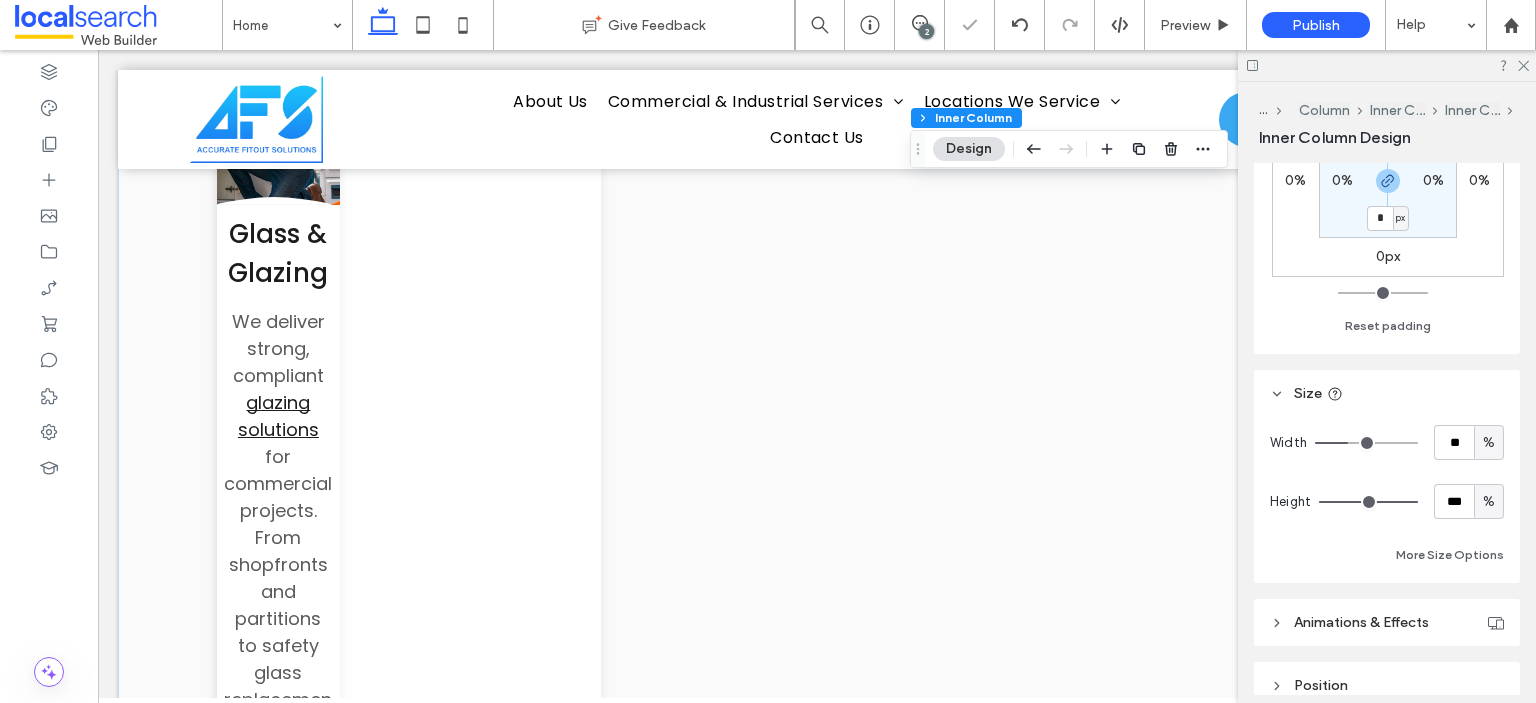 click on "%" at bounding box center [1489, 502] 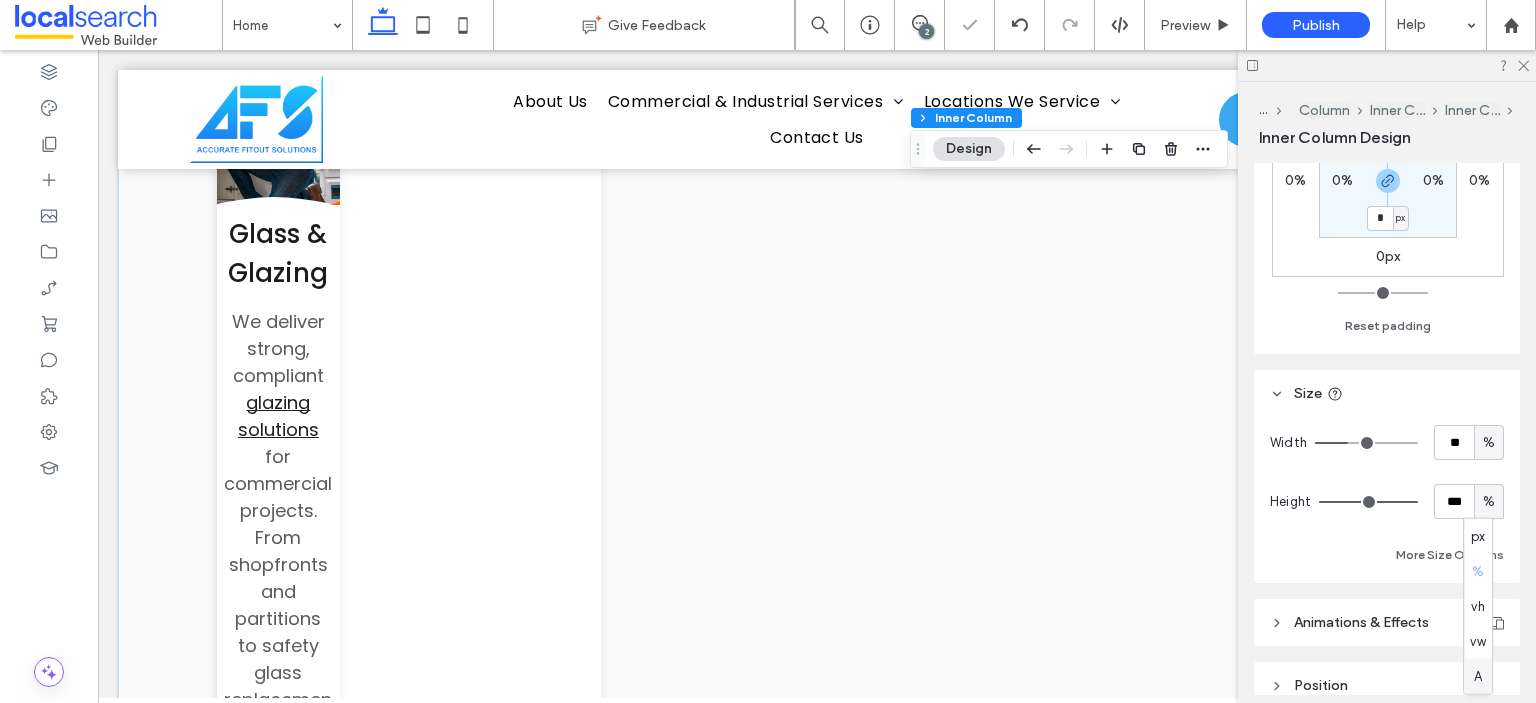 drag, startPoint x: 1482, startPoint y: 670, endPoint x: 1392, endPoint y: 622, distance: 102 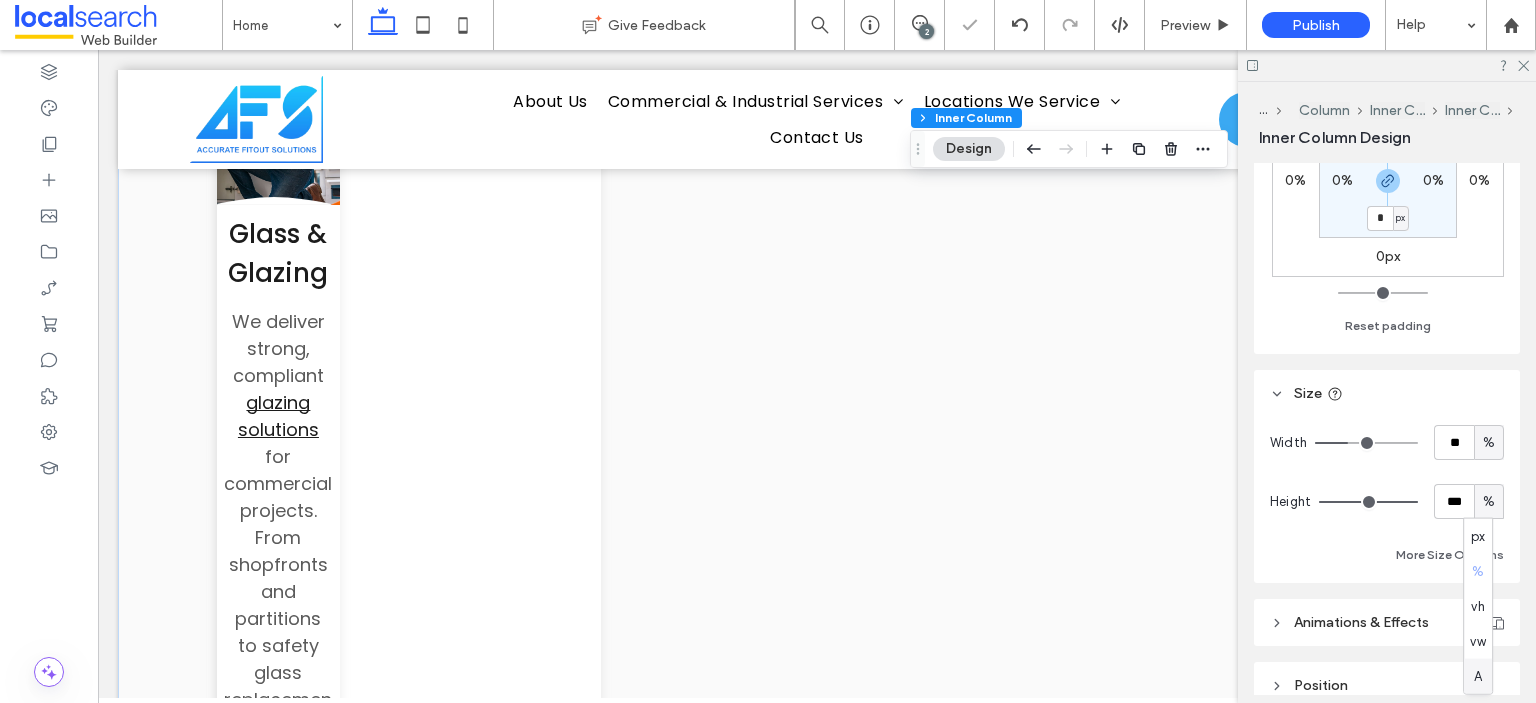 click on "A" at bounding box center [1478, 676] 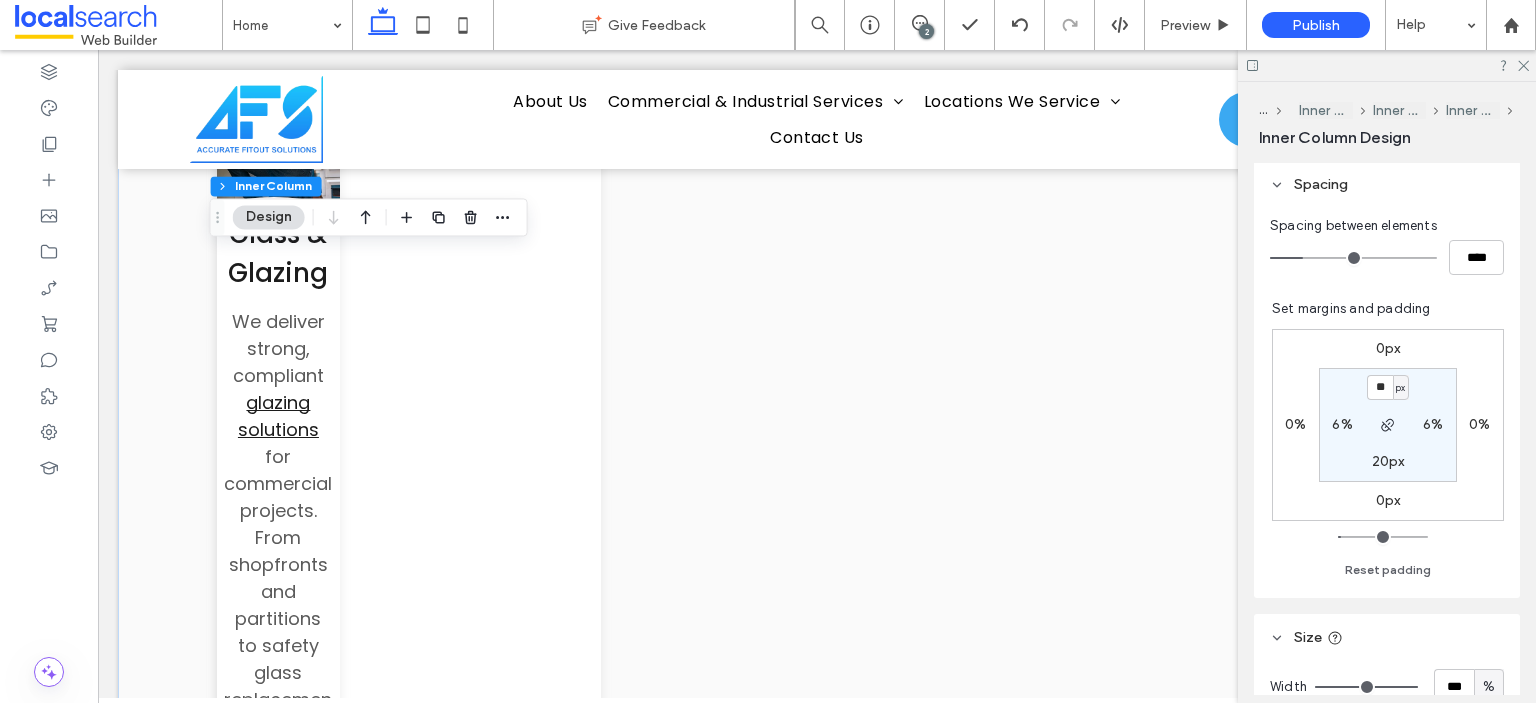 scroll, scrollTop: 855, scrollLeft: 0, axis: vertical 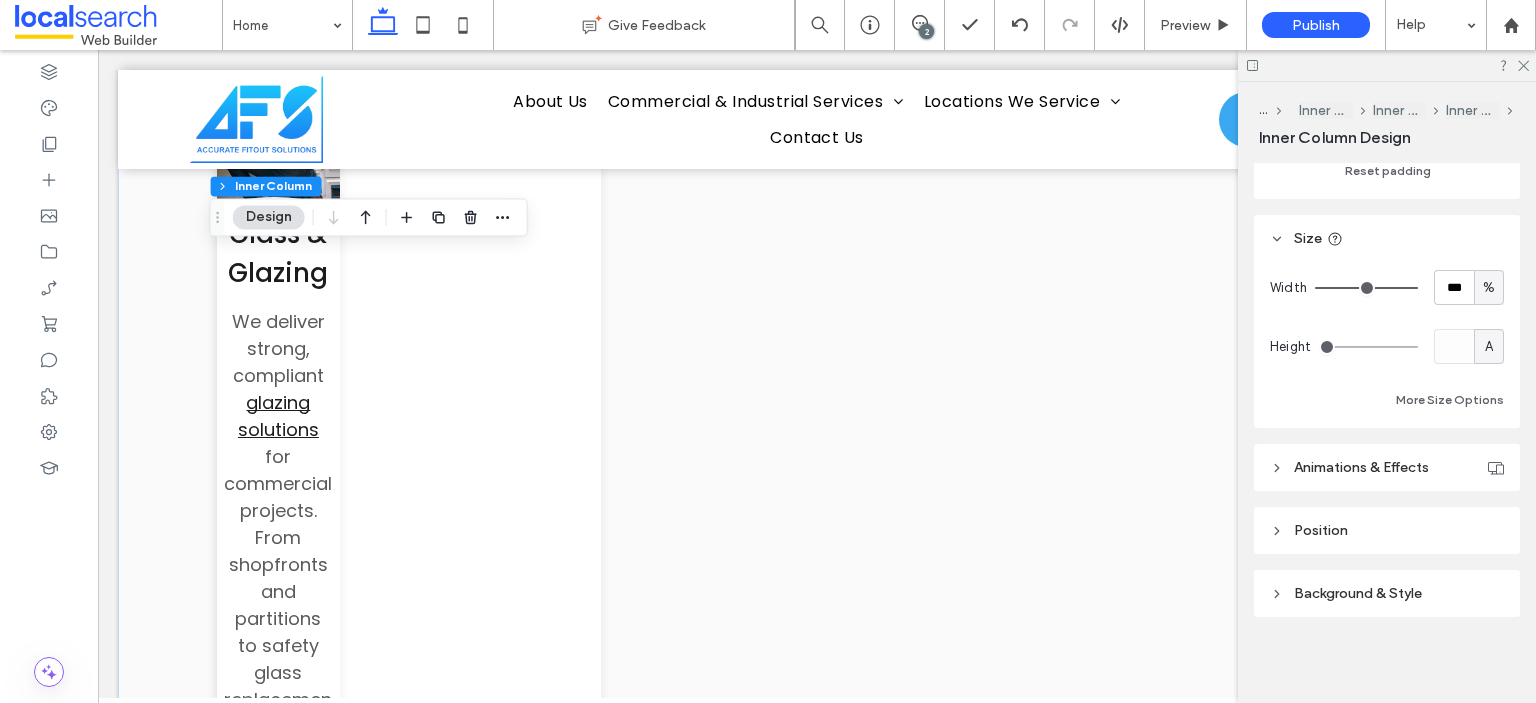 click on "A" at bounding box center [1489, 347] 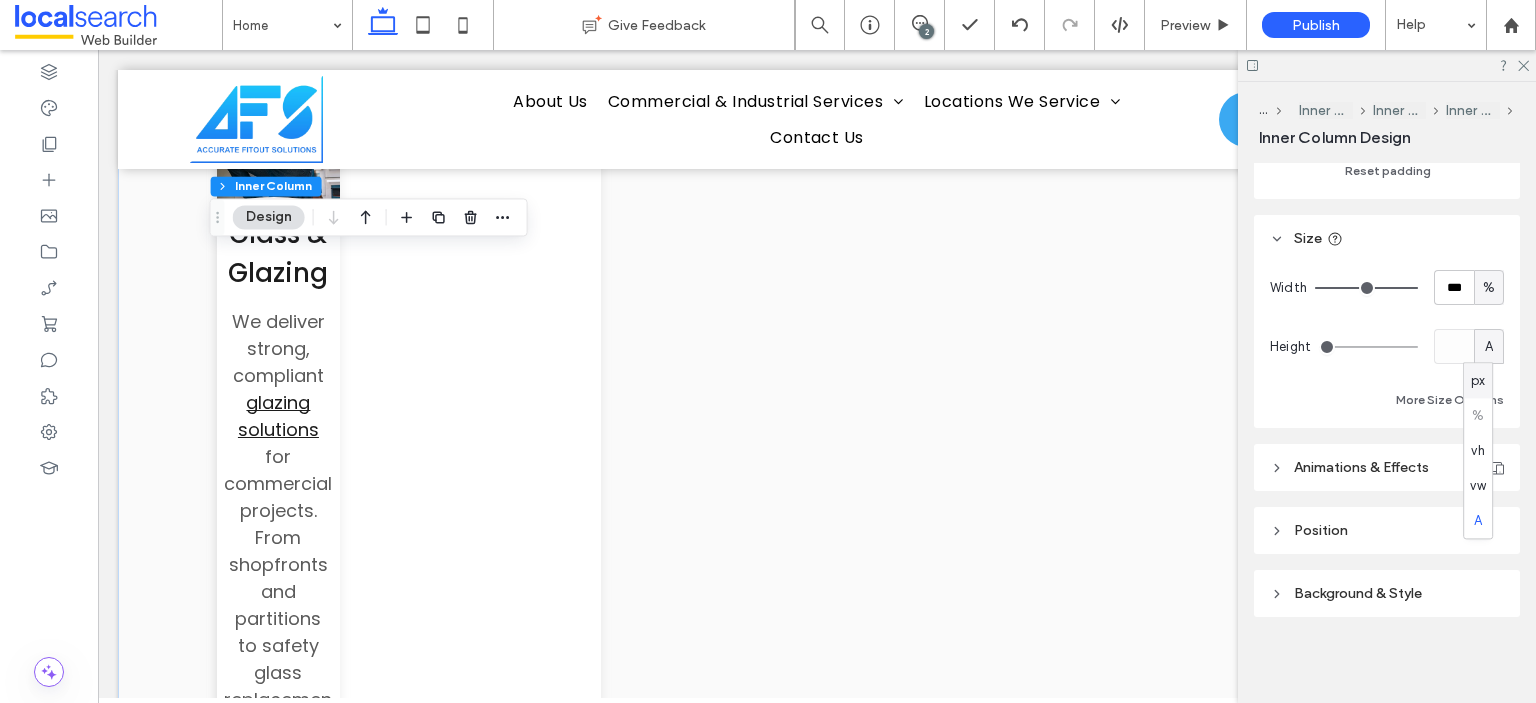 click on "px" at bounding box center [1478, 380] 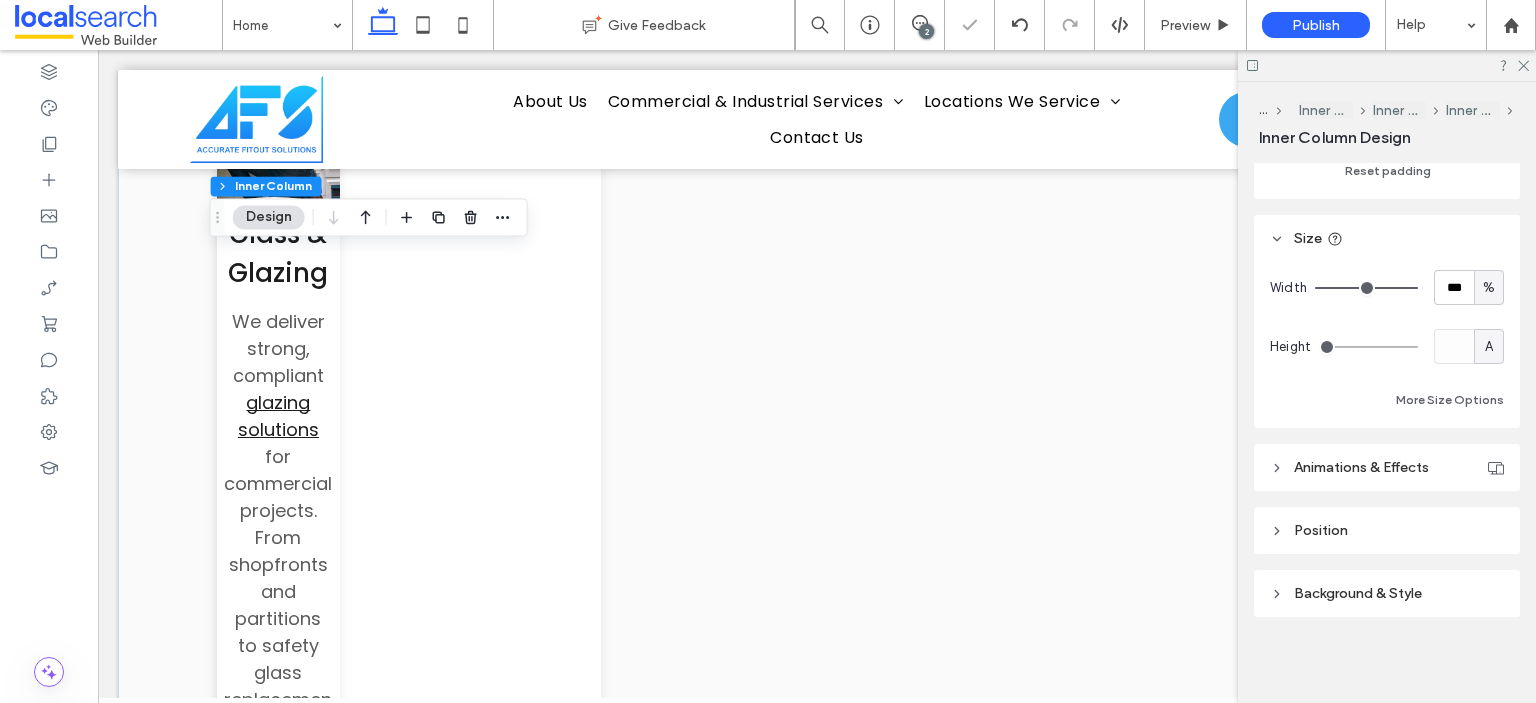 type on "***" 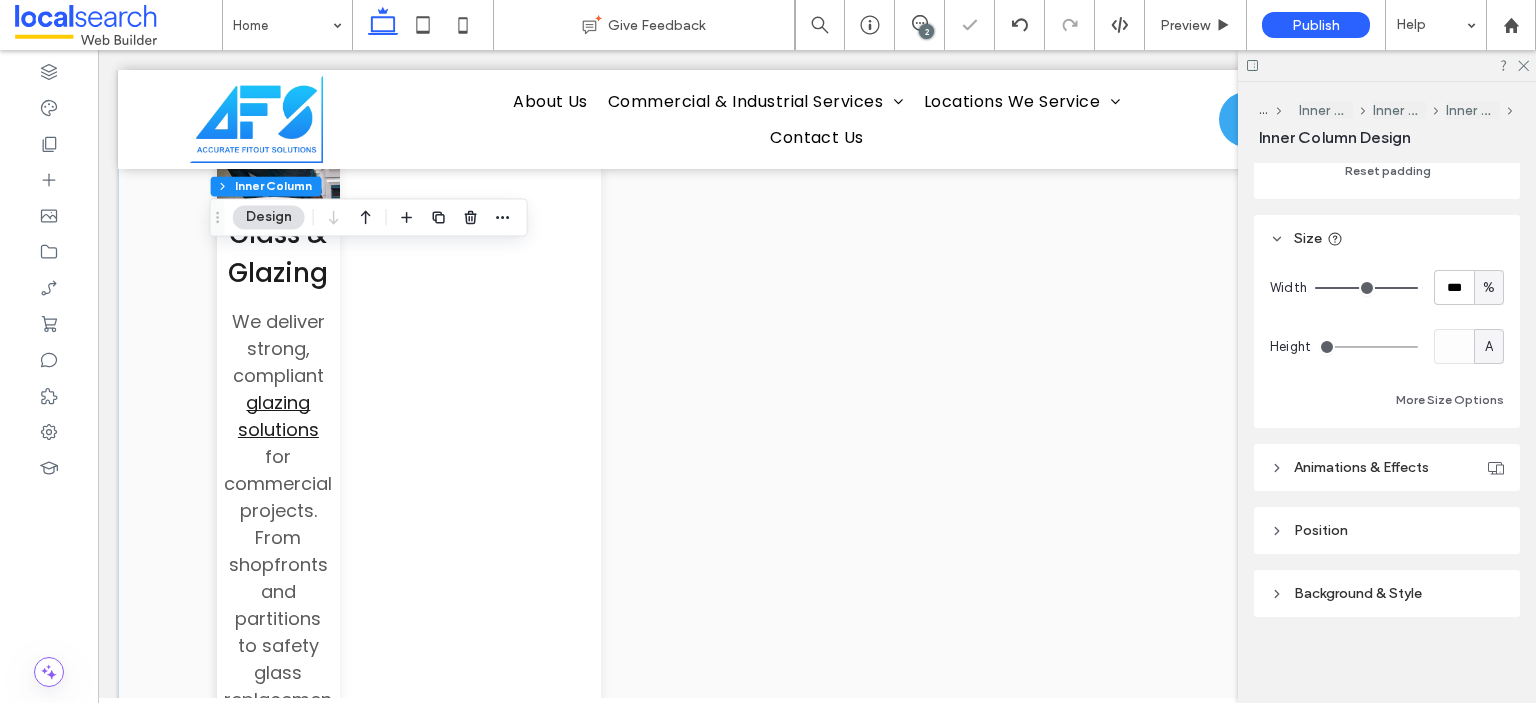 type on "*****" 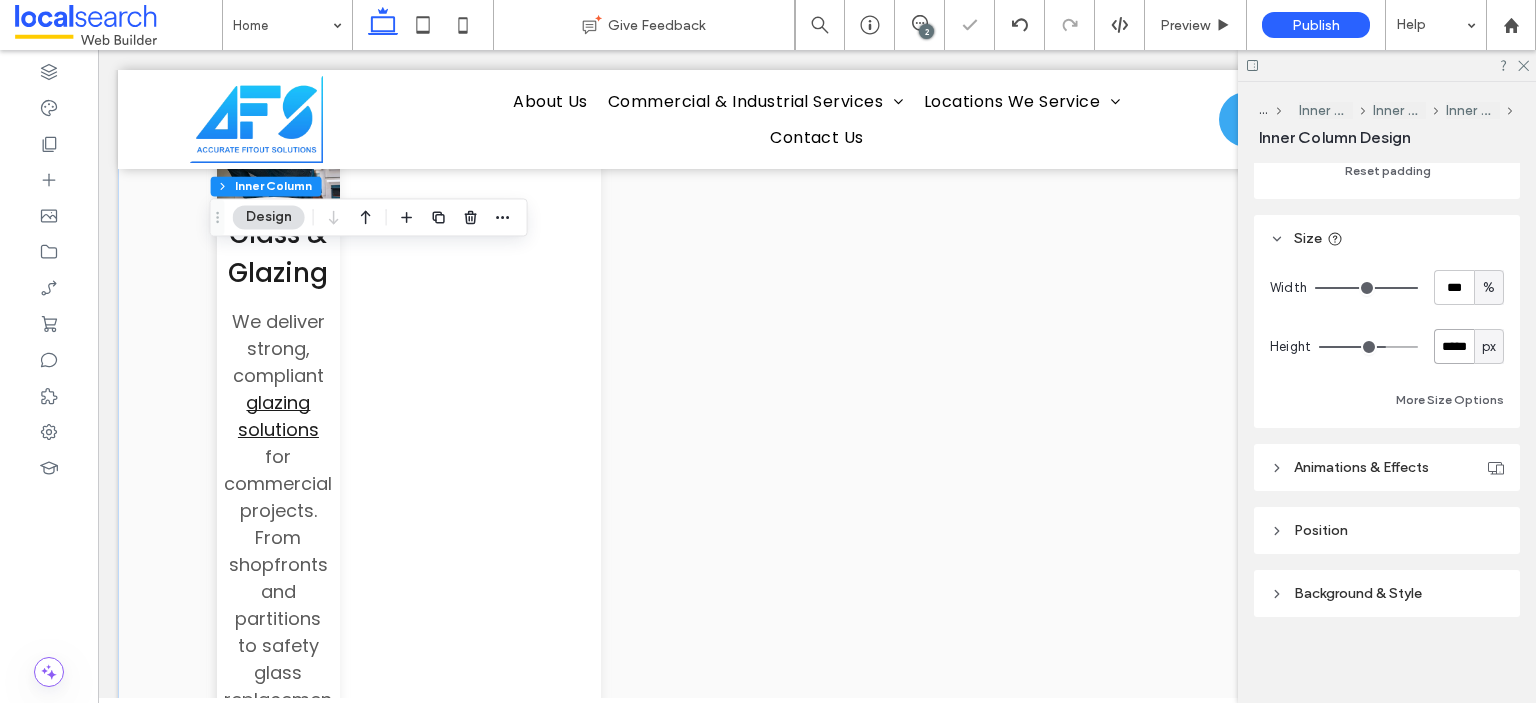 click on "*****" at bounding box center [1454, 346] 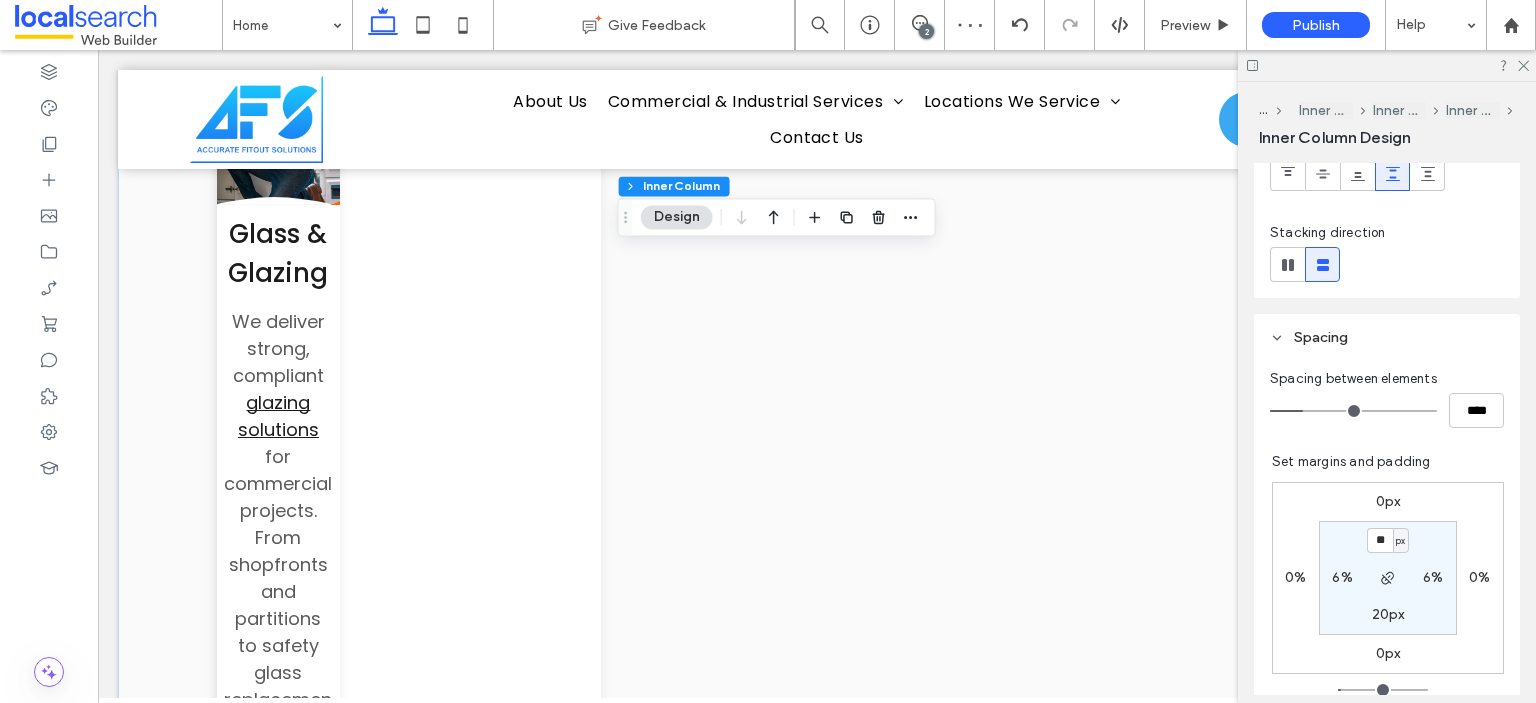 scroll, scrollTop: 855, scrollLeft: 0, axis: vertical 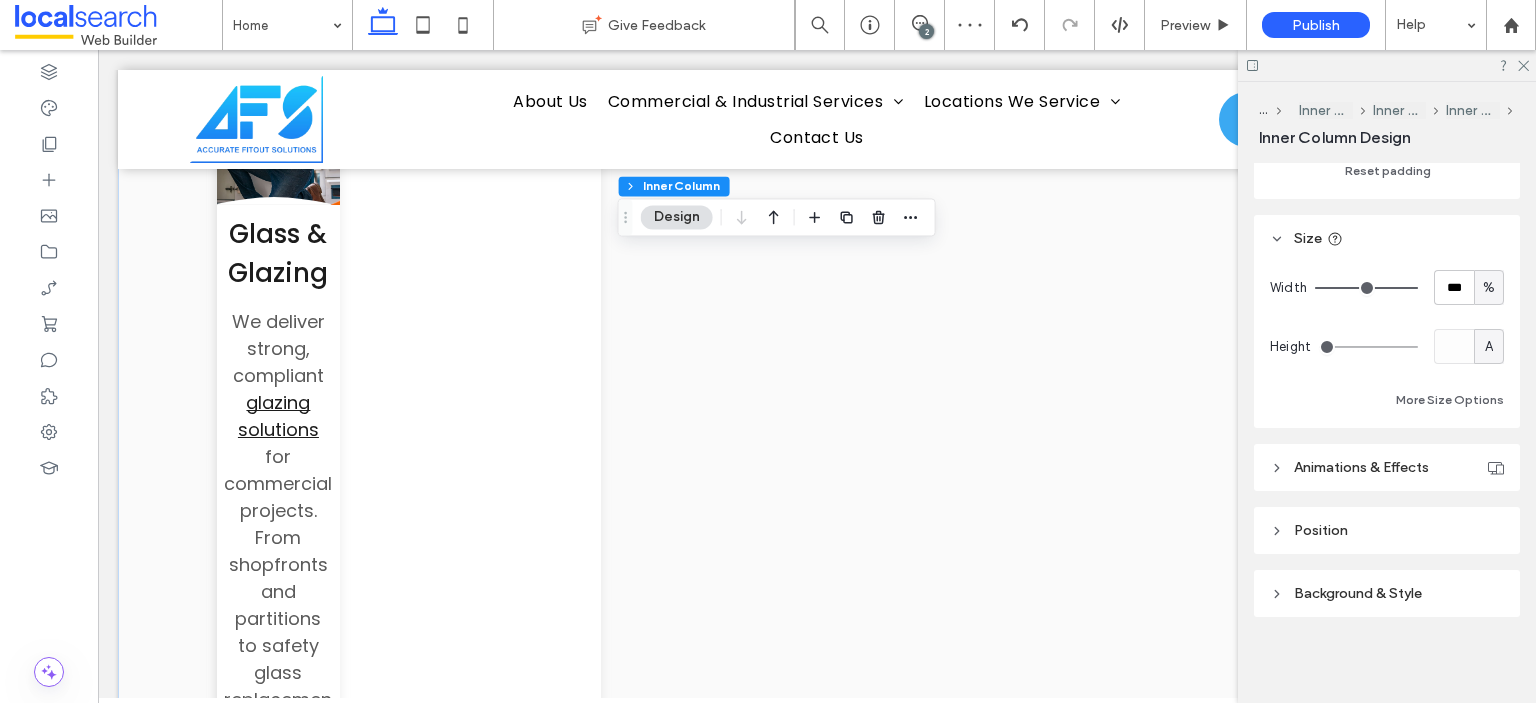 click on "A" at bounding box center [1489, 346] 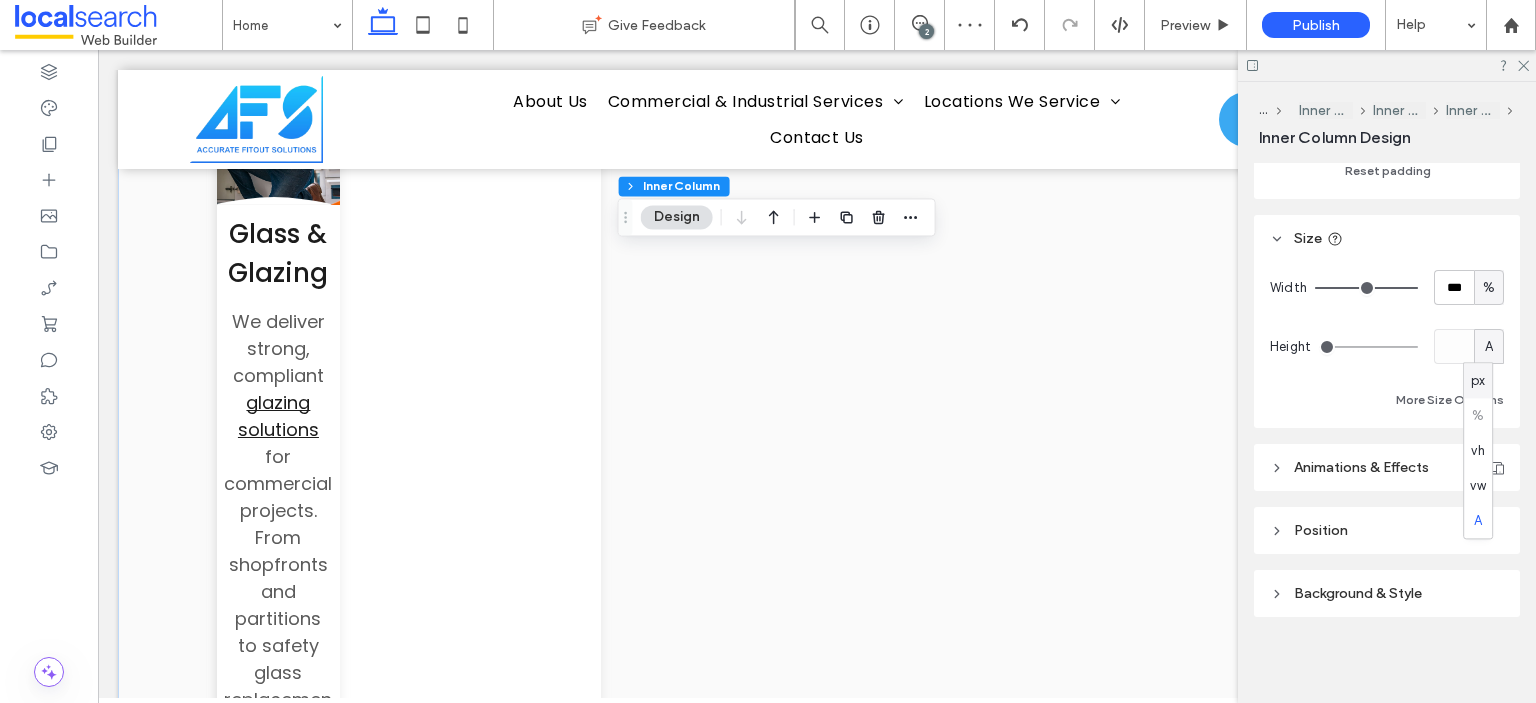 click on "px" at bounding box center [1478, 381] 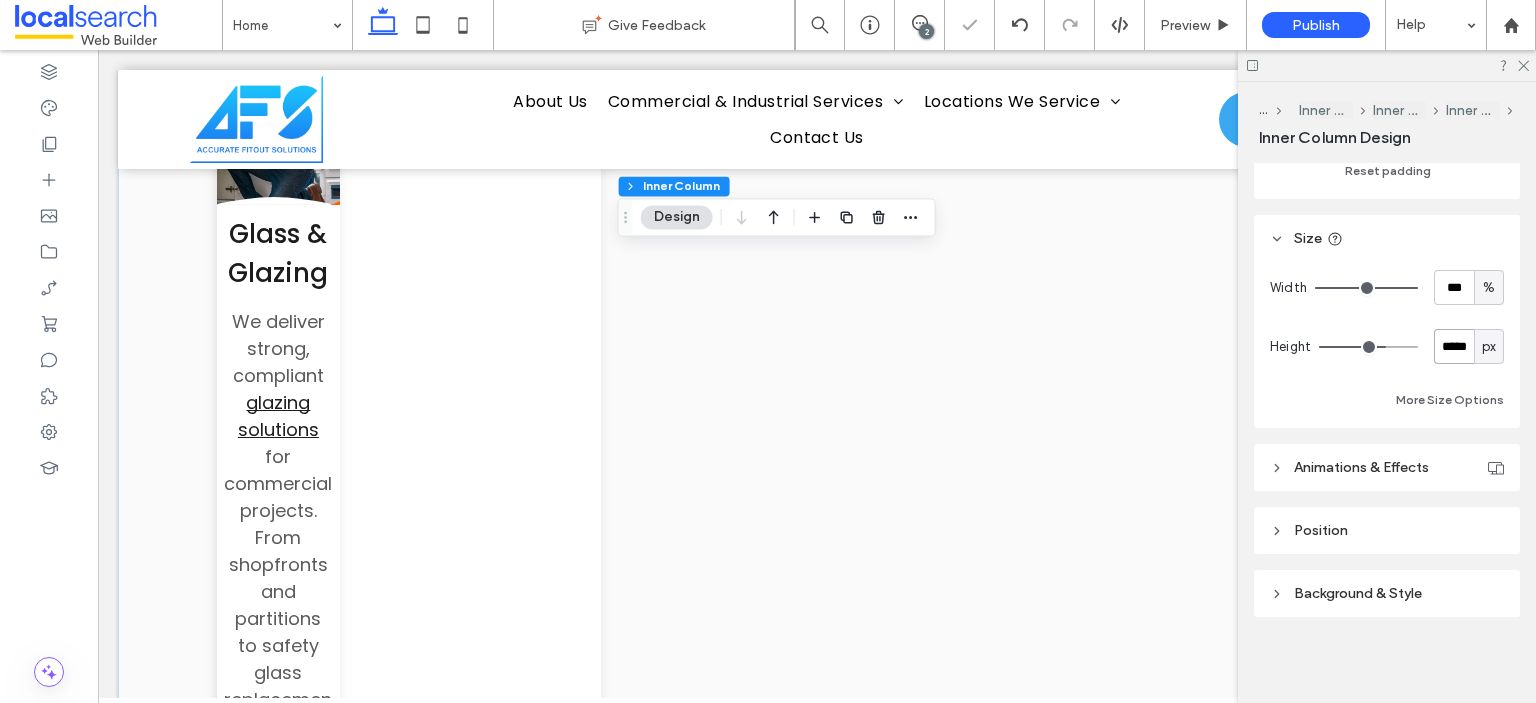 click on "*****" at bounding box center [1454, 346] 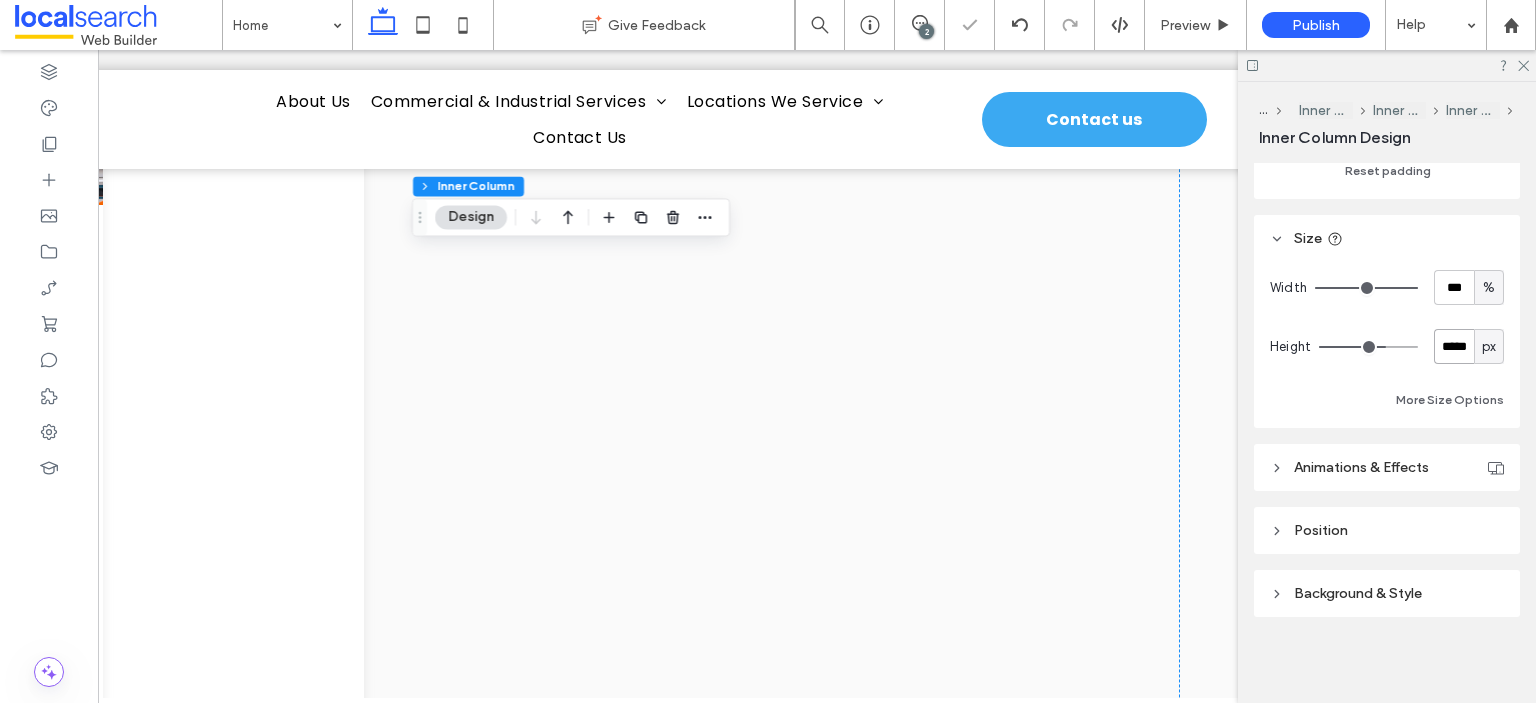 scroll, scrollTop: 0, scrollLeft: 297, axis: horizontal 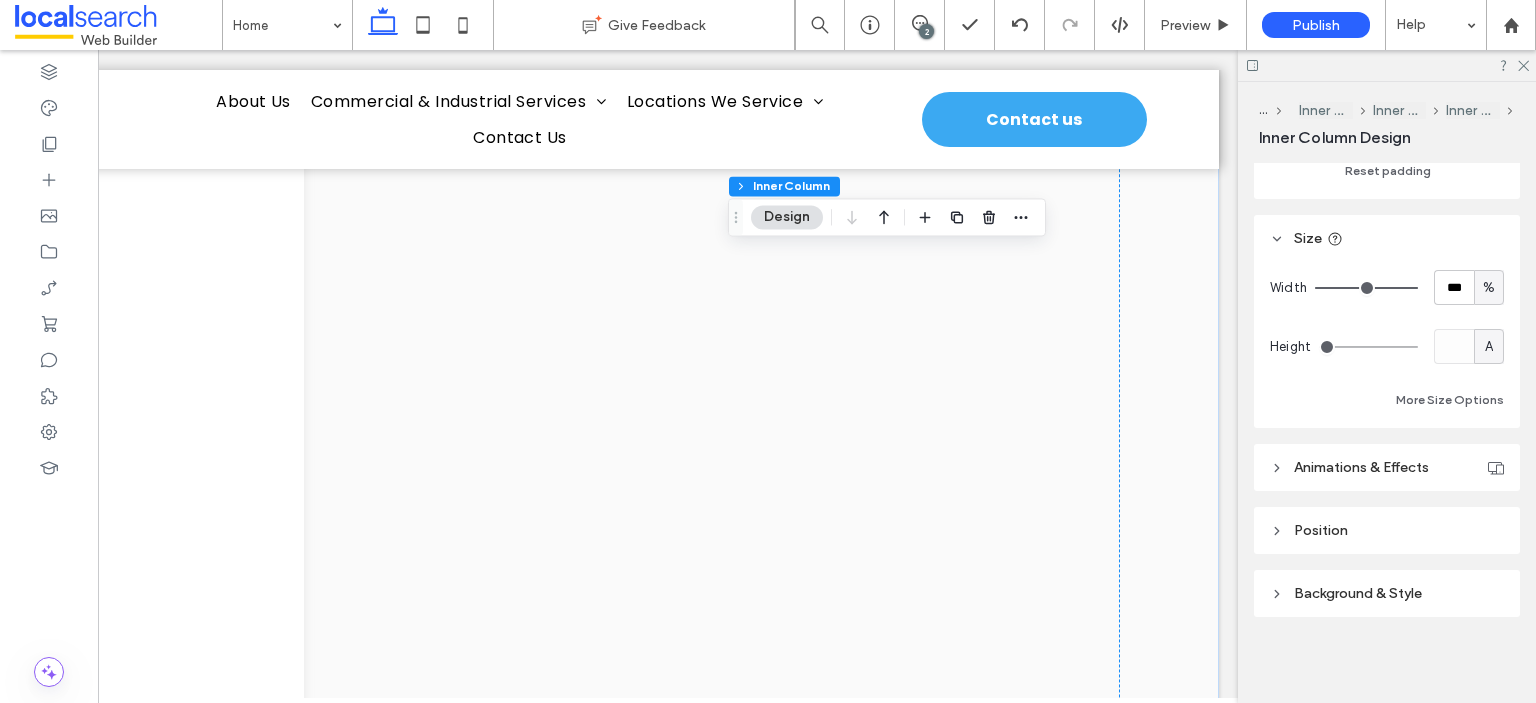 click on "A" at bounding box center [1489, 347] 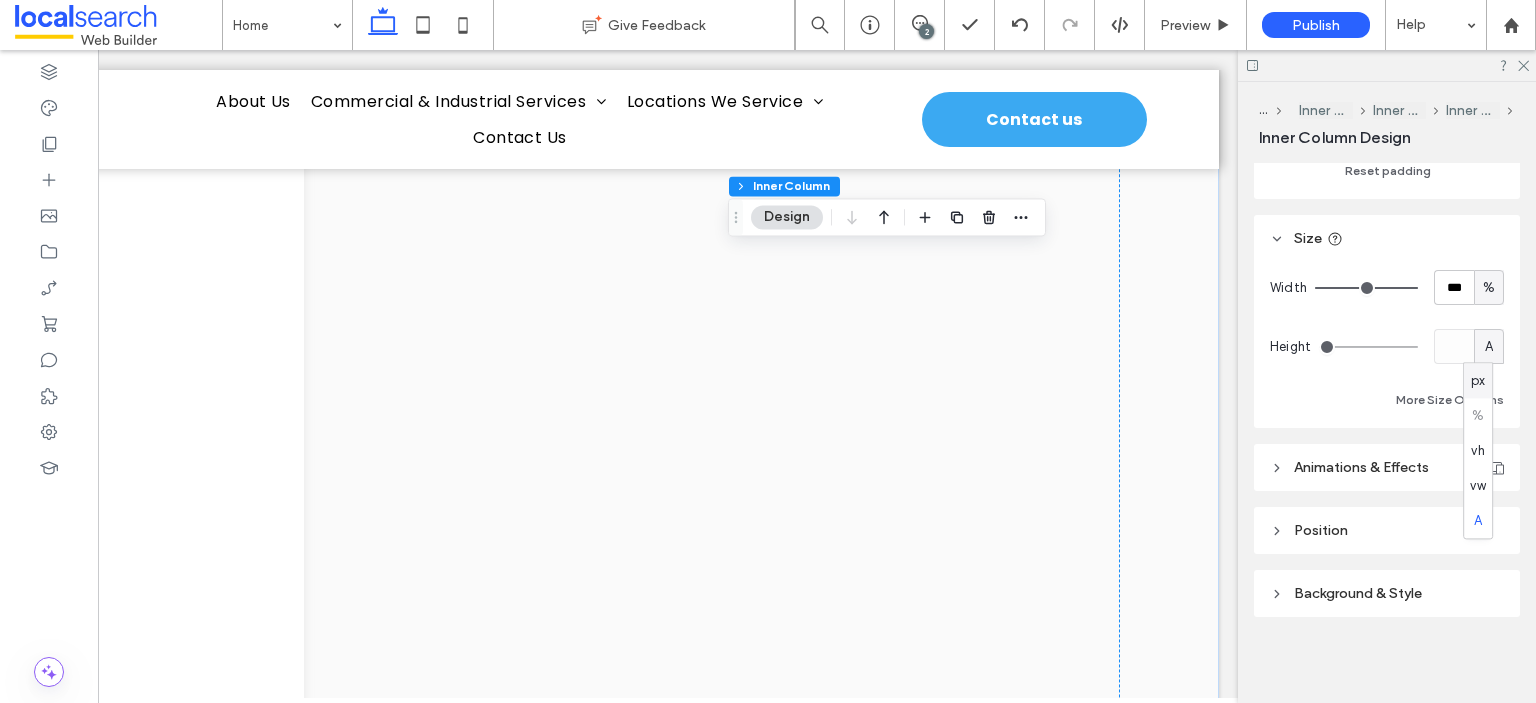 click on "px" at bounding box center (1478, 381) 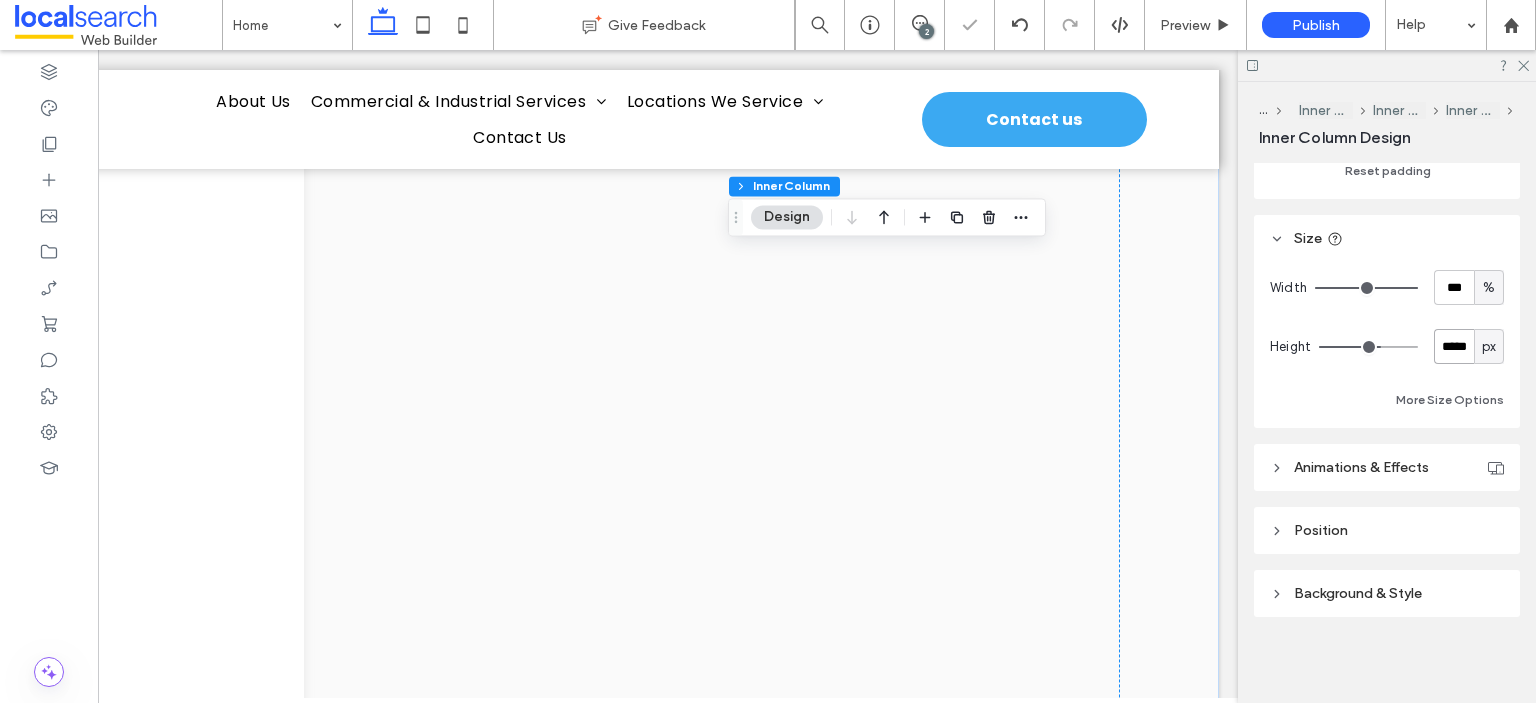 click on "*****" at bounding box center (1454, 346) 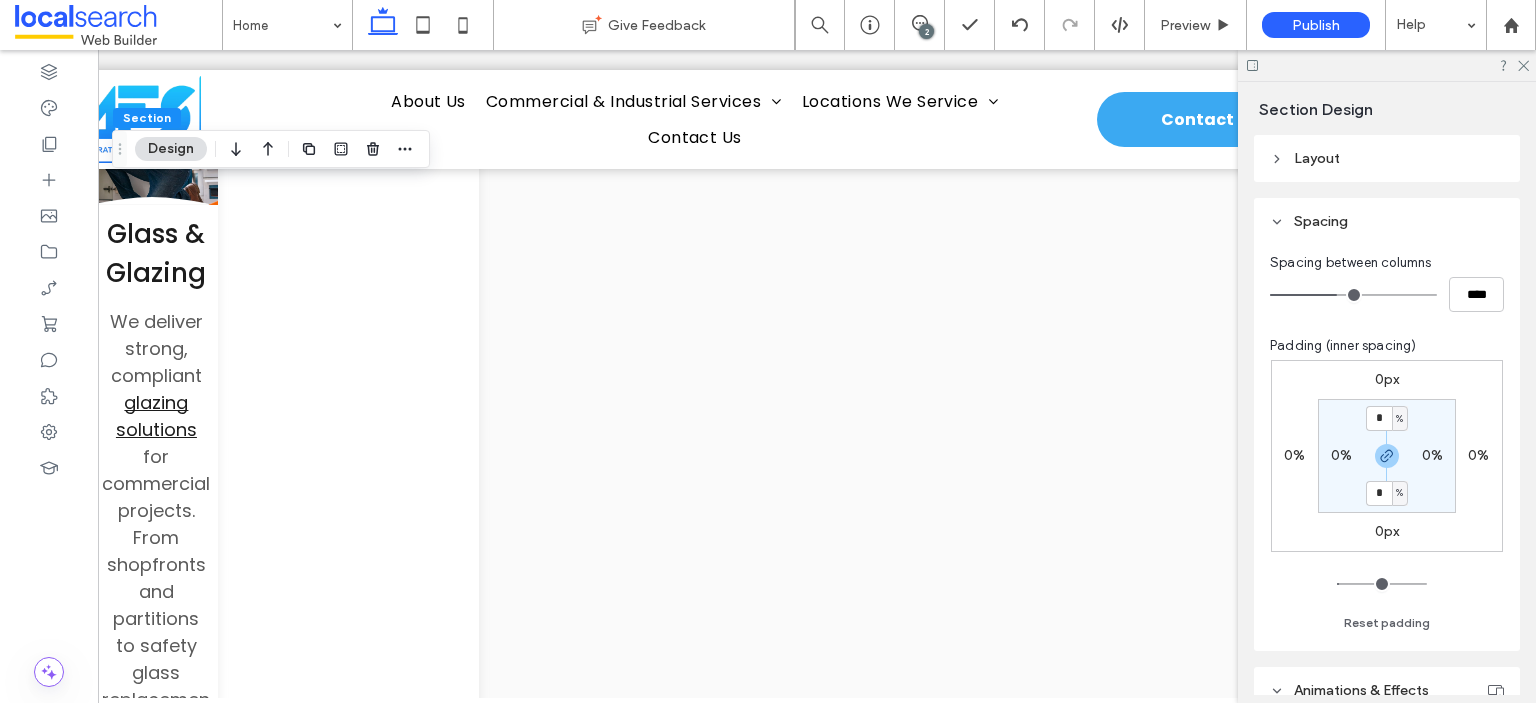 scroll, scrollTop: 0, scrollLeft: 97, axis: horizontal 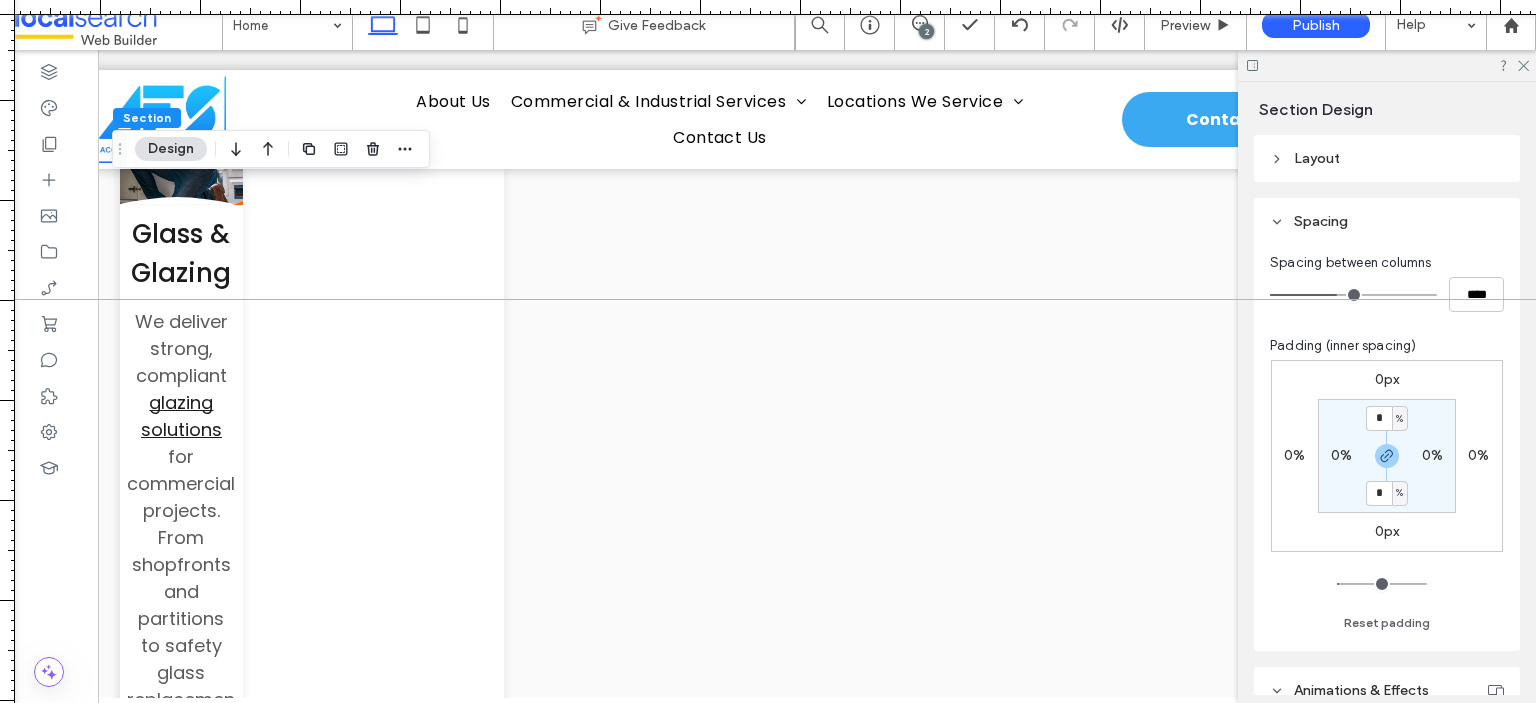 drag, startPoint x: 1054, startPoint y: 395, endPoint x: 1171, endPoint y: 299, distance: 151.34398 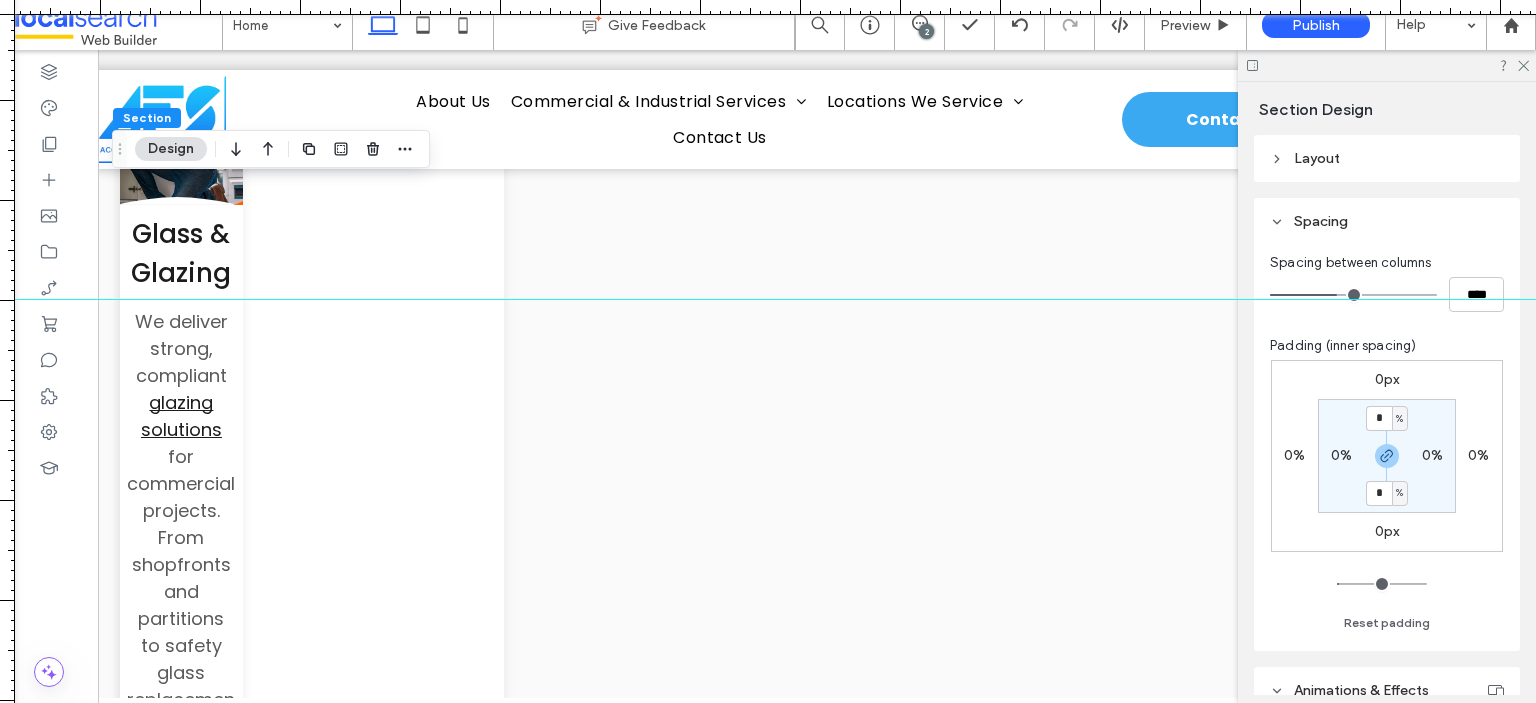 click at bounding box center (768, 299) 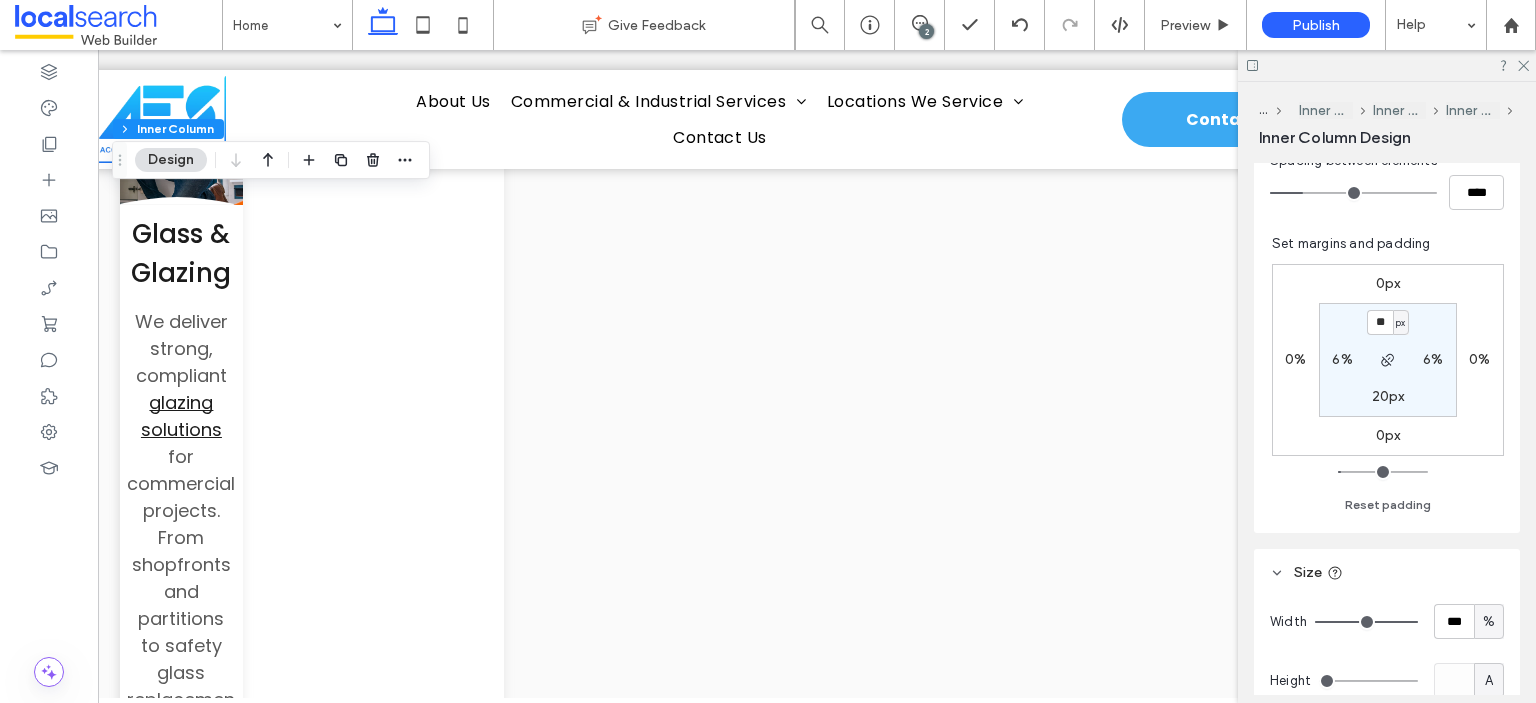 scroll, scrollTop: 855, scrollLeft: 0, axis: vertical 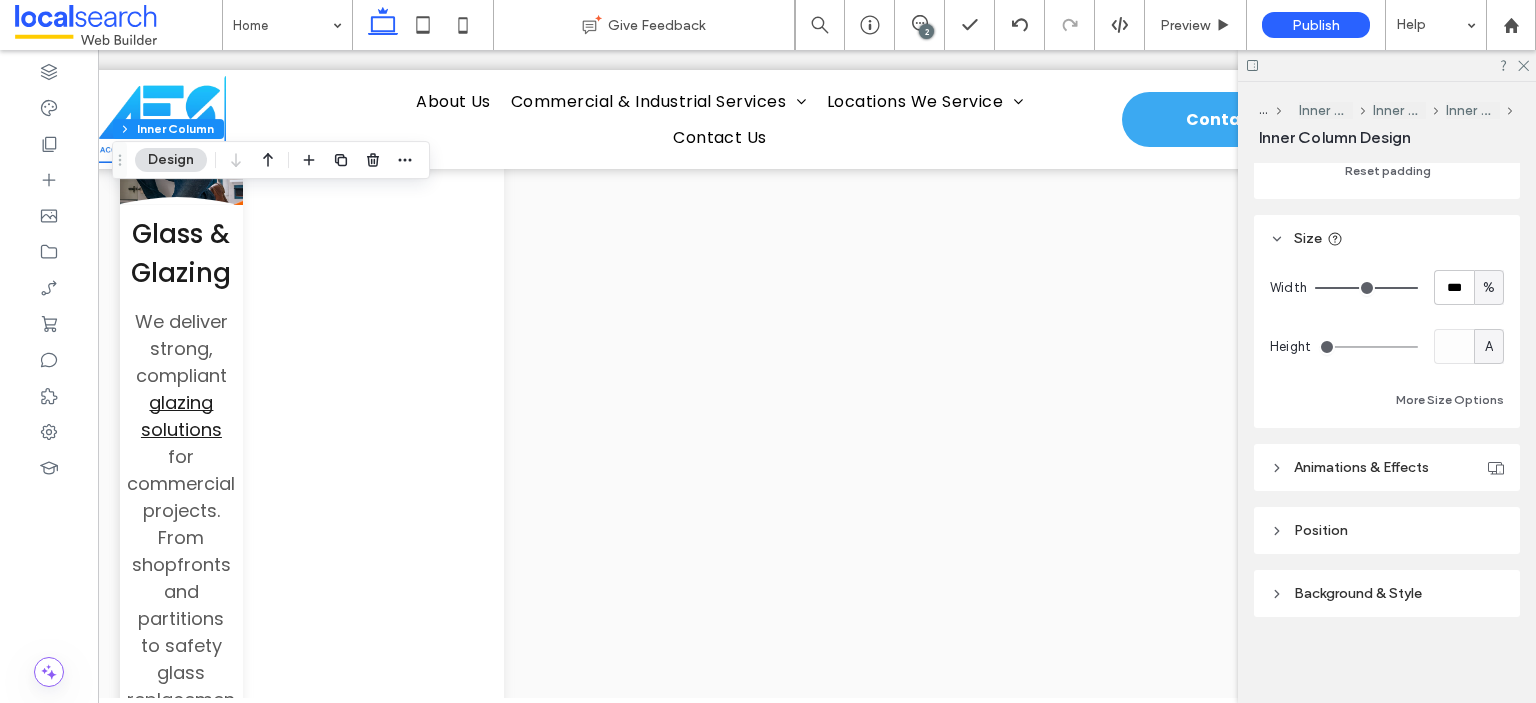 click on "A" at bounding box center [1489, 347] 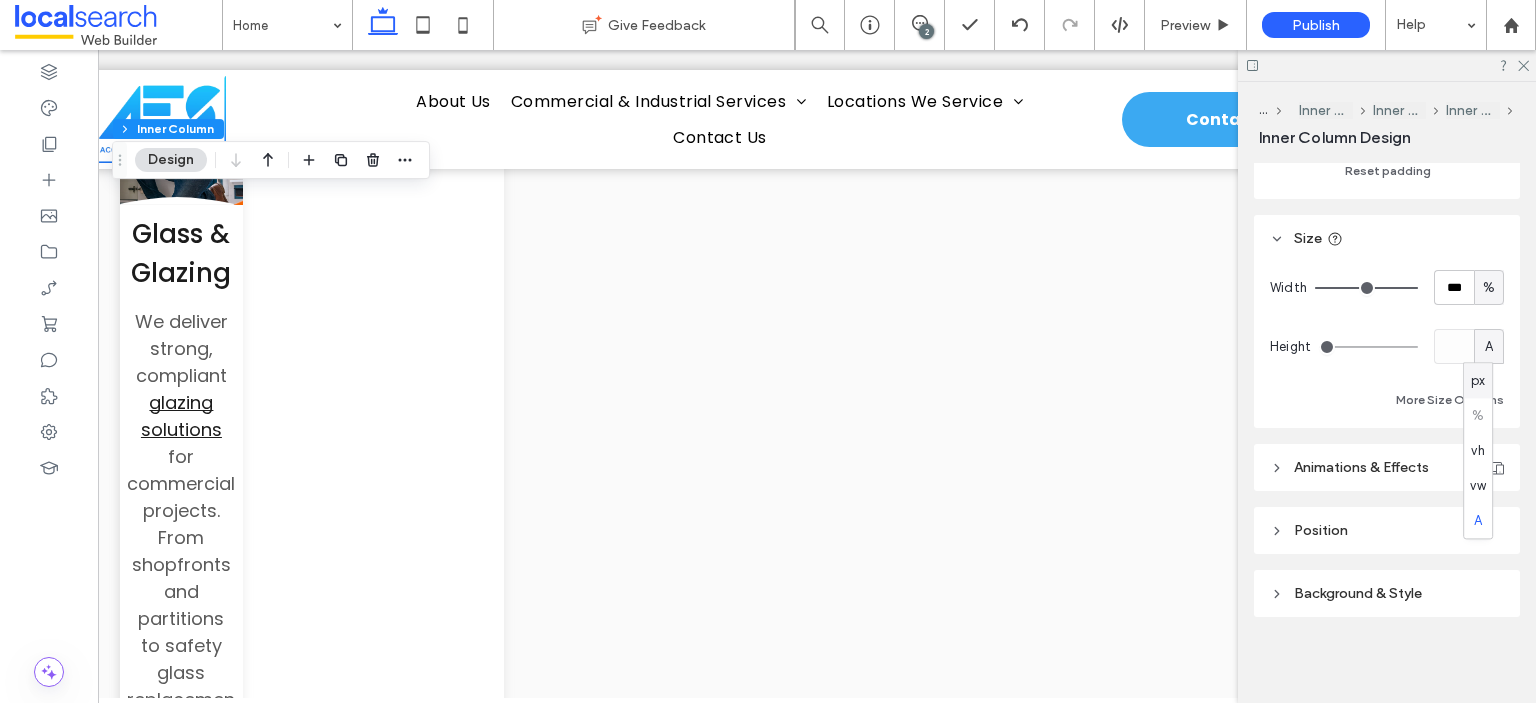 click on "px" at bounding box center [1478, 381] 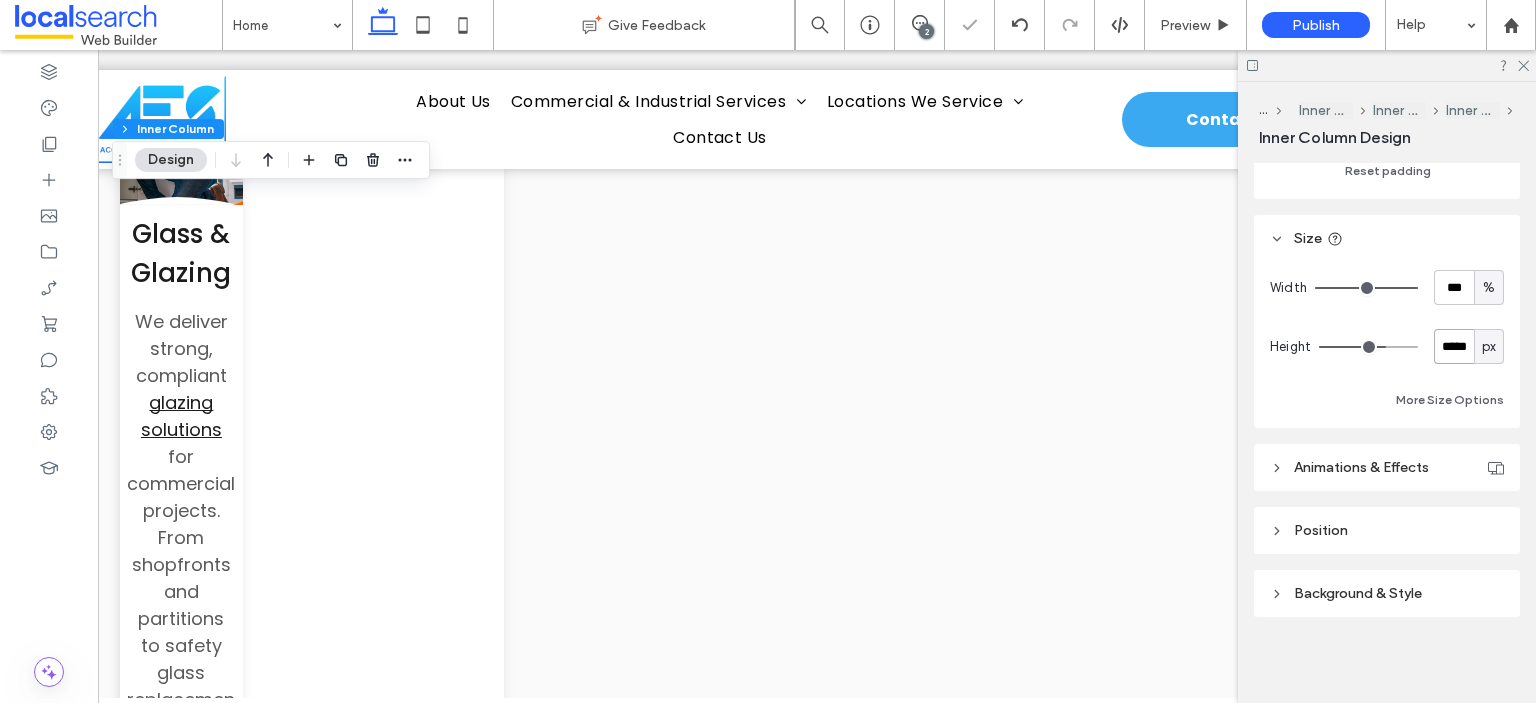 click on "*****" at bounding box center [1454, 346] 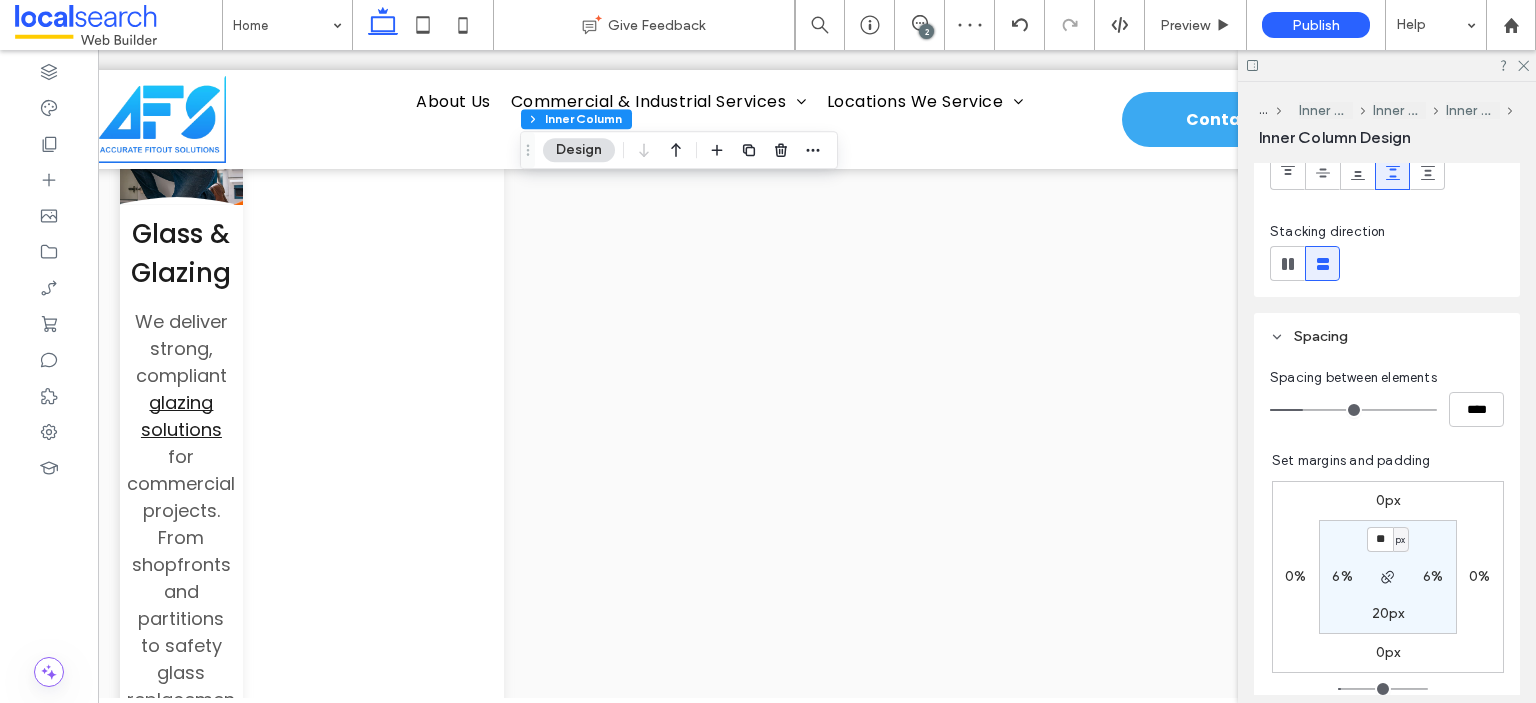 scroll, scrollTop: 855, scrollLeft: 0, axis: vertical 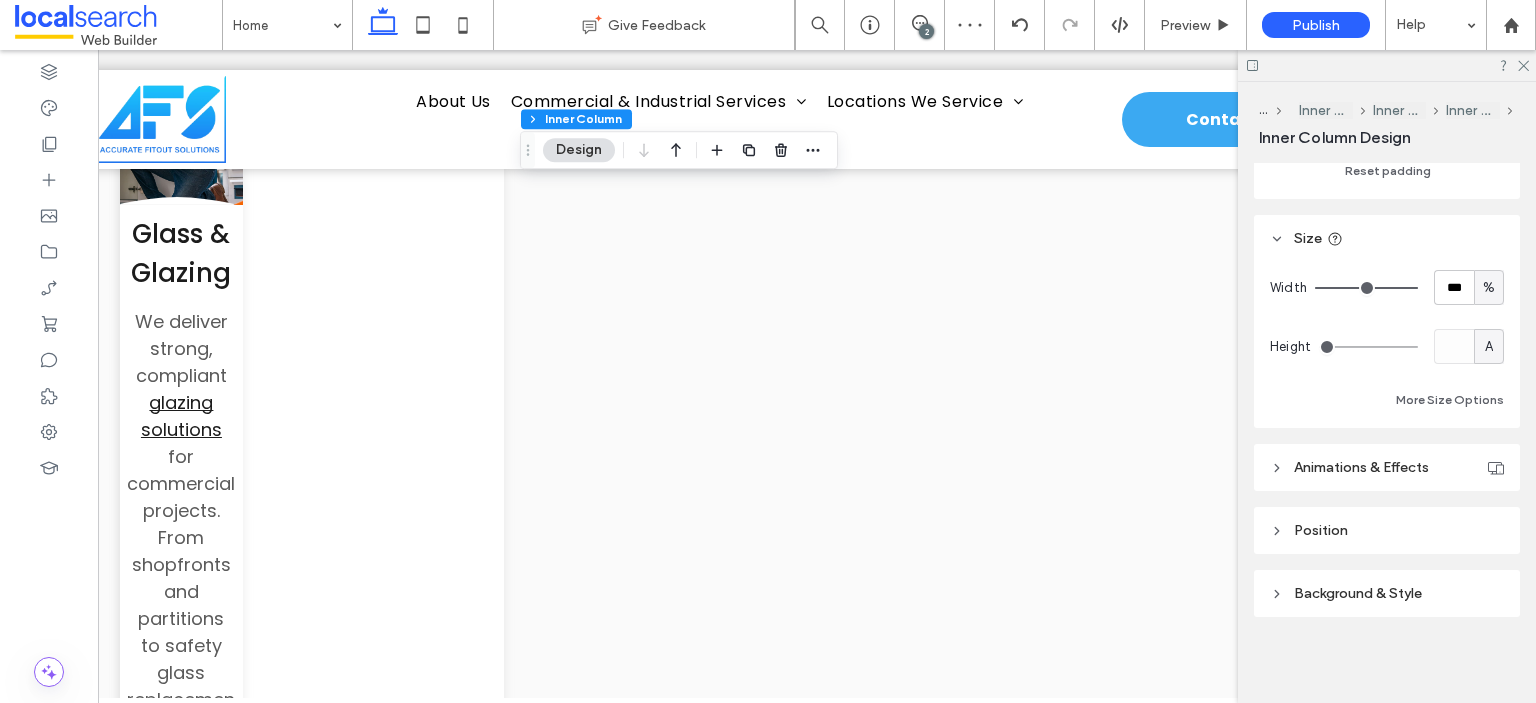 click on "A" at bounding box center [1489, 347] 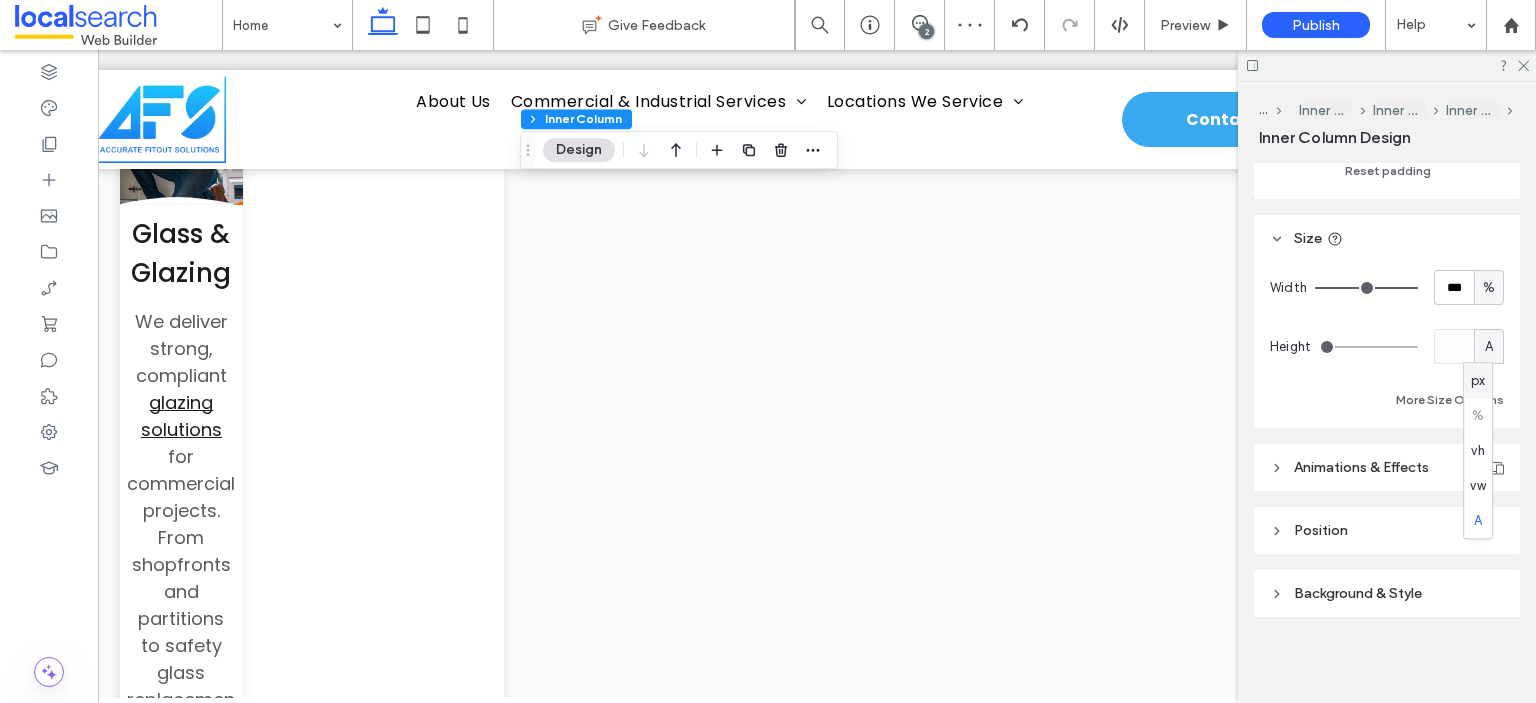 click on "px" at bounding box center [1478, 381] 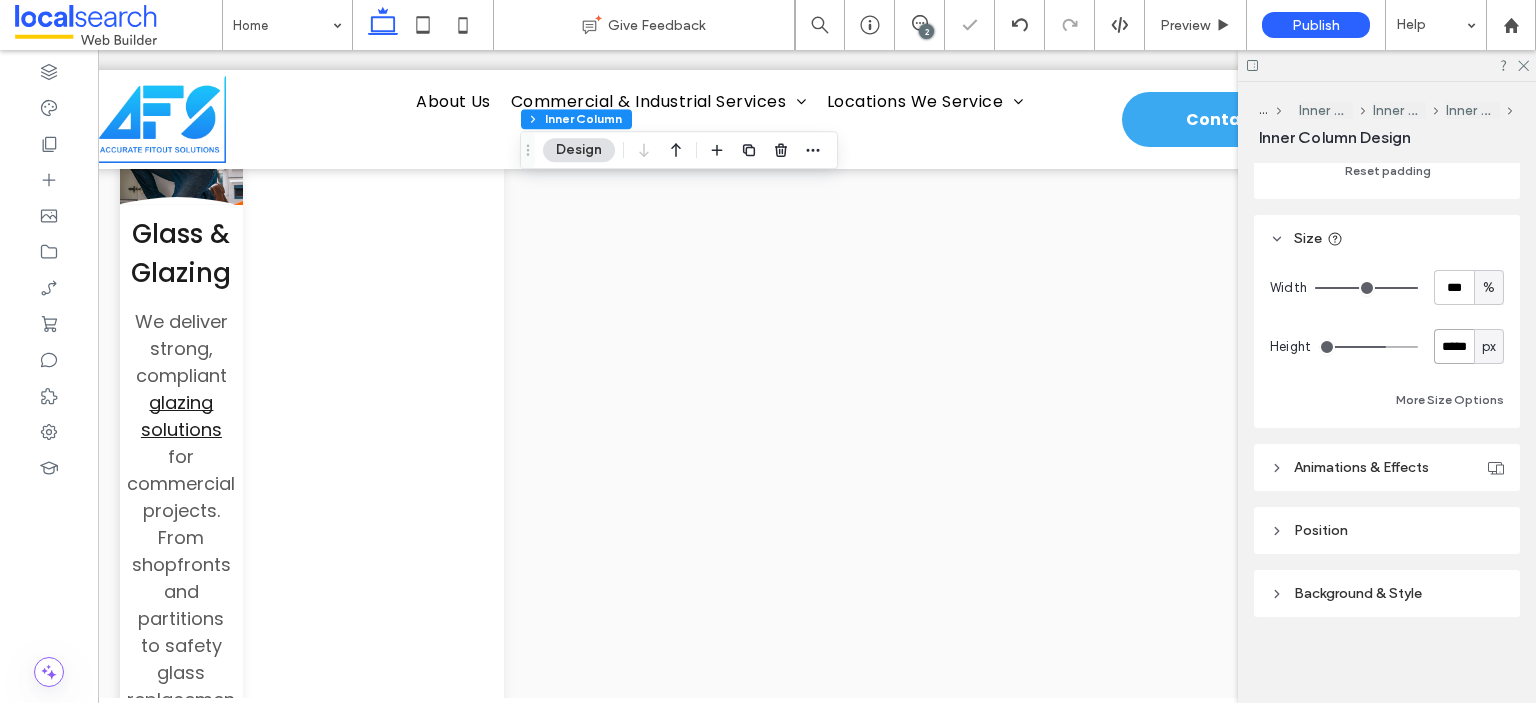 click on "*****" at bounding box center (1454, 346) 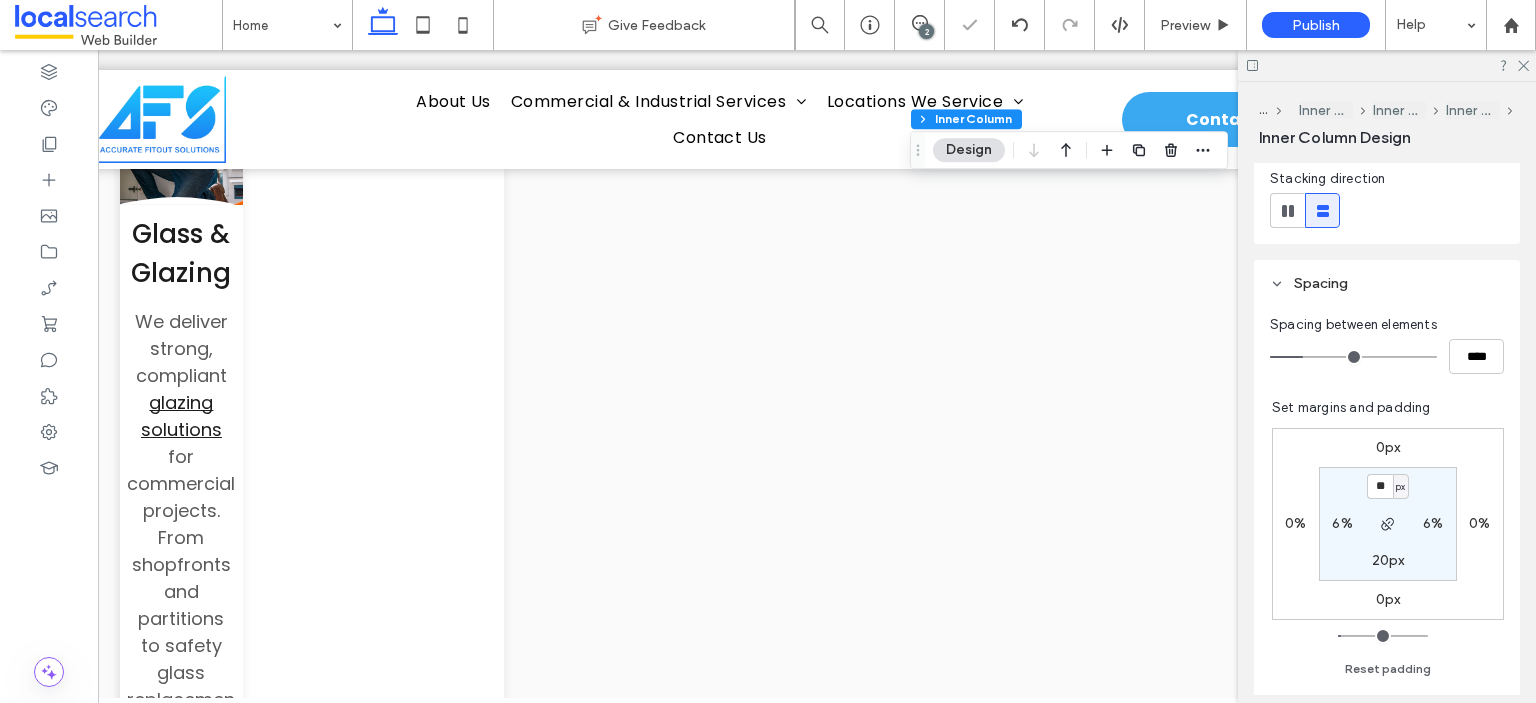 scroll, scrollTop: 855, scrollLeft: 0, axis: vertical 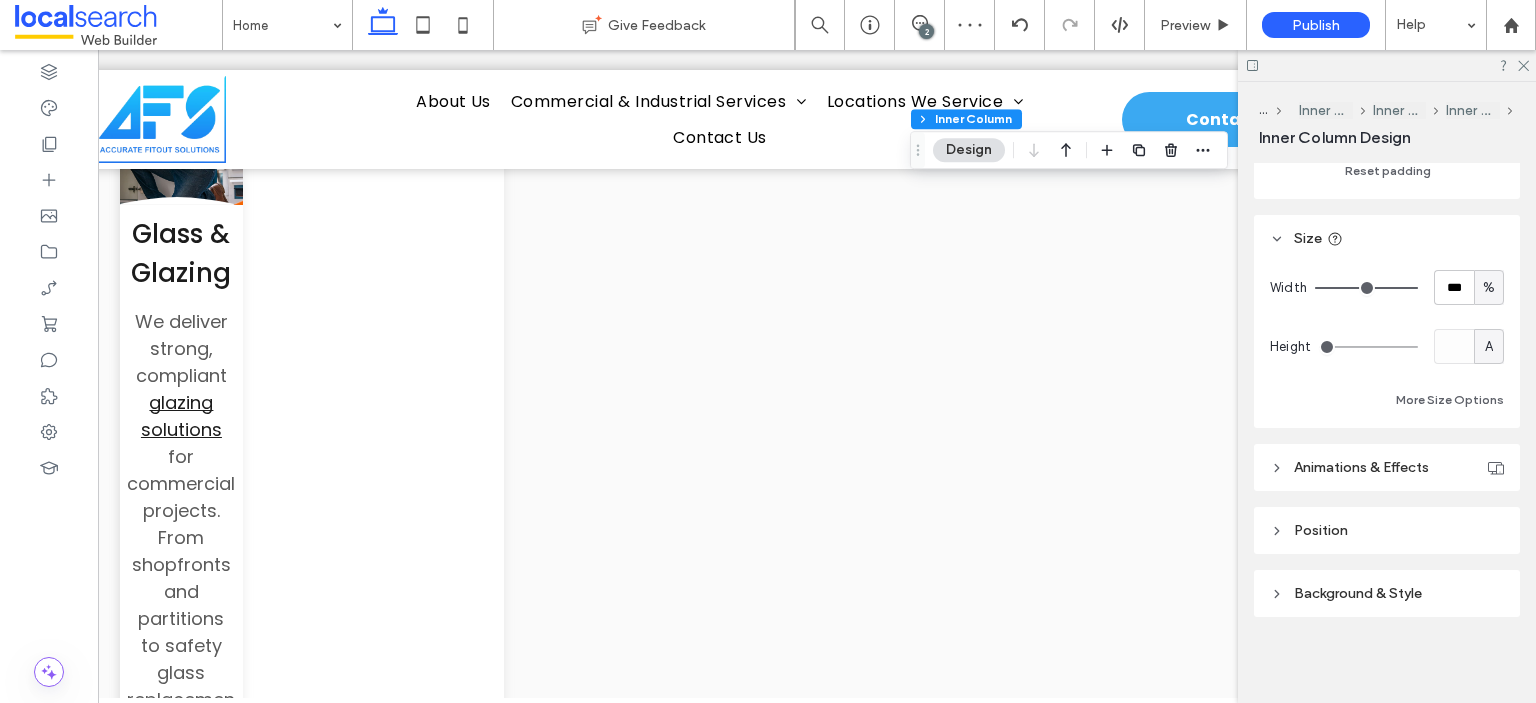 click on "A" at bounding box center (1489, 346) 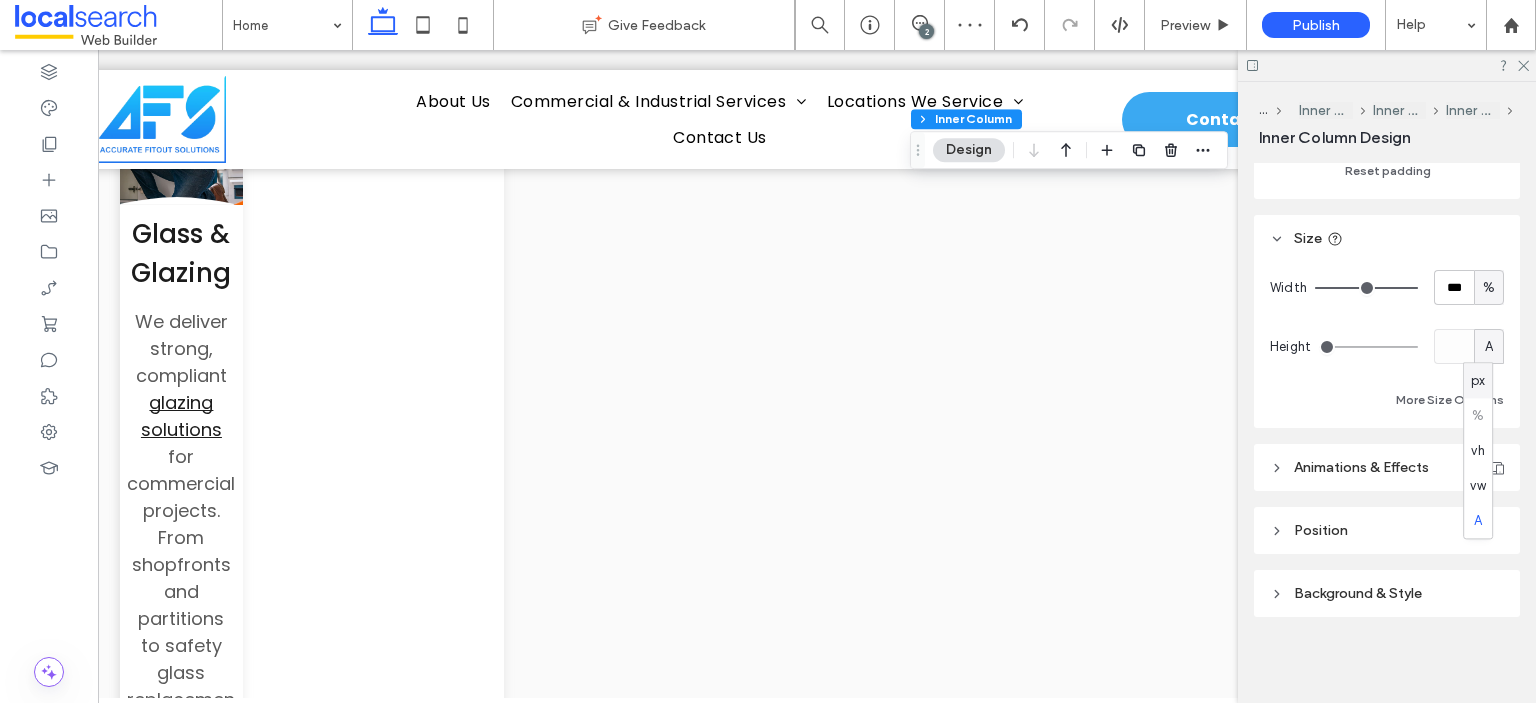 click on "px" at bounding box center (1478, 381) 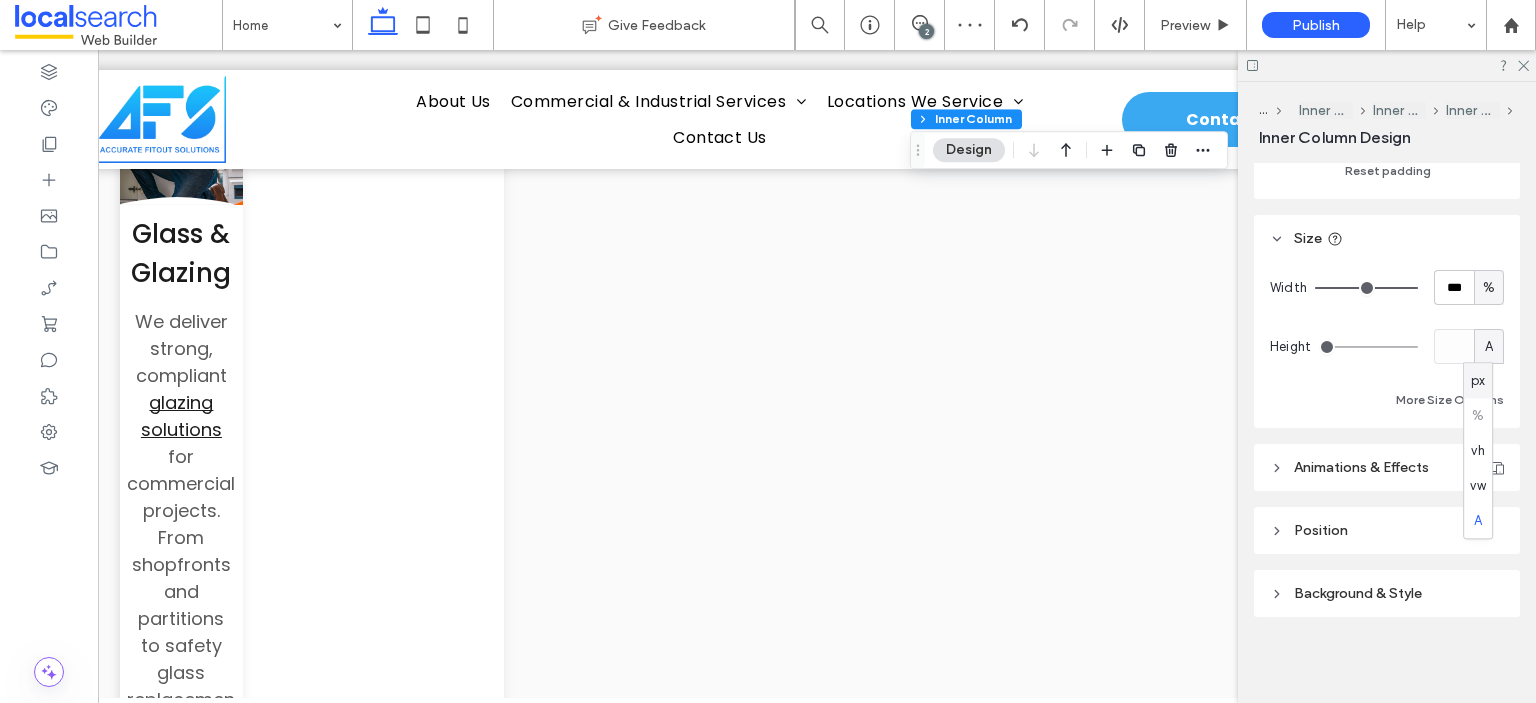 type on "***" 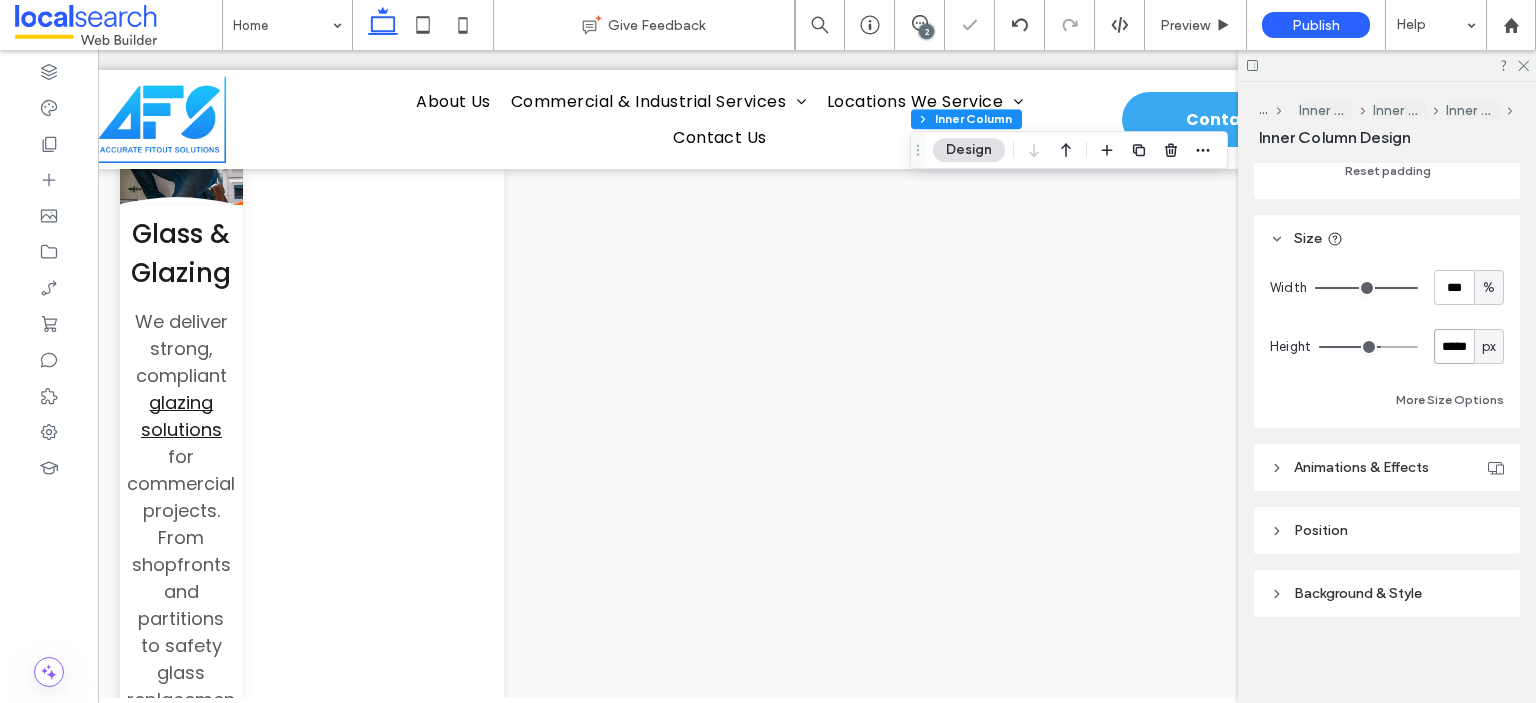 click on "*****" at bounding box center [1454, 346] 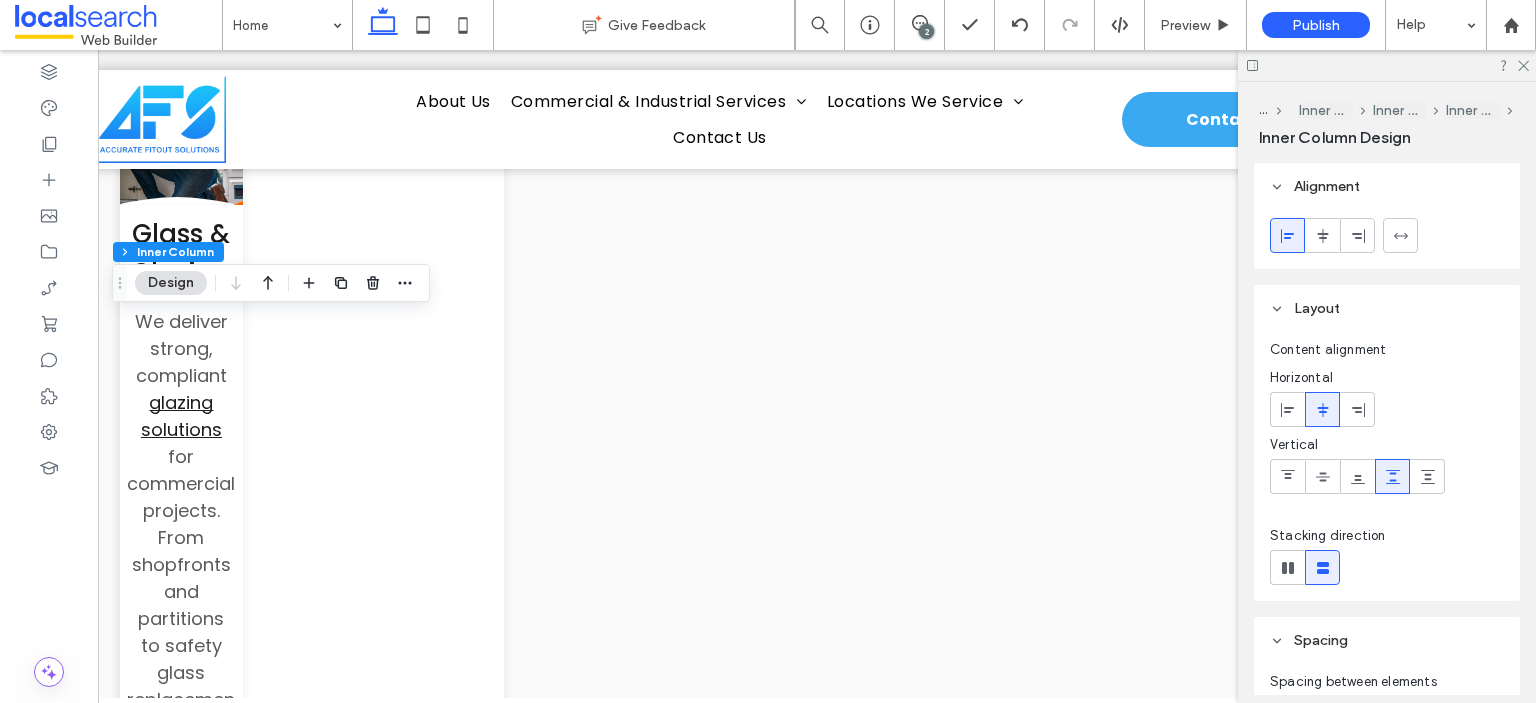 scroll, scrollTop: 855, scrollLeft: 0, axis: vertical 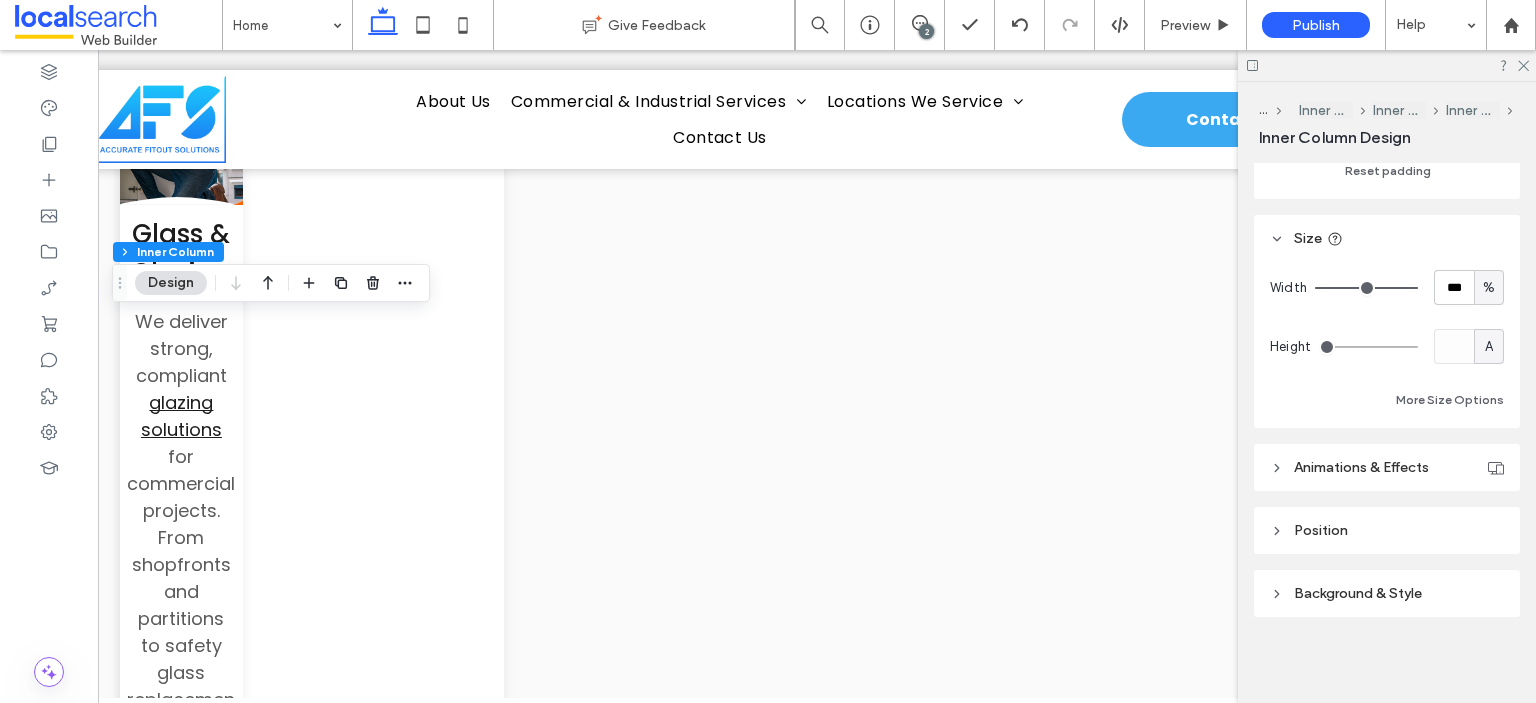 click on "A" at bounding box center (1489, 346) 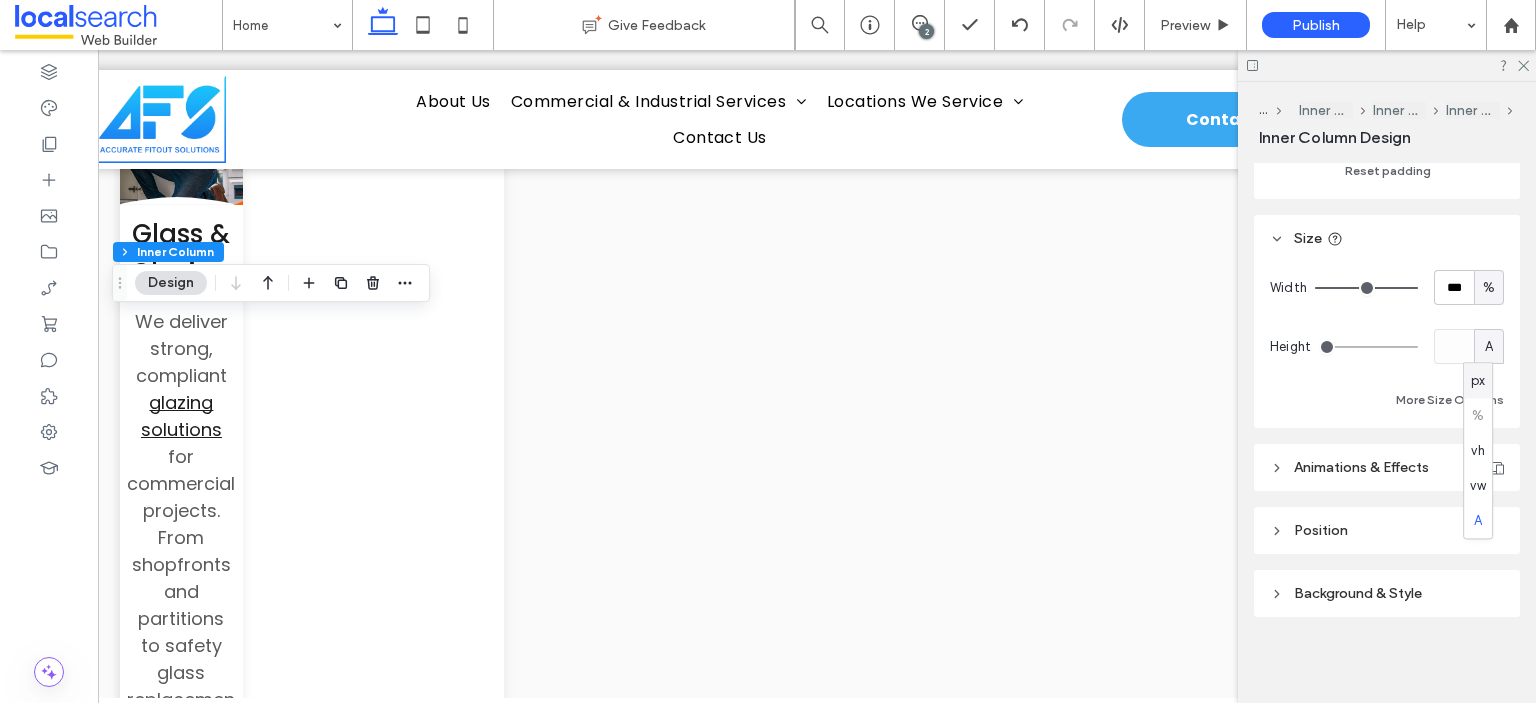 click on "px" at bounding box center (1478, 381) 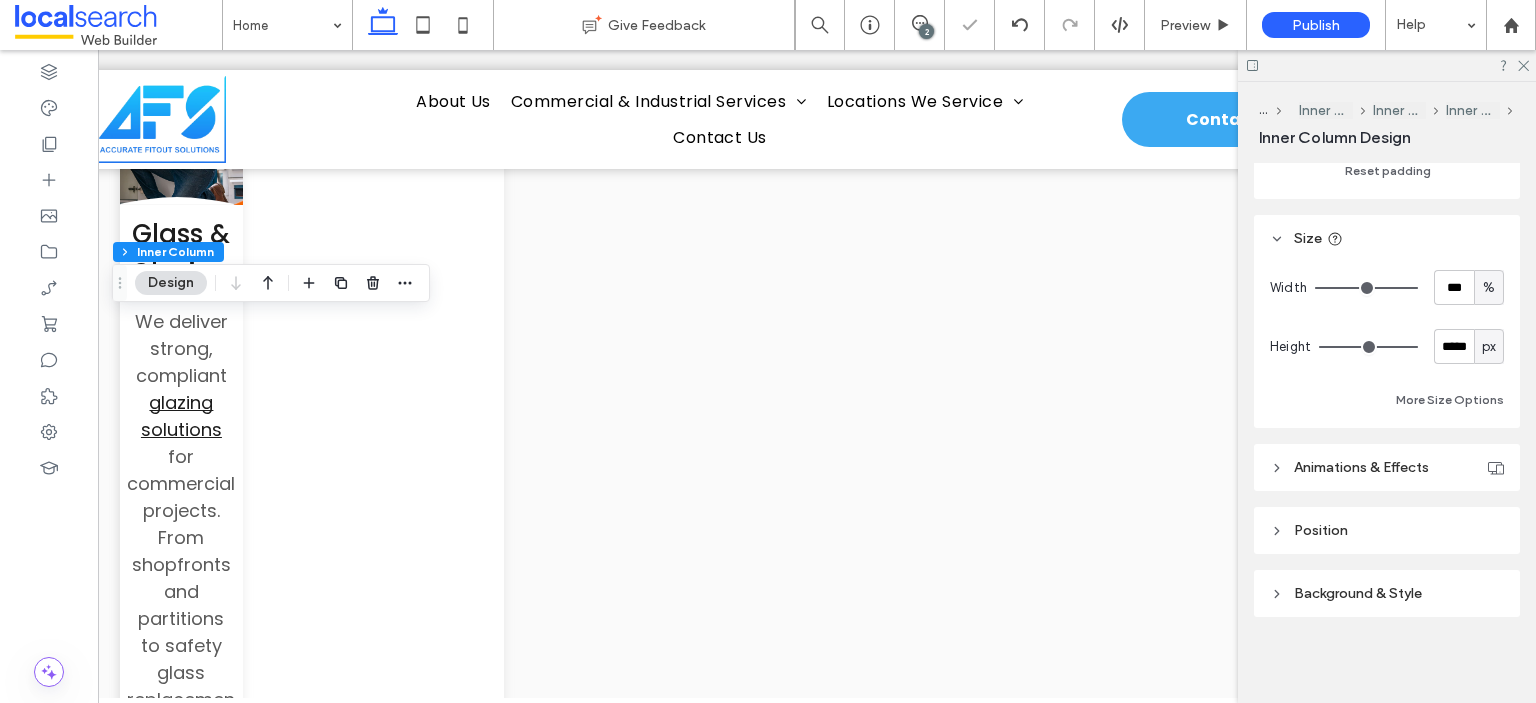 type on "***" 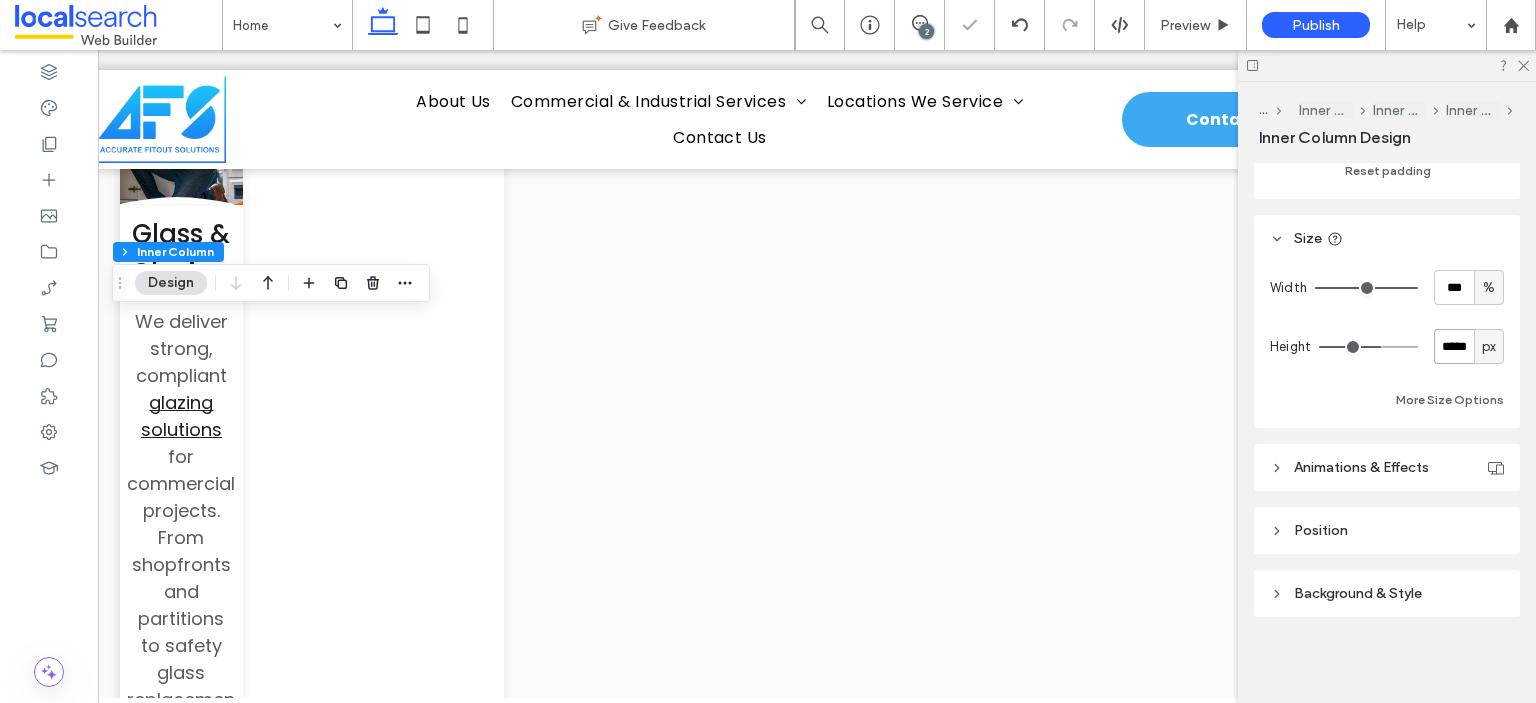 click on "*****" at bounding box center (1454, 346) 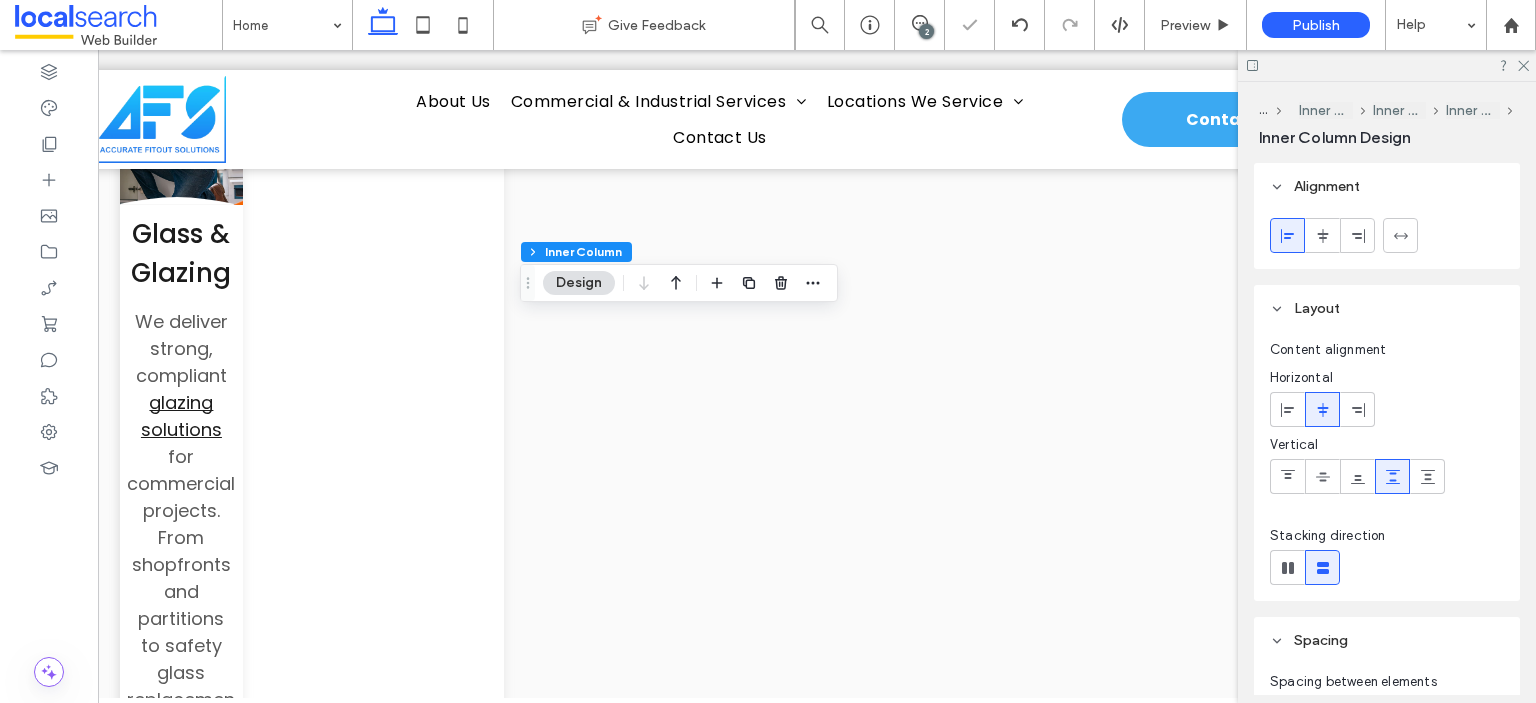 scroll, scrollTop: 855, scrollLeft: 0, axis: vertical 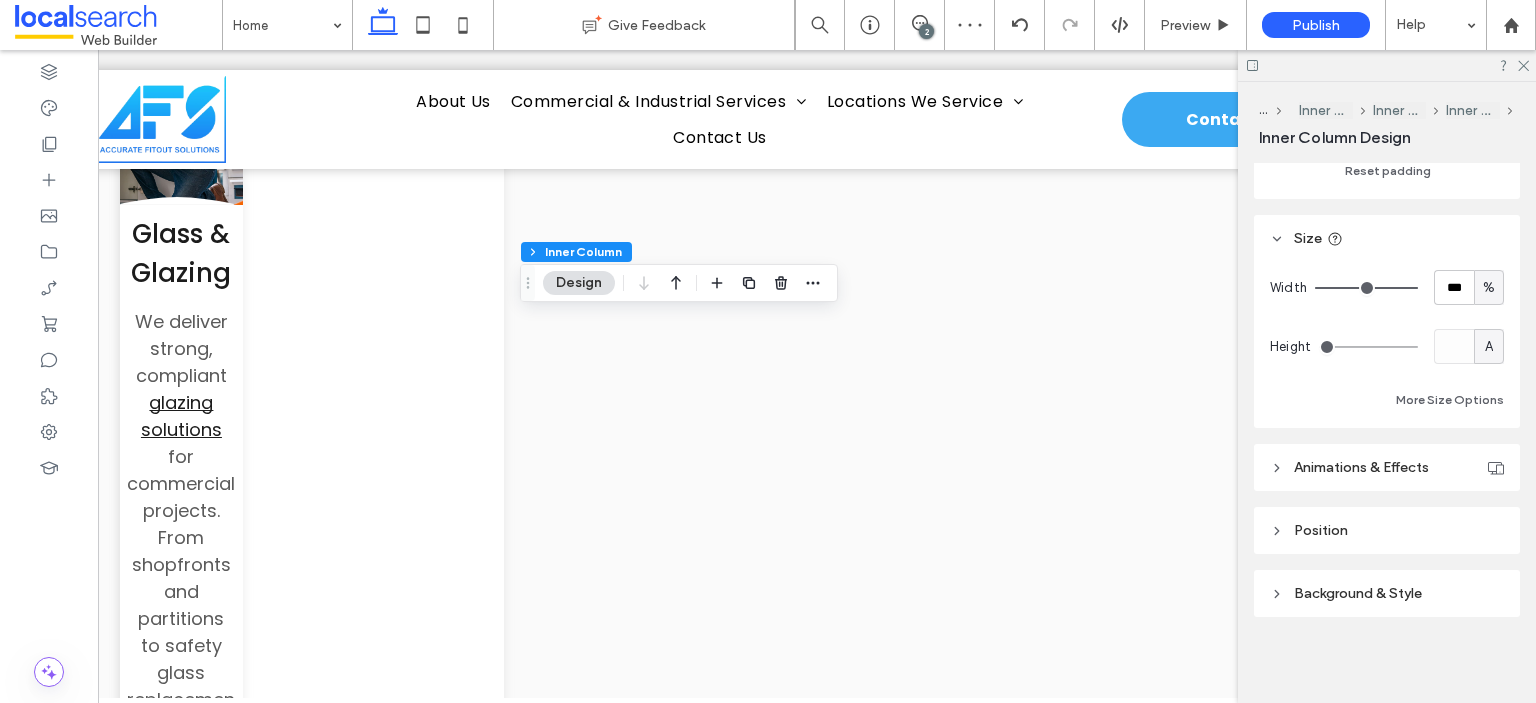 click on "A" at bounding box center [1489, 347] 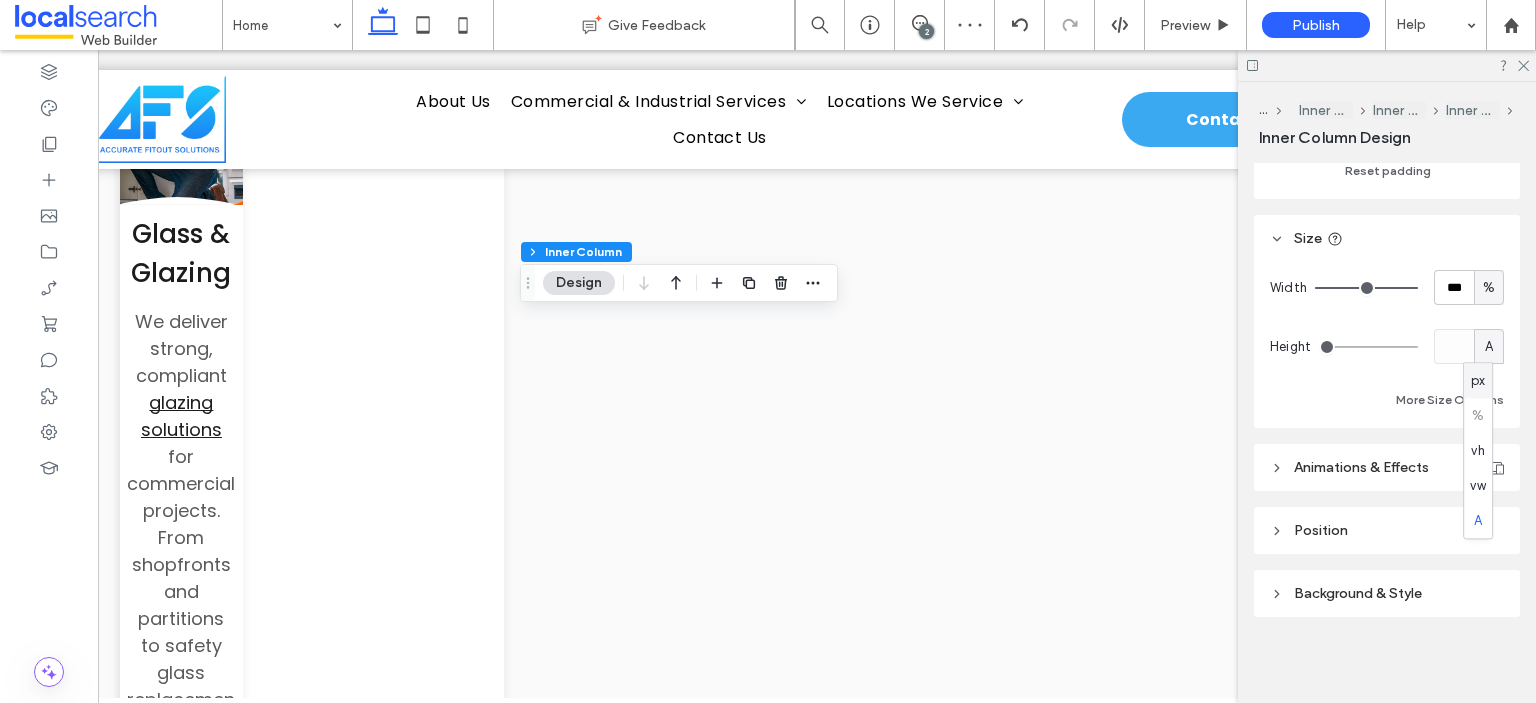click on "px" at bounding box center [1478, 381] 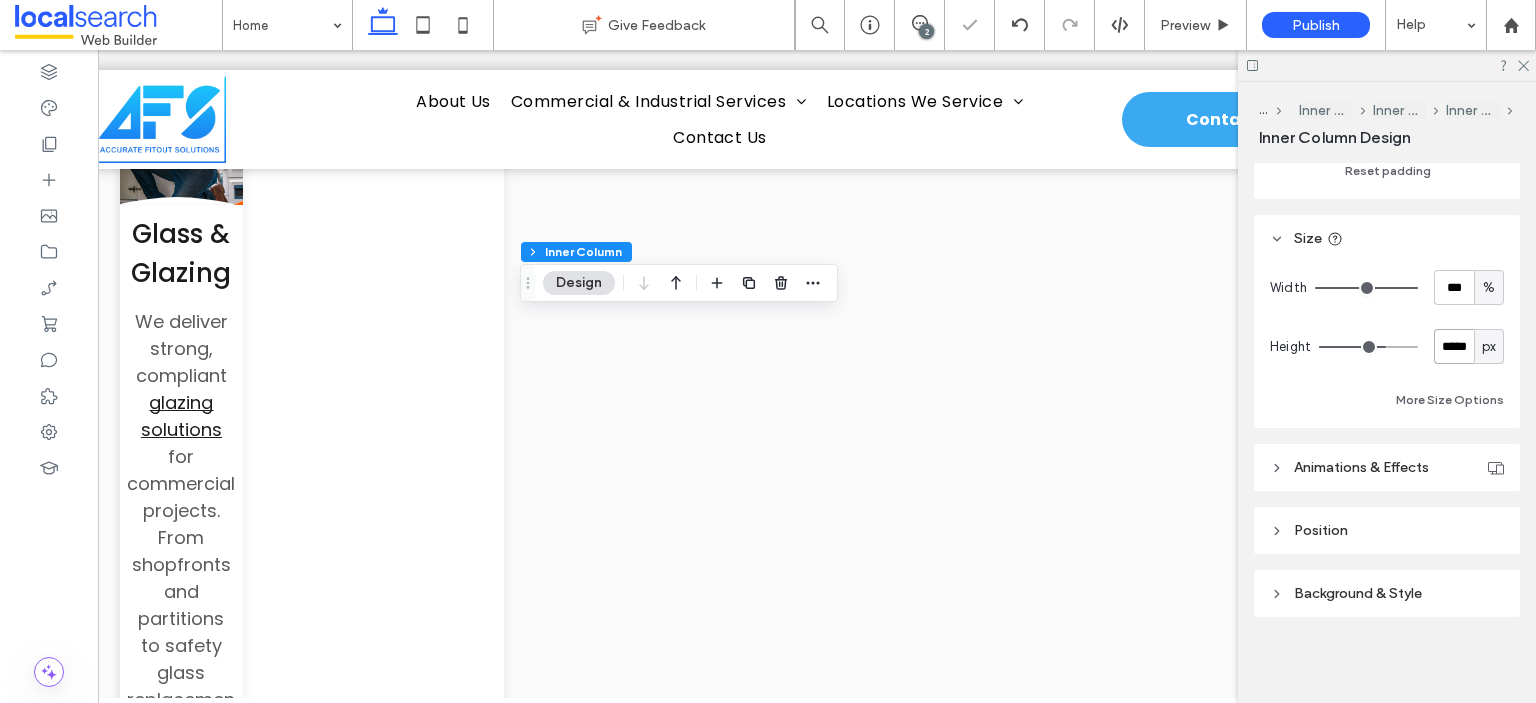 click on "*****" at bounding box center (1454, 346) 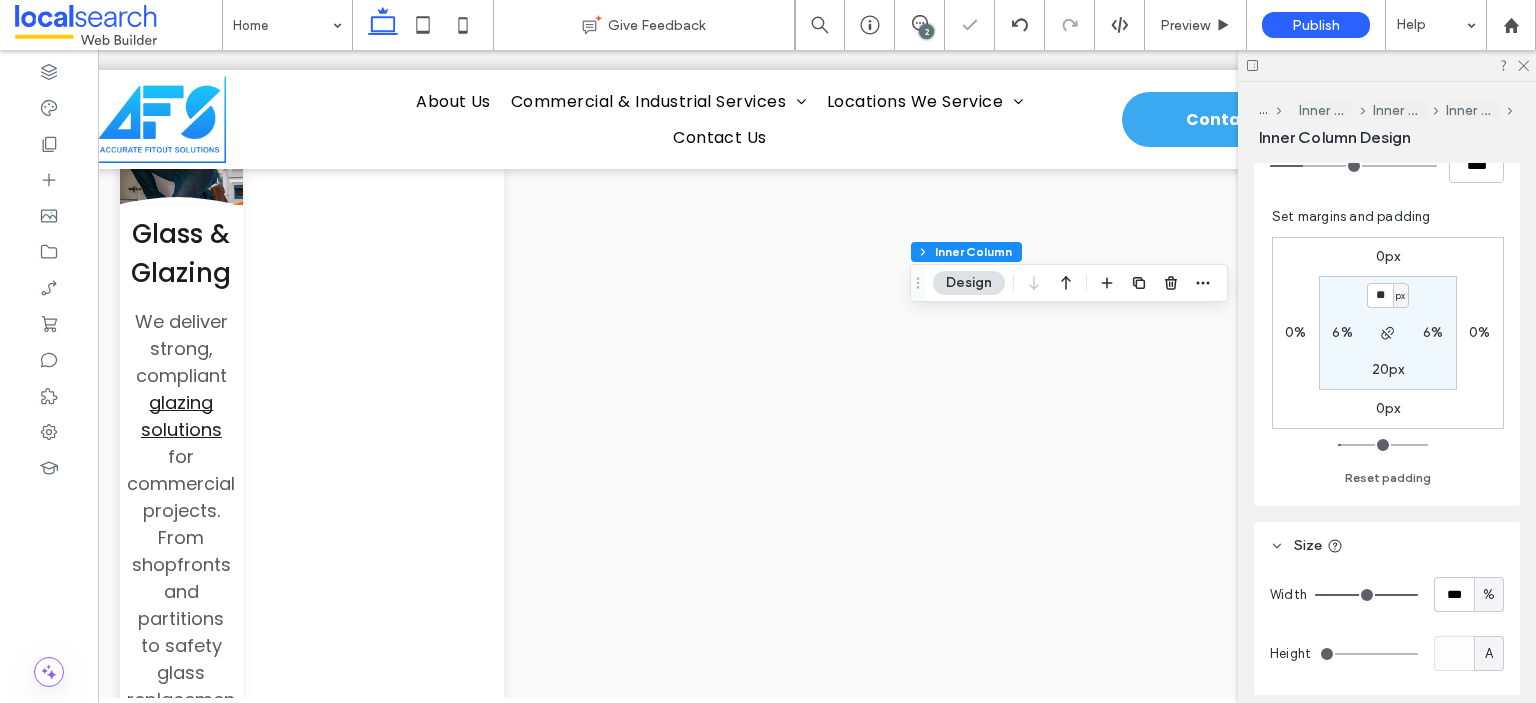 scroll, scrollTop: 855, scrollLeft: 0, axis: vertical 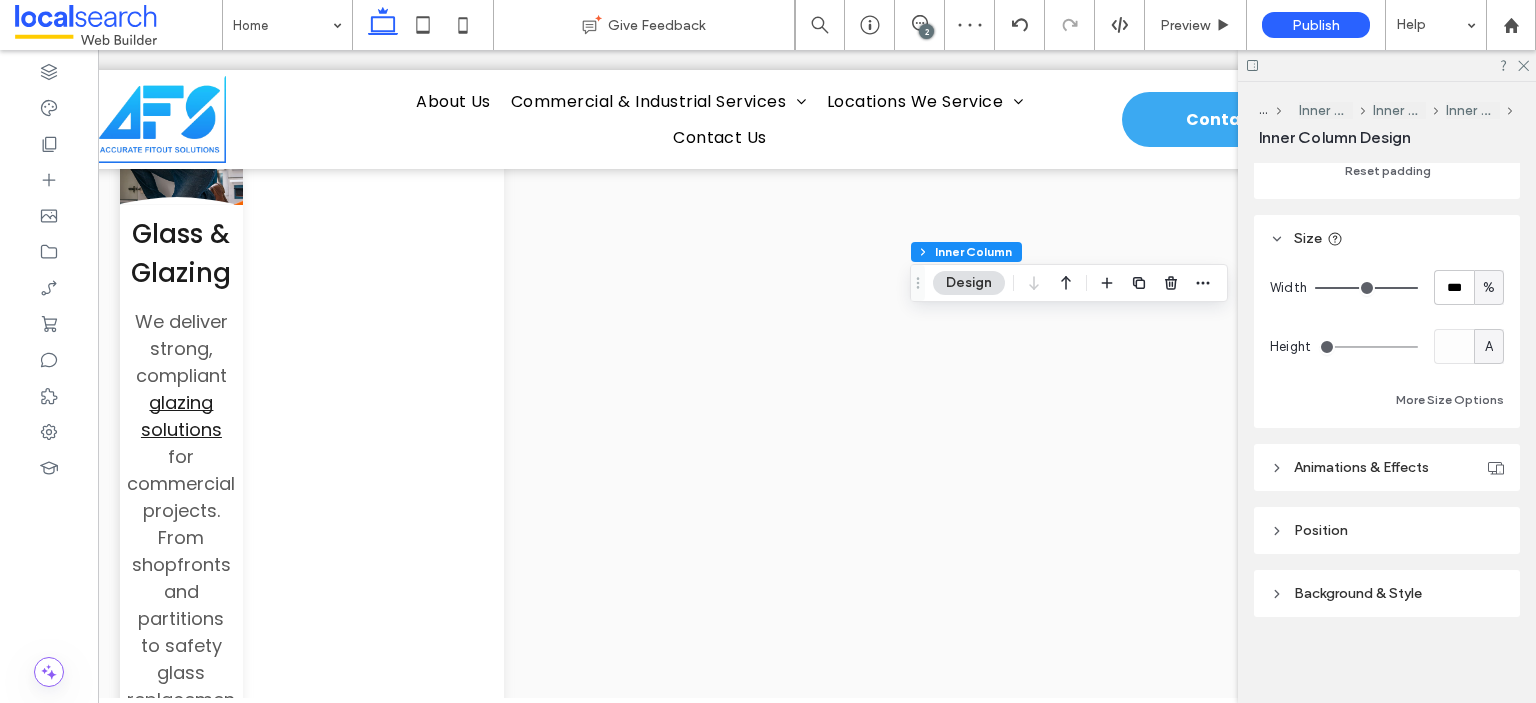 click on "A" at bounding box center [1489, 347] 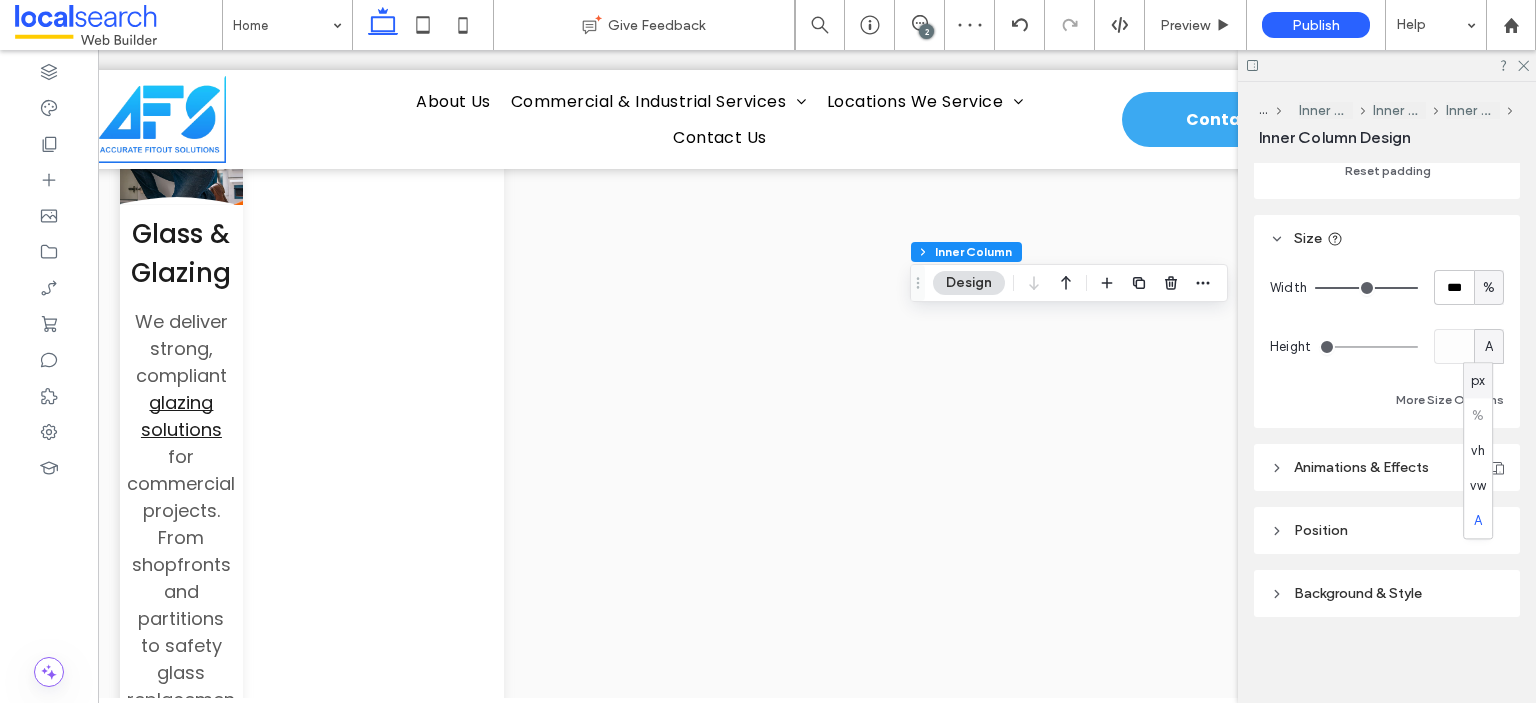 click on "px" at bounding box center [1478, 381] 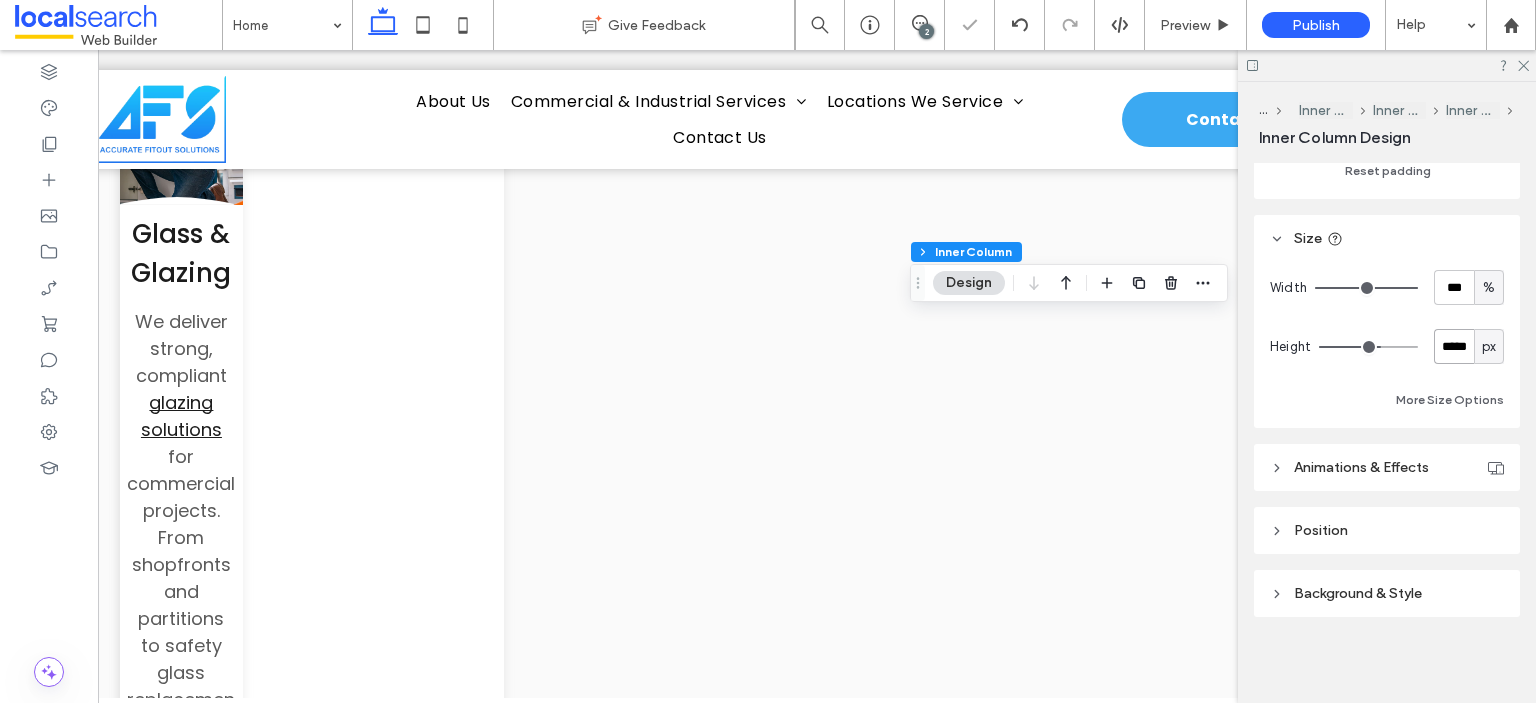 click on "*****" at bounding box center (1454, 346) 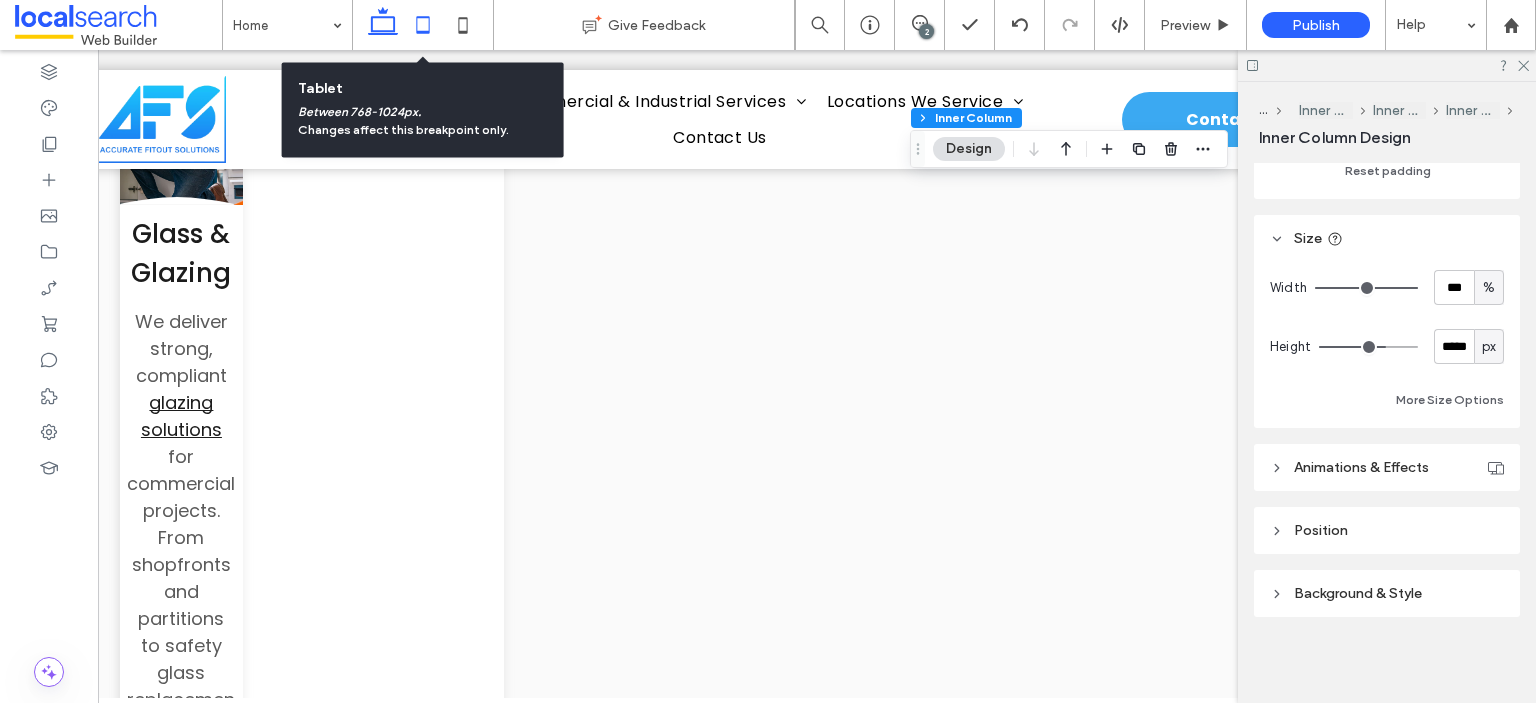 click 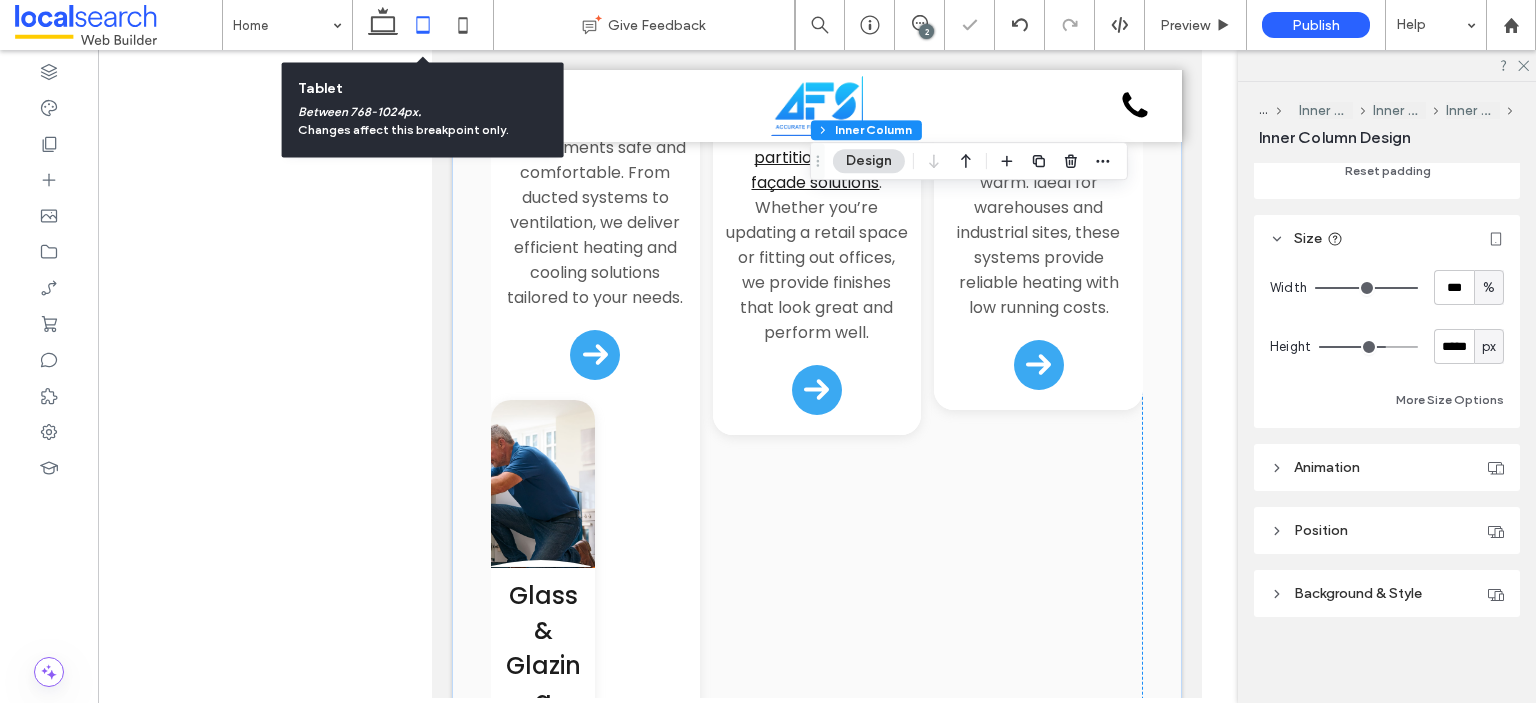scroll, scrollTop: 0, scrollLeft: 0, axis: both 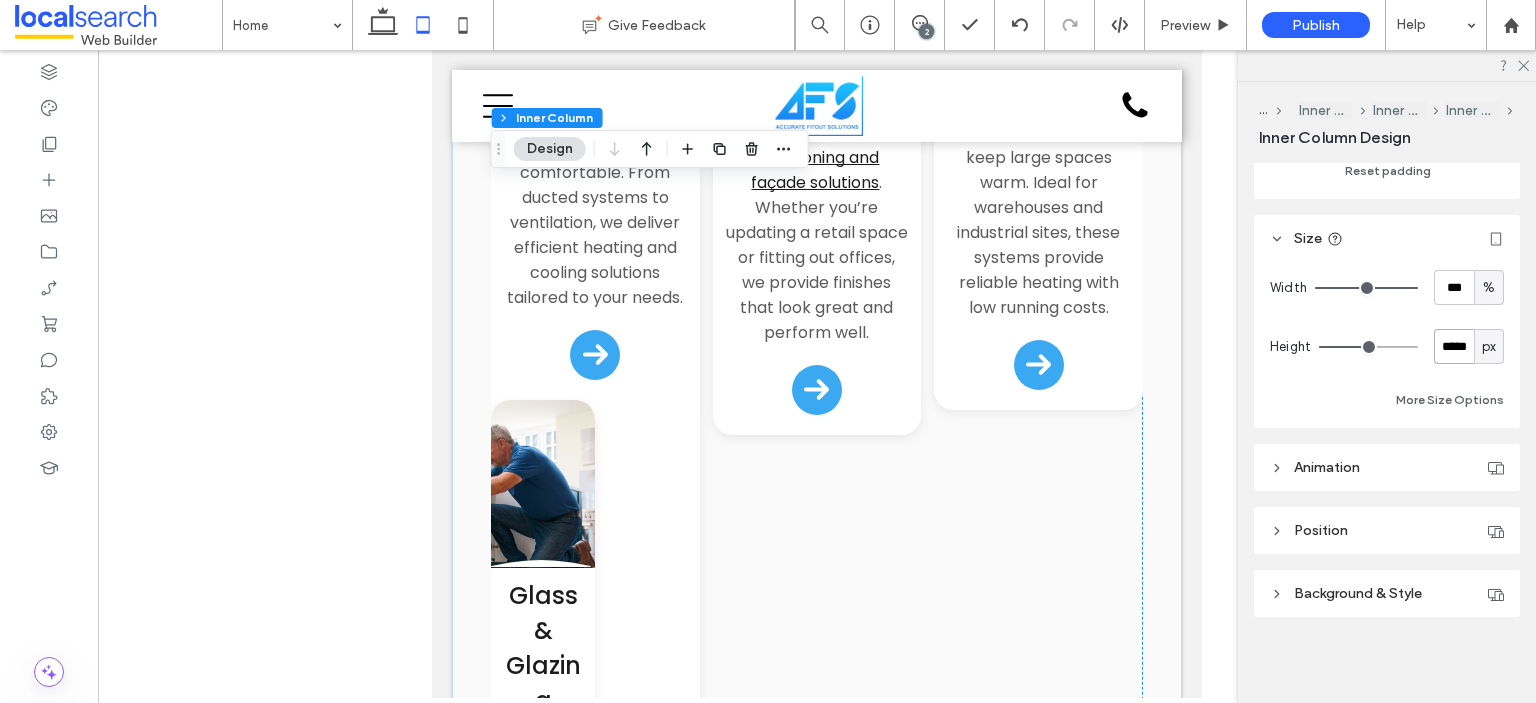 click on "*****" at bounding box center (1454, 346) 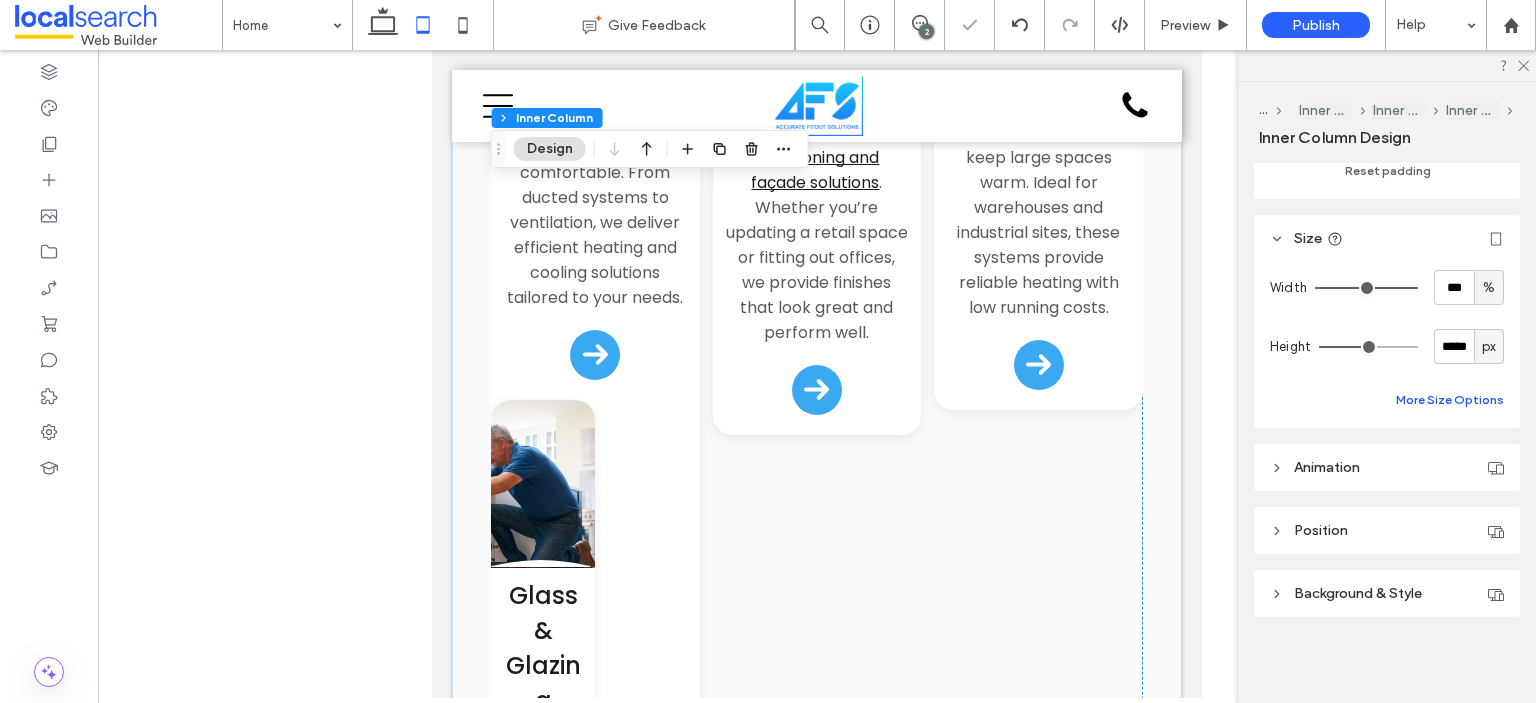 click on "More Size Options" at bounding box center (1450, 400) 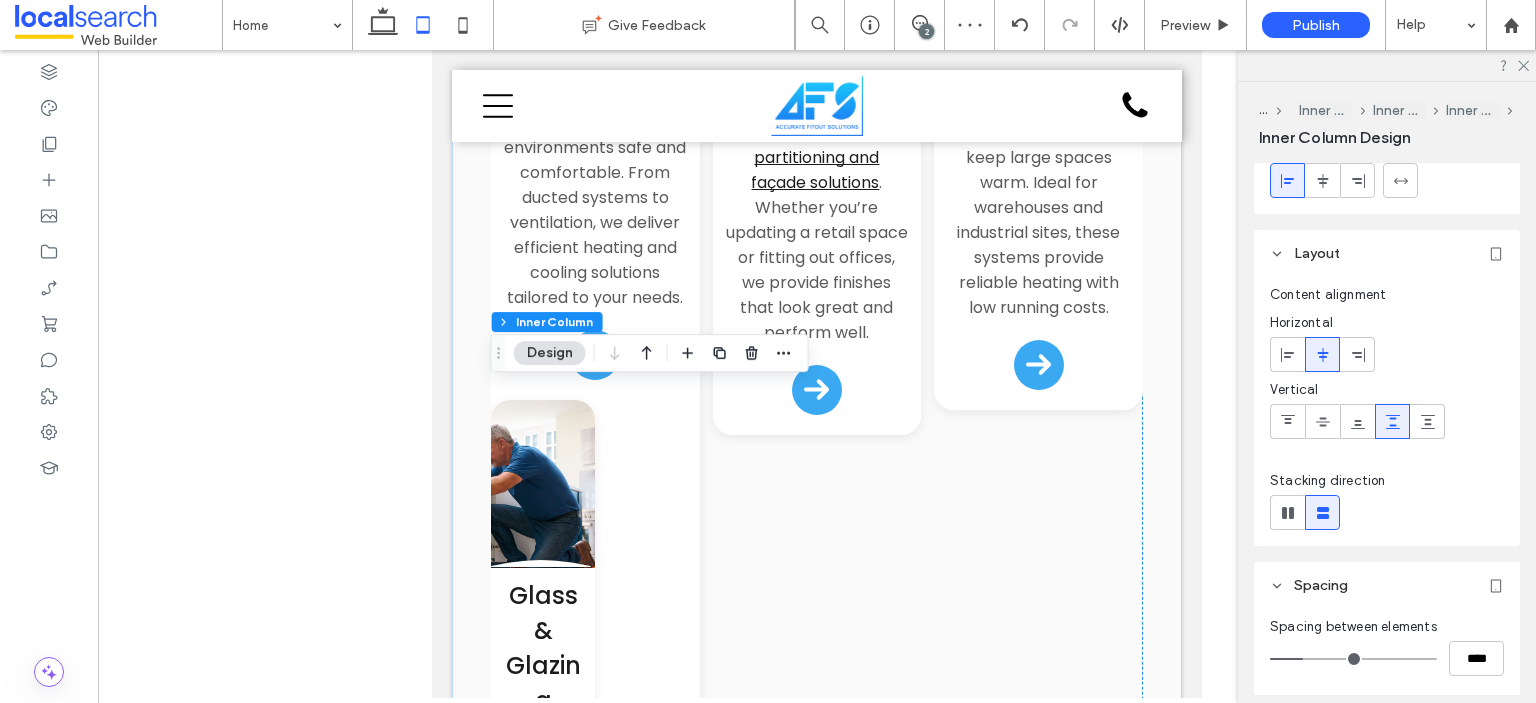 scroll, scrollTop: 0, scrollLeft: 0, axis: both 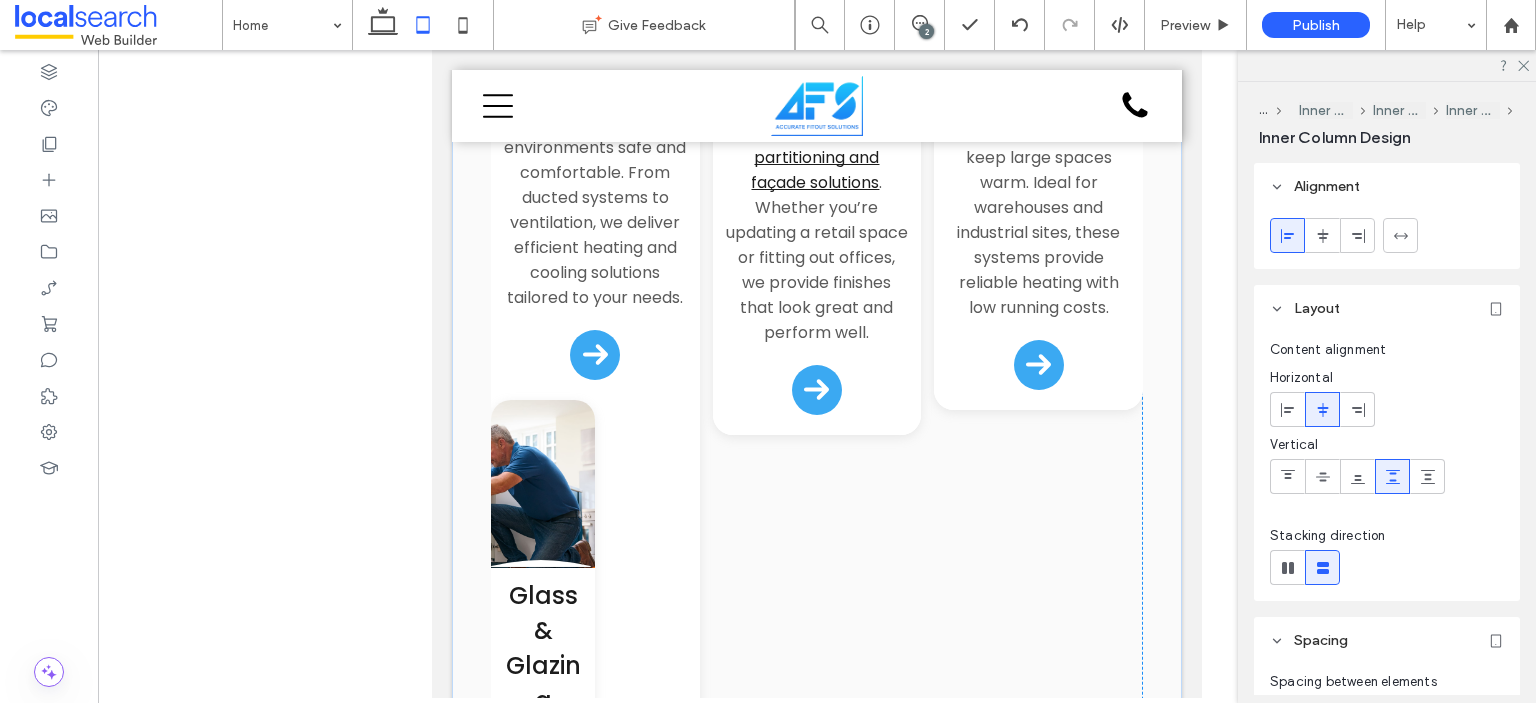 type on "***" 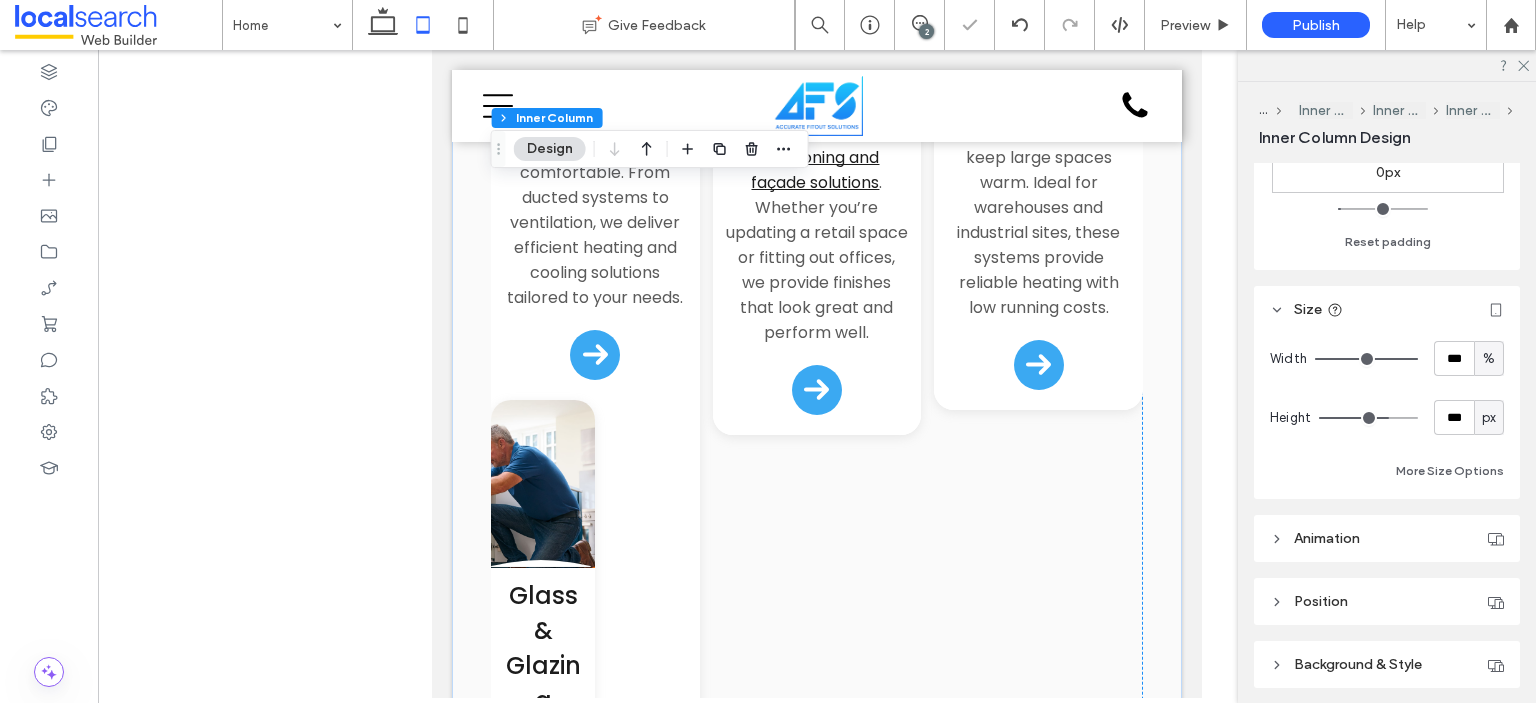 scroll, scrollTop: 800, scrollLeft: 0, axis: vertical 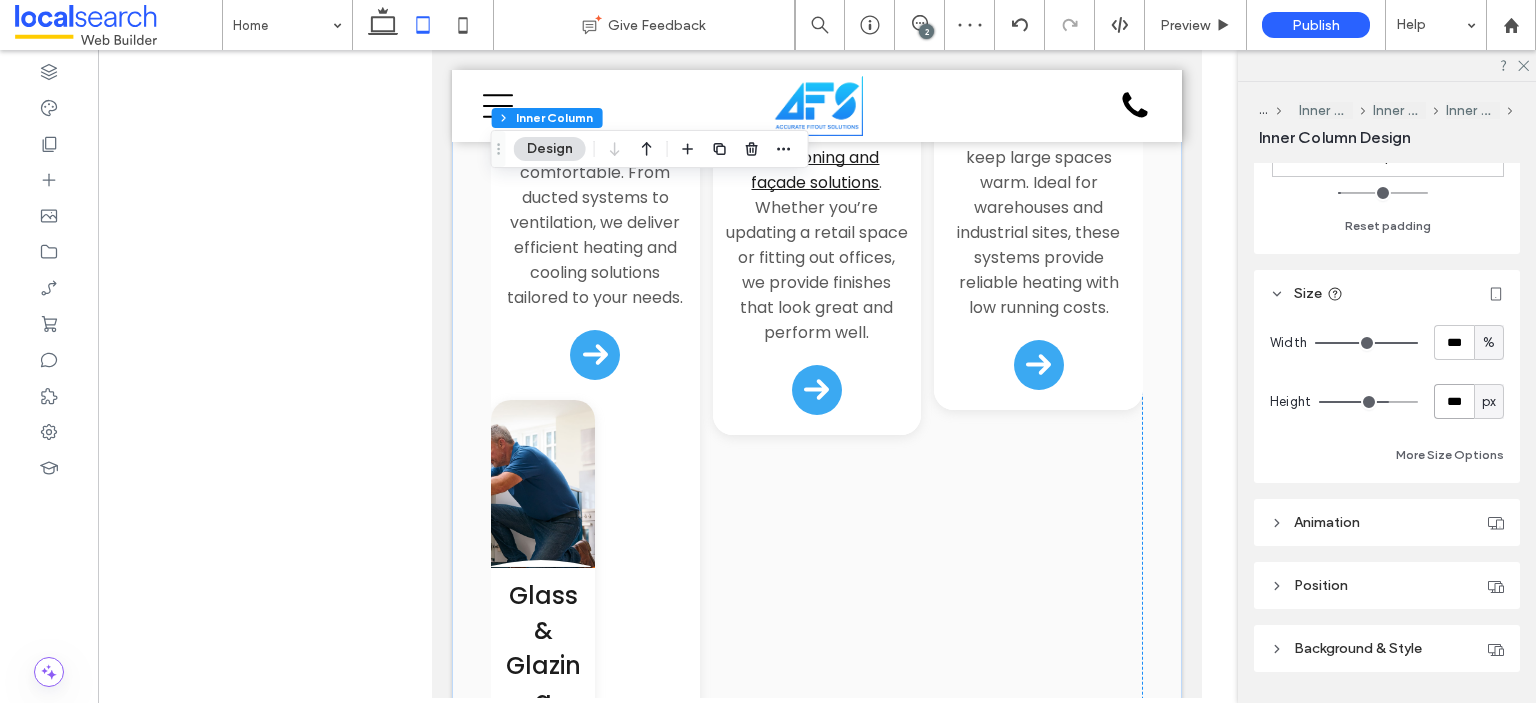 click on "***" at bounding box center (1454, 401) 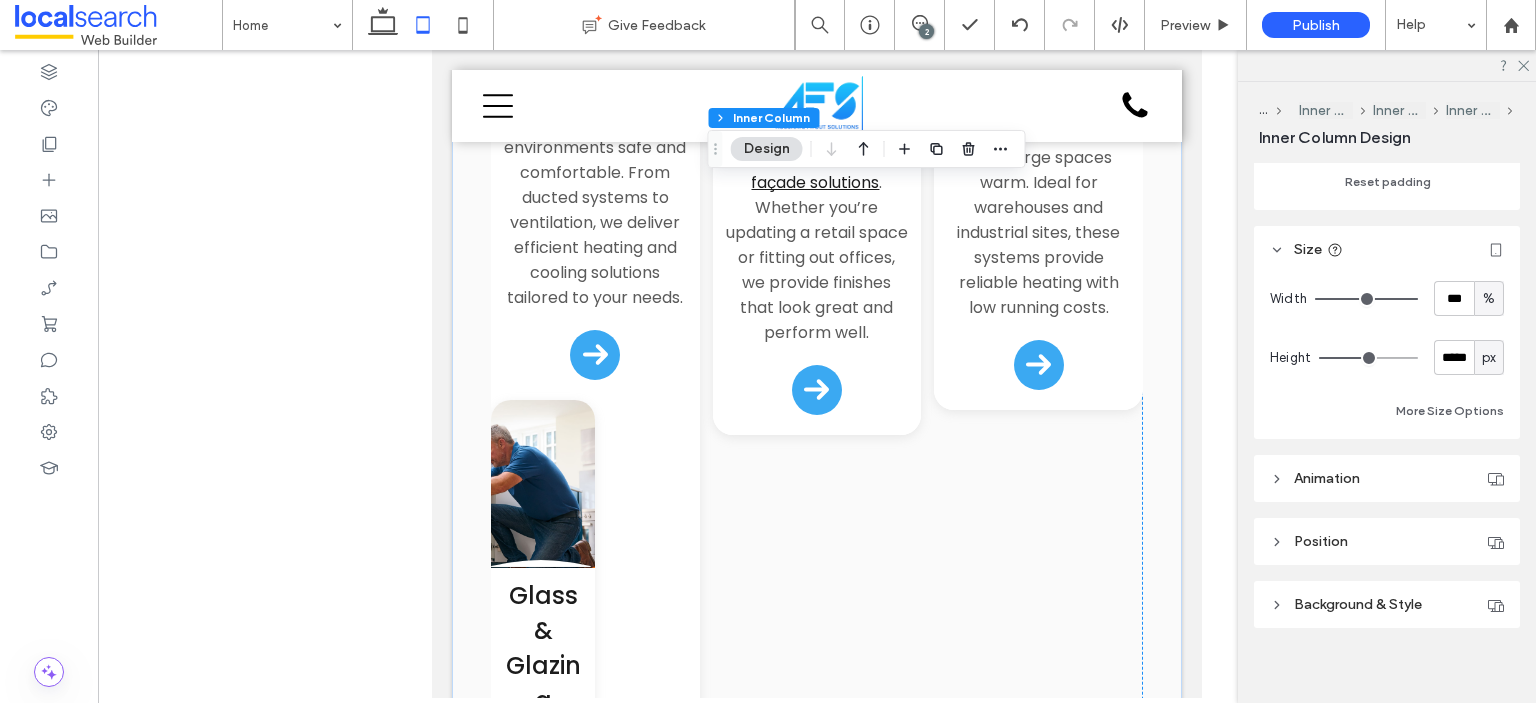 scroll, scrollTop: 855, scrollLeft: 0, axis: vertical 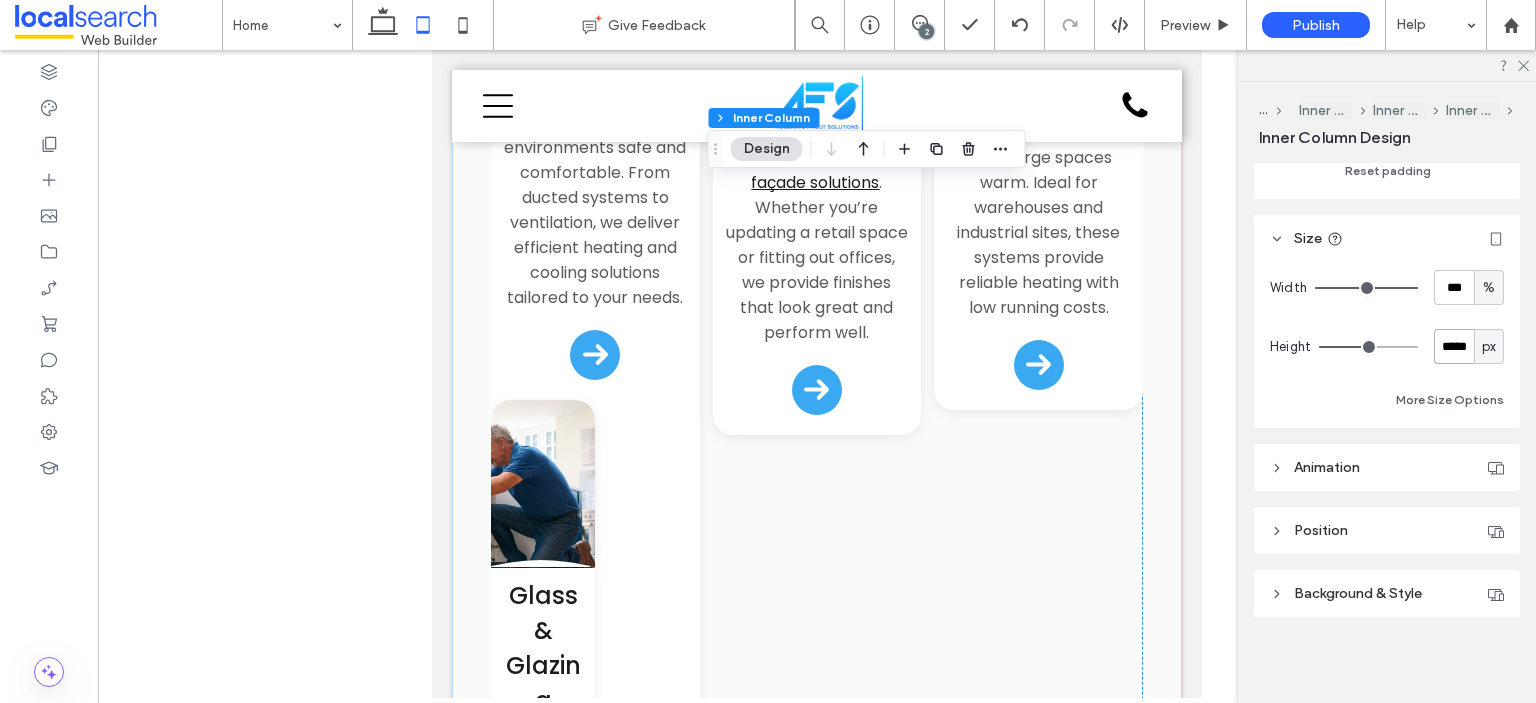 click on "*****" at bounding box center (1454, 346) 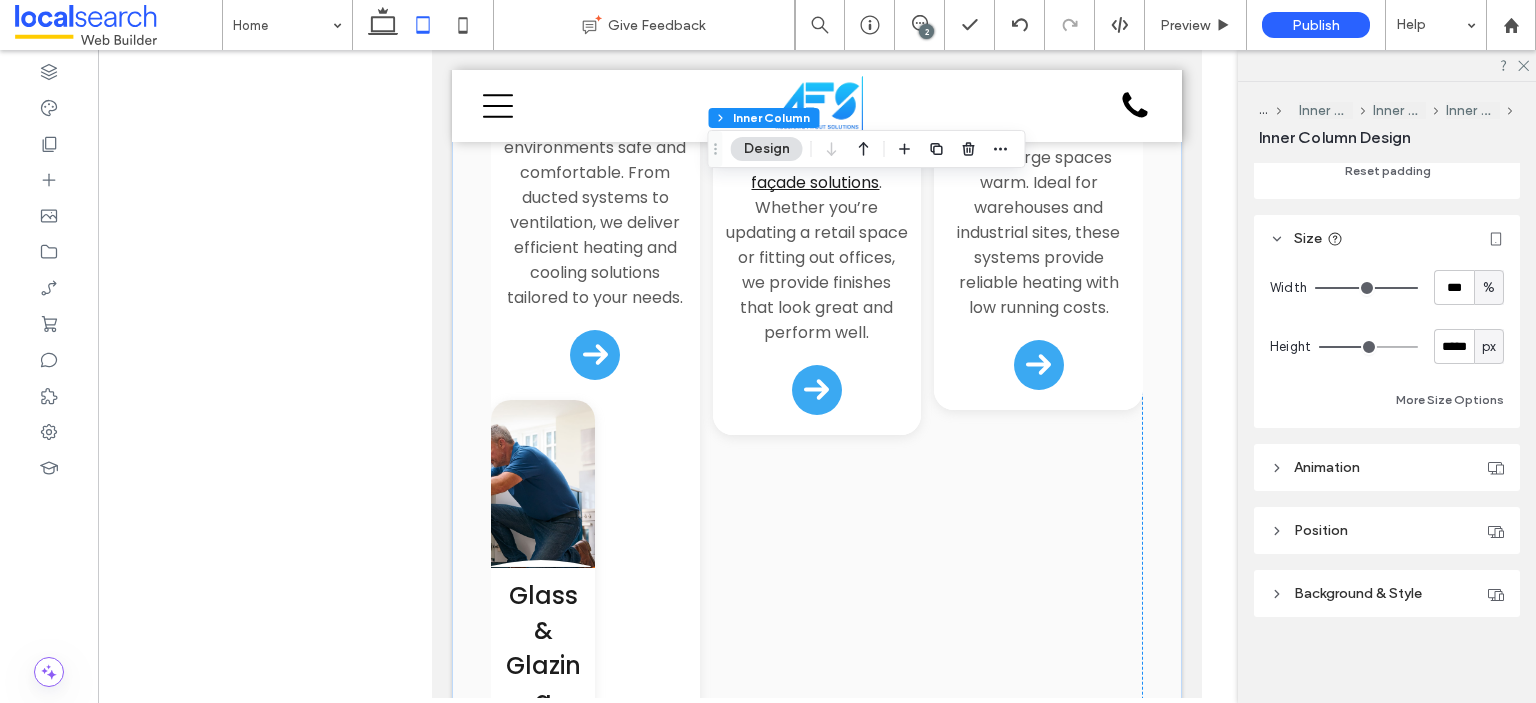 click on "Width *** % Height ***** px More Size Options" at bounding box center (1387, 341) 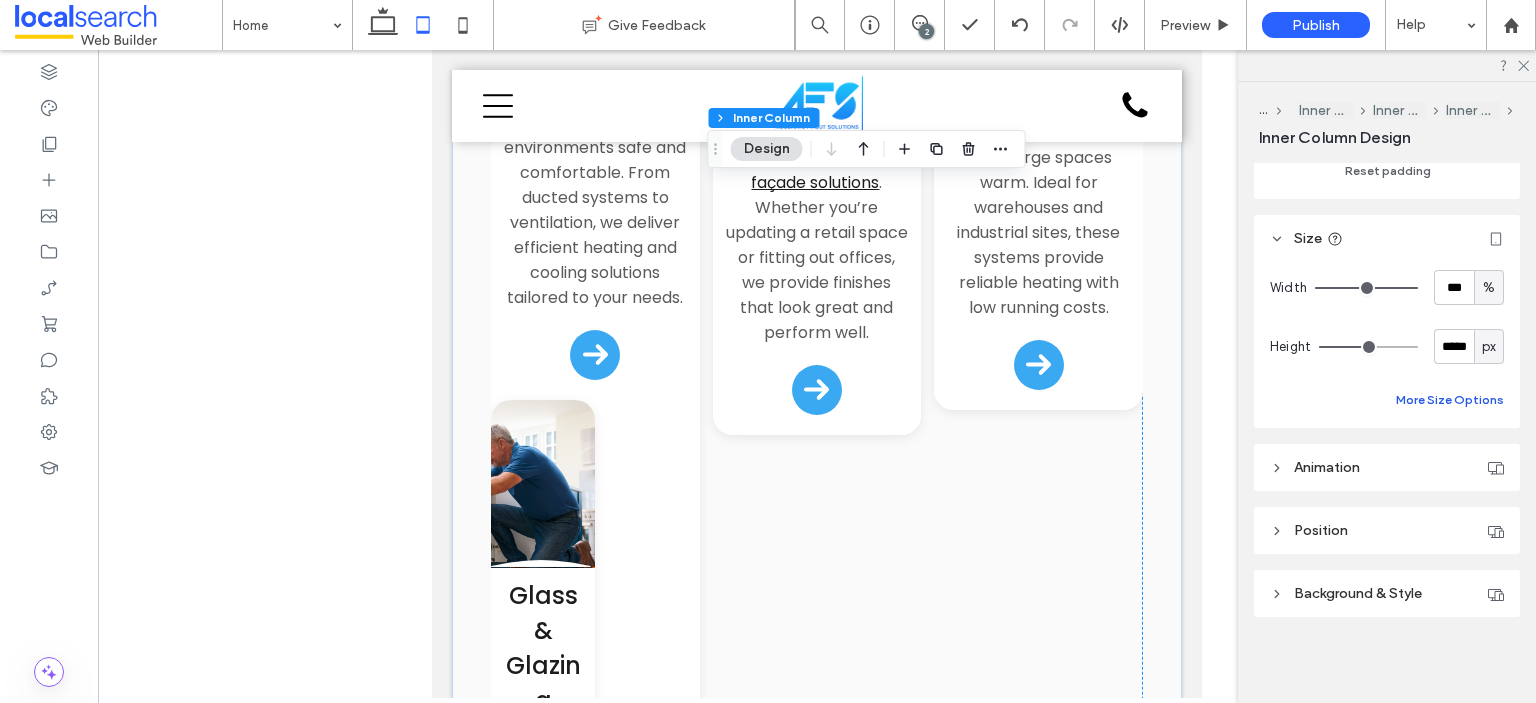 click on "More Size Options" at bounding box center [1450, 400] 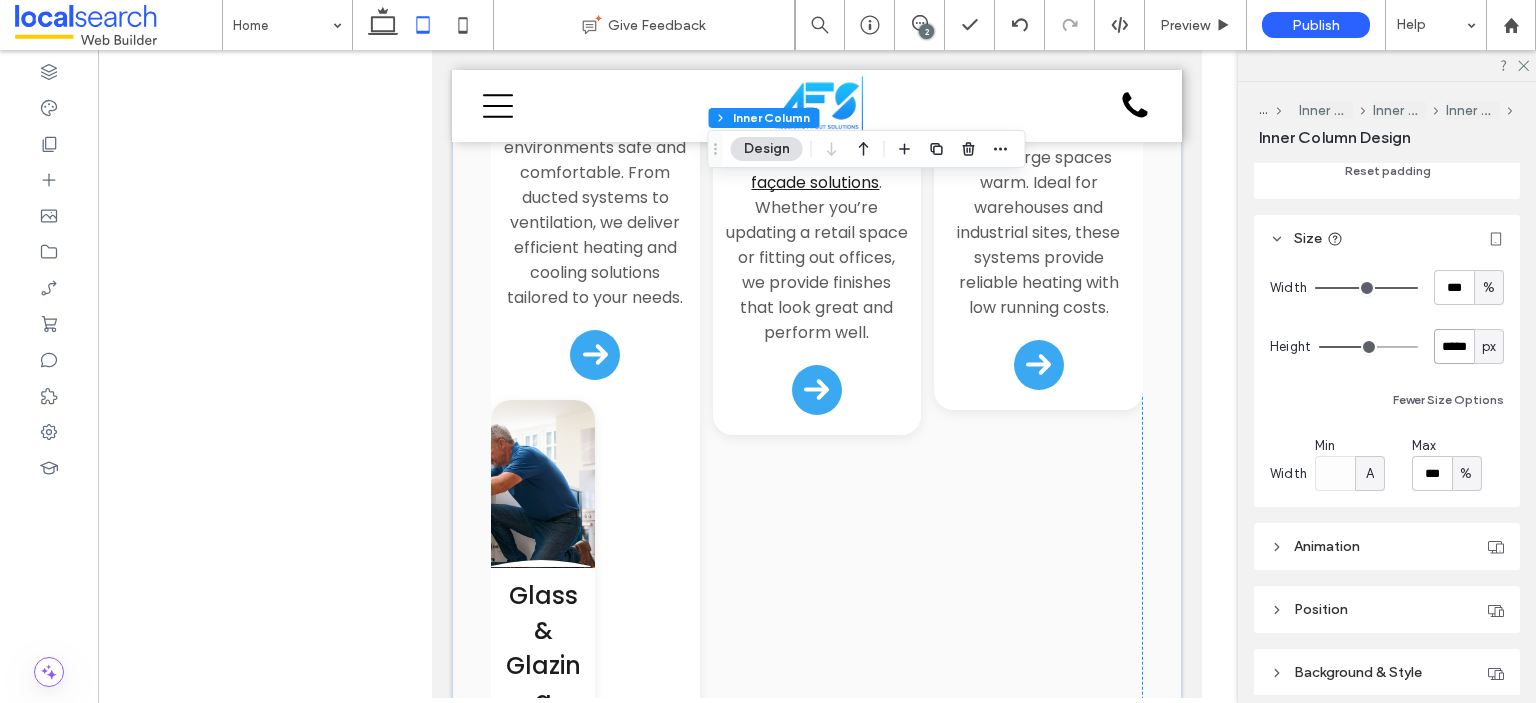 click on "*****" at bounding box center [1454, 346] 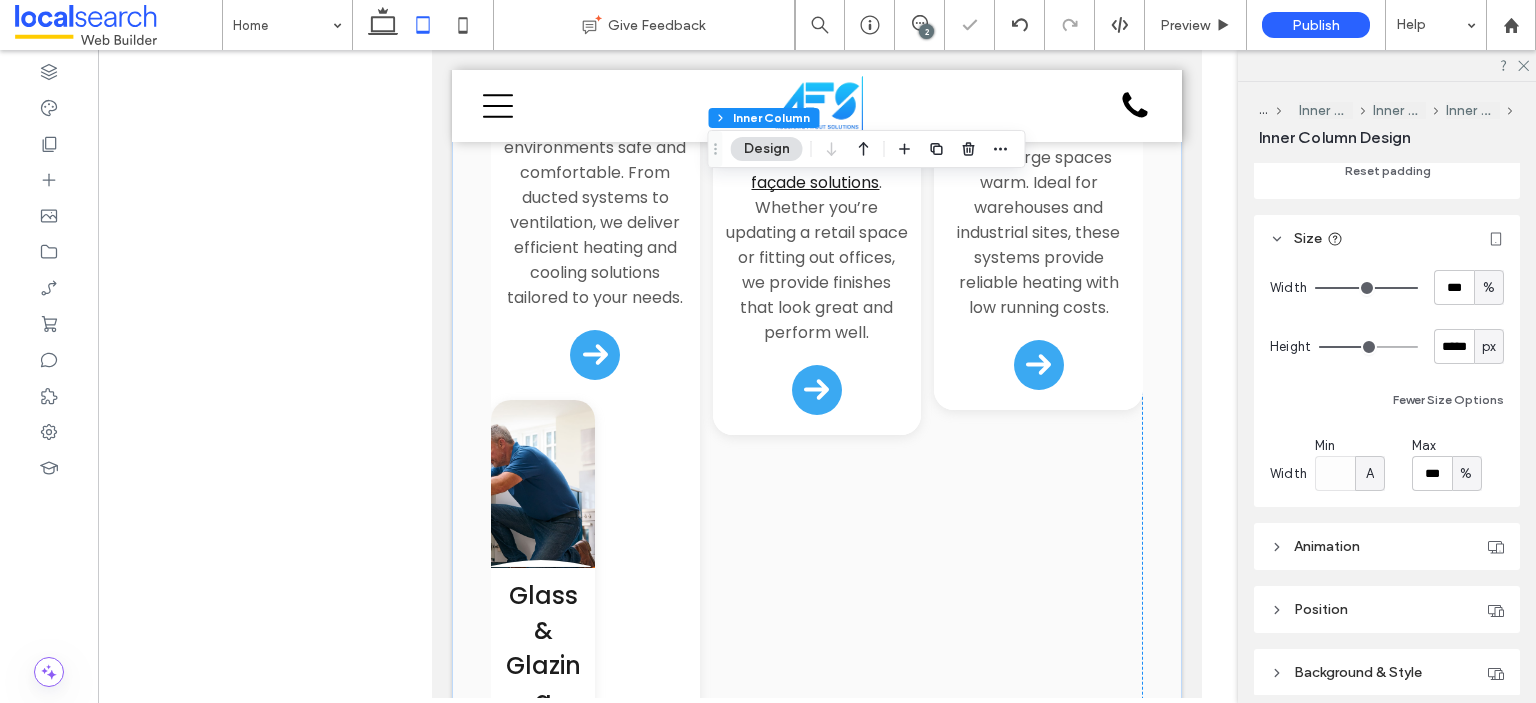 click on "px" at bounding box center [1489, 347] 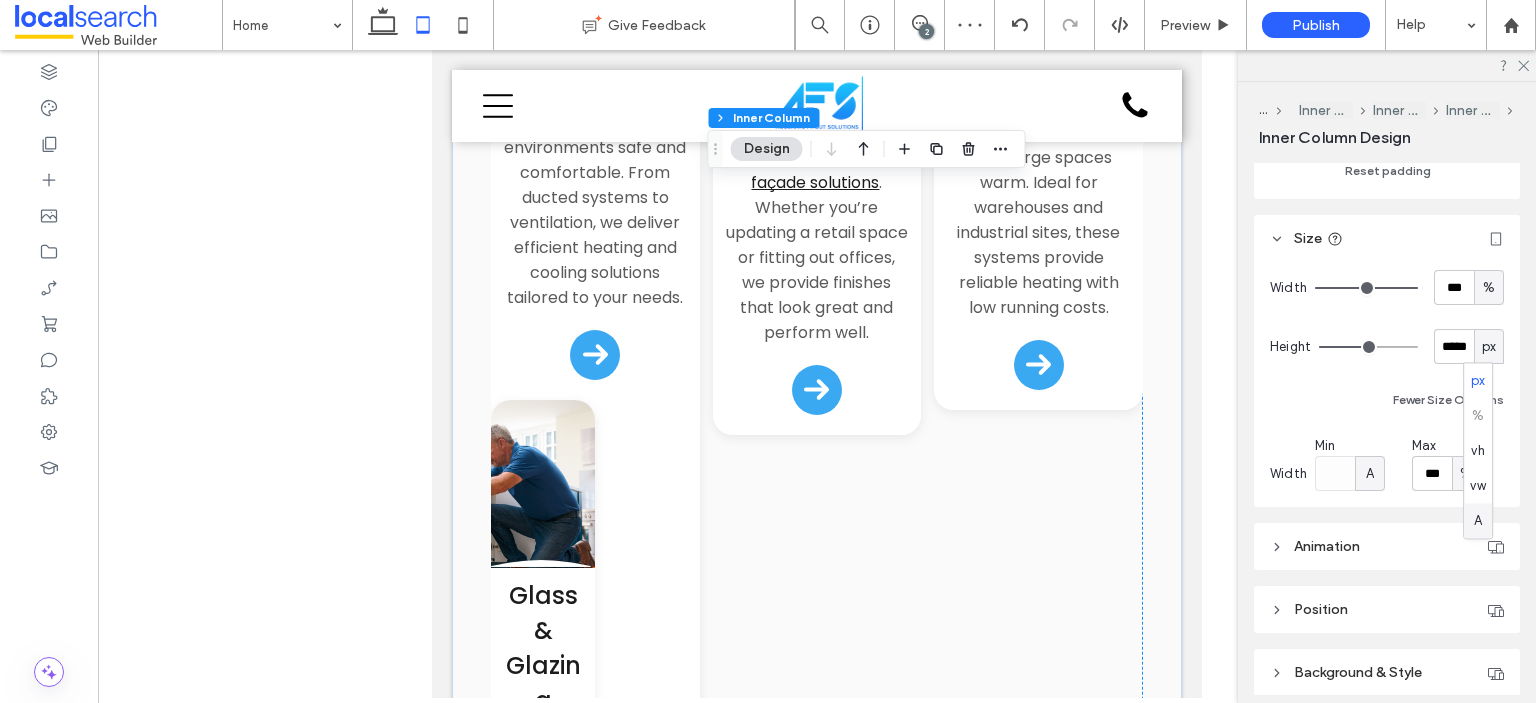 click on "A" at bounding box center [1478, 521] 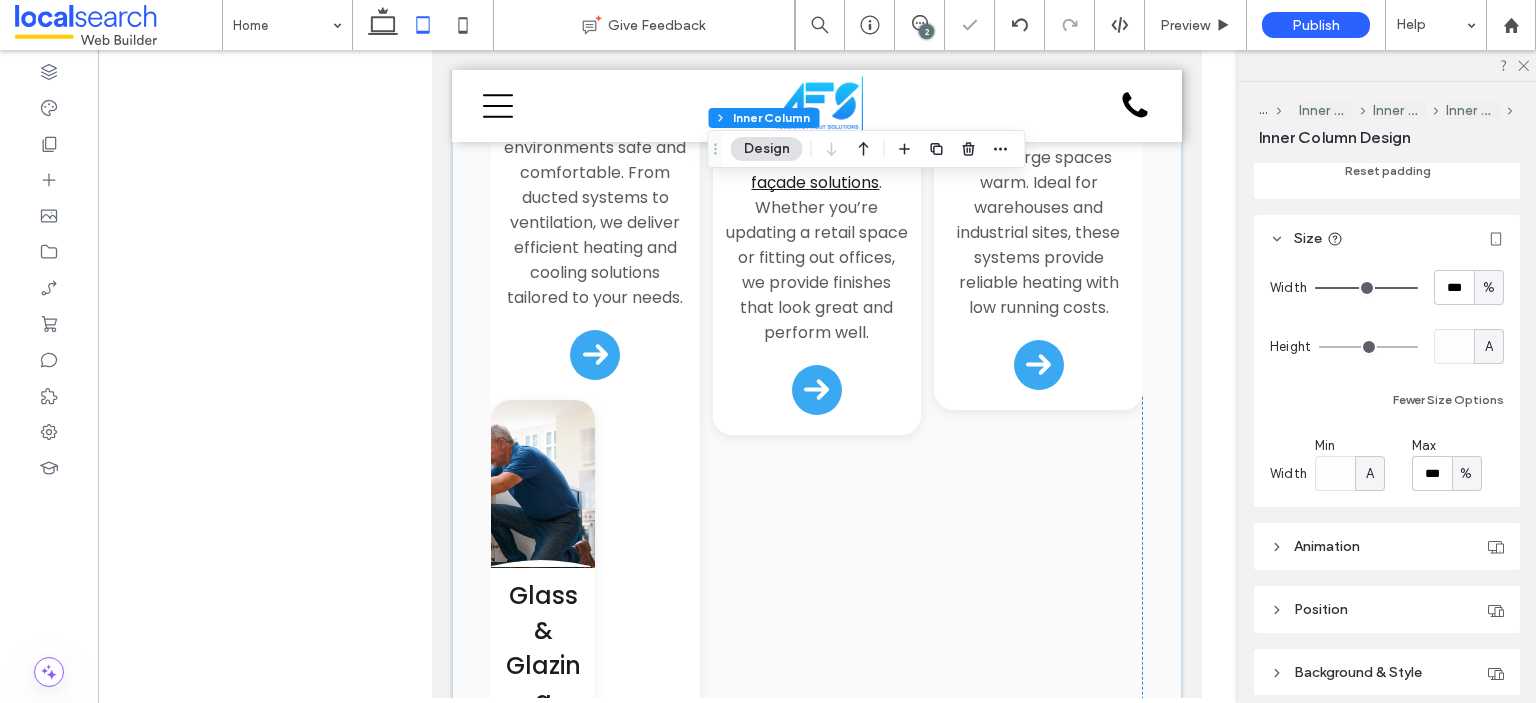 click on "A" at bounding box center (1489, 347) 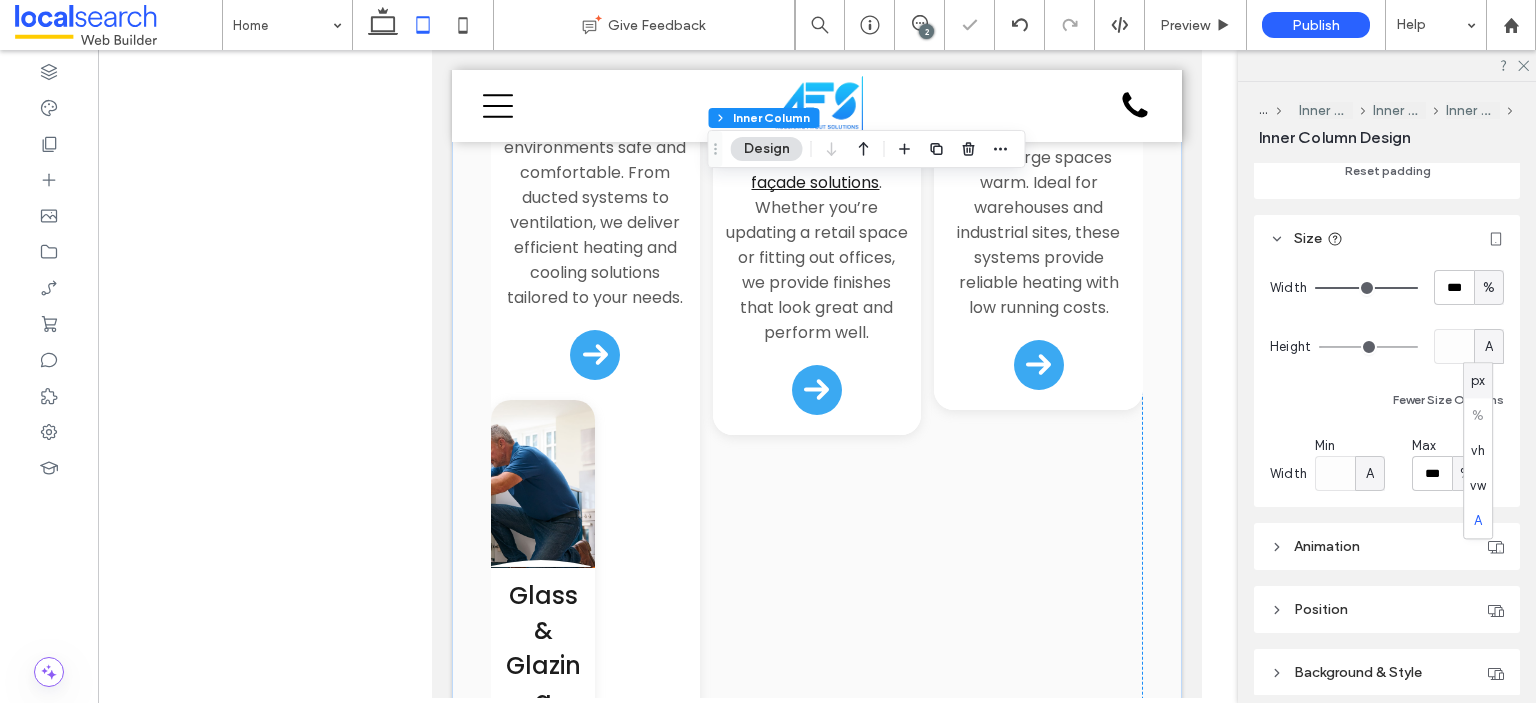 click on "px" at bounding box center [1478, 381] 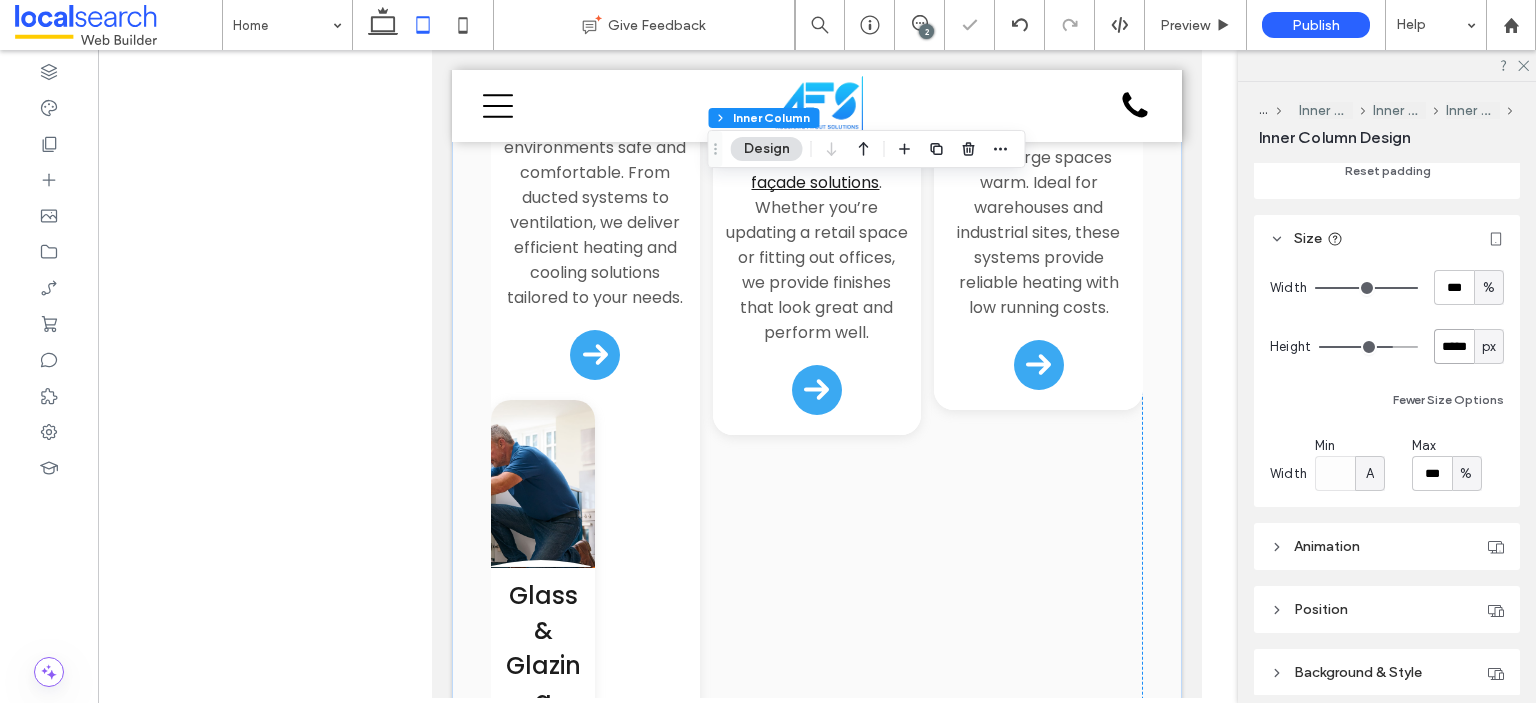 click on "*****" at bounding box center (1454, 346) 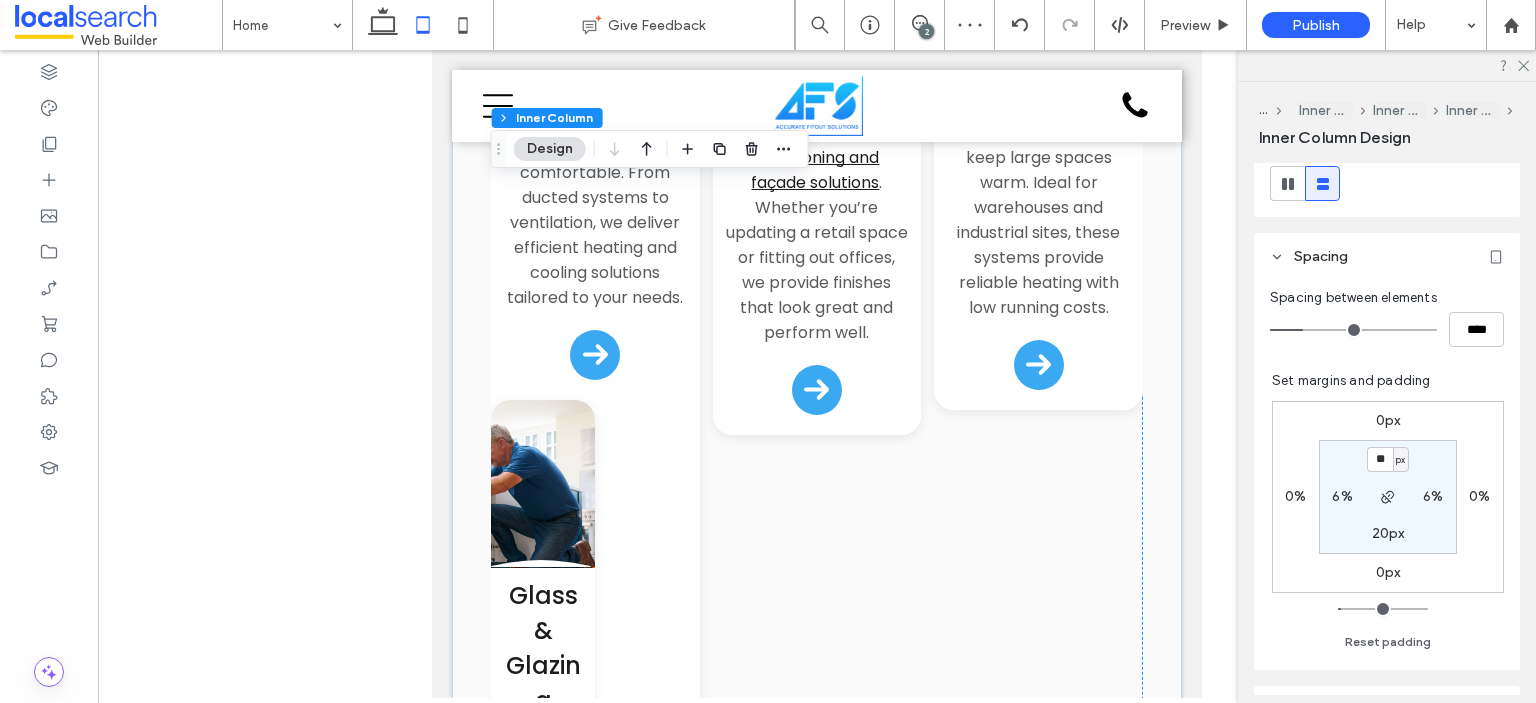 scroll, scrollTop: 855, scrollLeft: 0, axis: vertical 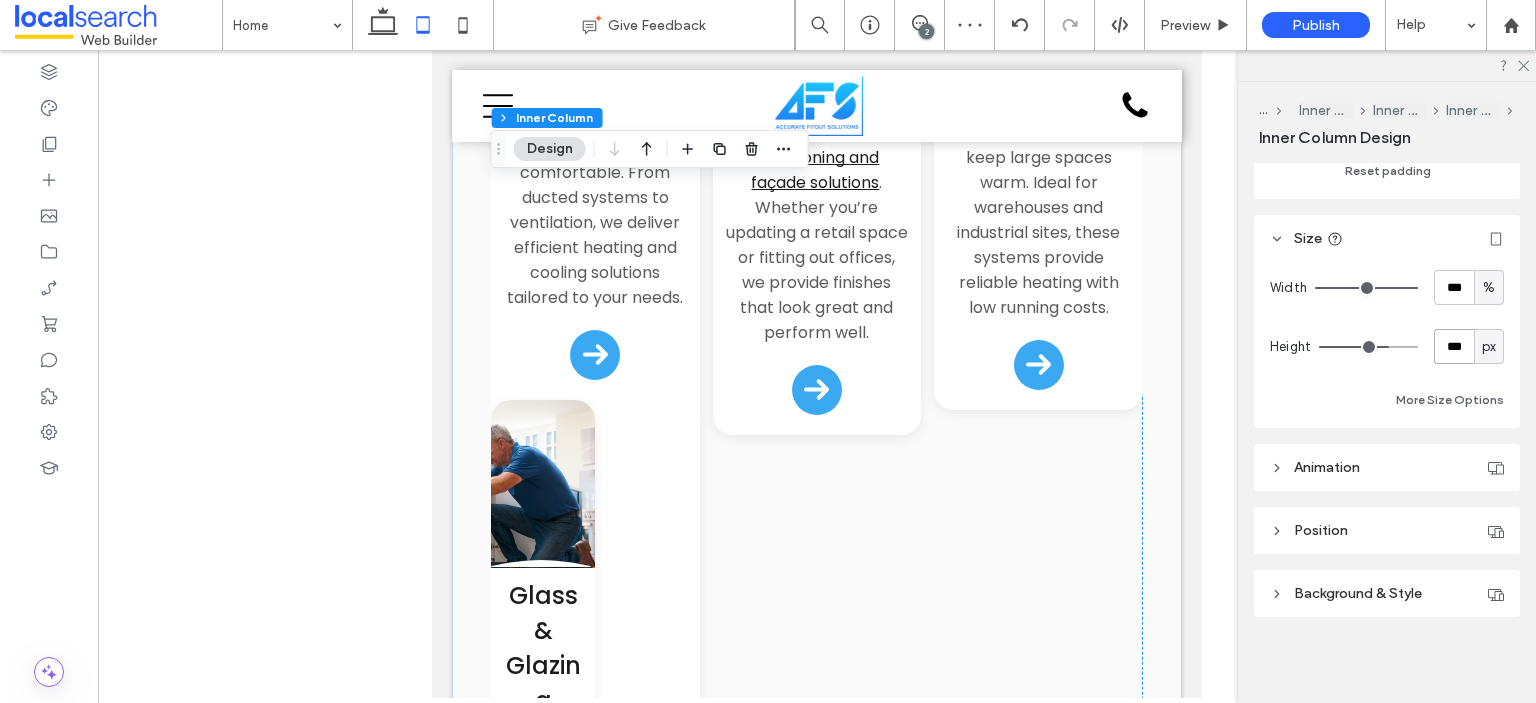 click on "***" at bounding box center (1454, 346) 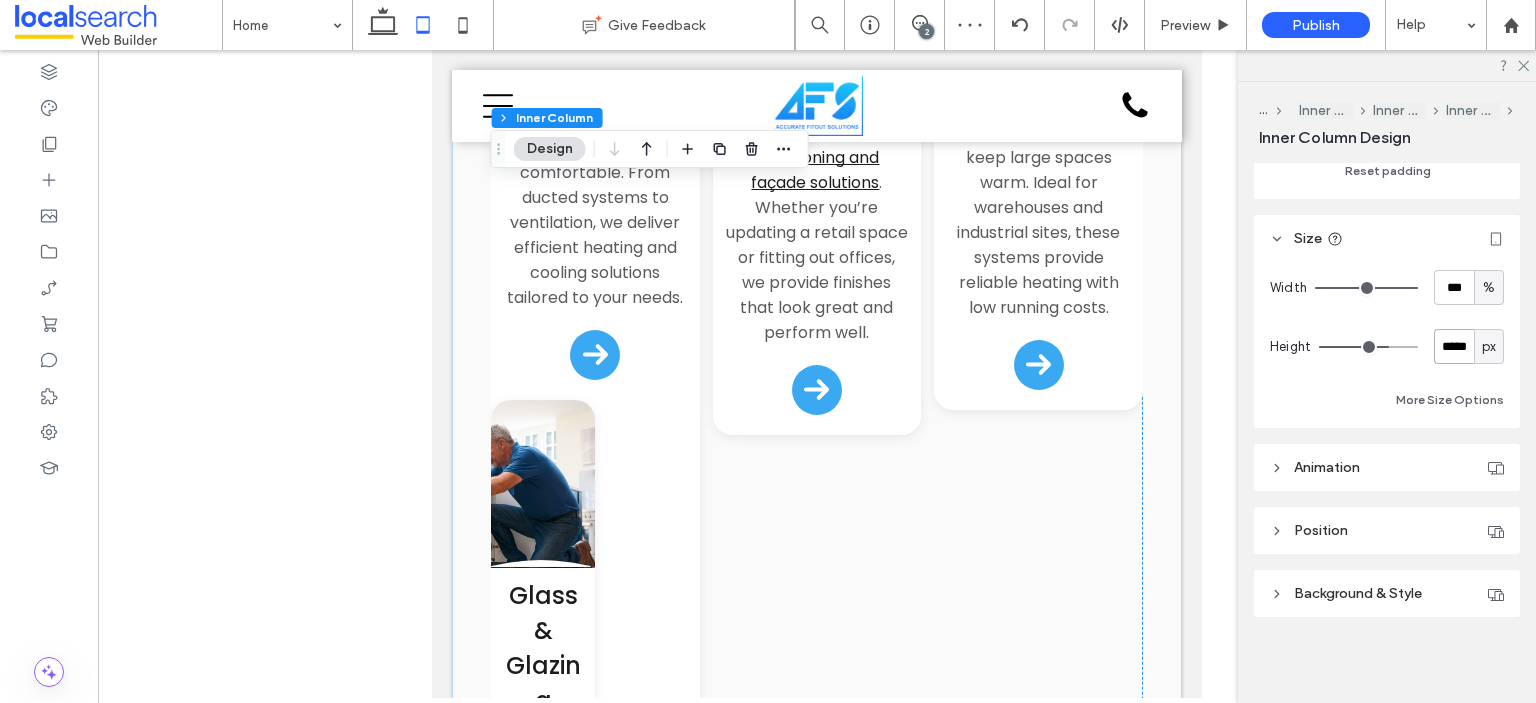 type on "*****" 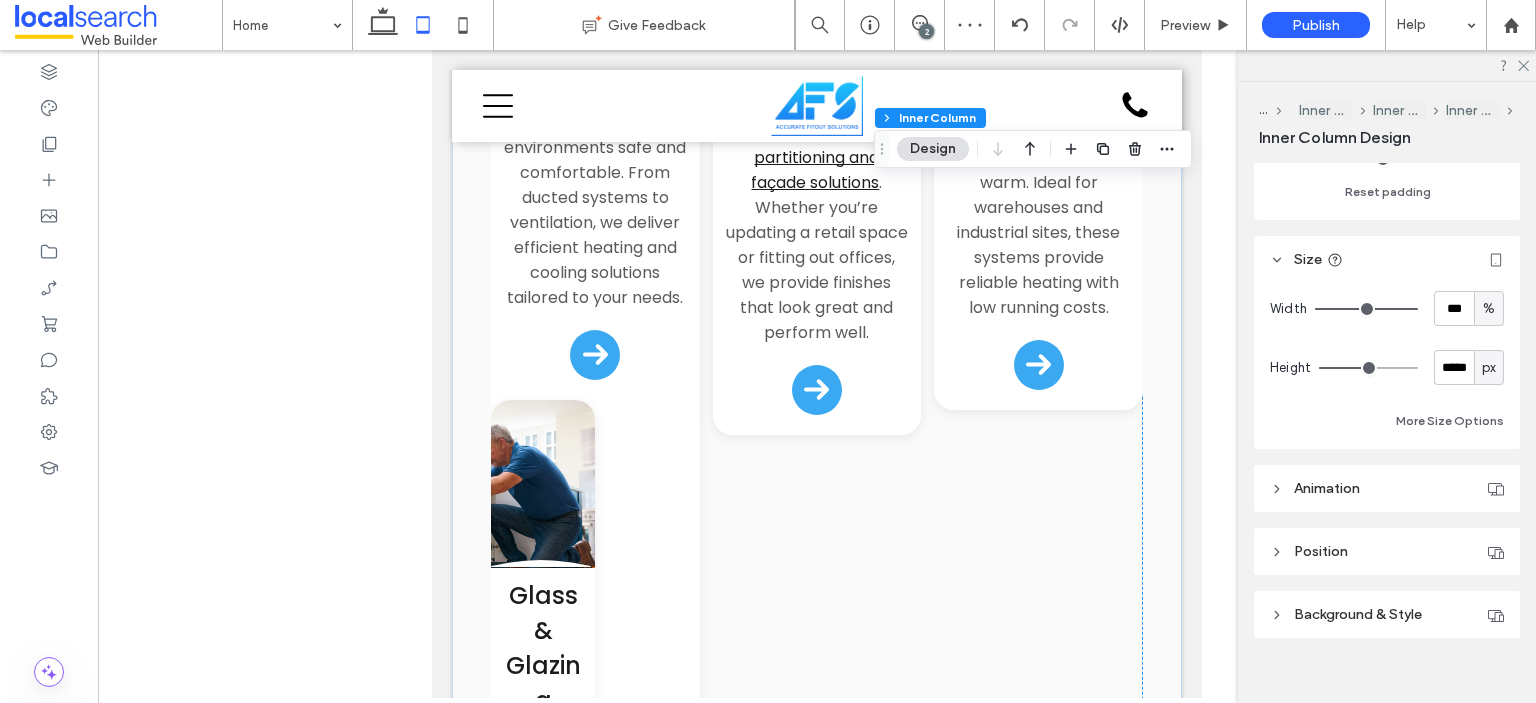 scroll, scrollTop: 855, scrollLeft: 0, axis: vertical 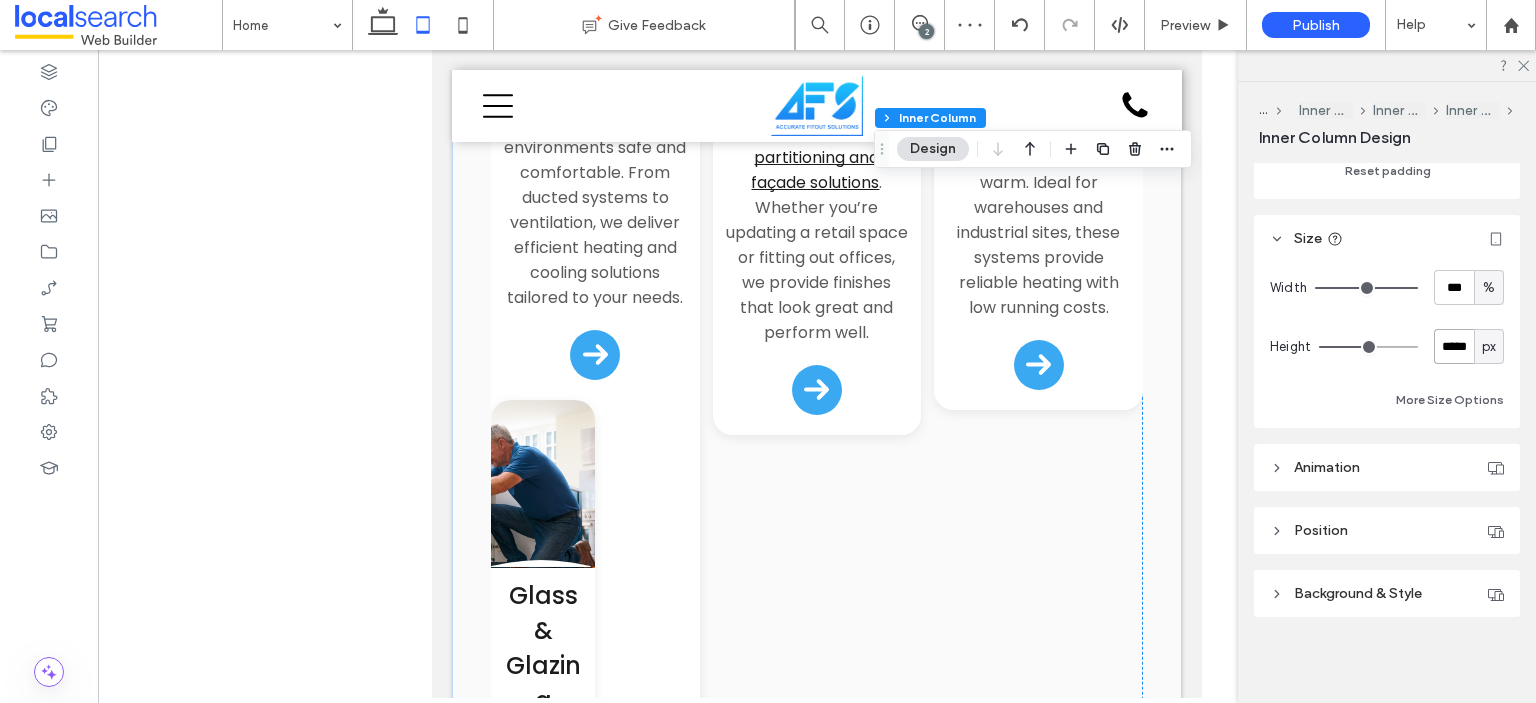 click on "*****" at bounding box center (1454, 346) 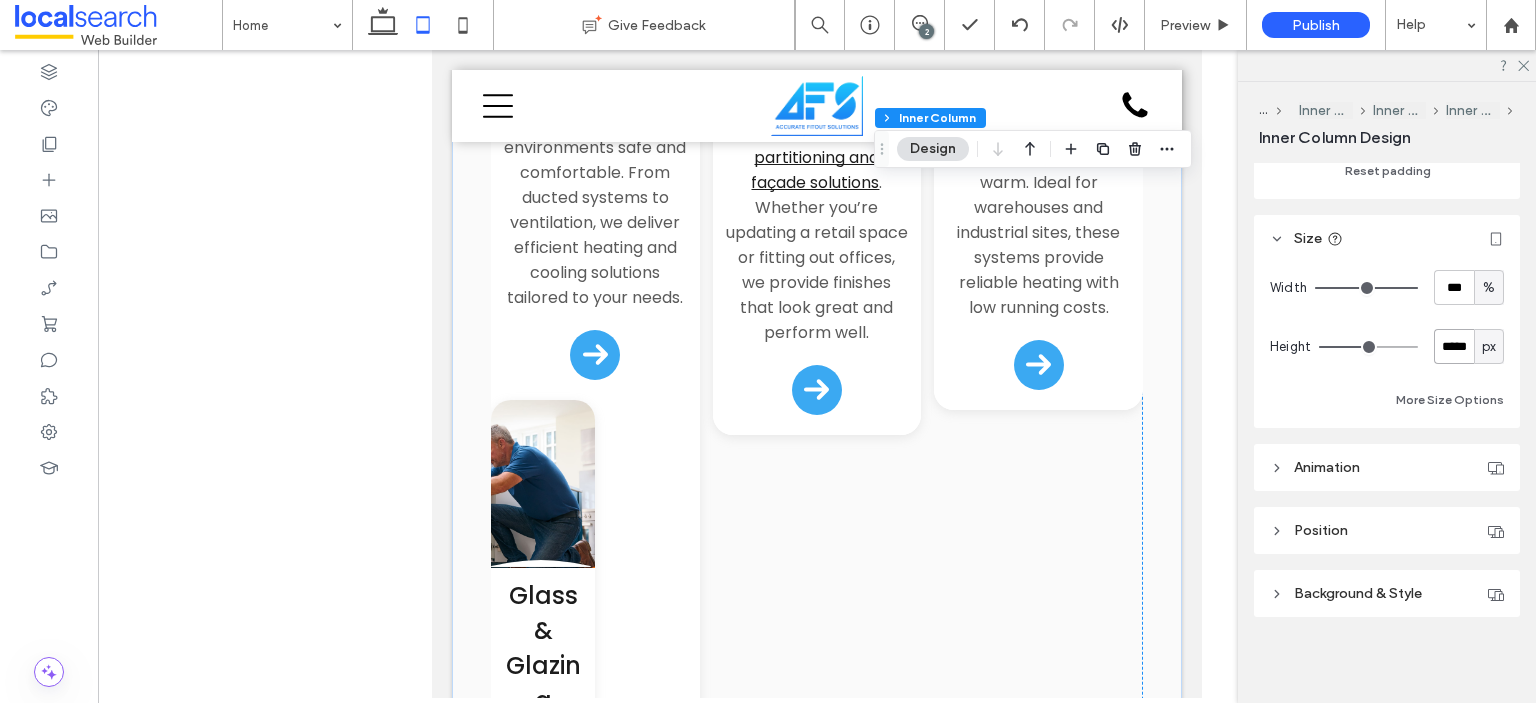 type on "*****" 